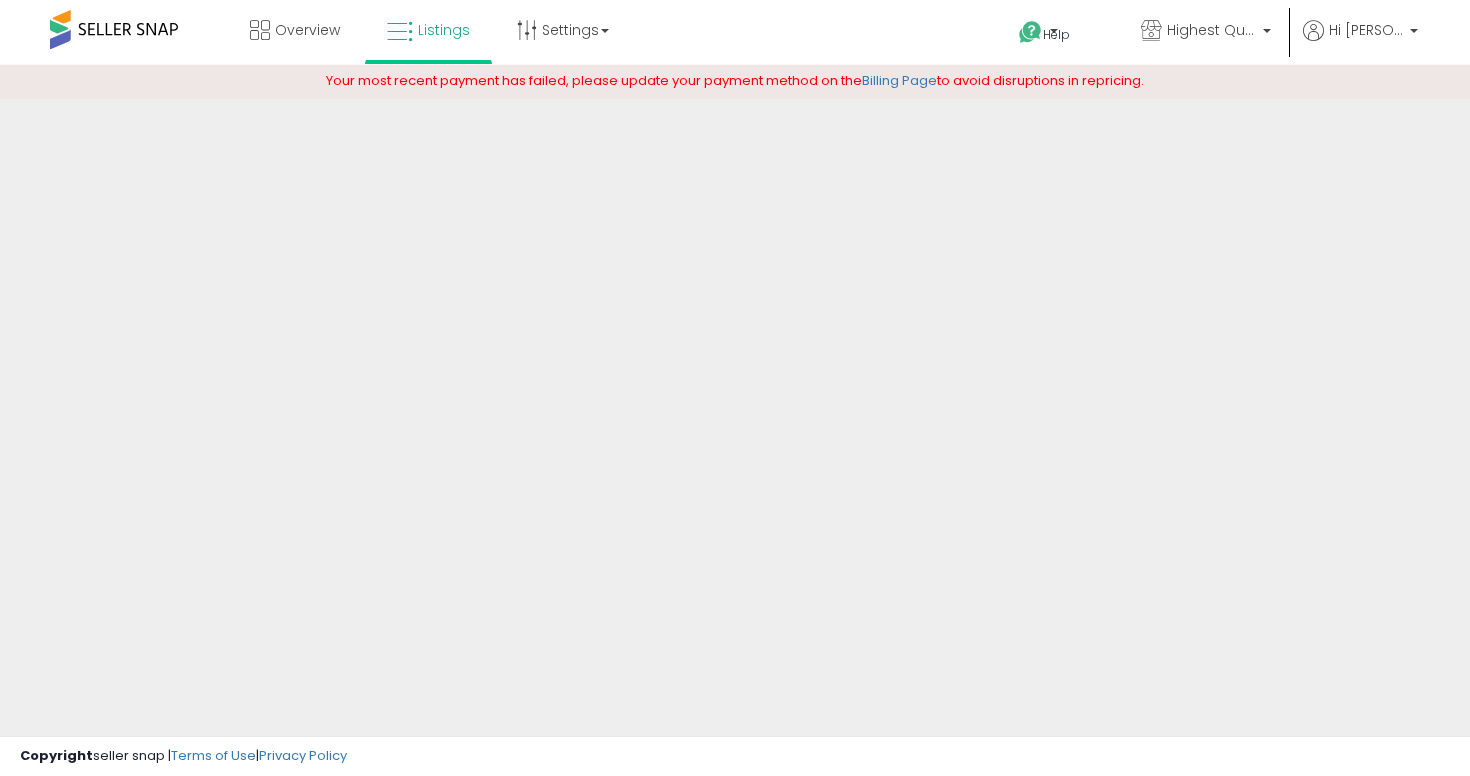 scroll, scrollTop: 0, scrollLeft: 0, axis: both 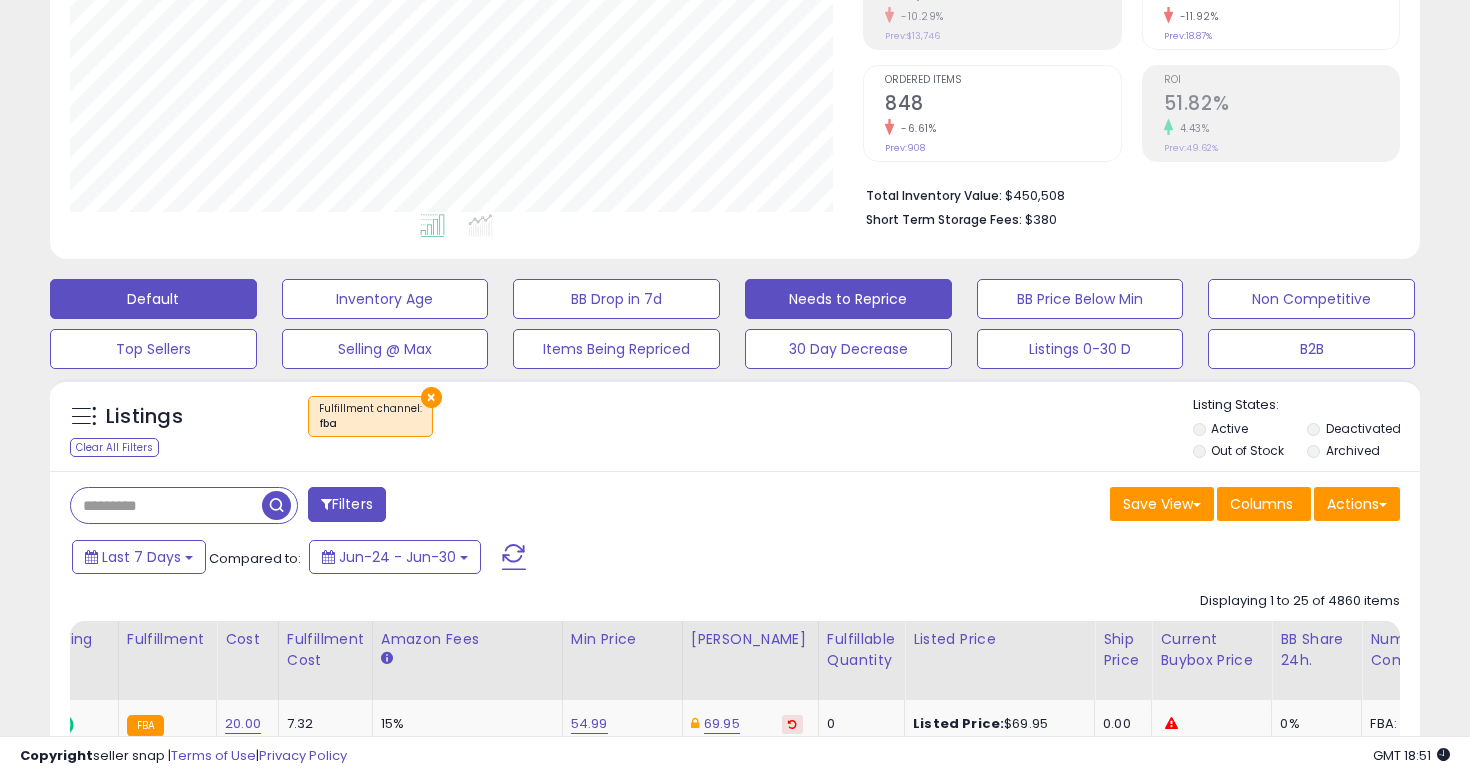 click on "Needs to Reprice" at bounding box center (385, 299) 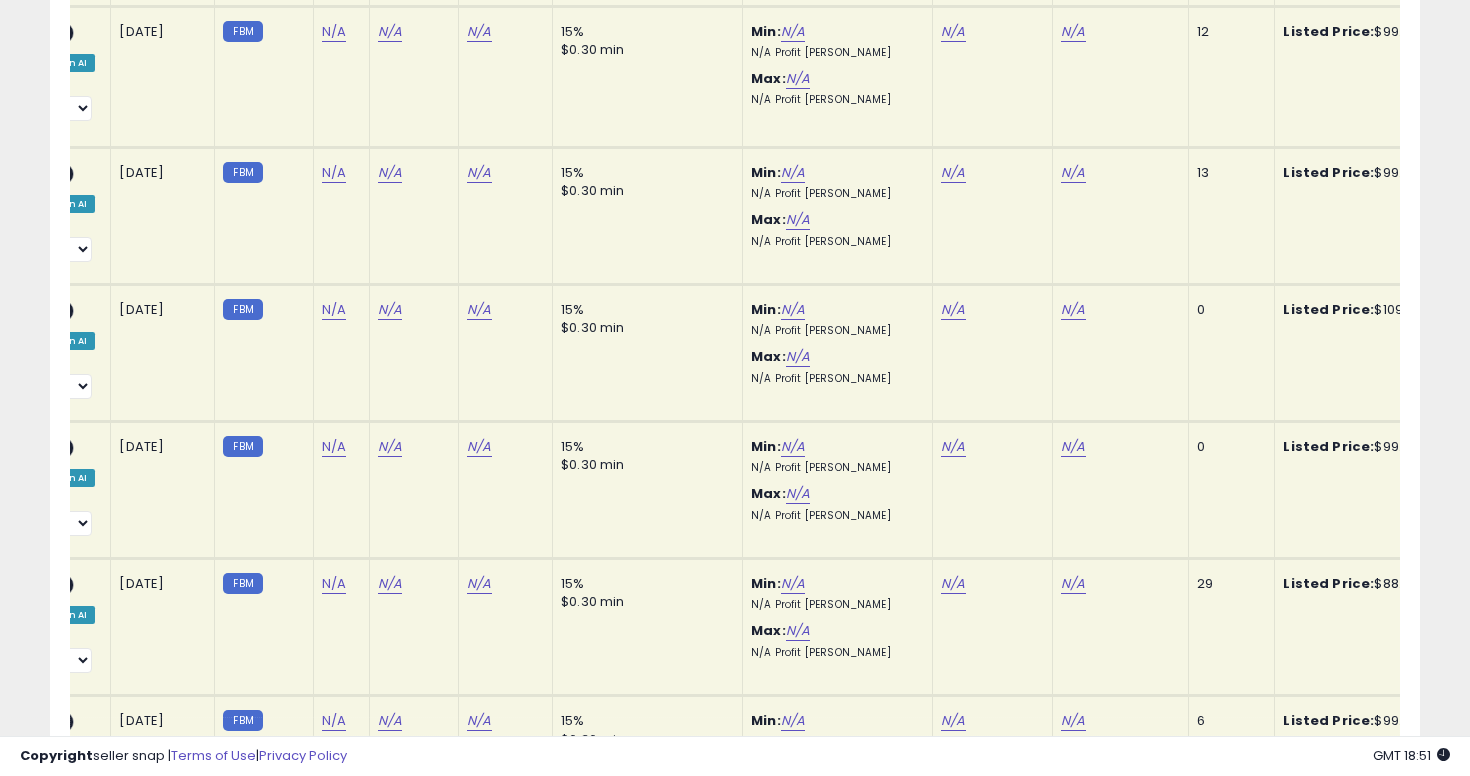 scroll, scrollTop: 1682, scrollLeft: 0, axis: vertical 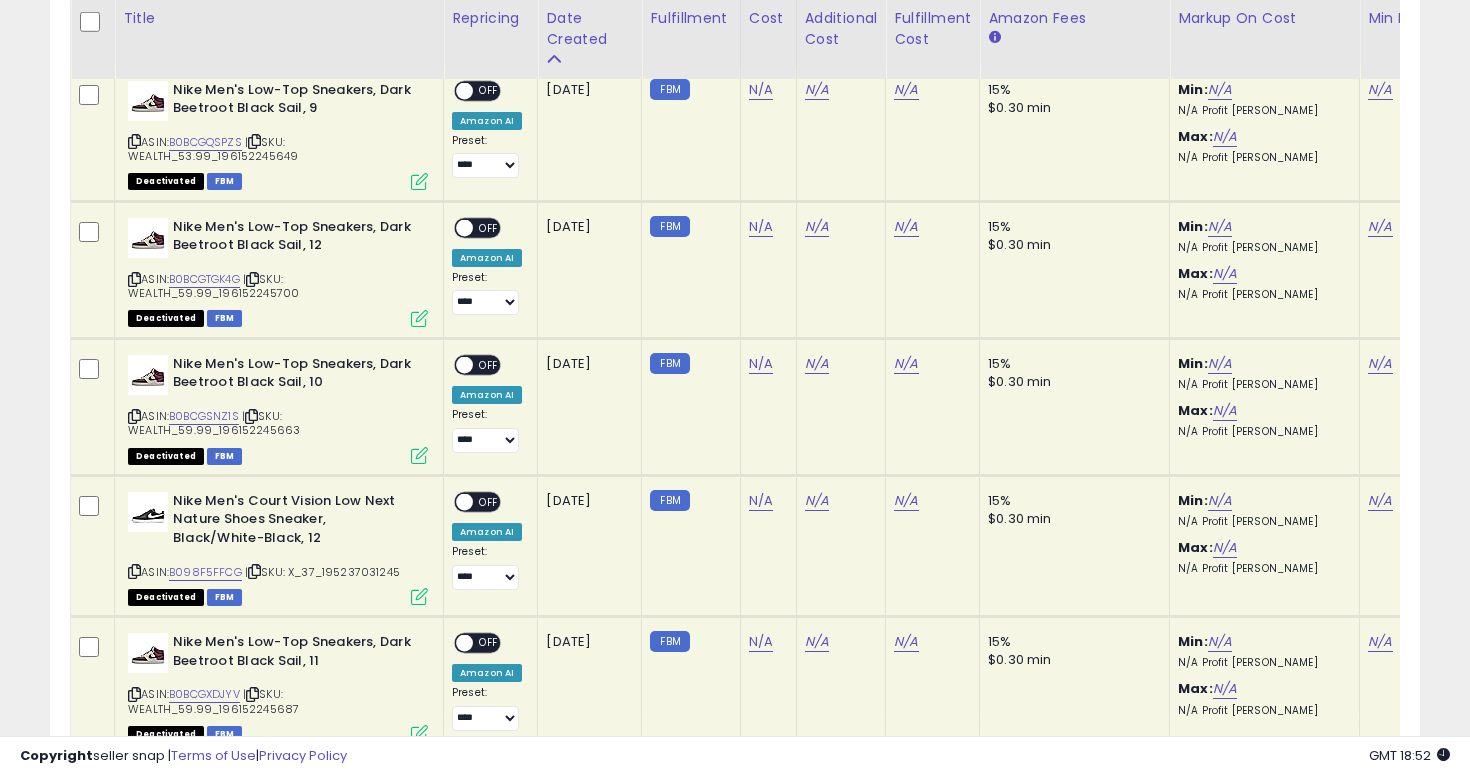 click at bounding box center [134, 279] 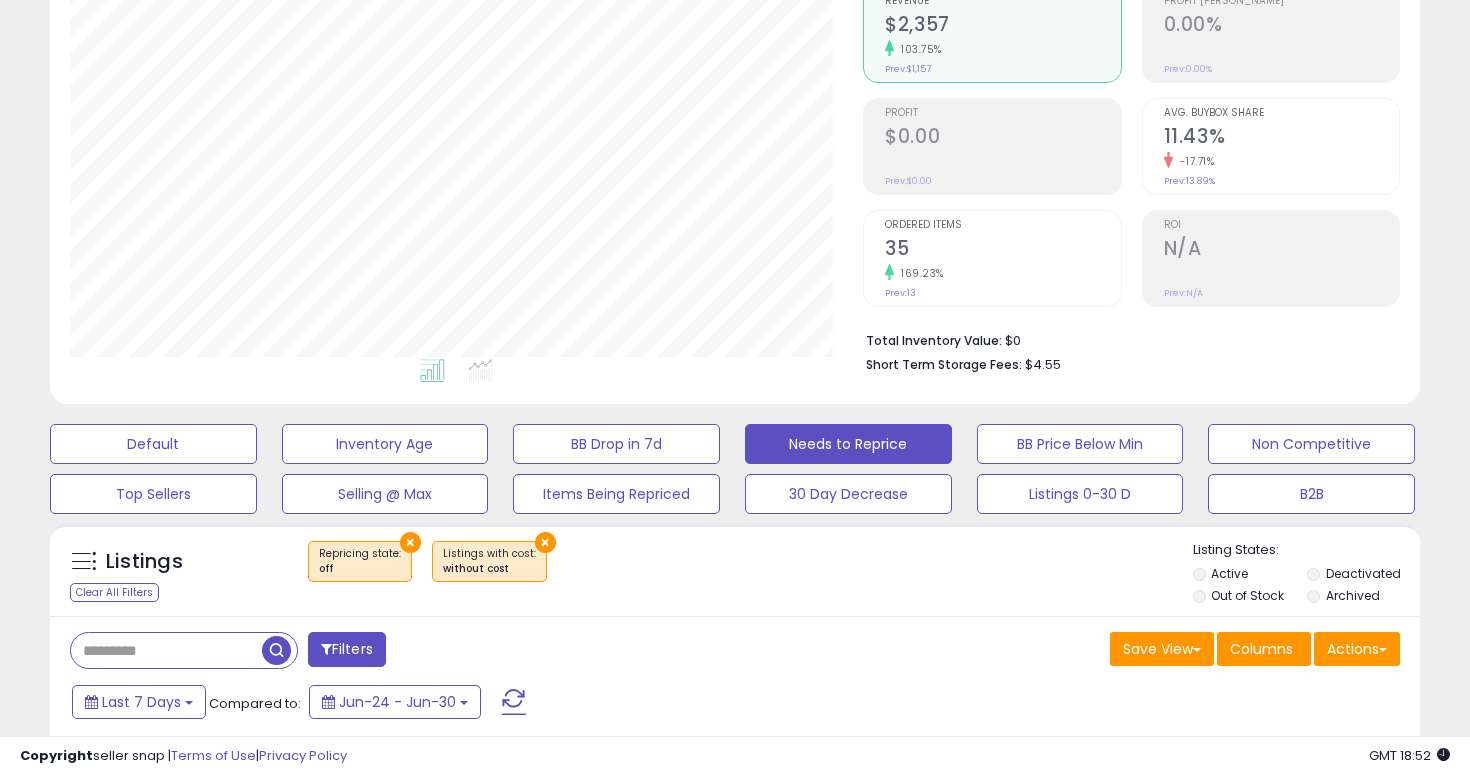 scroll, scrollTop: 252, scrollLeft: 0, axis: vertical 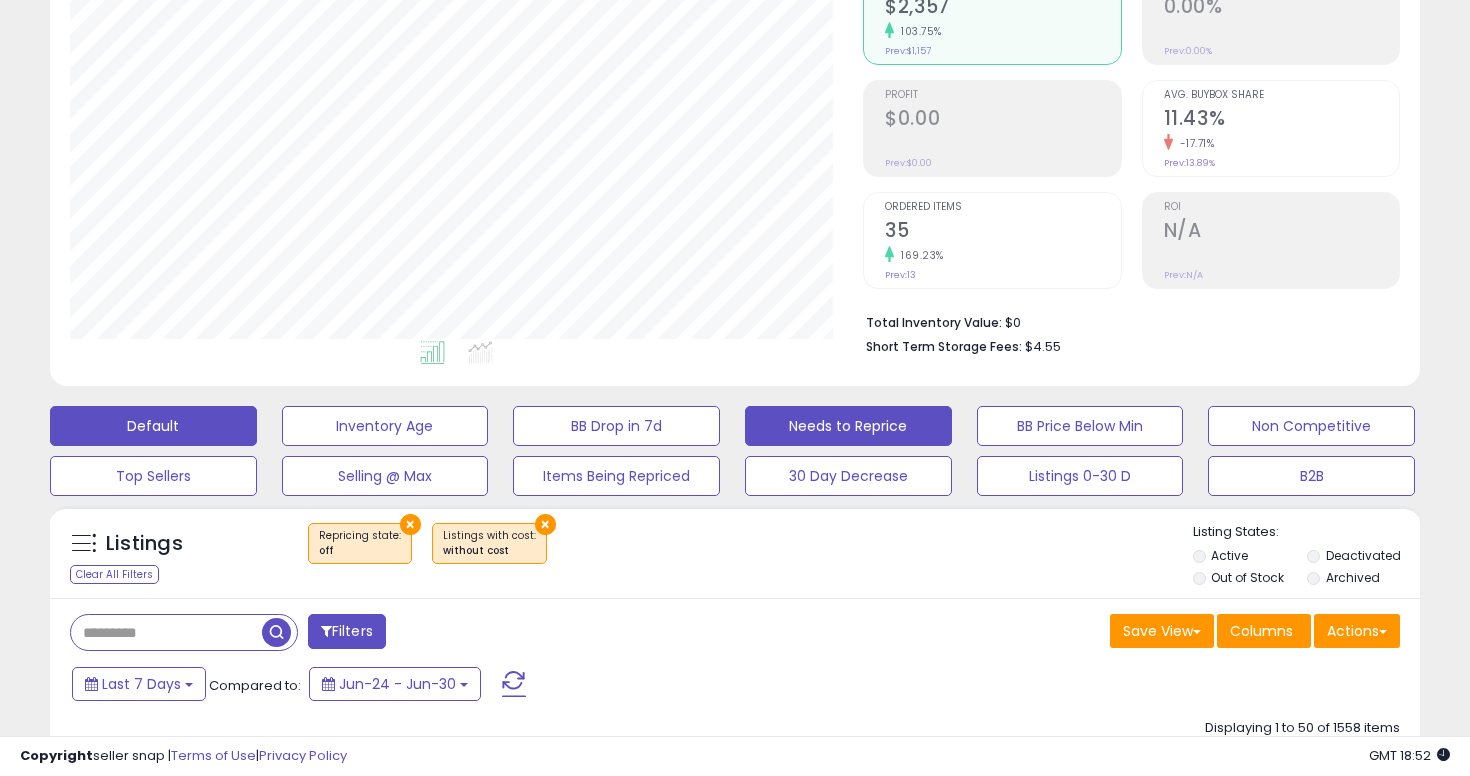 click on "Default" at bounding box center [153, 426] 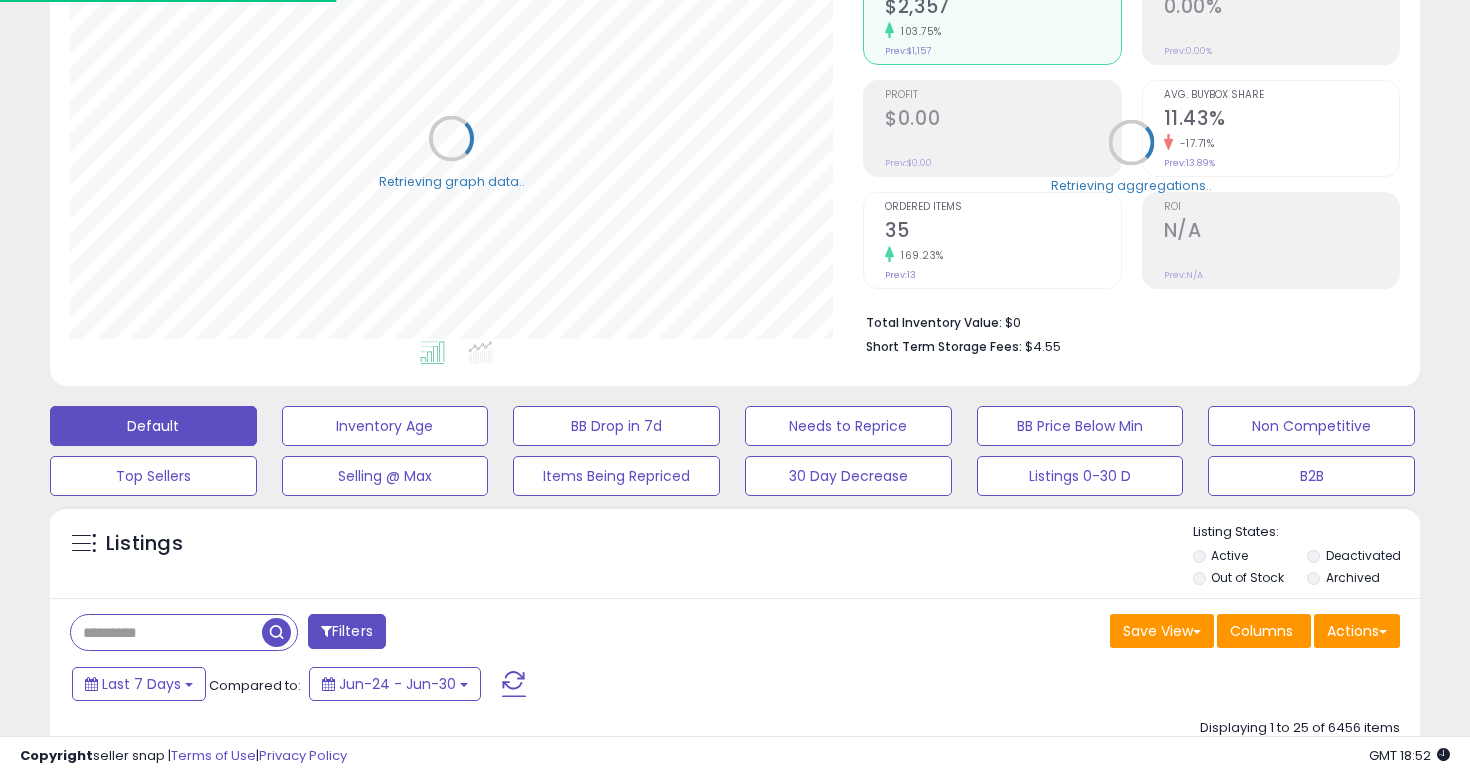 select on "**" 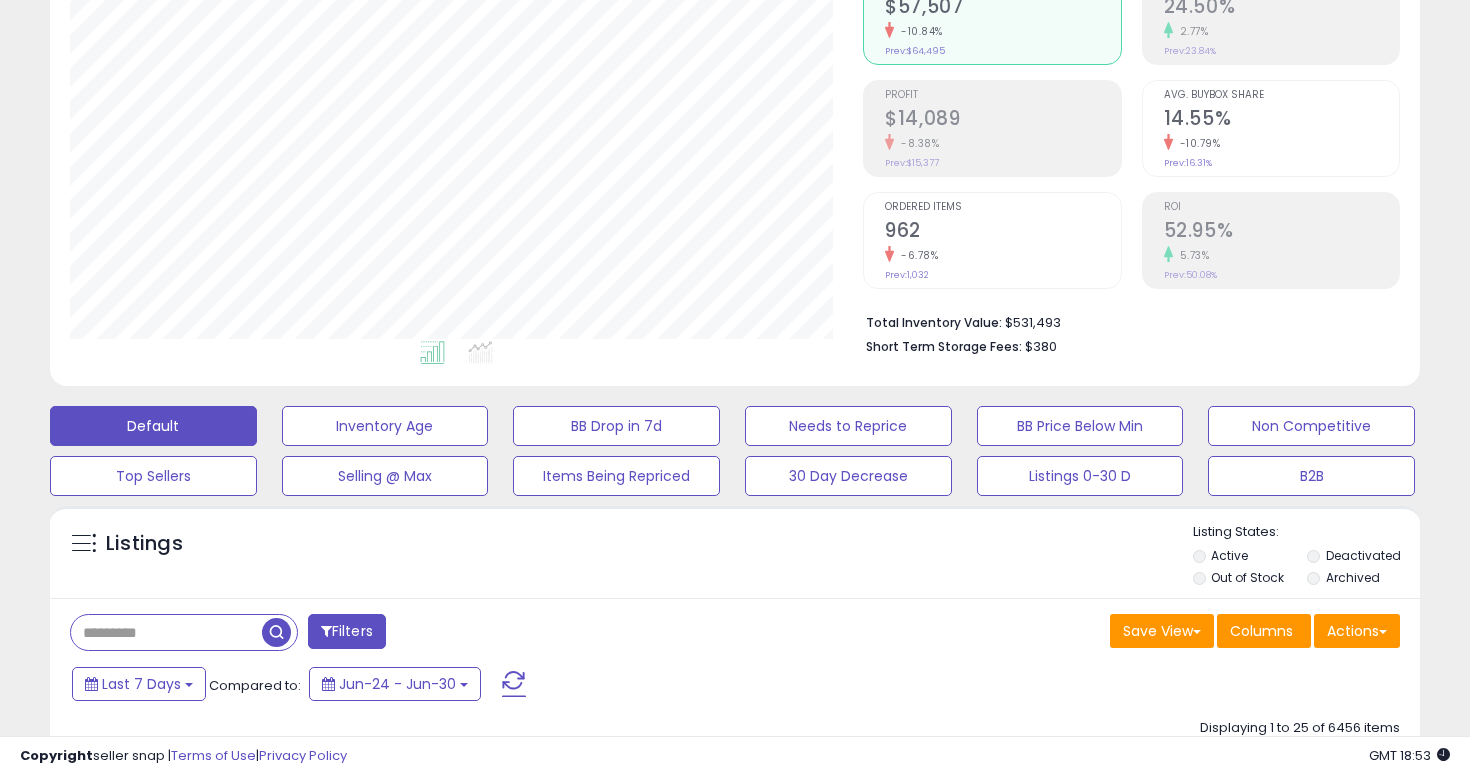 scroll, scrollTop: 999590, scrollLeft: 999206, axis: both 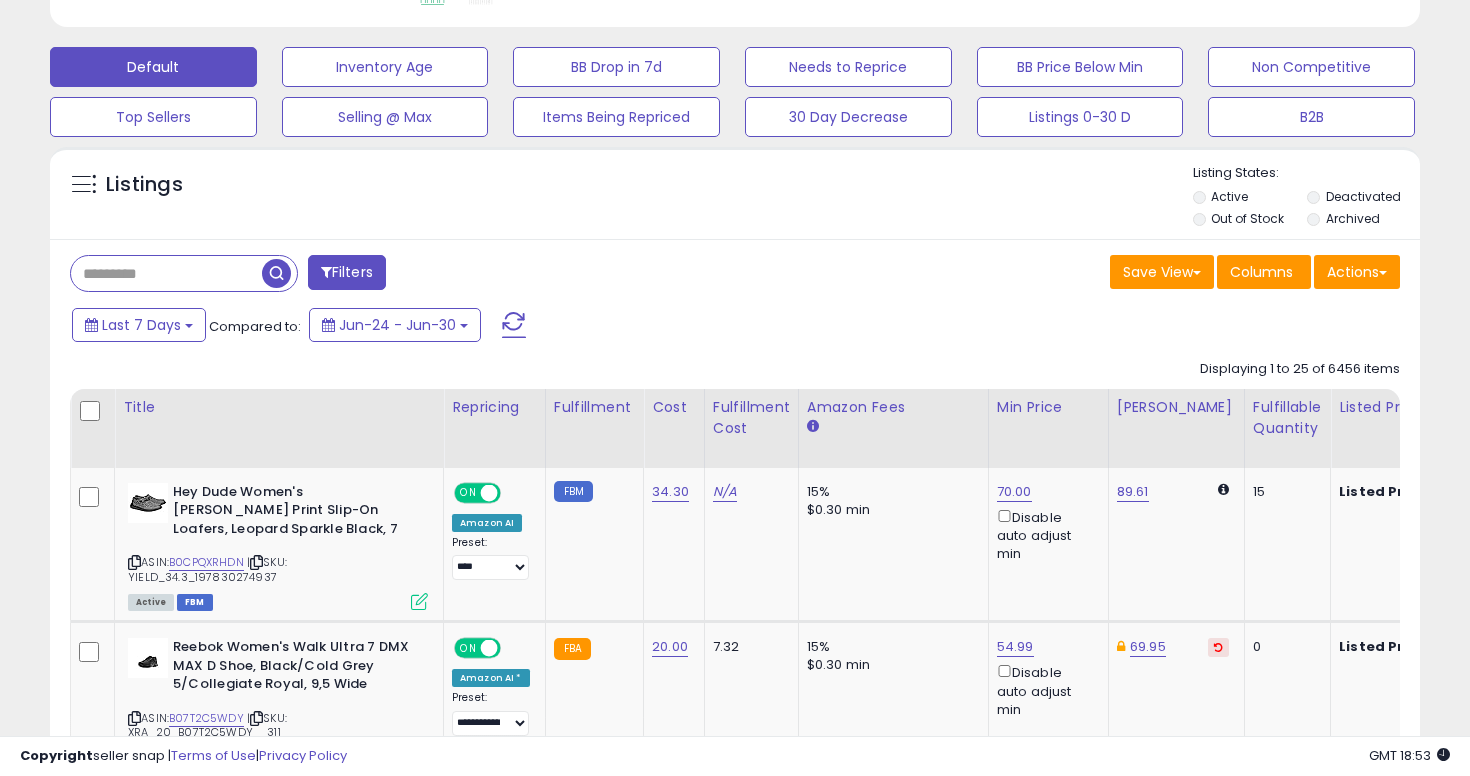 click at bounding box center [166, 273] 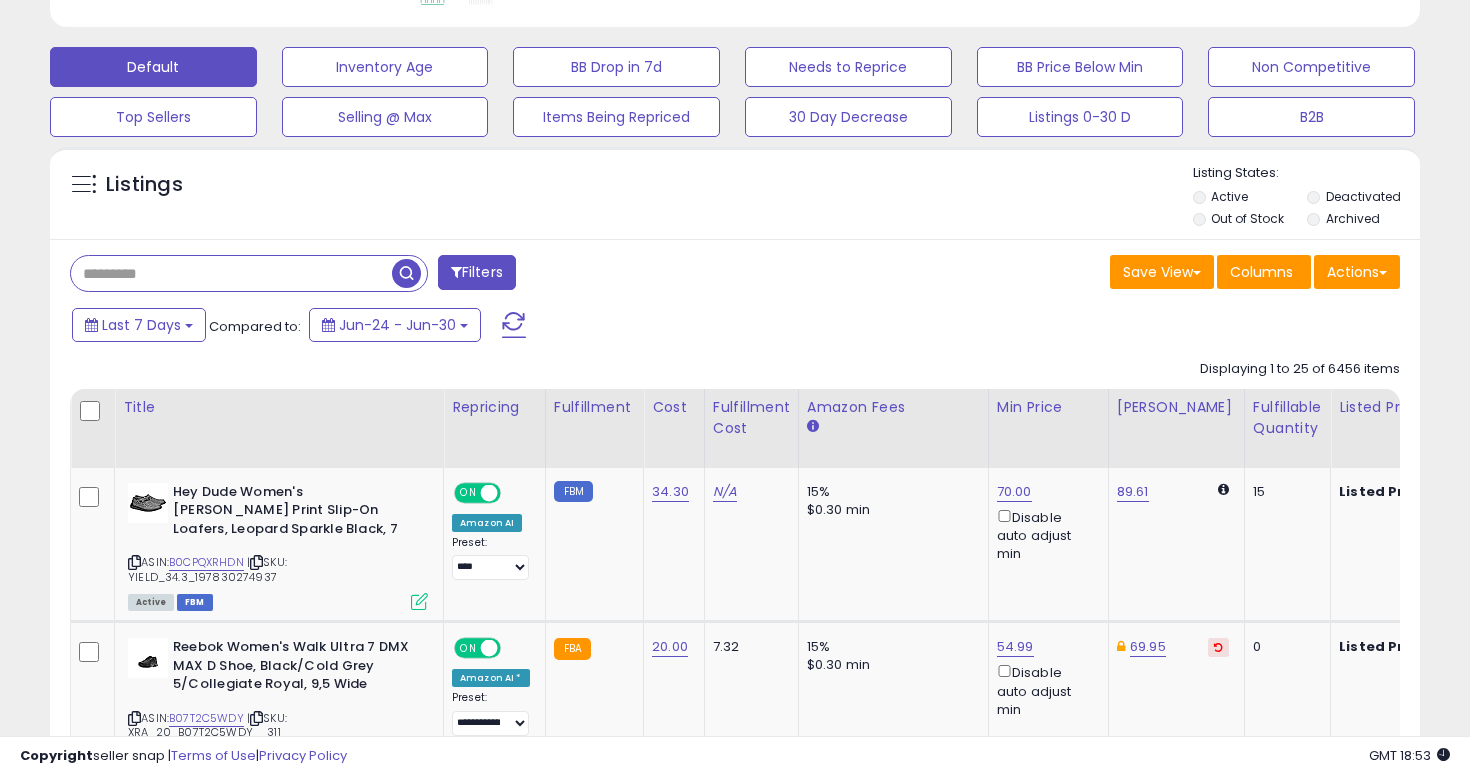 paste on "**********" 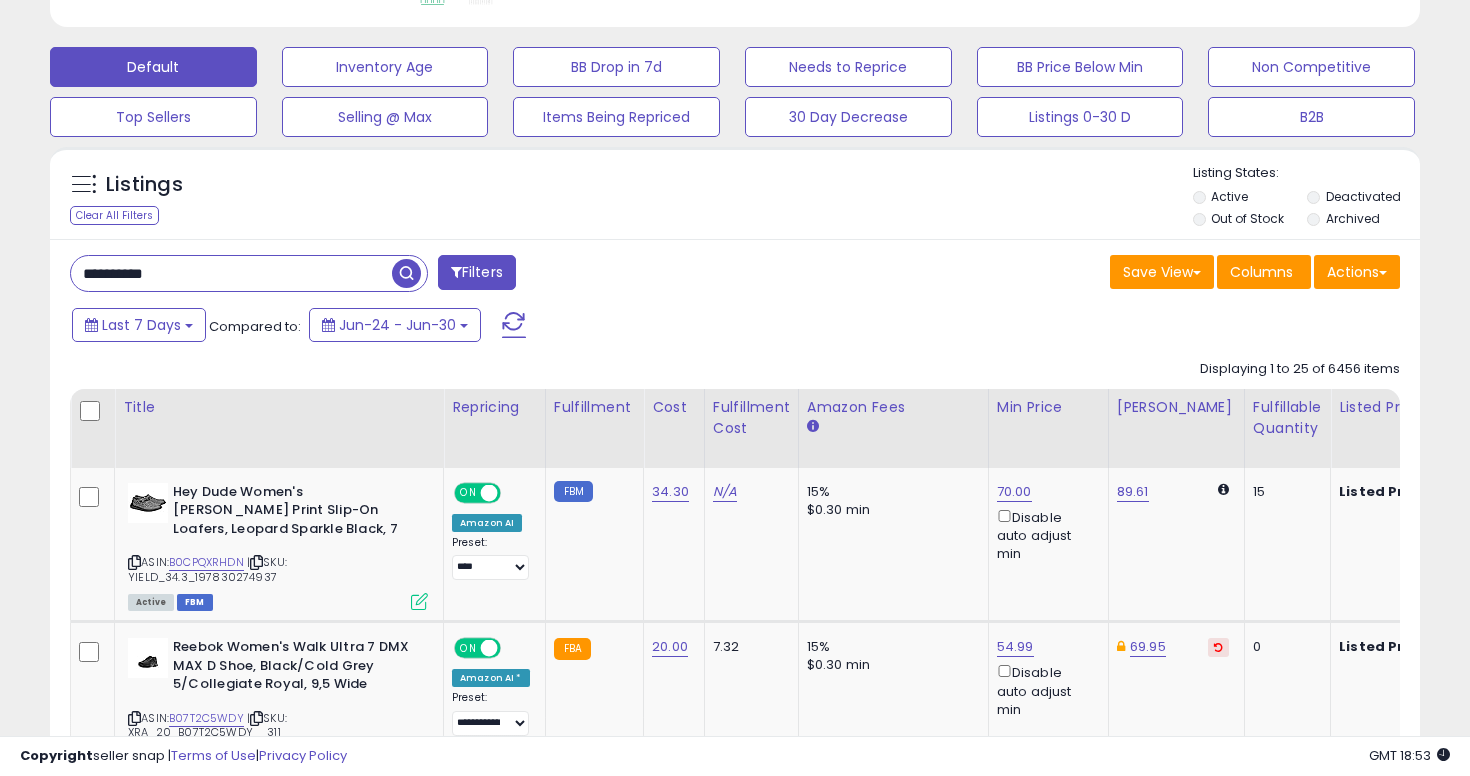 type on "**********" 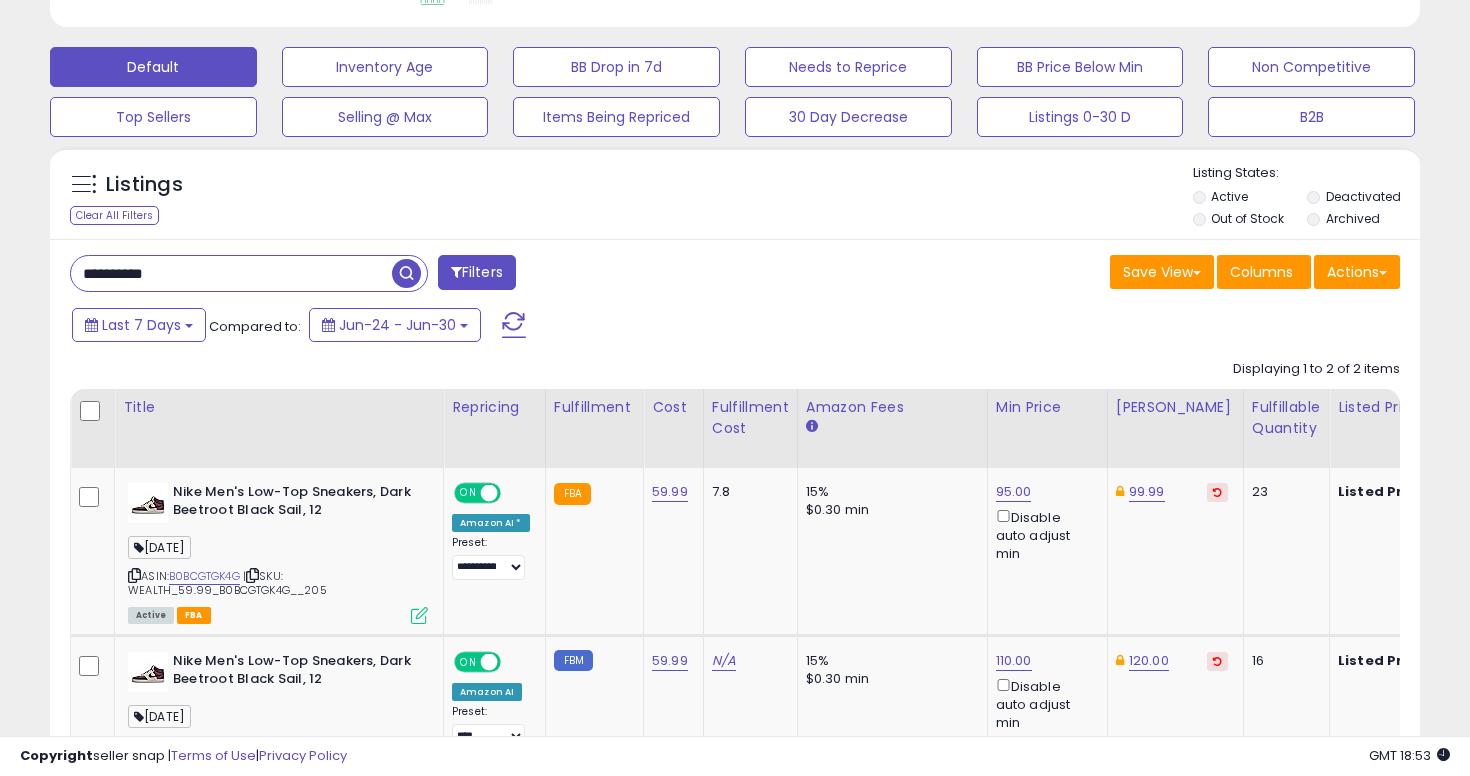 scroll, scrollTop: 999590, scrollLeft: 999206, axis: both 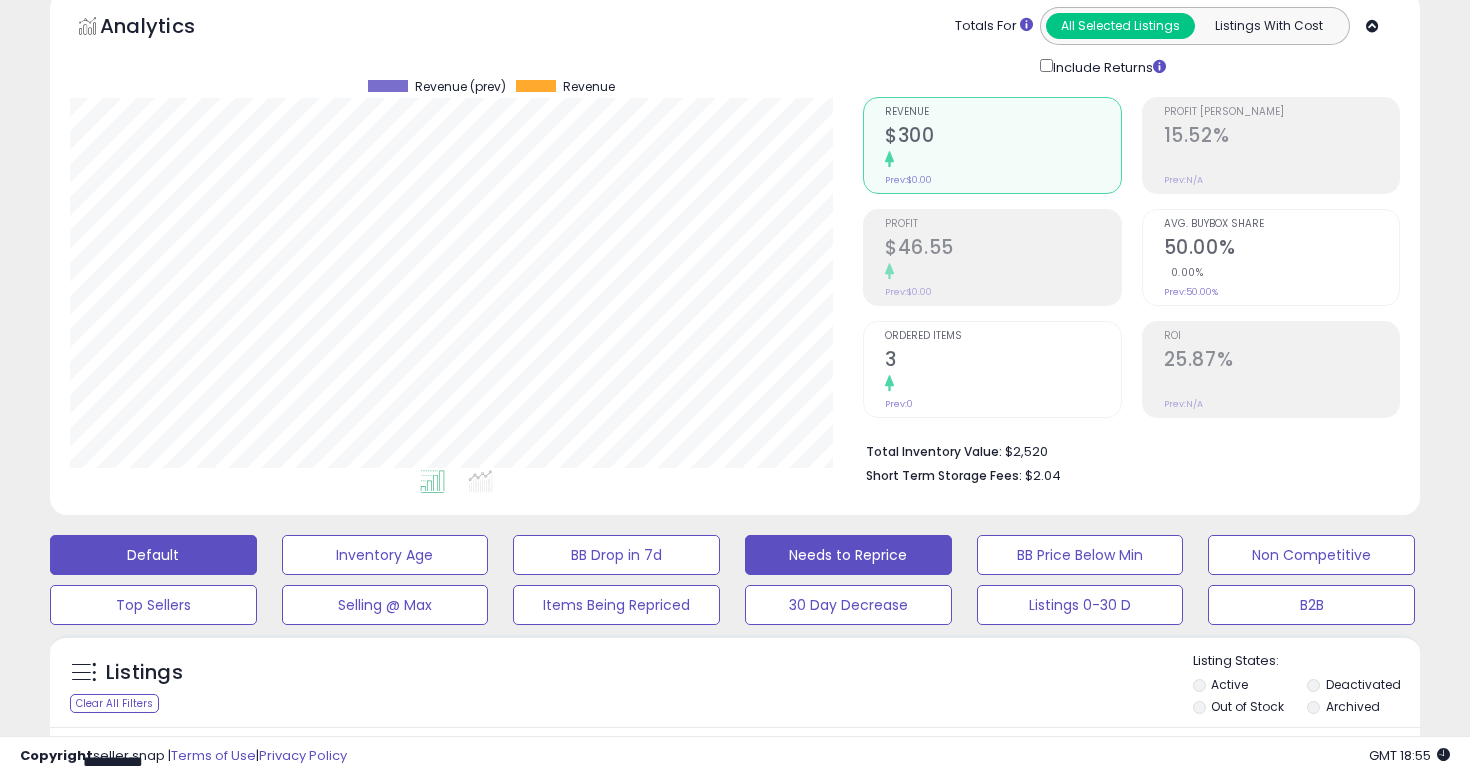 click on "Needs to Reprice" at bounding box center (385, 555) 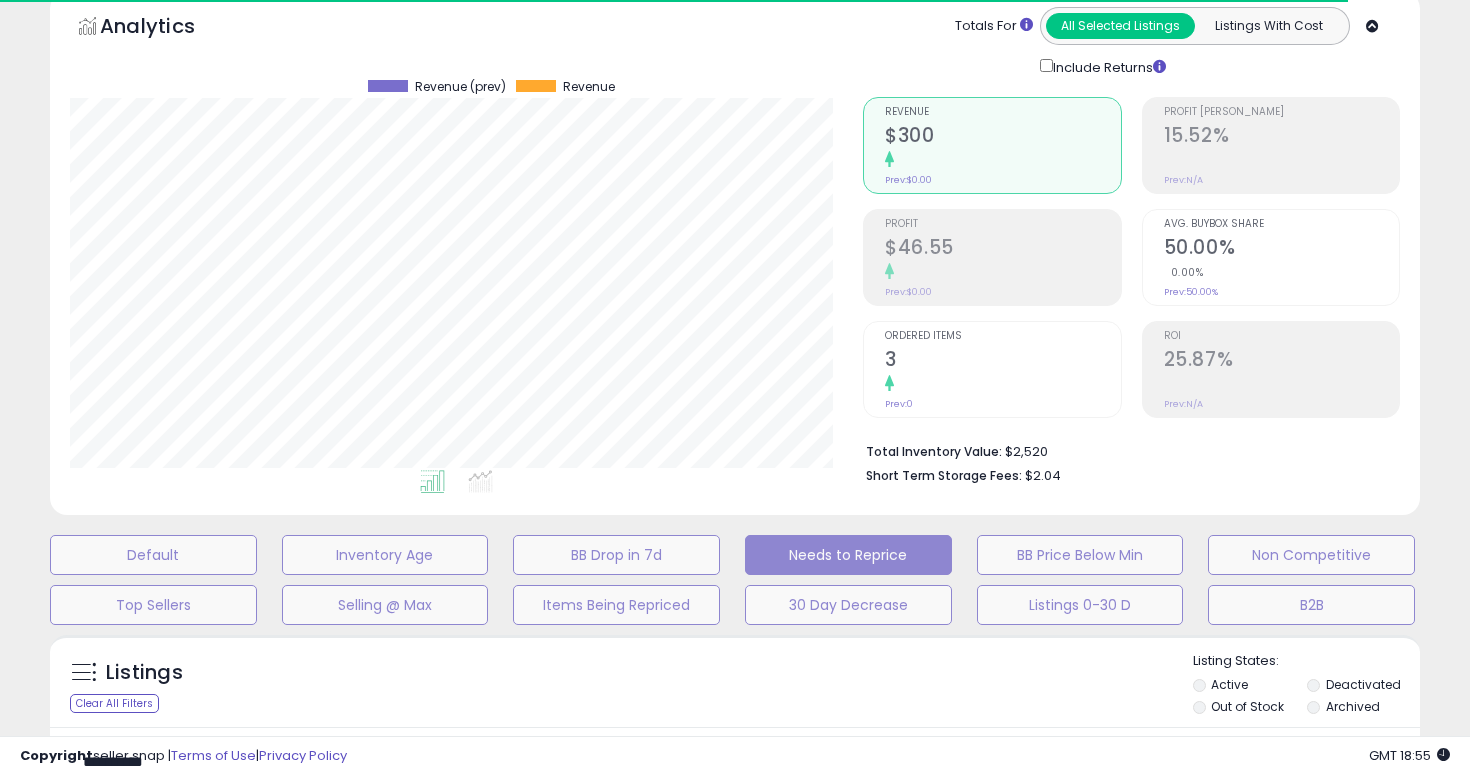 type 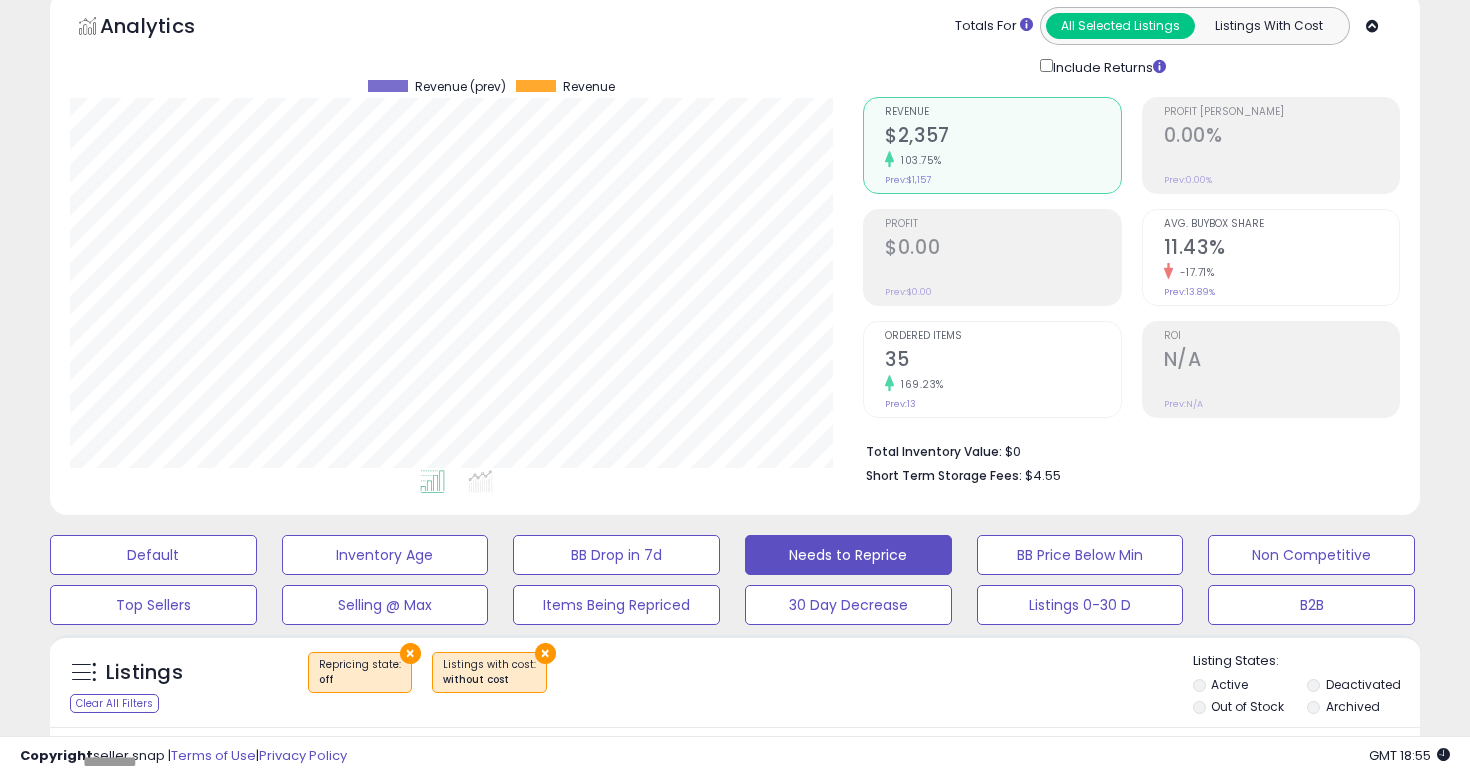 scroll, scrollTop: 999590, scrollLeft: 999206, axis: both 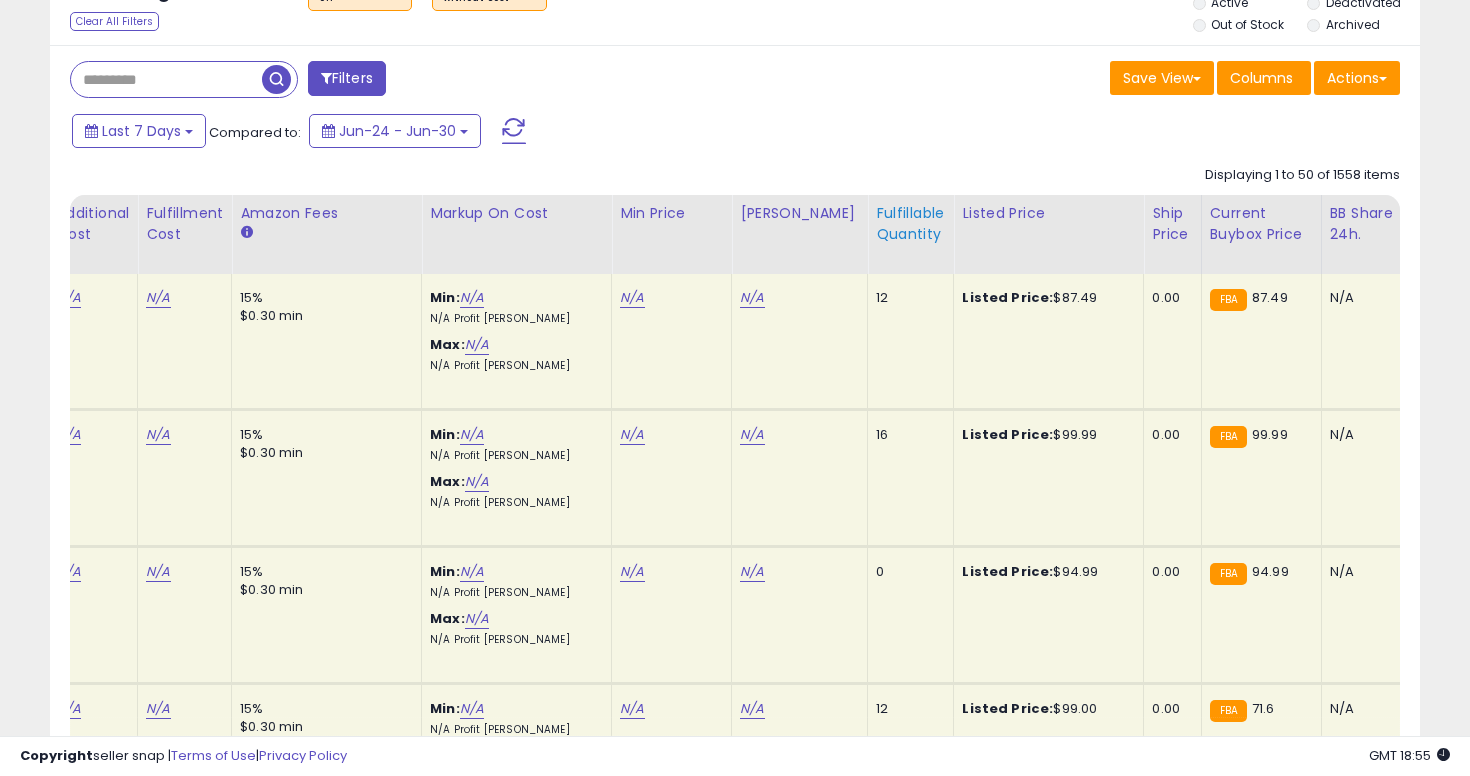 click on "Fulfillable Quantity" at bounding box center (910, 224) 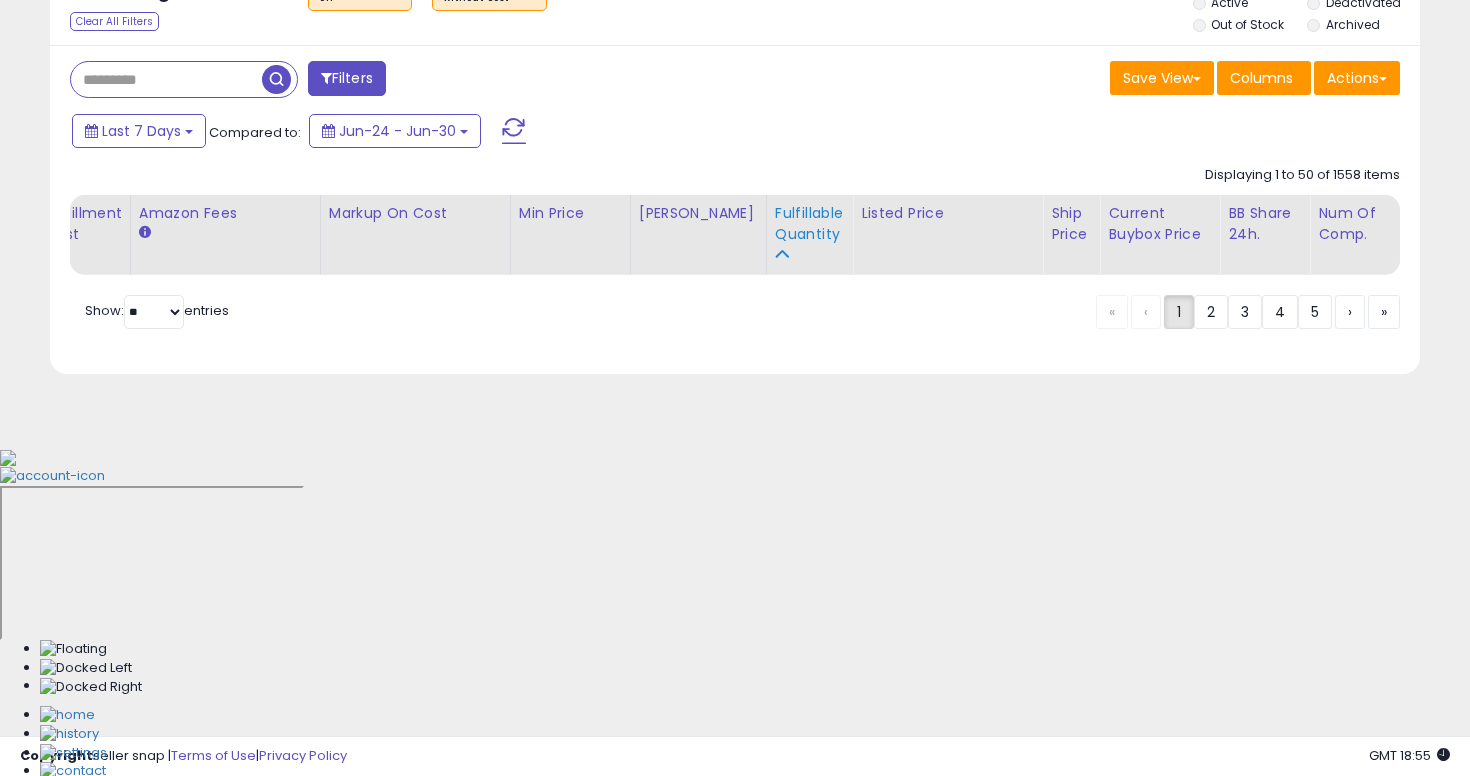 scroll, scrollTop: 478, scrollLeft: 0, axis: vertical 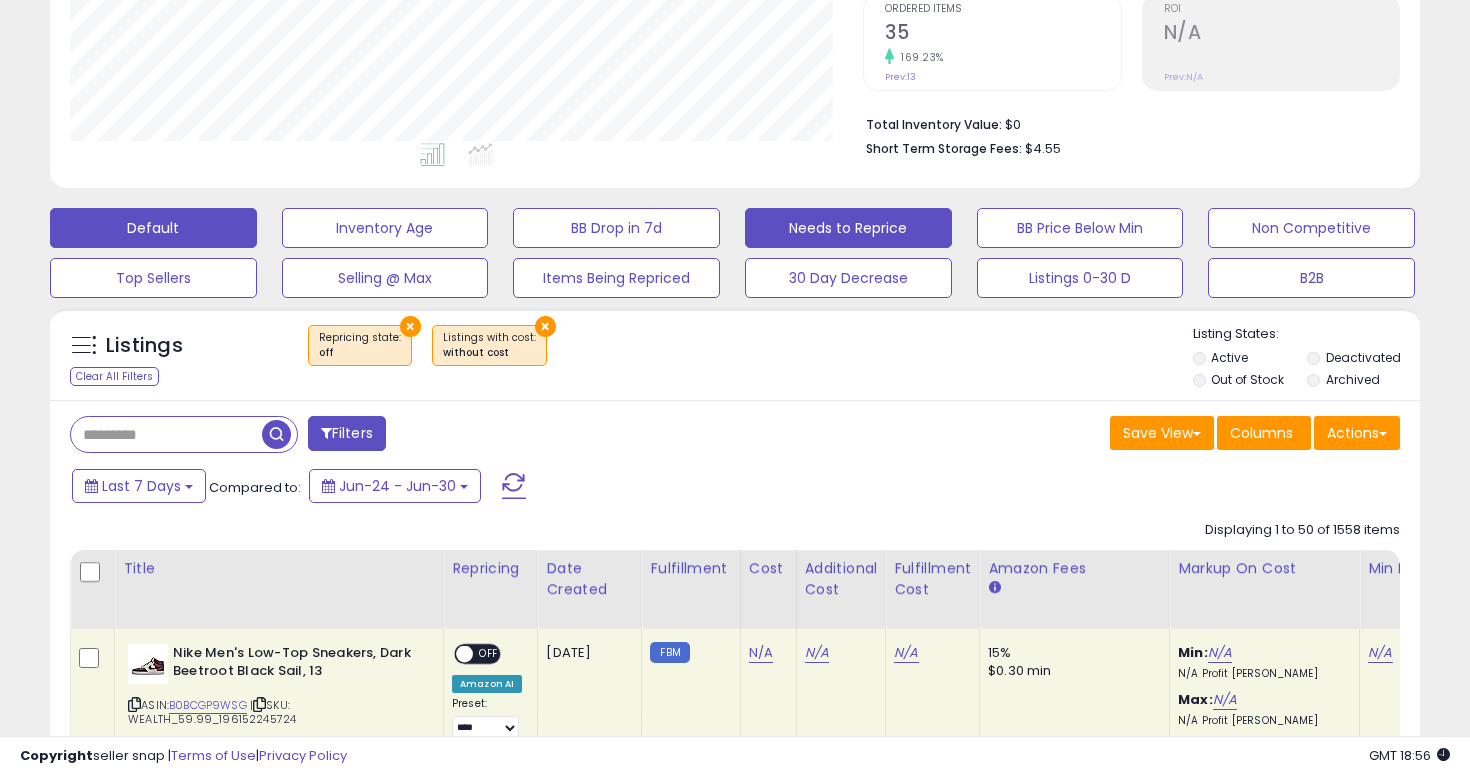 click on "Default" at bounding box center [153, 228] 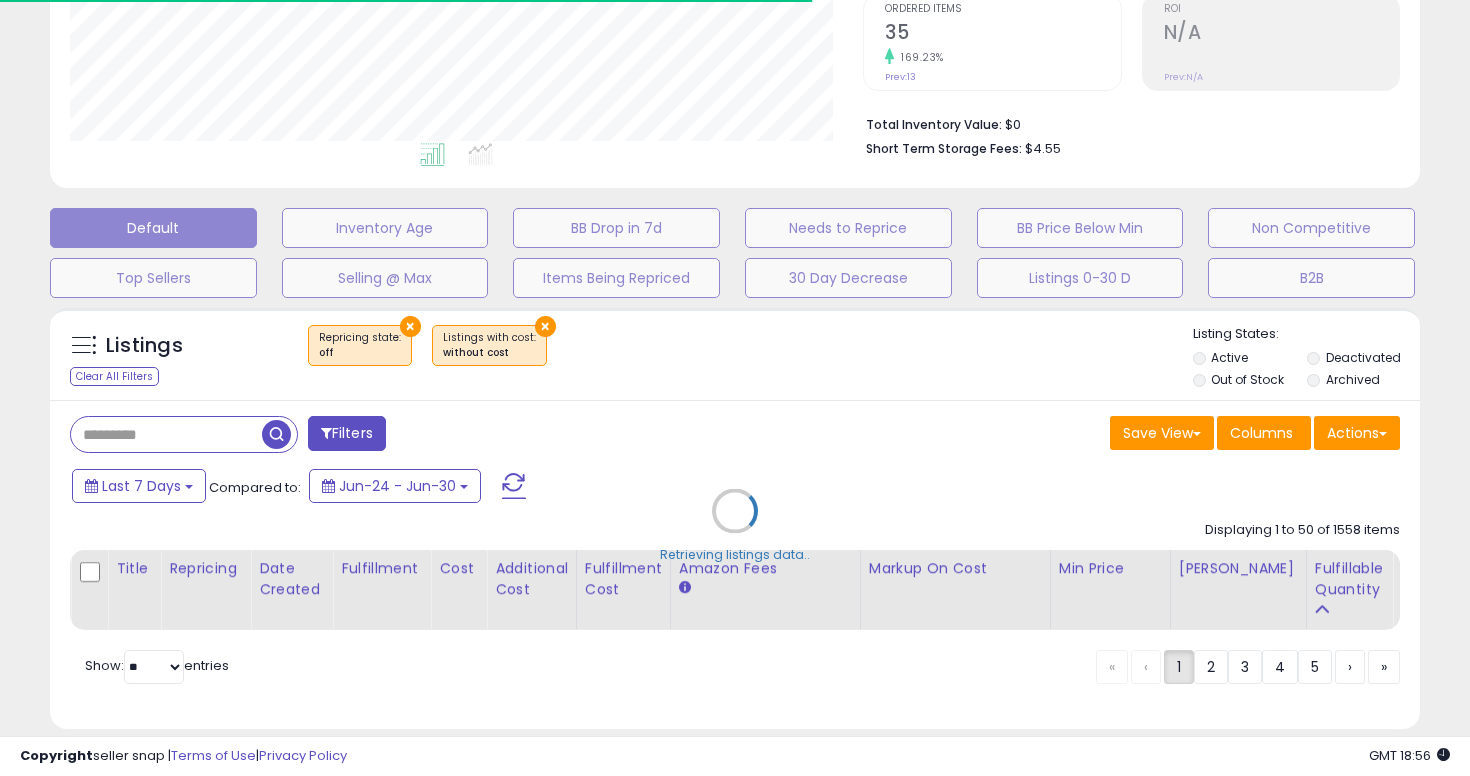 select on "**" 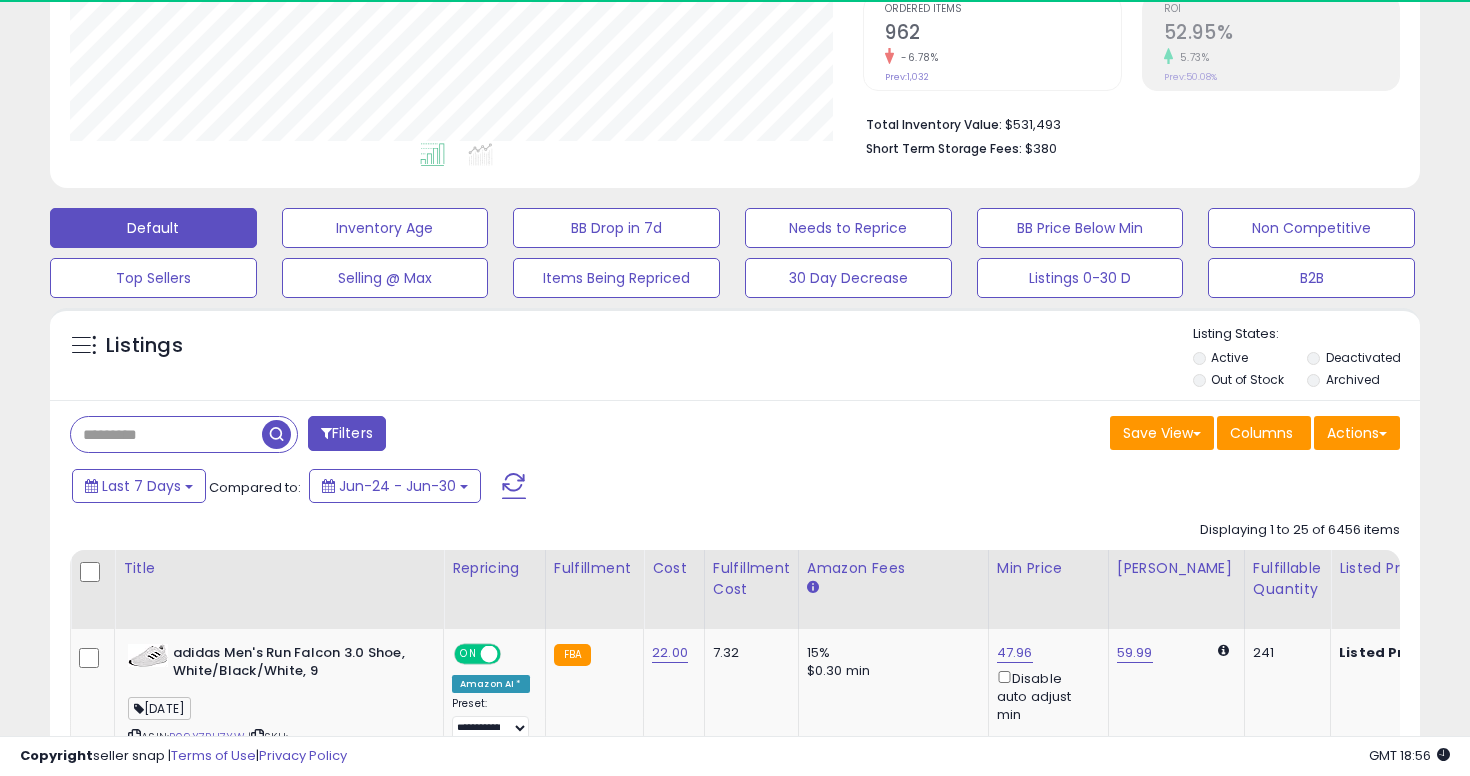 scroll, scrollTop: 999590, scrollLeft: 999206, axis: both 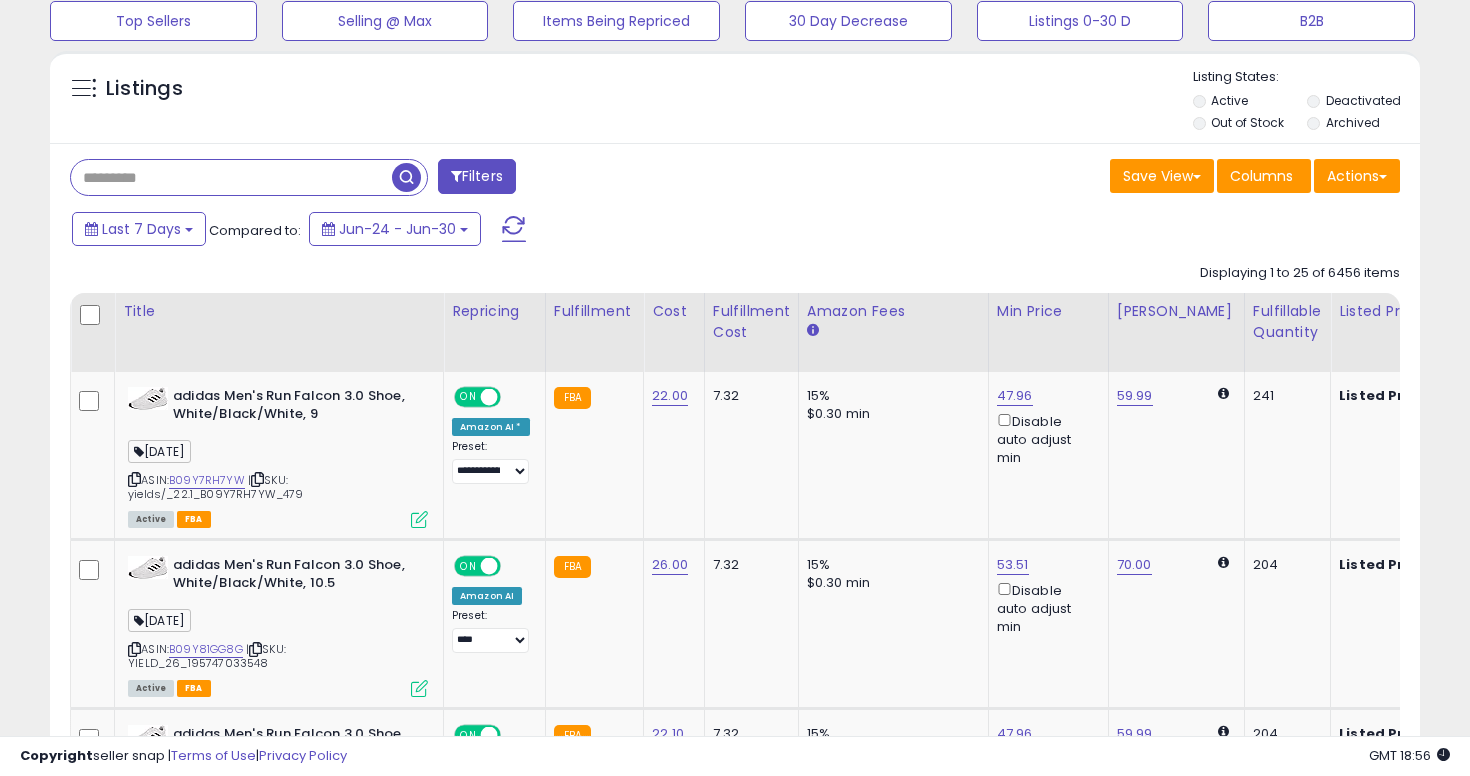 click at bounding box center [231, 177] 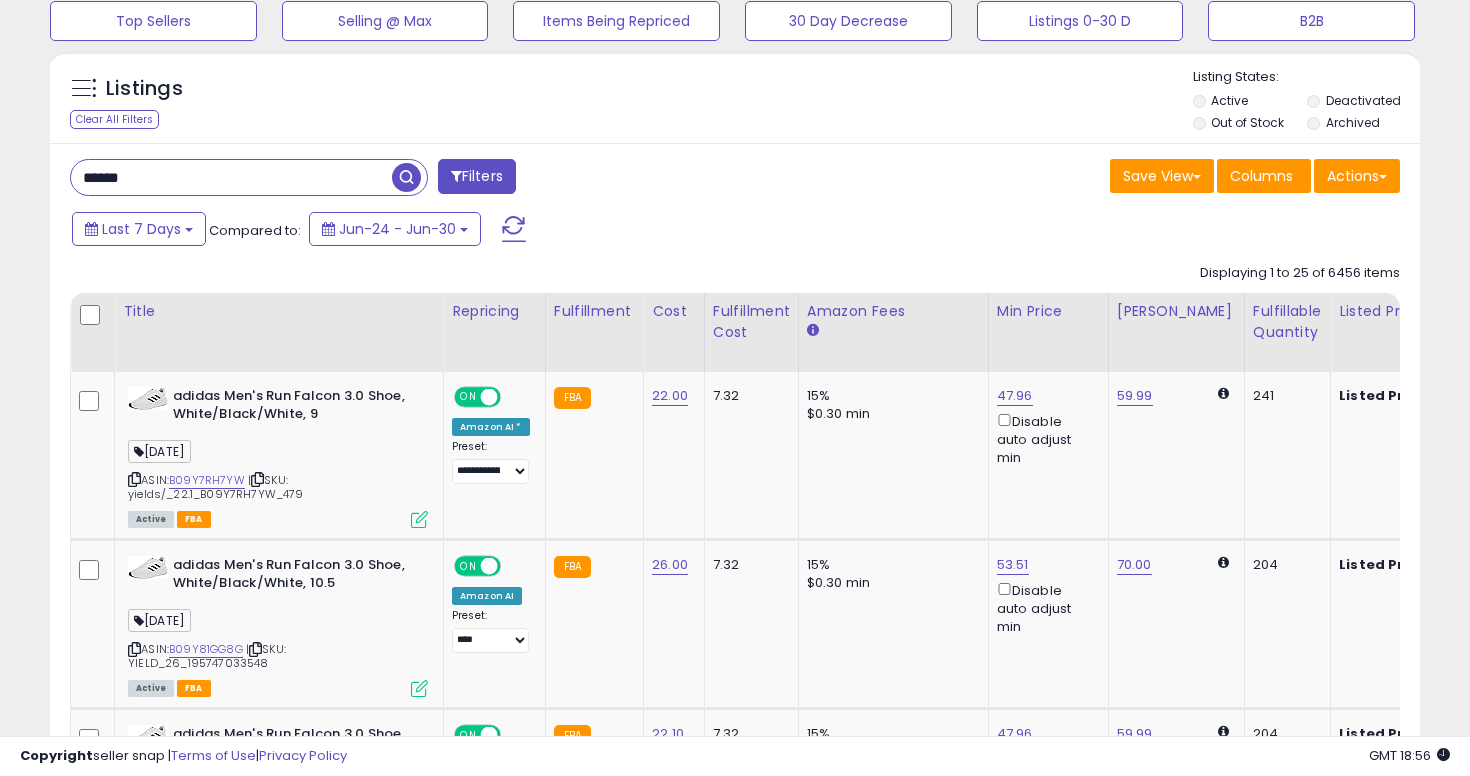 type on "******" 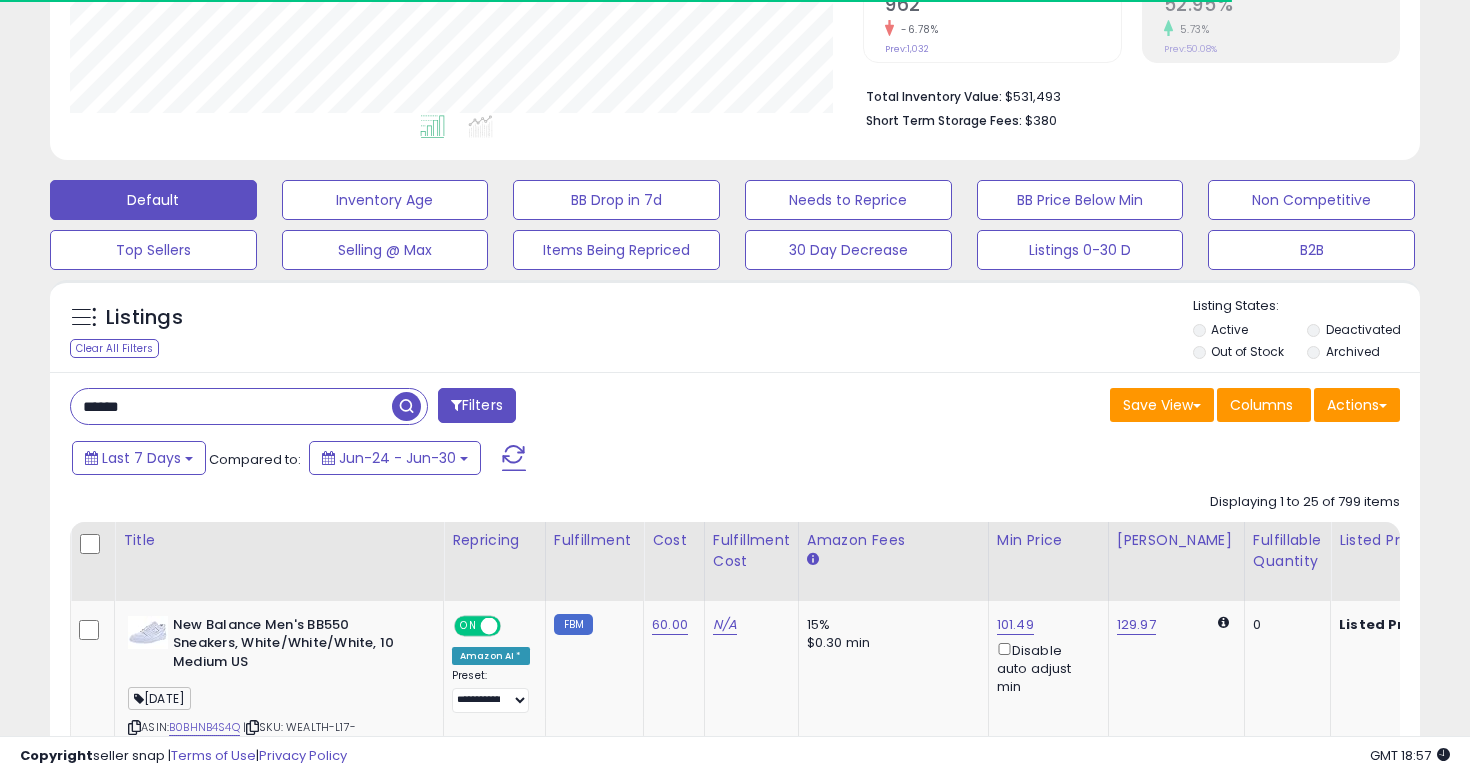 scroll, scrollTop: 707, scrollLeft: 0, axis: vertical 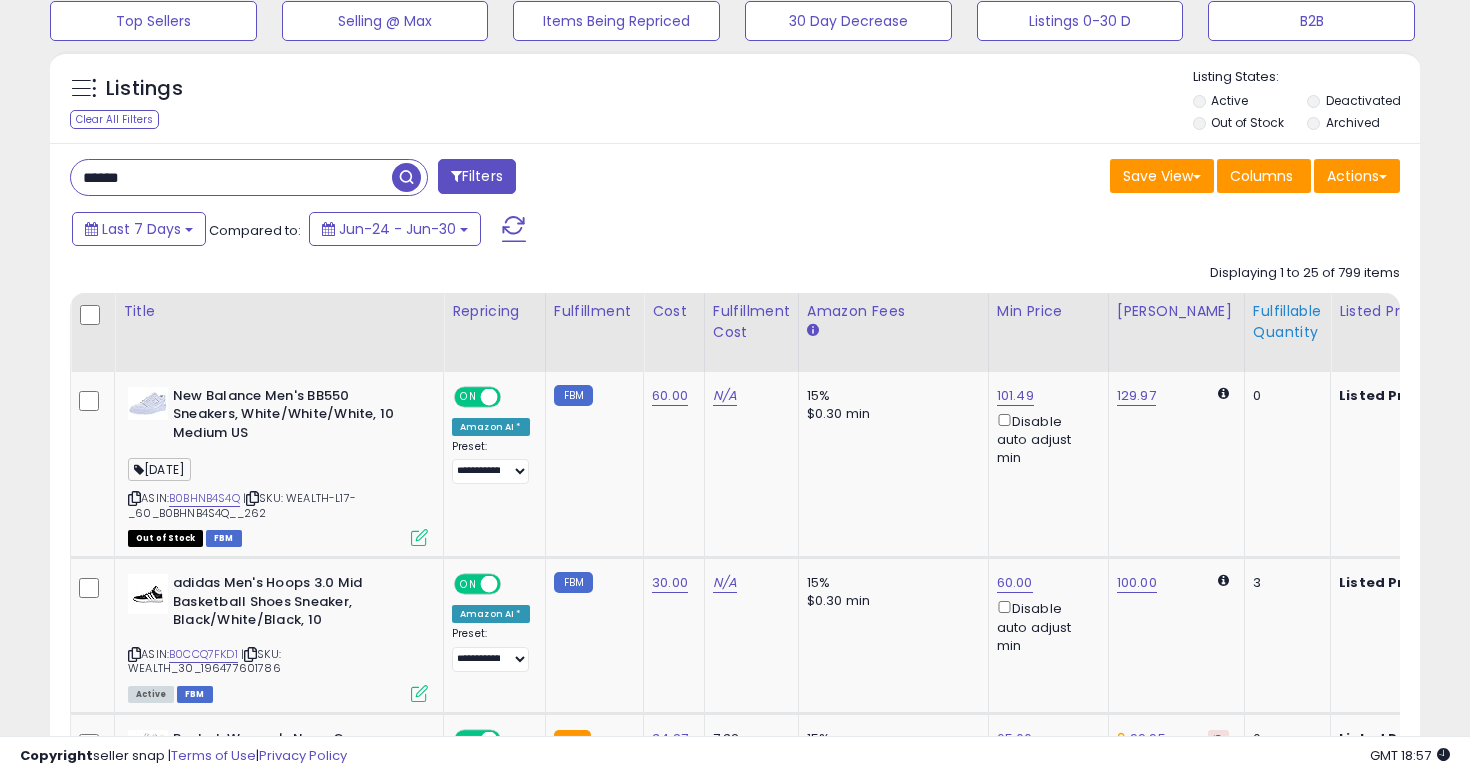 click on "Fulfillable Quantity" at bounding box center [1287, 322] 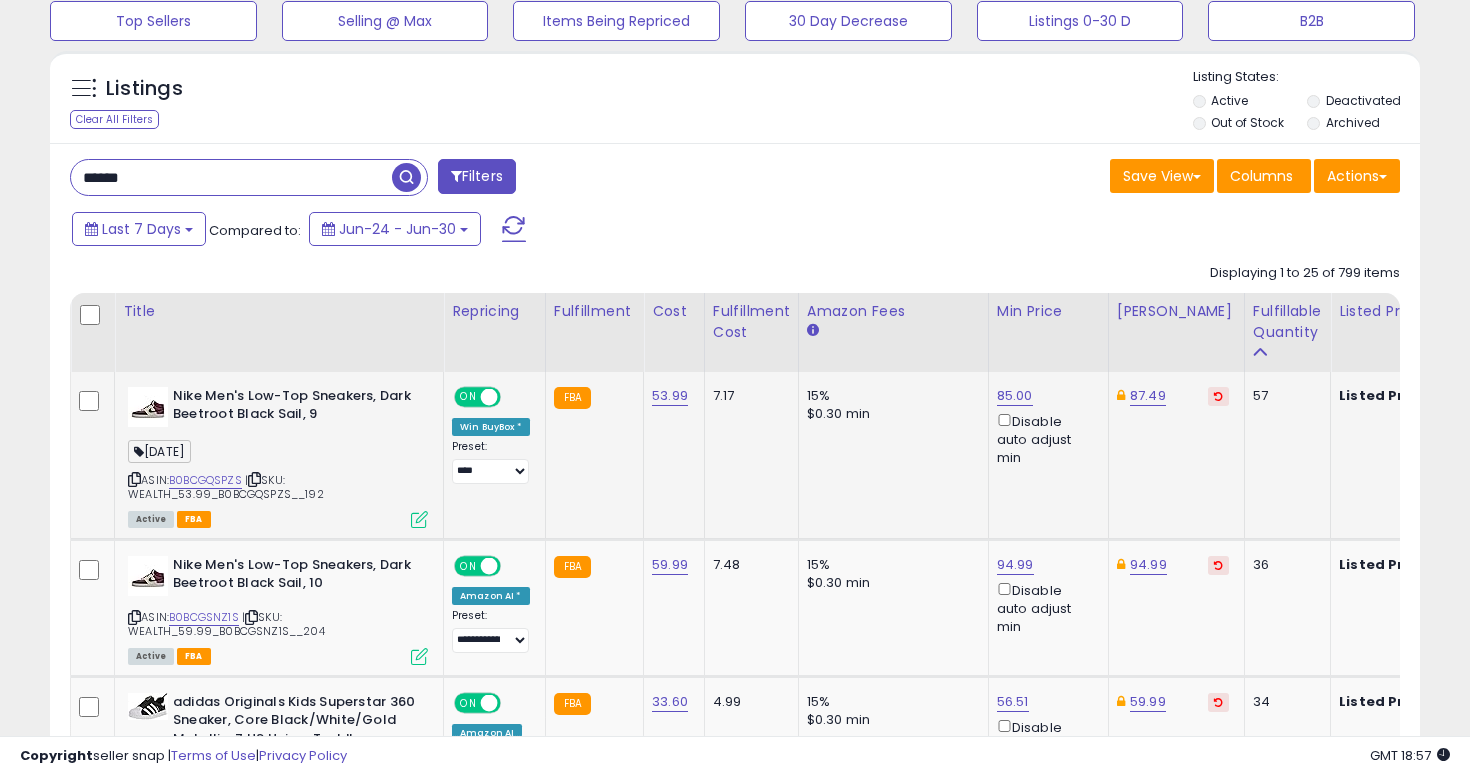 scroll, scrollTop: 955, scrollLeft: 0, axis: vertical 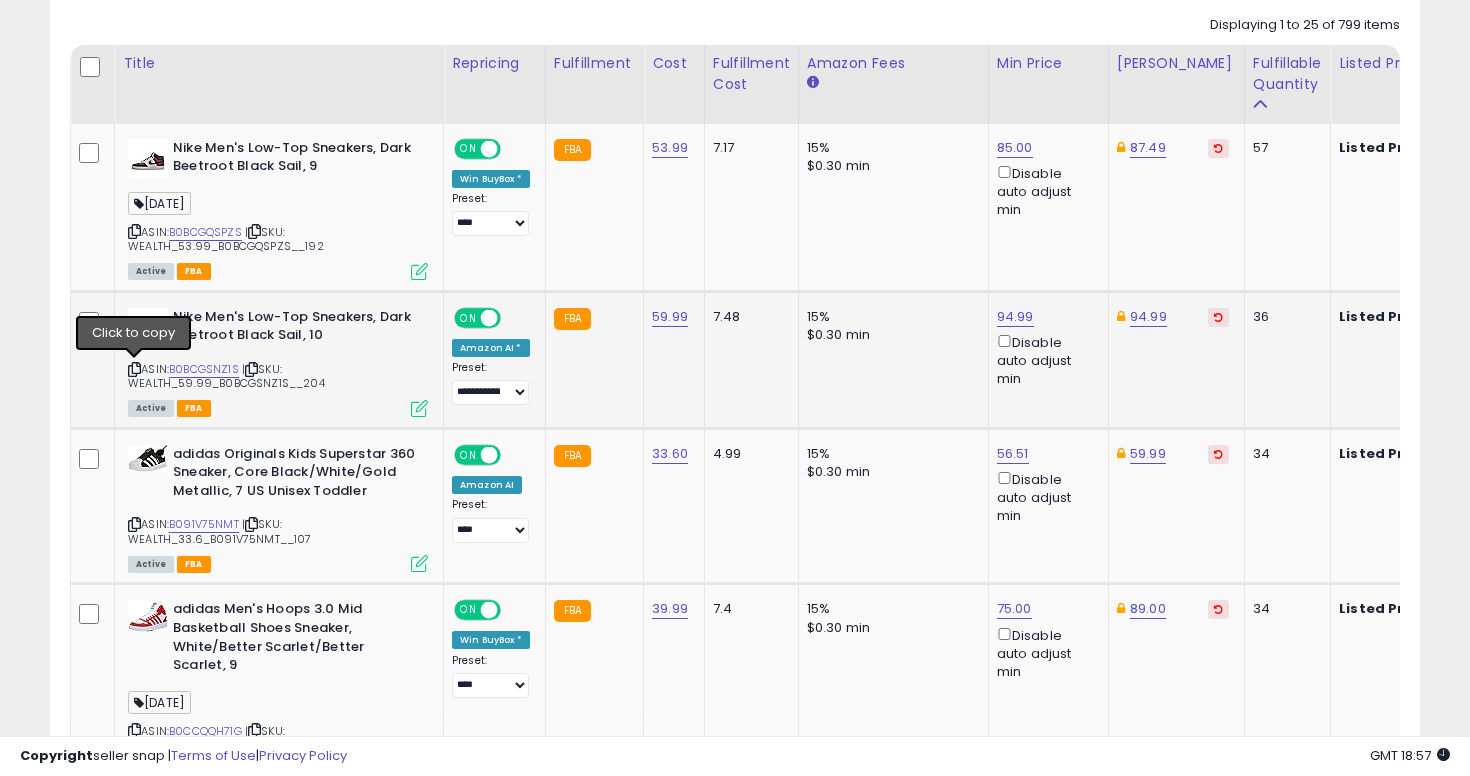 click at bounding box center [134, 369] 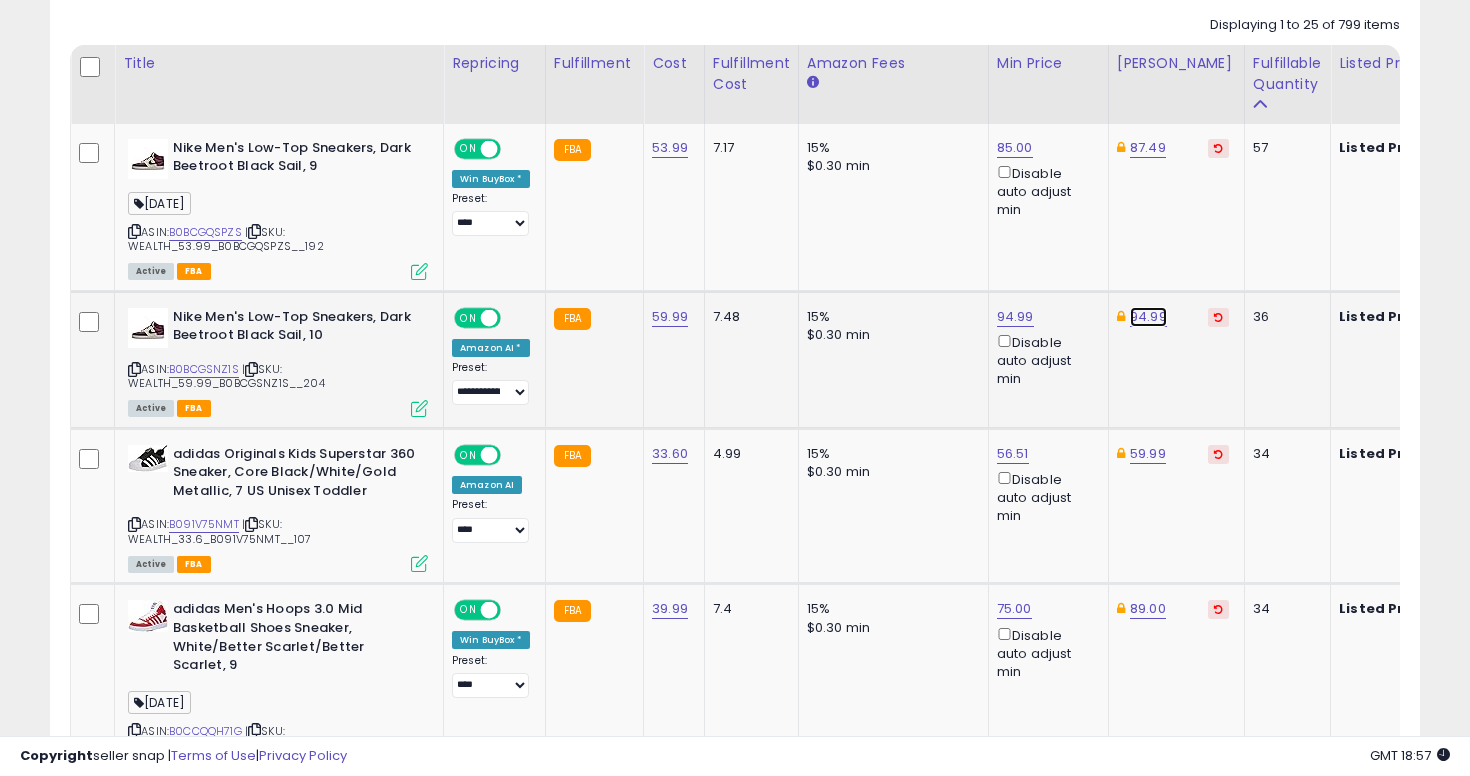 click on "94.99" at bounding box center [1148, 148] 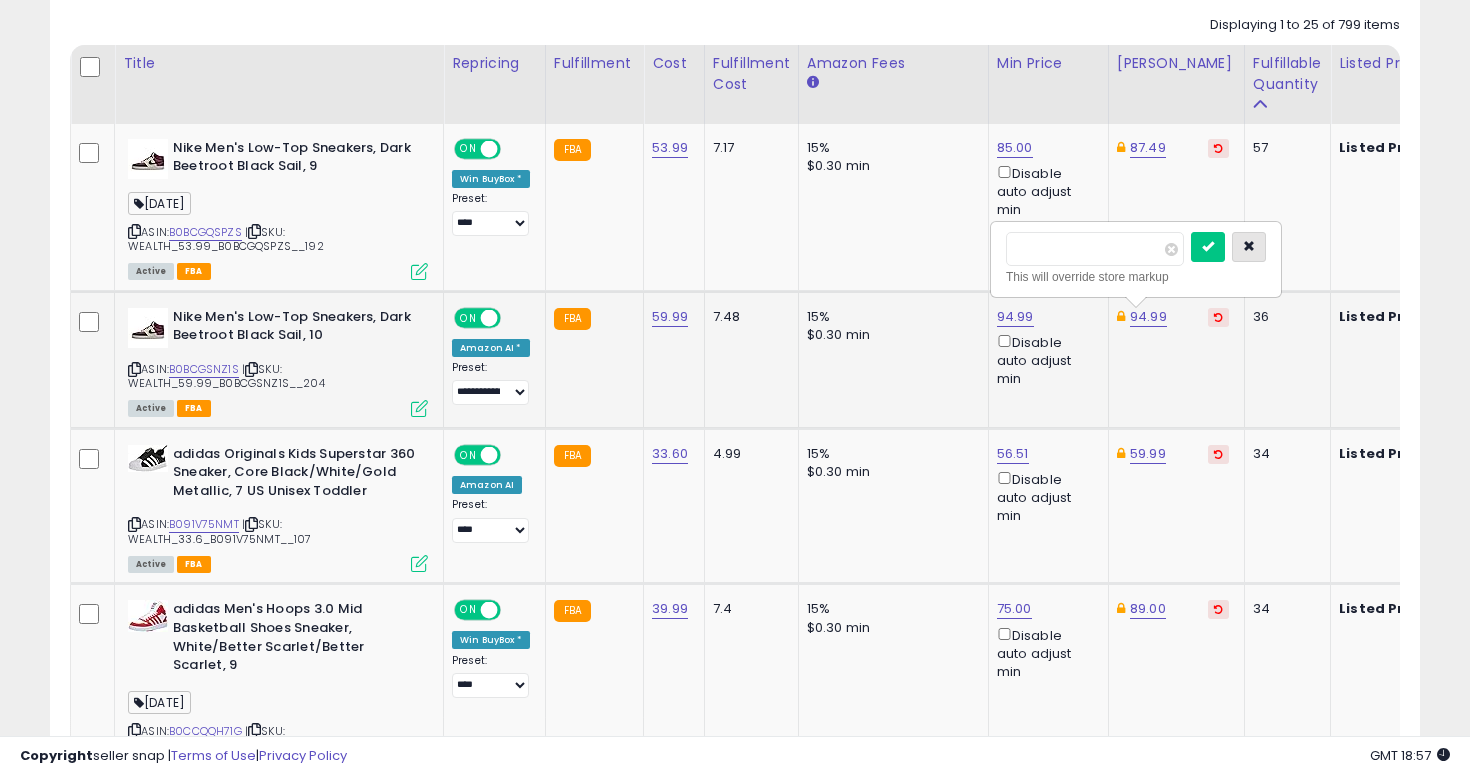 click at bounding box center (1249, 246) 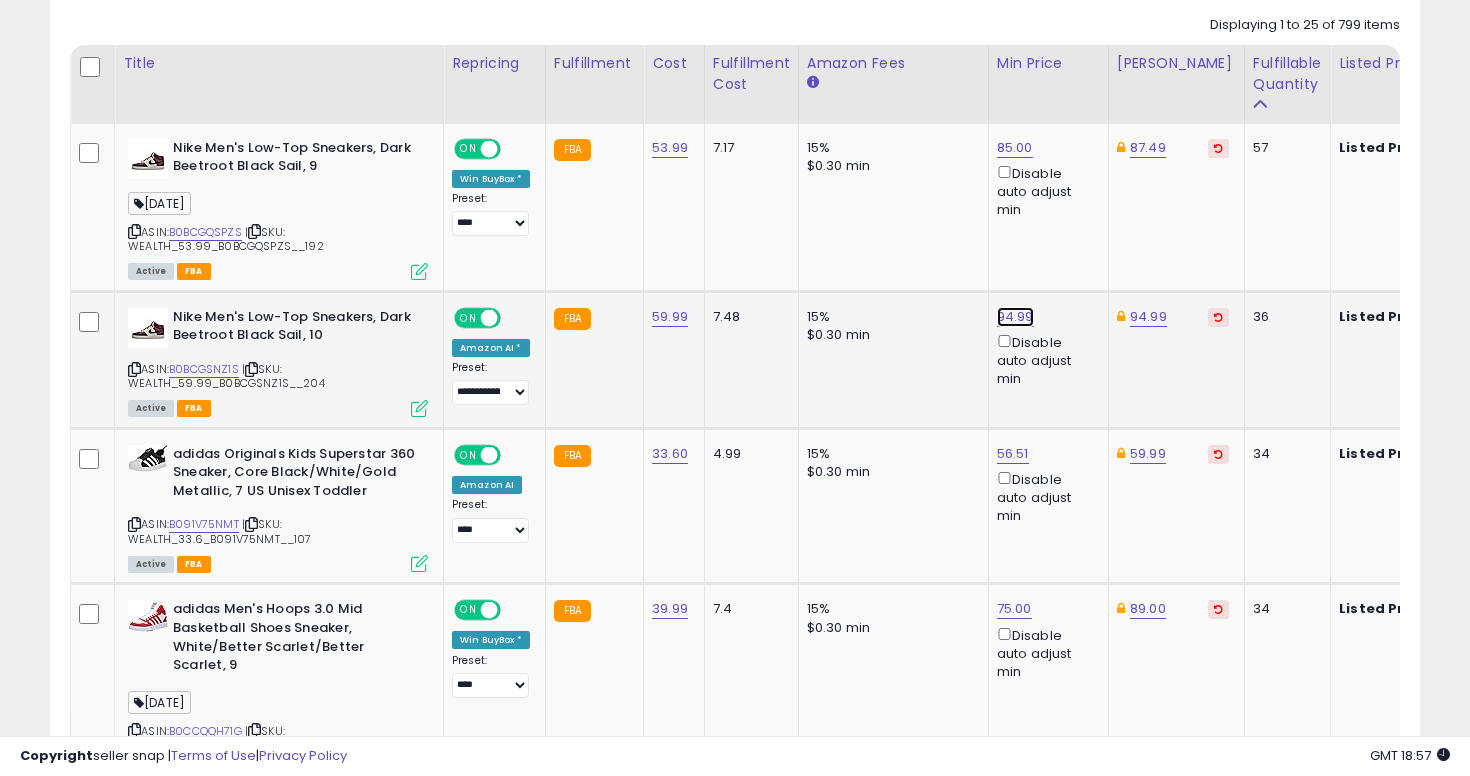 click on "94.99" at bounding box center (1015, 148) 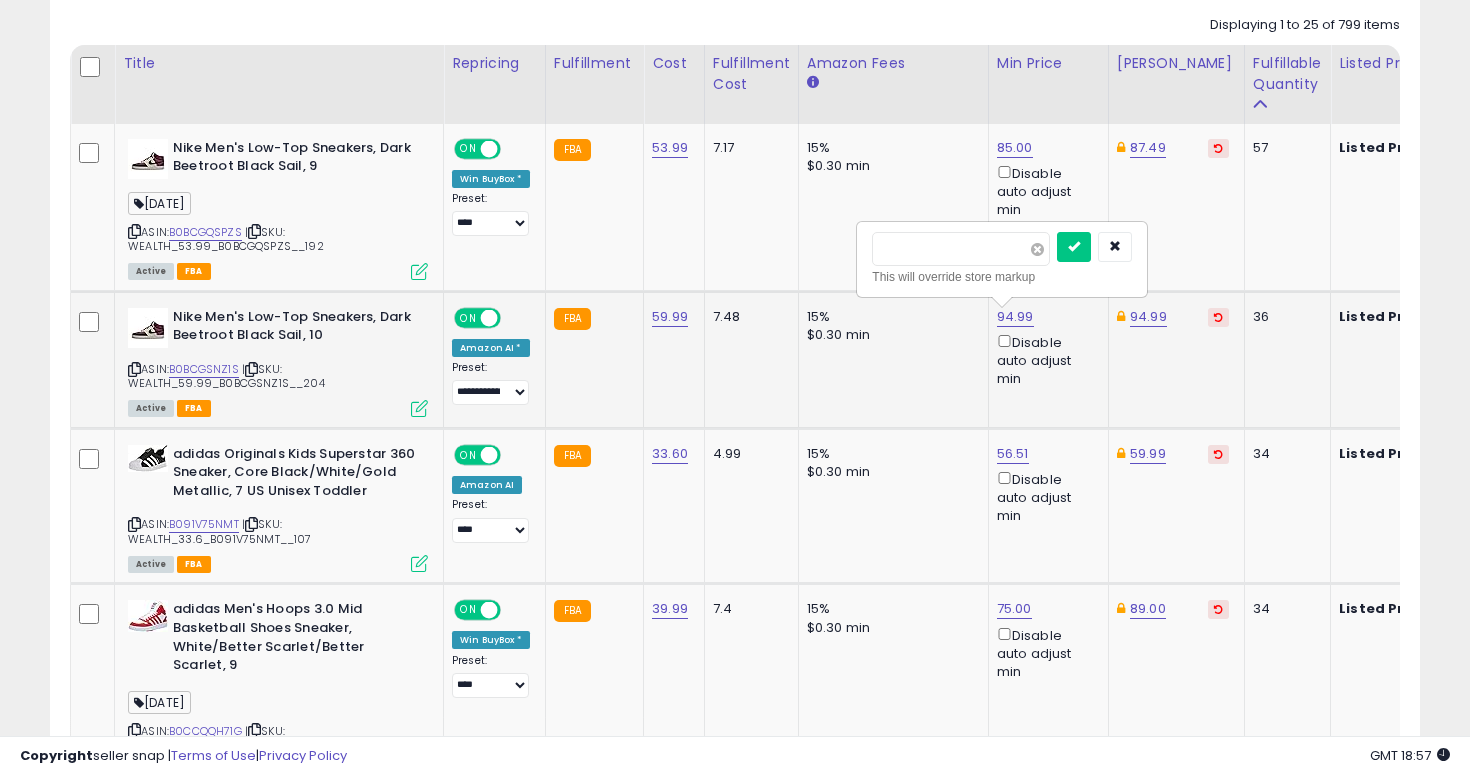click at bounding box center [1037, 249] 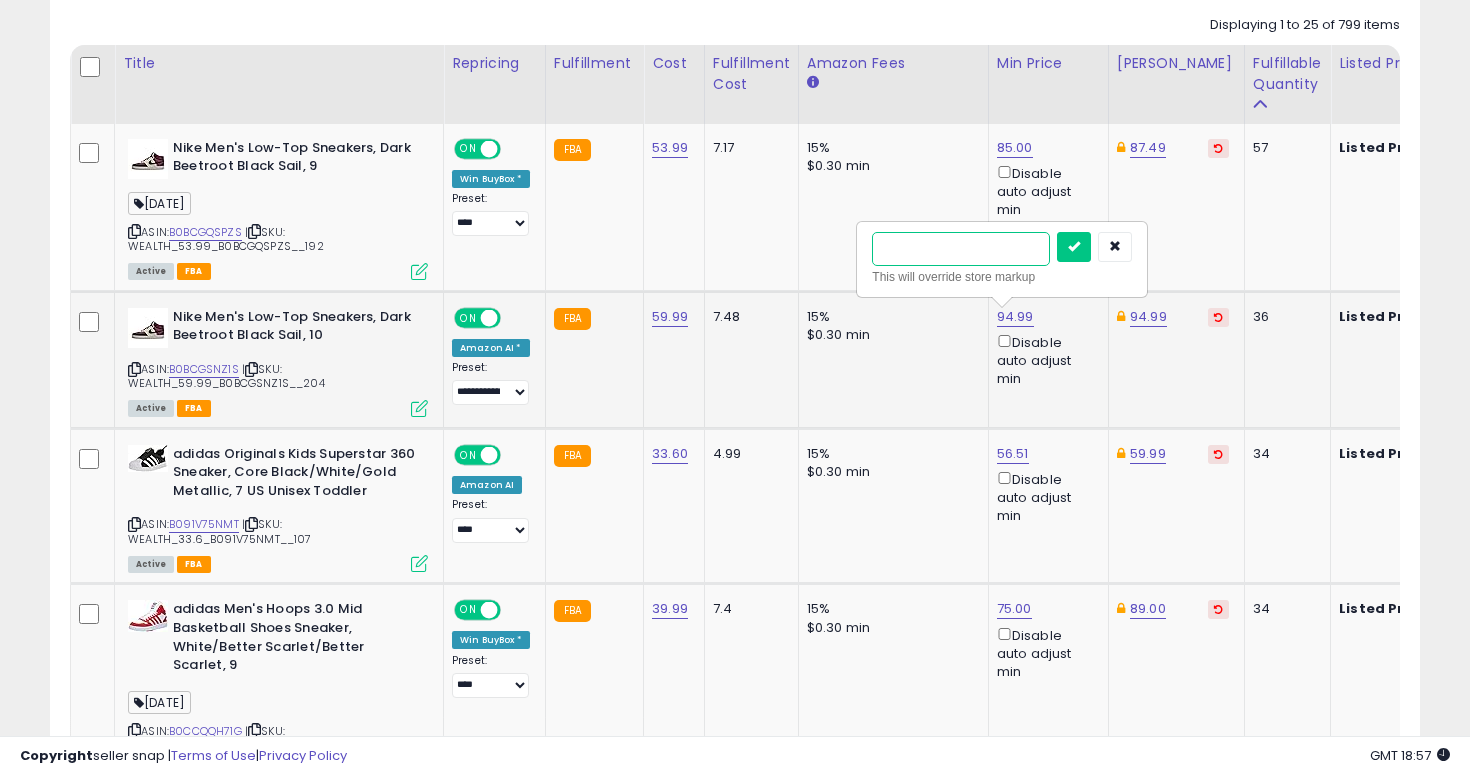 type on "**" 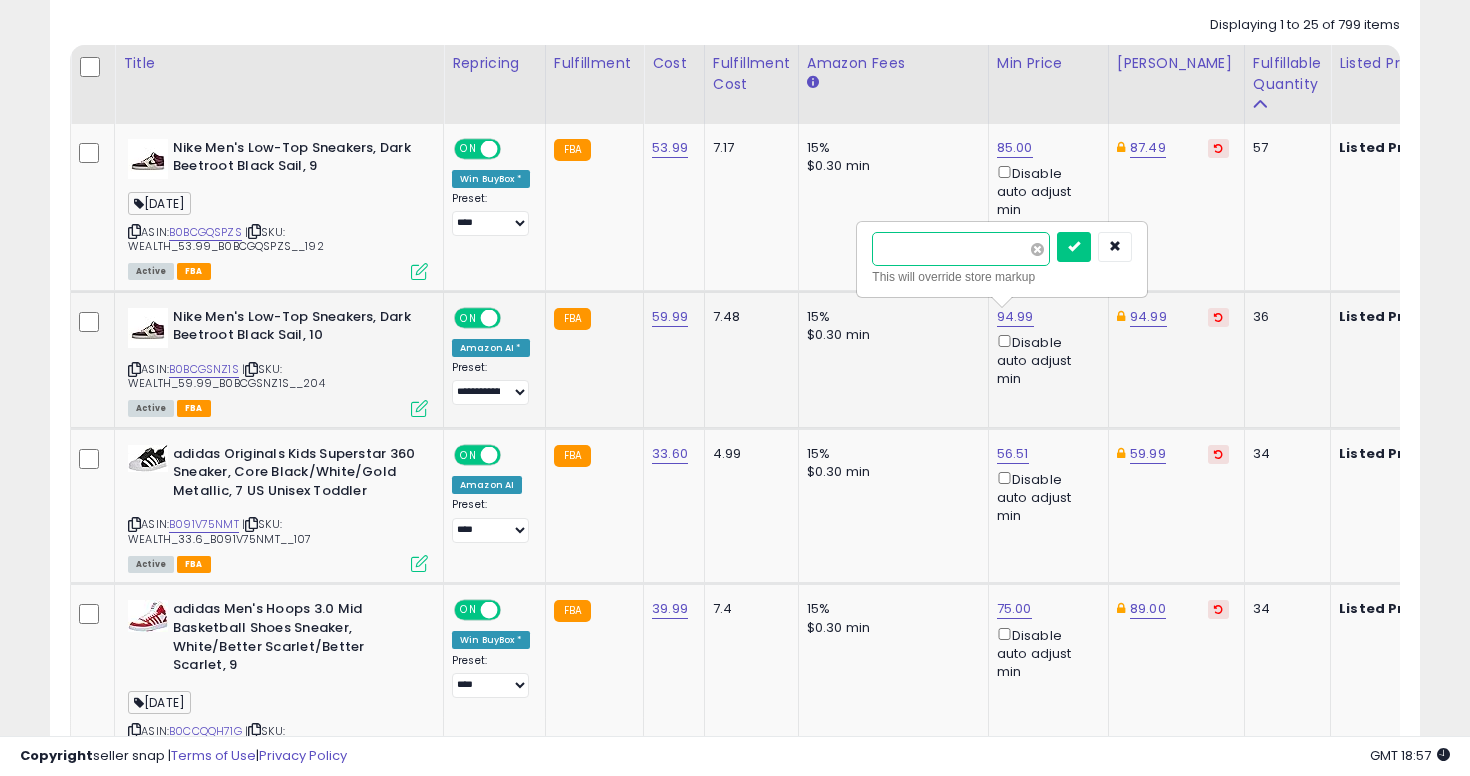 click at bounding box center [1074, 247] 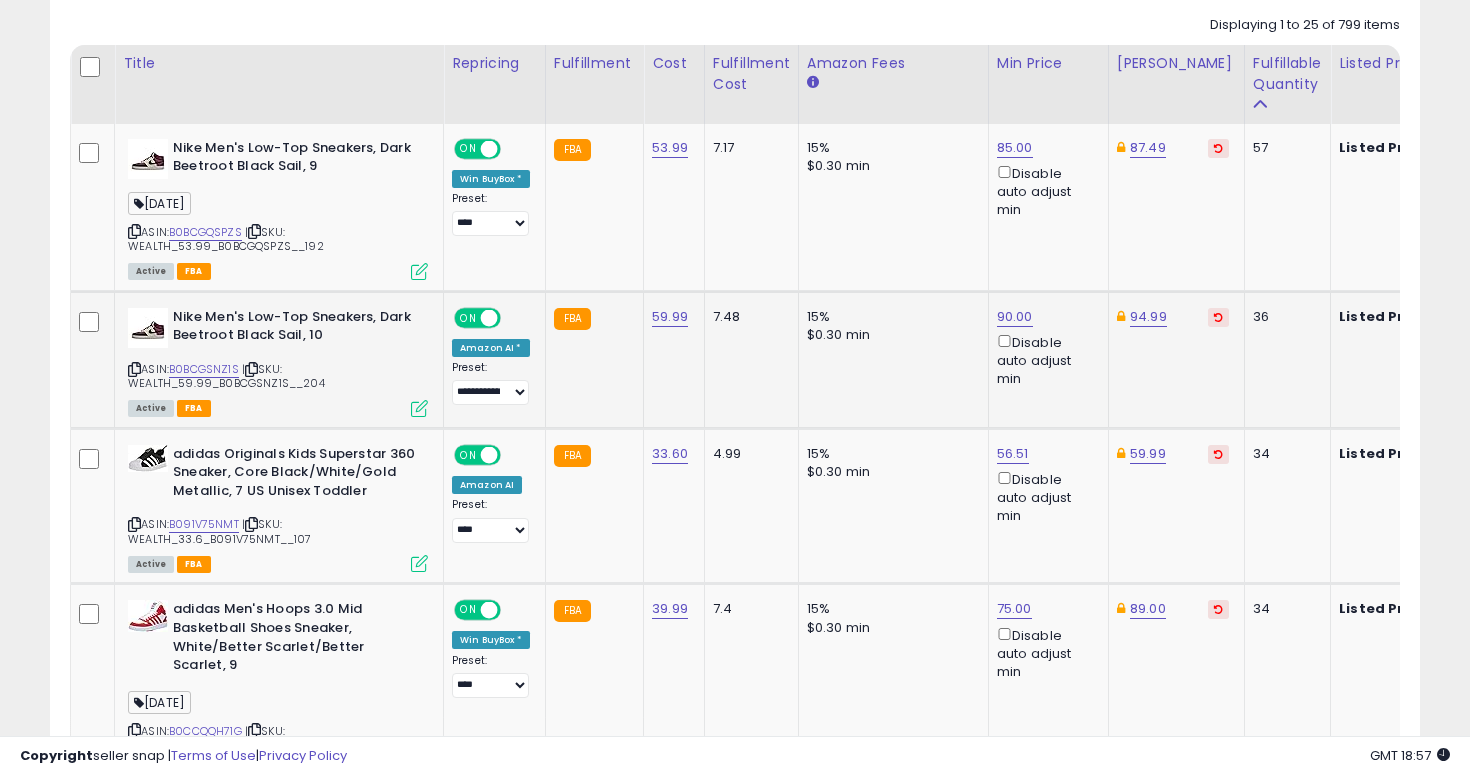 click at bounding box center (1121, 316) 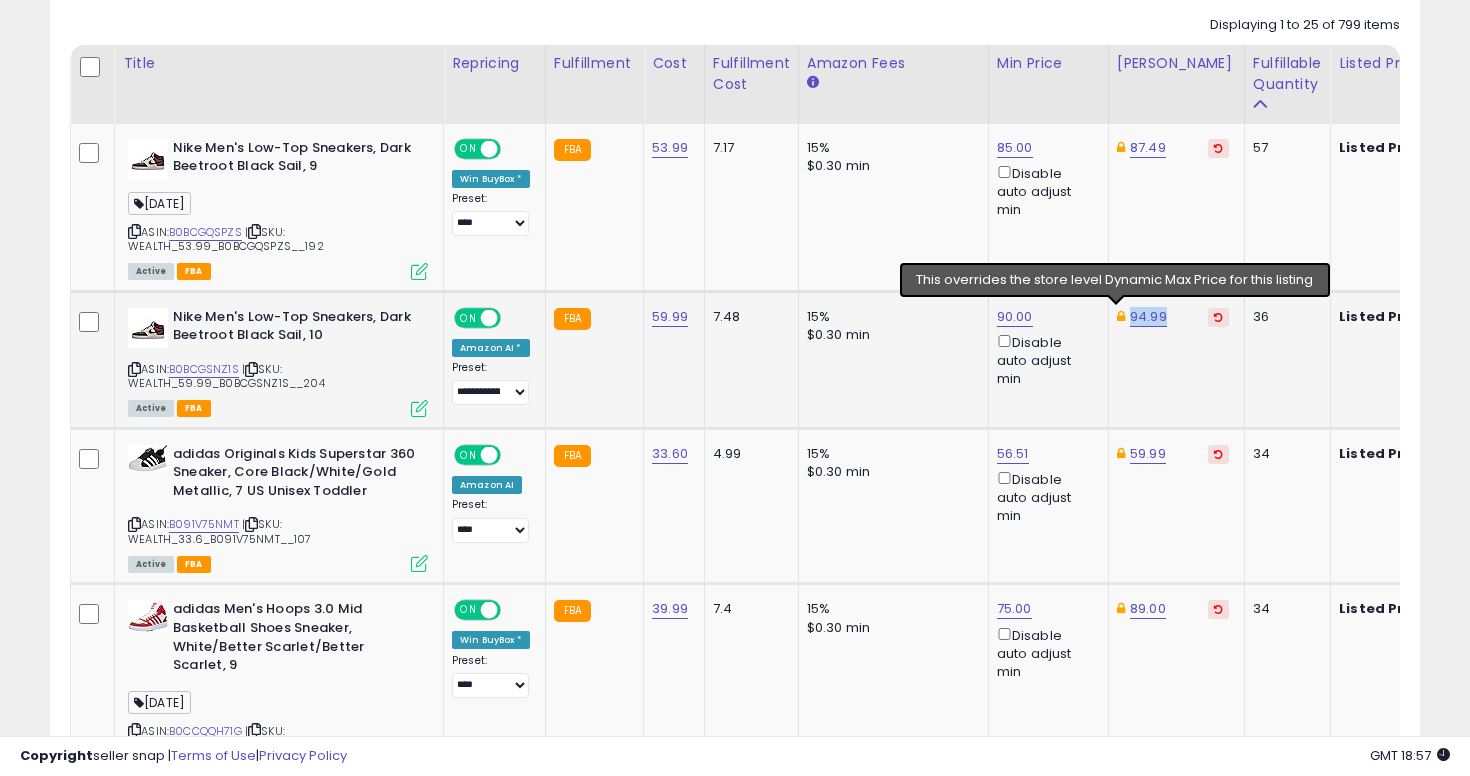 click on "94.99" at bounding box center (1173, 317) 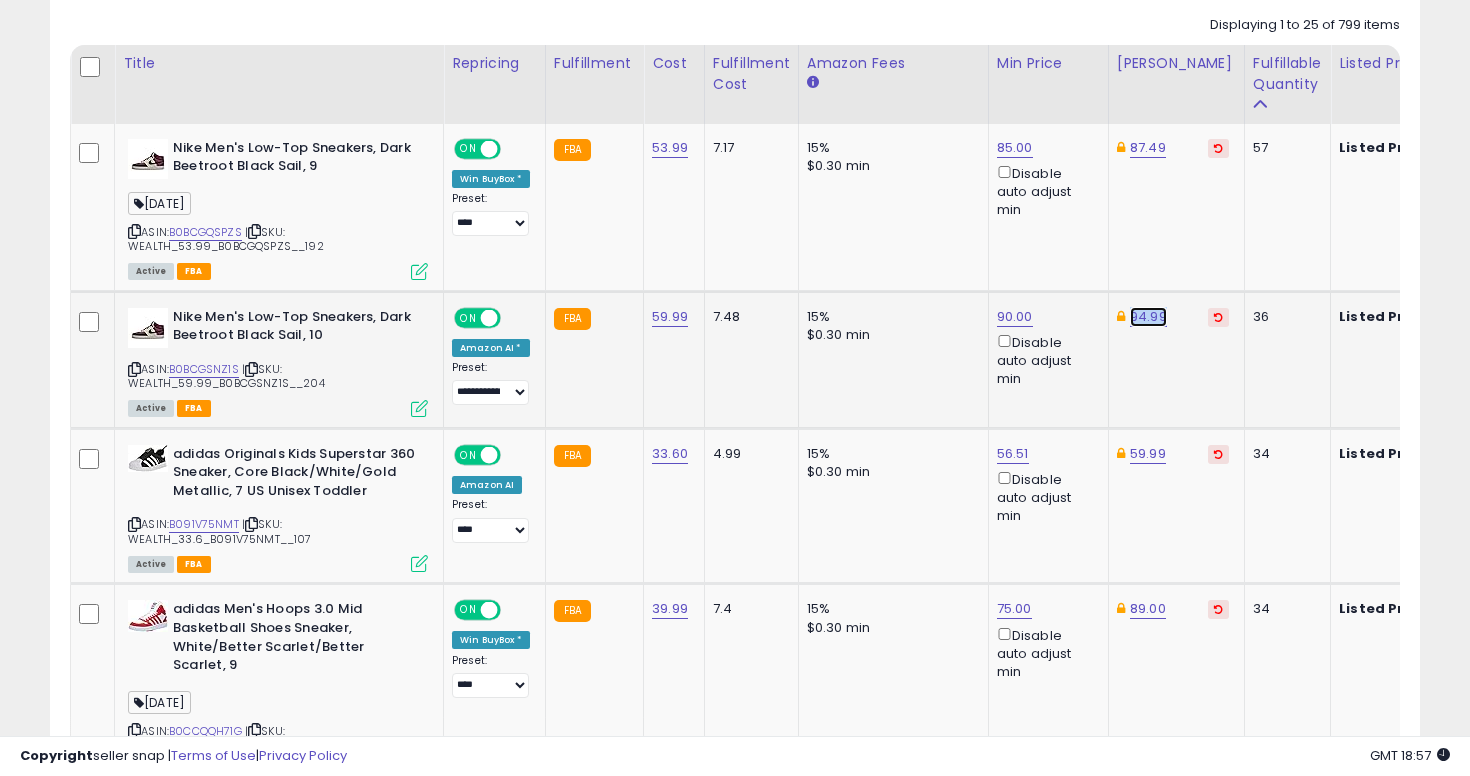click on "94.99" at bounding box center [1148, 148] 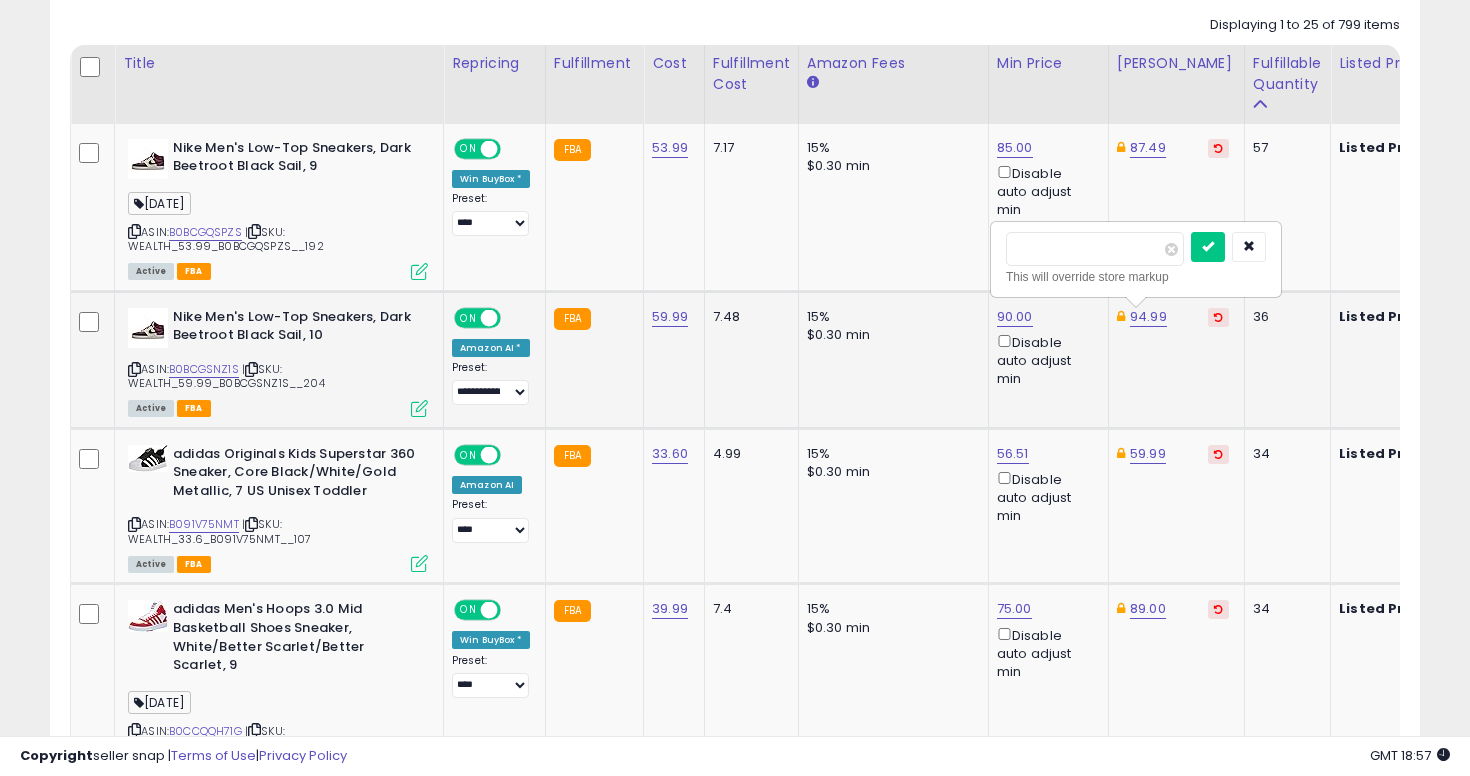 click on "*****" at bounding box center [1095, 249] 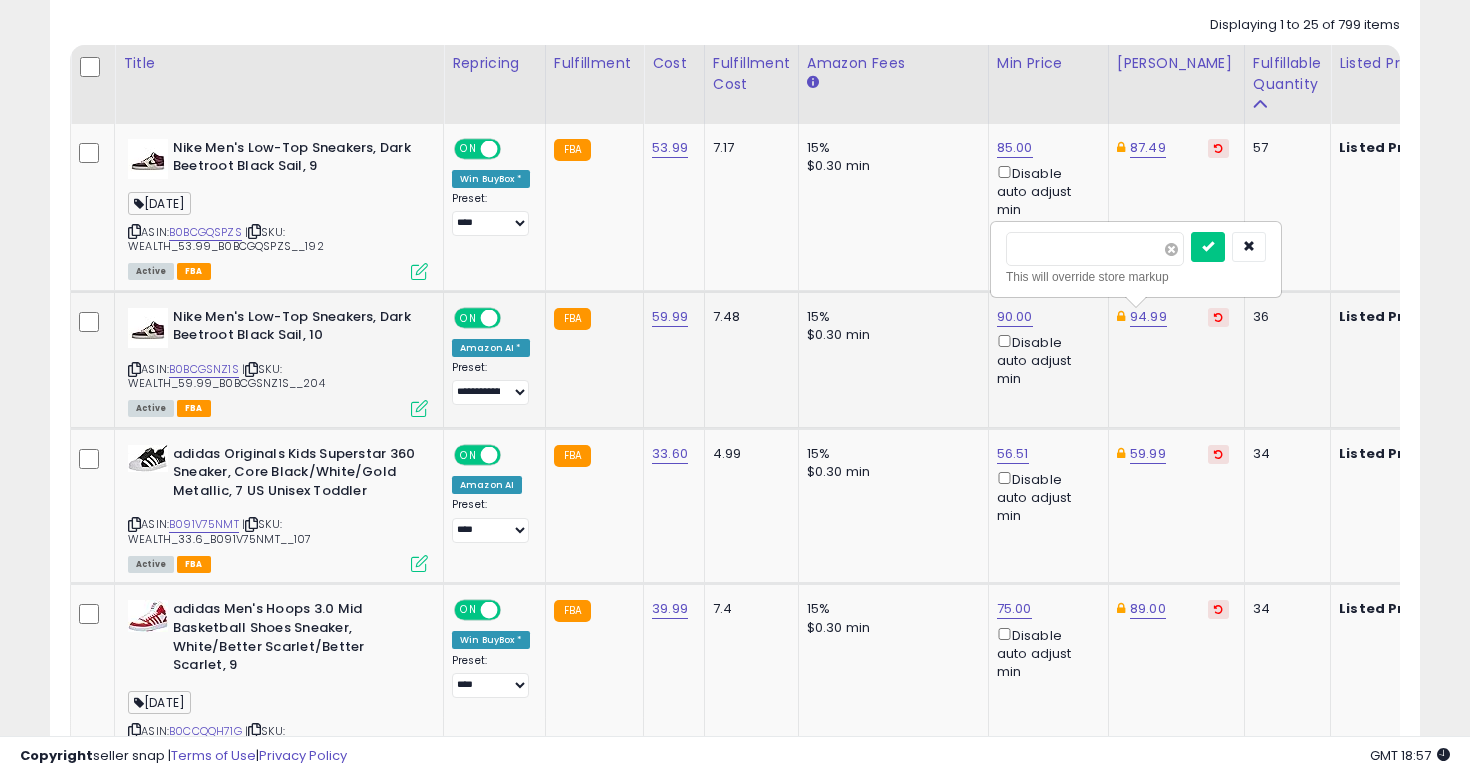 click at bounding box center [1171, 249] 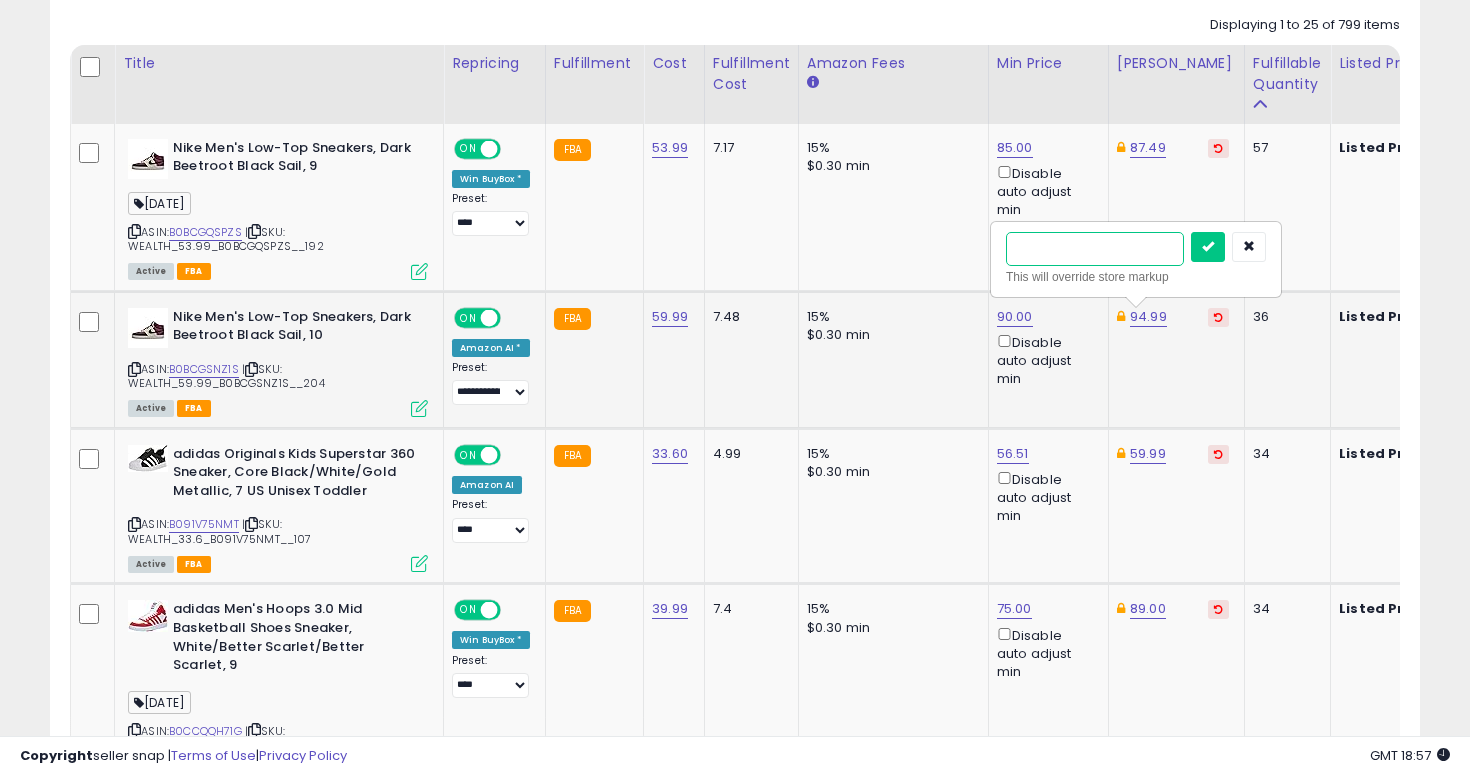 type on "**" 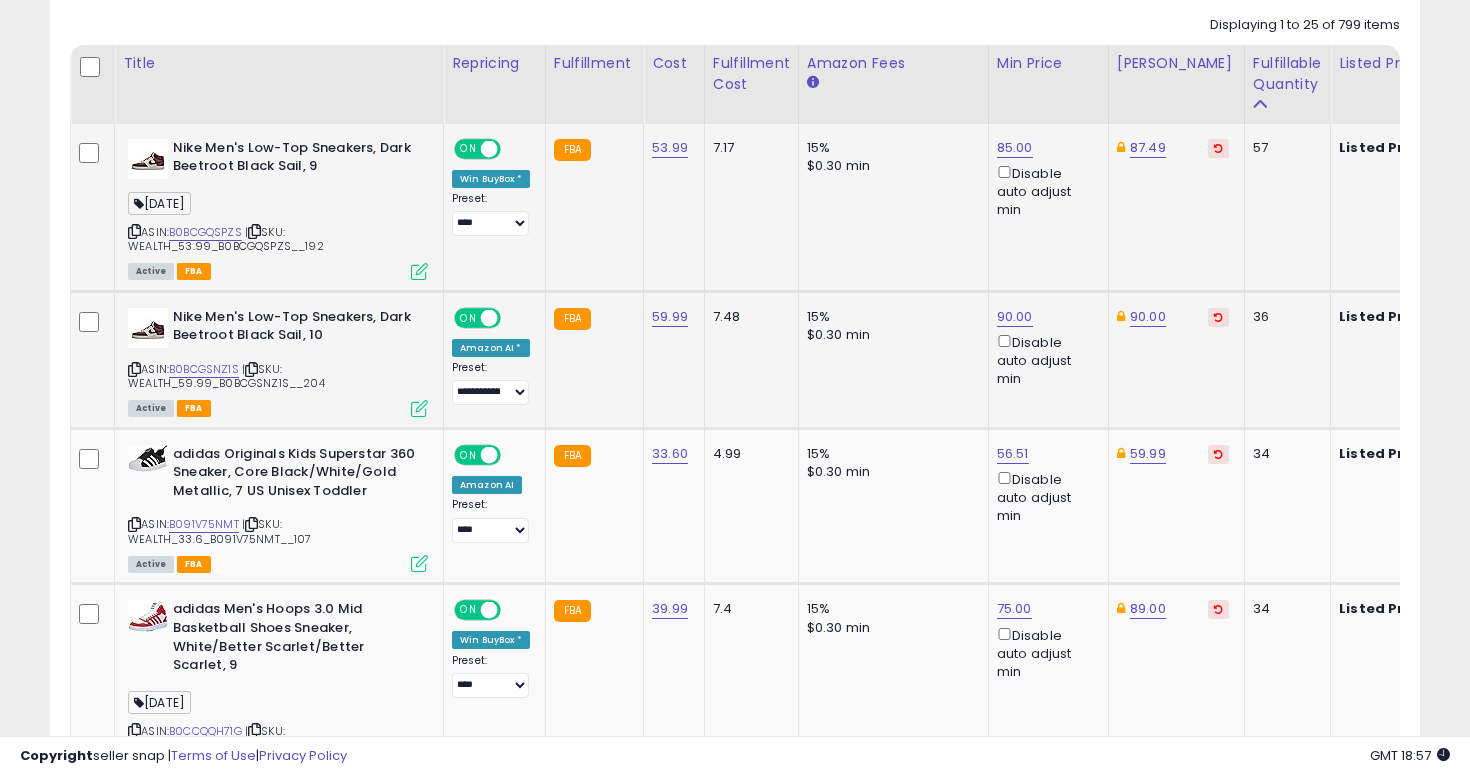 click at bounding box center [134, 231] 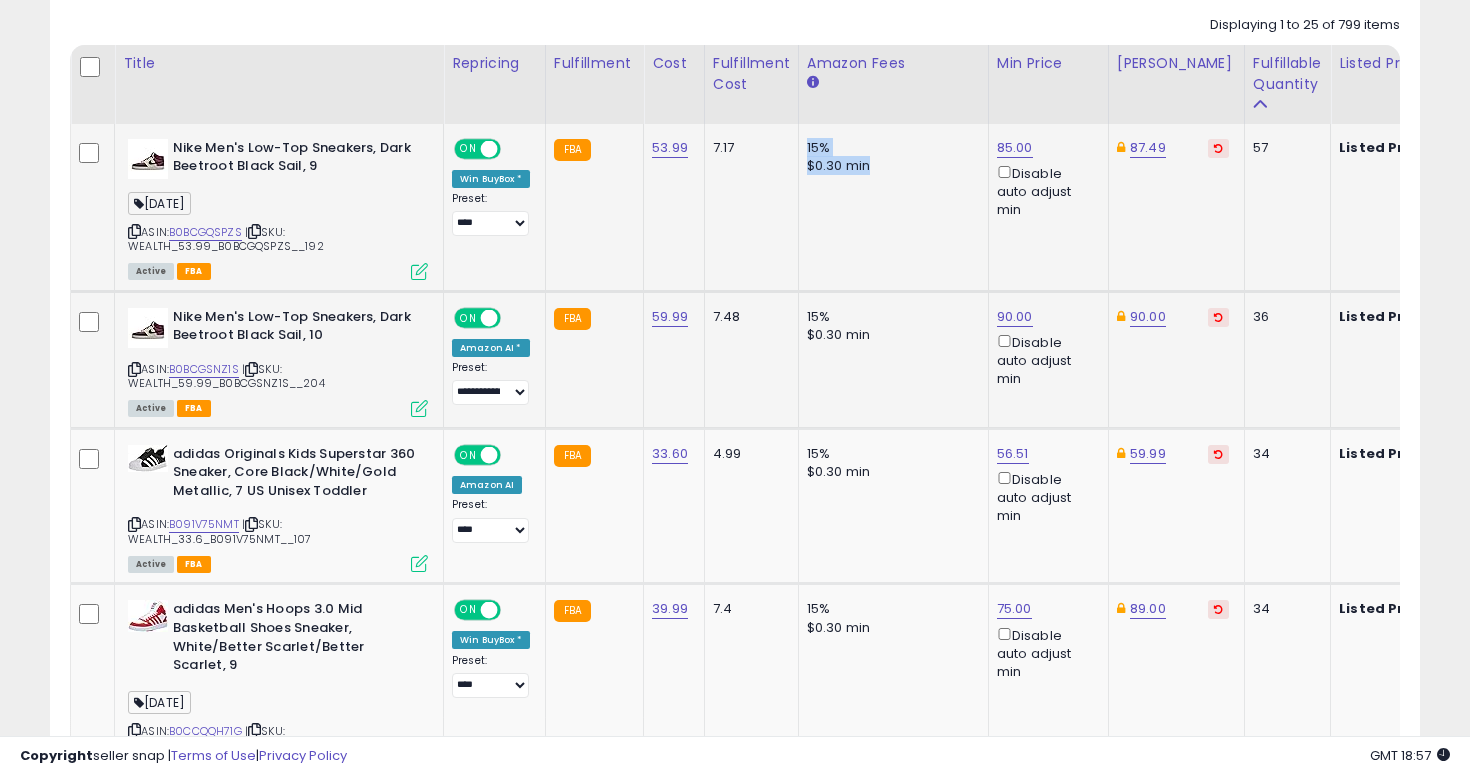 drag, startPoint x: 885, startPoint y: 175, endPoint x: 789, endPoint y: 143, distance: 101.19289 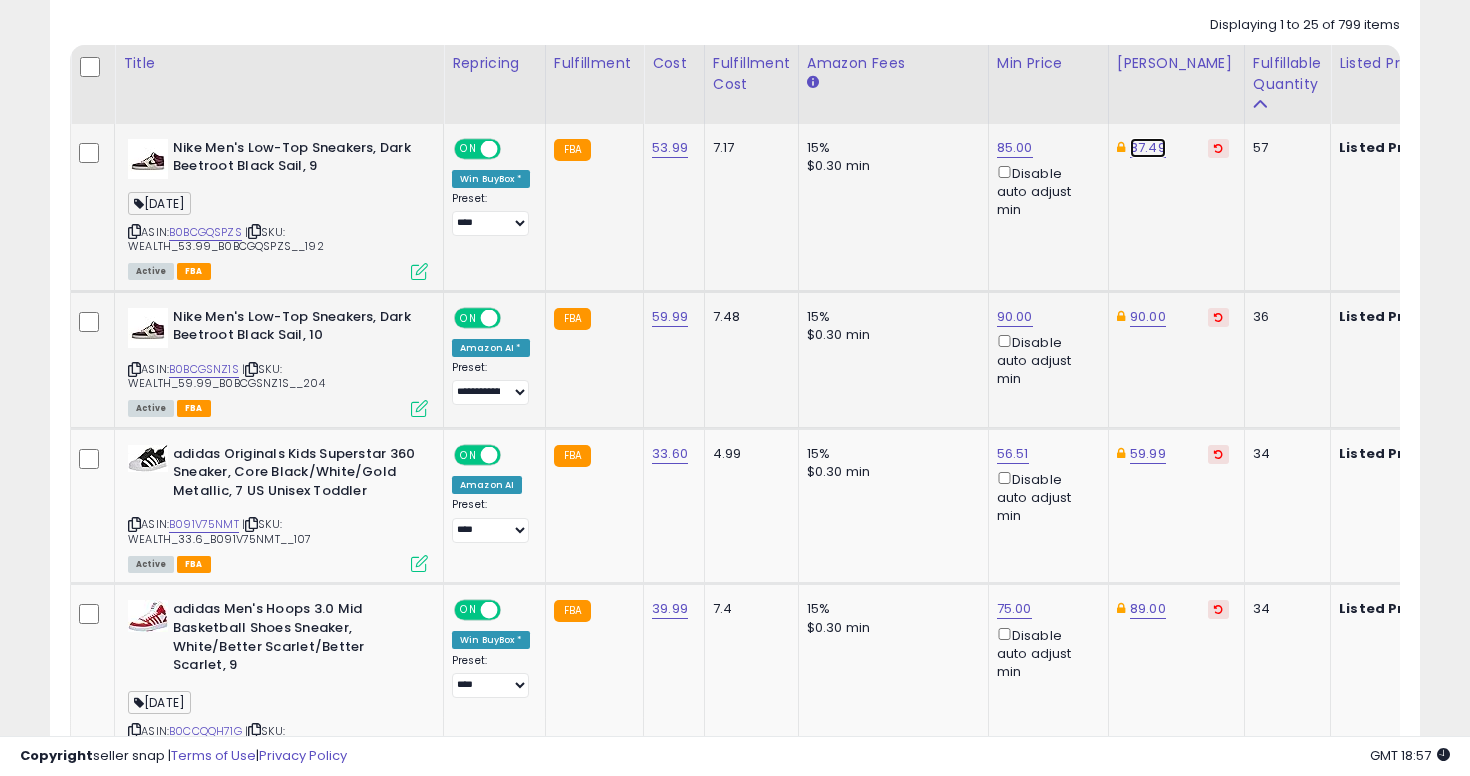 click on "87.49" at bounding box center (1148, 148) 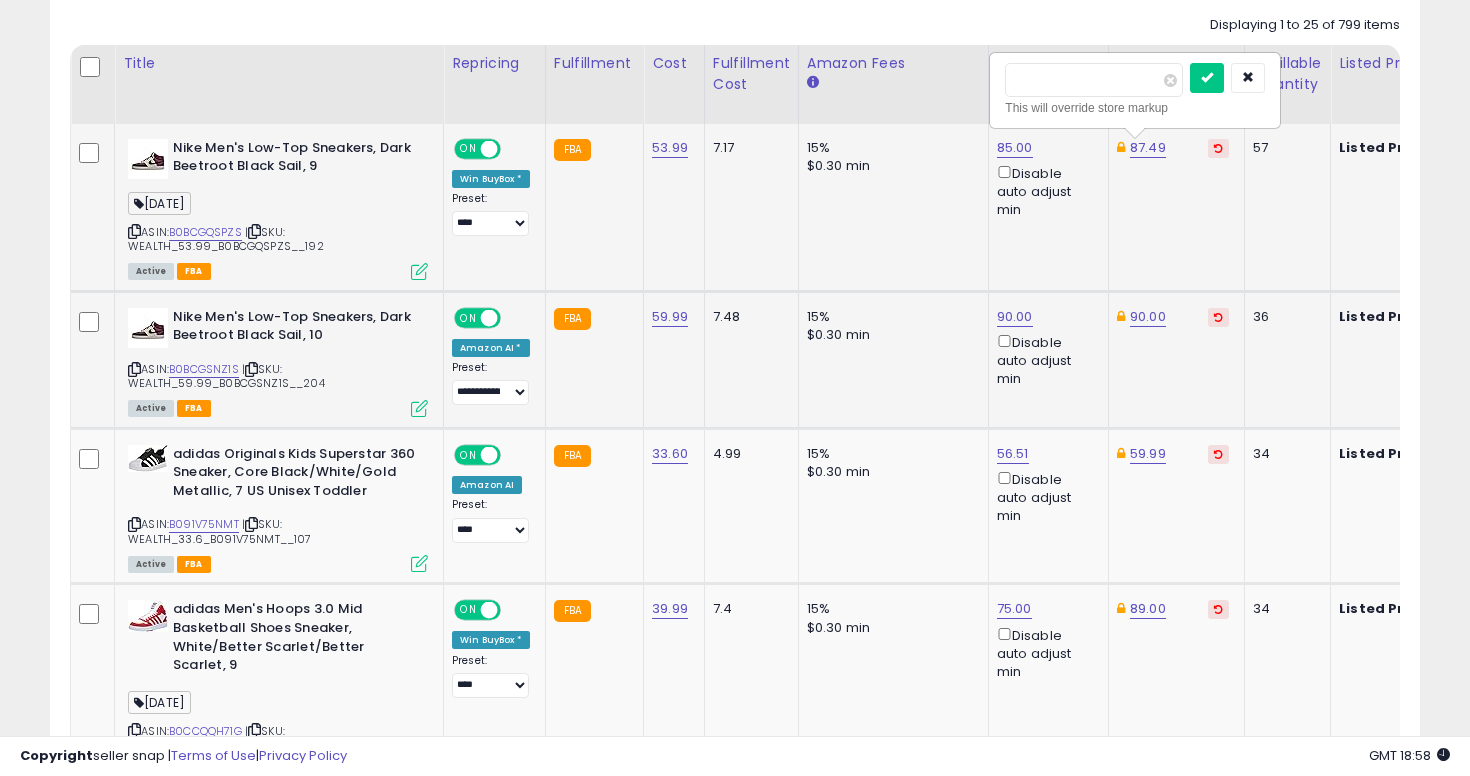 click on "*****" at bounding box center [1094, 80] 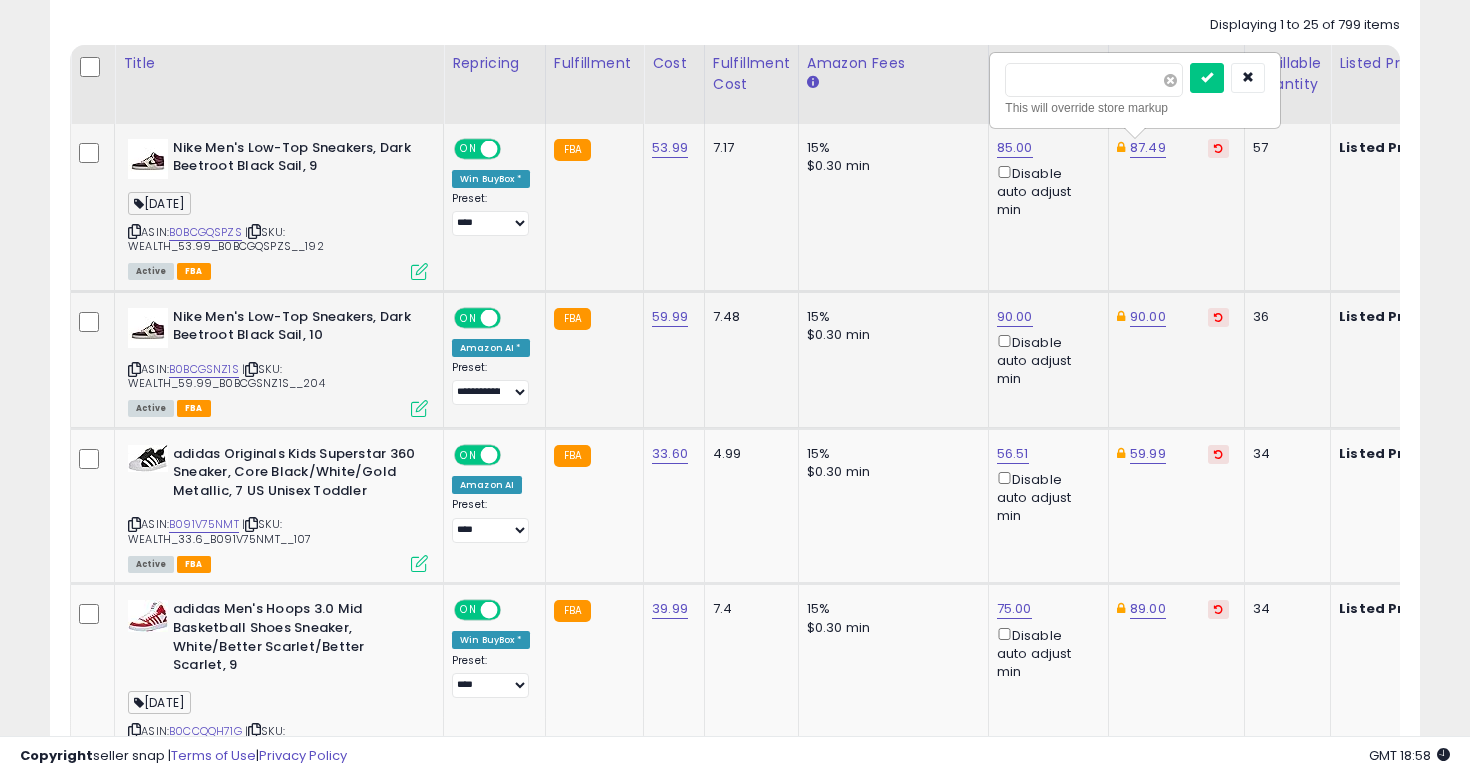 click at bounding box center [1170, 80] 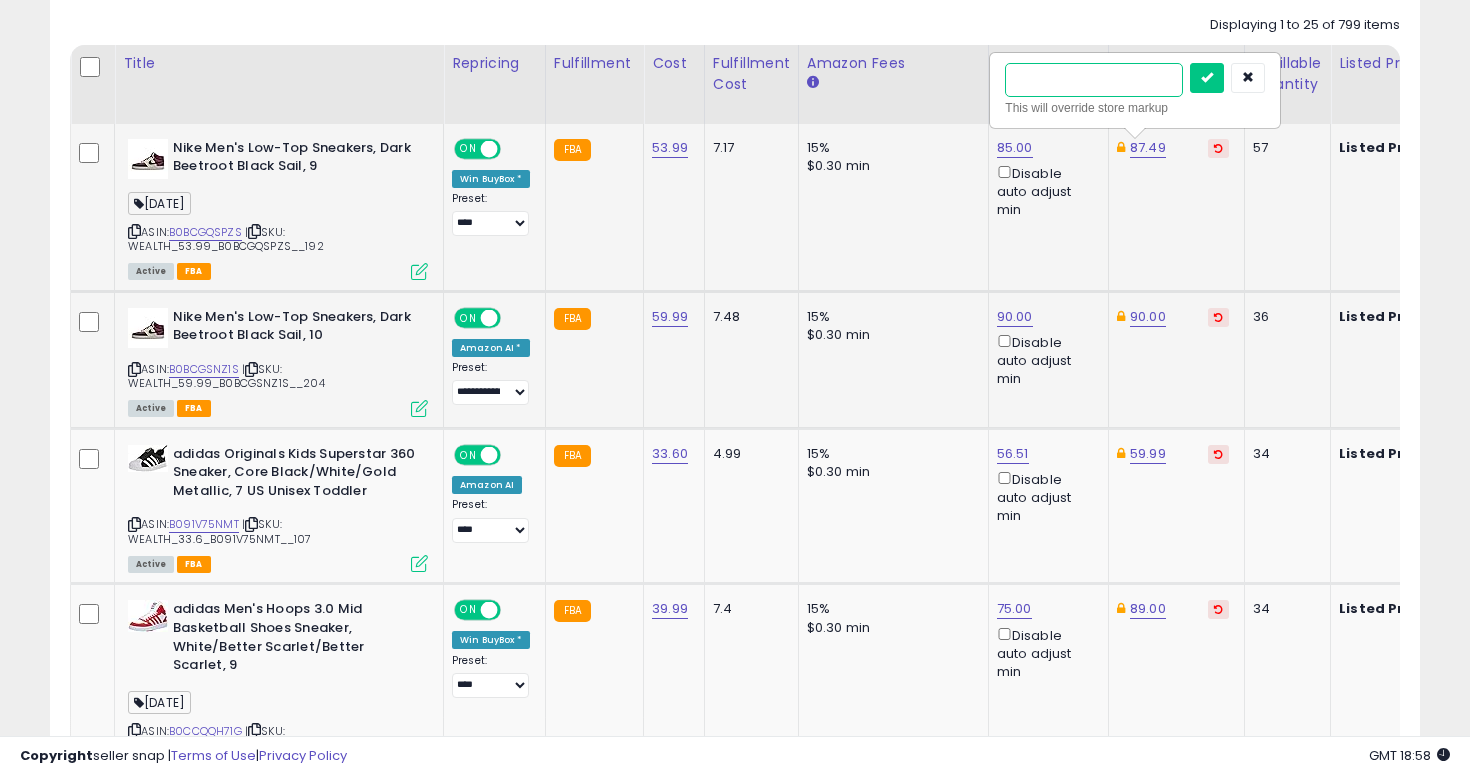 type on "**" 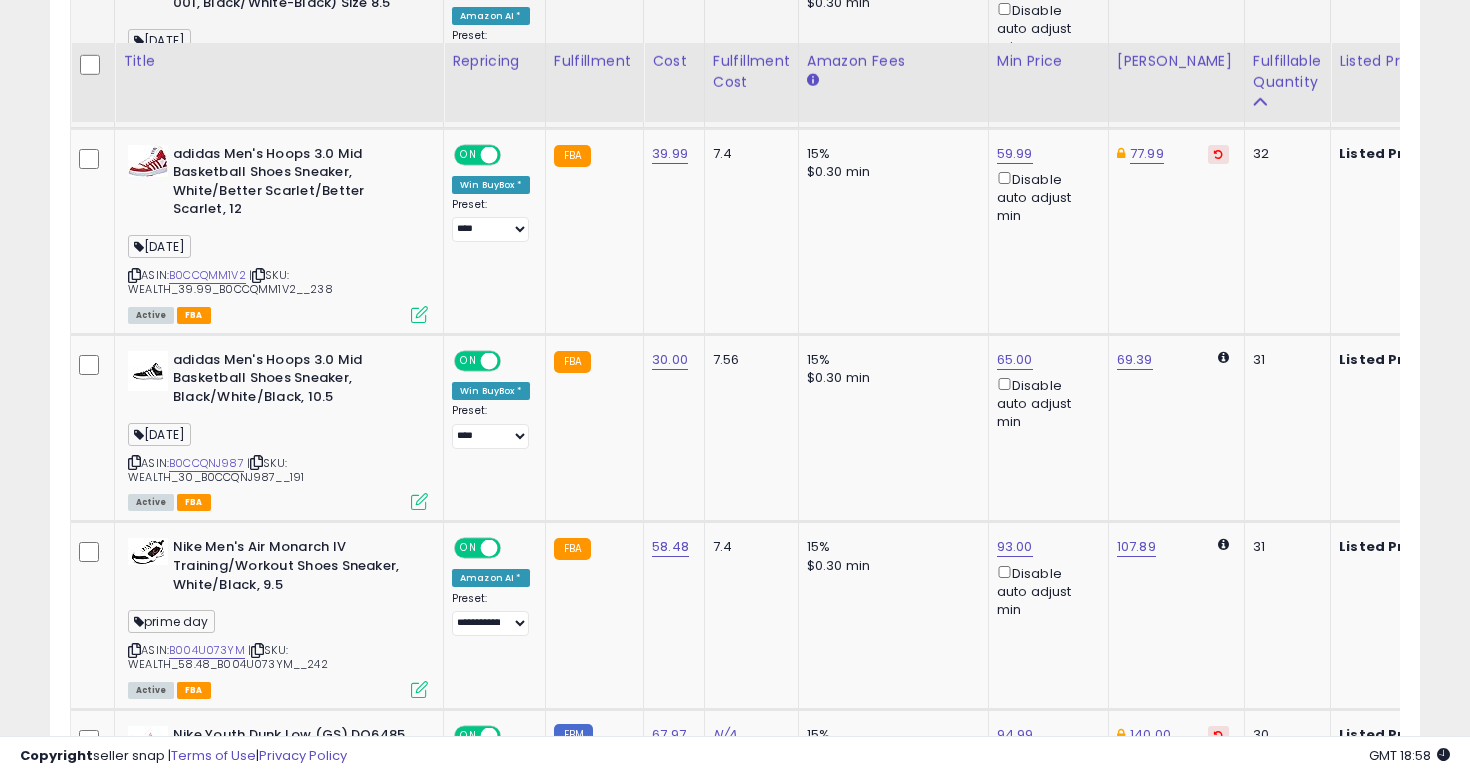 scroll, scrollTop: 2055, scrollLeft: 0, axis: vertical 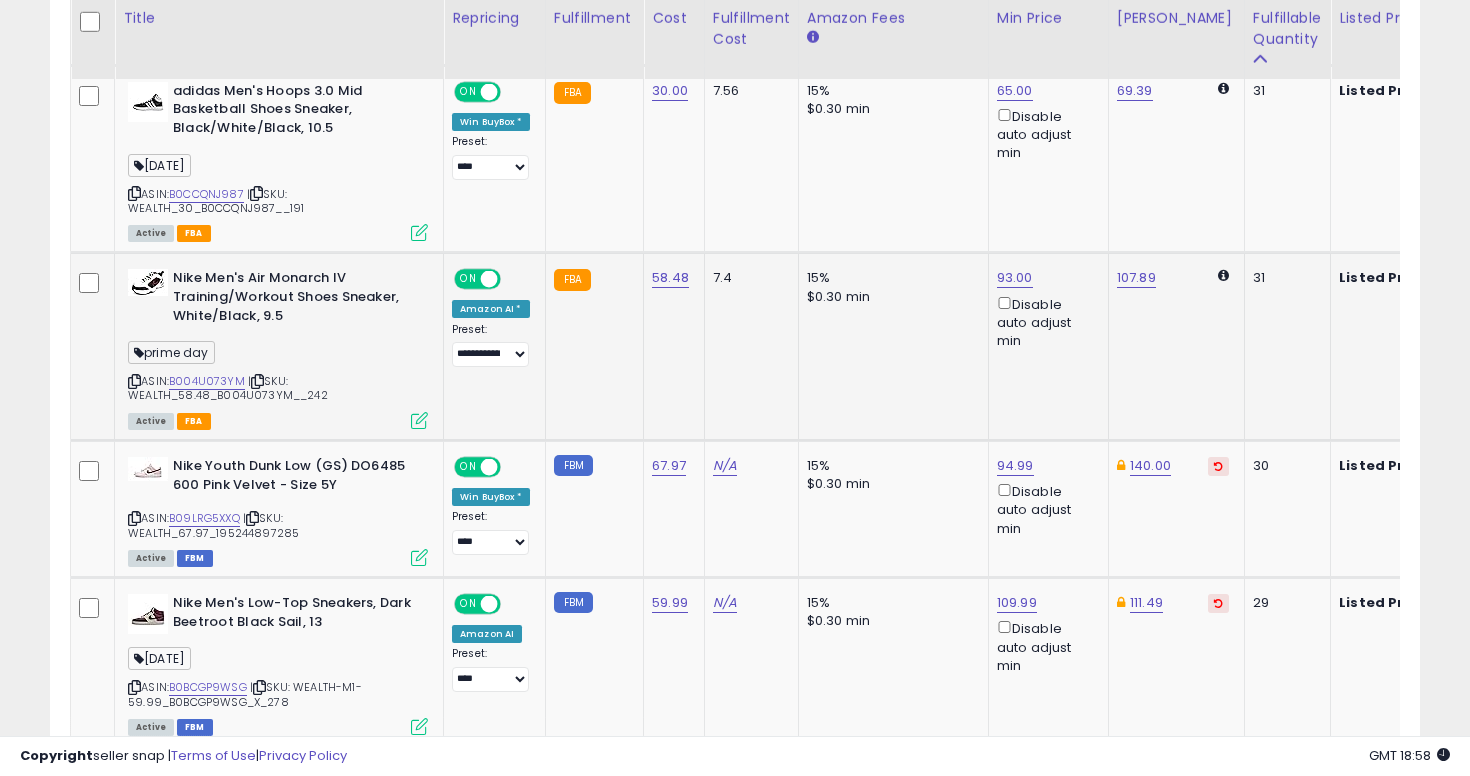 click at bounding box center (134, 381) 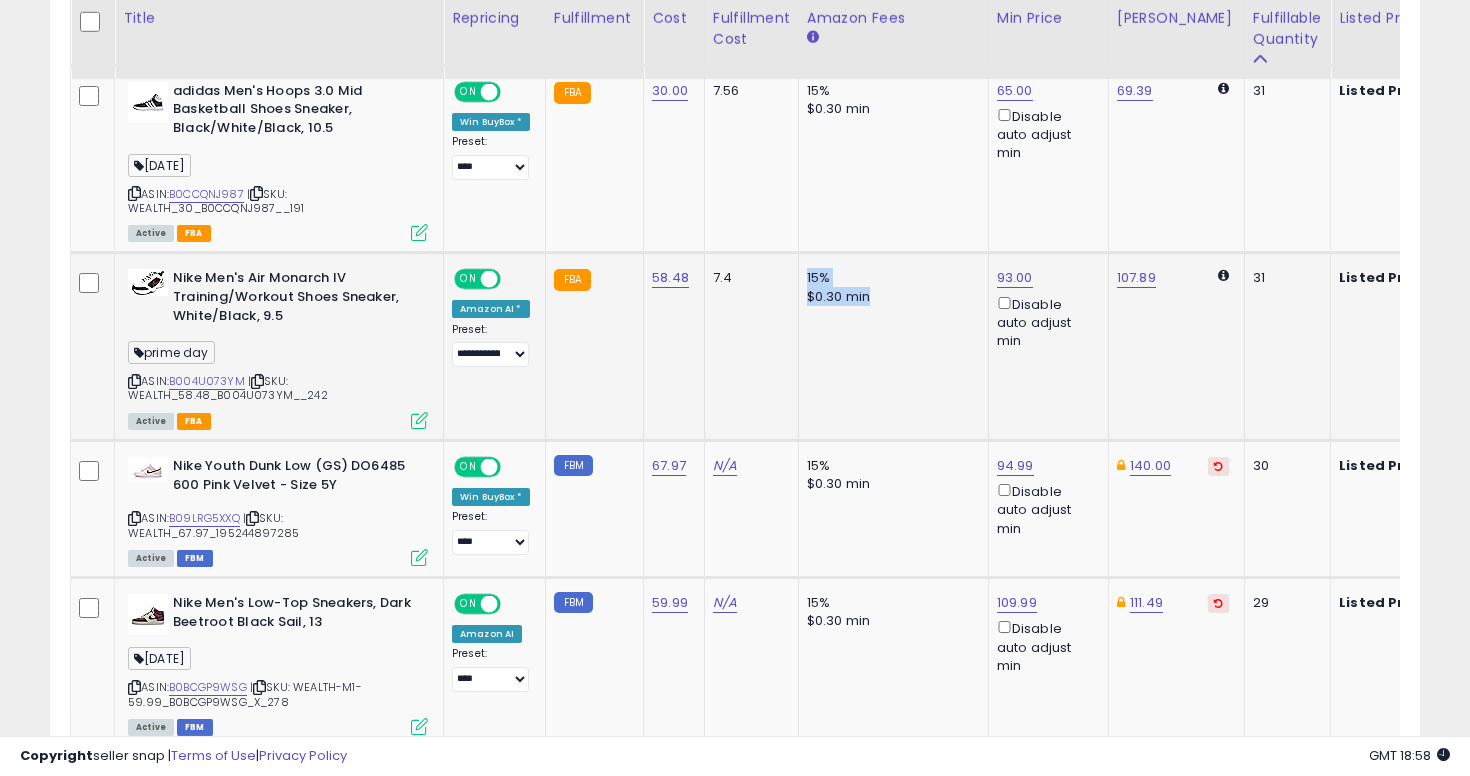 drag, startPoint x: 797, startPoint y: 287, endPoint x: 898, endPoint y: 310, distance: 103.58572 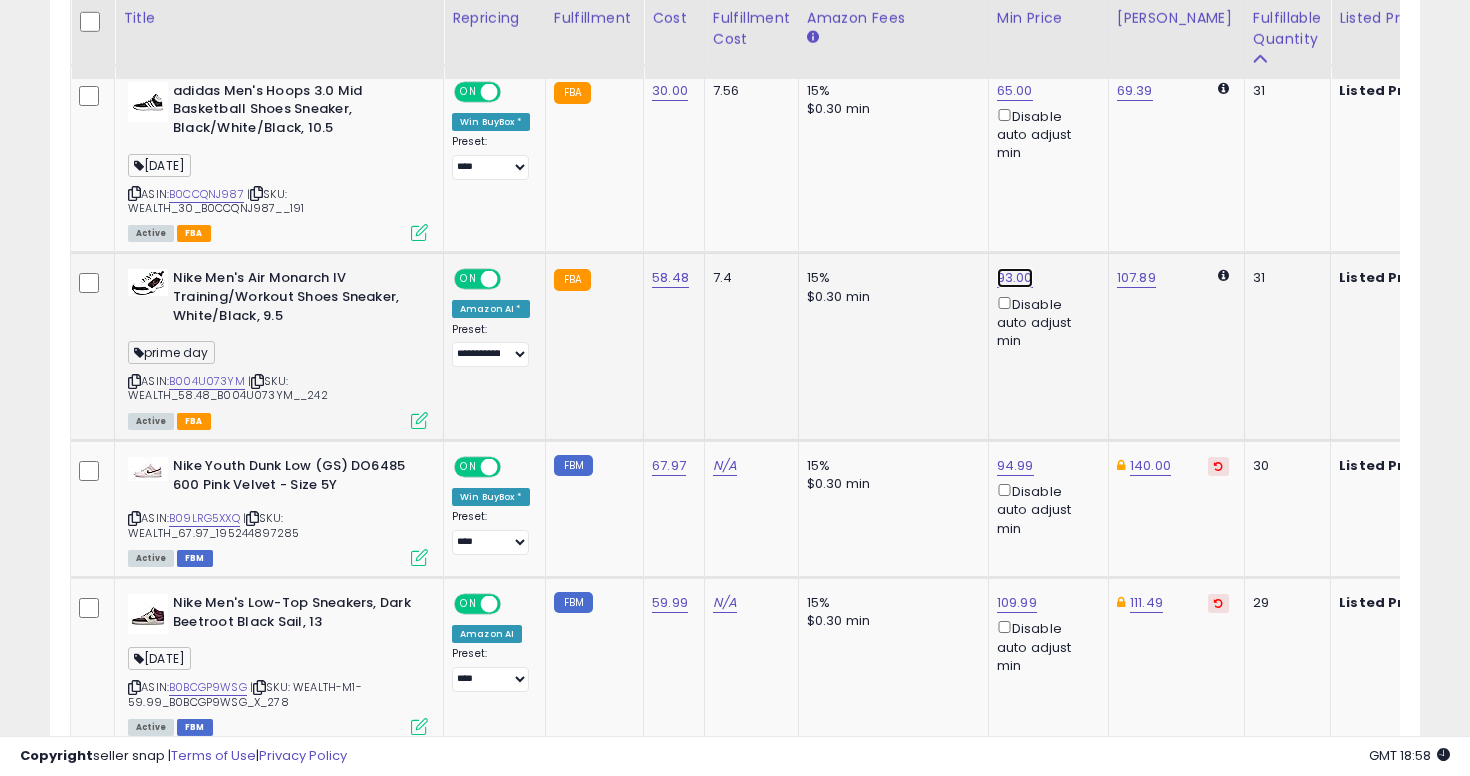 click on "93.00" at bounding box center (1015, -952) 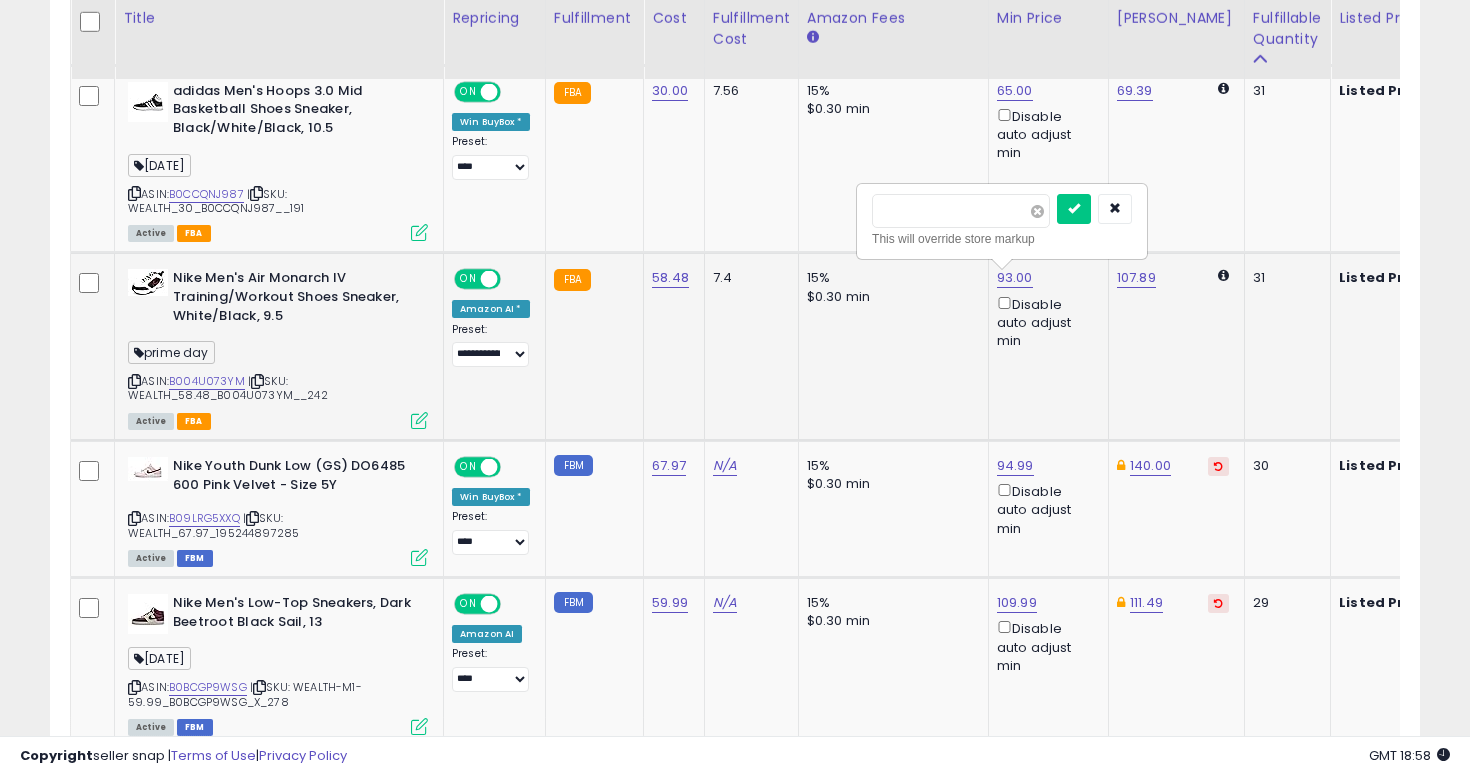 click at bounding box center [1037, 211] 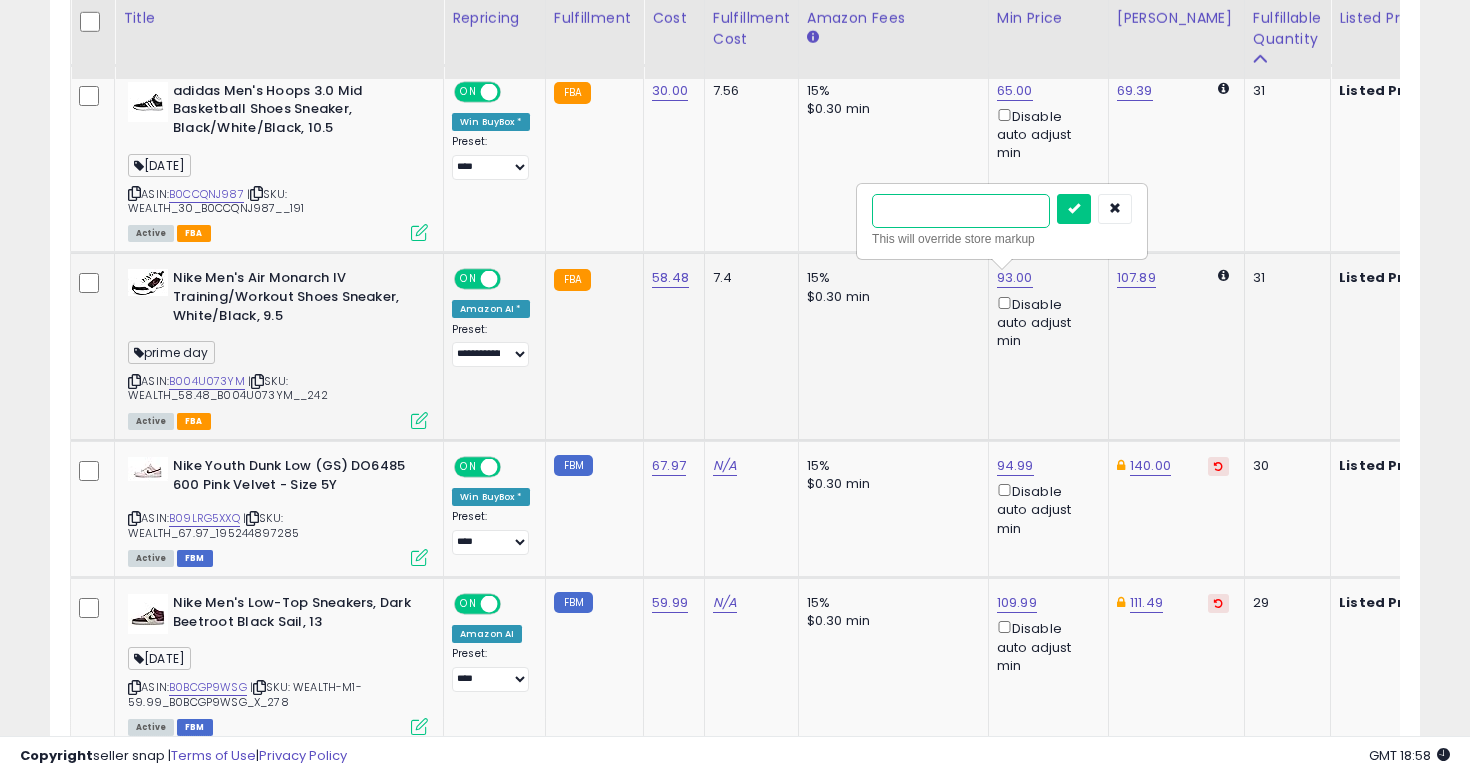 type on "**" 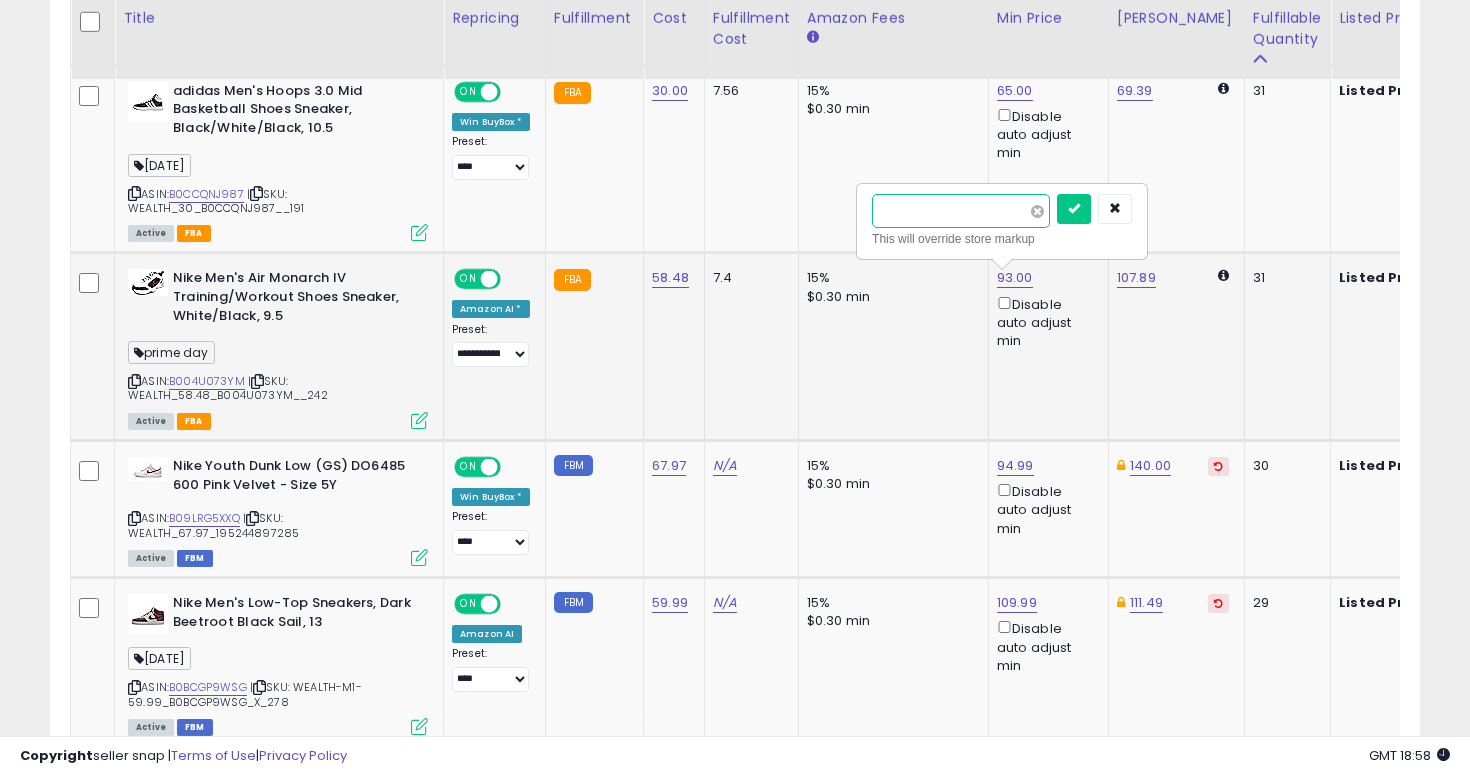 click at bounding box center (1074, 209) 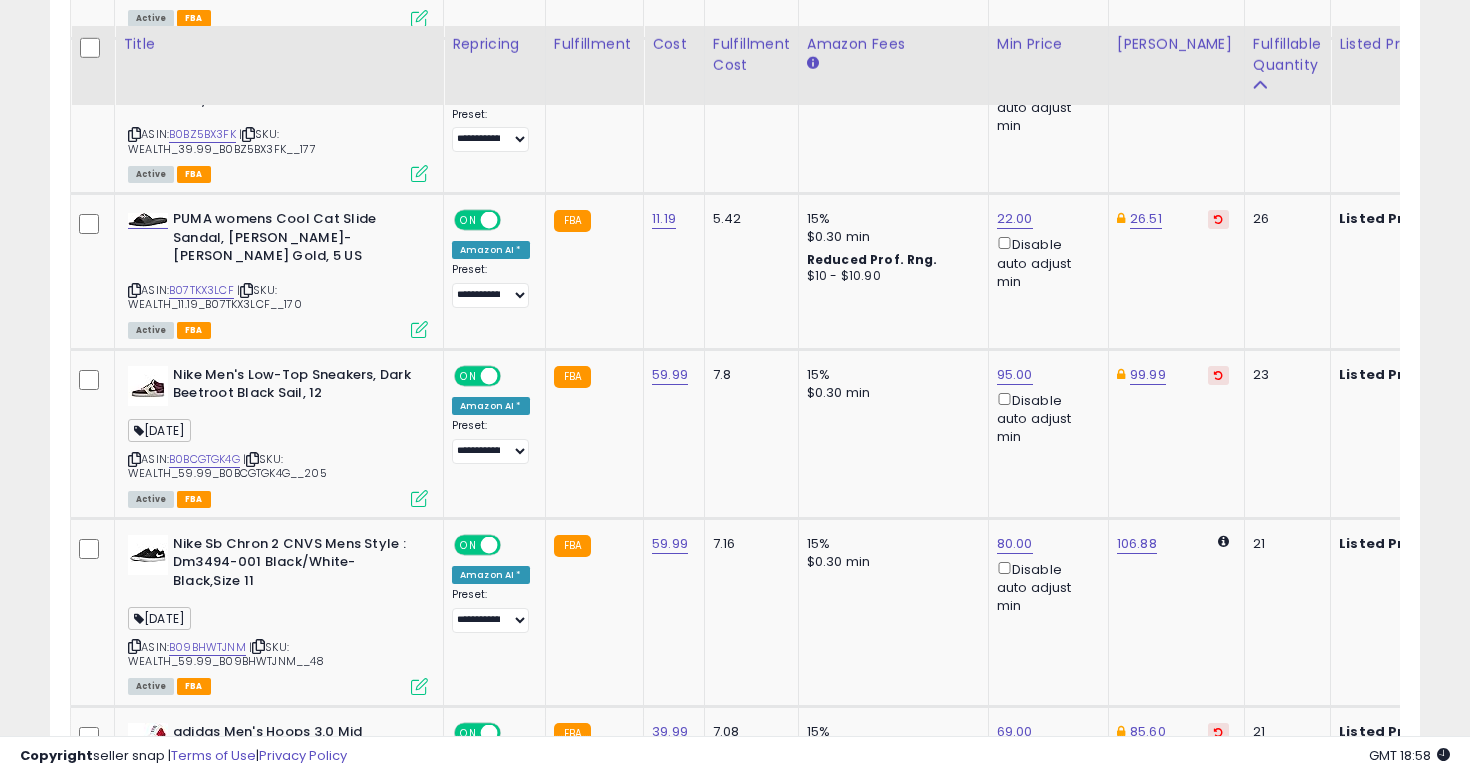 scroll, scrollTop: 3205, scrollLeft: 0, axis: vertical 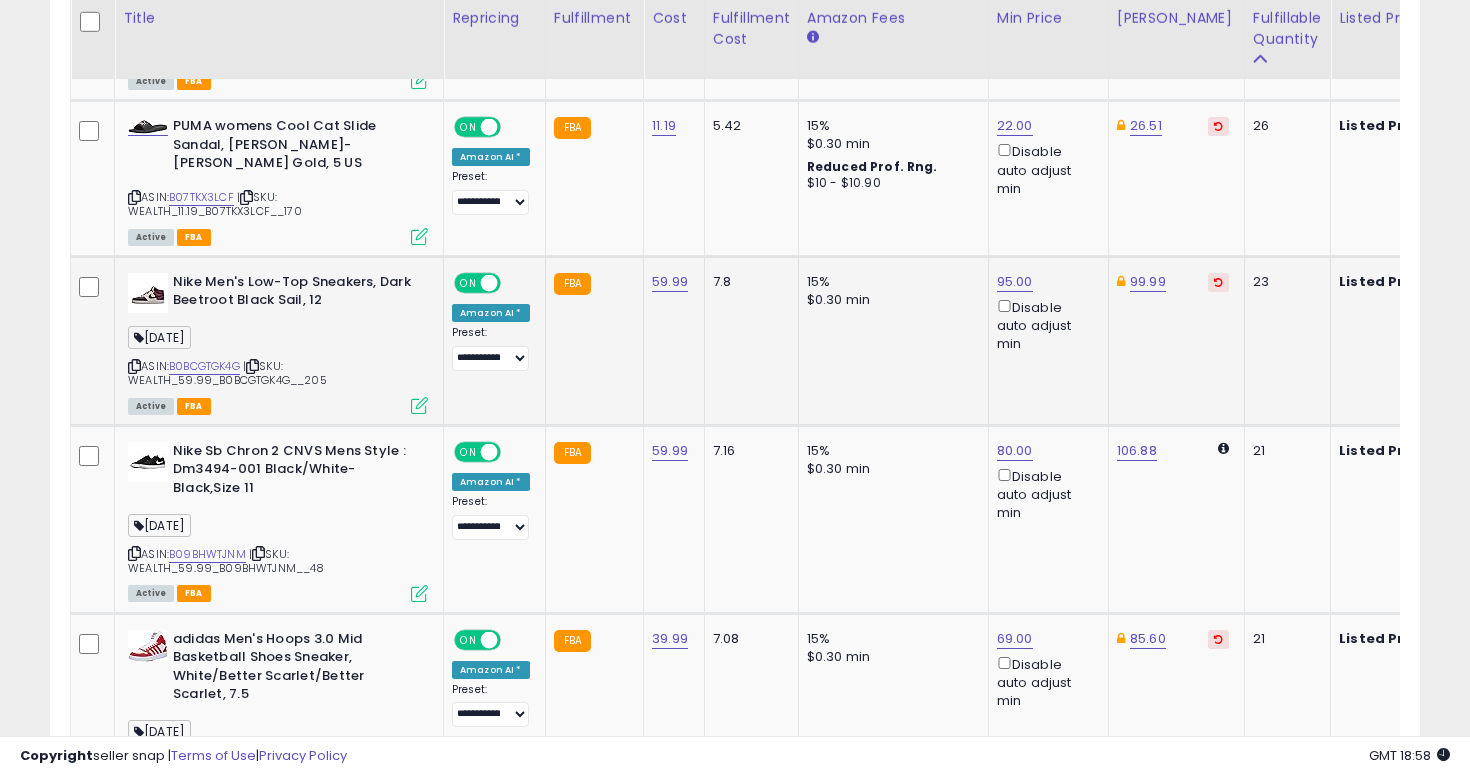 click on "|   SKU: WEALTH_59.99_B0BCGTGK4G__205" at bounding box center (227, 373) 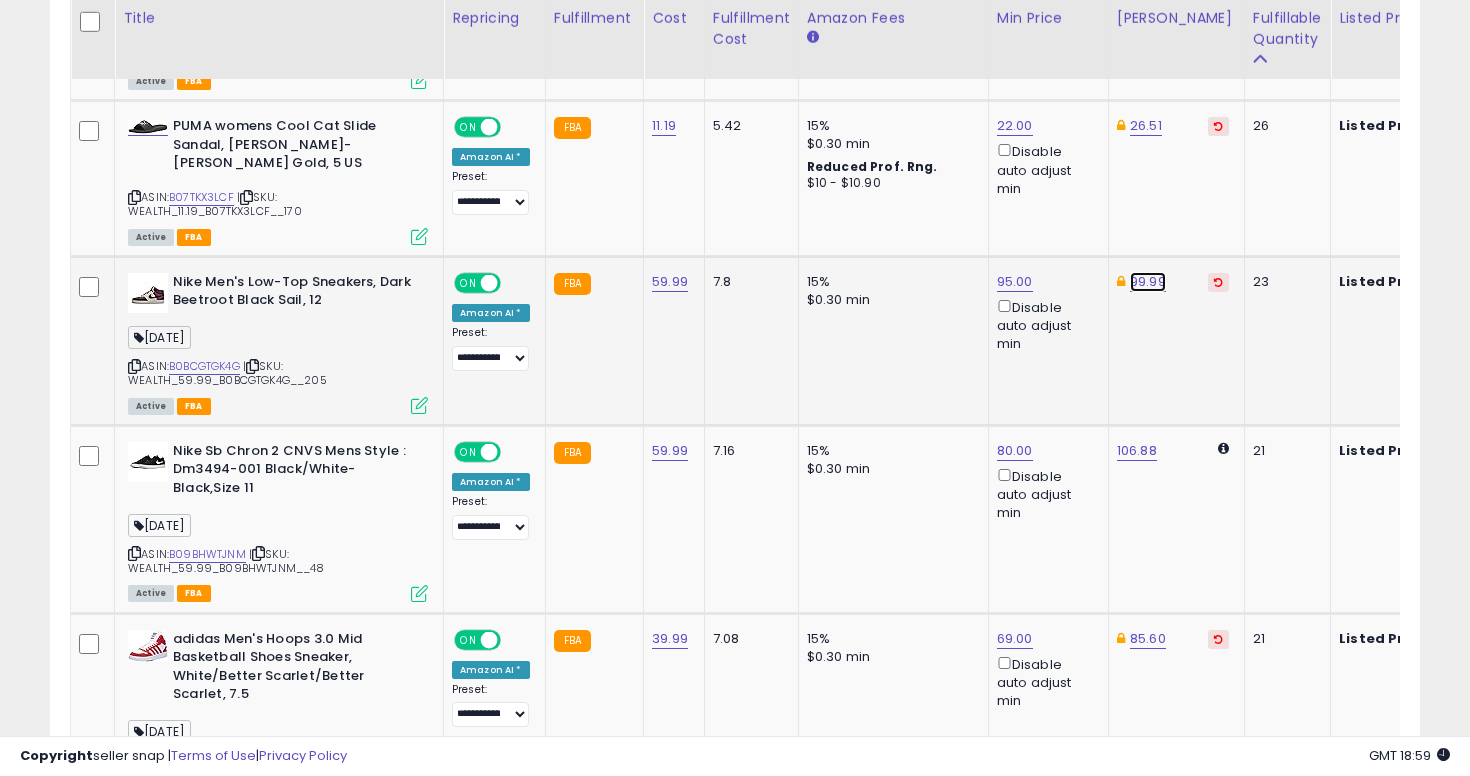 click on "99.99" at bounding box center (1148, -2102) 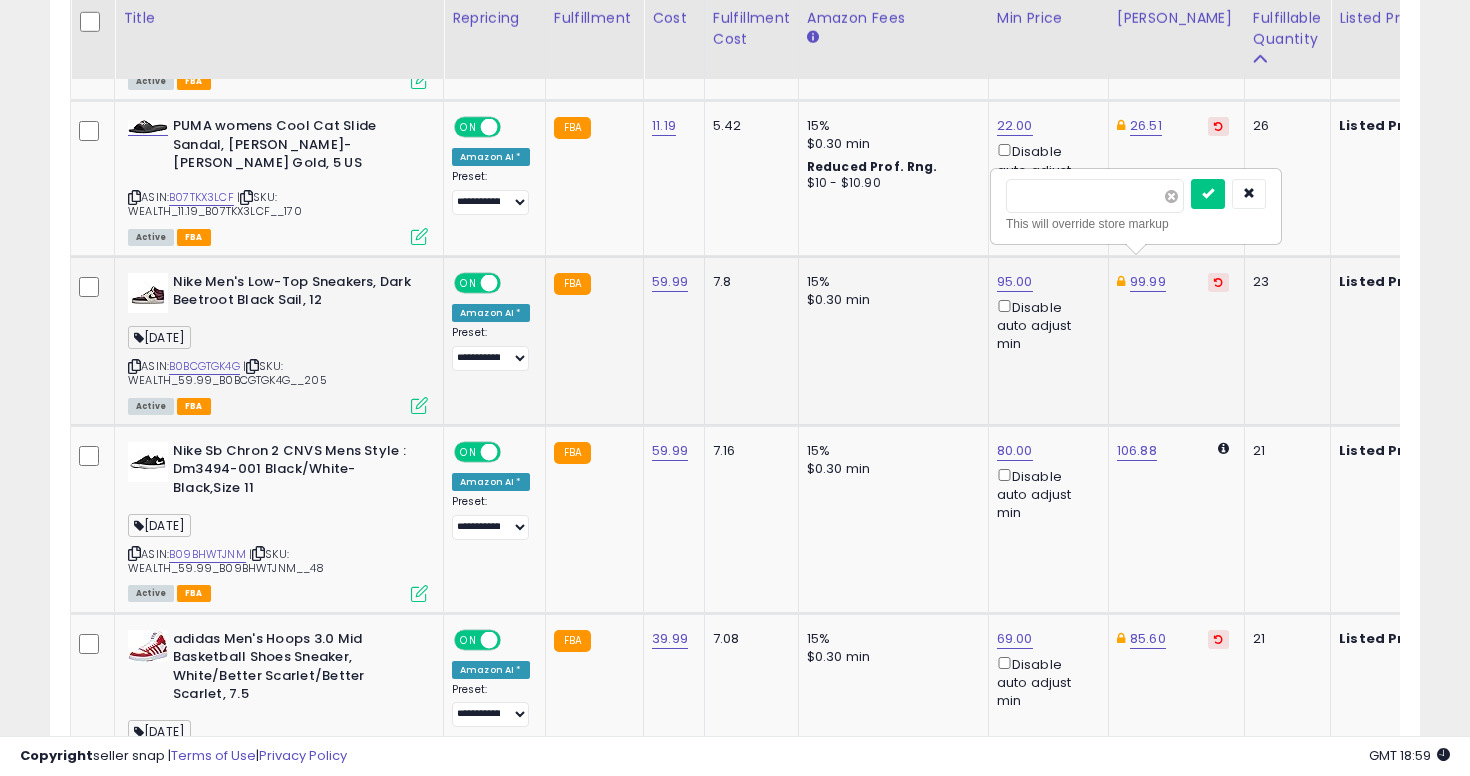 click at bounding box center (1171, 196) 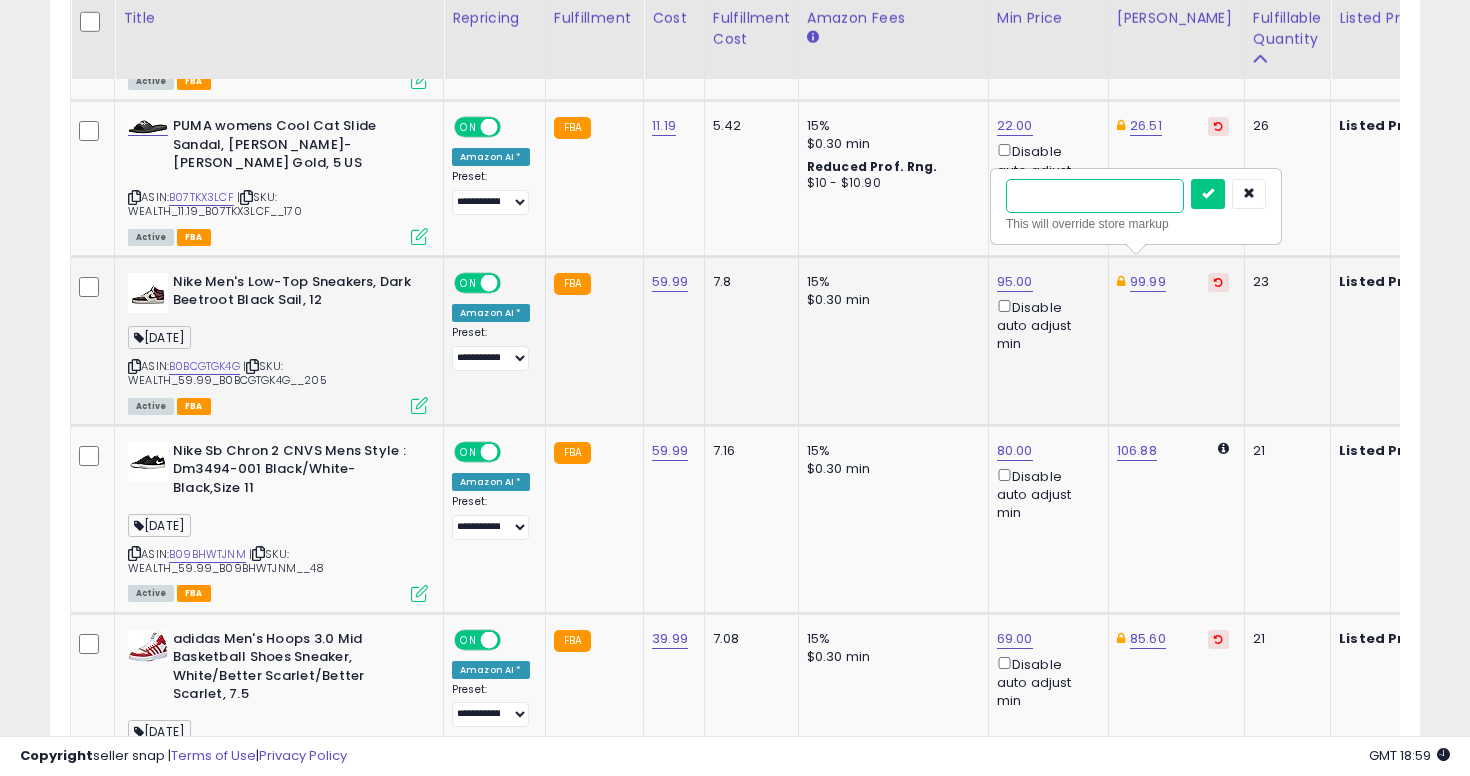 type on "**" 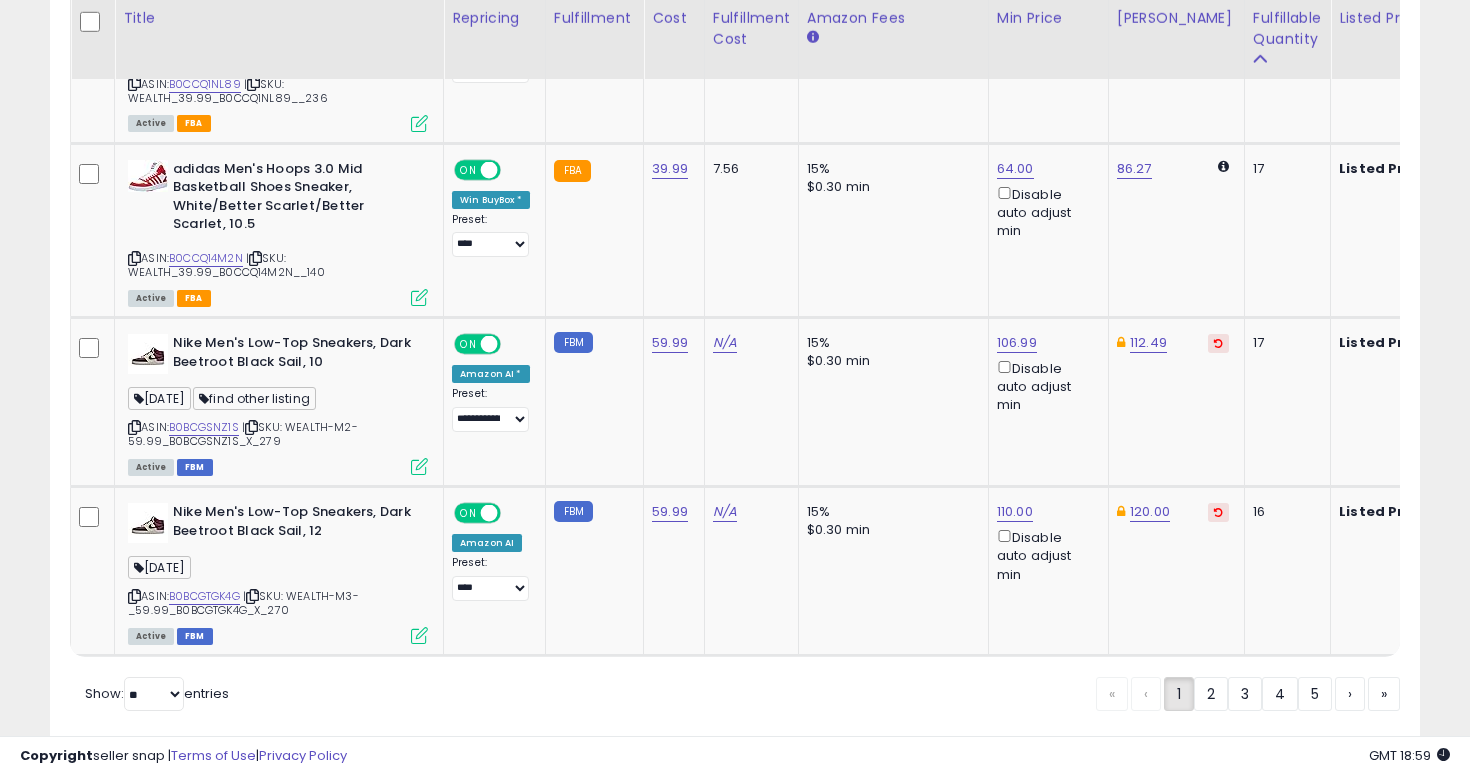 scroll, scrollTop: 4835, scrollLeft: 0, axis: vertical 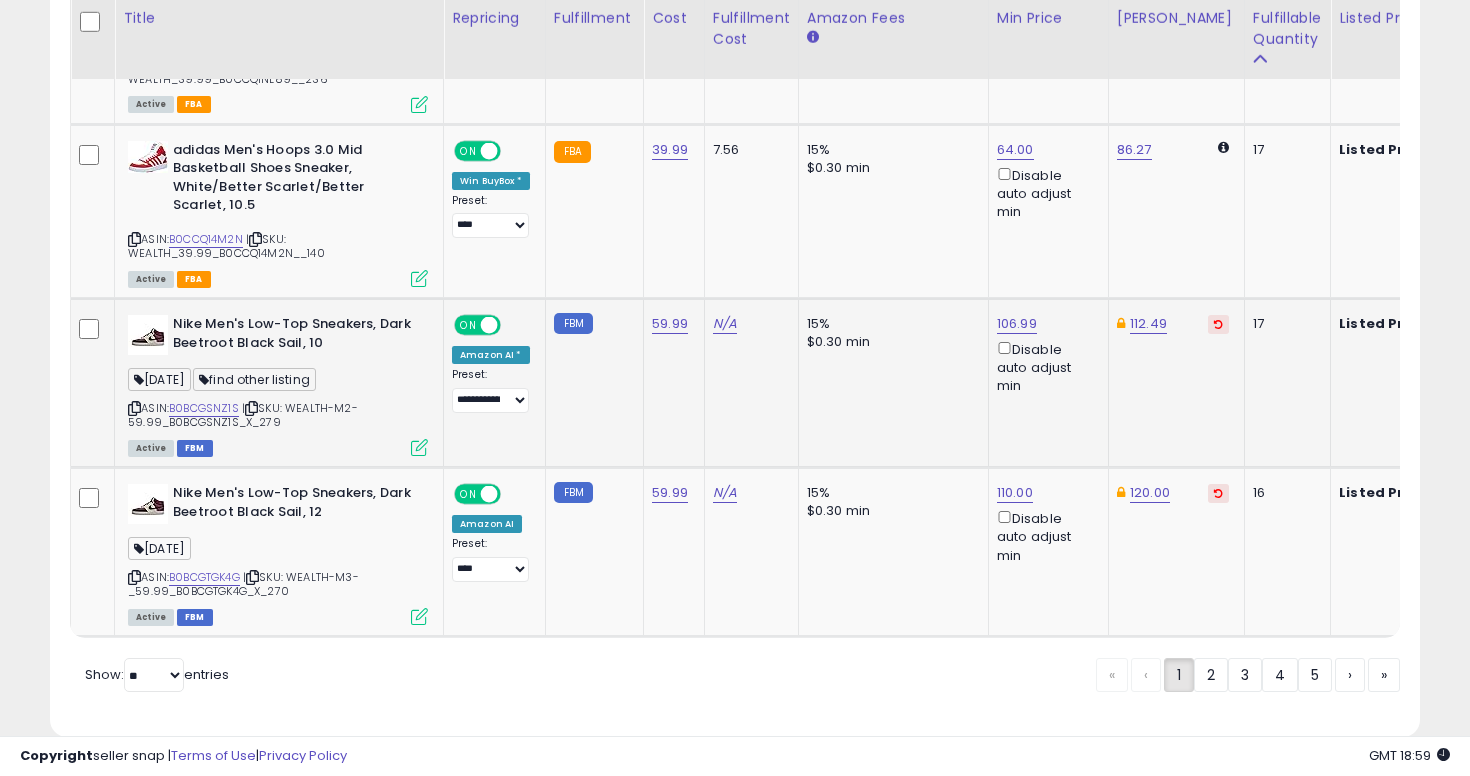 click on "15% $0.30 min" 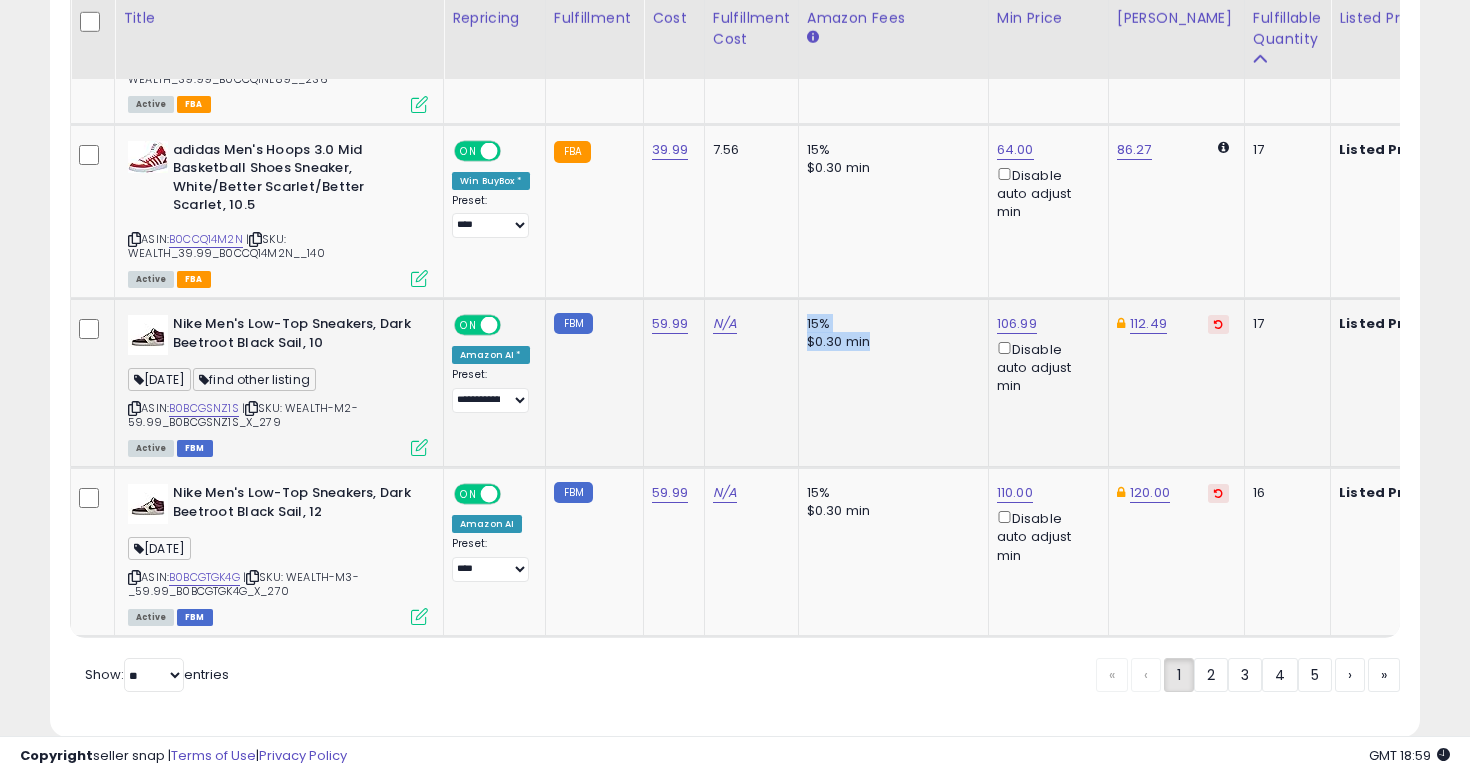 drag, startPoint x: 801, startPoint y: 287, endPoint x: 884, endPoint y: 342, distance: 99.56907 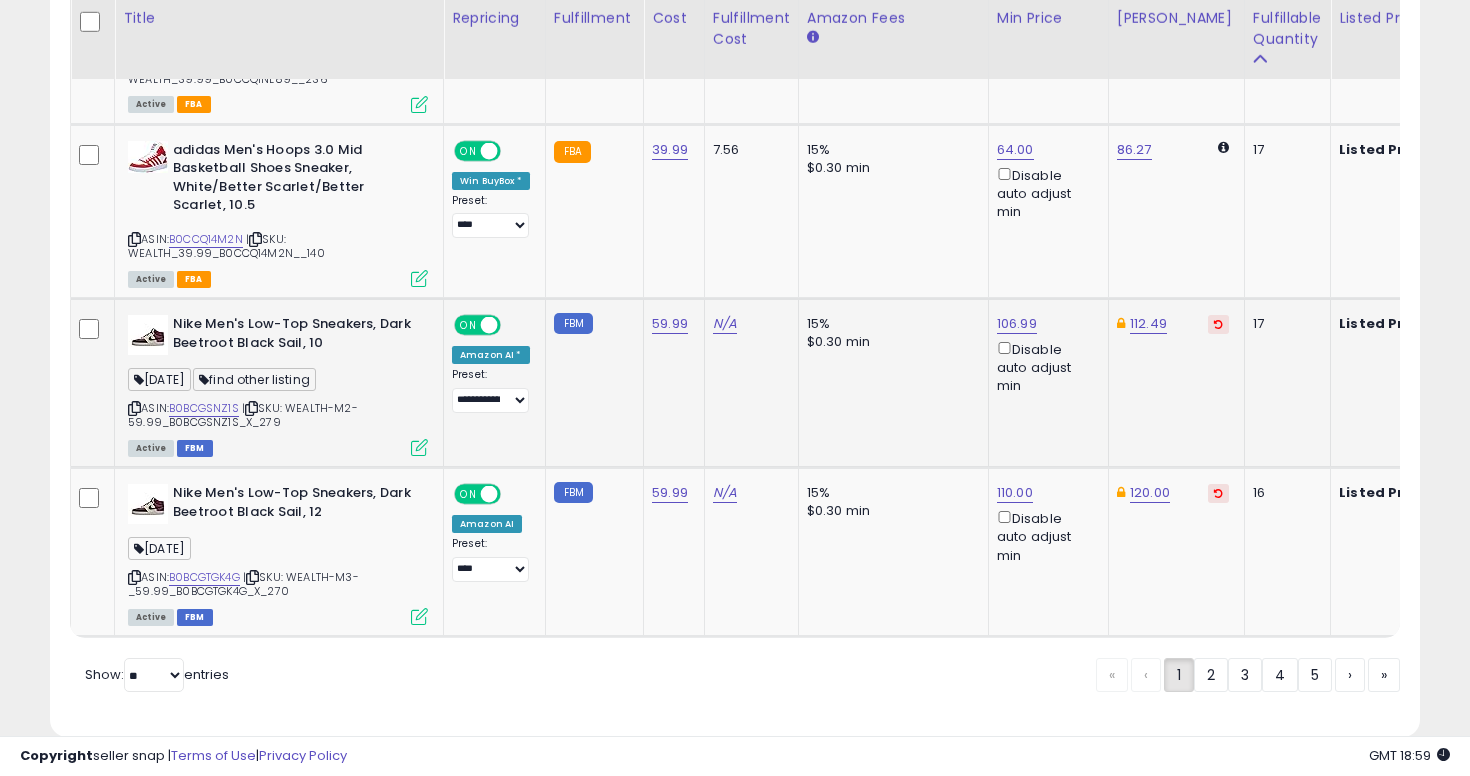 click at bounding box center (134, 408) 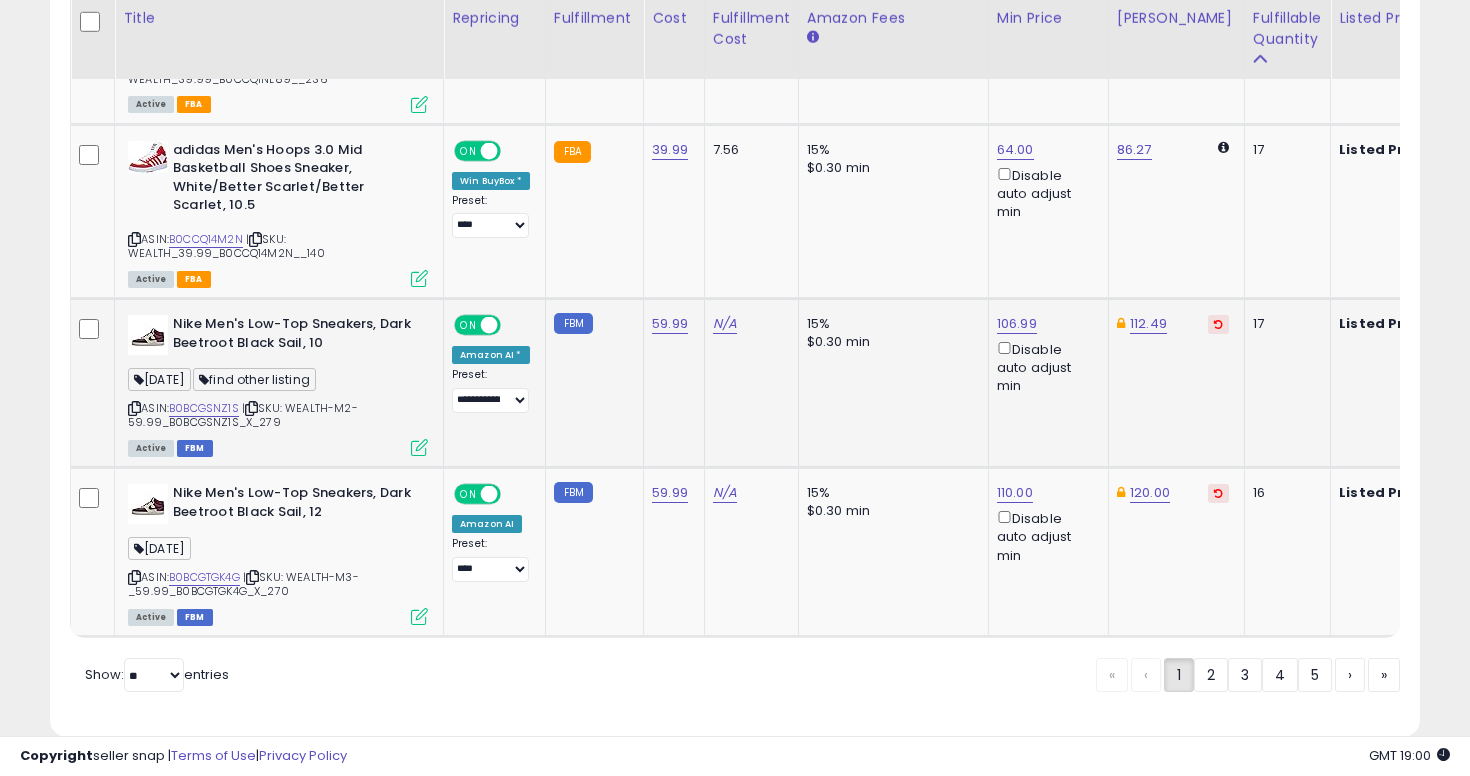 click on "15% $0.30 min" 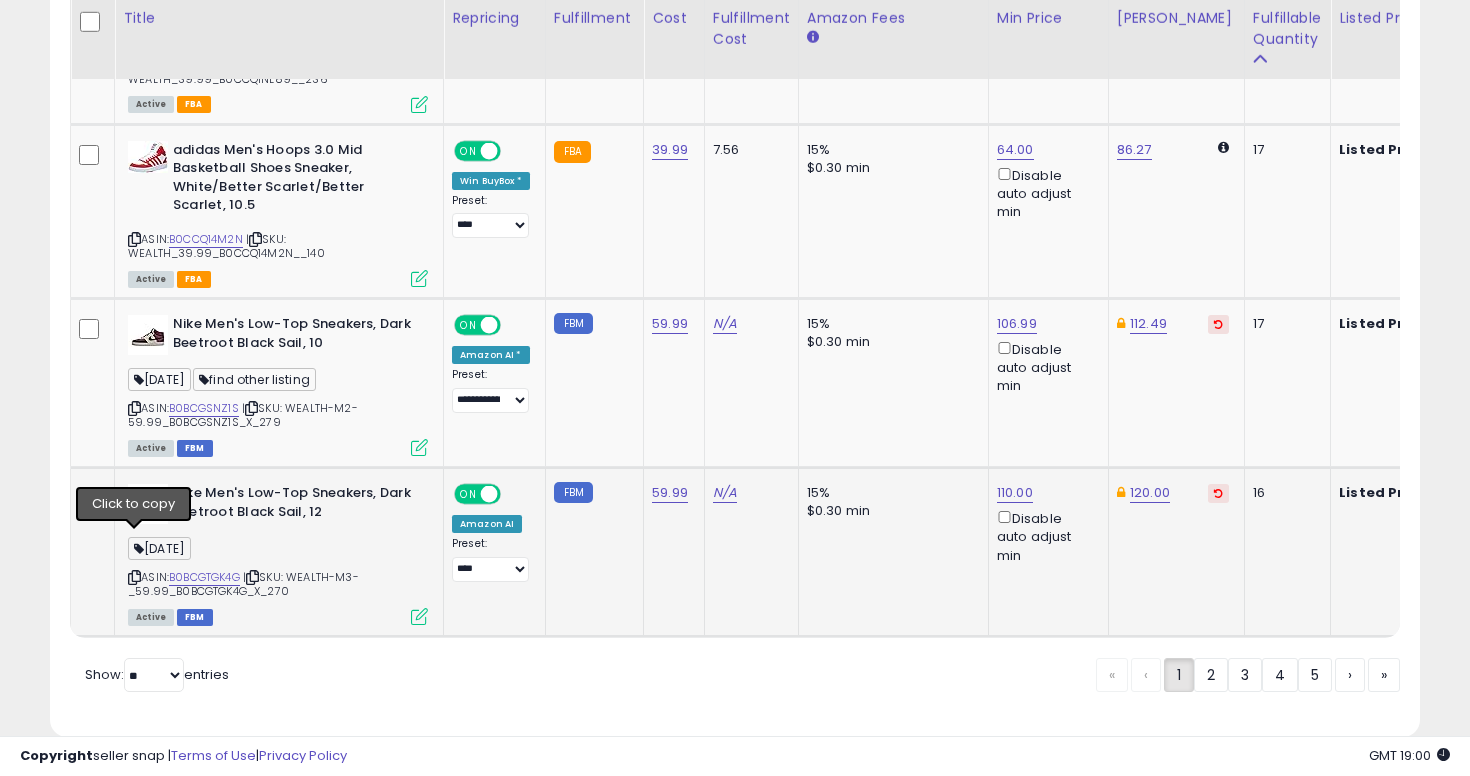 click at bounding box center [134, 577] 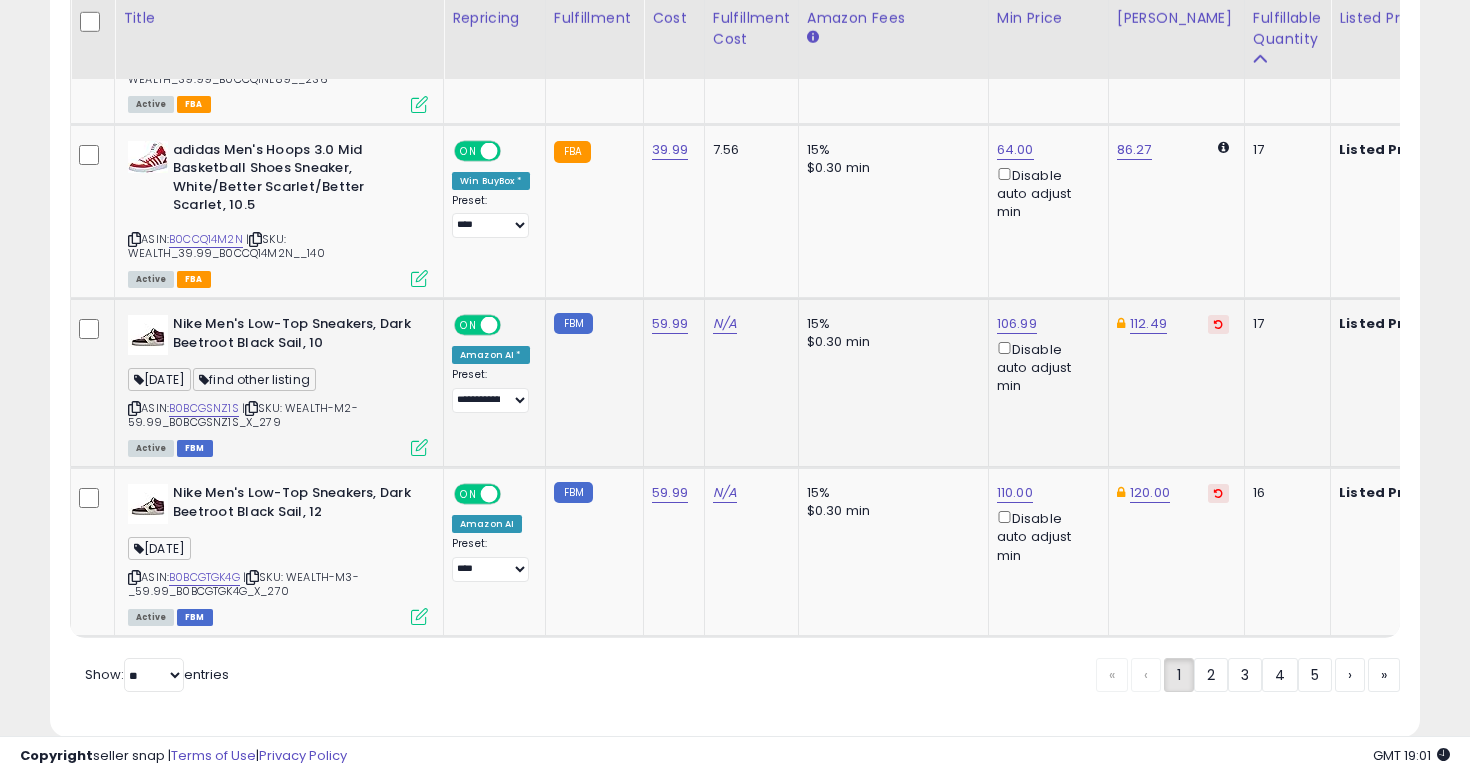 click at bounding box center [134, 408] 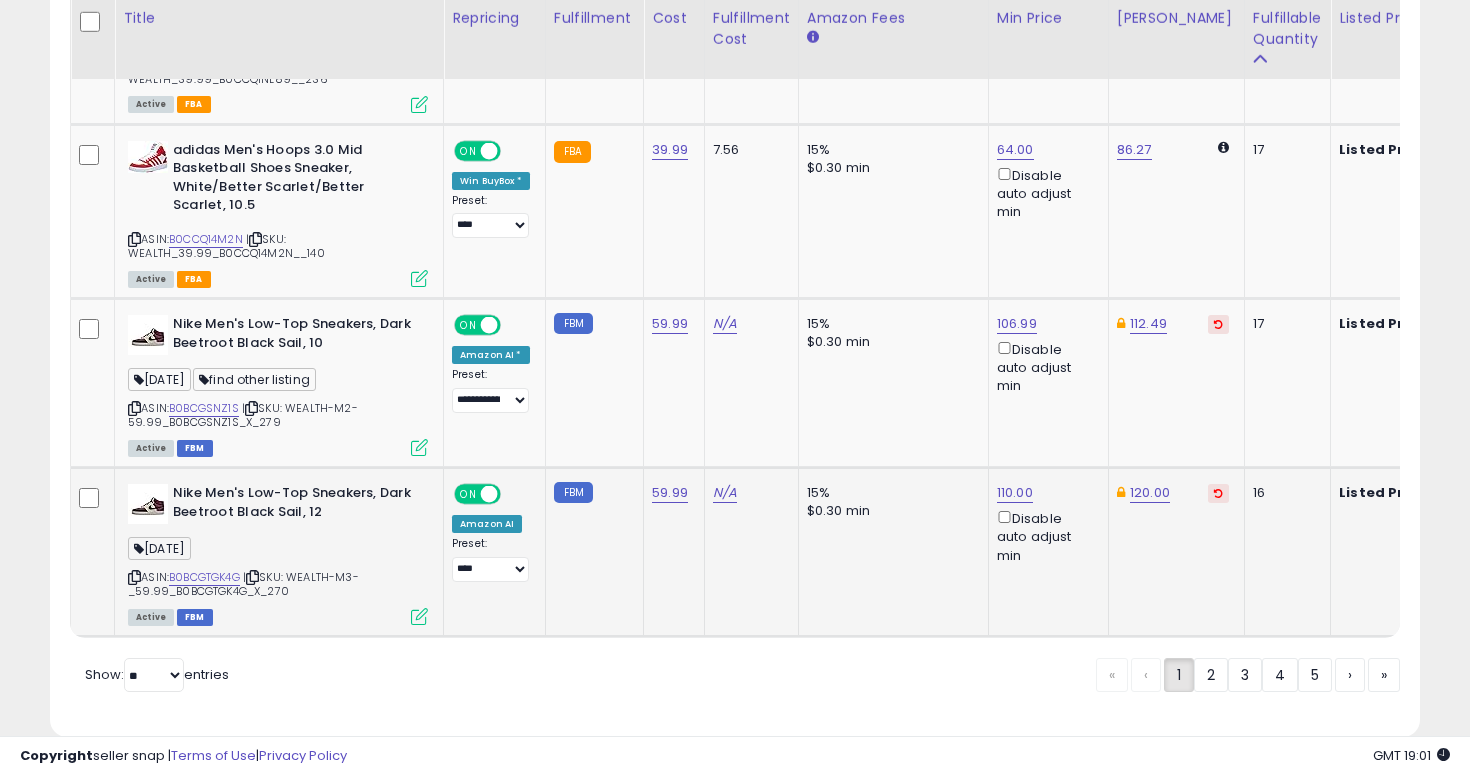 click at bounding box center [134, 577] 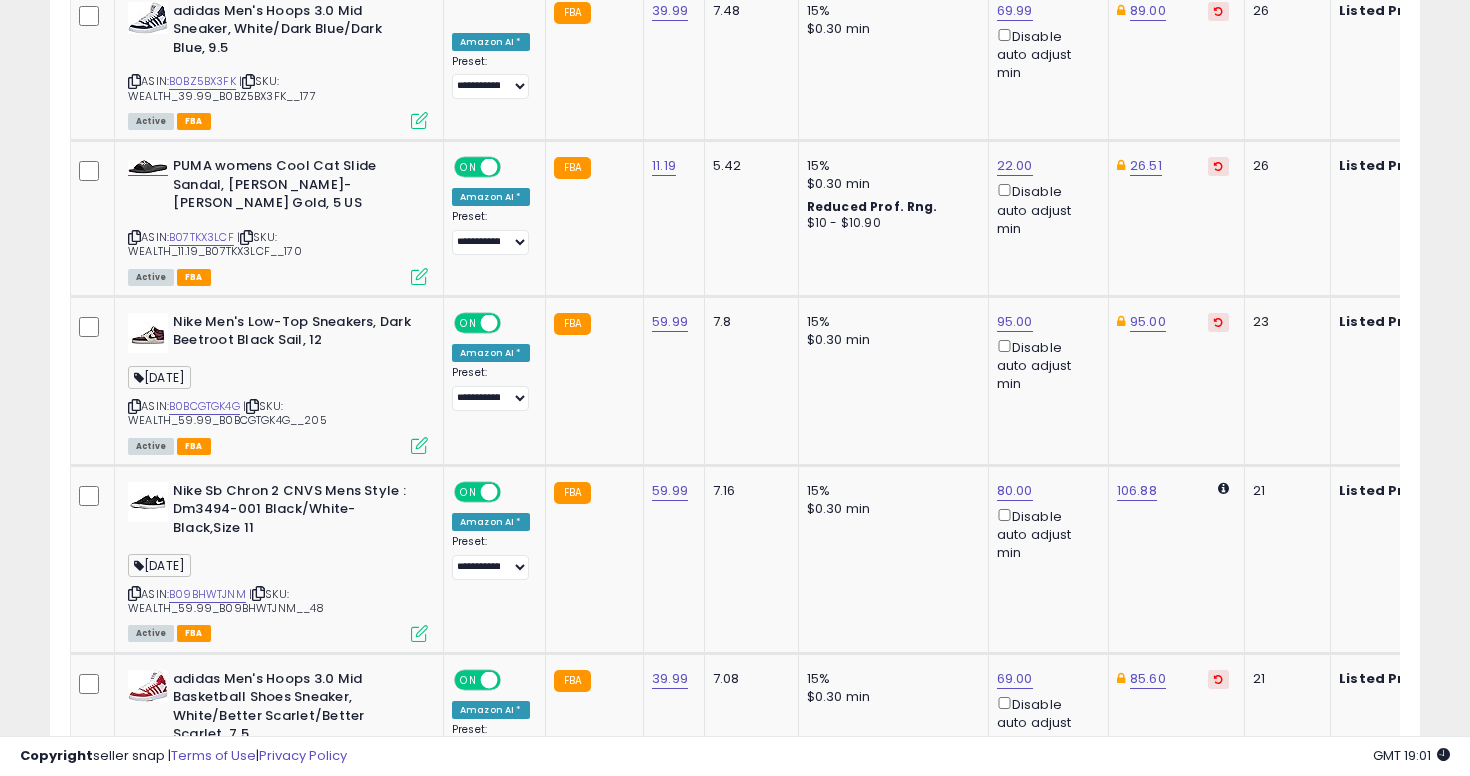 scroll, scrollTop: 4835, scrollLeft: 0, axis: vertical 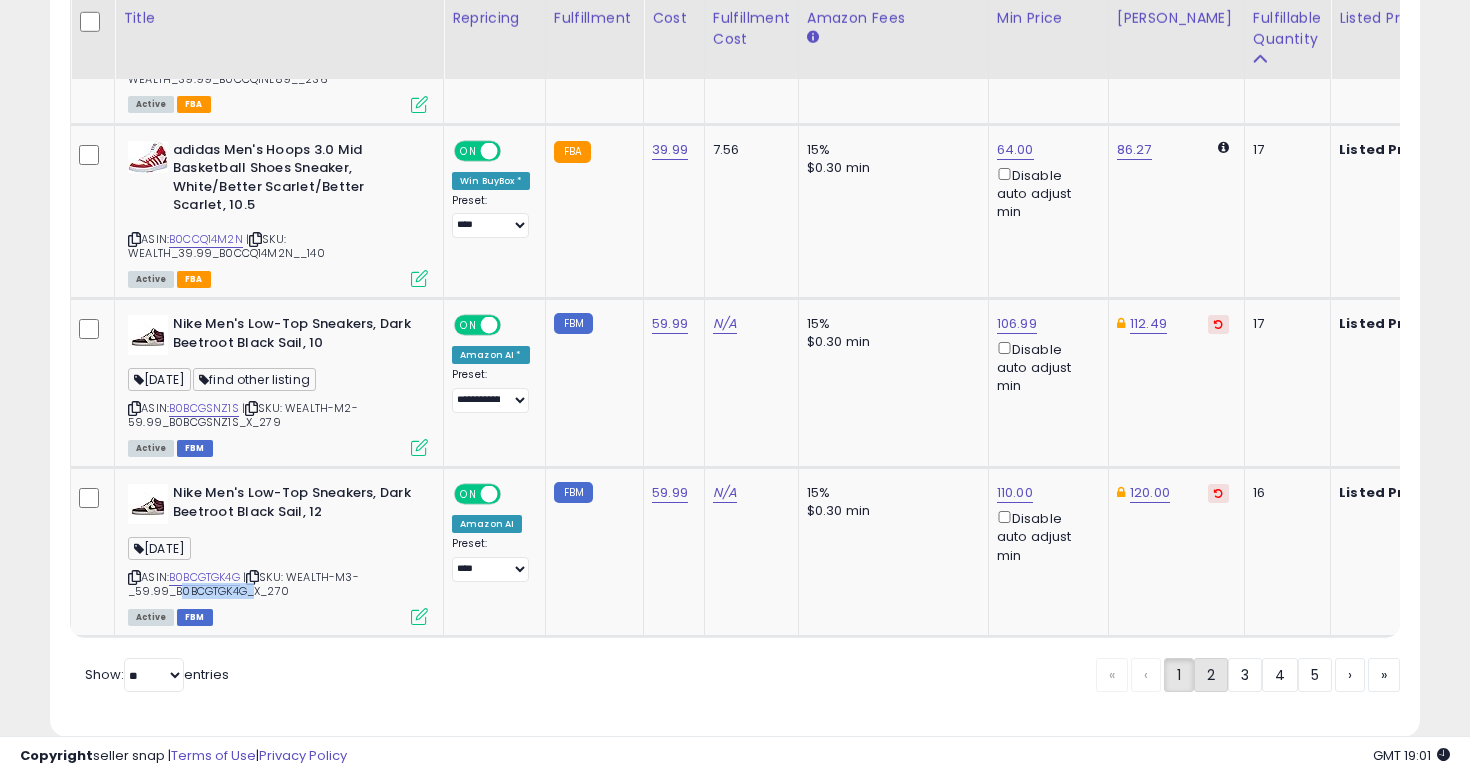 click on "2" 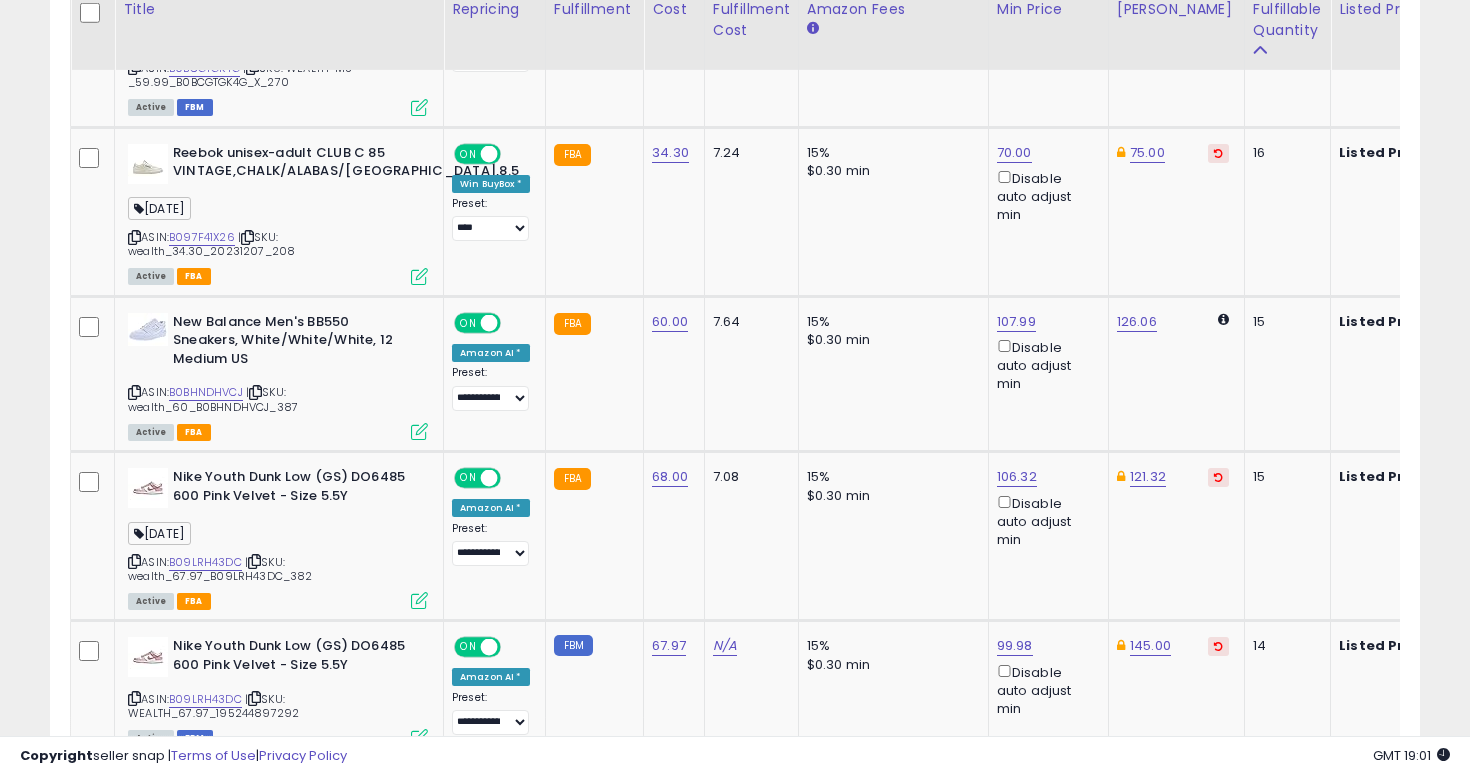 scroll, scrollTop: 1122, scrollLeft: 0, axis: vertical 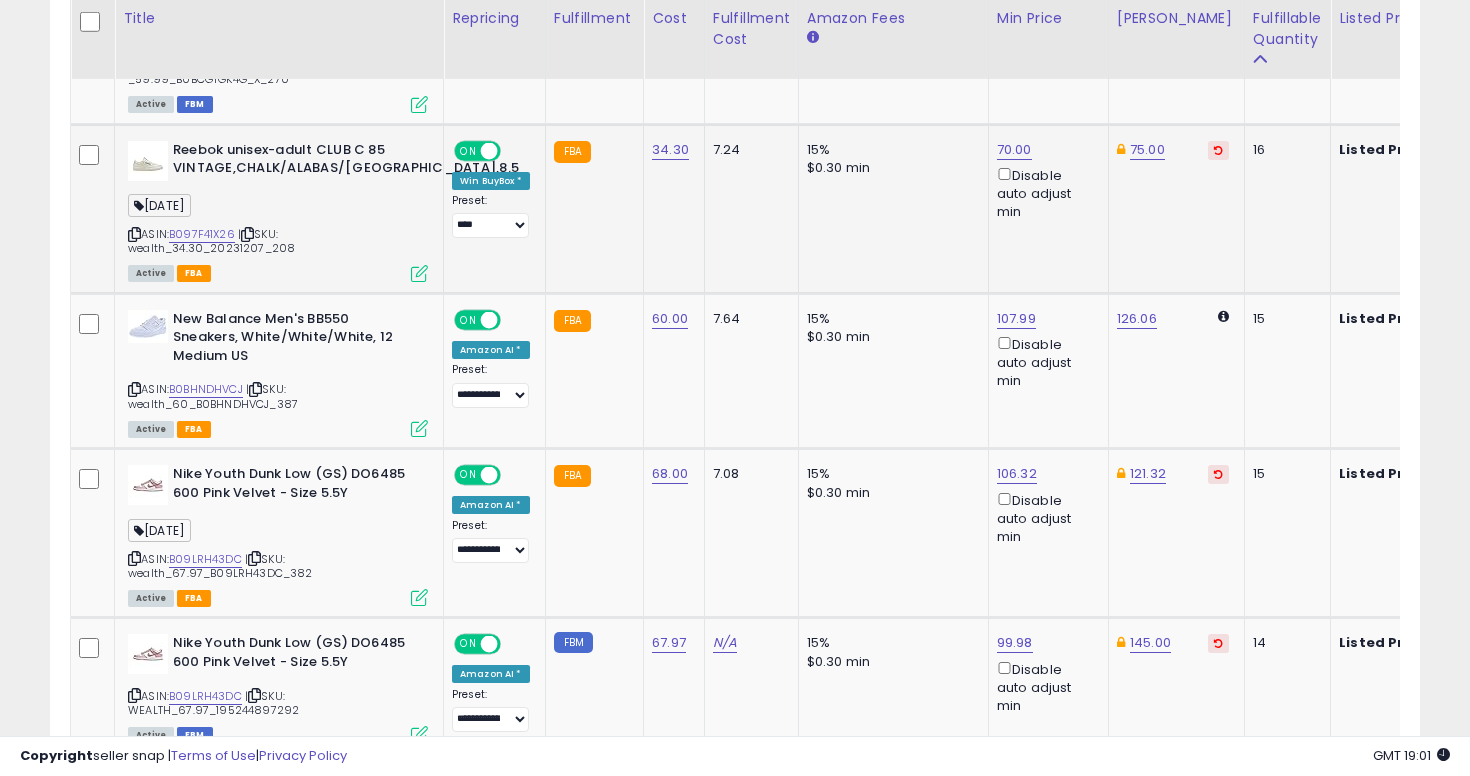 click on "34.30" 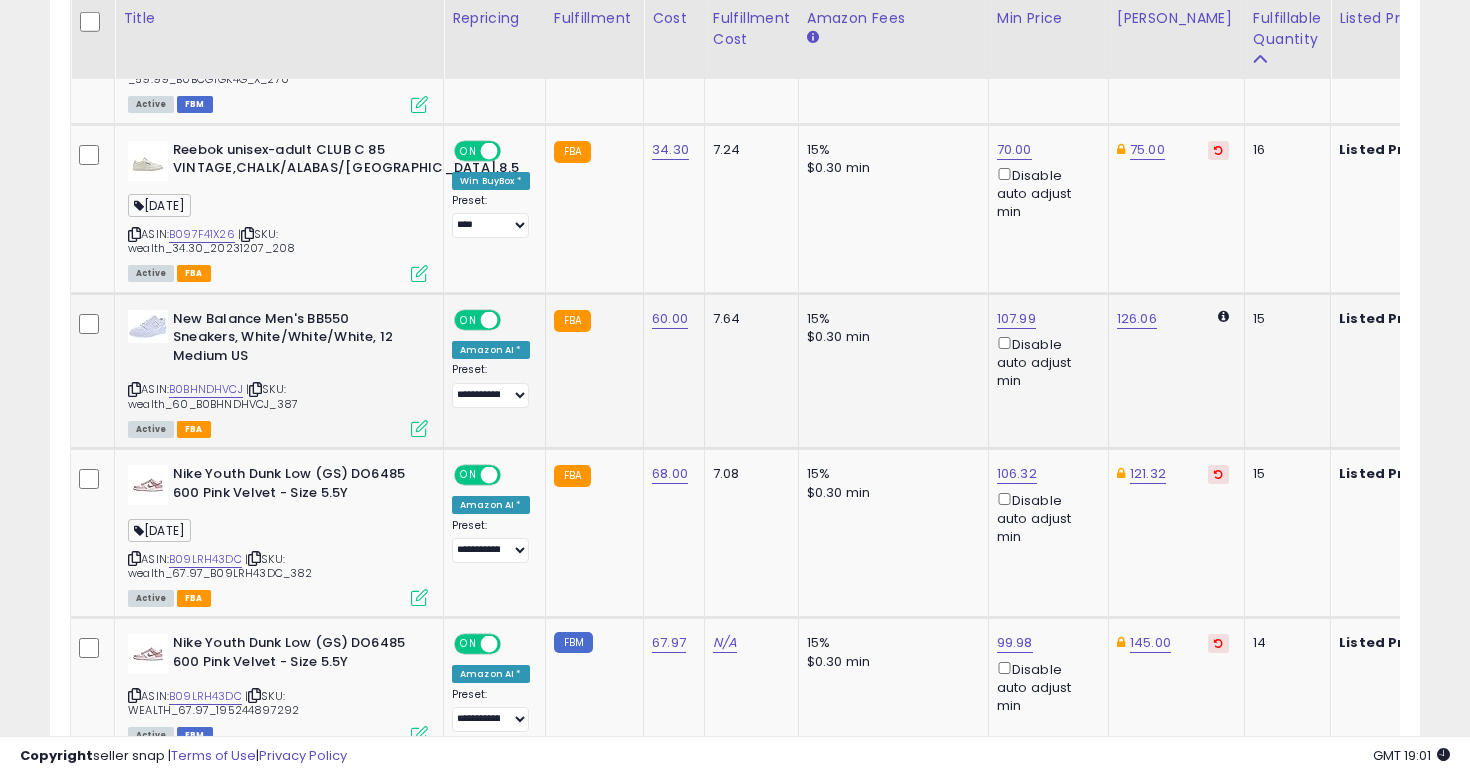 click on "New Balance Men's BB550 Sneakers, White/White/White, 12 Medium US" at bounding box center [294, 340] 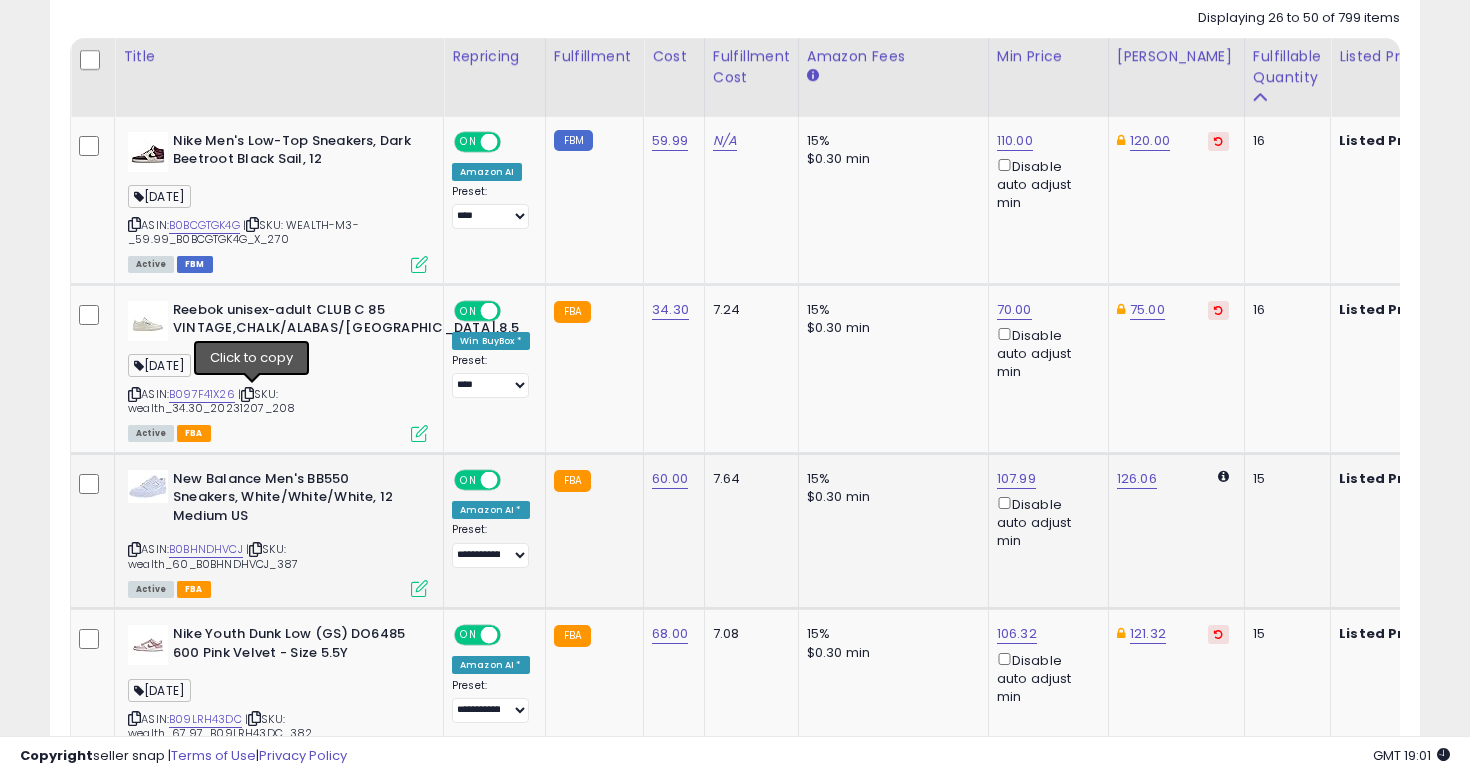 scroll, scrollTop: 827, scrollLeft: 0, axis: vertical 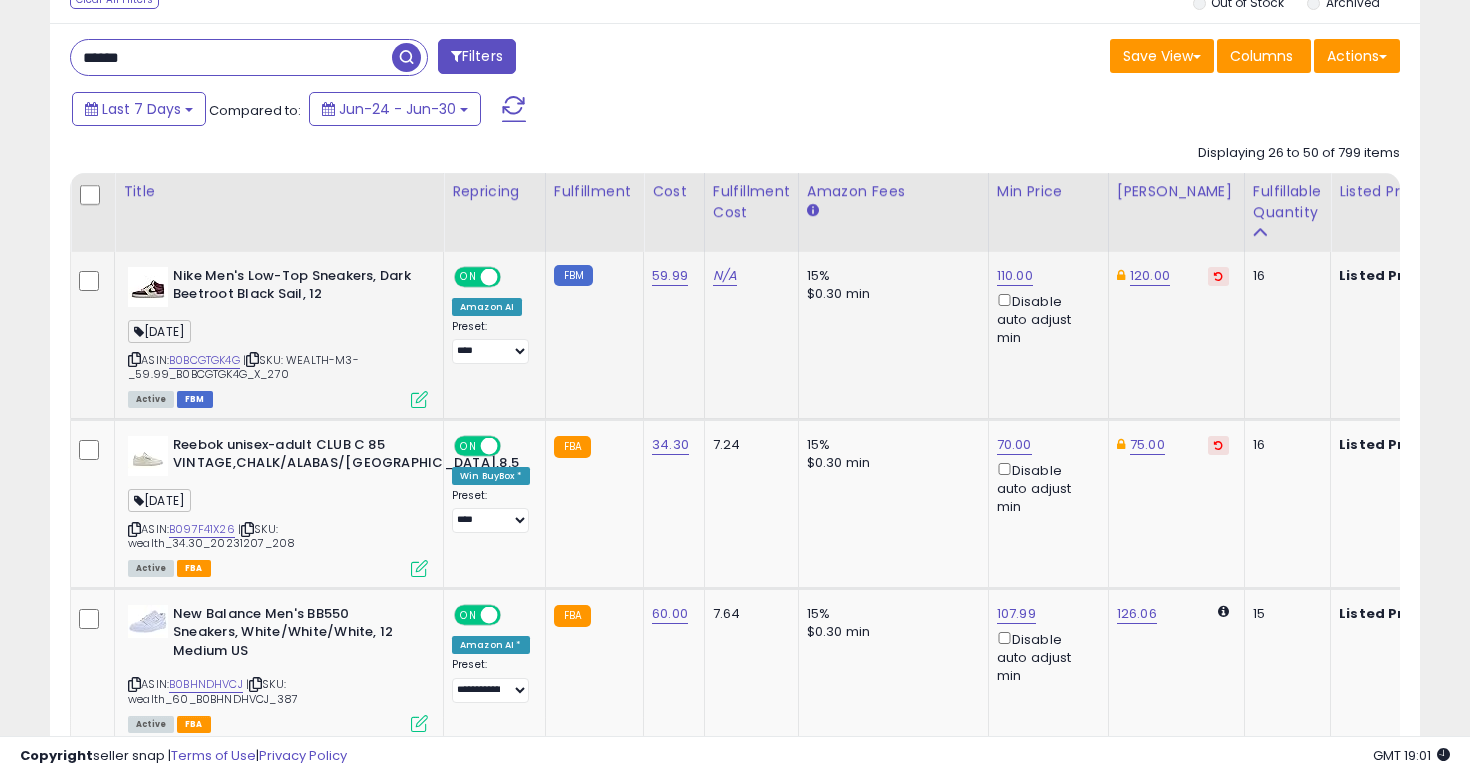 click on "15% $0.30 min" 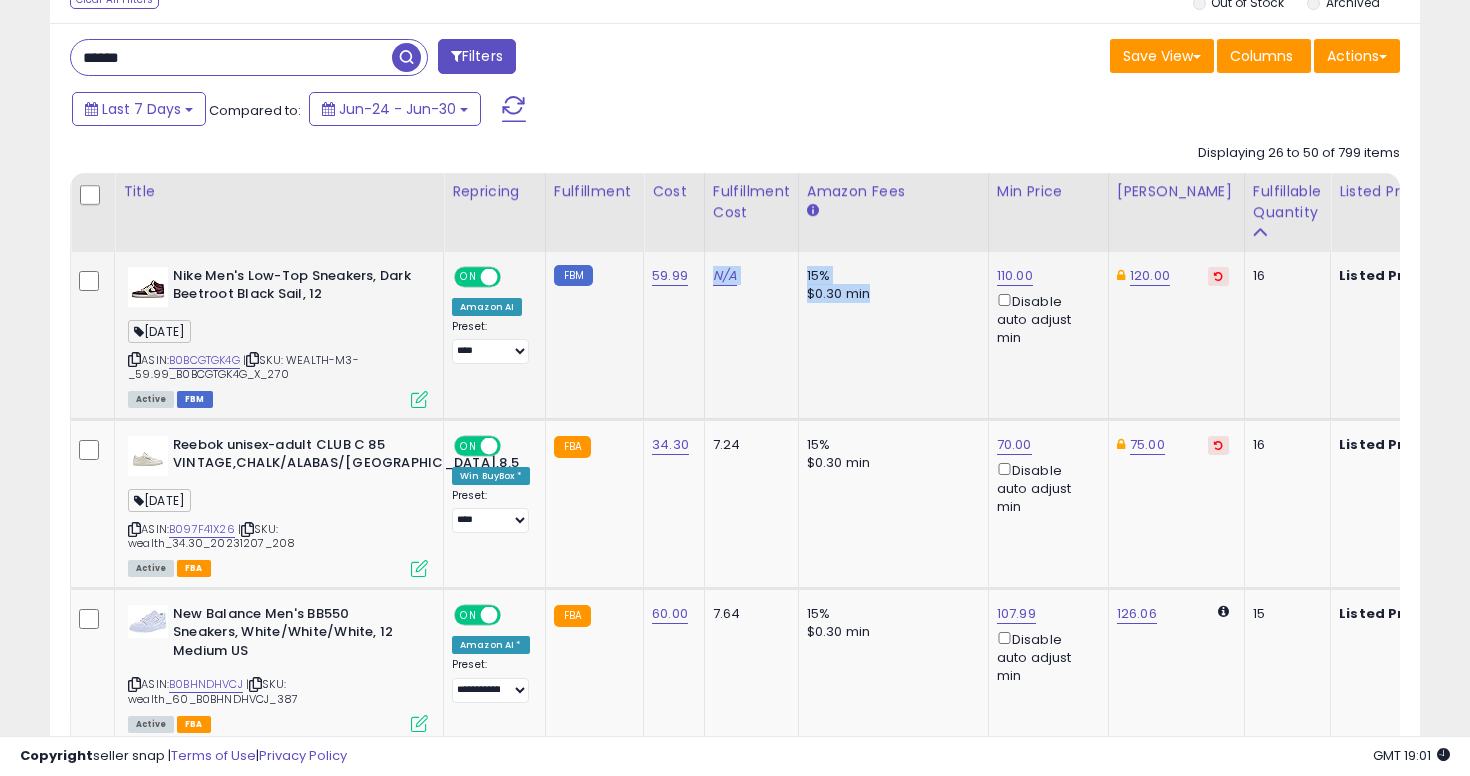 drag, startPoint x: 791, startPoint y: 266, endPoint x: 862, endPoint y: 306, distance: 81.49233 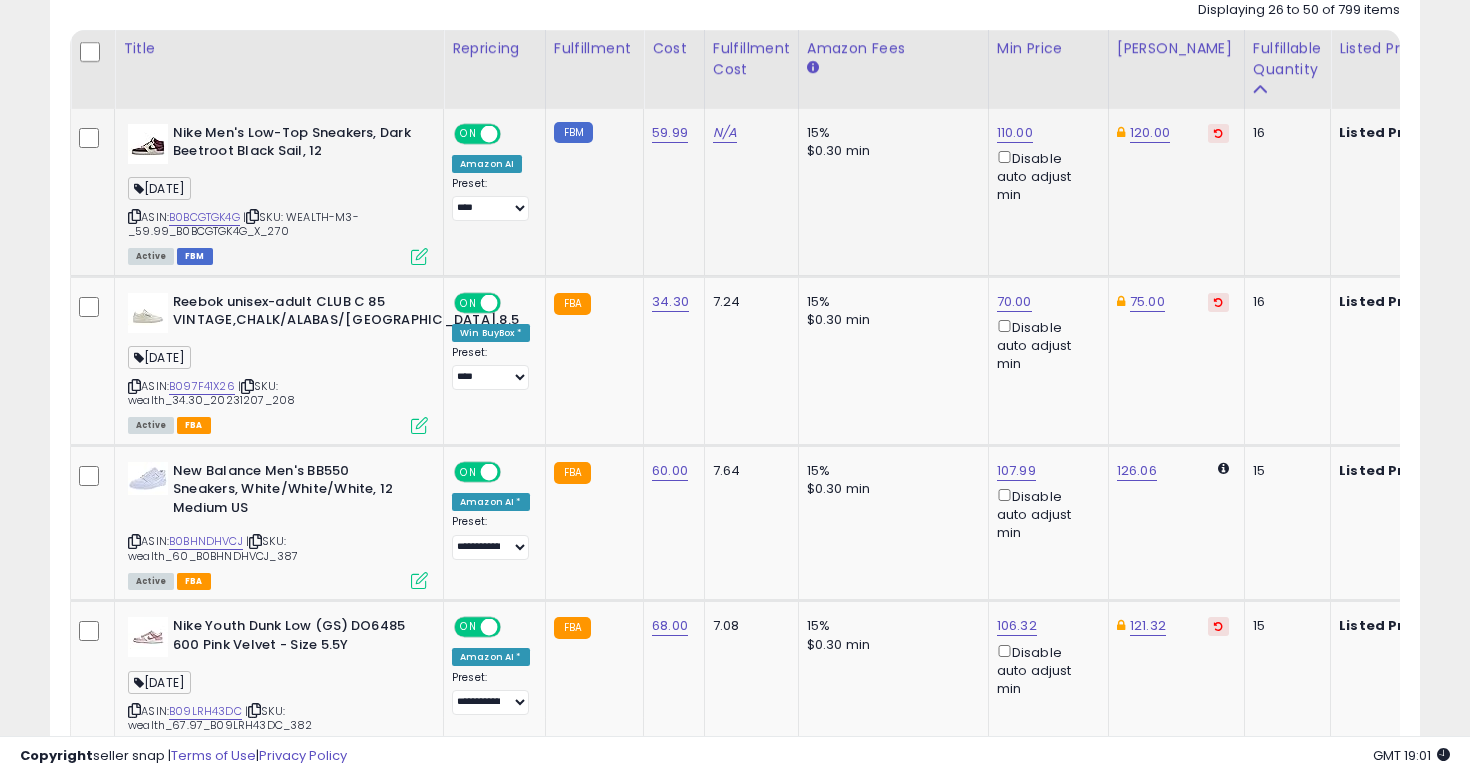scroll, scrollTop: 974, scrollLeft: 0, axis: vertical 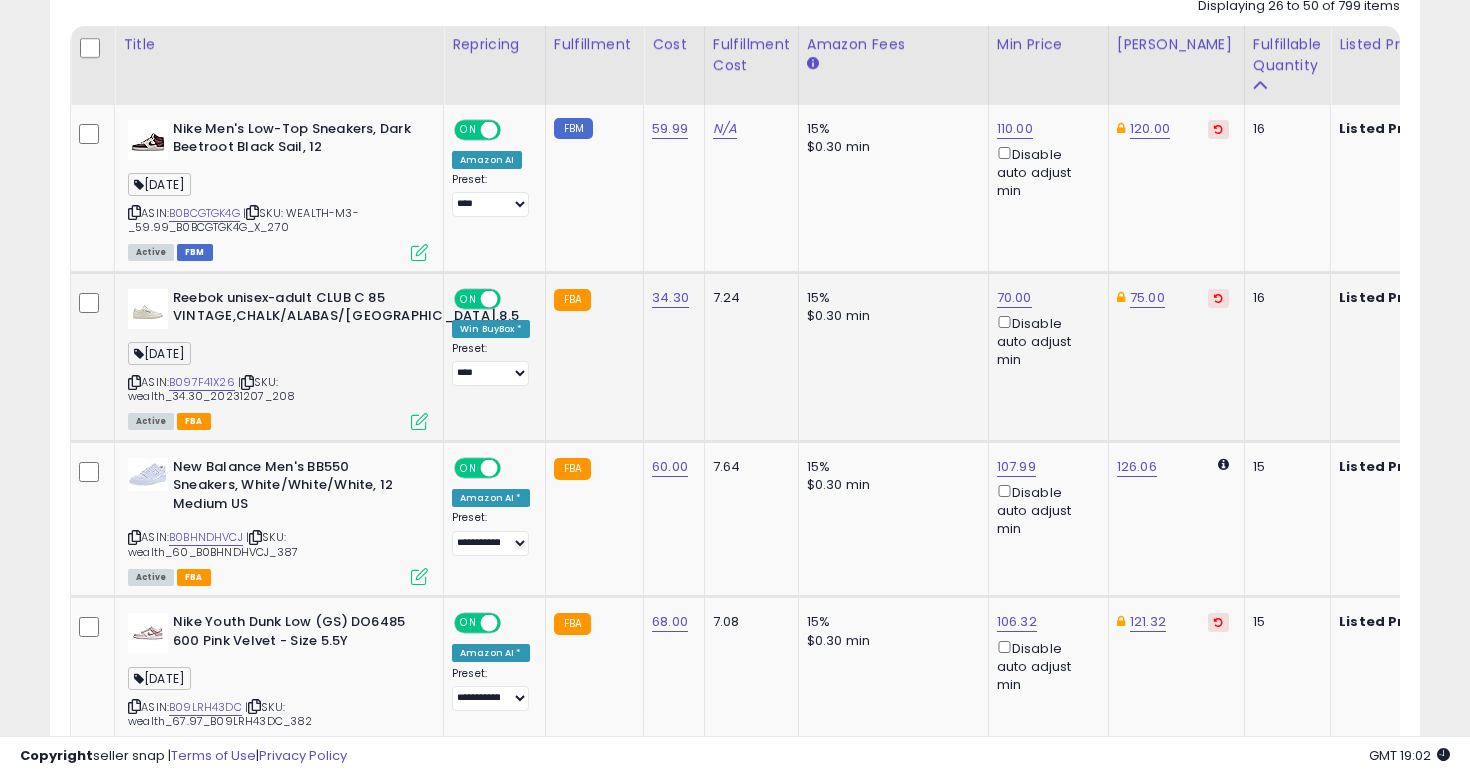 click at bounding box center [134, 382] 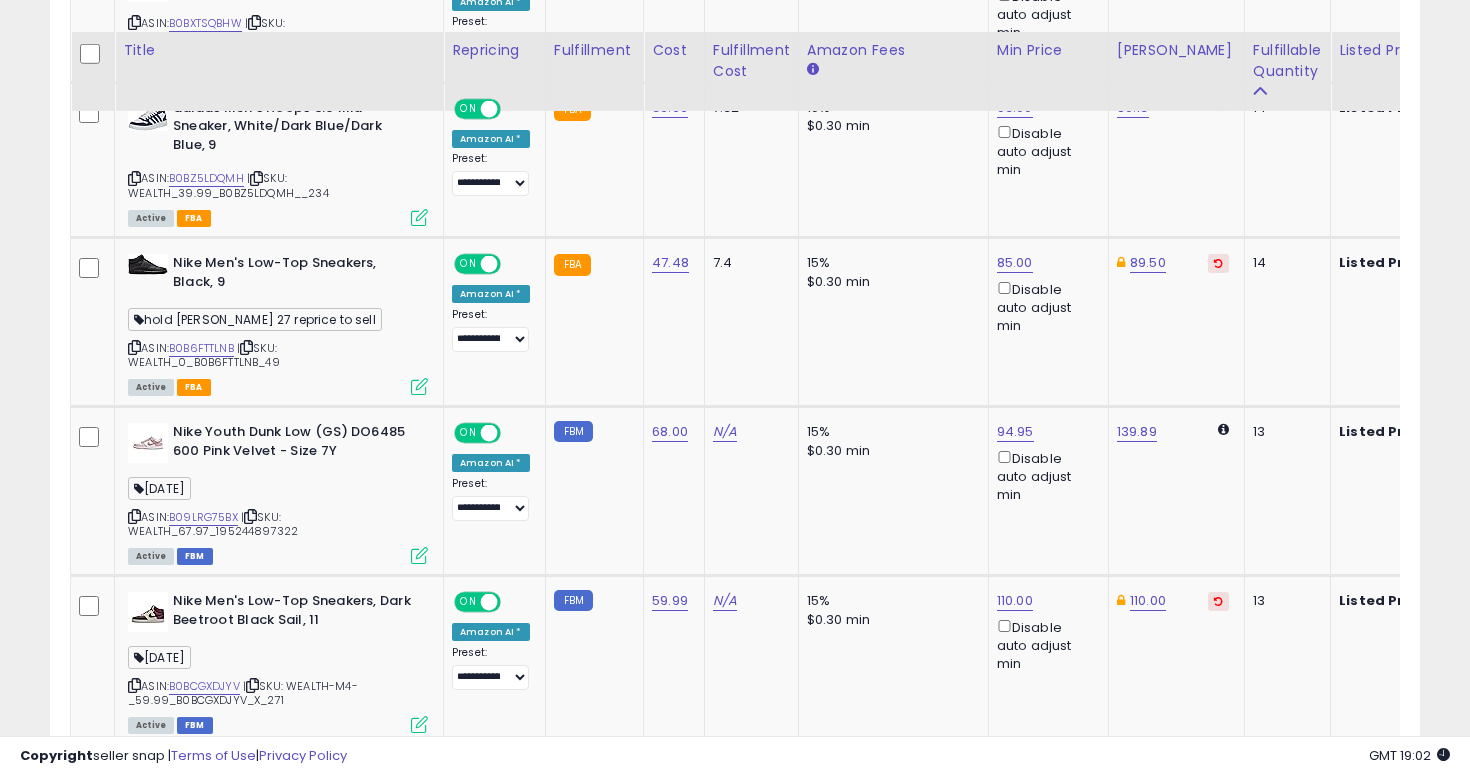 scroll, scrollTop: 2176, scrollLeft: 0, axis: vertical 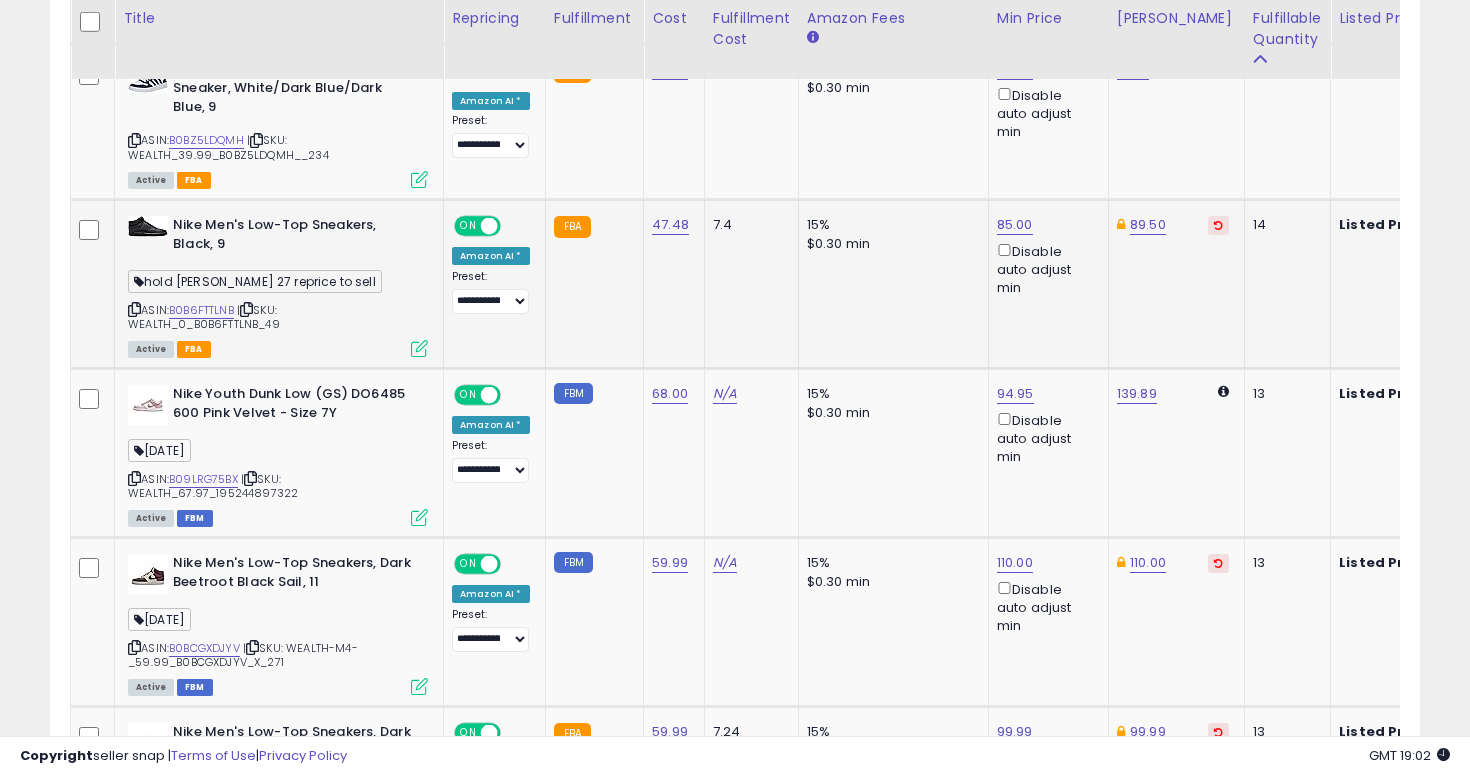 click at bounding box center [134, 309] 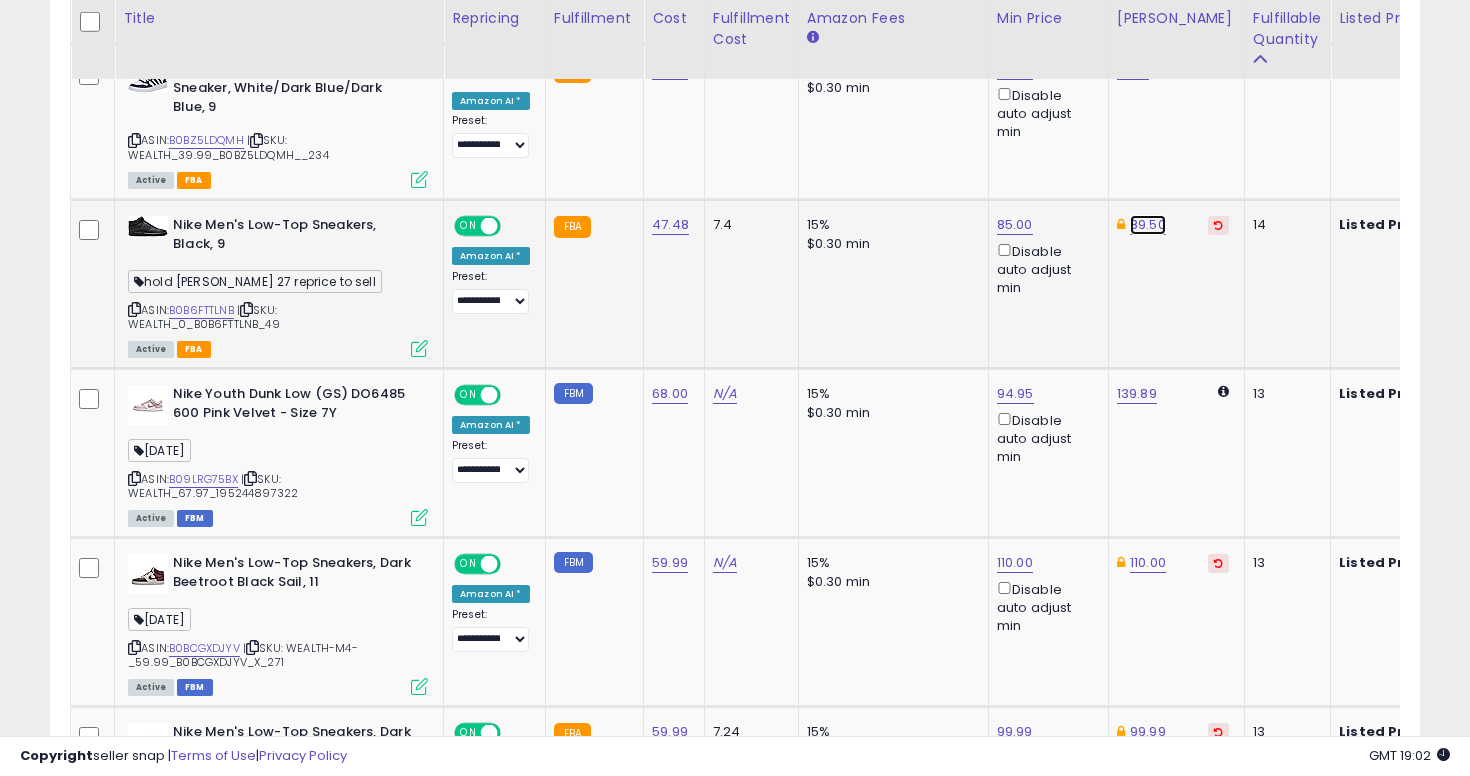 click on "89.50" at bounding box center (1150, -1073) 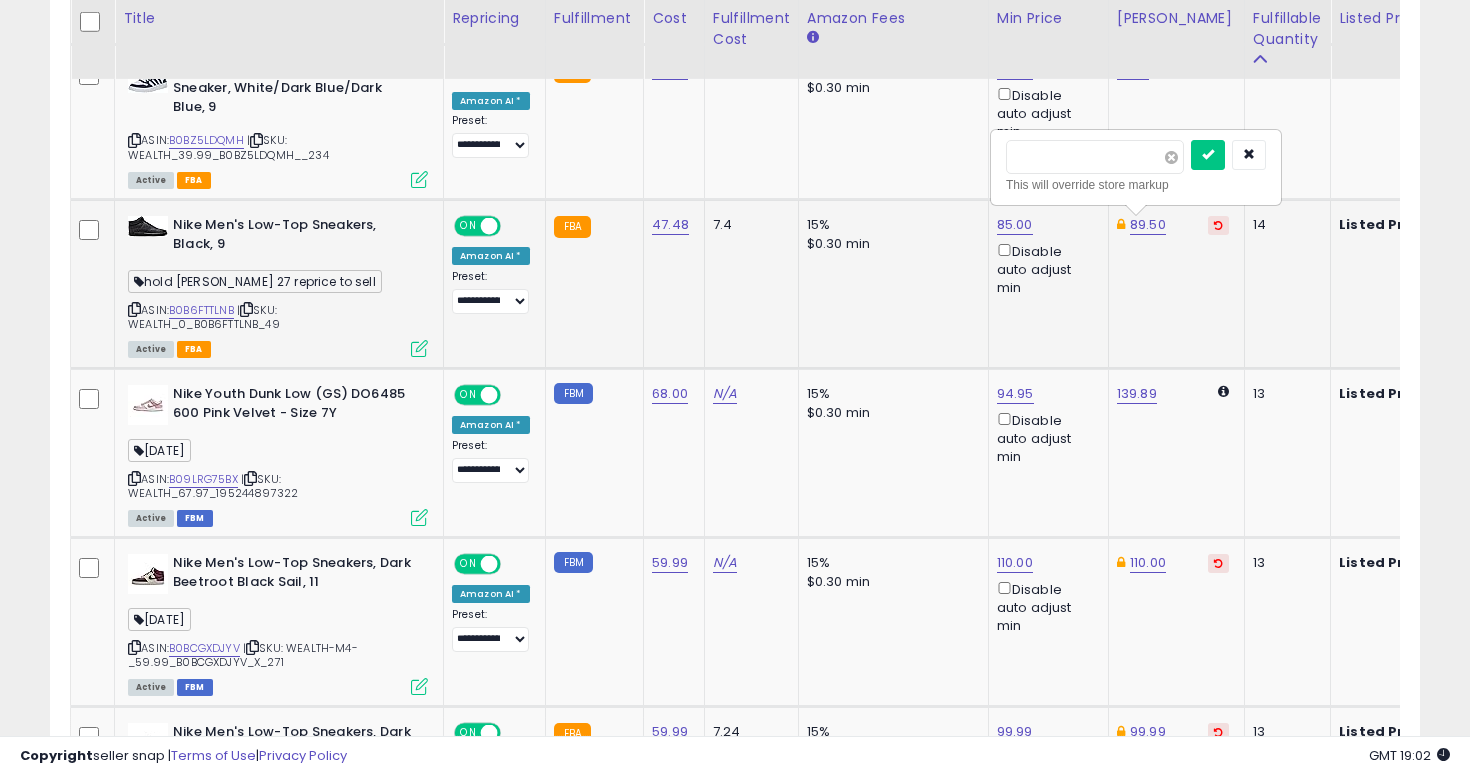 click at bounding box center (1171, 157) 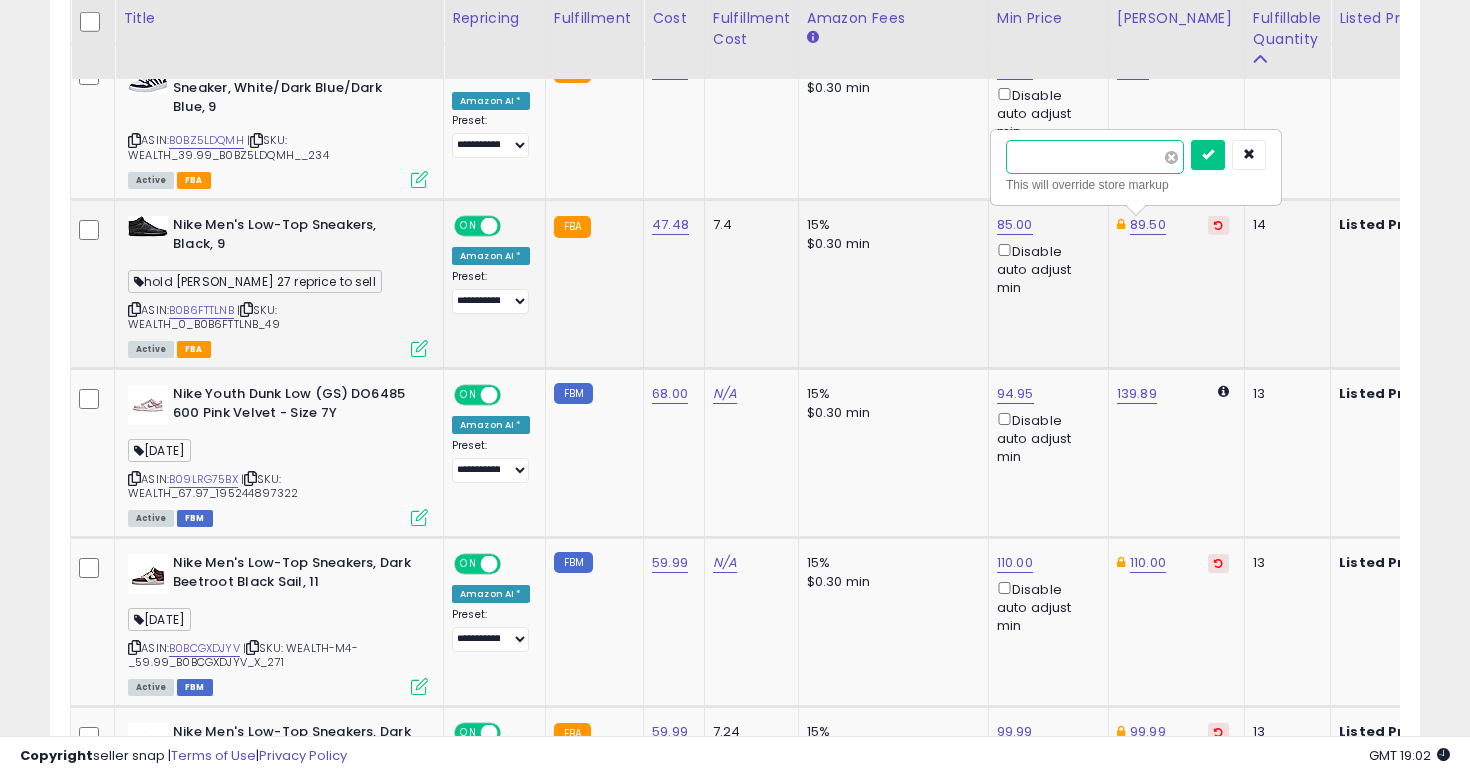 type on "*" 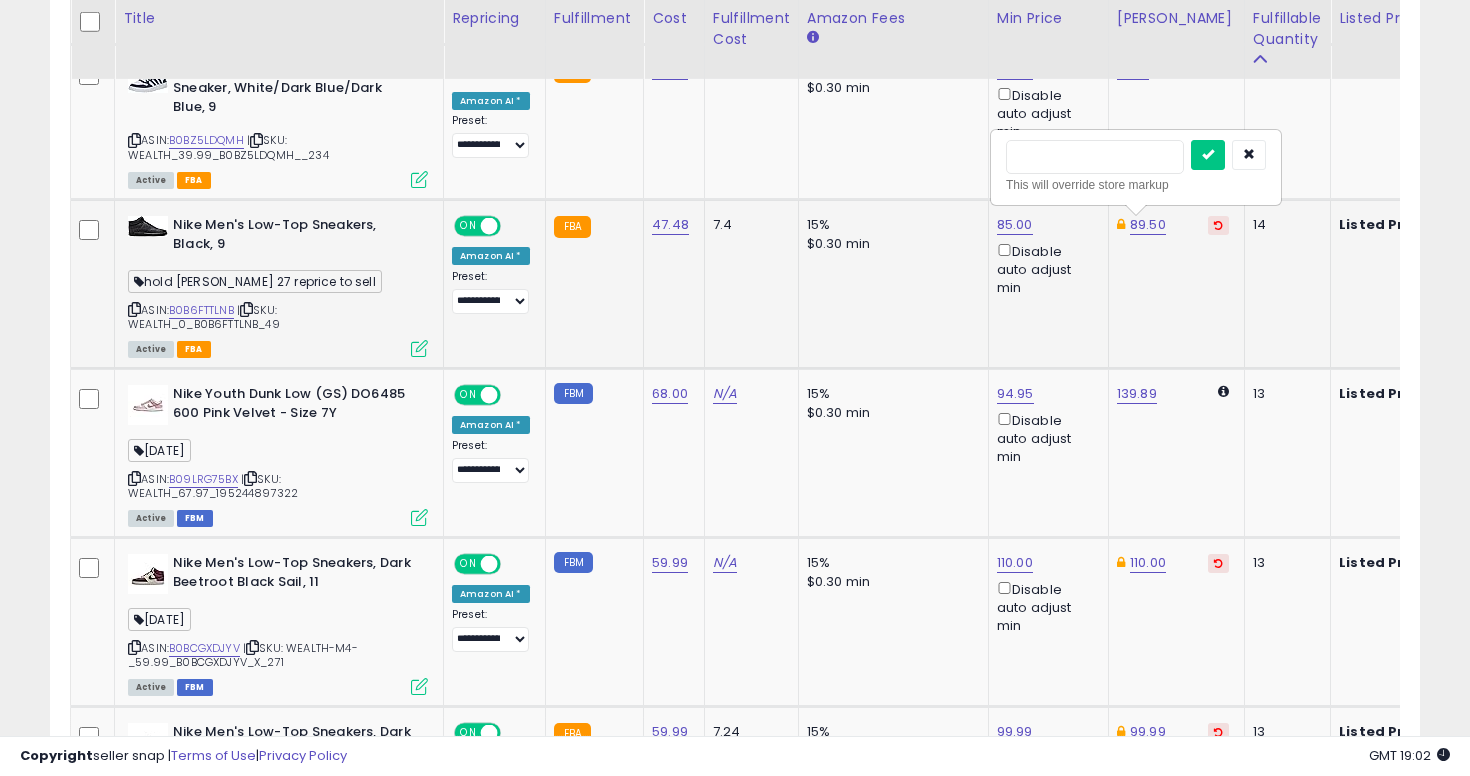 click on "85.00  Disable auto adjust min" 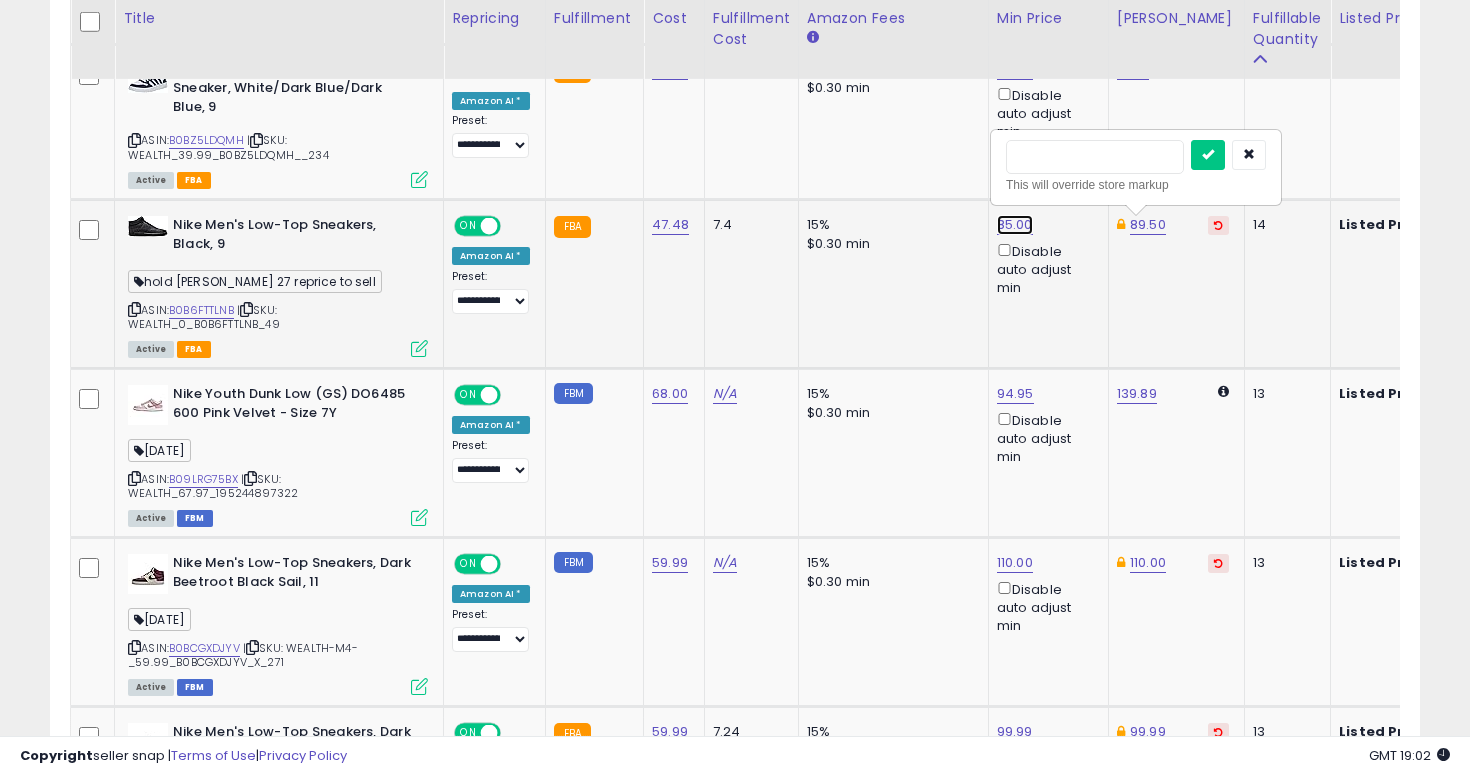 click on "85.00" at bounding box center (1015, -1073) 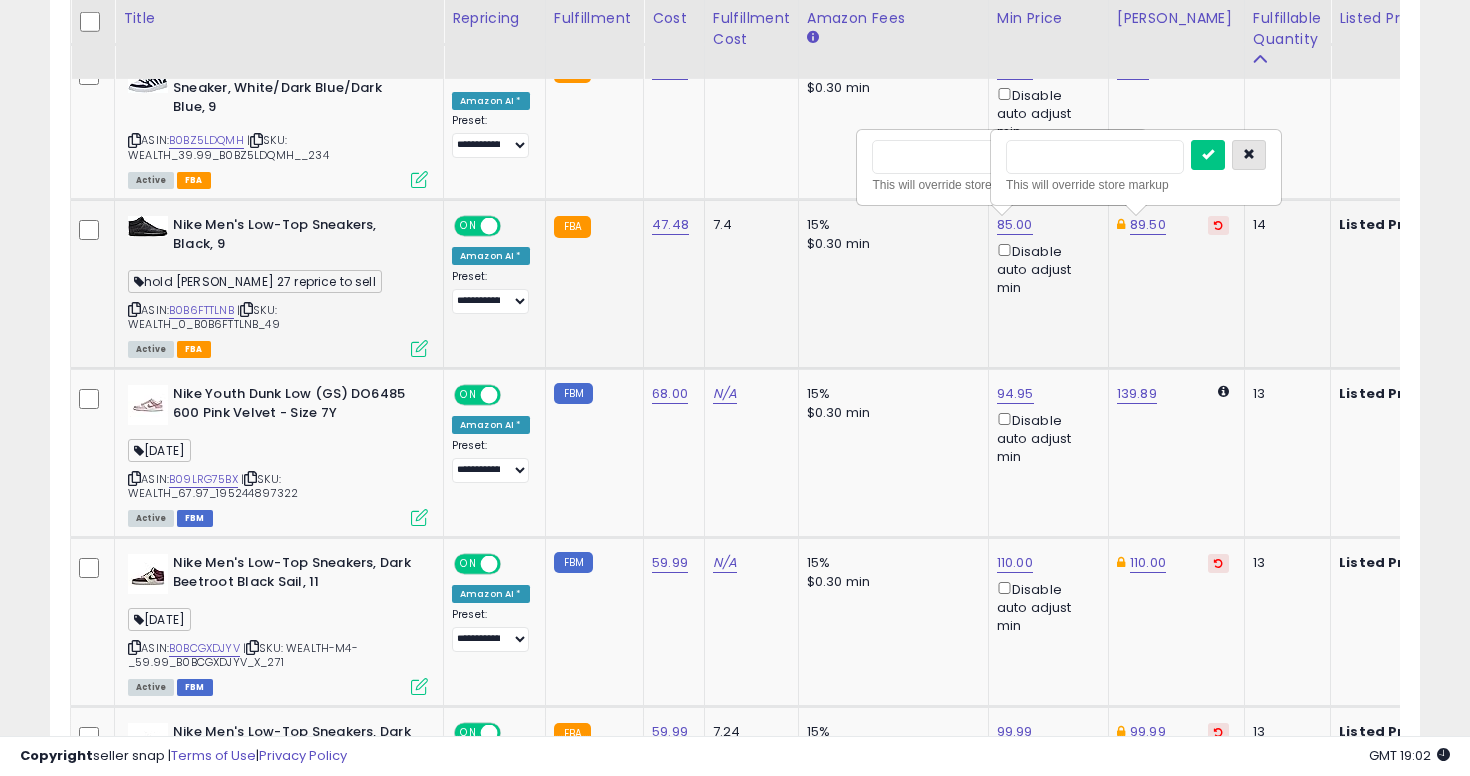 click at bounding box center [1249, 155] 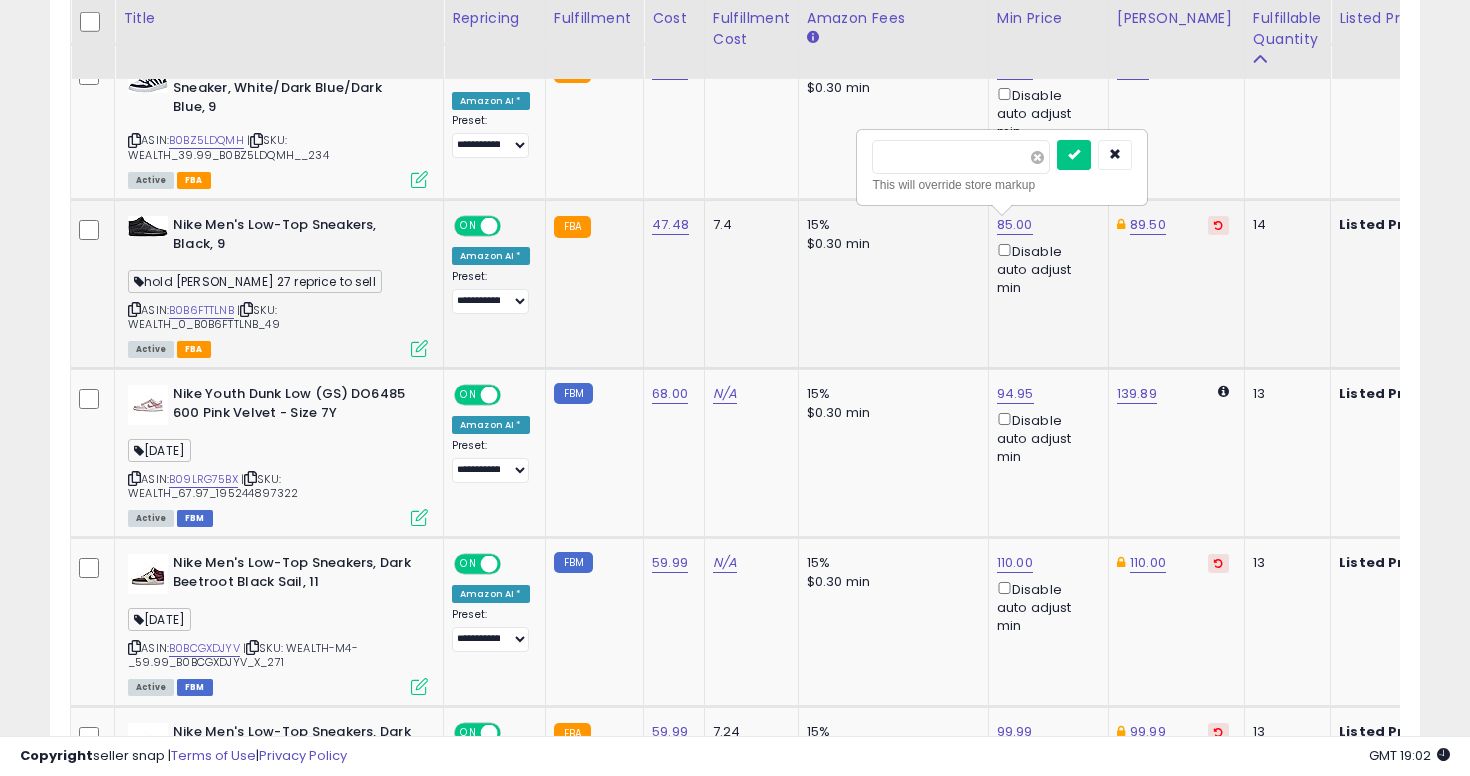 click at bounding box center (1037, 157) 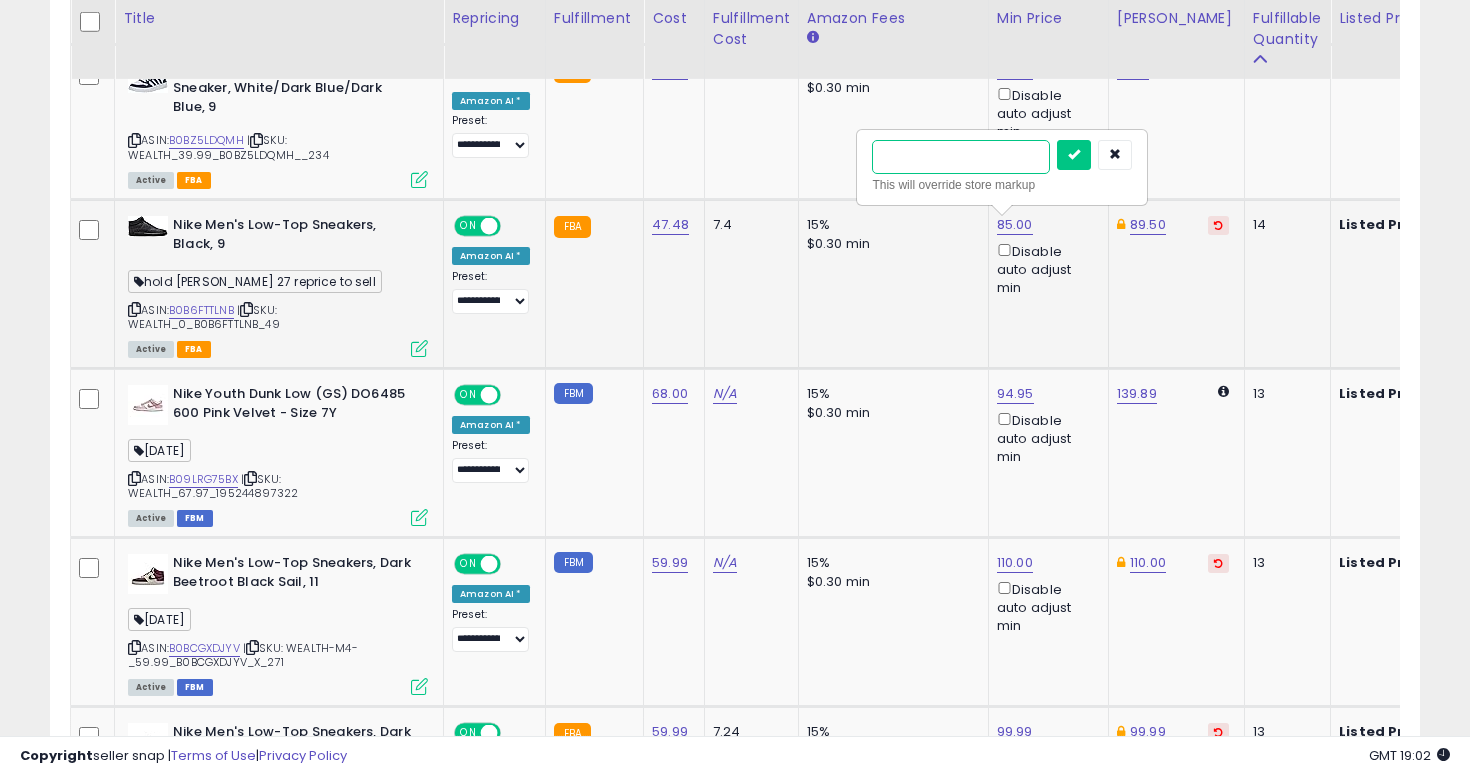 type on "**" 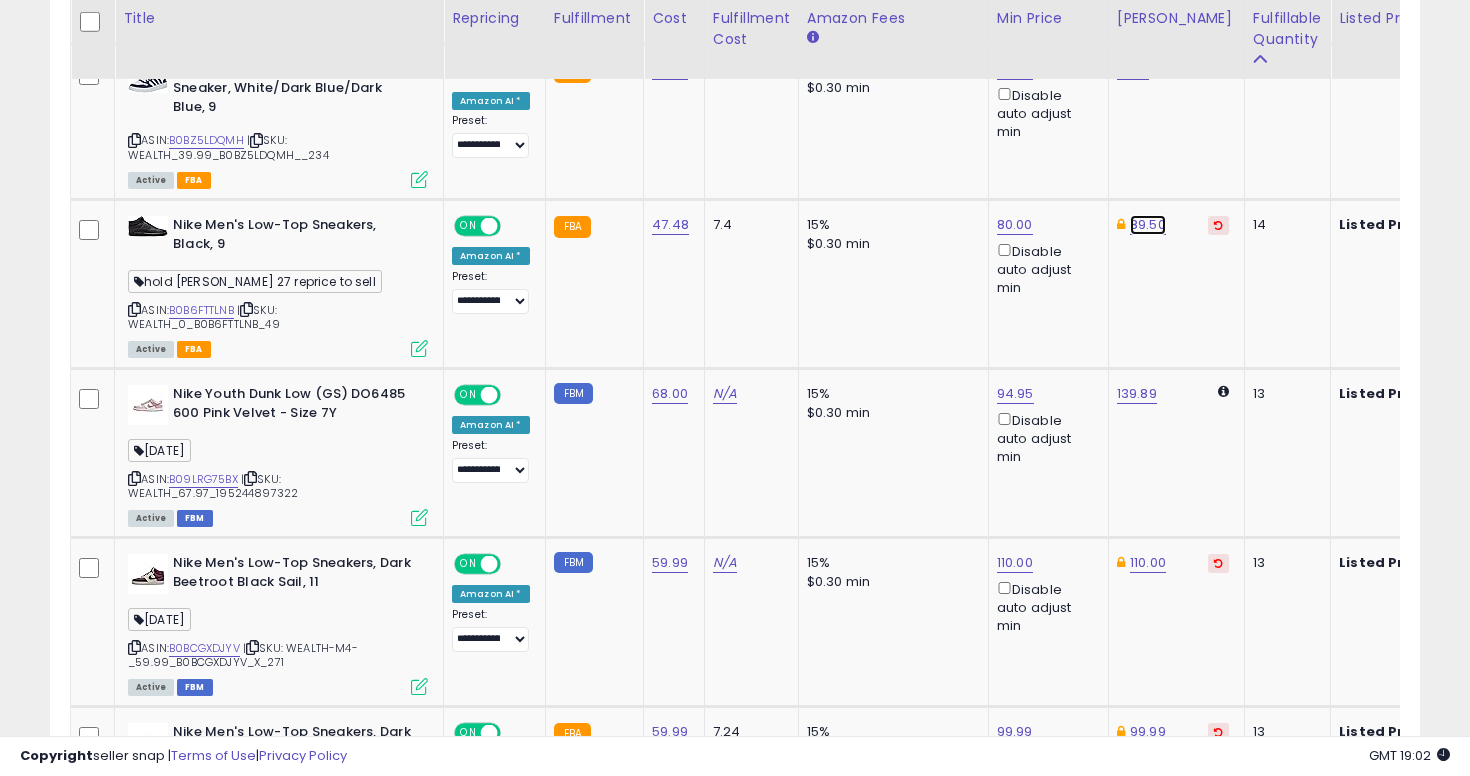 click on "89.50" at bounding box center [1150, -1073] 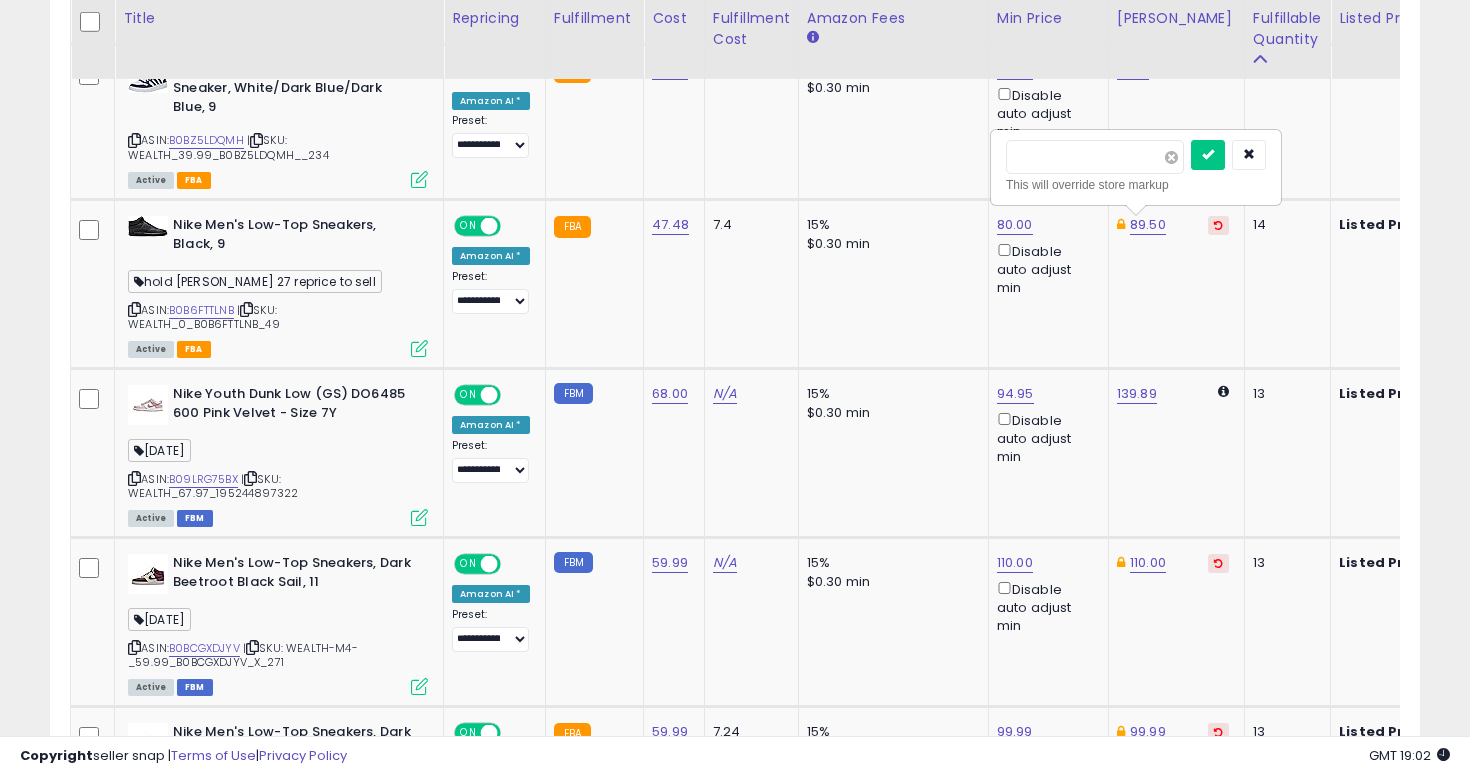 click at bounding box center [1171, 157] 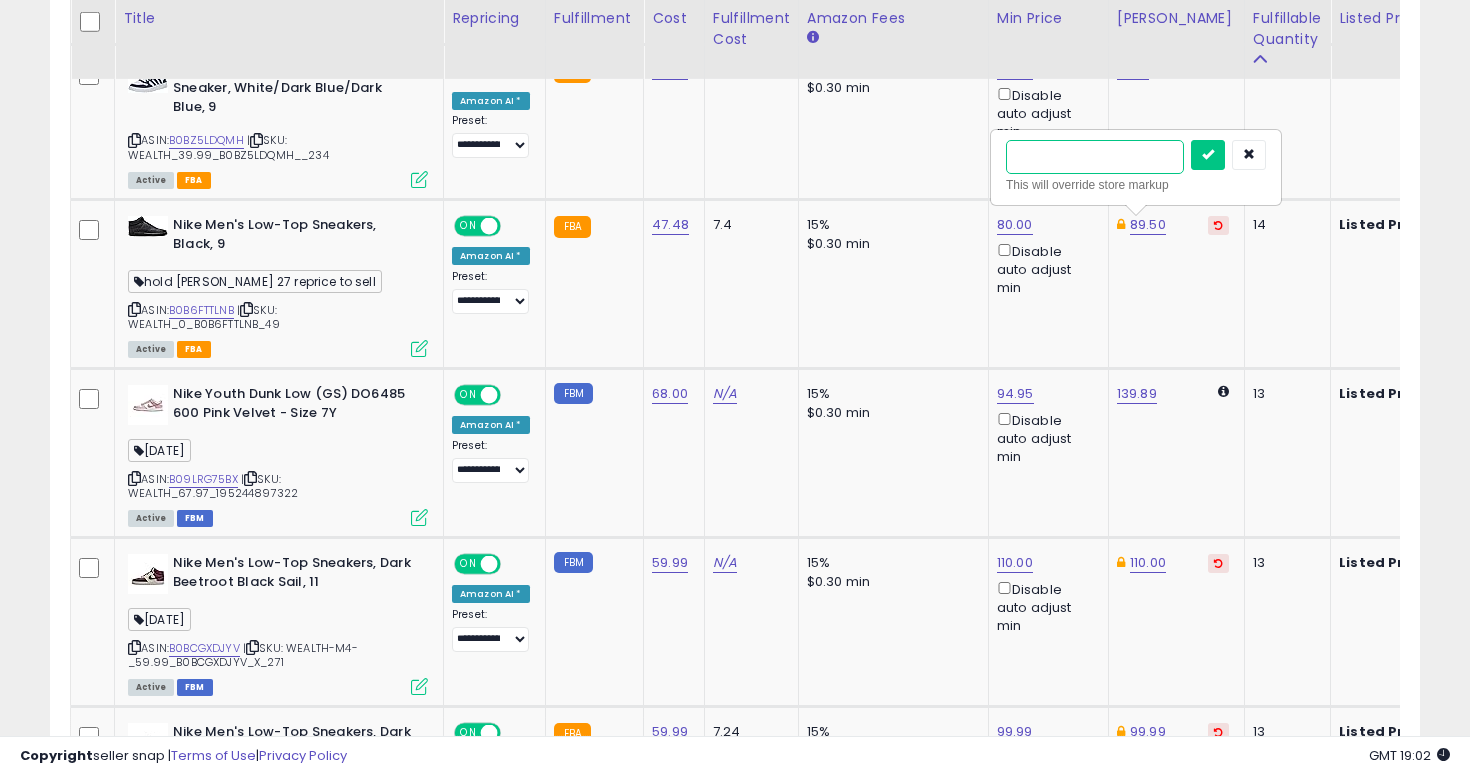 type on "**" 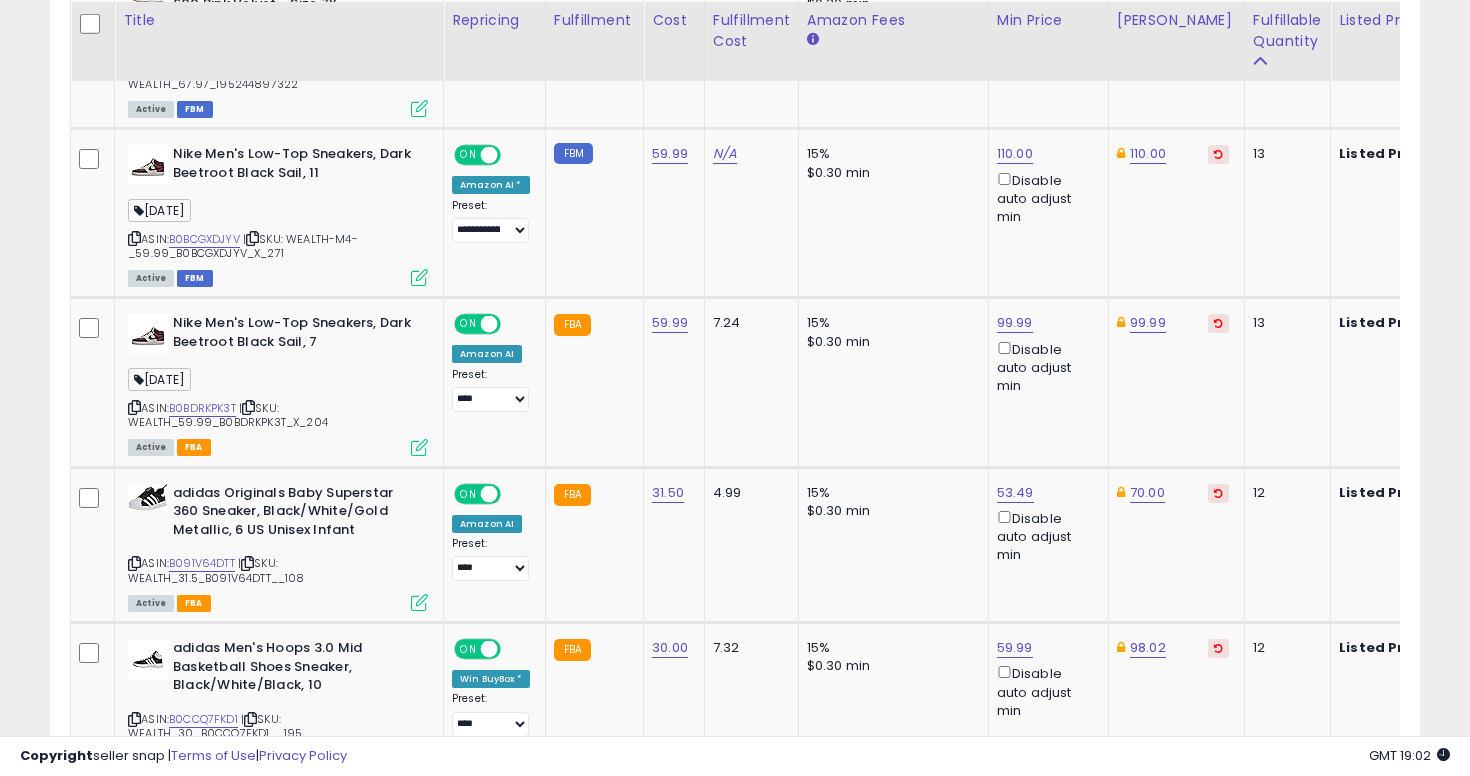 scroll, scrollTop: 2587, scrollLeft: 0, axis: vertical 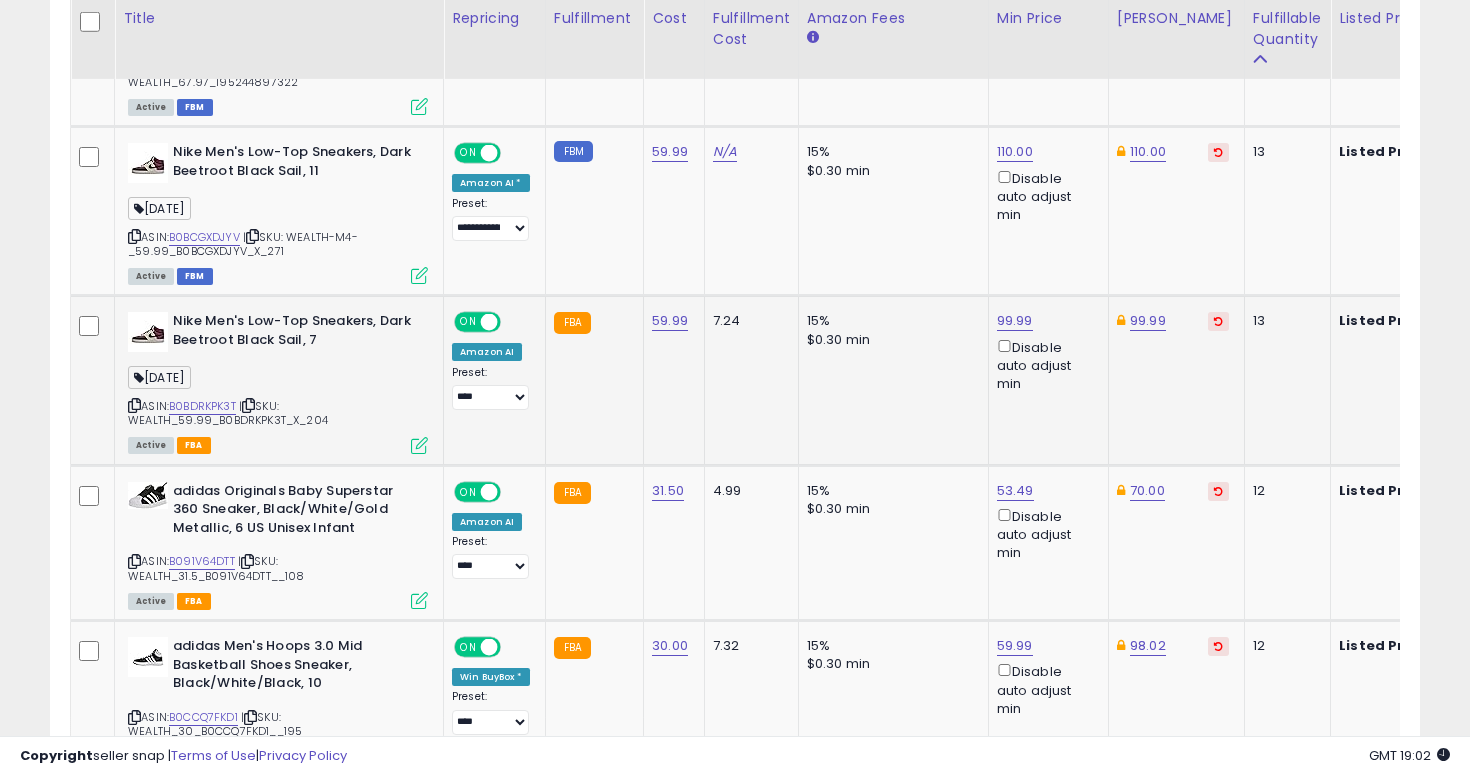 click at bounding box center [134, 405] 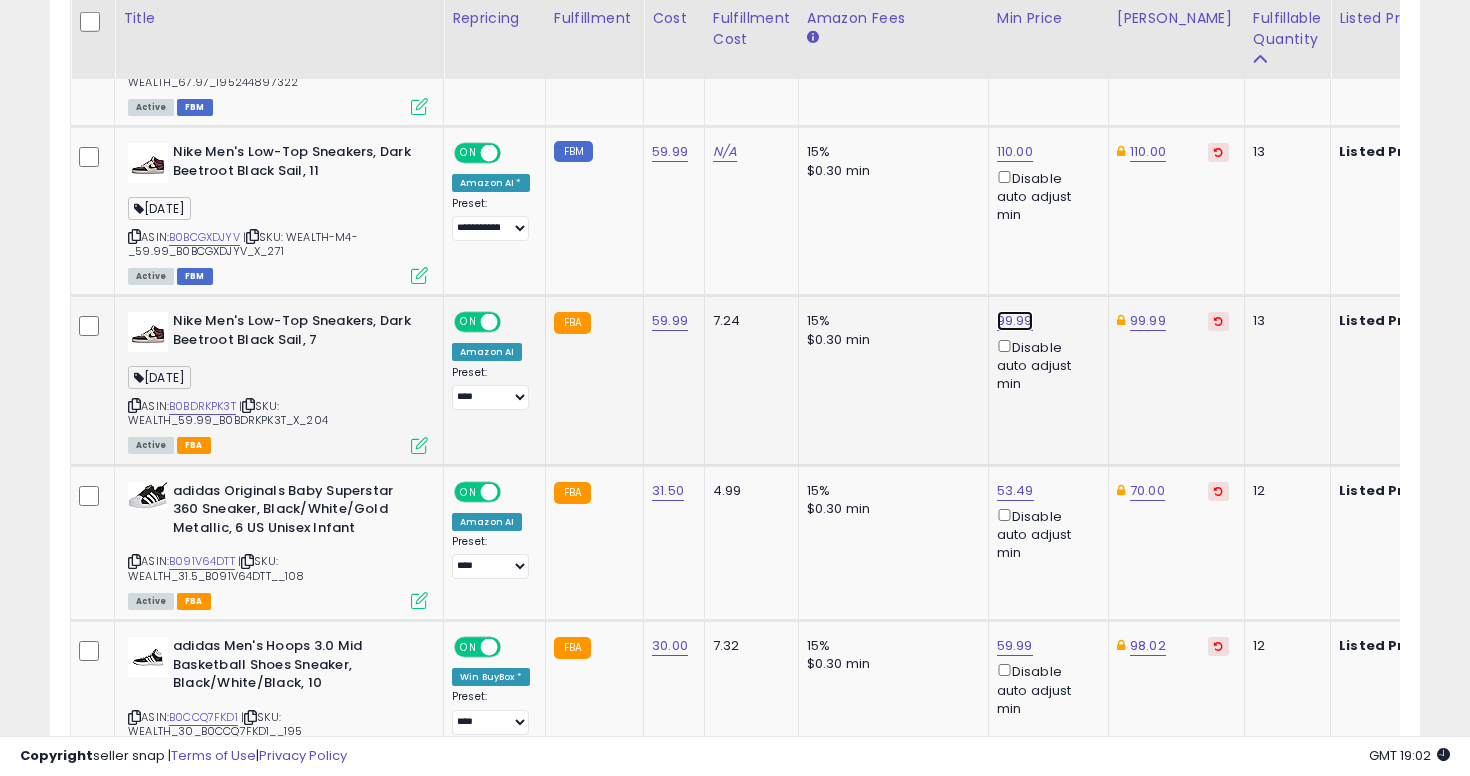 click on "99.99" at bounding box center [1015, -1484] 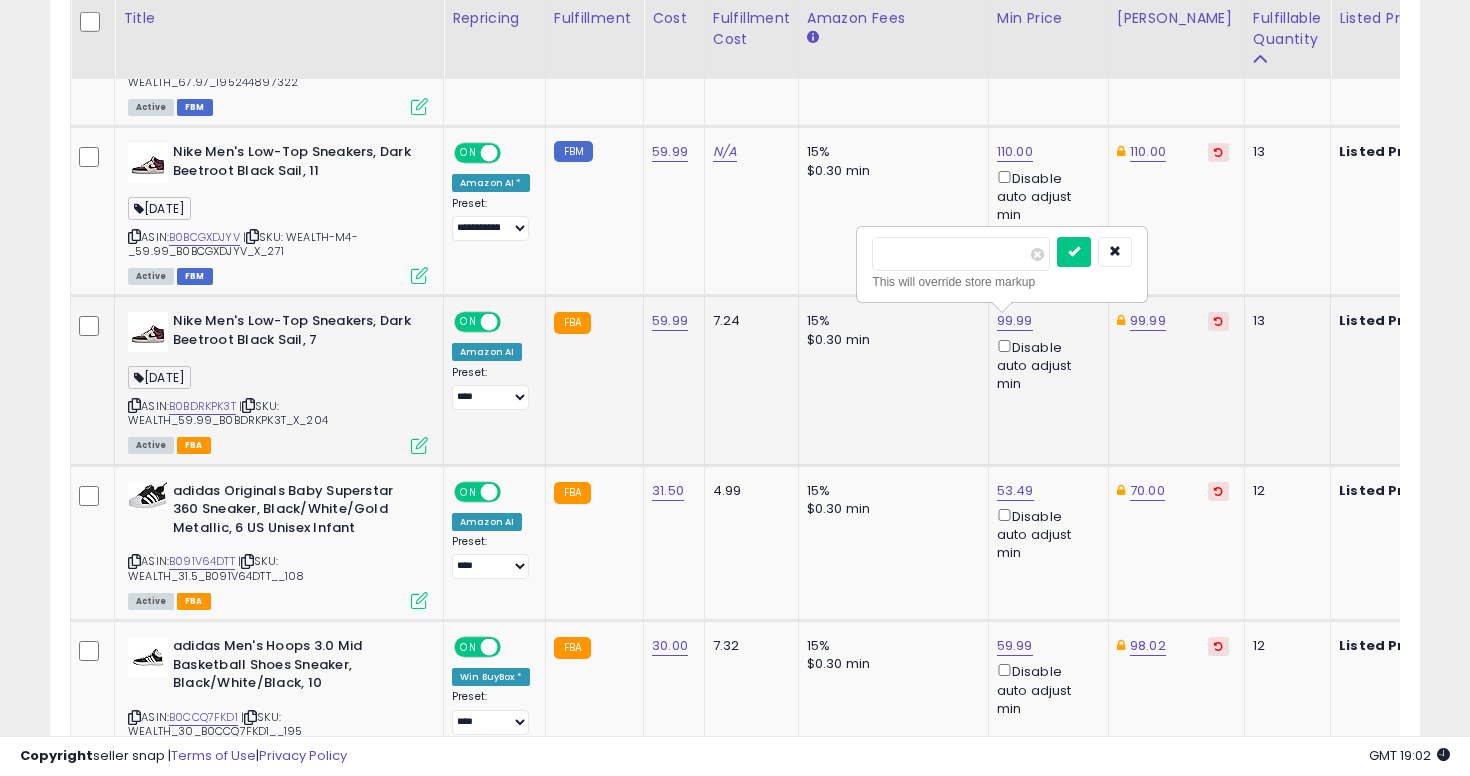type on "*****" 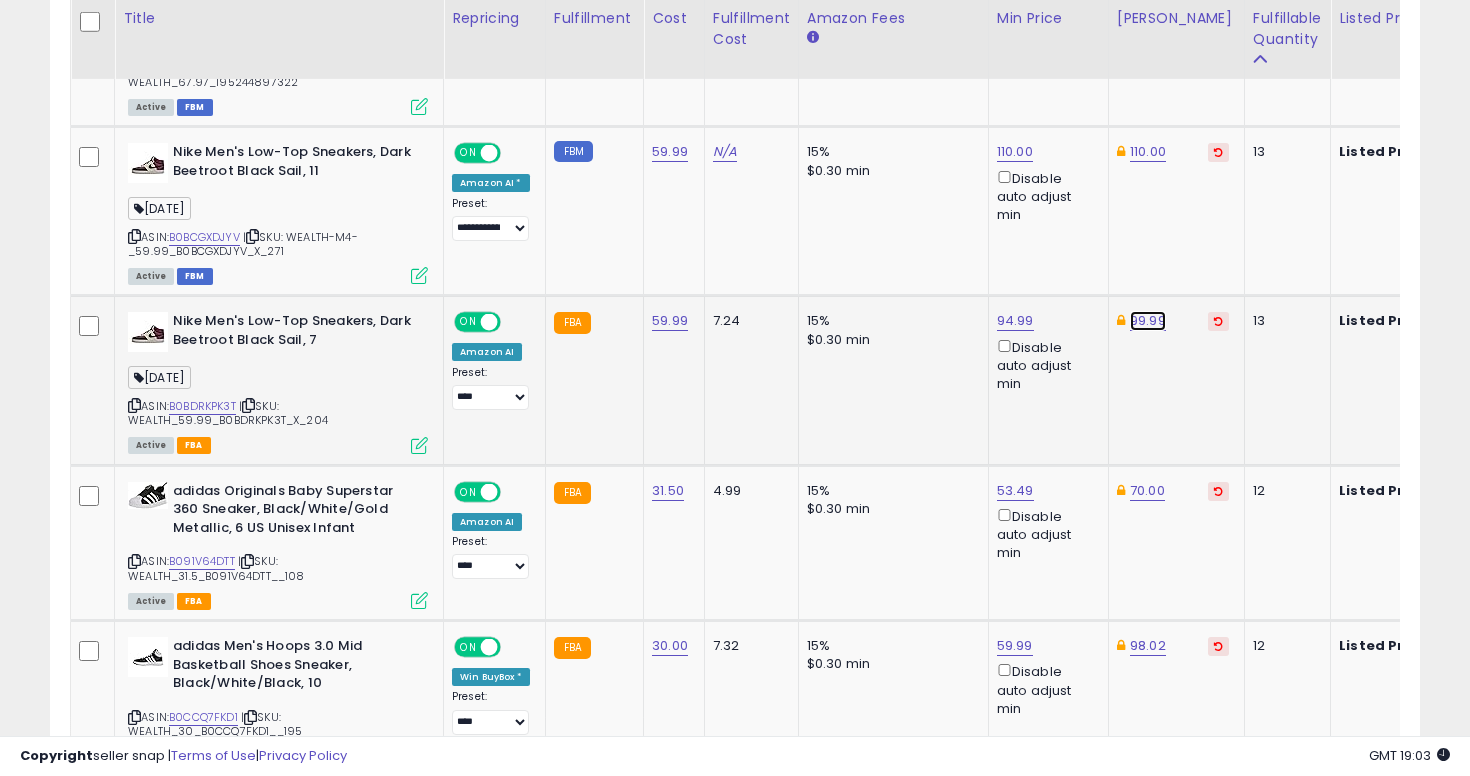 click on "99.99" at bounding box center (1150, -1484) 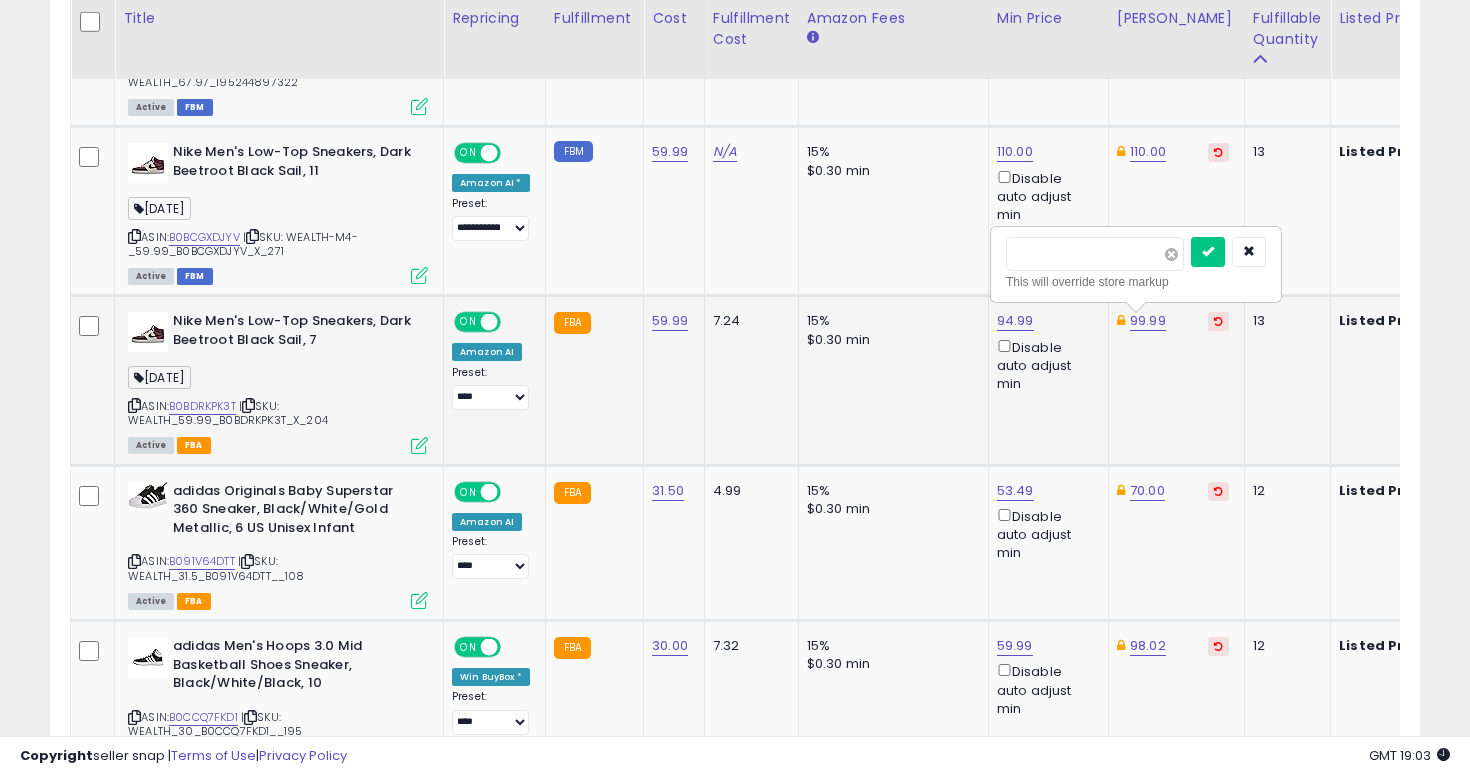 click at bounding box center [1171, 254] 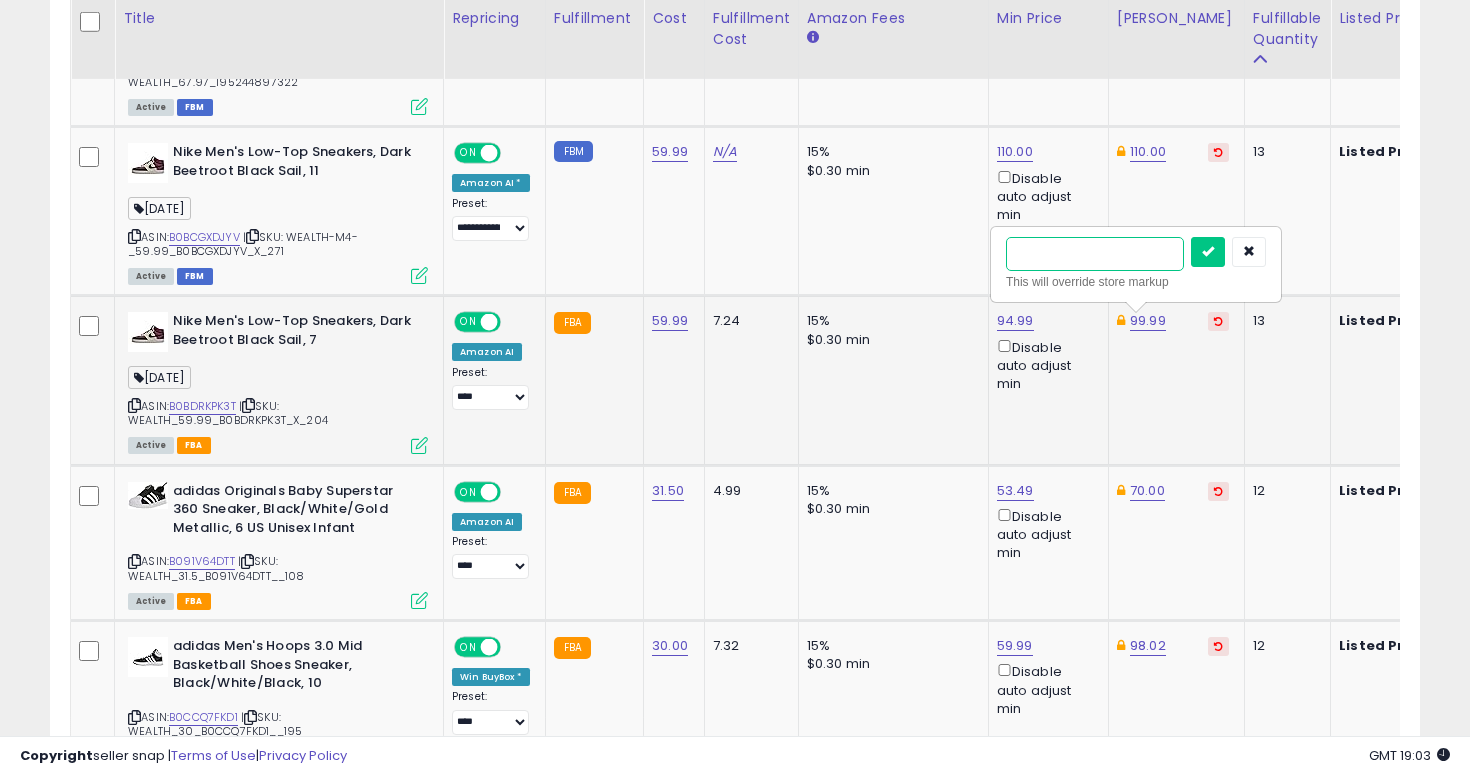 type on "**" 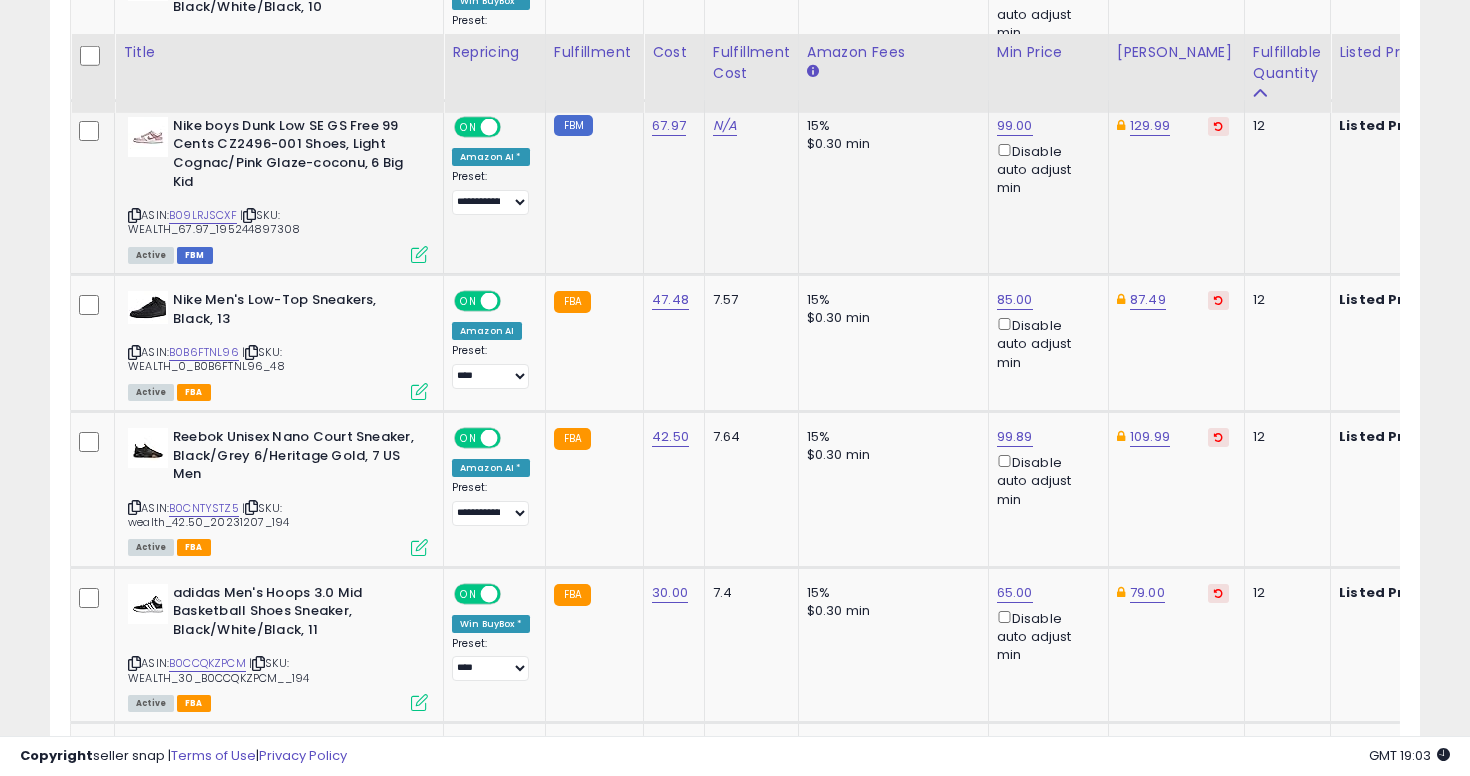 scroll, scrollTop: 3298, scrollLeft: 0, axis: vertical 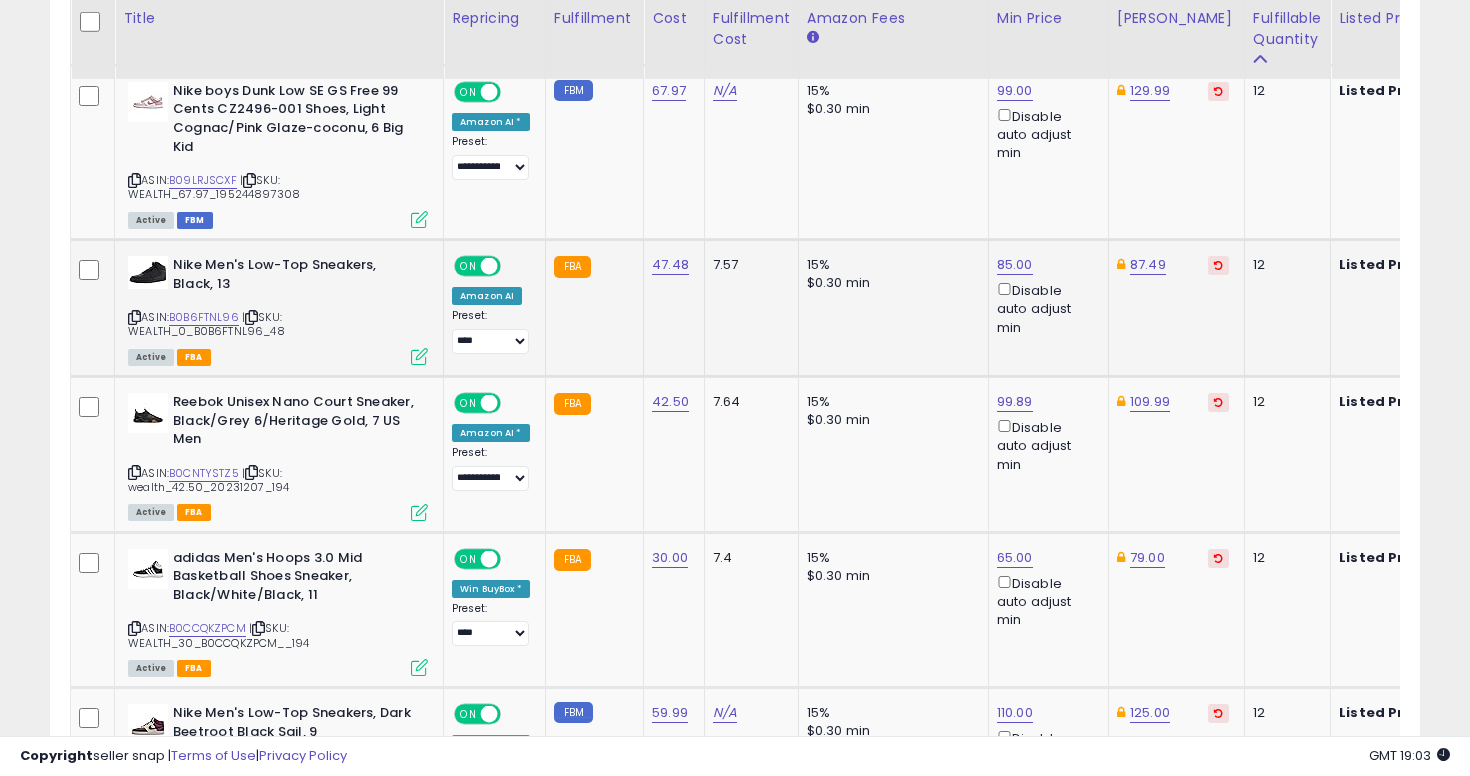click at bounding box center [134, 317] 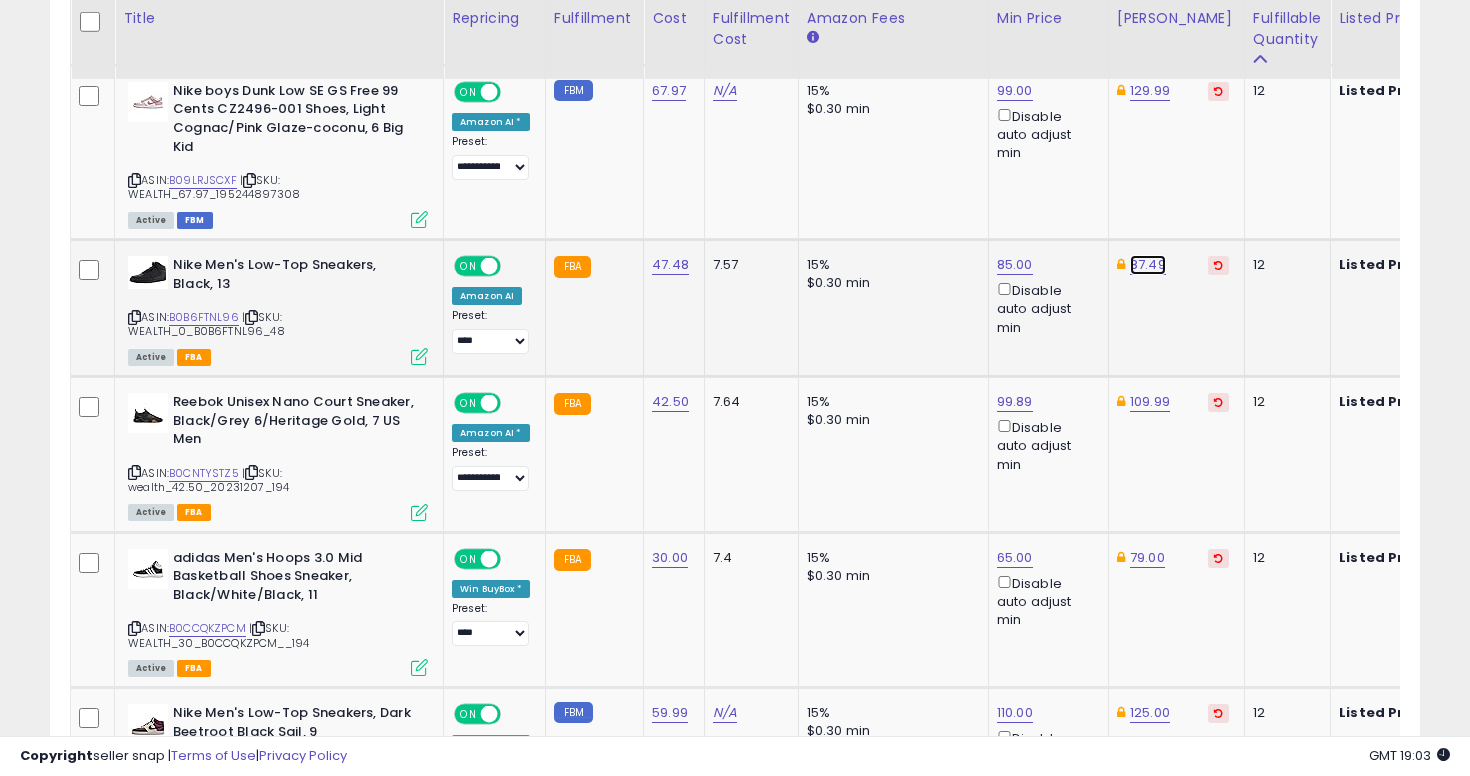click on "87.49" at bounding box center (1150, -2195) 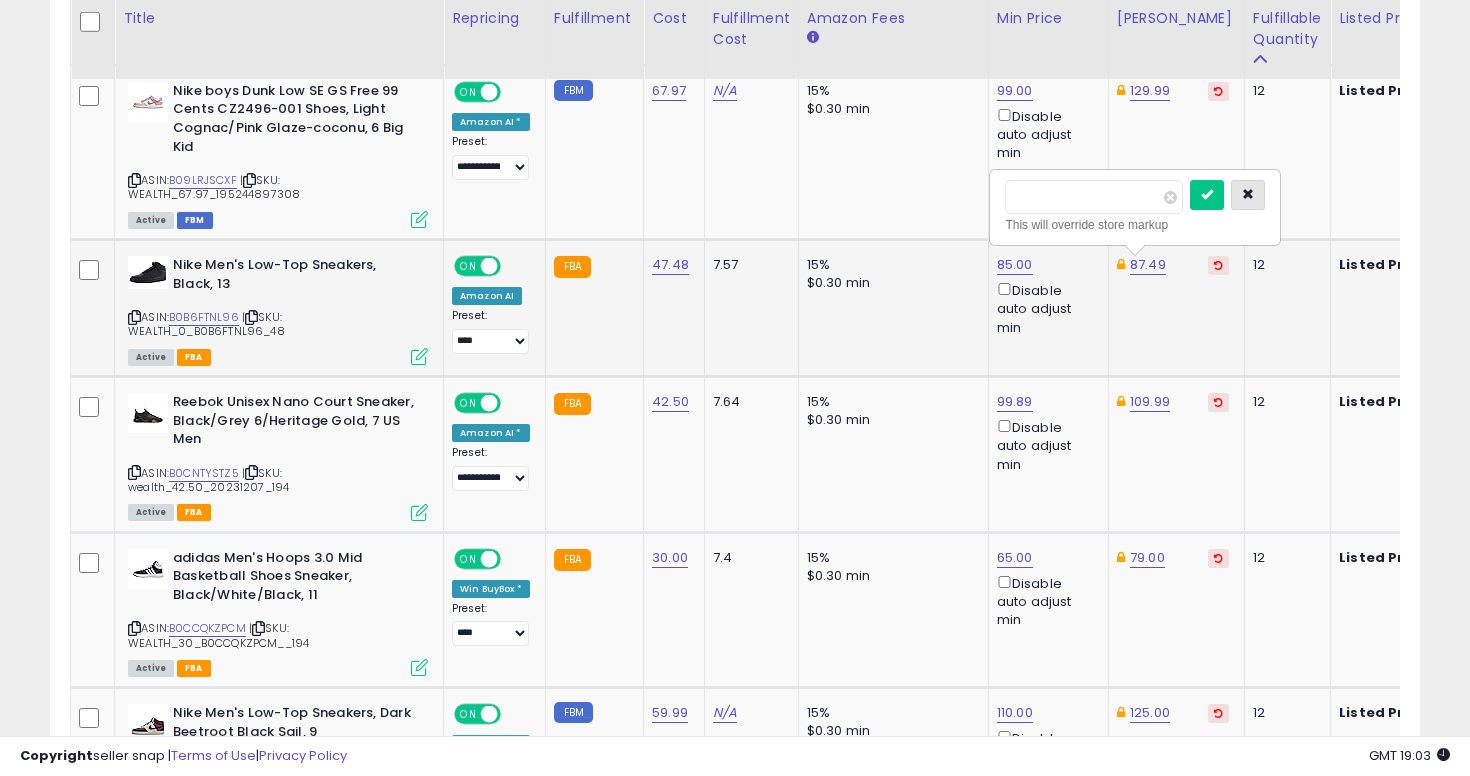 click at bounding box center [1248, 194] 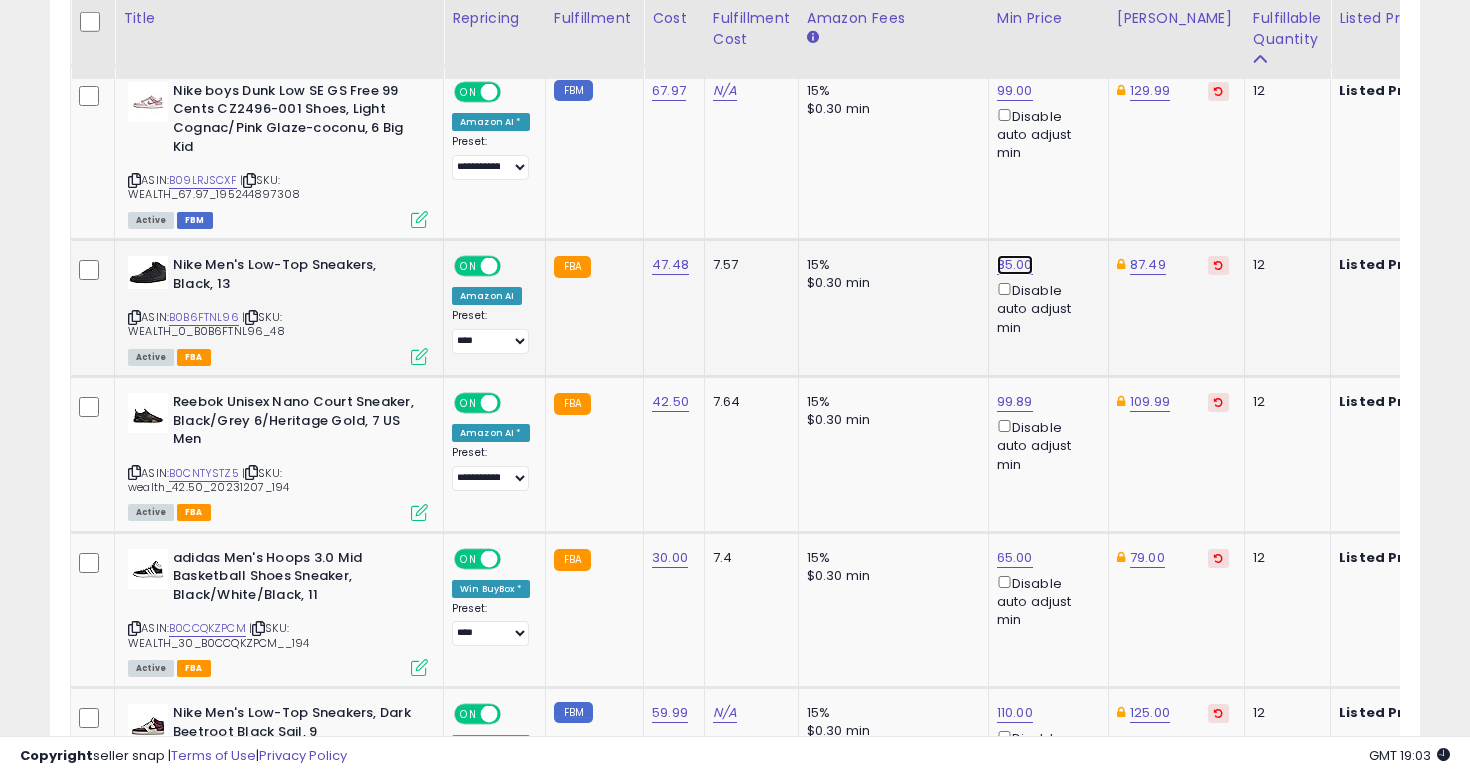click on "85.00" at bounding box center [1015, -2195] 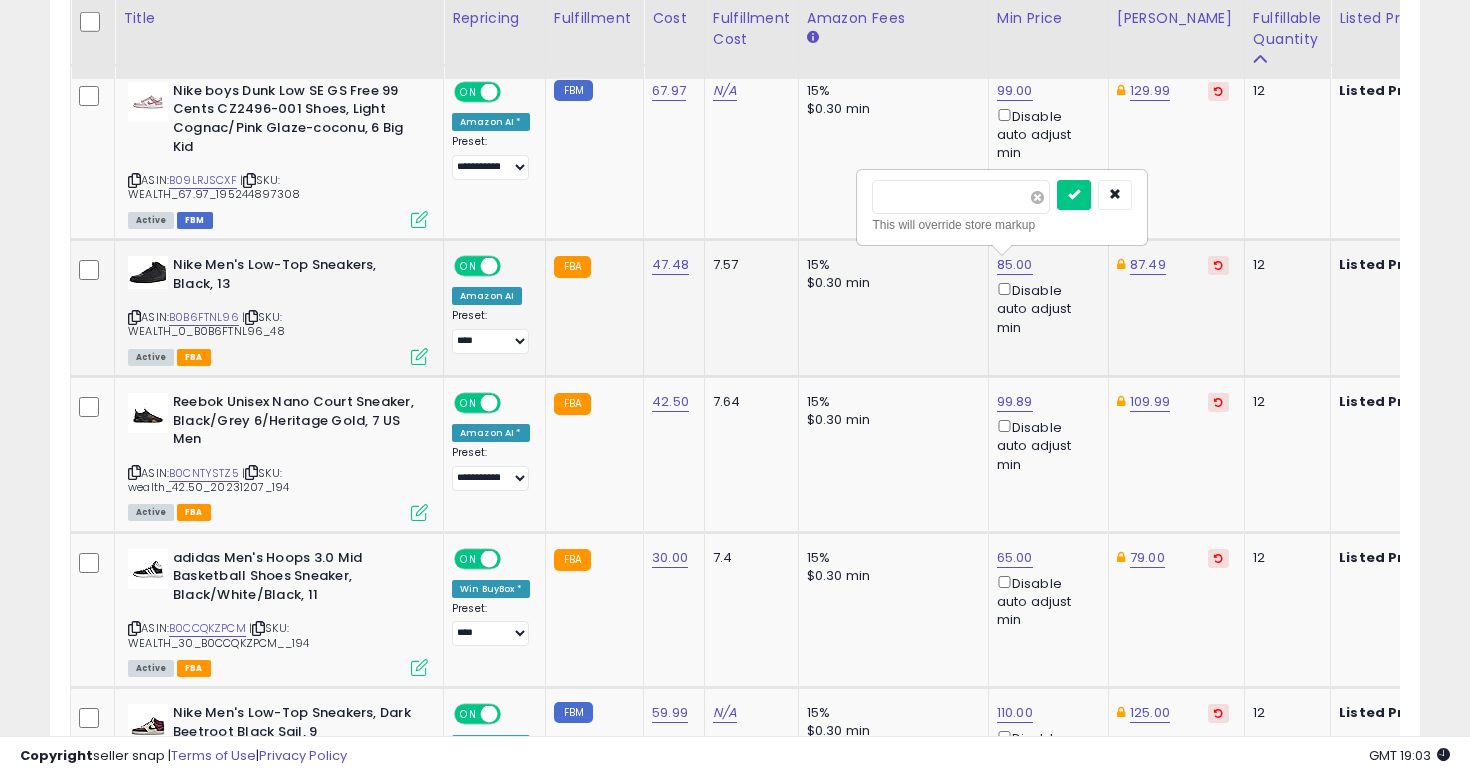 click at bounding box center (1037, 197) 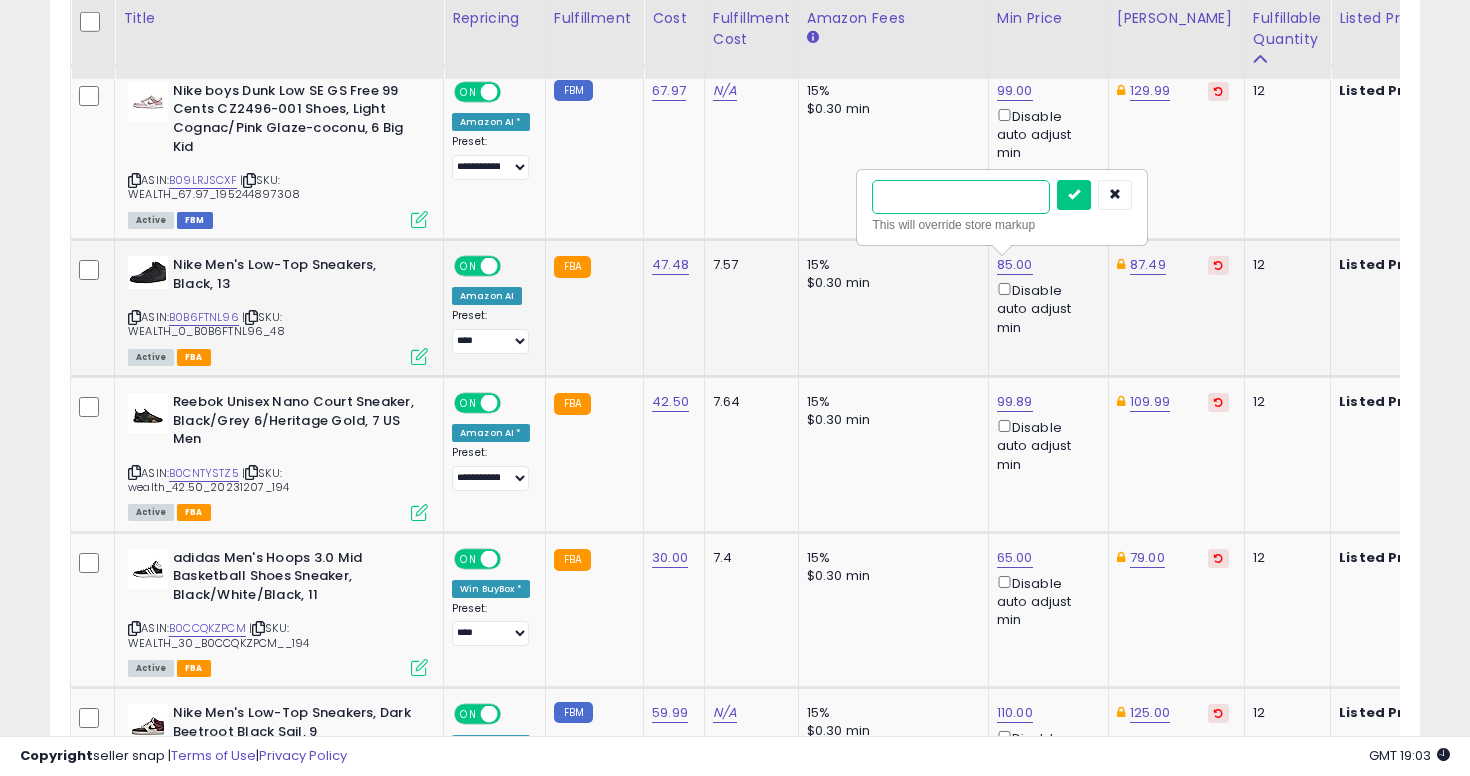 type on "**" 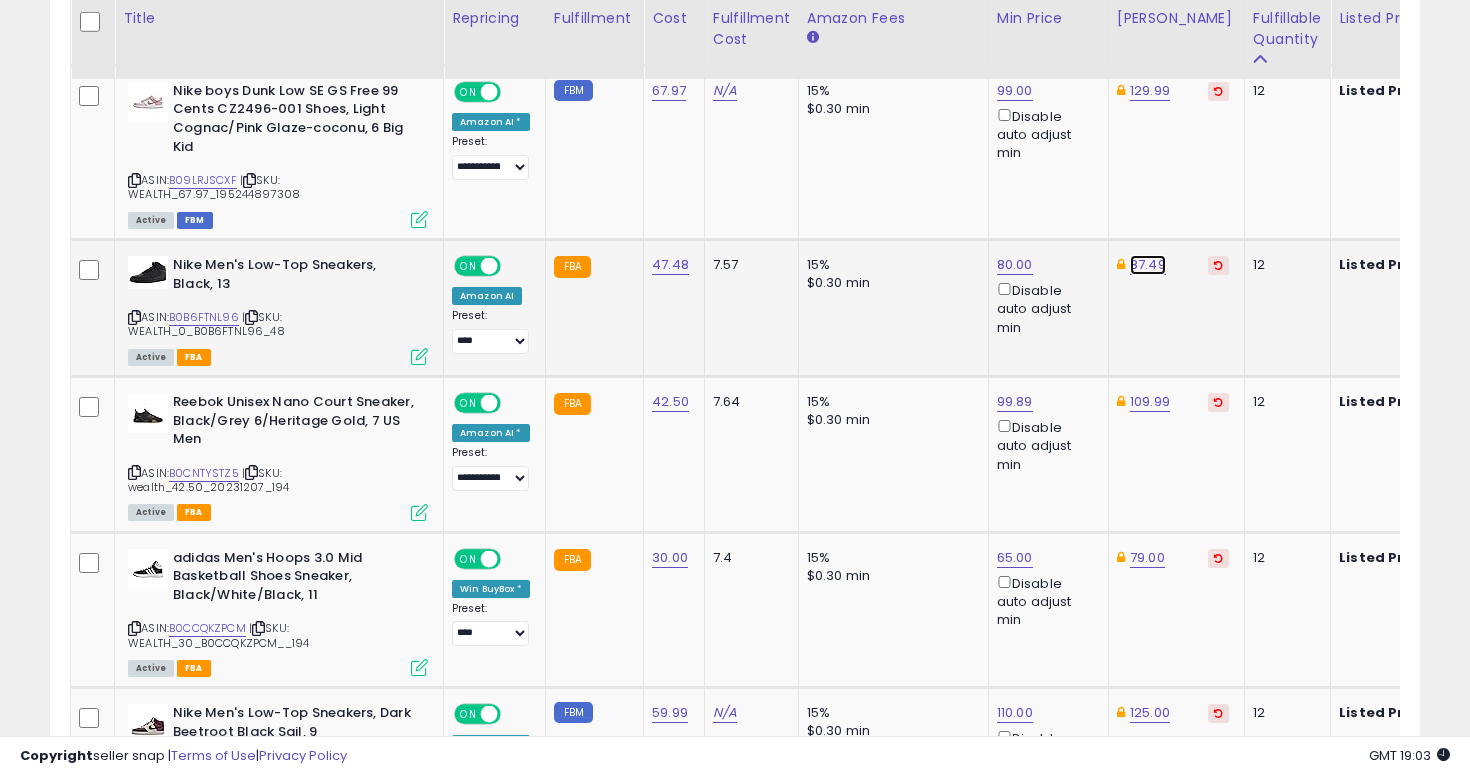click on "87.49" at bounding box center [1150, -2195] 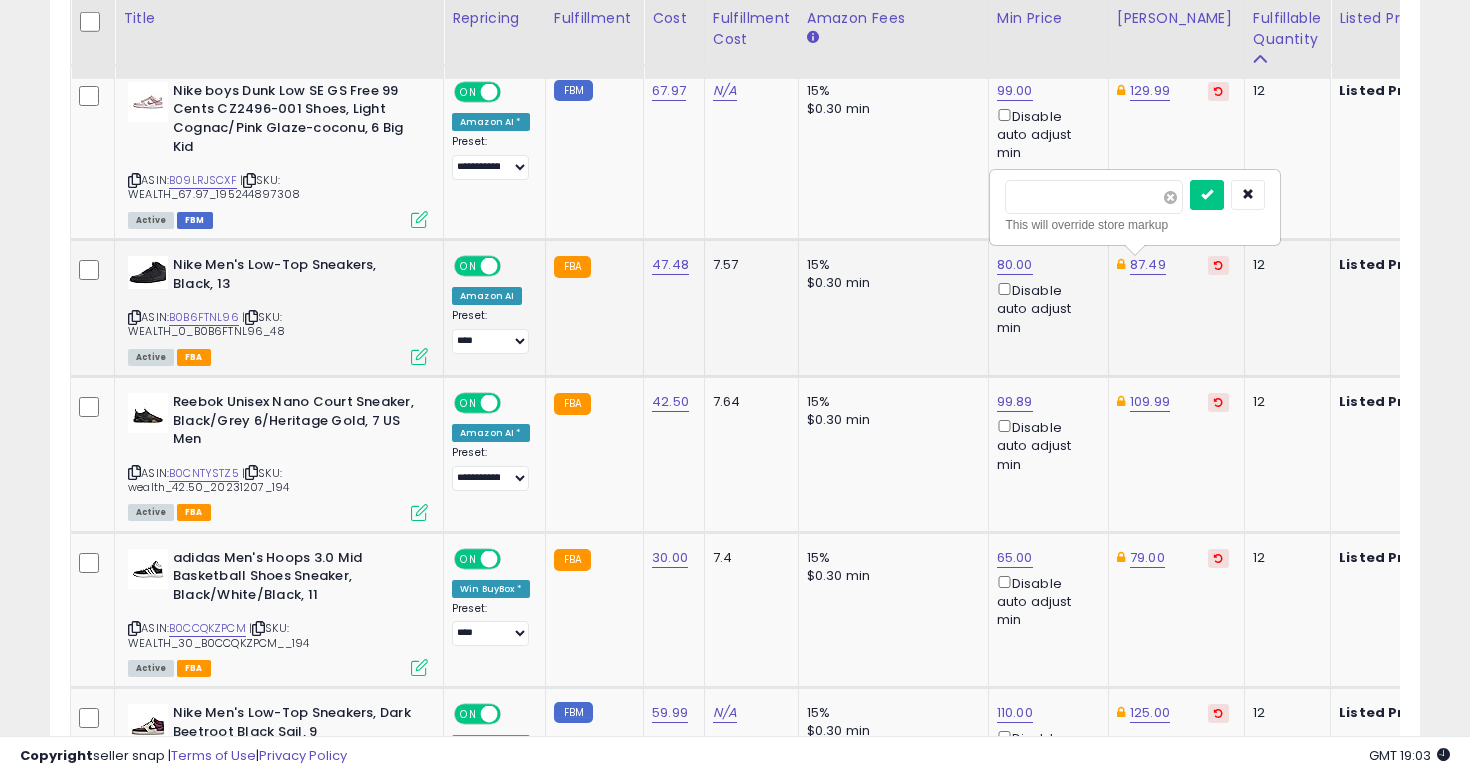 click at bounding box center (1170, 197) 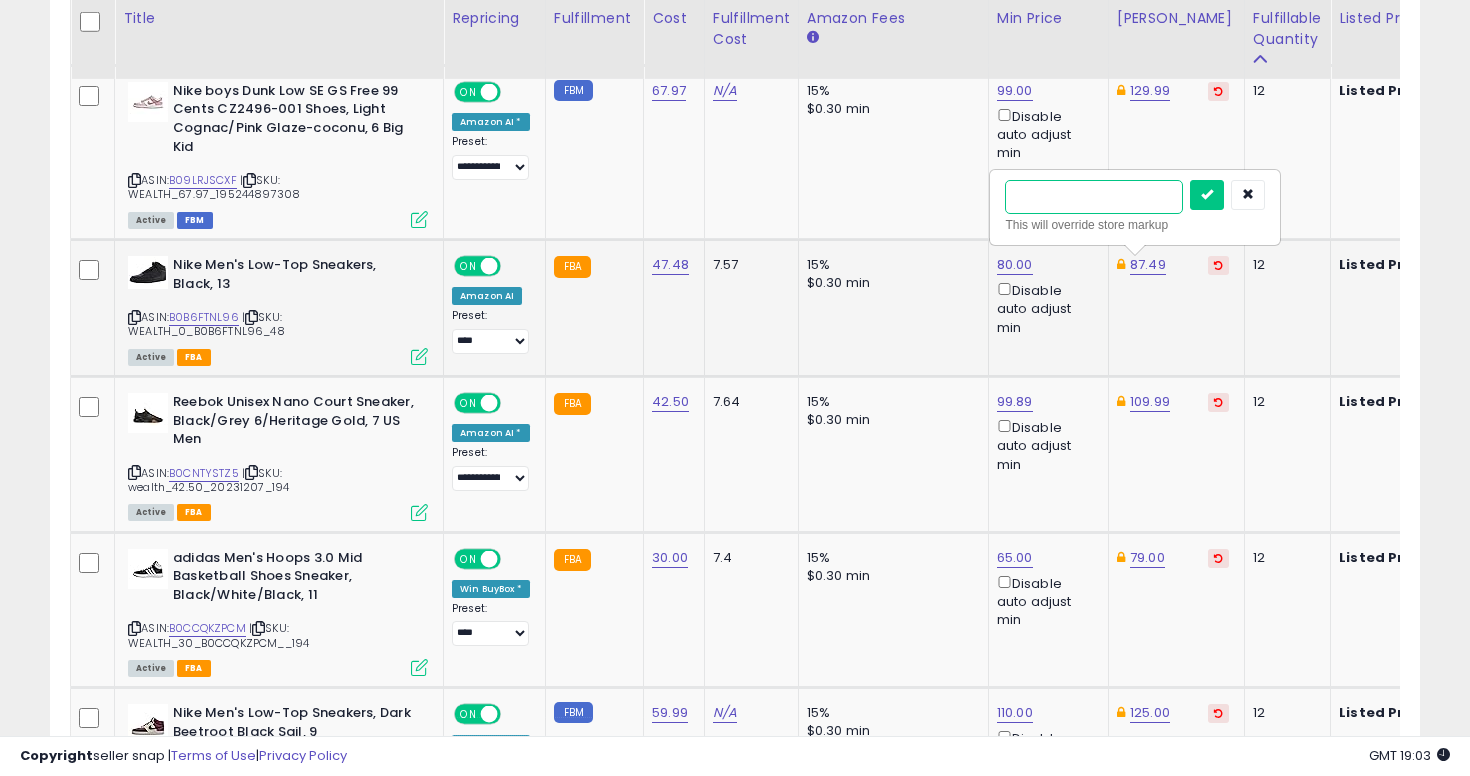 type on "**" 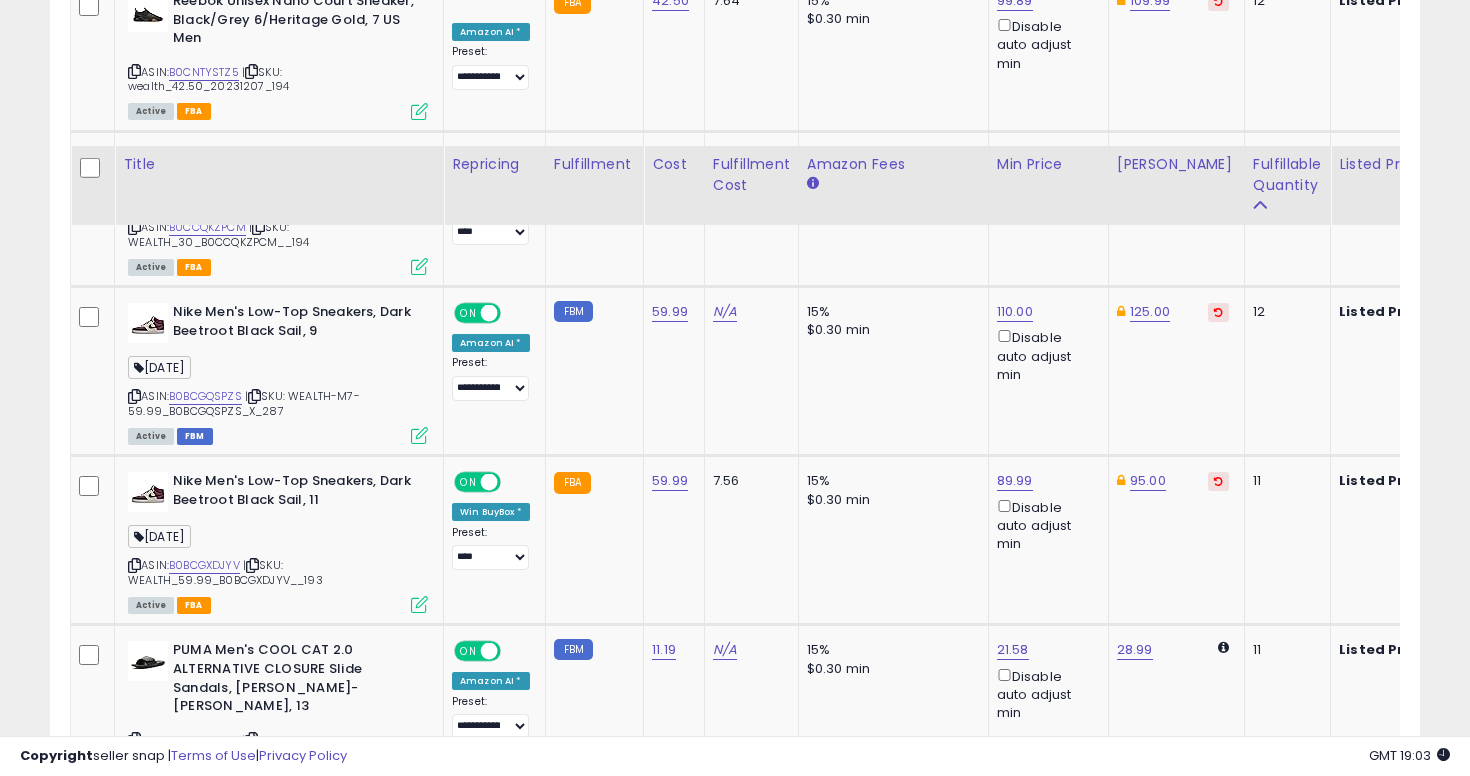 scroll, scrollTop: 3937, scrollLeft: 0, axis: vertical 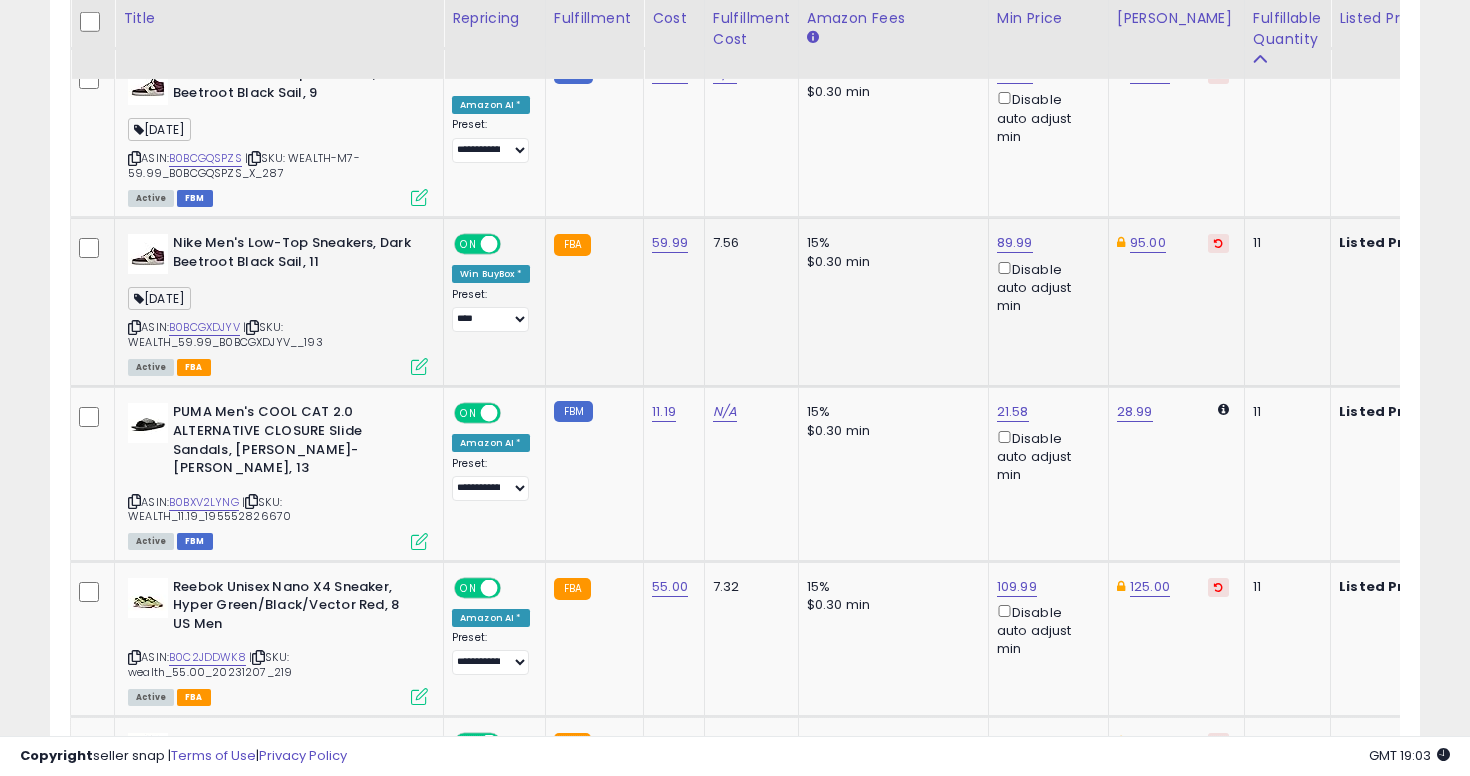 click on "7.56" 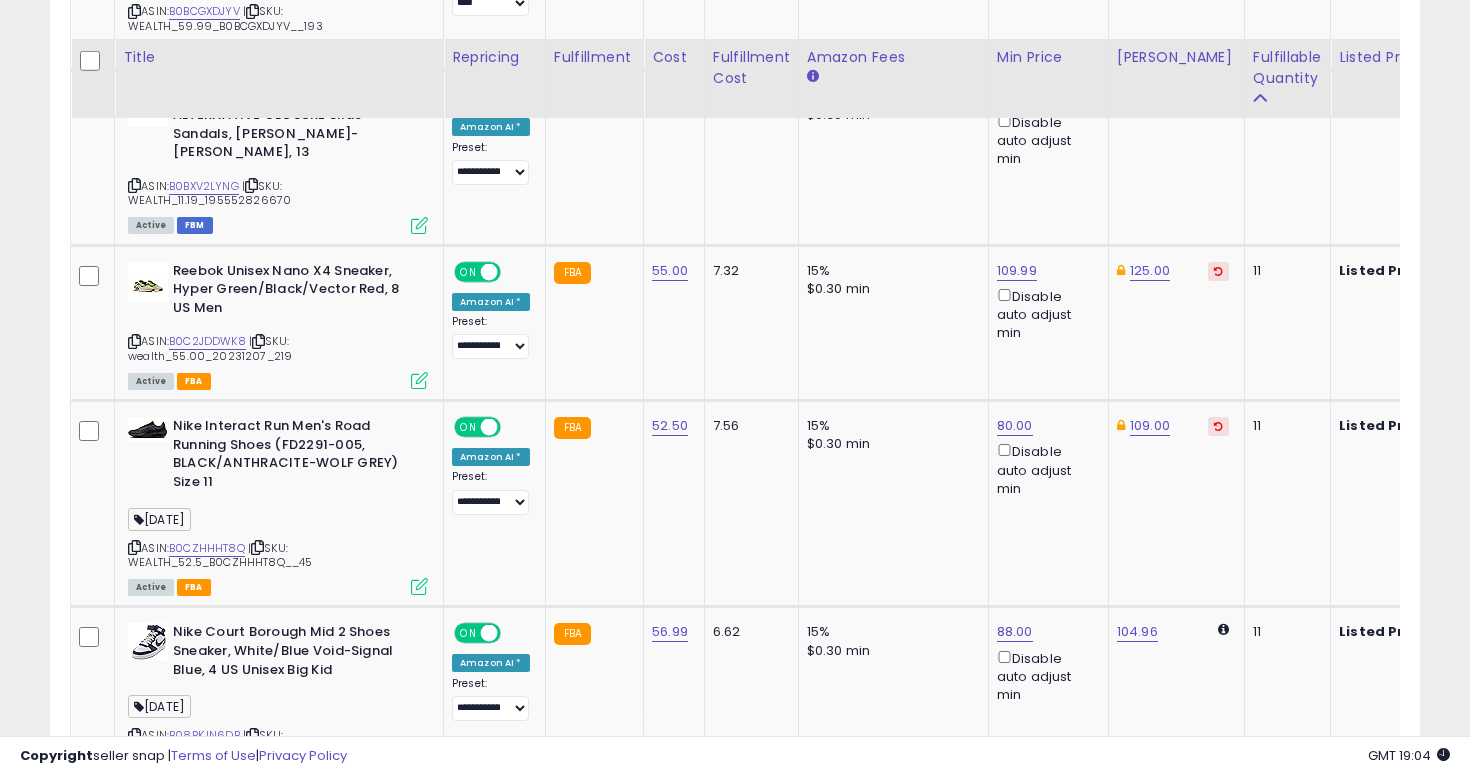 scroll, scrollTop: 4295, scrollLeft: 0, axis: vertical 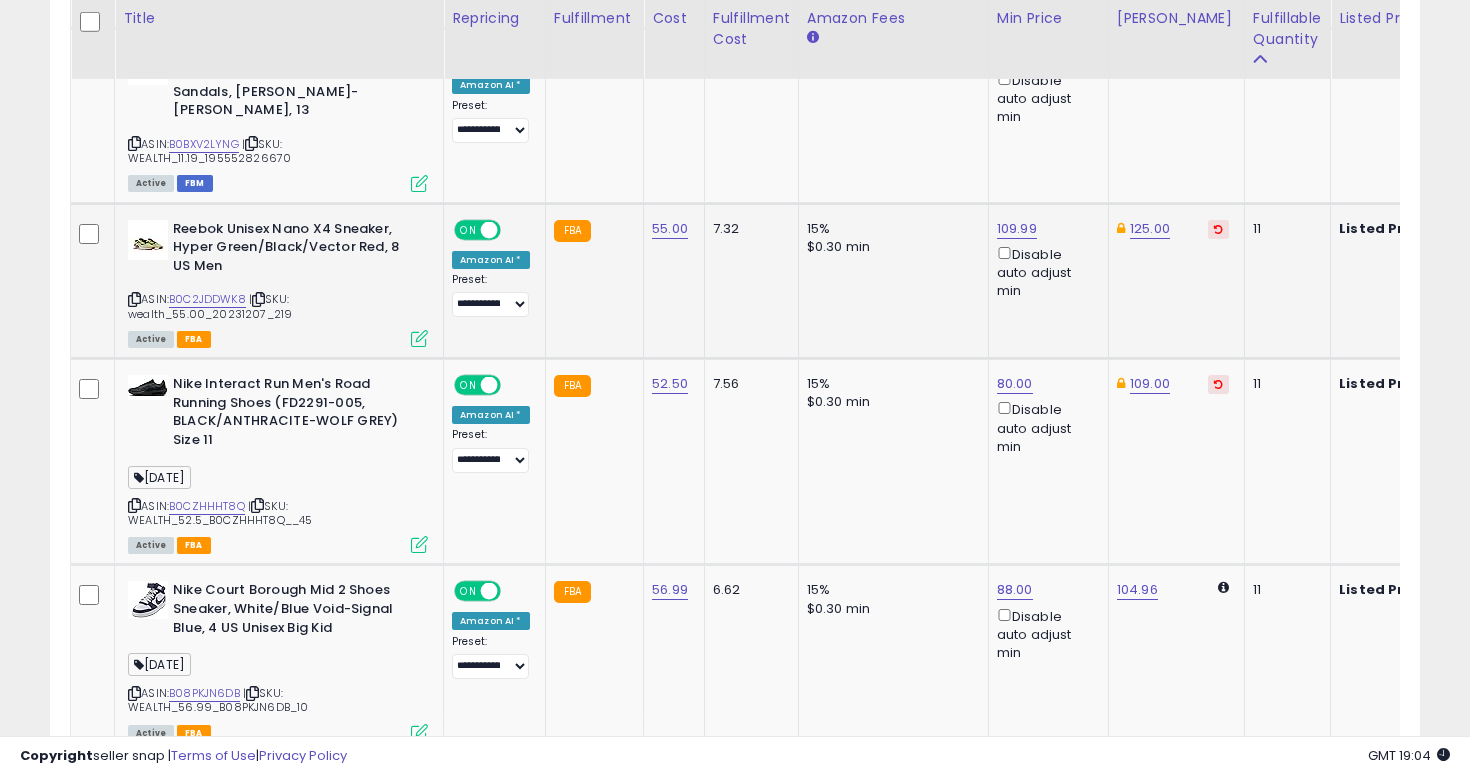 click on "$0.30 min" at bounding box center [890, 247] 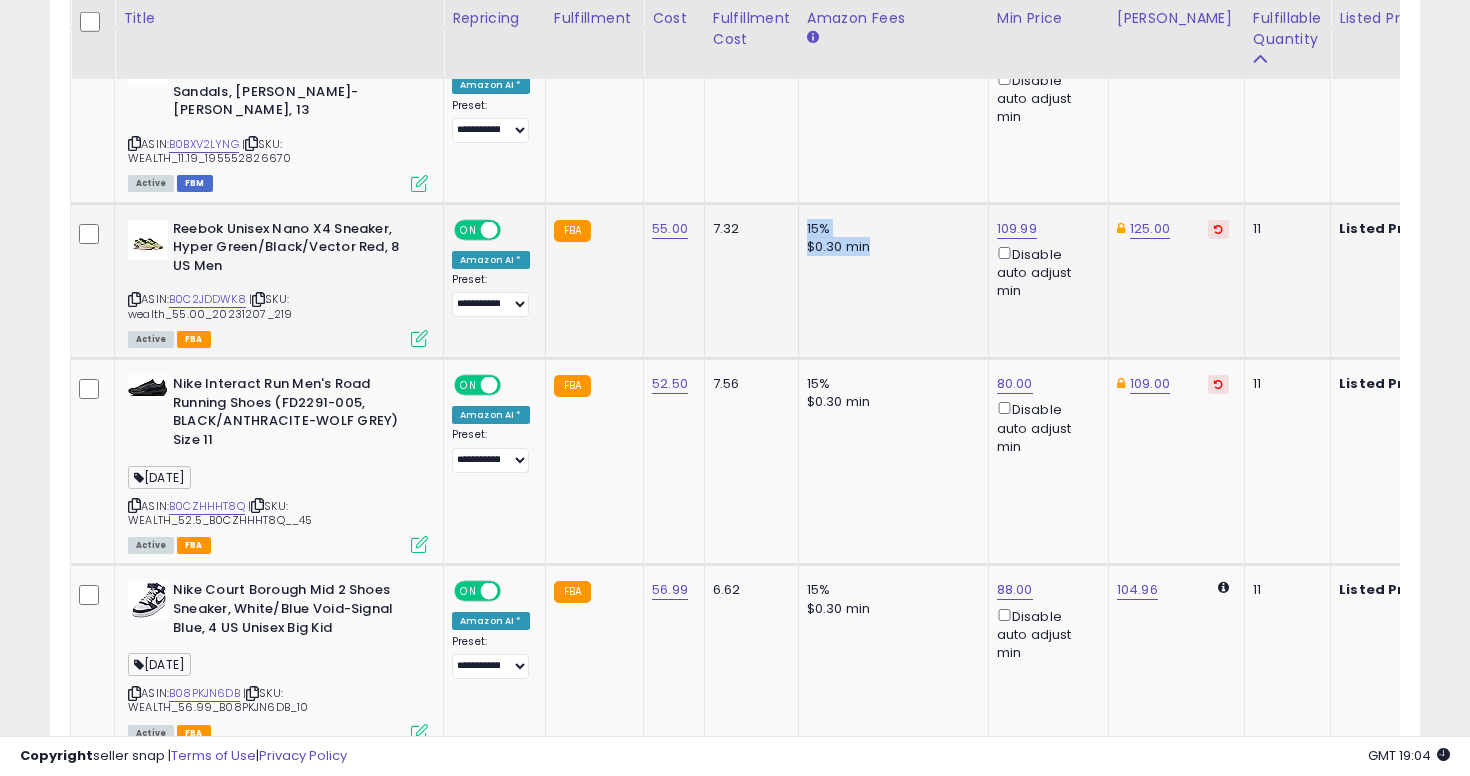 drag, startPoint x: 803, startPoint y: 229, endPoint x: 883, endPoint y: 256, distance: 84.4334 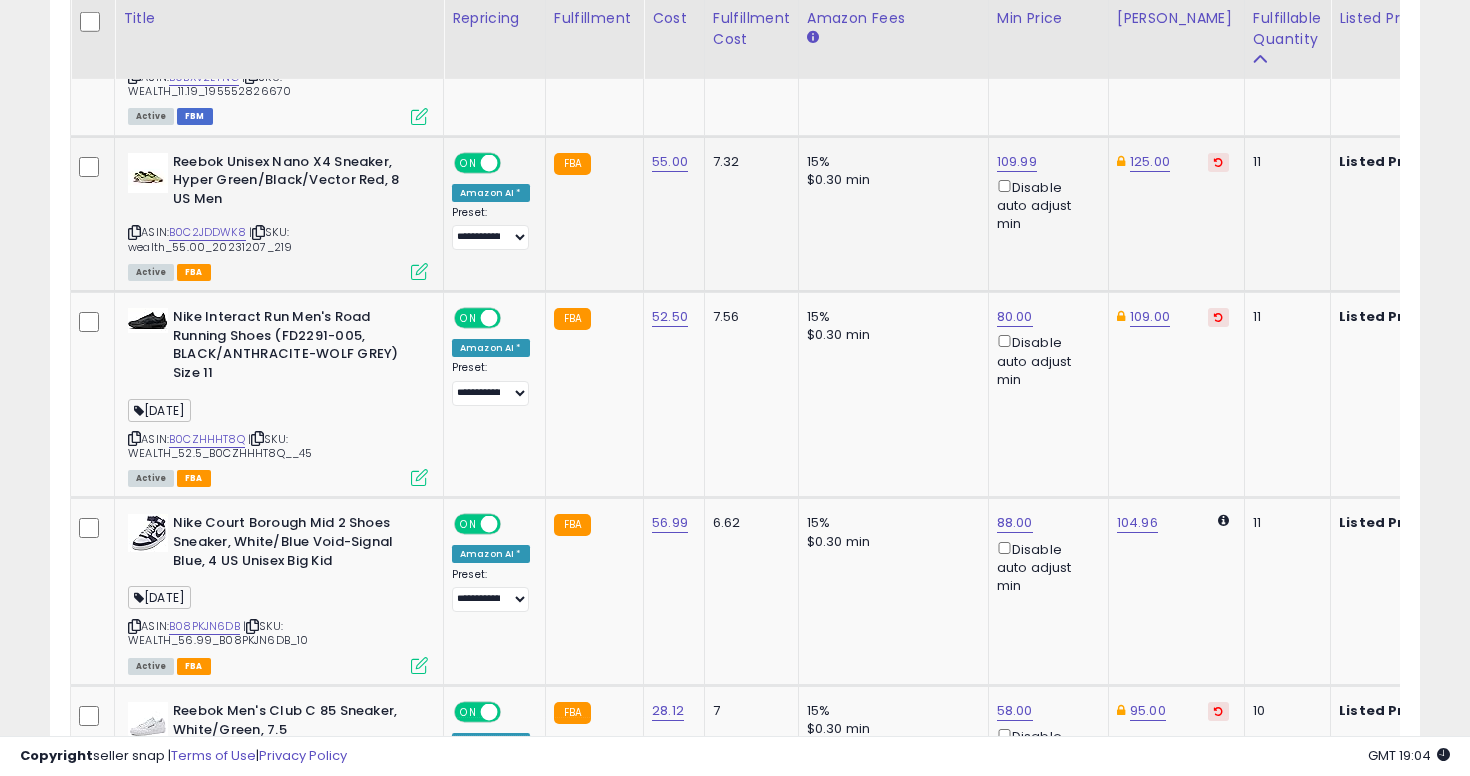 scroll, scrollTop: 4373, scrollLeft: 0, axis: vertical 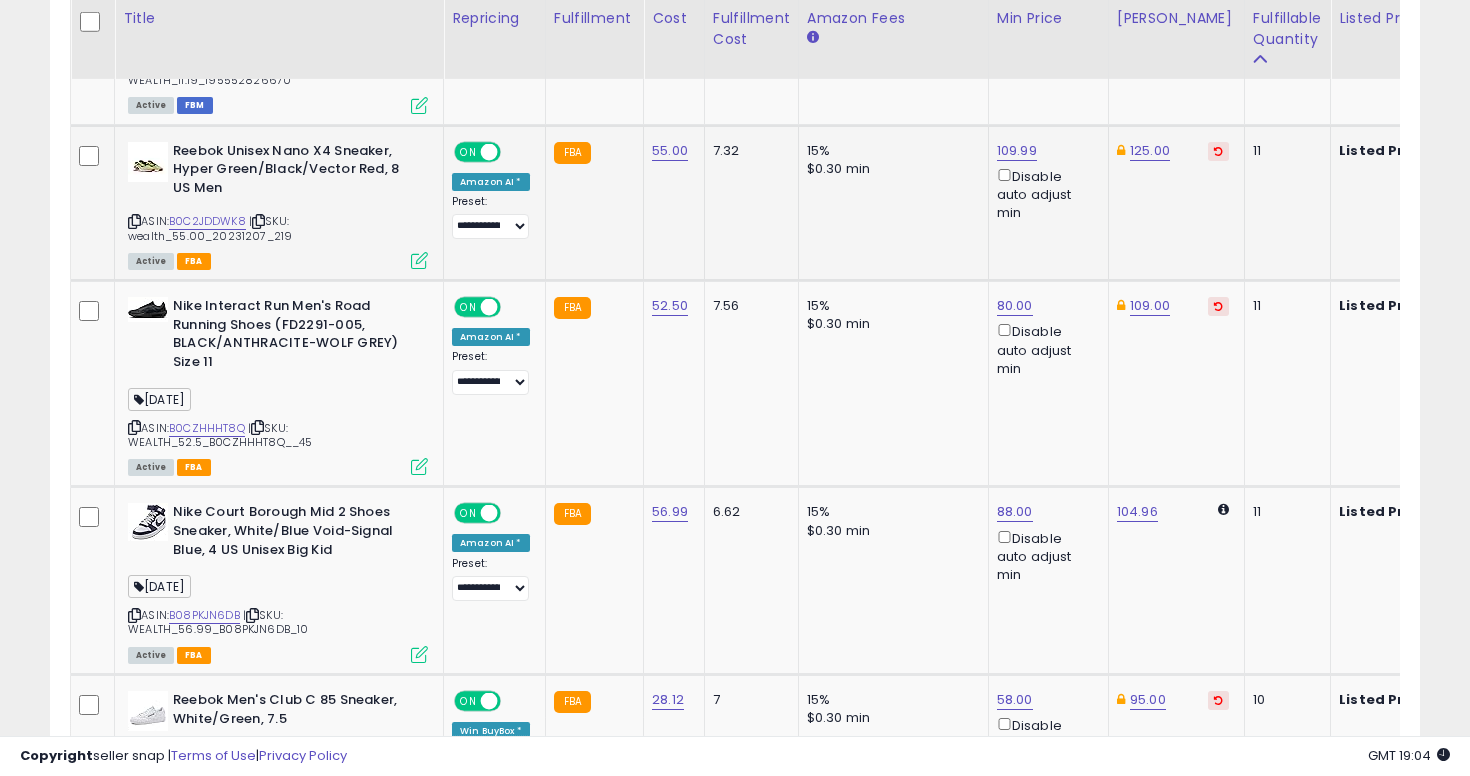 click at bounding box center [134, 221] 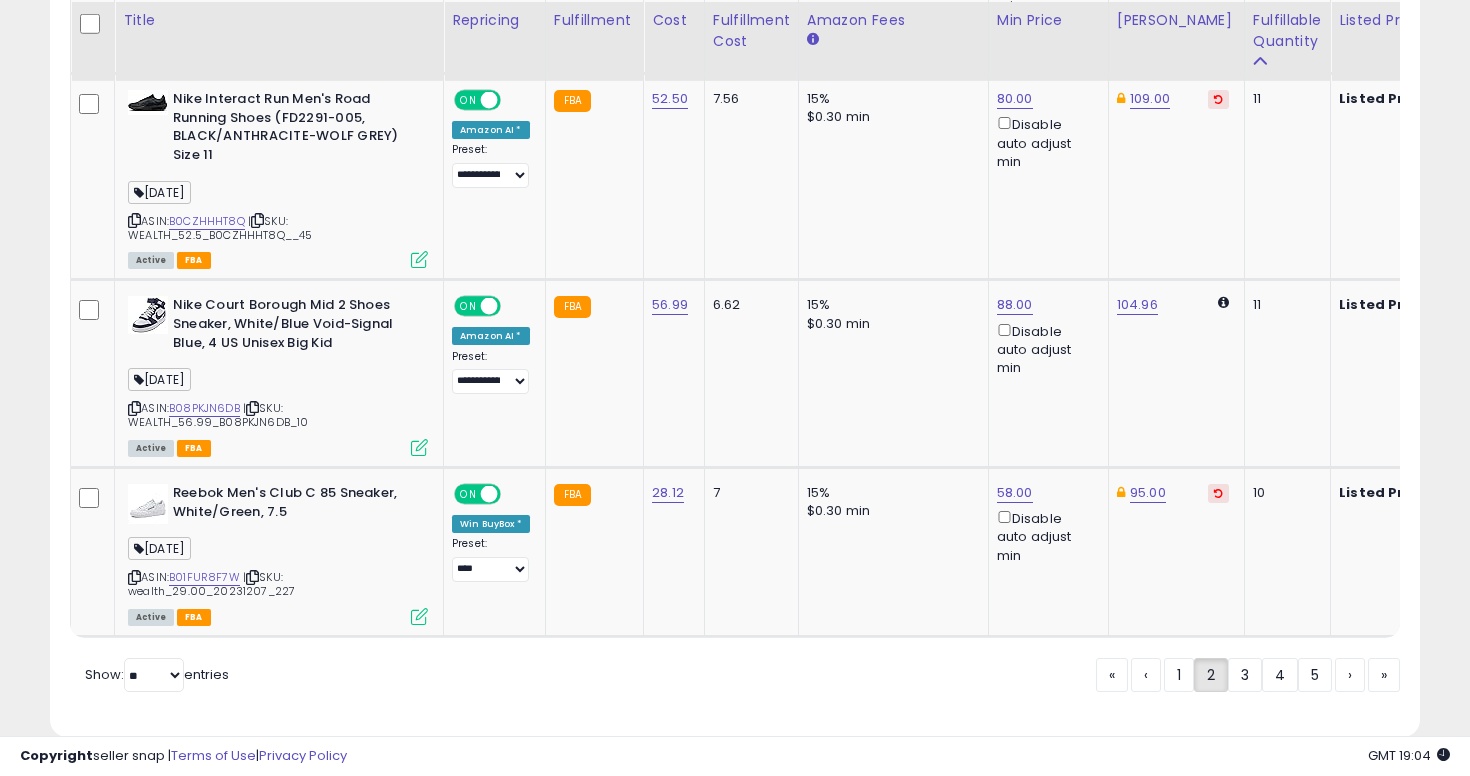 scroll, scrollTop: 4582, scrollLeft: 0, axis: vertical 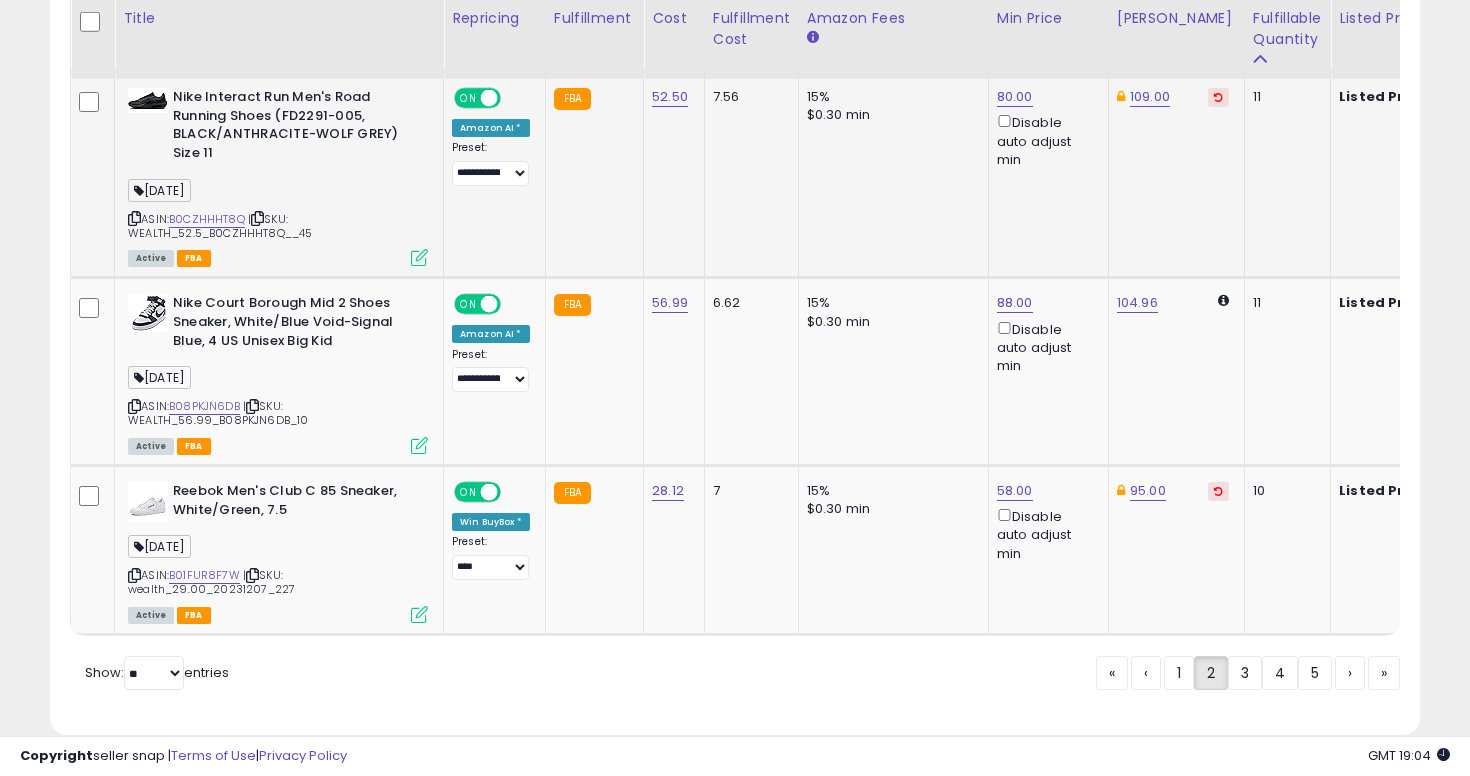 click at bounding box center [134, 218] 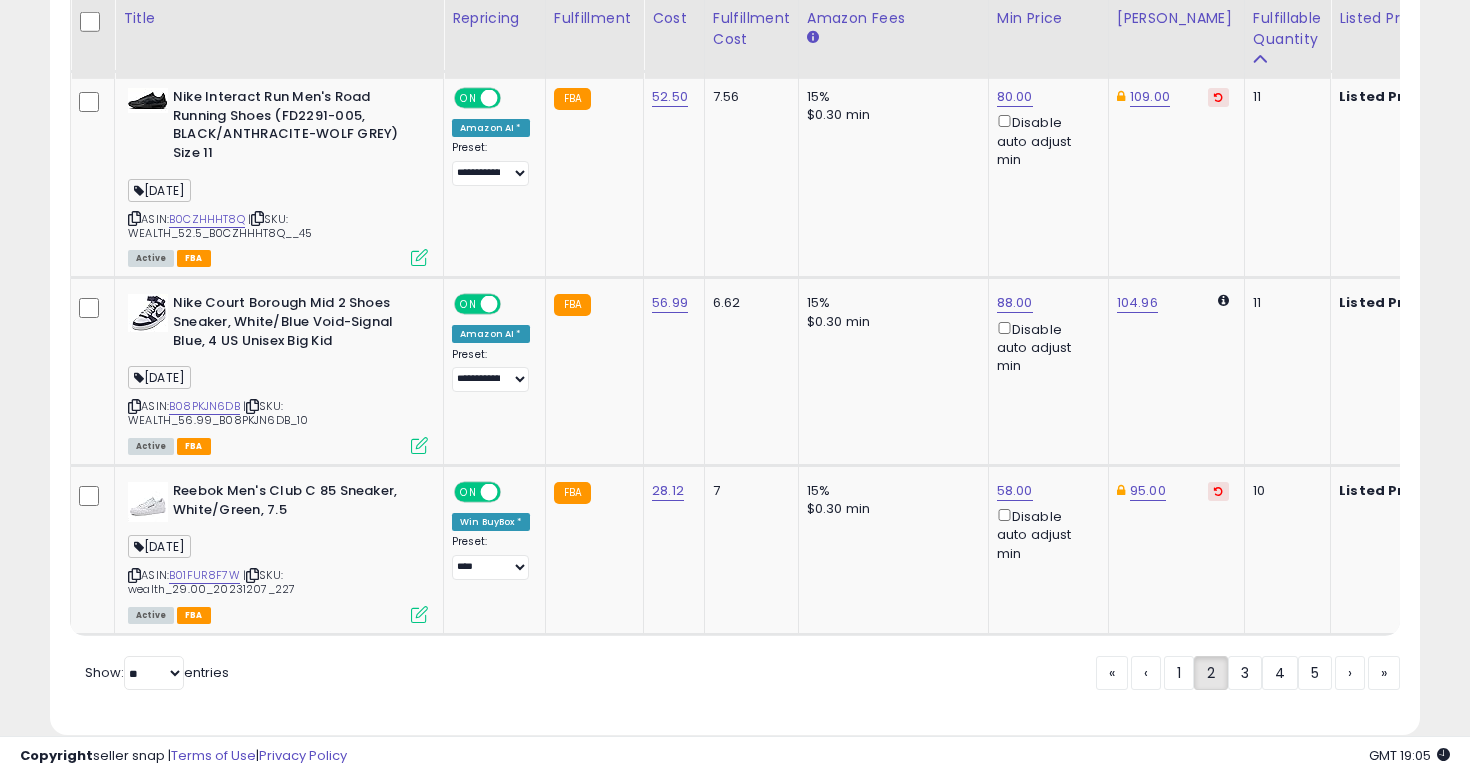 scroll, scrollTop: 4617, scrollLeft: 0, axis: vertical 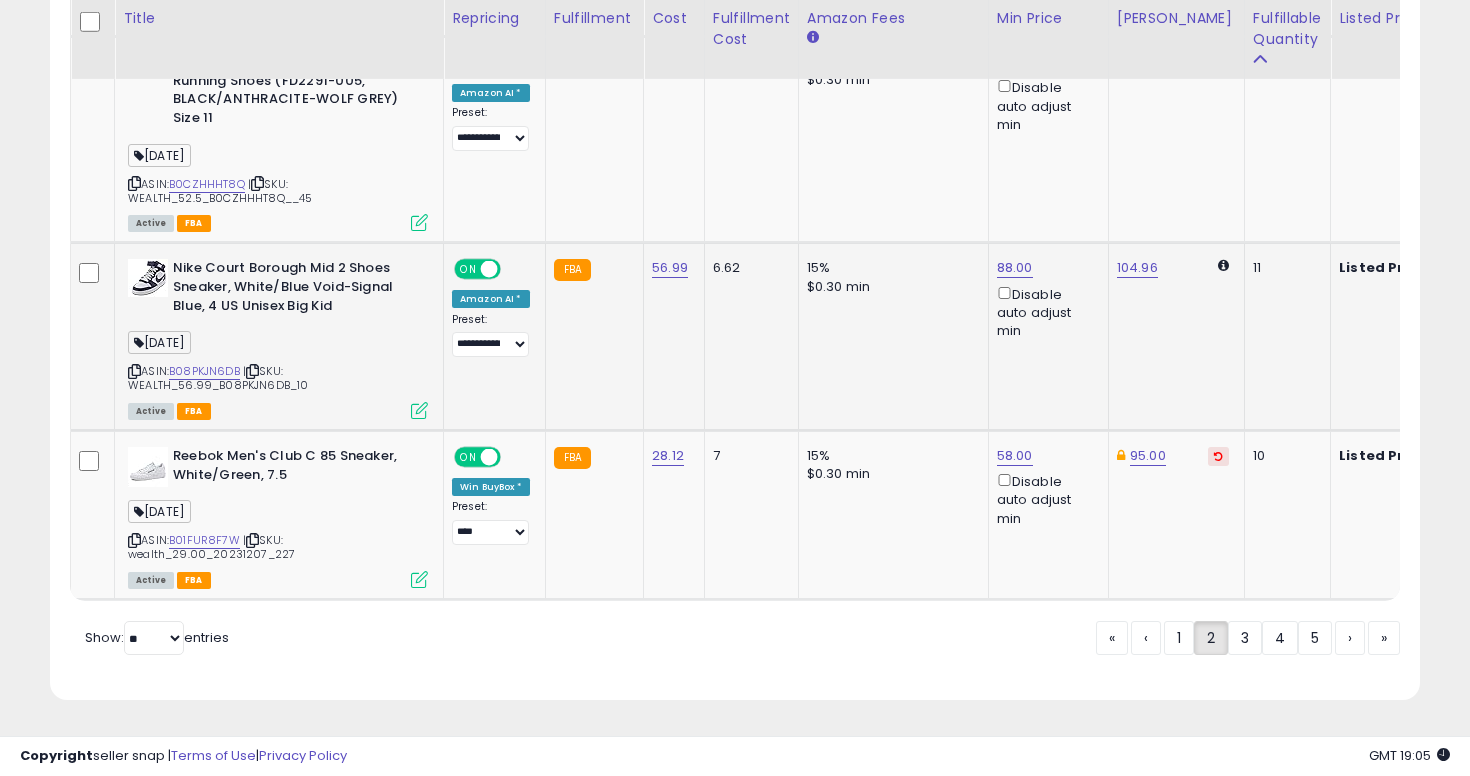 click at bounding box center (134, 371) 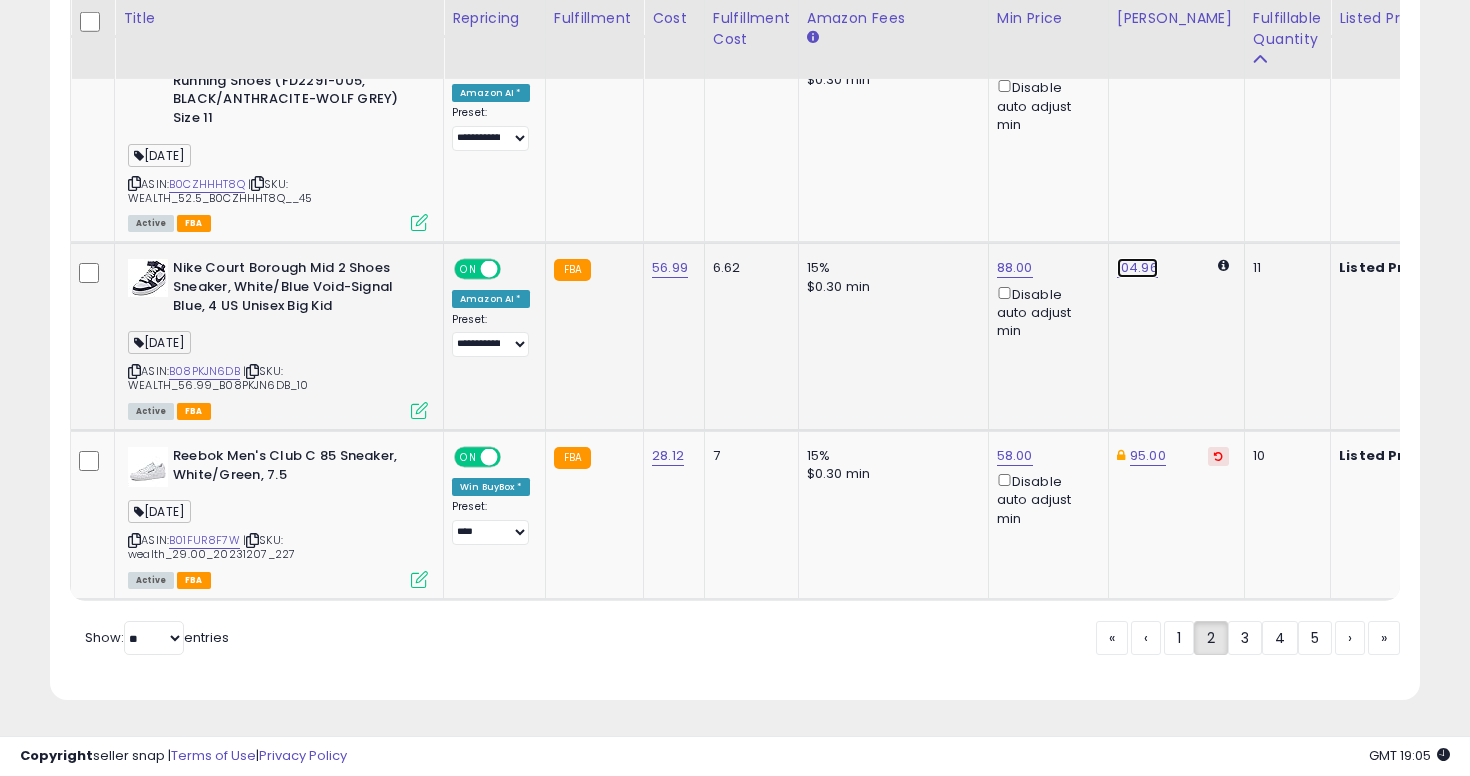 click on "104.96" at bounding box center (1137, -3176) 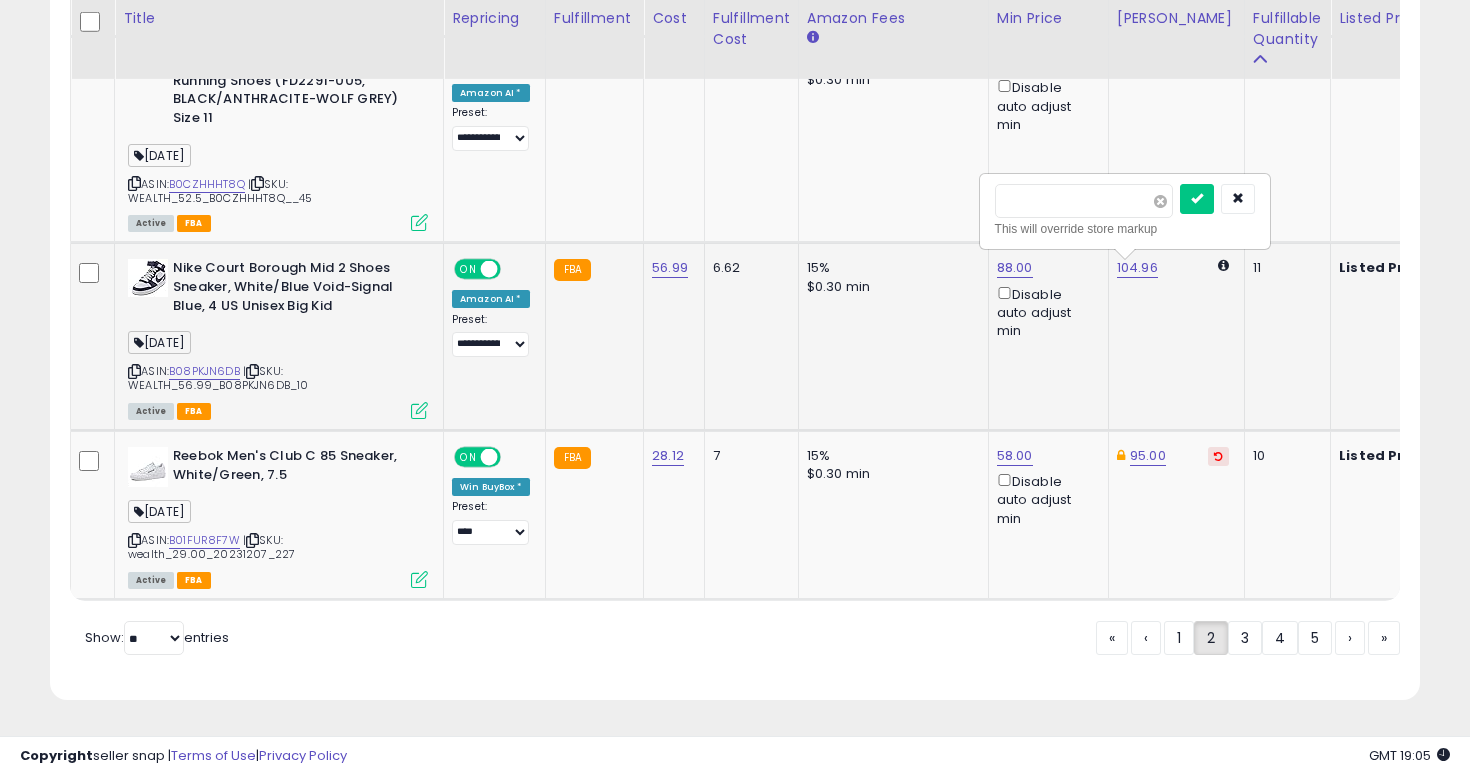 click at bounding box center [1160, 201] 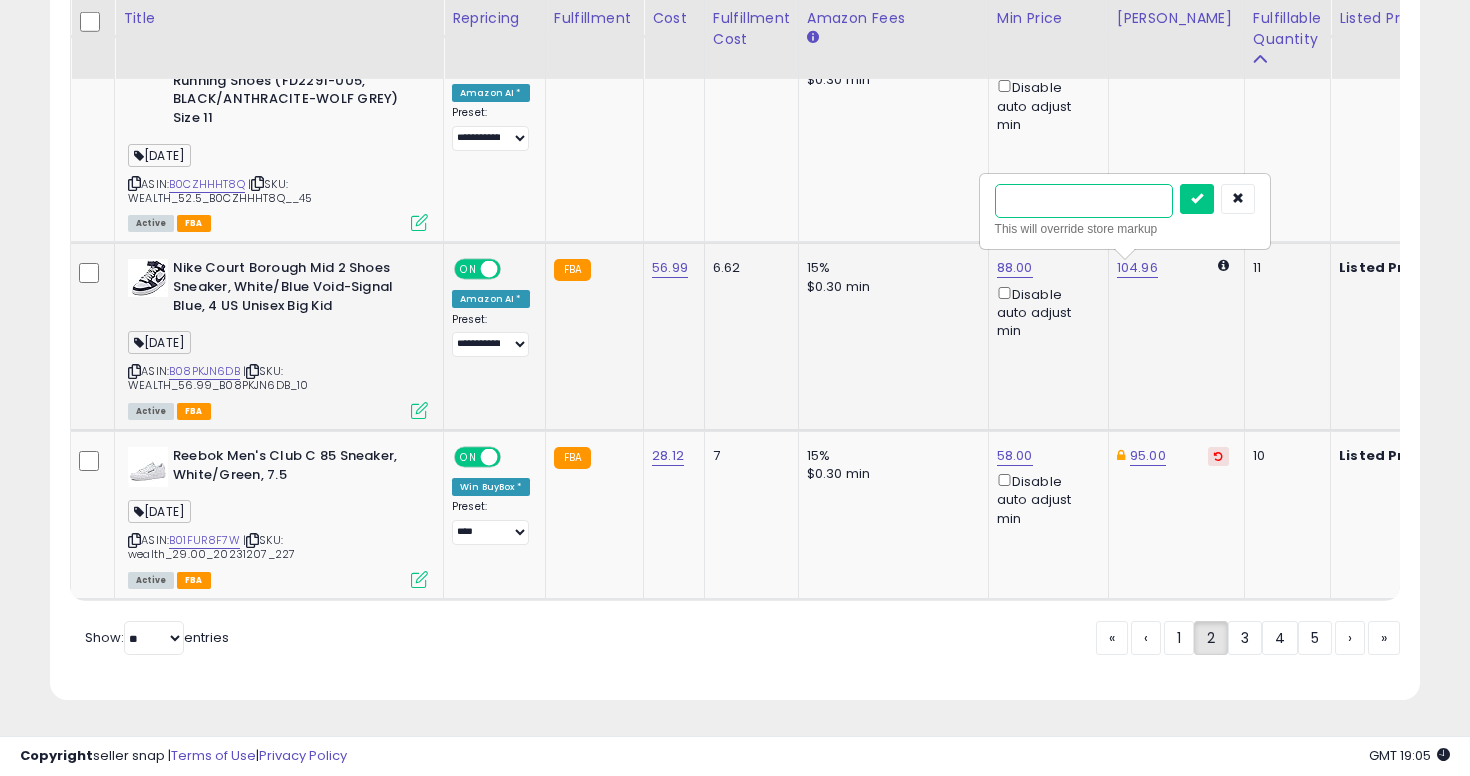 type on "**" 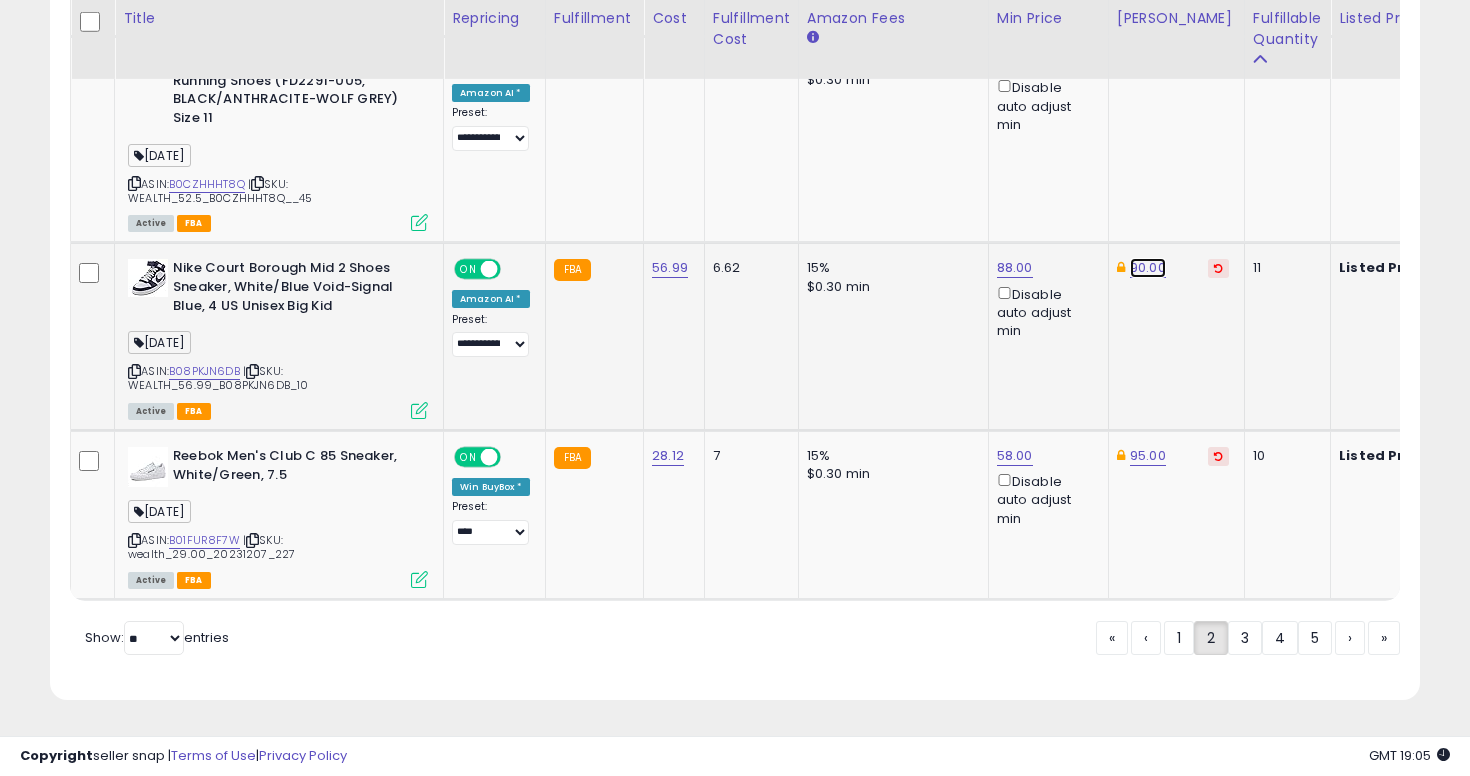 click on "90.00" at bounding box center (1150, -3514) 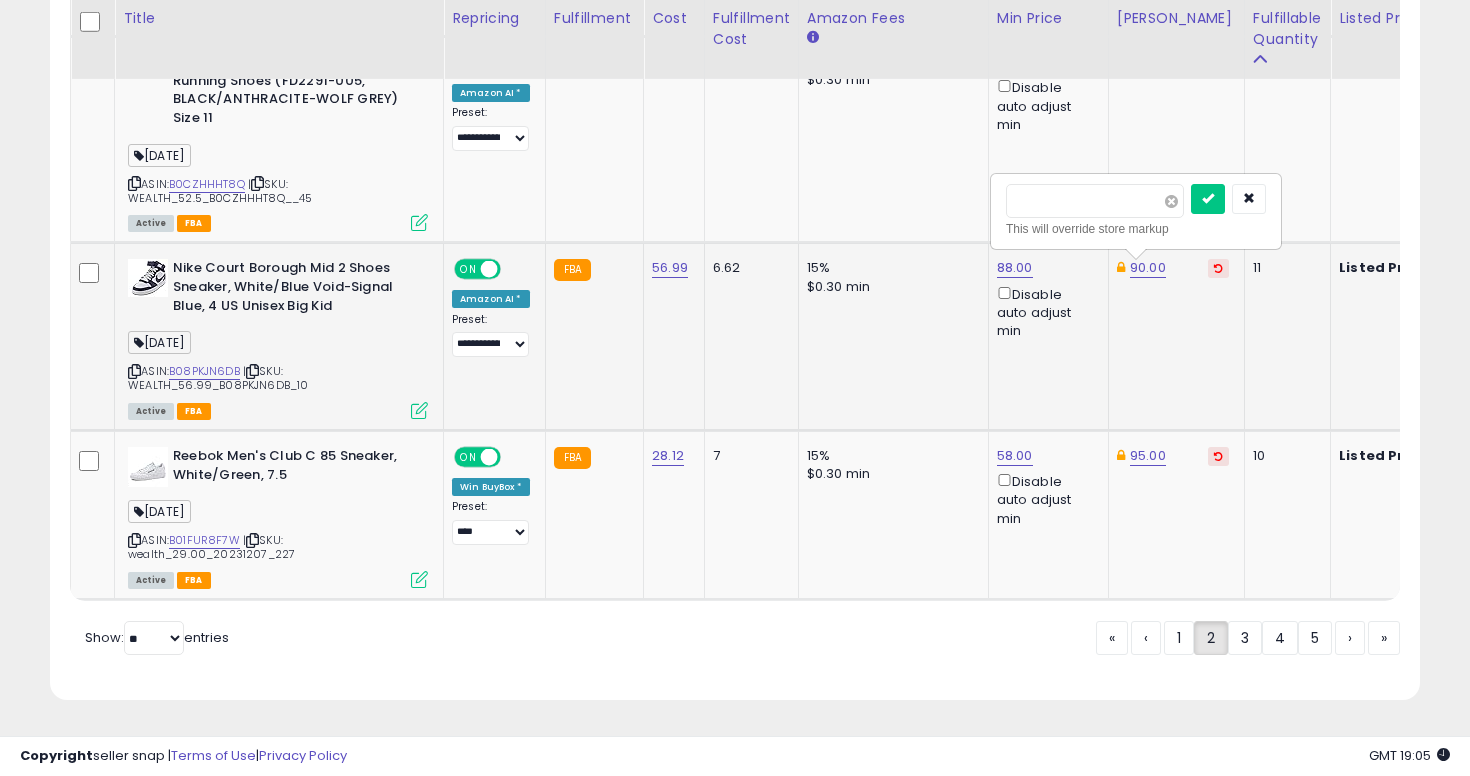 click at bounding box center [1171, 201] 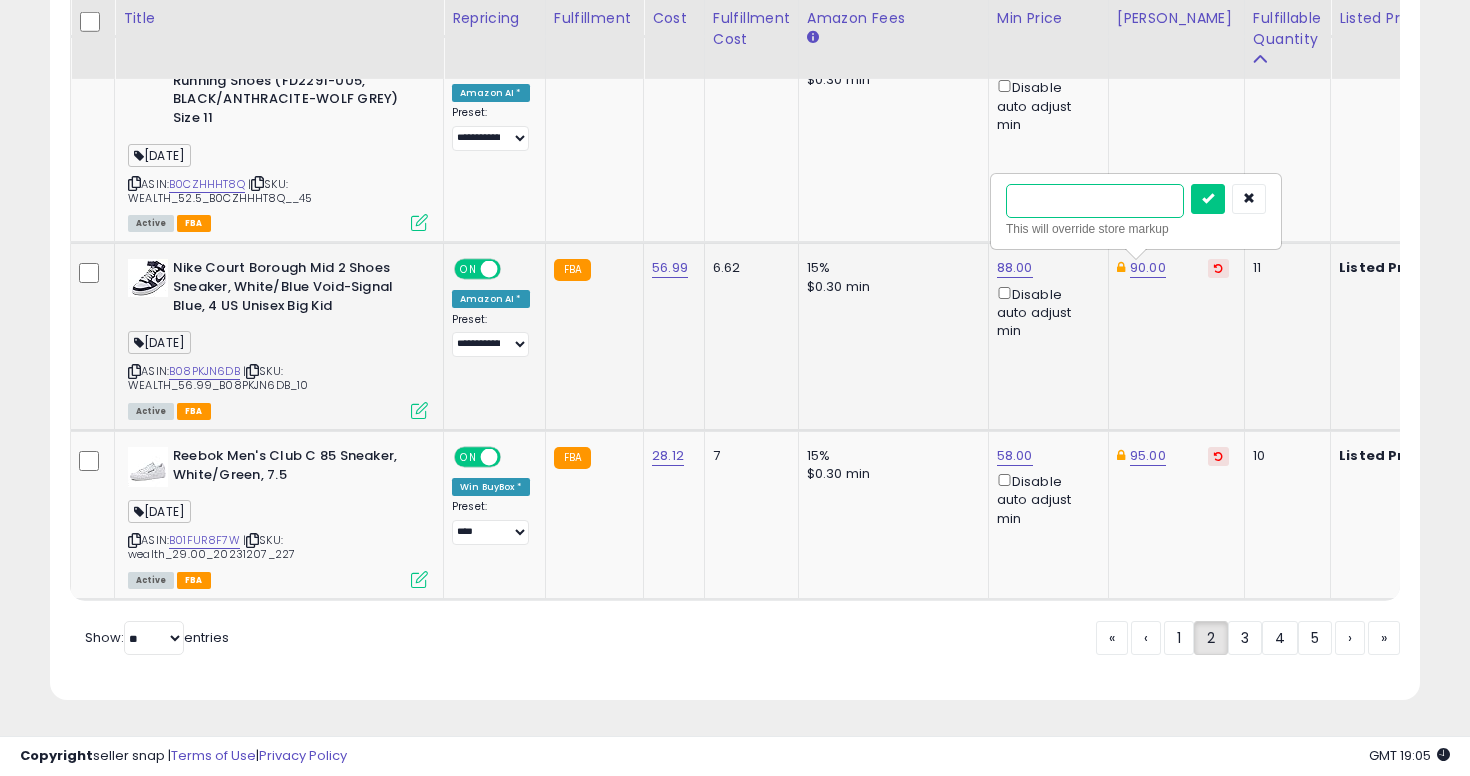 type on "**" 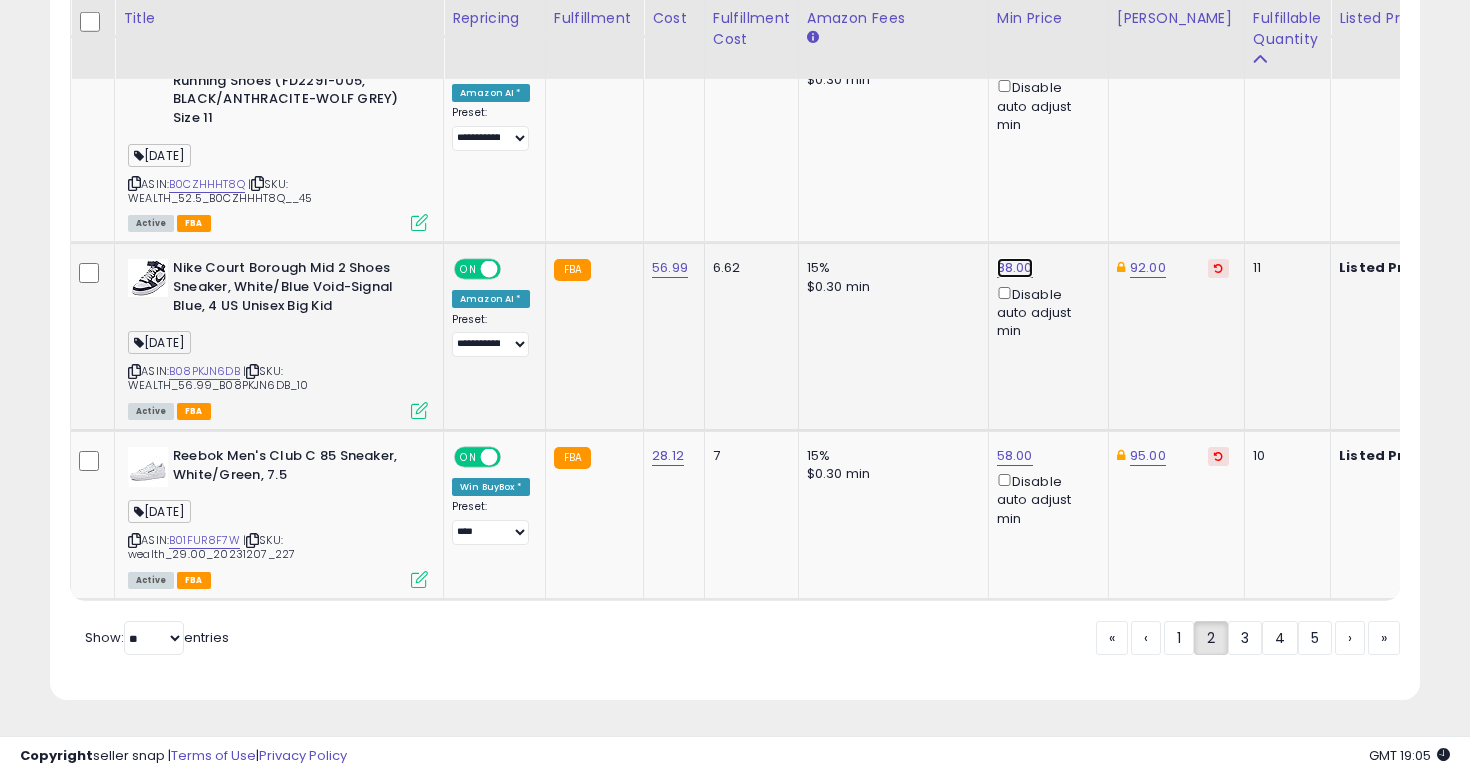click on "88.00" at bounding box center (1015, -3514) 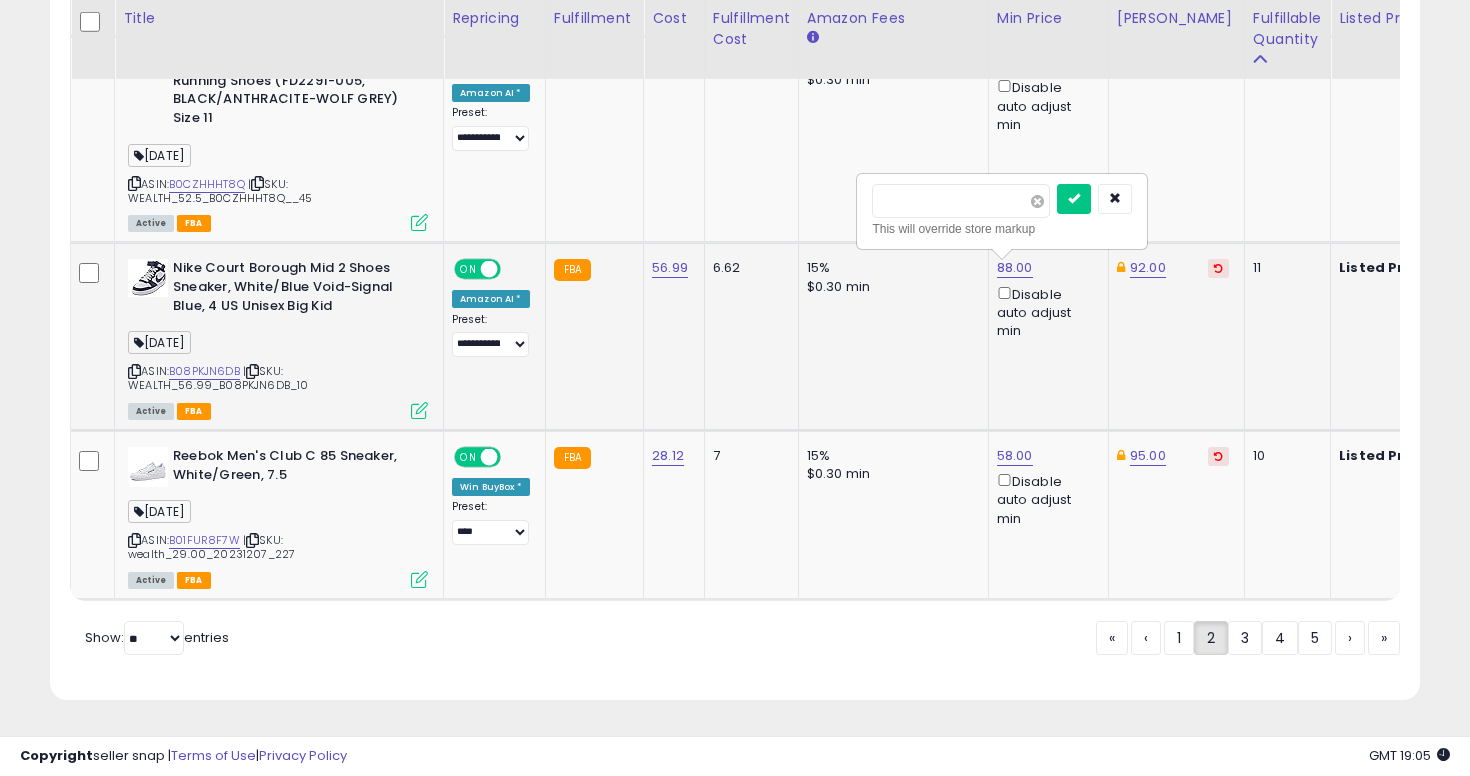 click at bounding box center [1037, 201] 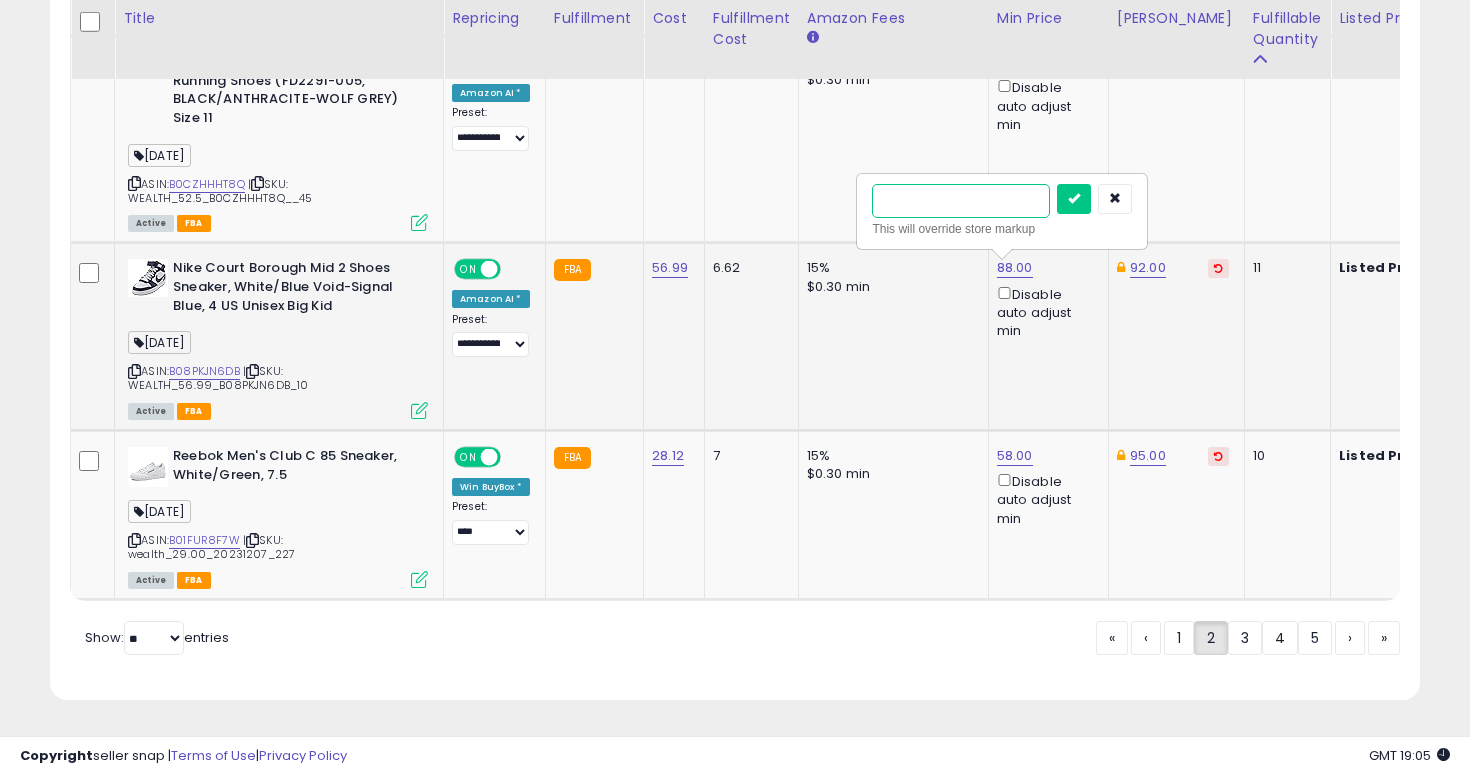 type on "**" 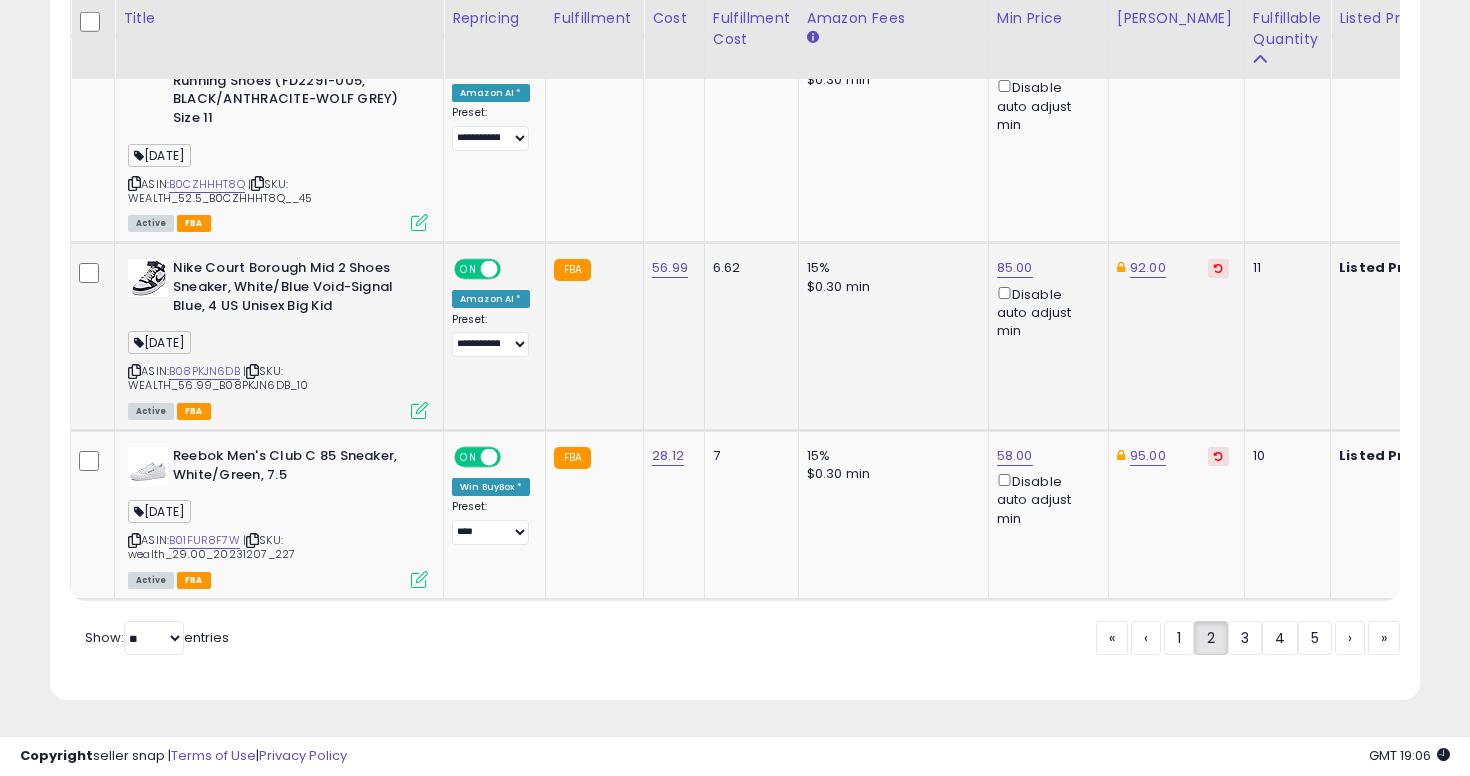 click on "85.00  Disable auto adjust min" at bounding box center (1045, 299) 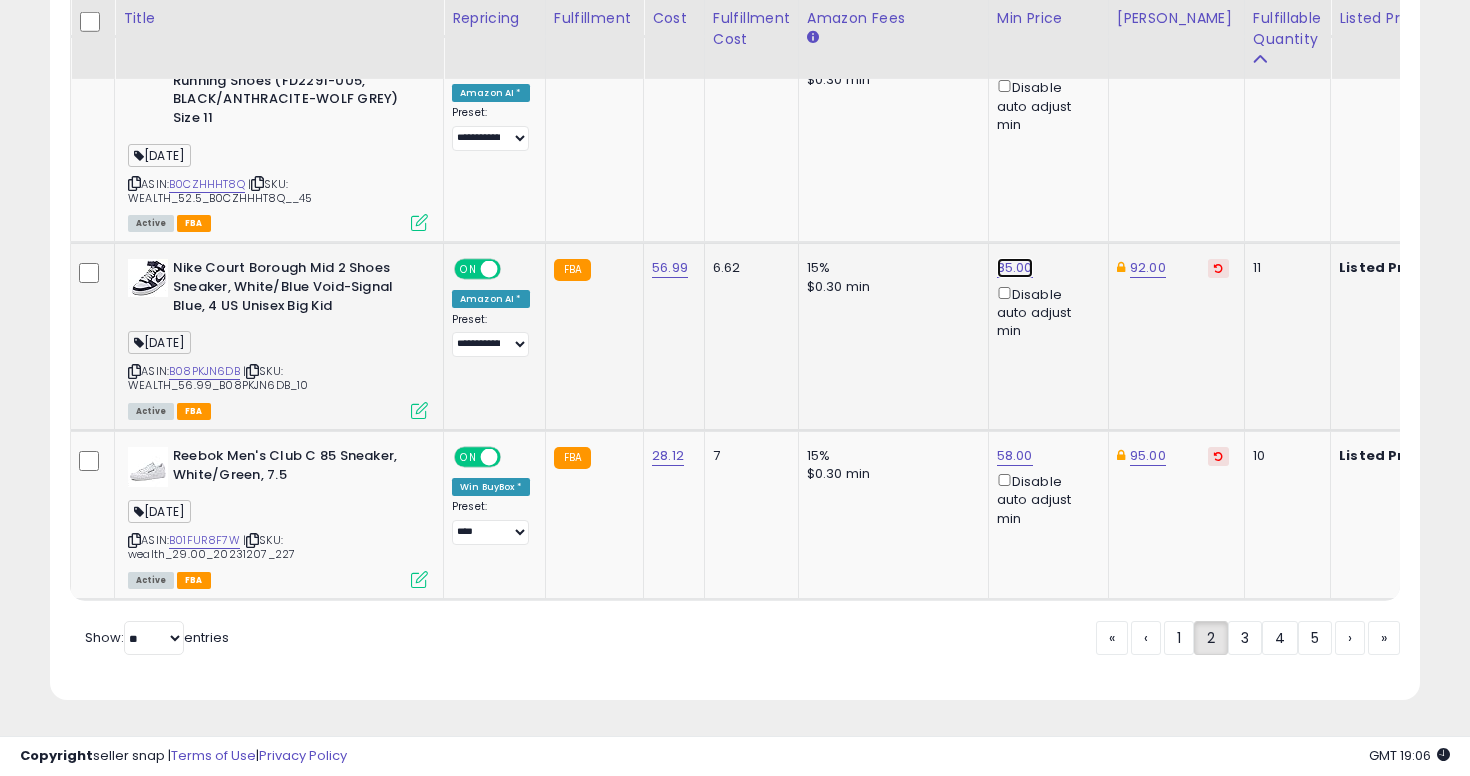 click on "85.00" at bounding box center (1015, -3514) 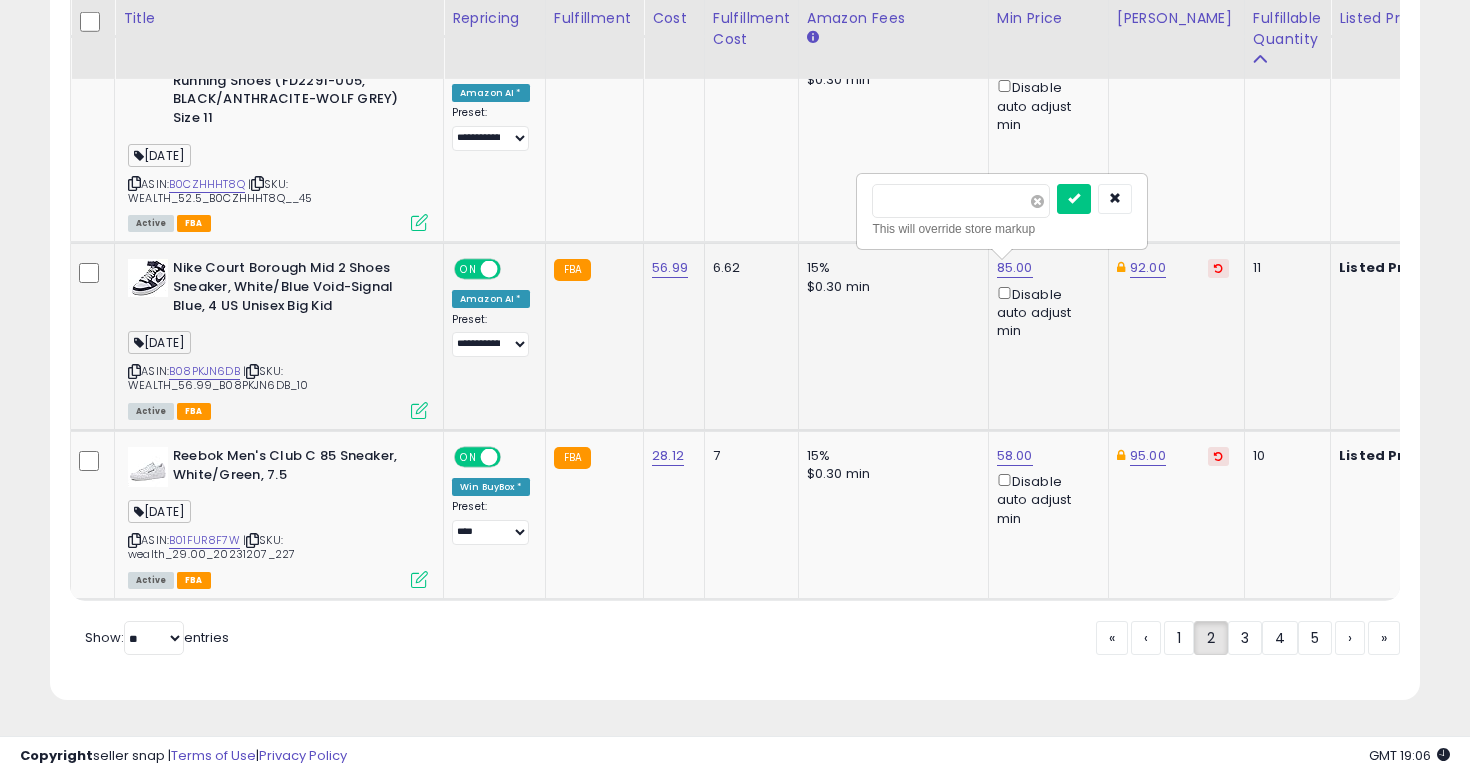 click at bounding box center [1037, 201] 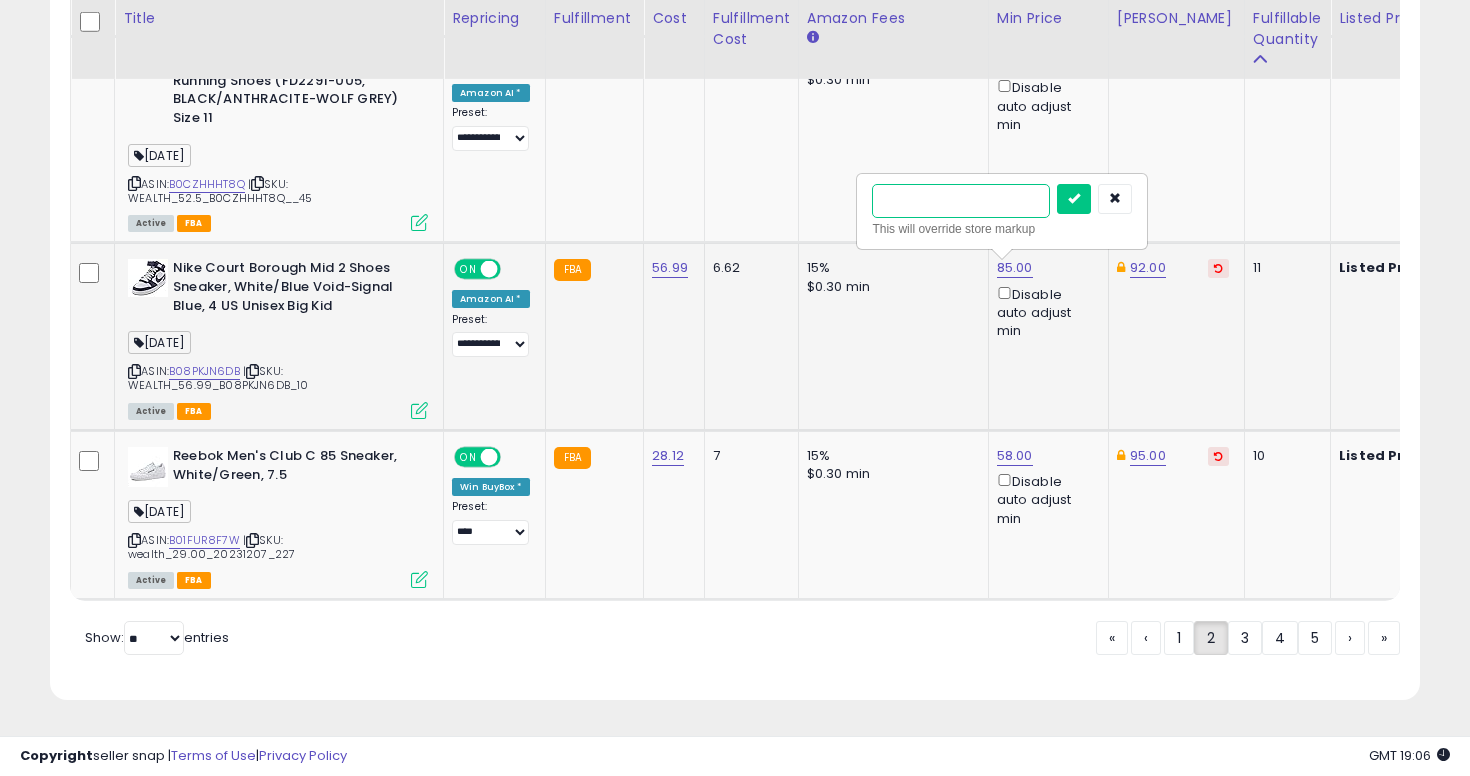 type on "**" 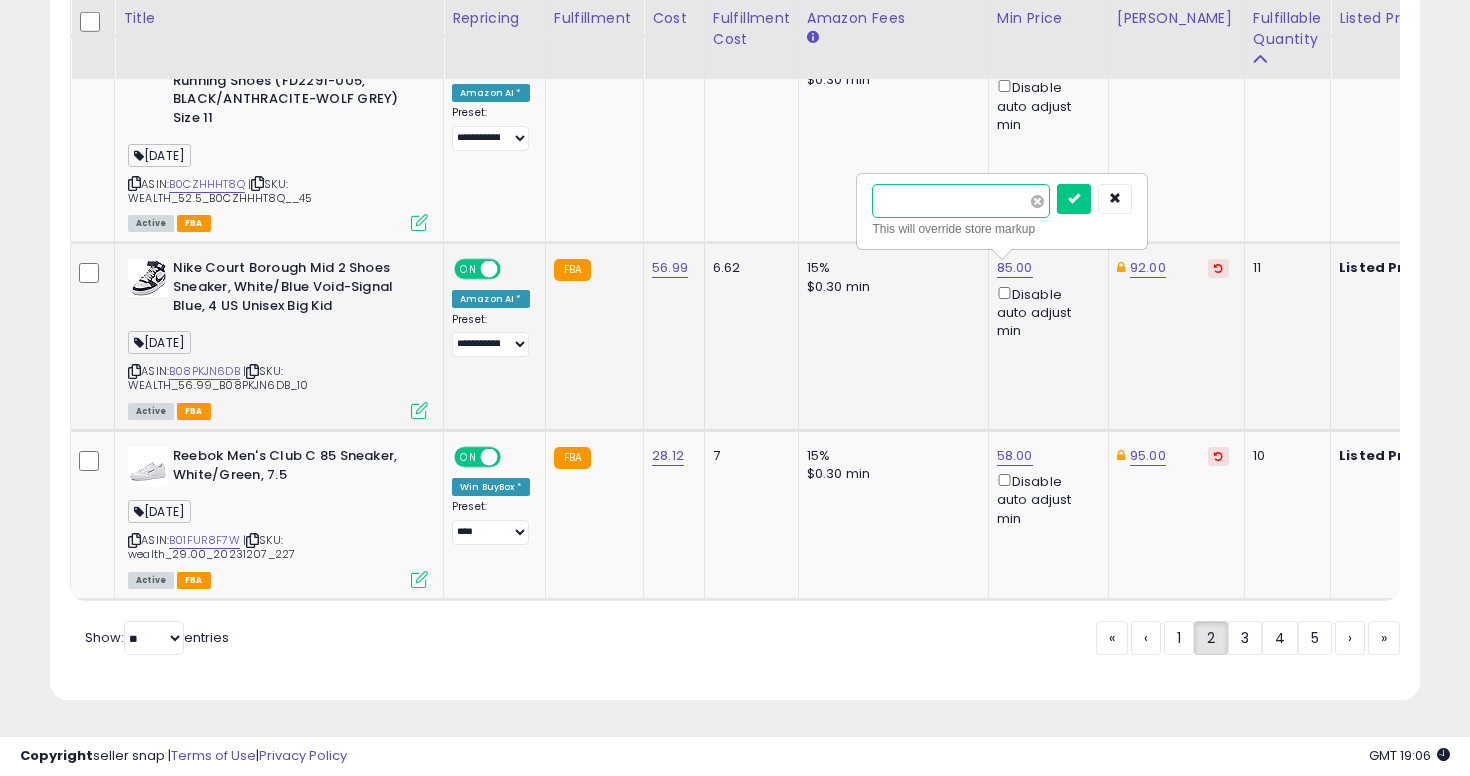 click at bounding box center [1074, 199] 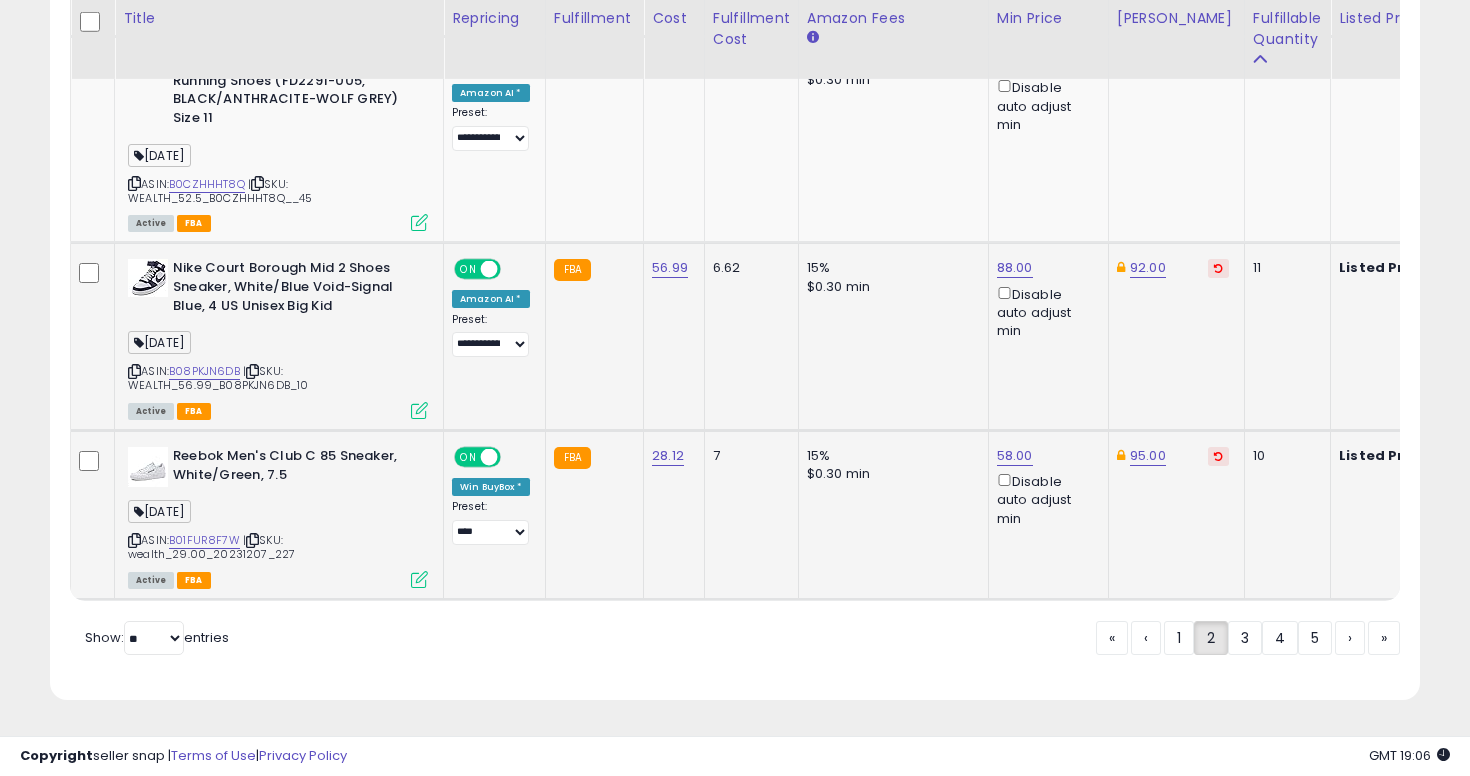 click on "95.00" 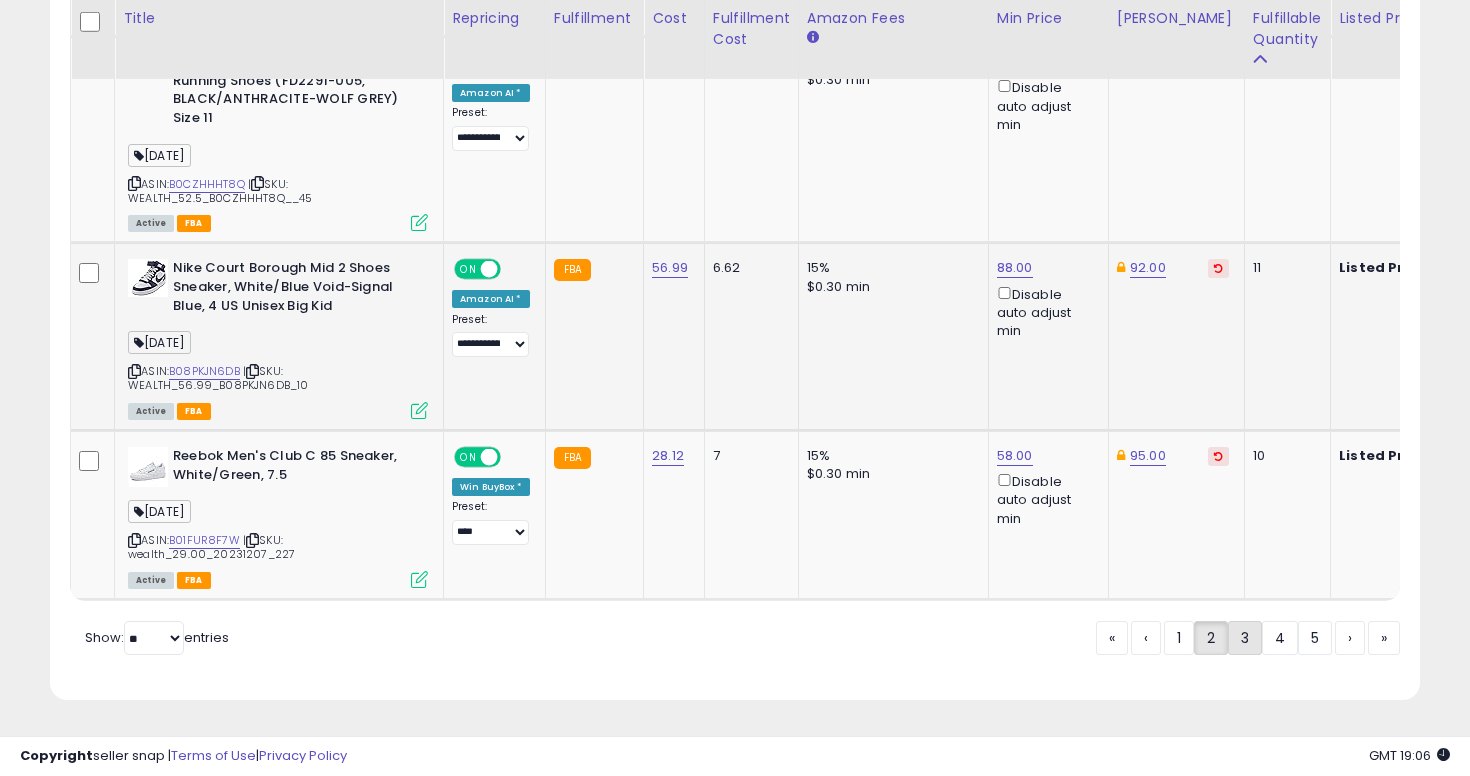 click on "3" 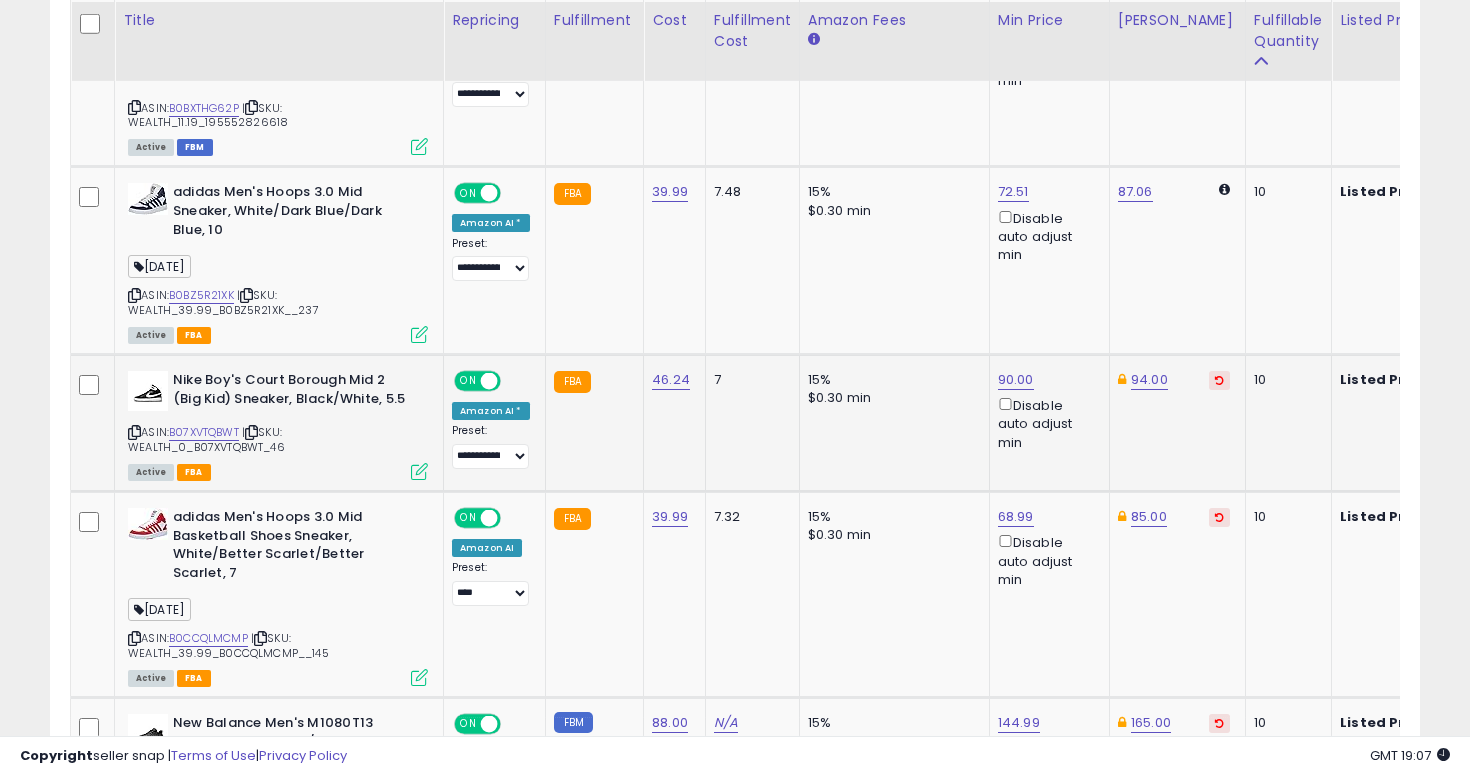 scroll, scrollTop: 1276, scrollLeft: 0, axis: vertical 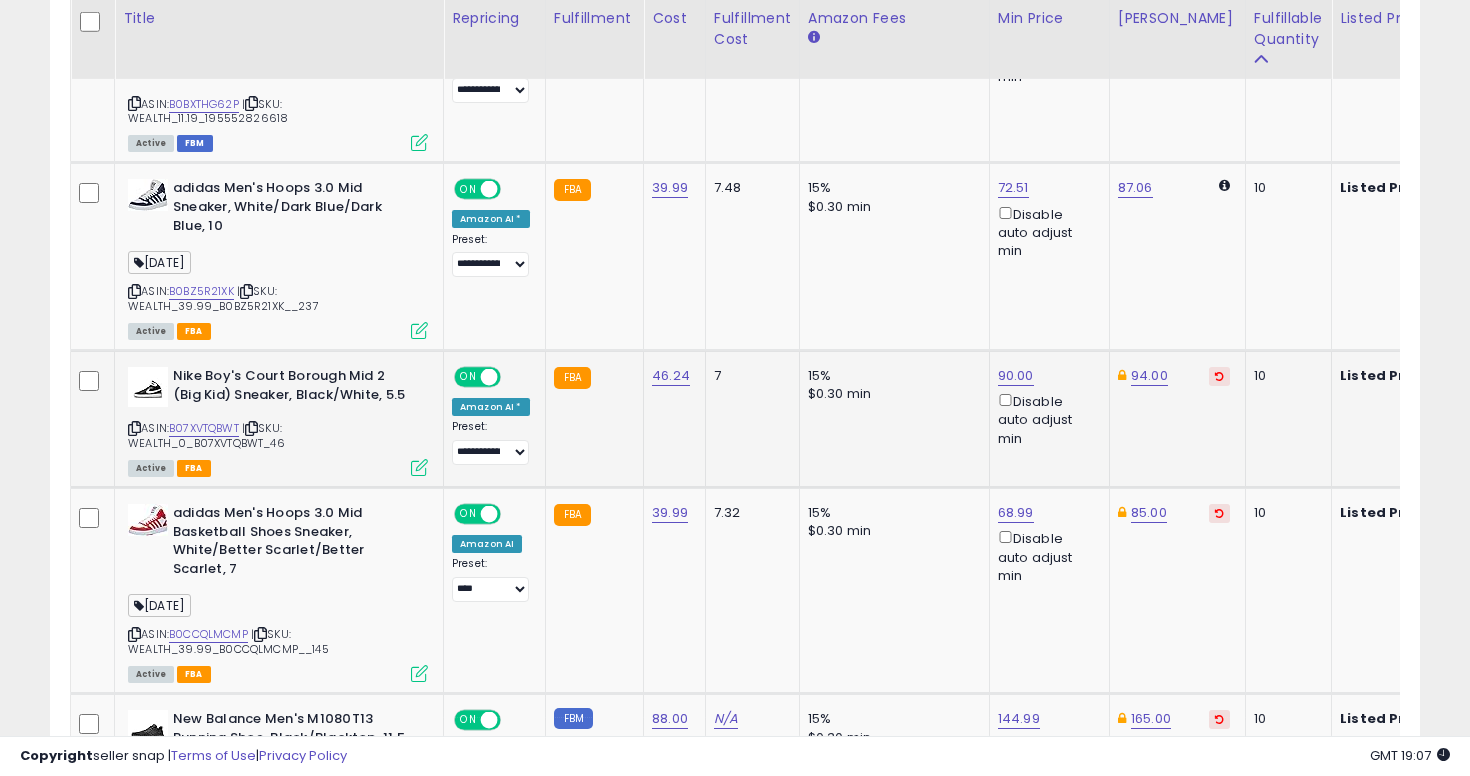 click at bounding box center (134, 428) 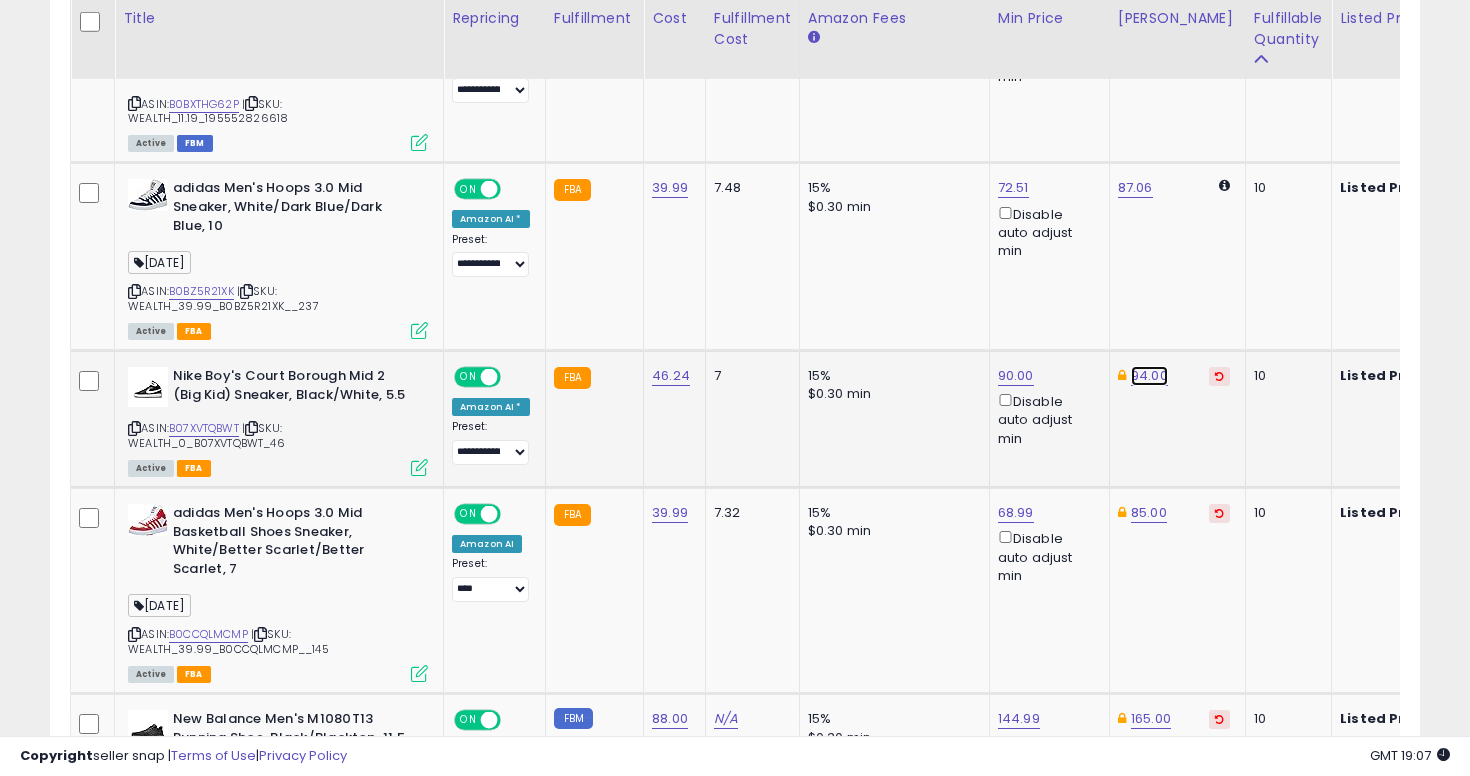 click on "94.00" at bounding box center (1149, 14) 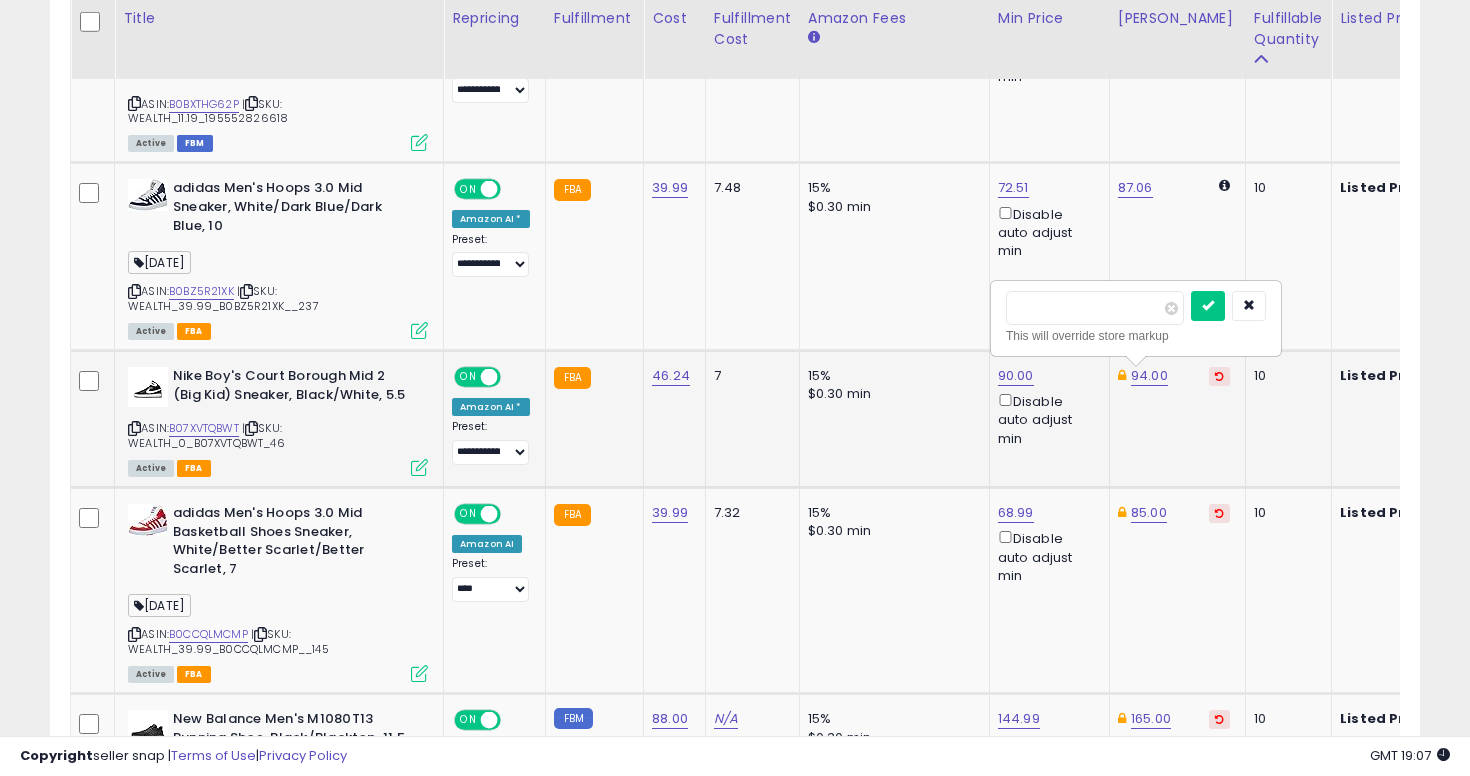 click on "*****" at bounding box center [1095, 308] 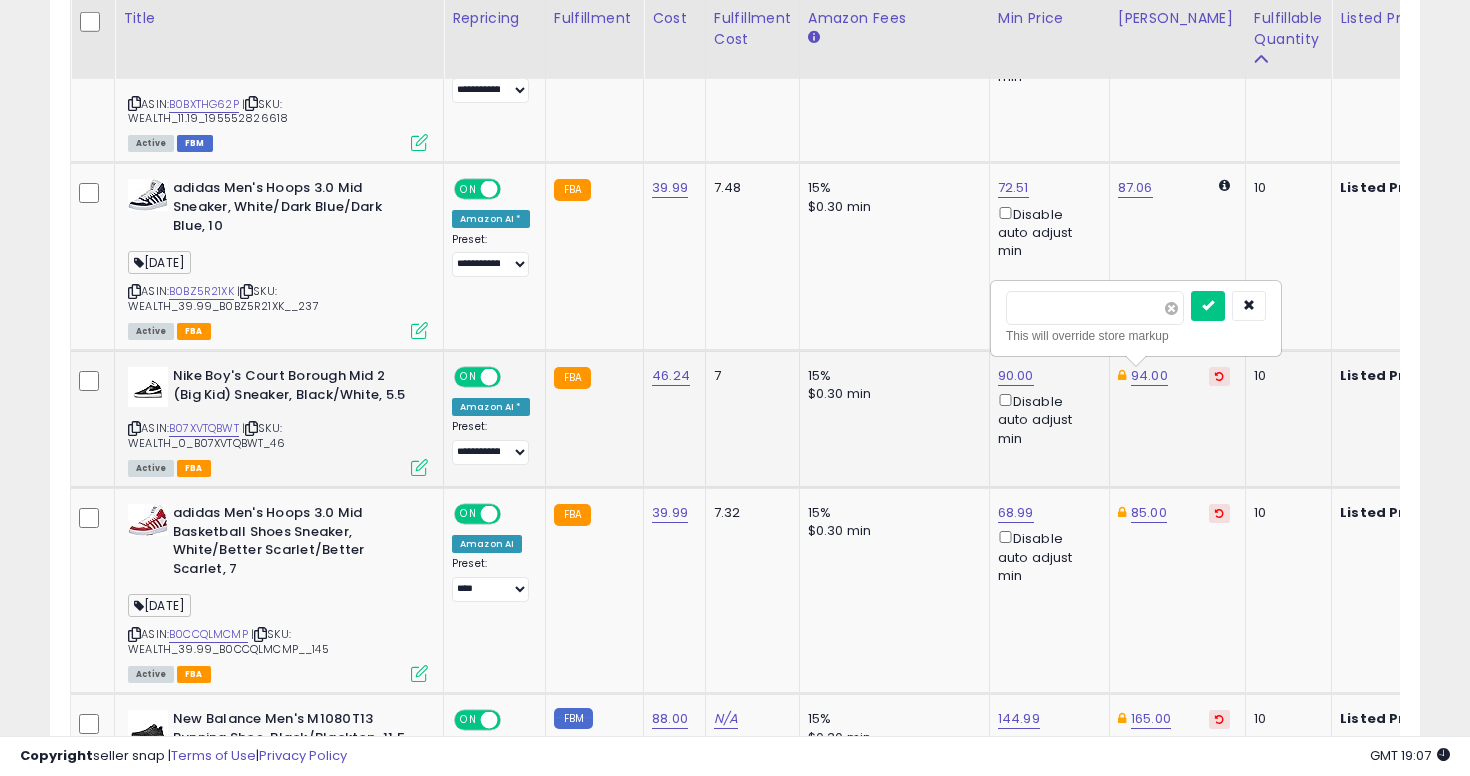click at bounding box center (1171, 308) 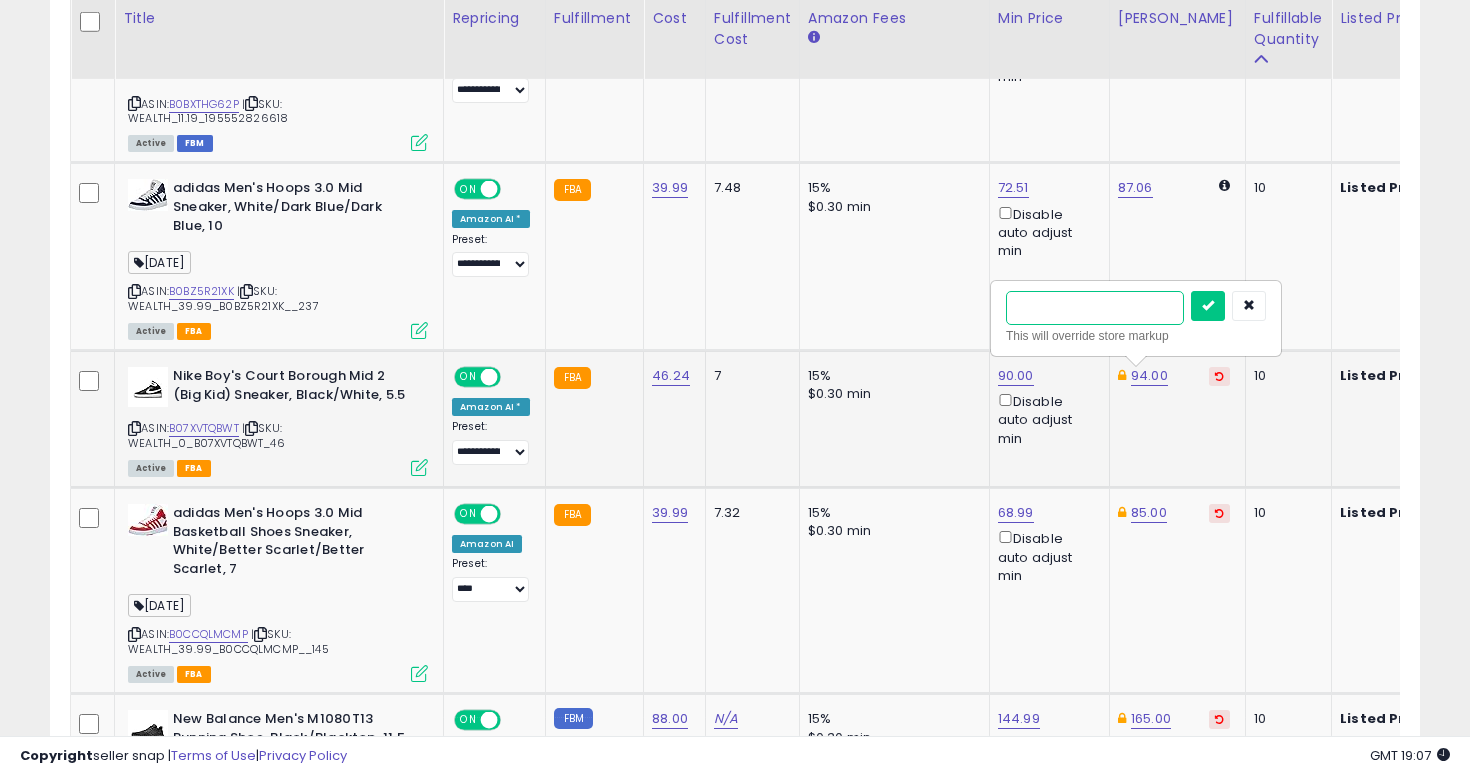 type on "**" 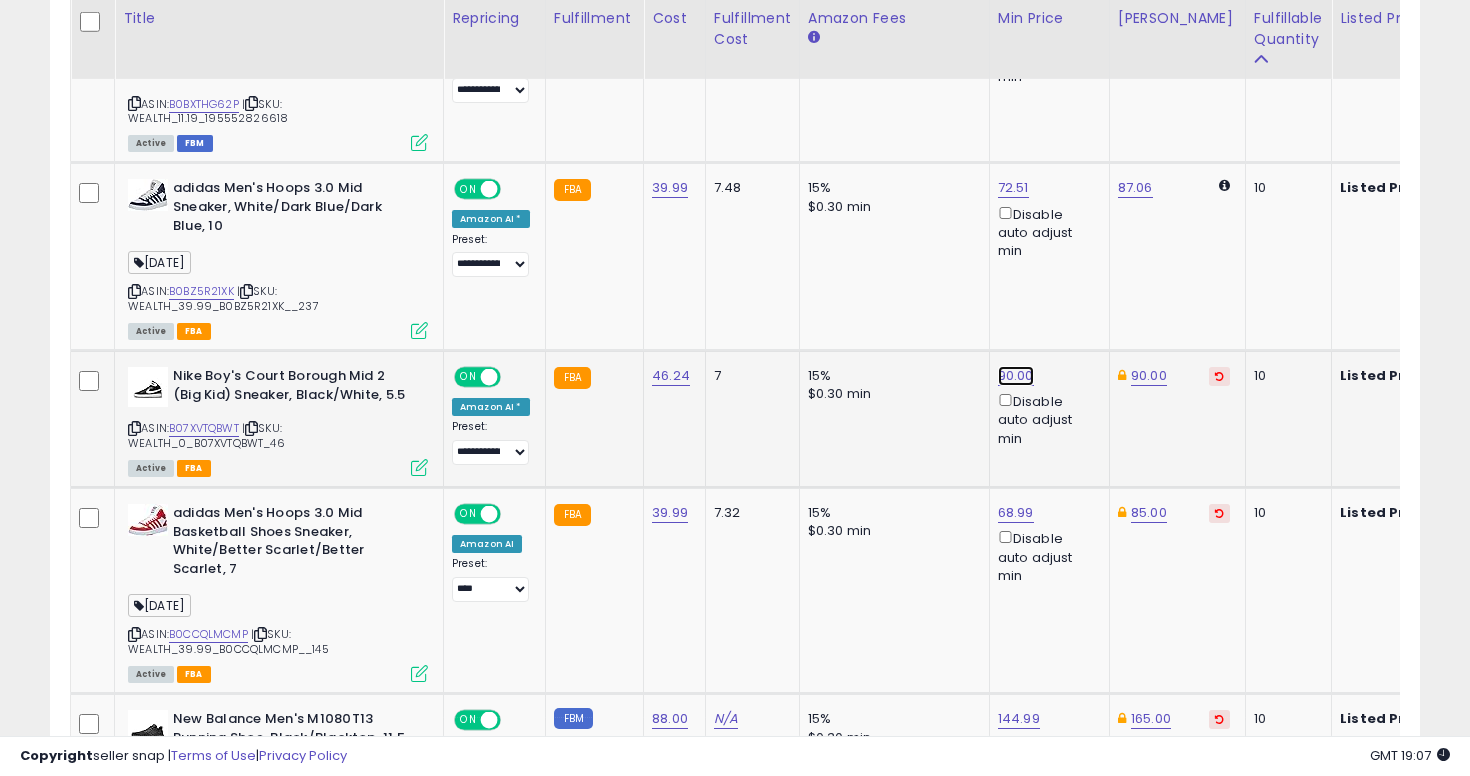 click on "90.00" at bounding box center (1013, -173) 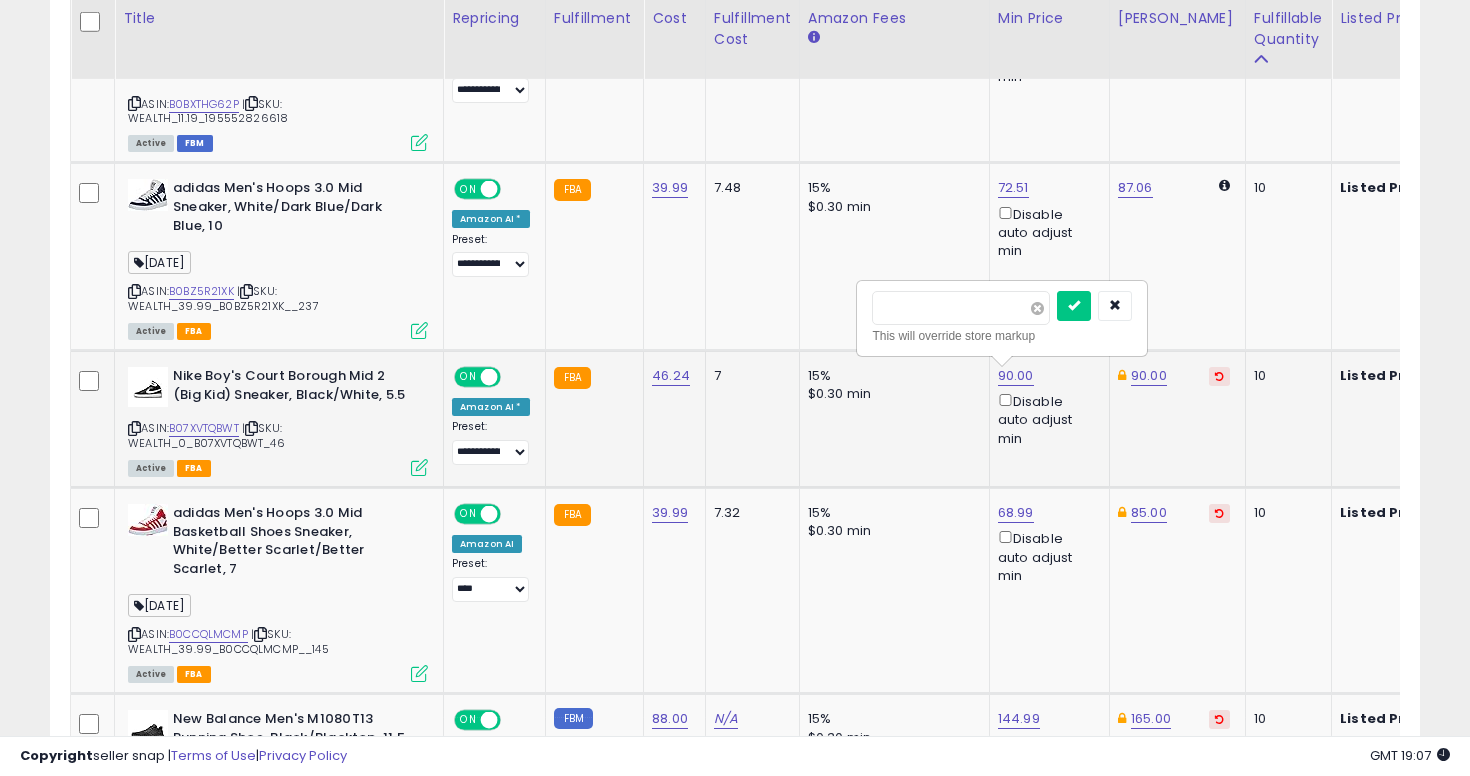 click at bounding box center (1037, 308) 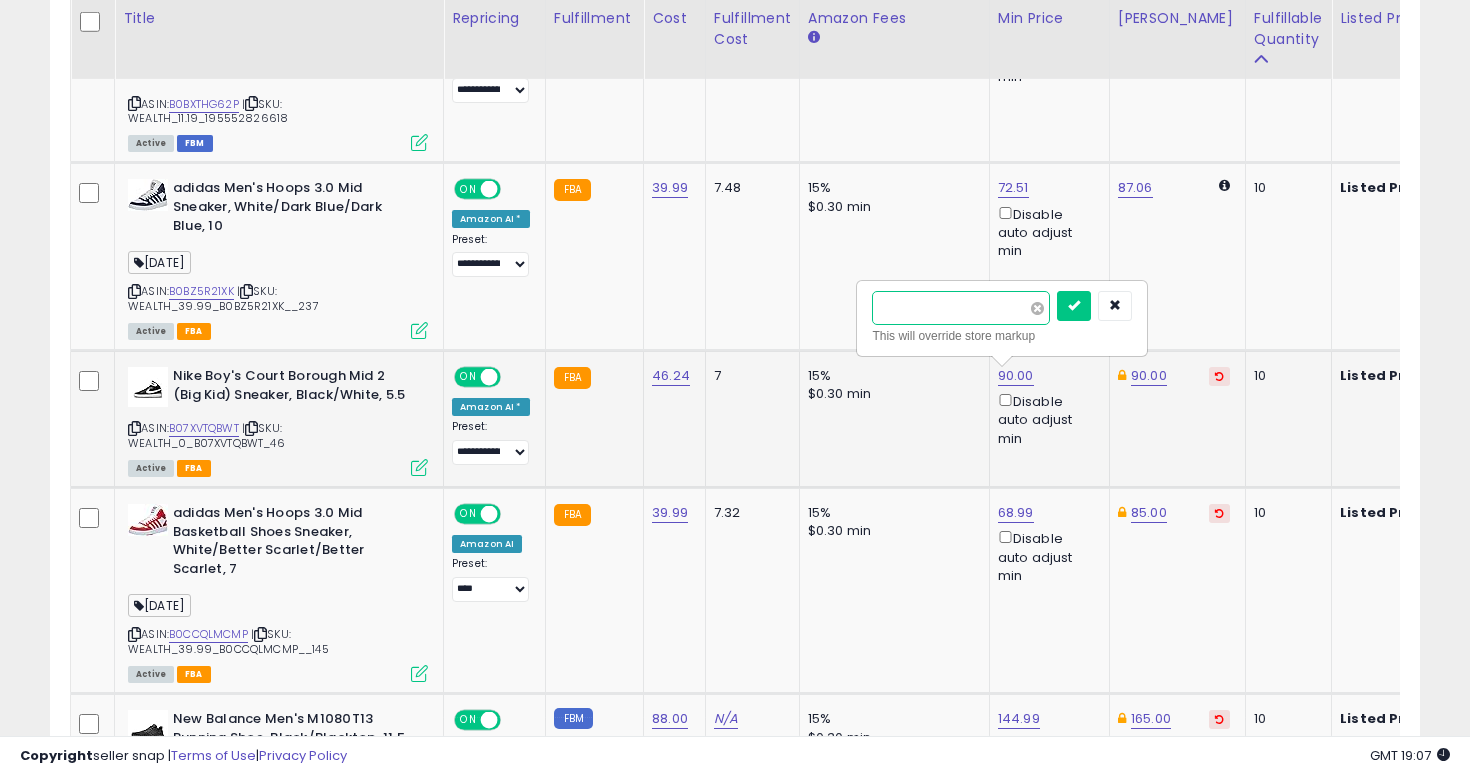 type on "**" 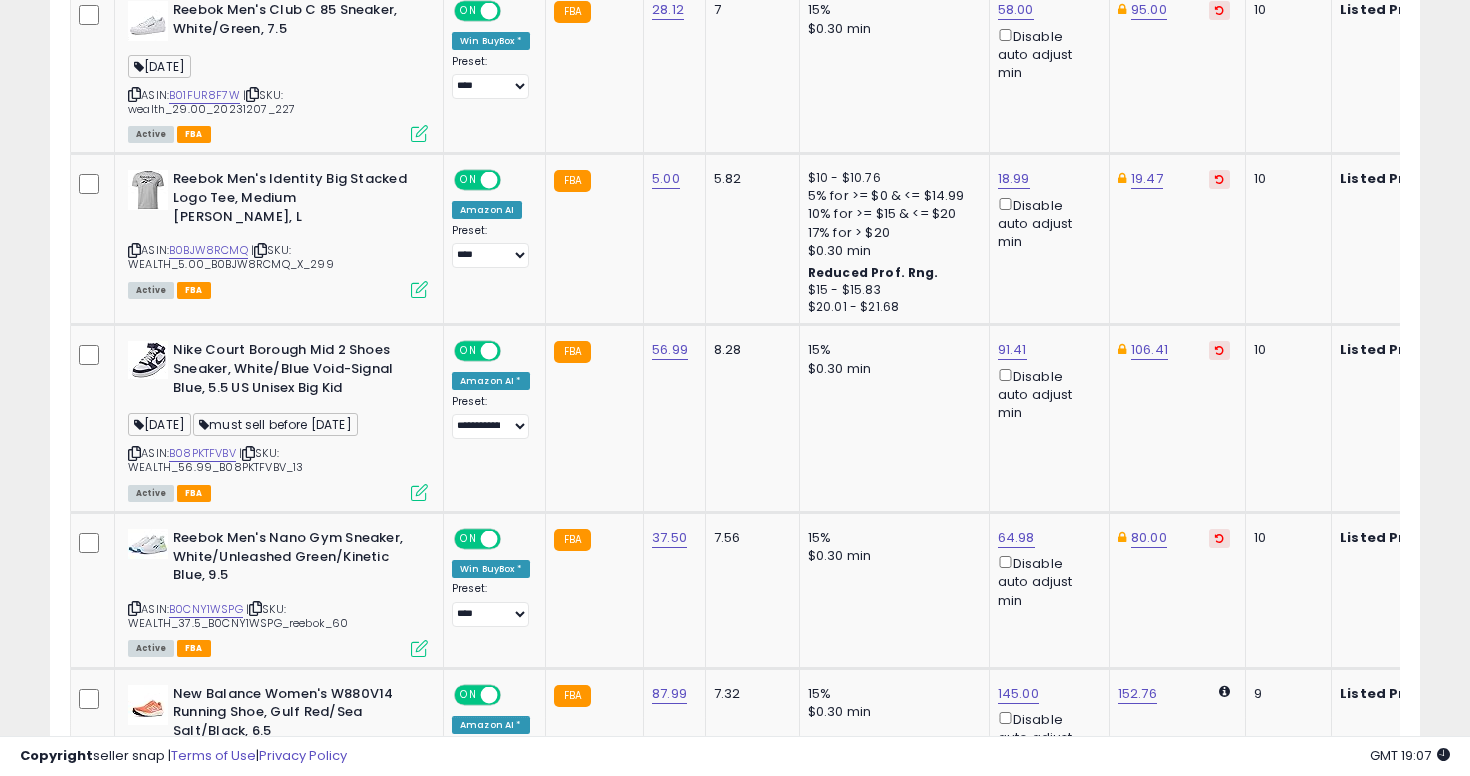 scroll, scrollTop: 2187, scrollLeft: 0, axis: vertical 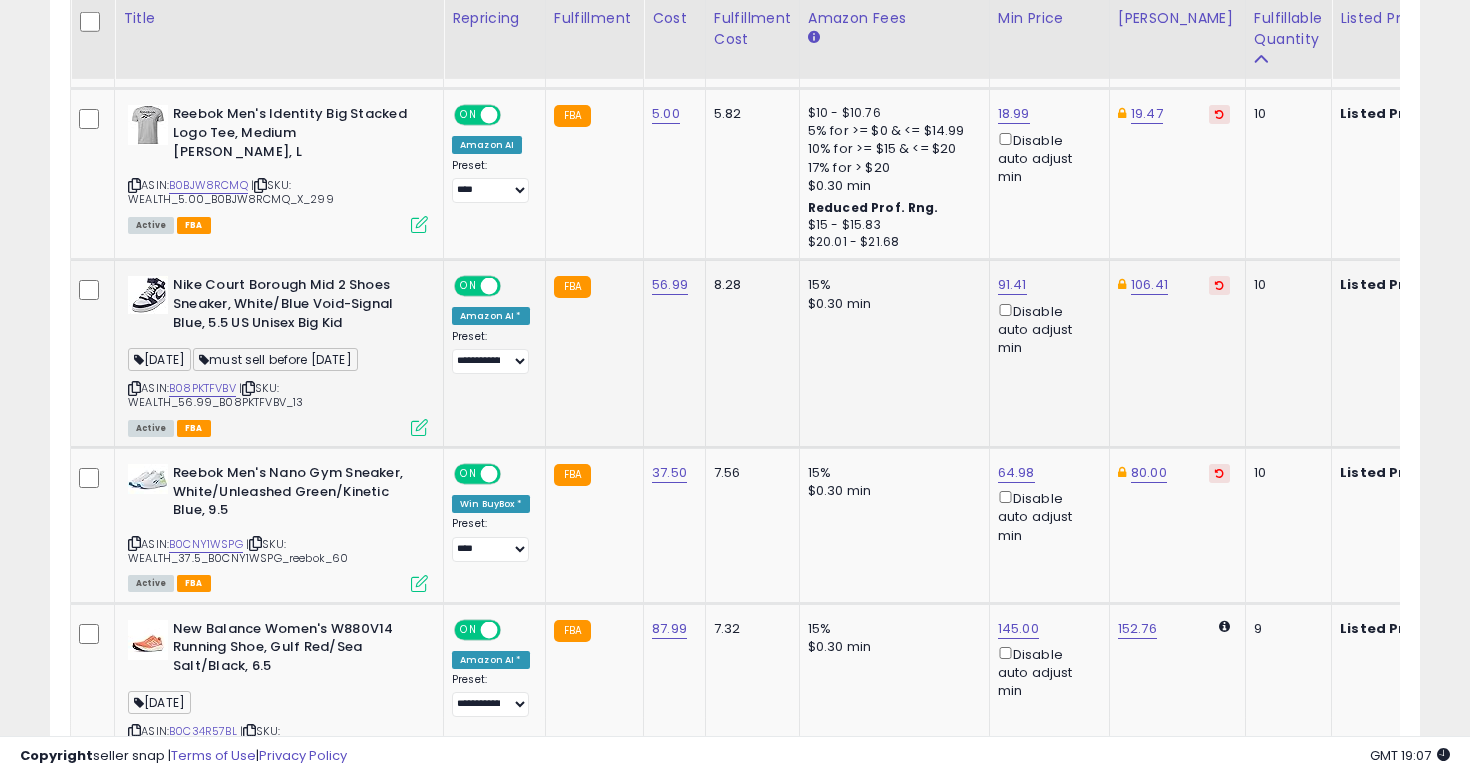 click at bounding box center (134, 388) 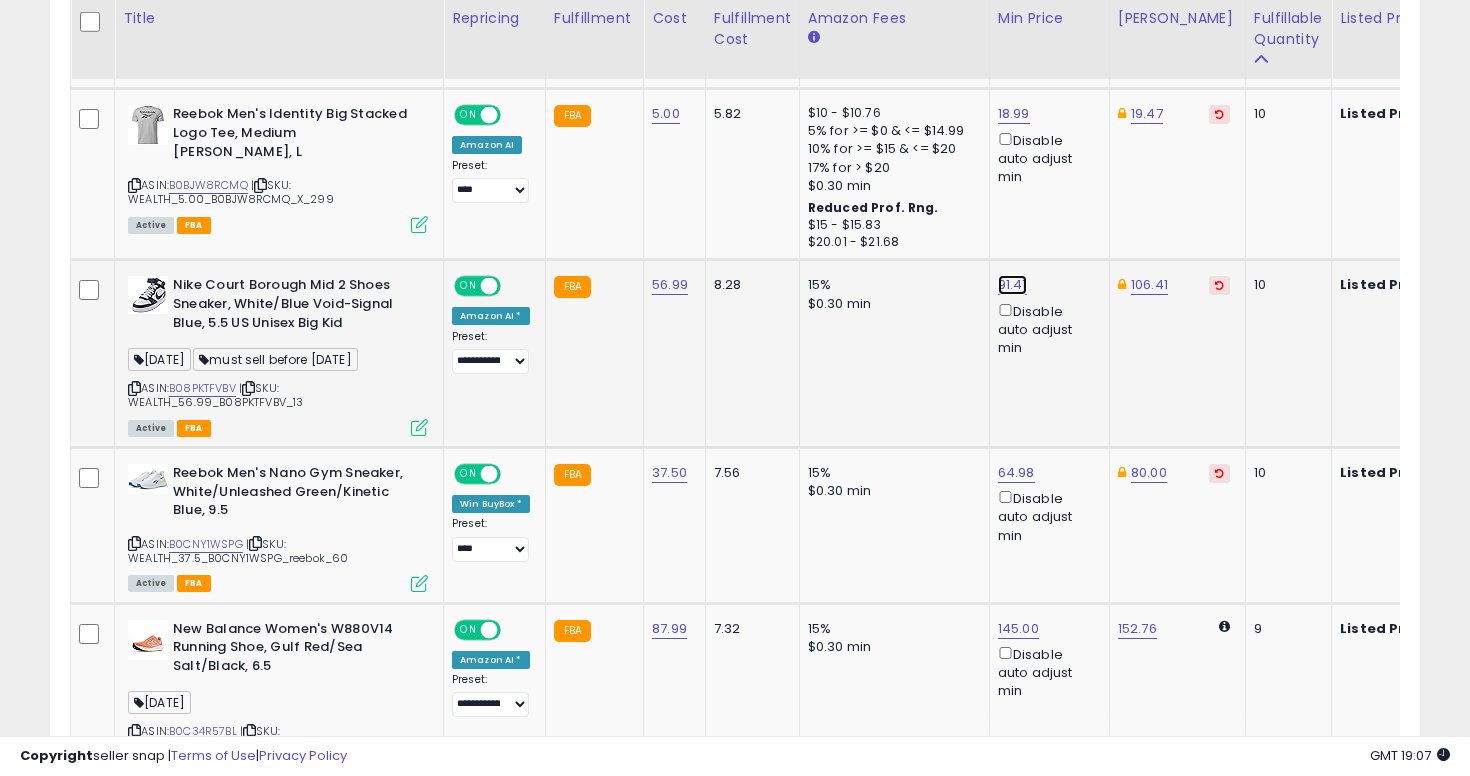click on "91.41" at bounding box center (1013, -1084) 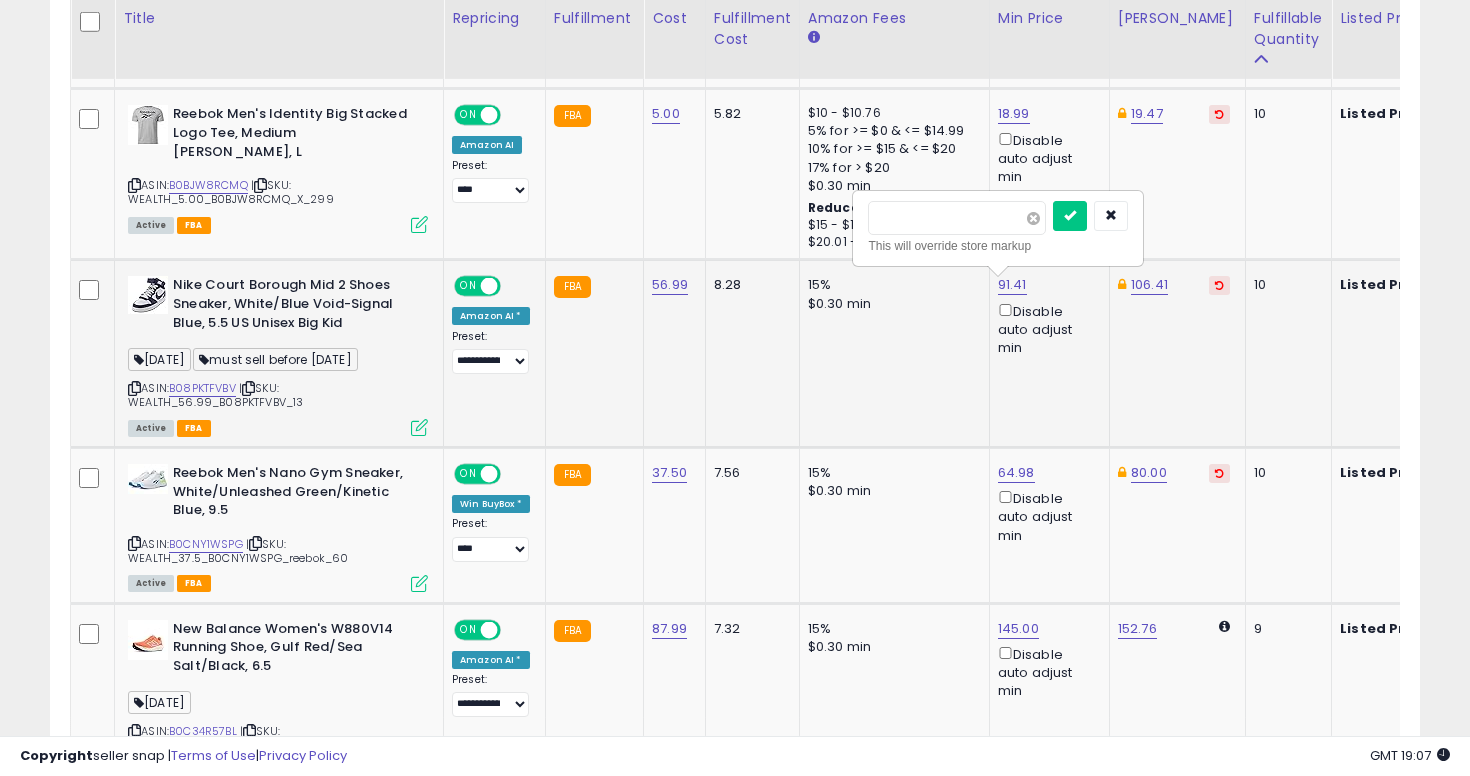 click at bounding box center [1033, 218] 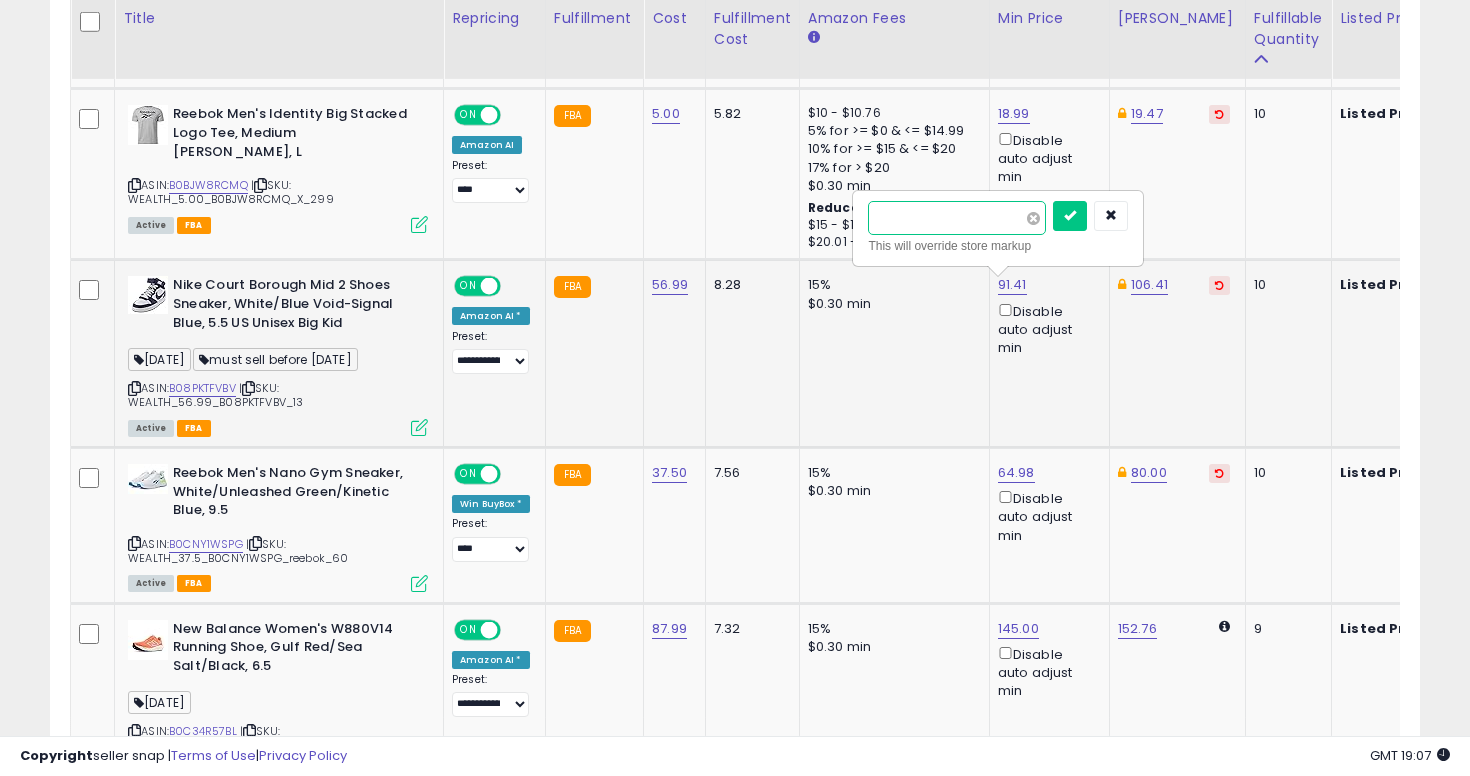 type on "*****" 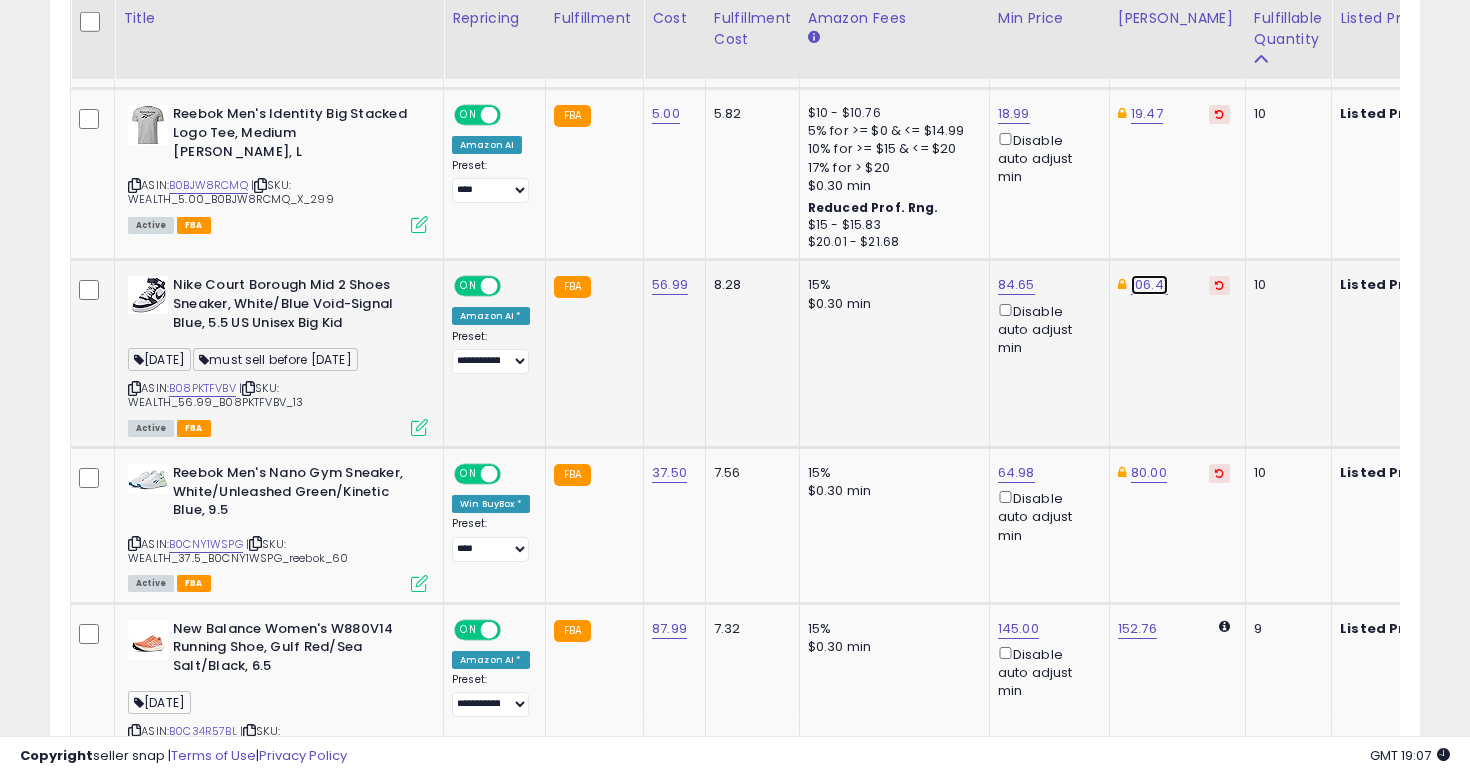 click on "106.41" at bounding box center [1149, -897] 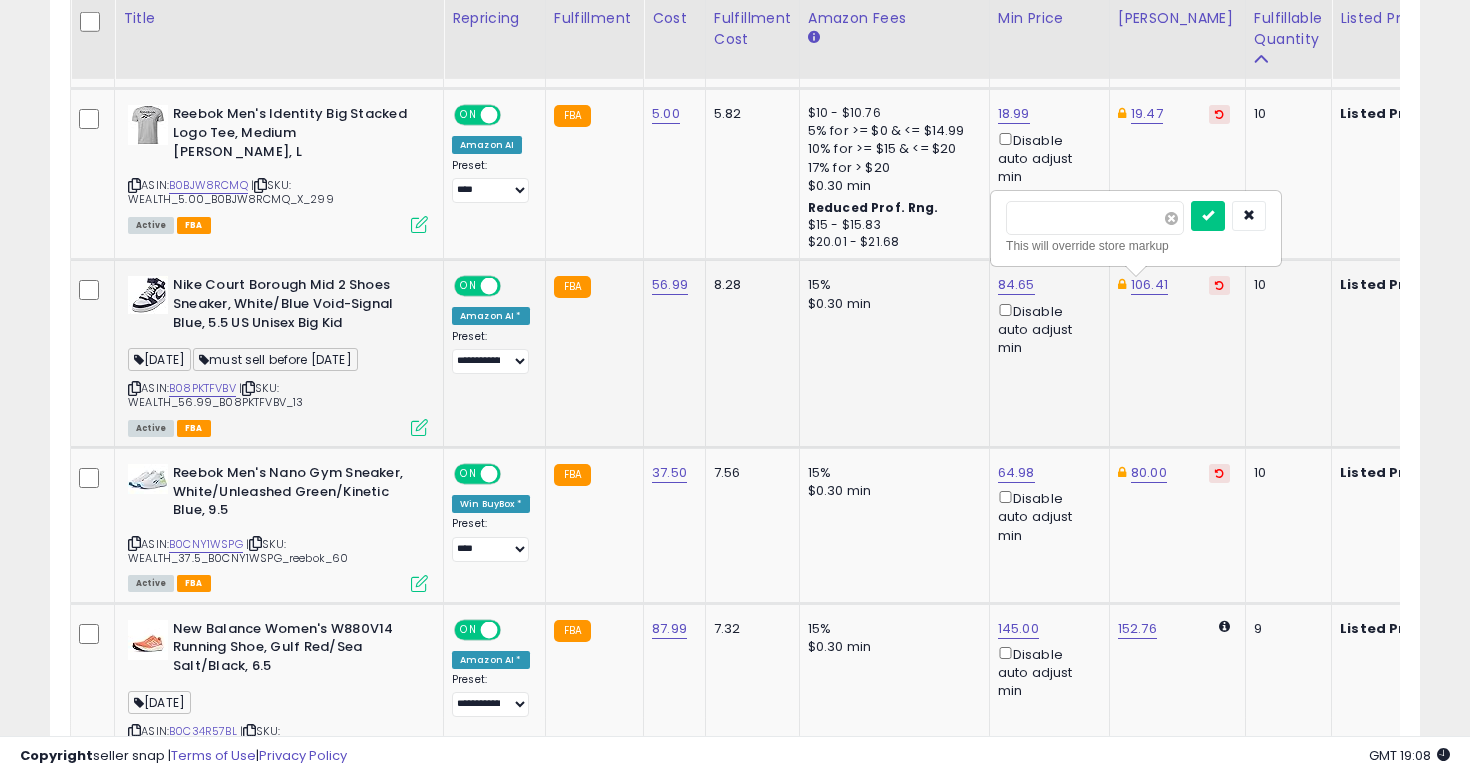 click at bounding box center (1171, 218) 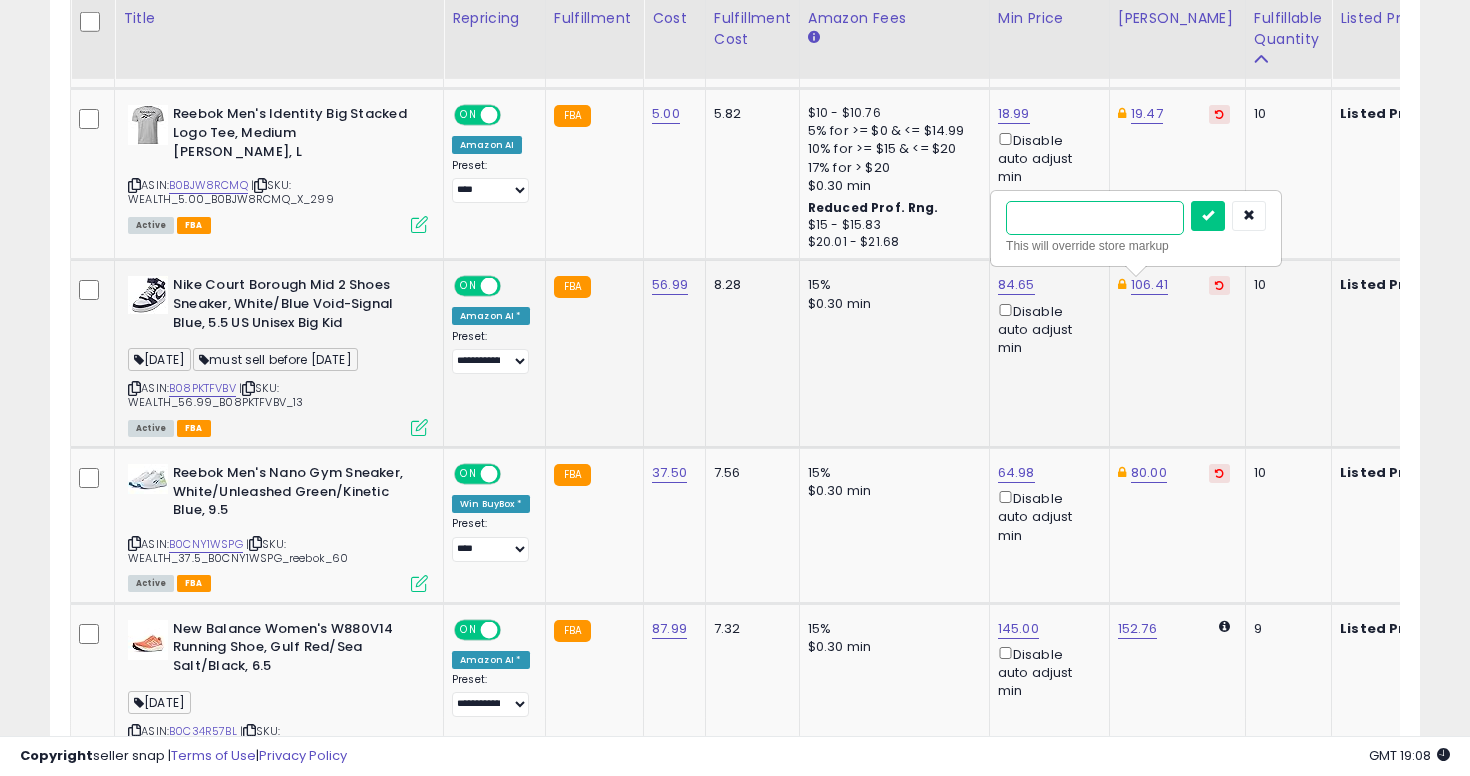 type on "**" 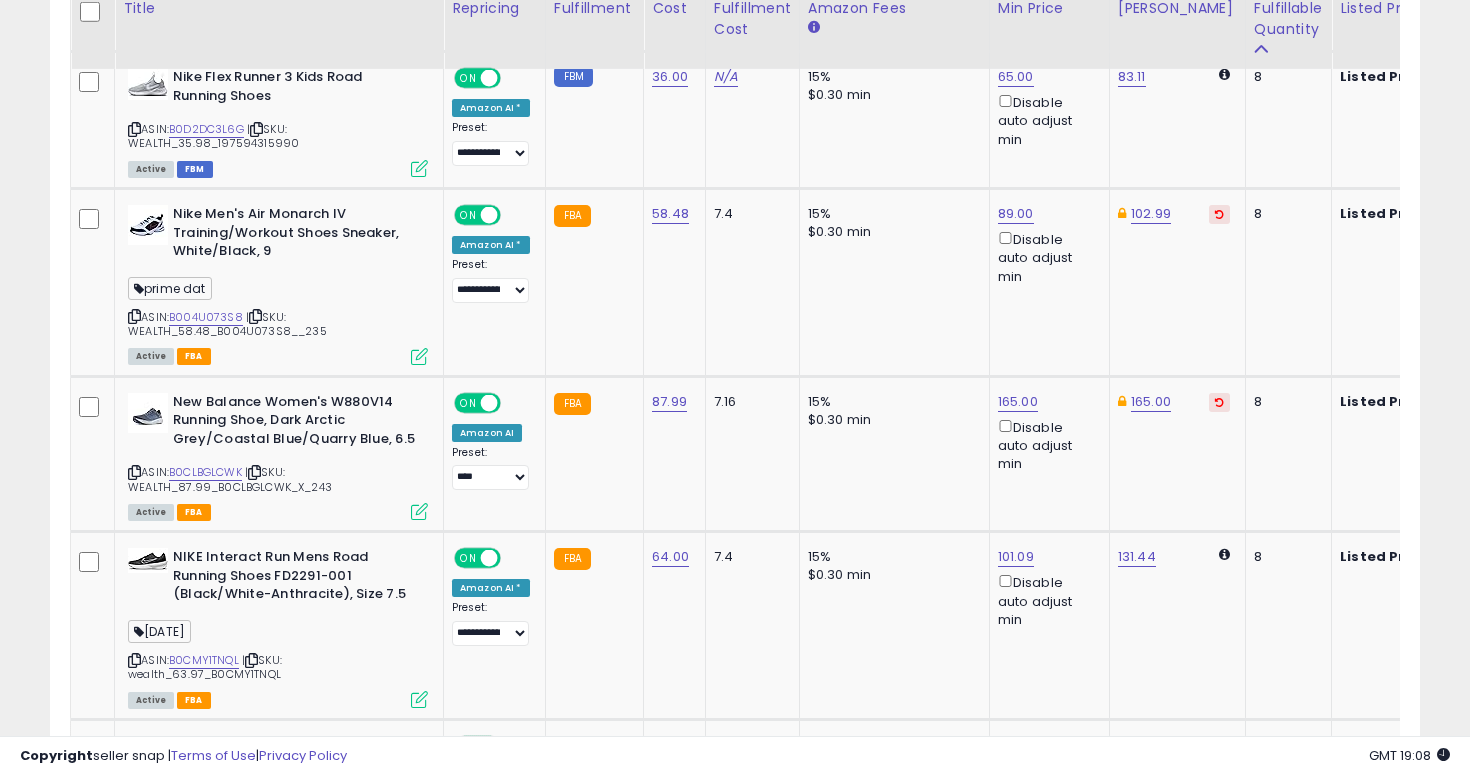scroll, scrollTop: 3456, scrollLeft: 0, axis: vertical 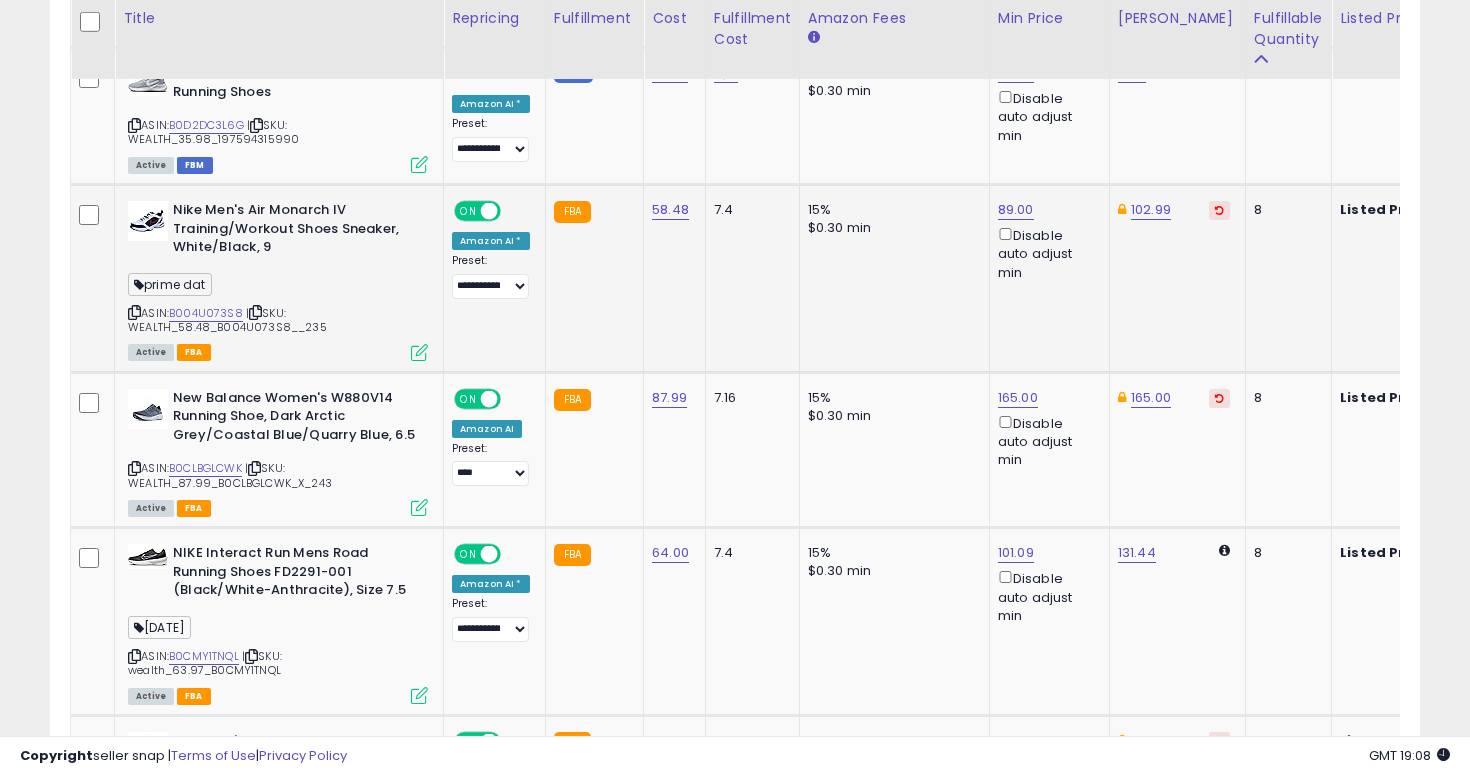 click at bounding box center [134, 312] 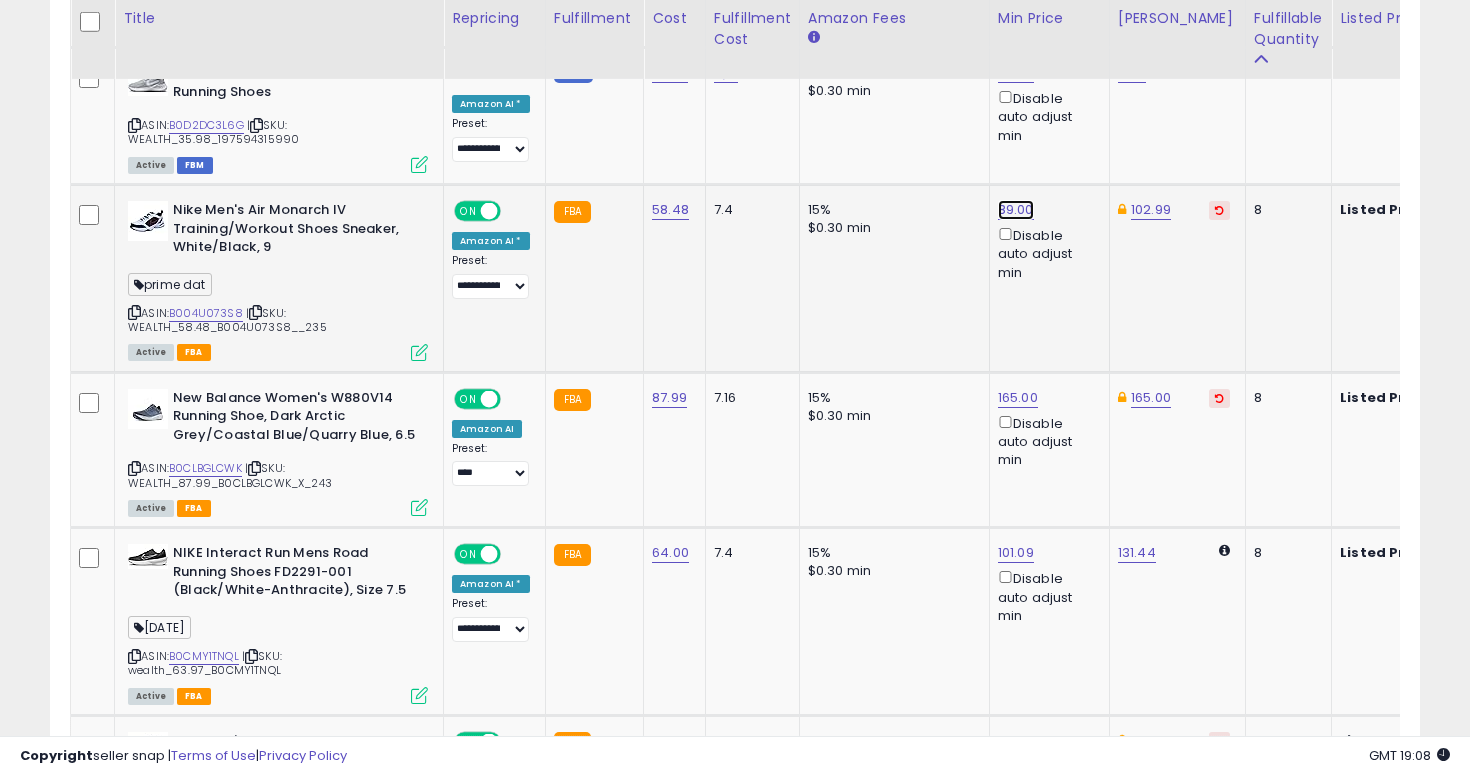 click on "89.00" at bounding box center (1013, -2353) 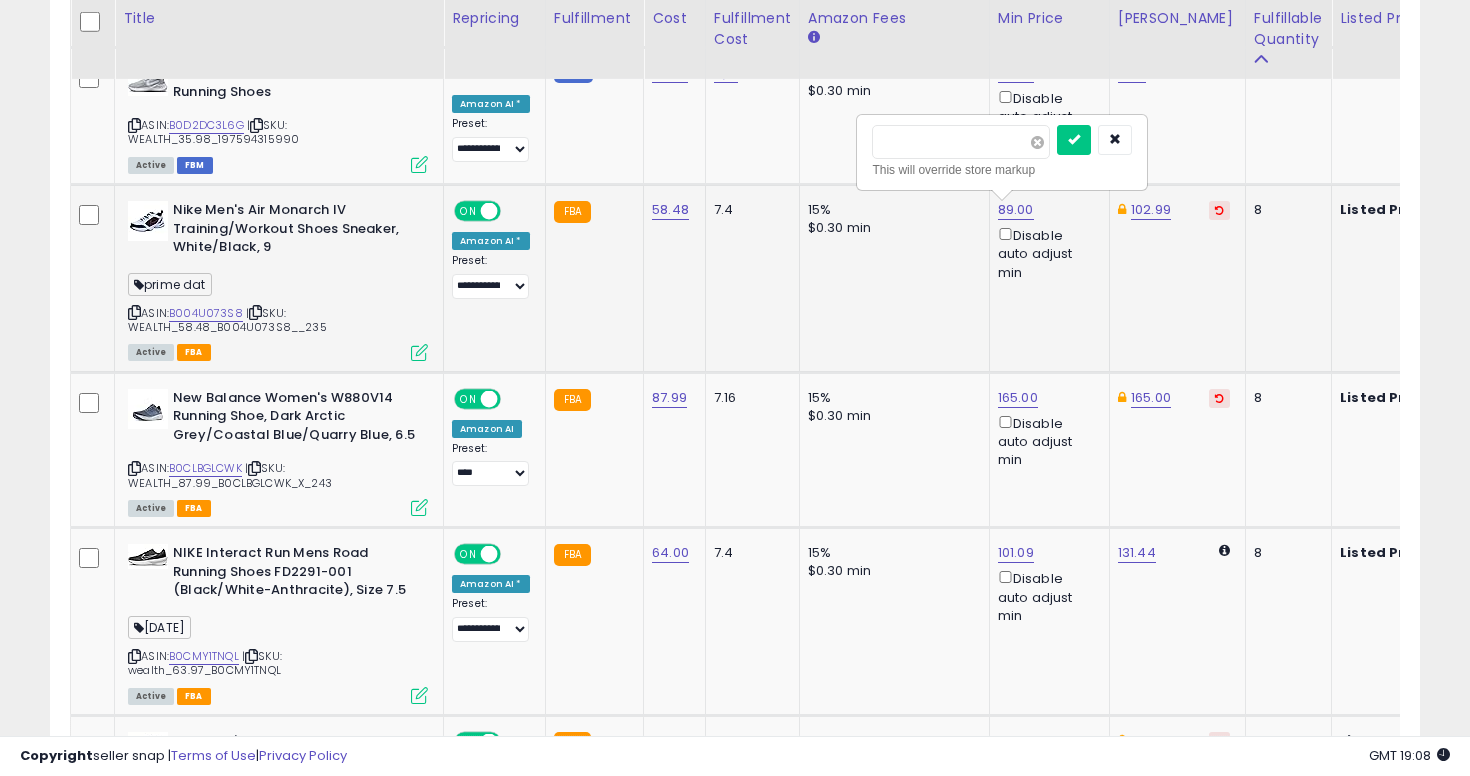 click at bounding box center [1037, 142] 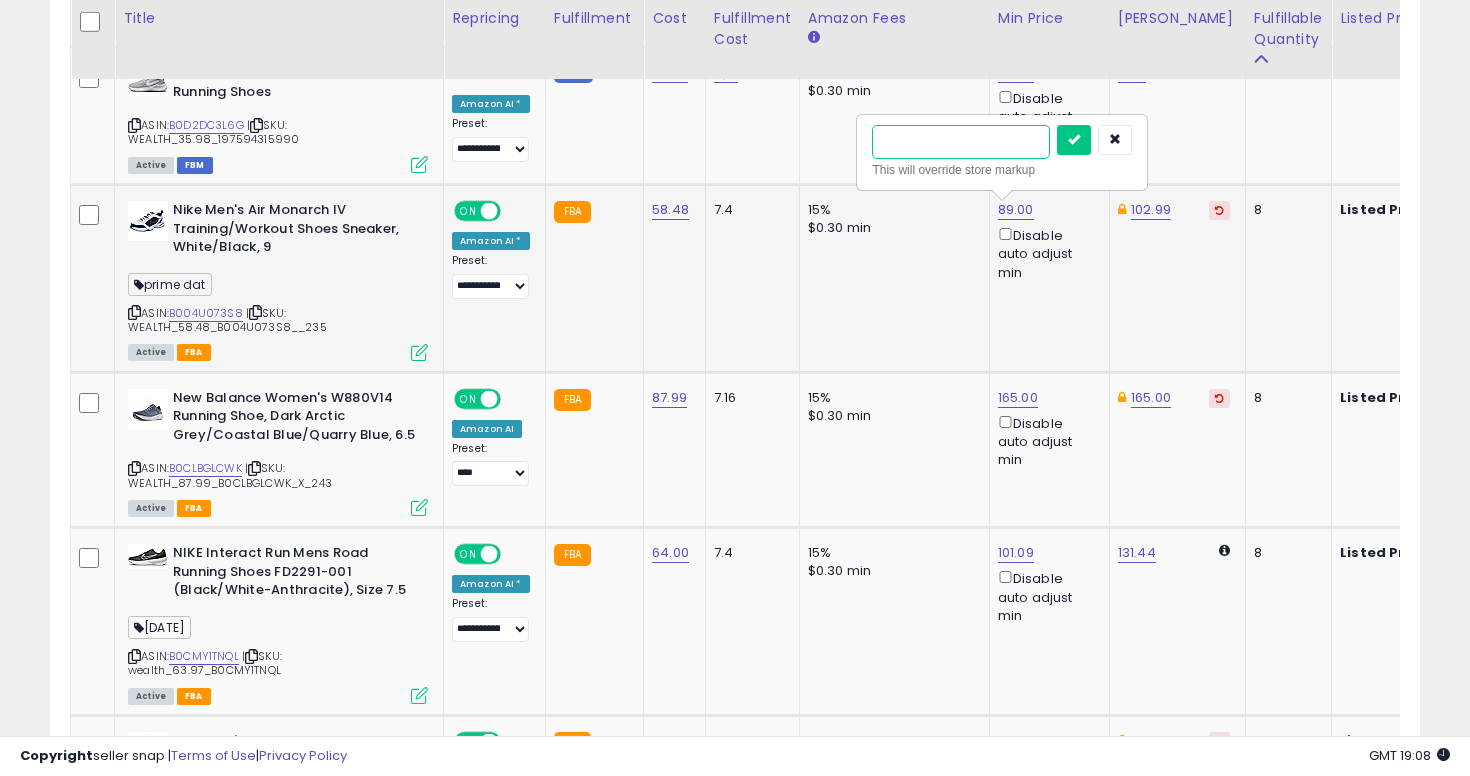 paste on "*****" 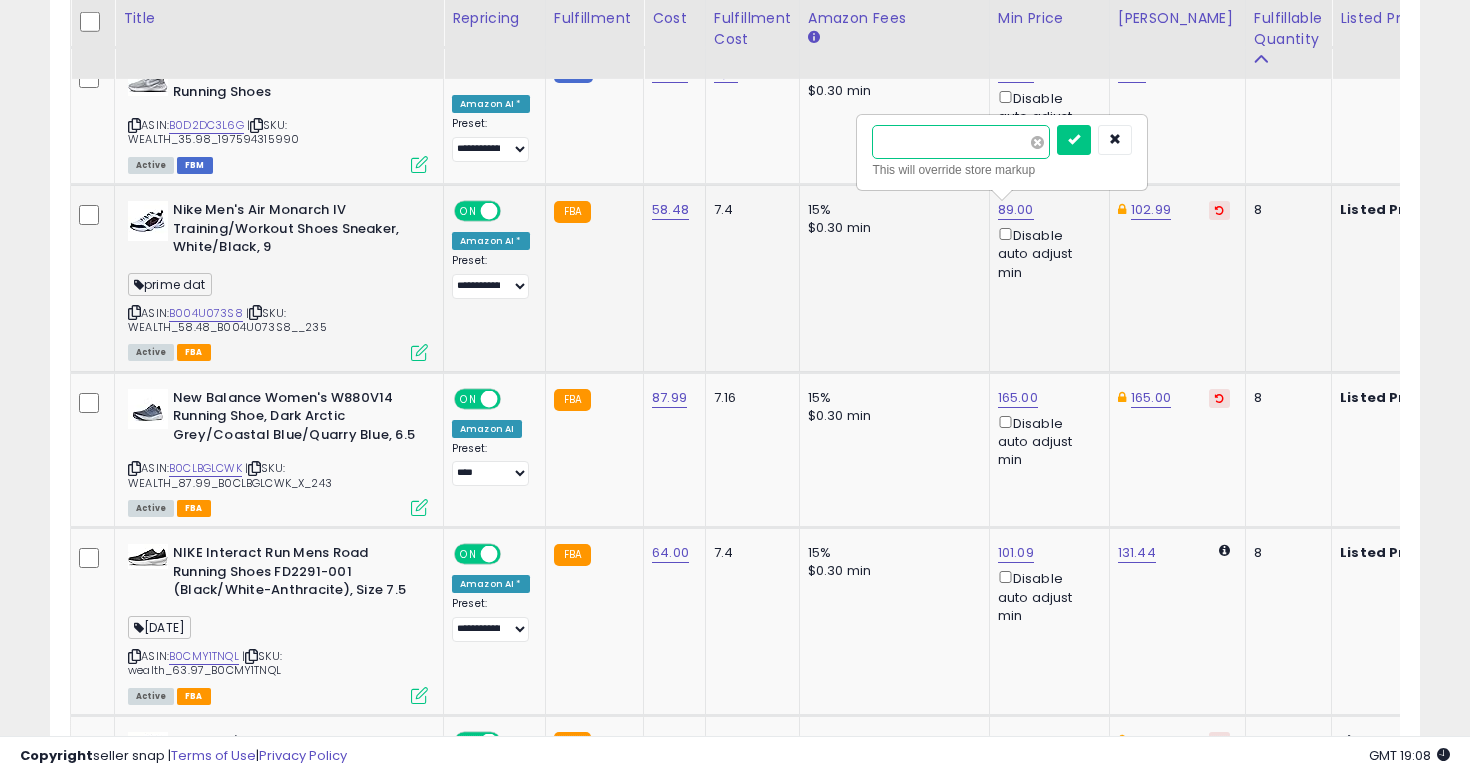 click at bounding box center (1074, 140) 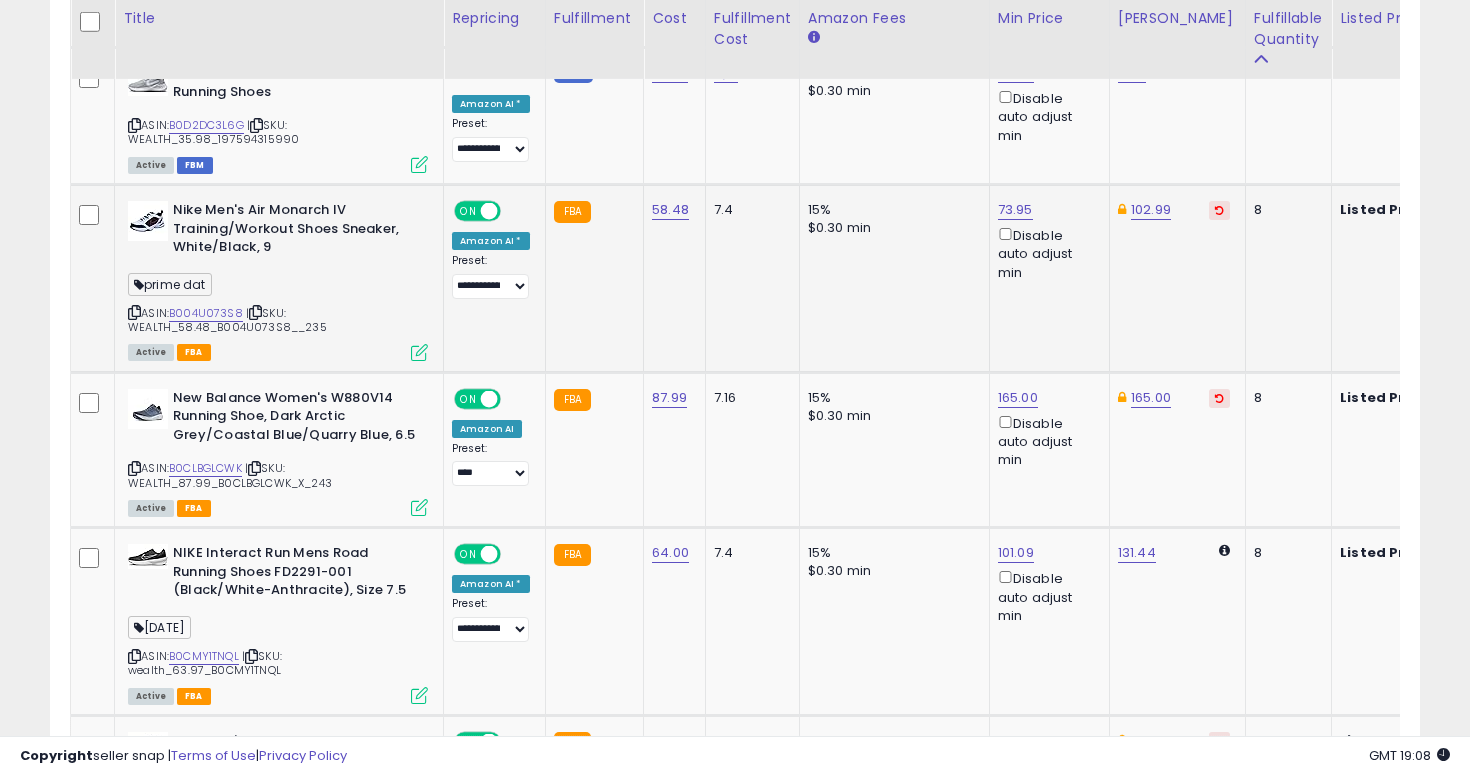 click on "8" 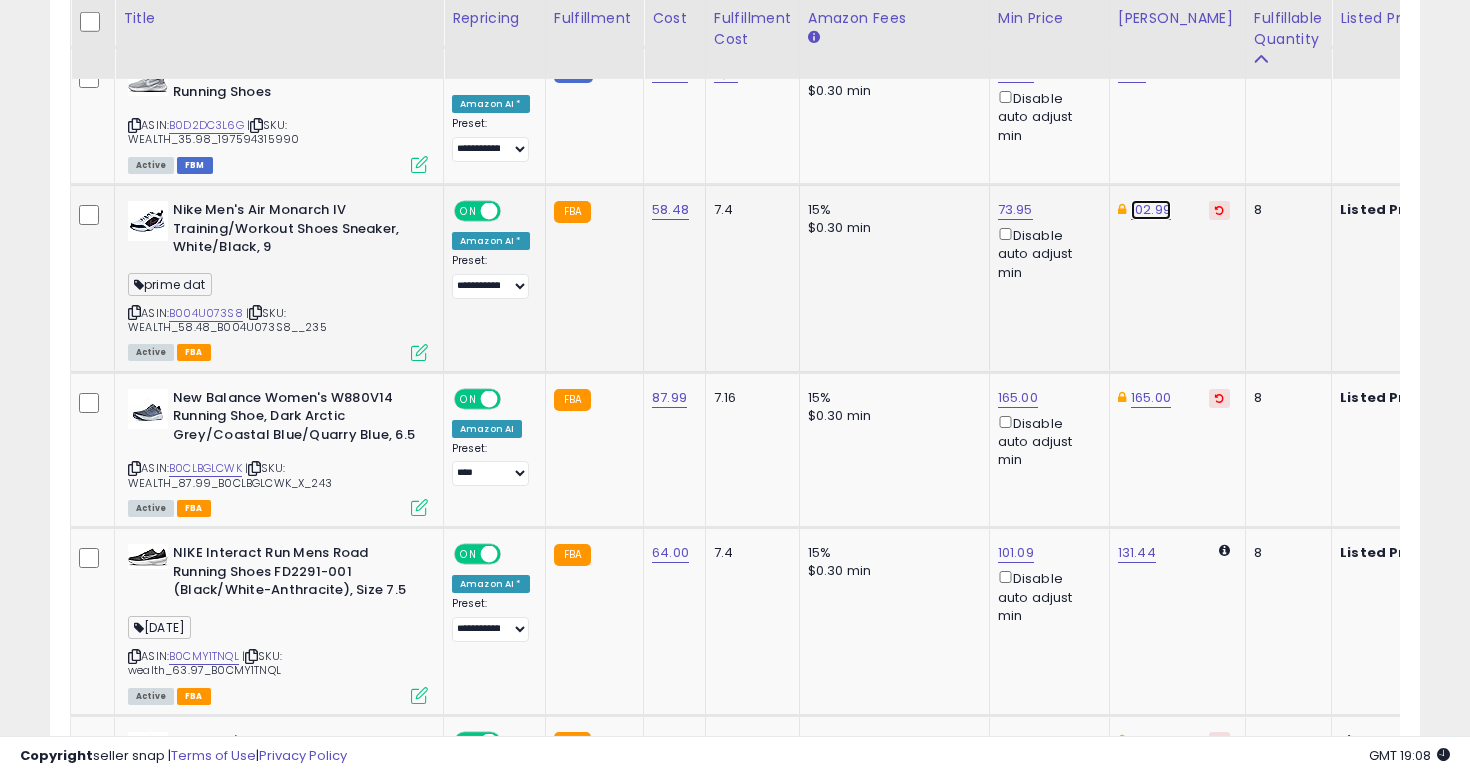 click on "102.99" at bounding box center [1149, -2166] 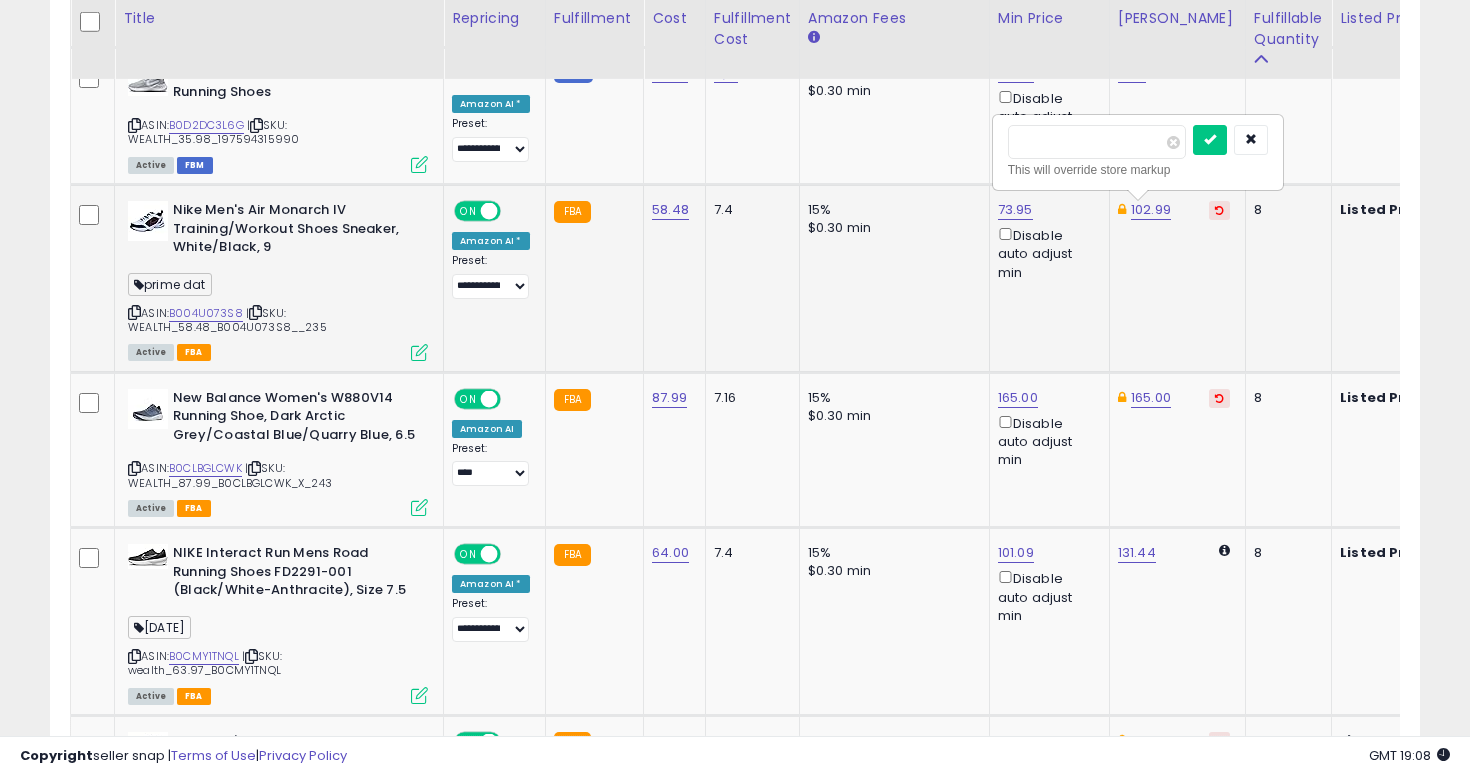 click on "******" at bounding box center [1097, 142] 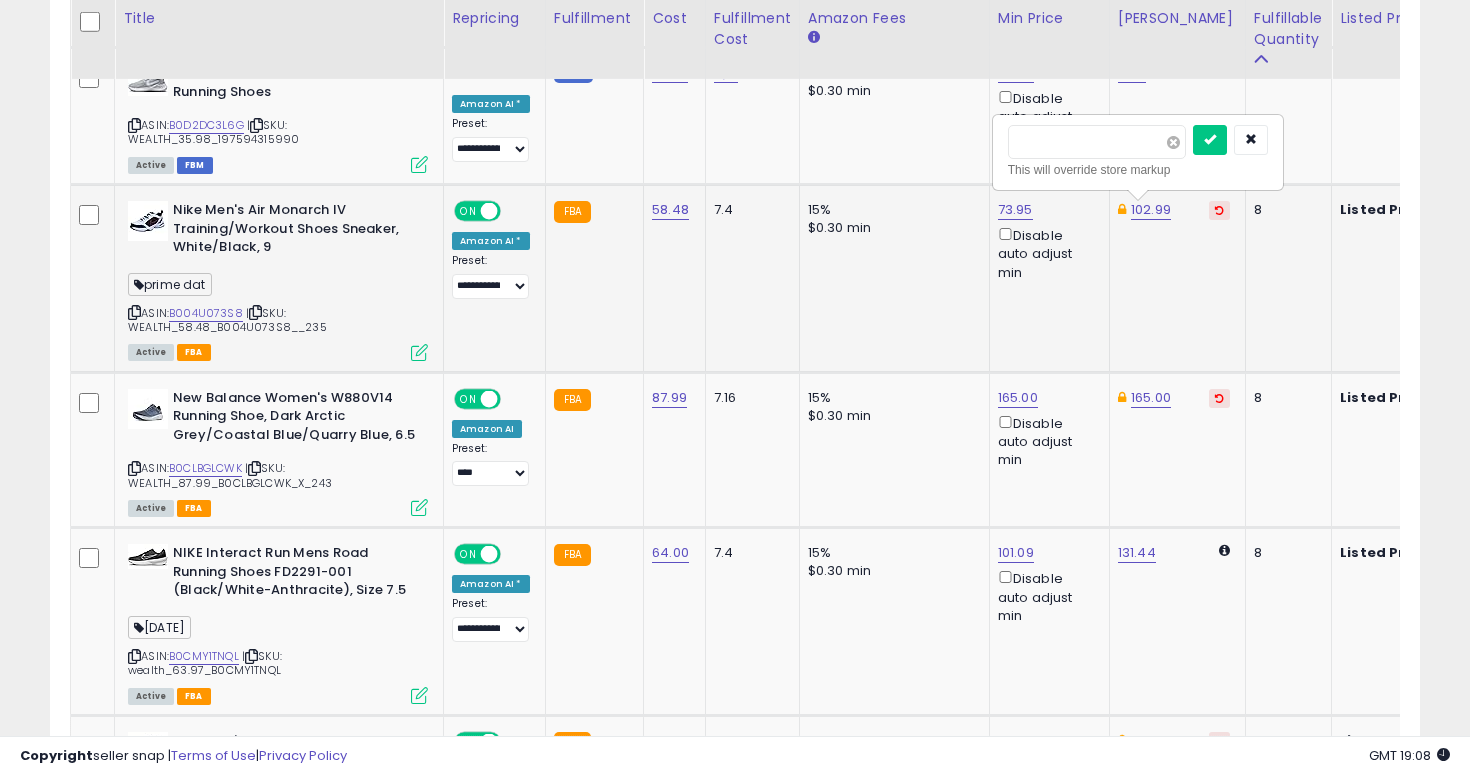 type on "********" 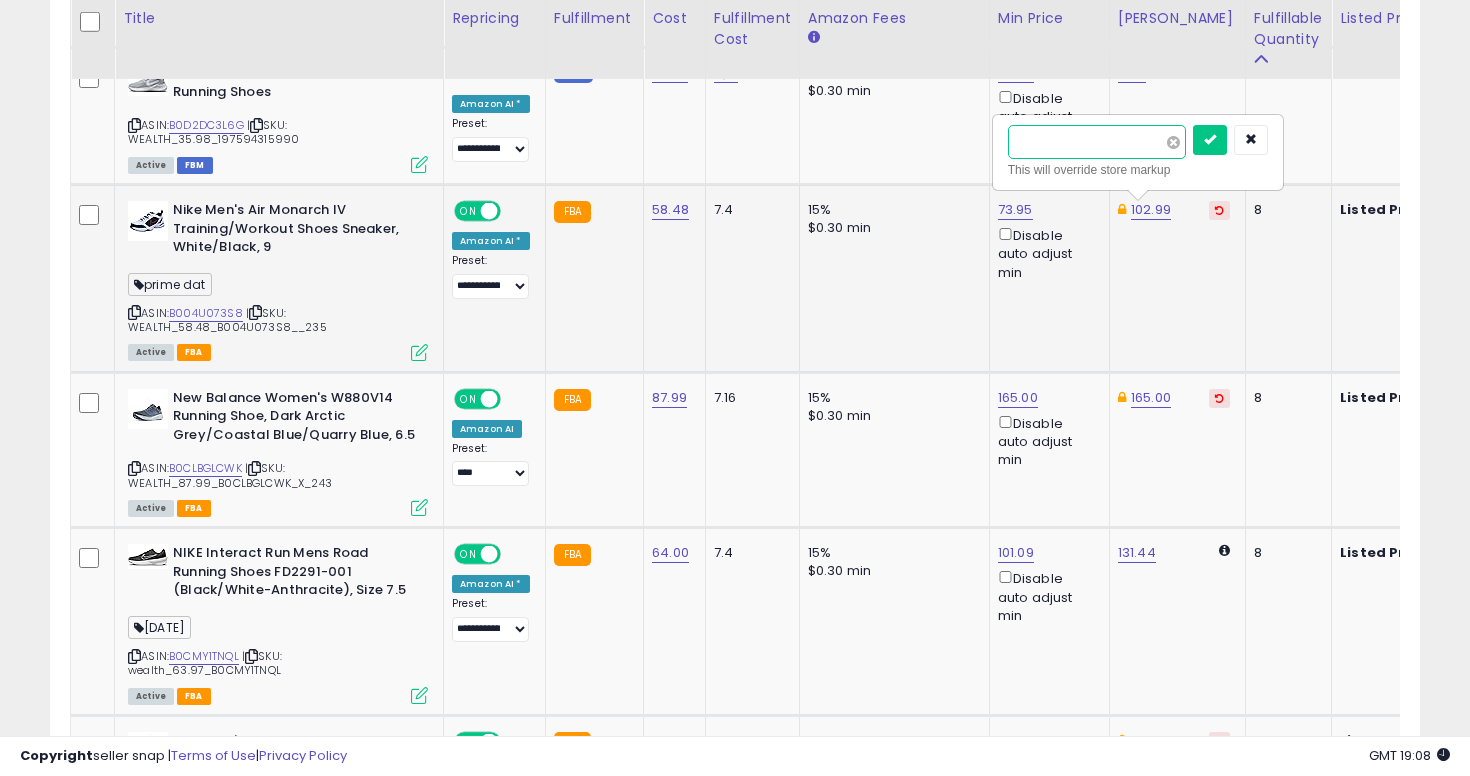type on "*" 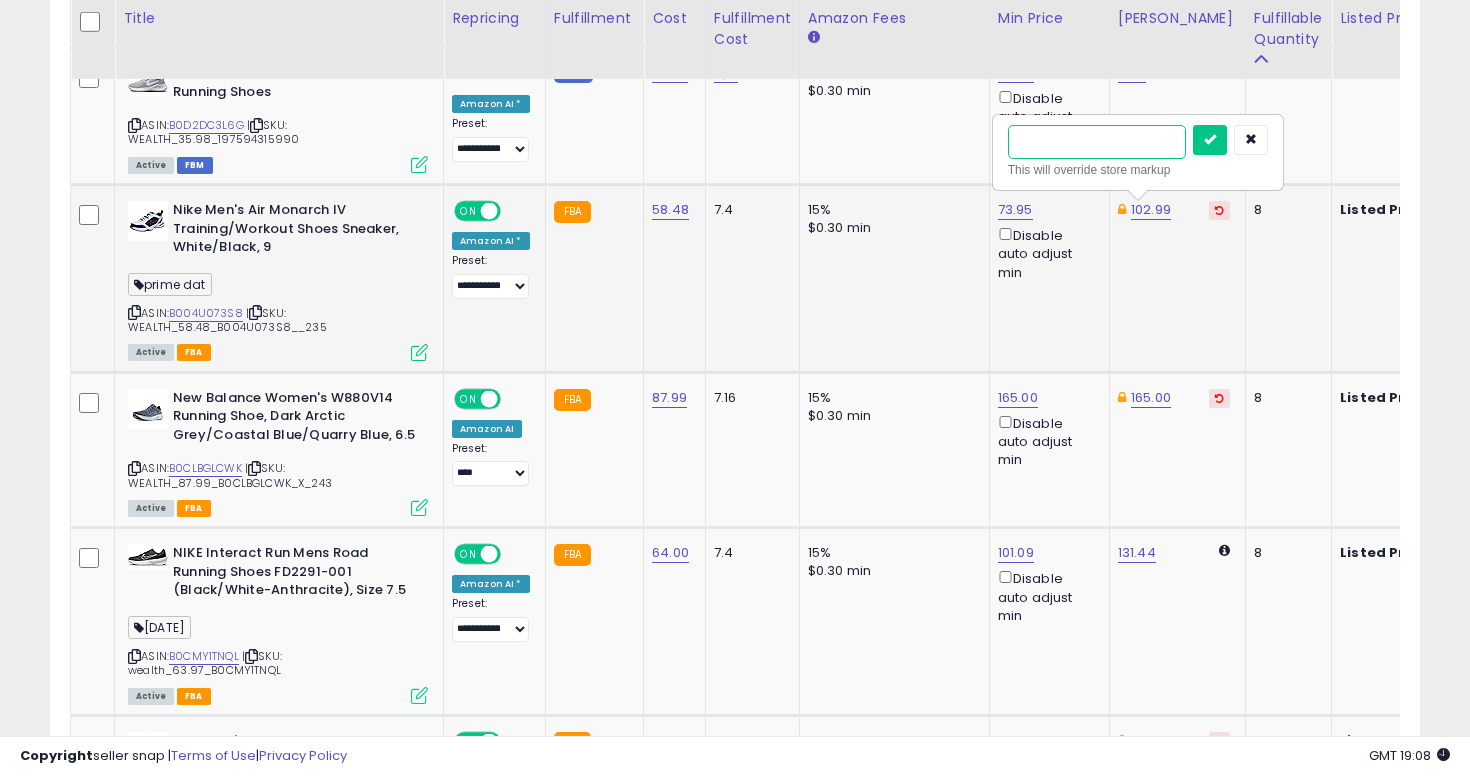 type on "**" 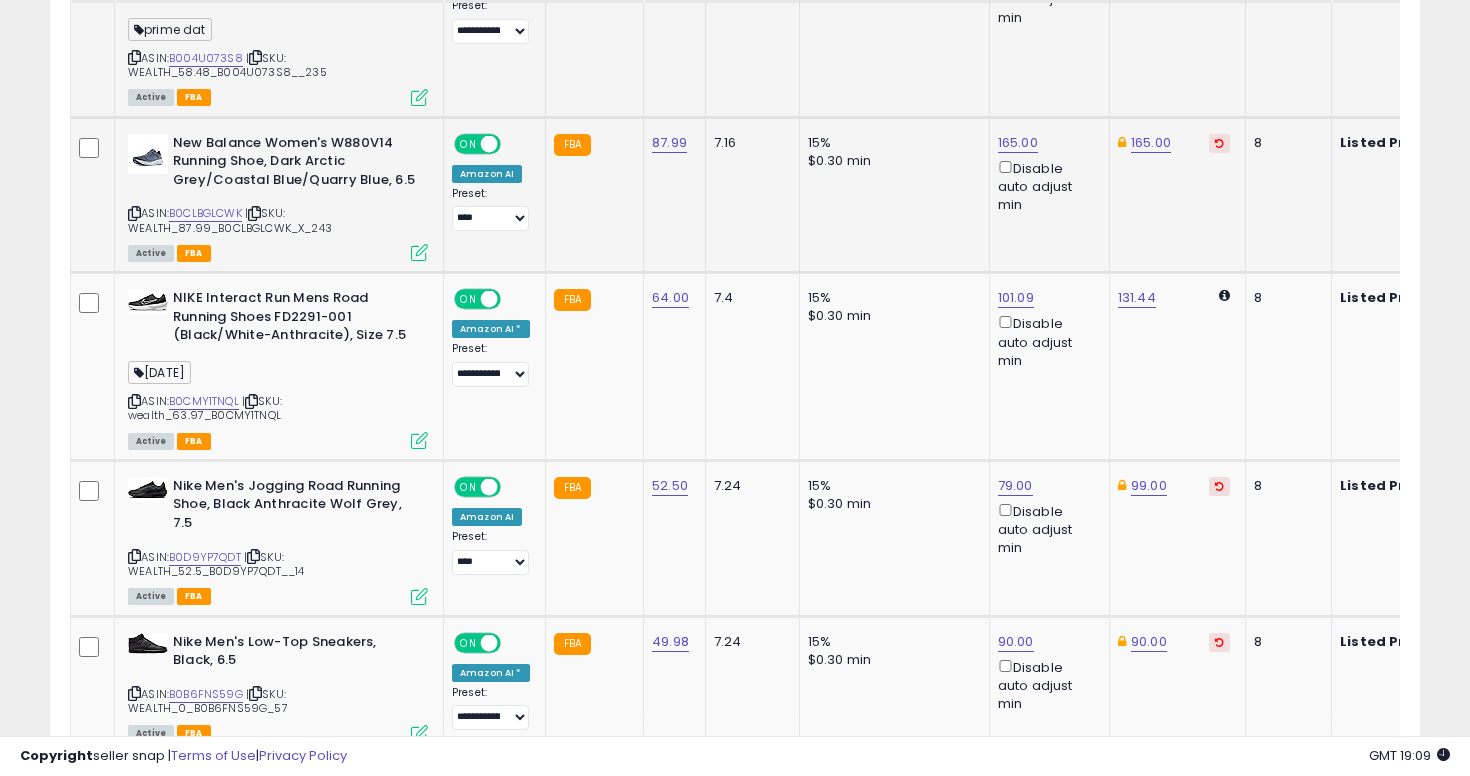 scroll, scrollTop: 3736, scrollLeft: 0, axis: vertical 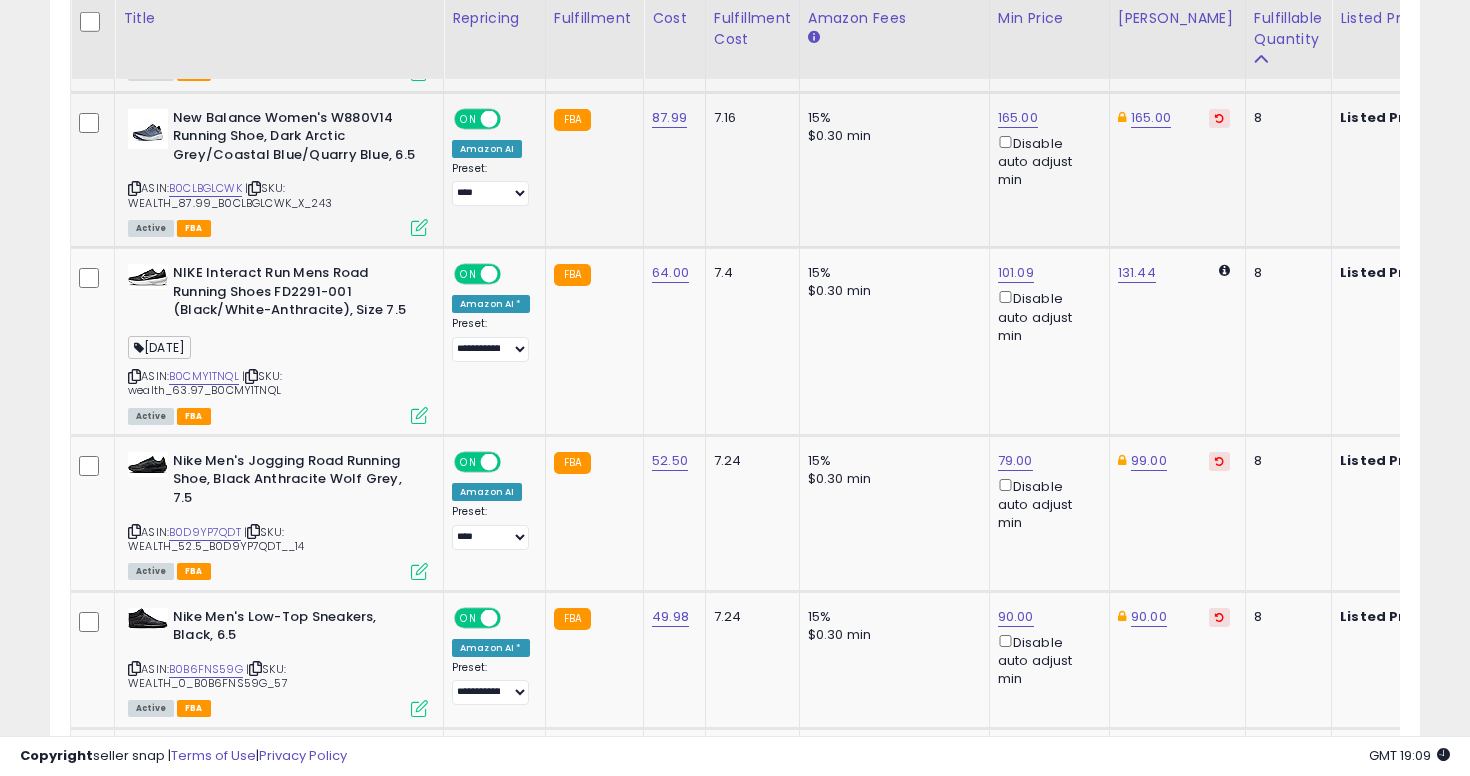 click on "FBA" 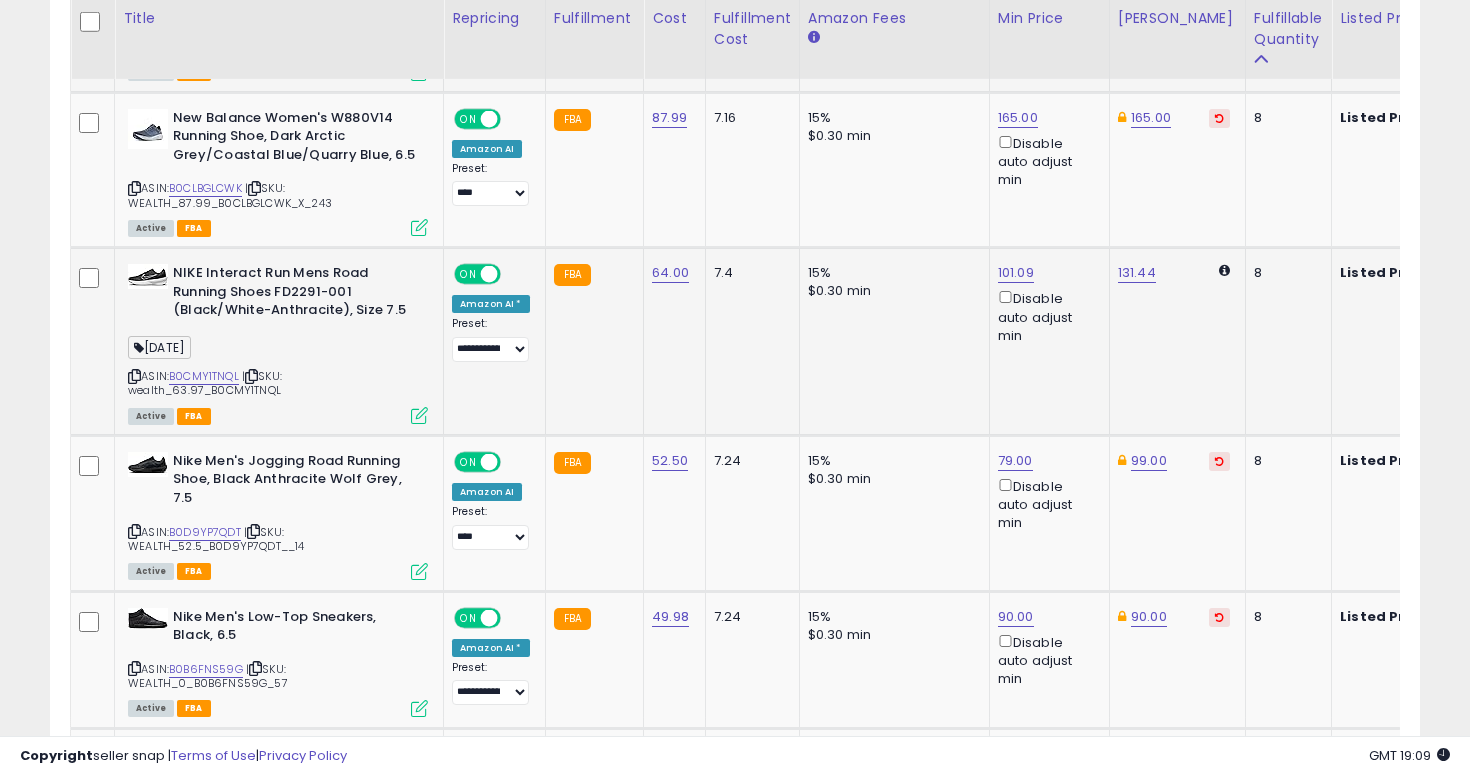 click on "7.4" at bounding box center (749, 273) 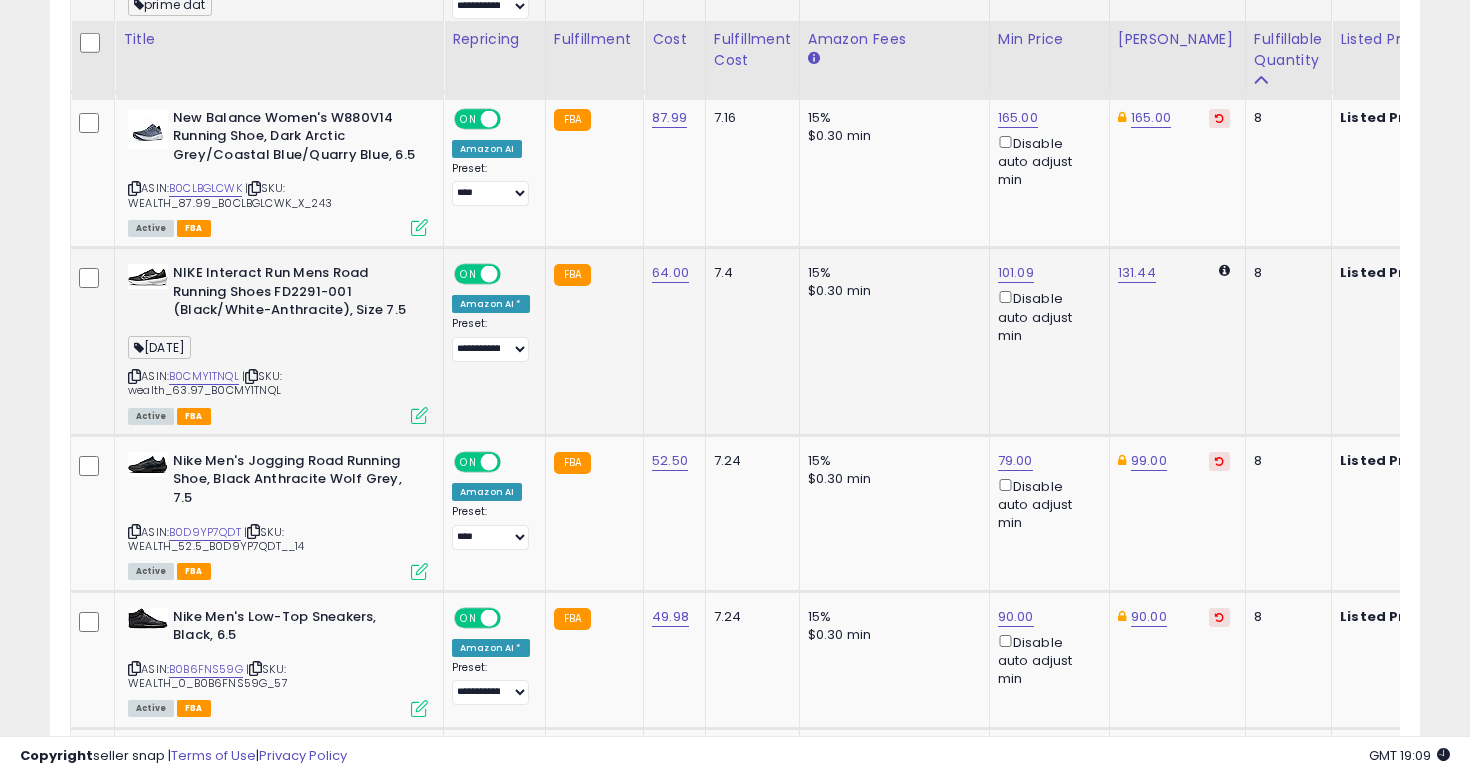 scroll, scrollTop: 3768, scrollLeft: 0, axis: vertical 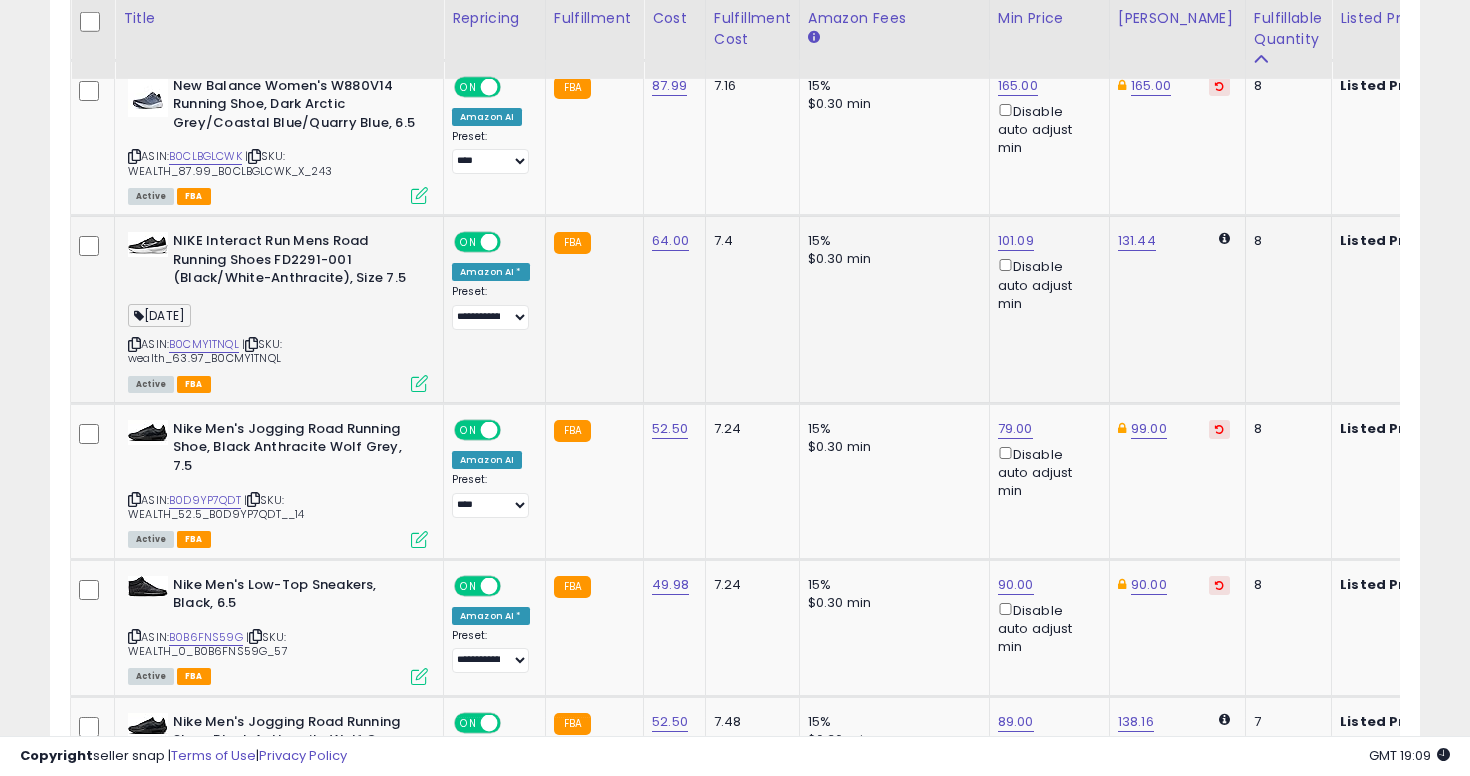 click on "NIKE Interact Run Mens Road Running Shoes FD2291-001 (Black/White-Anthracite), Size 7.5" at bounding box center (294, 262) 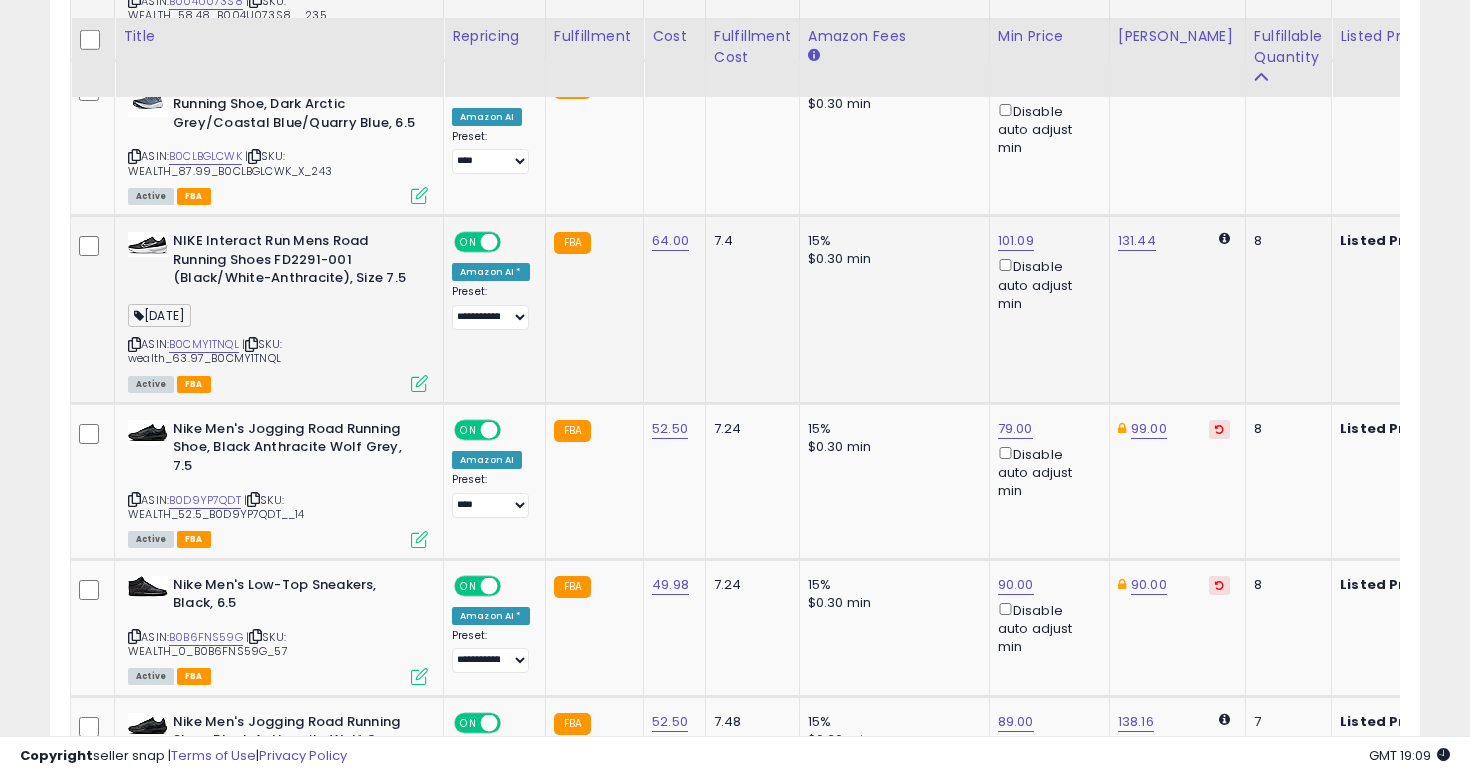 scroll, scrollTop: 3805, scrollLeft: 0, axis: vertical 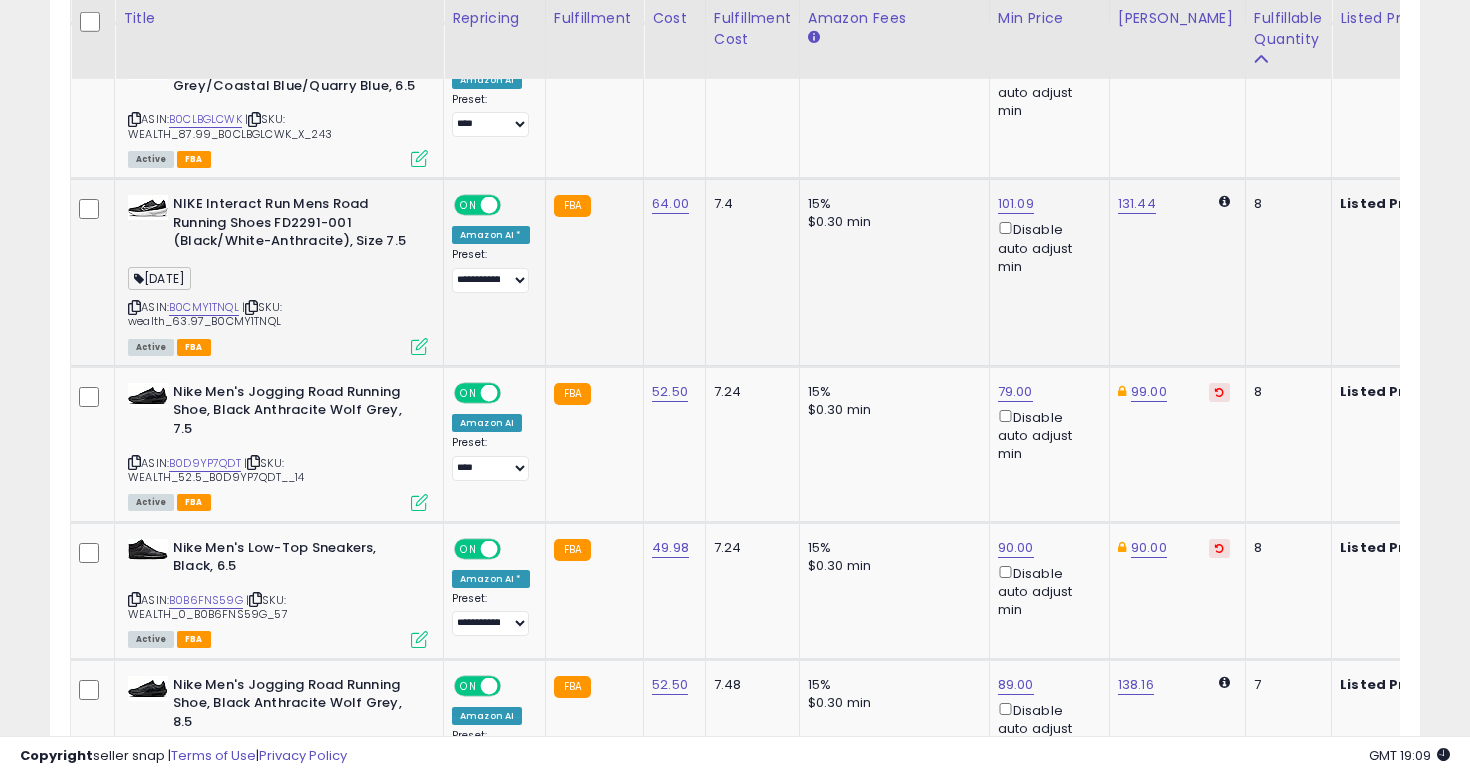 click at bounding box center [134, 307] 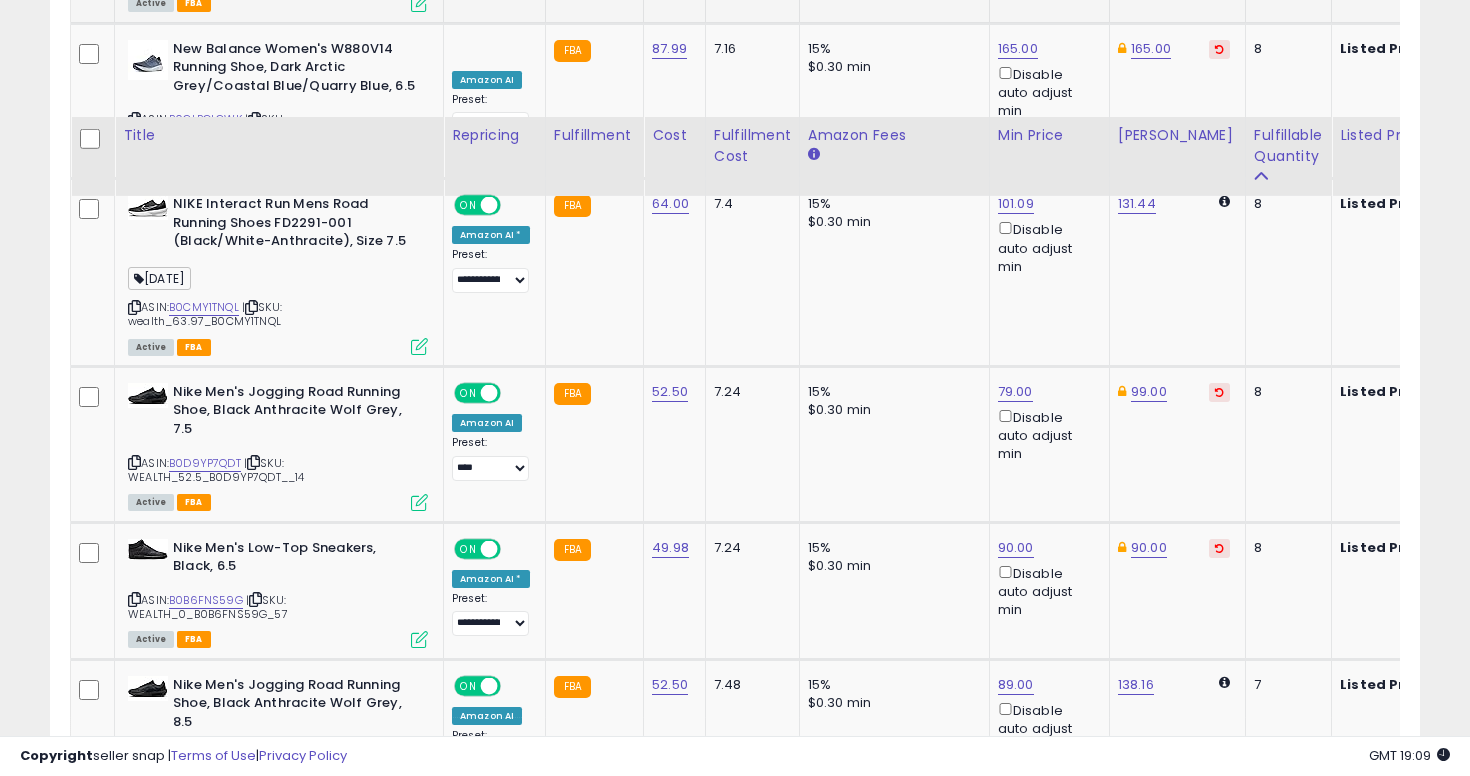 scroll, scrollTop: 4039, scrollLeft: 0, axis: vertical 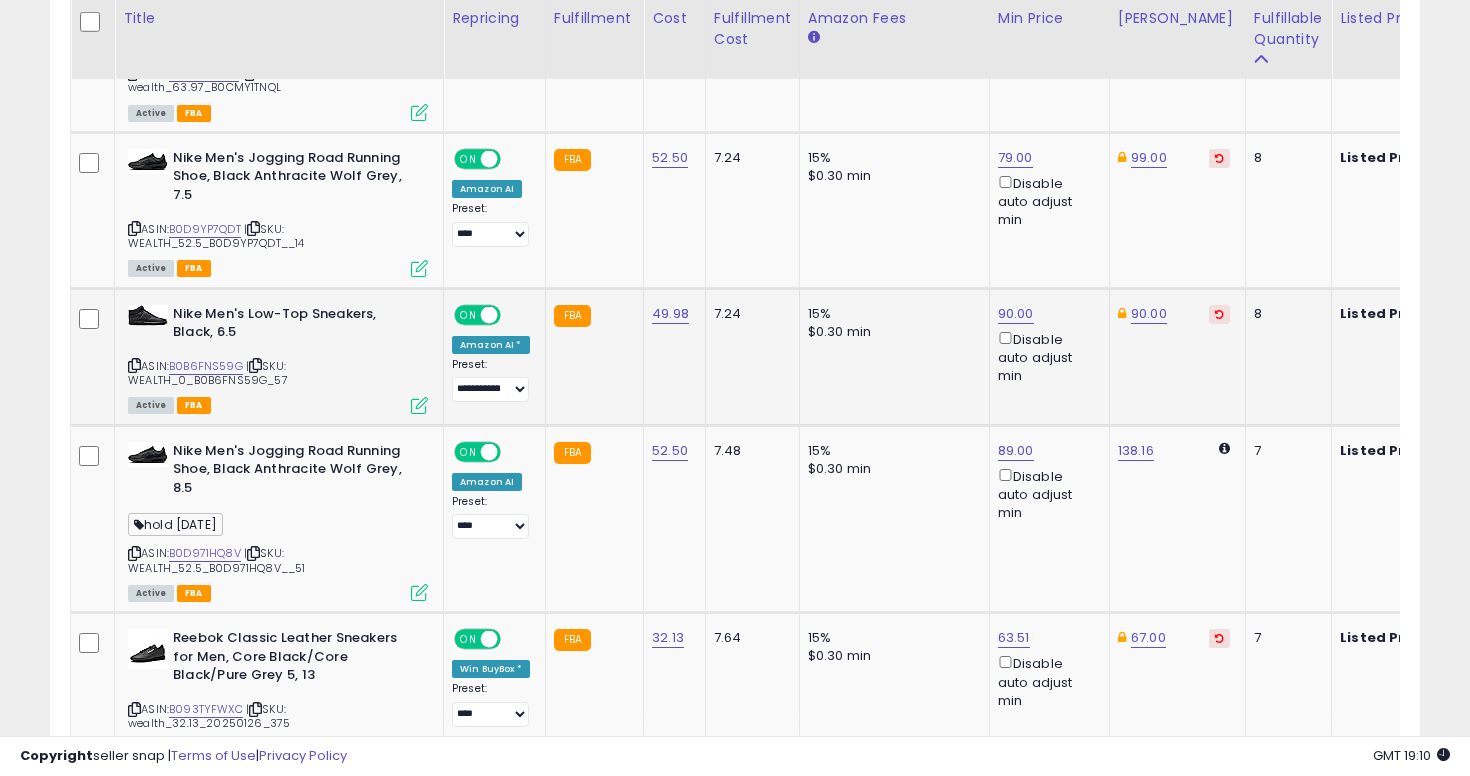 click at bounding box center [134, 365] 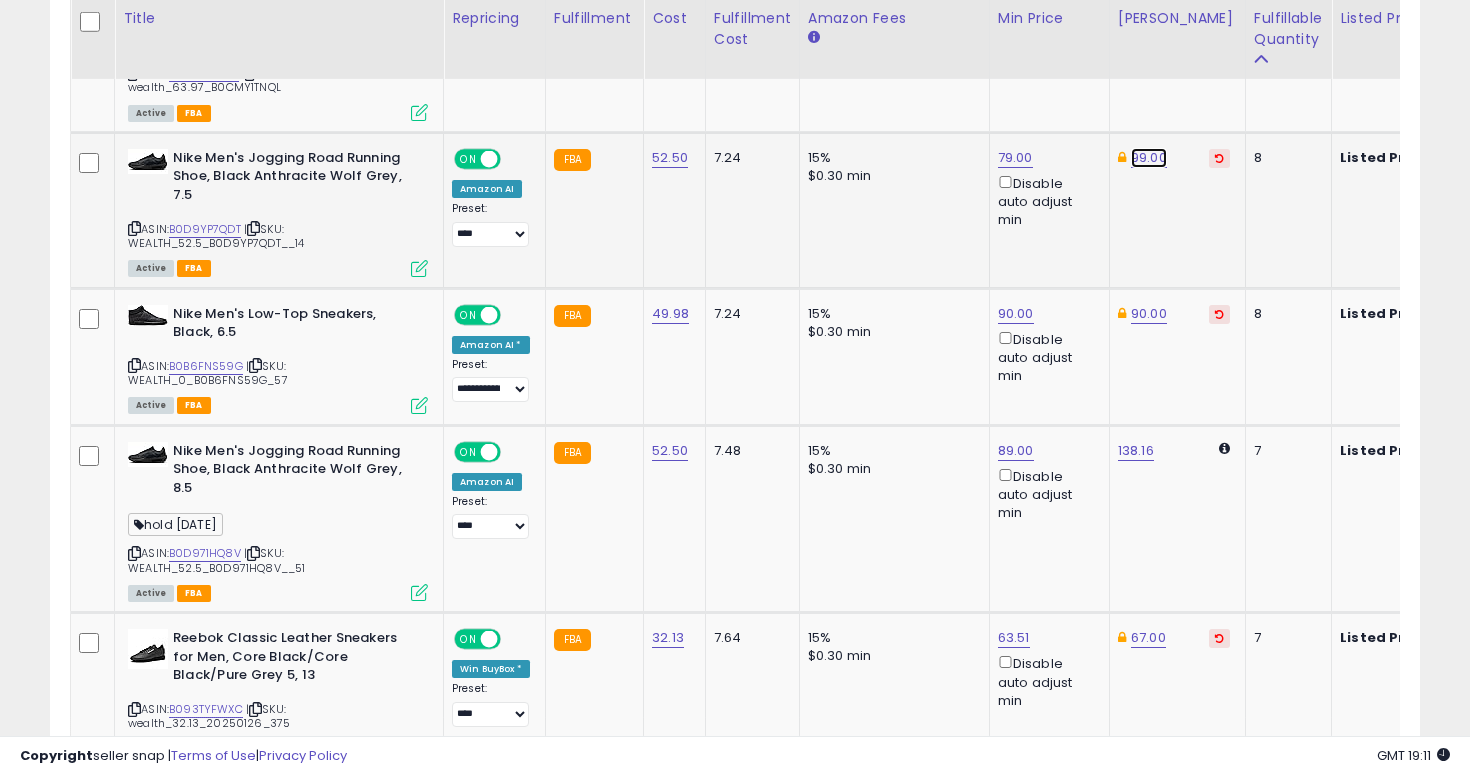 click on "99.00" at bounding box center (1149, -2749) 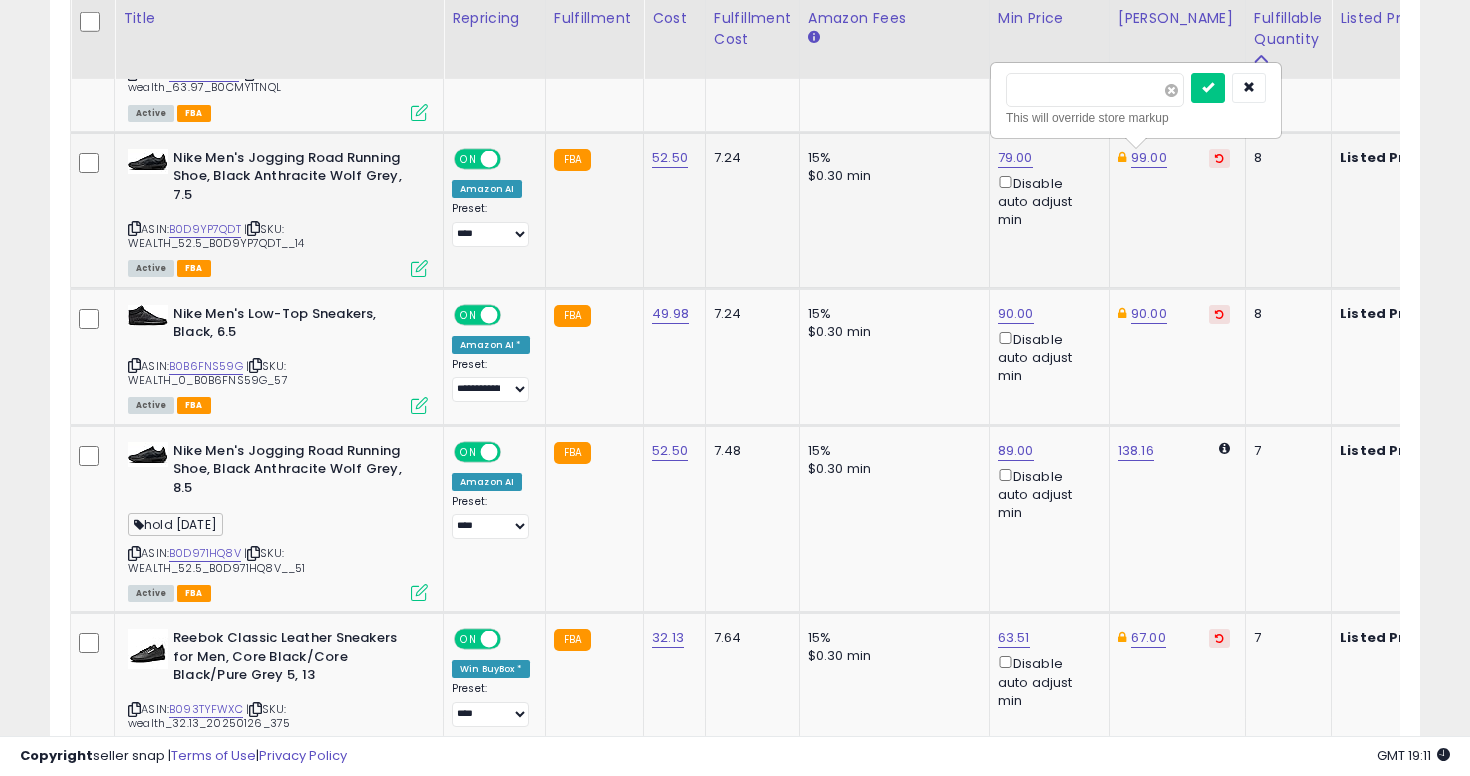 click at bounding box center [1171, 90] 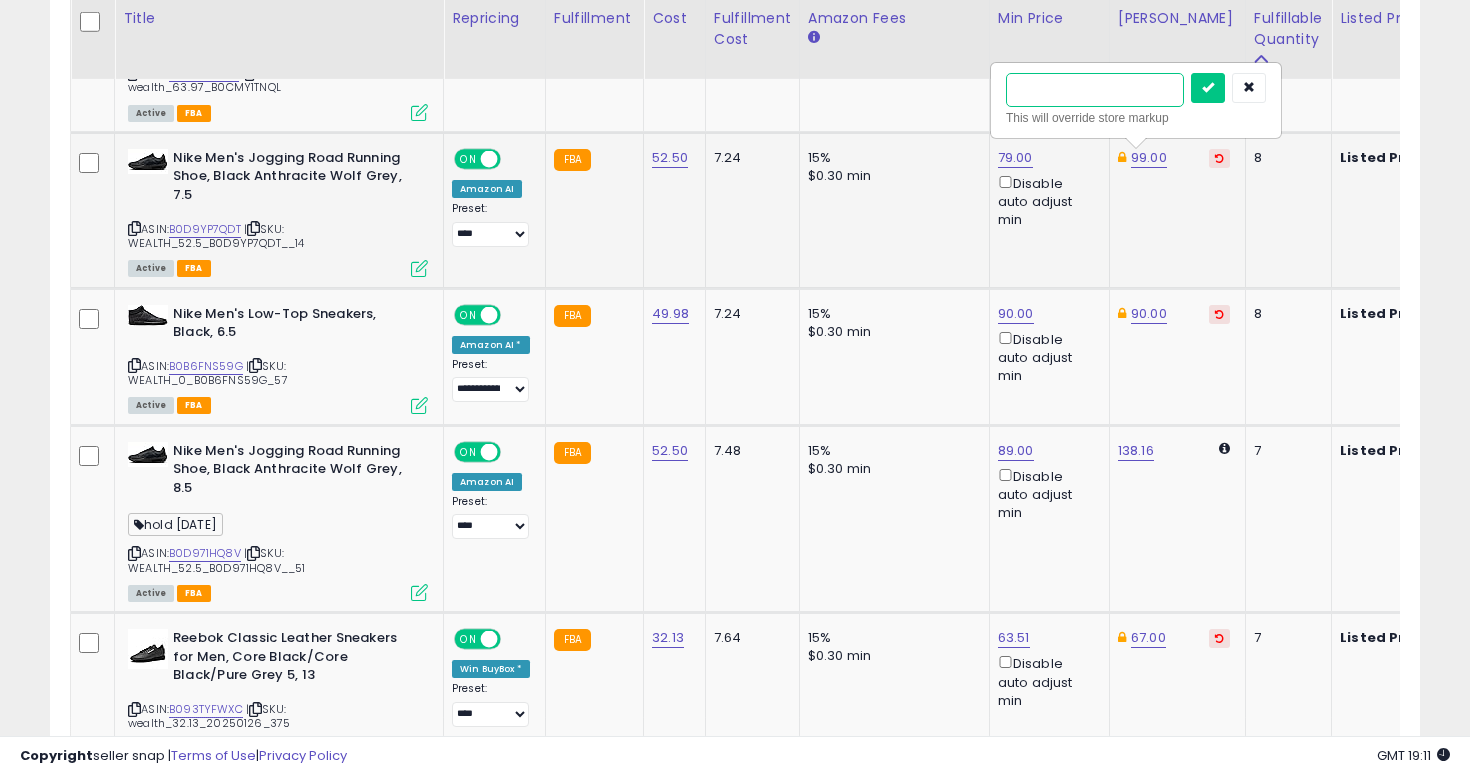 type on "**" 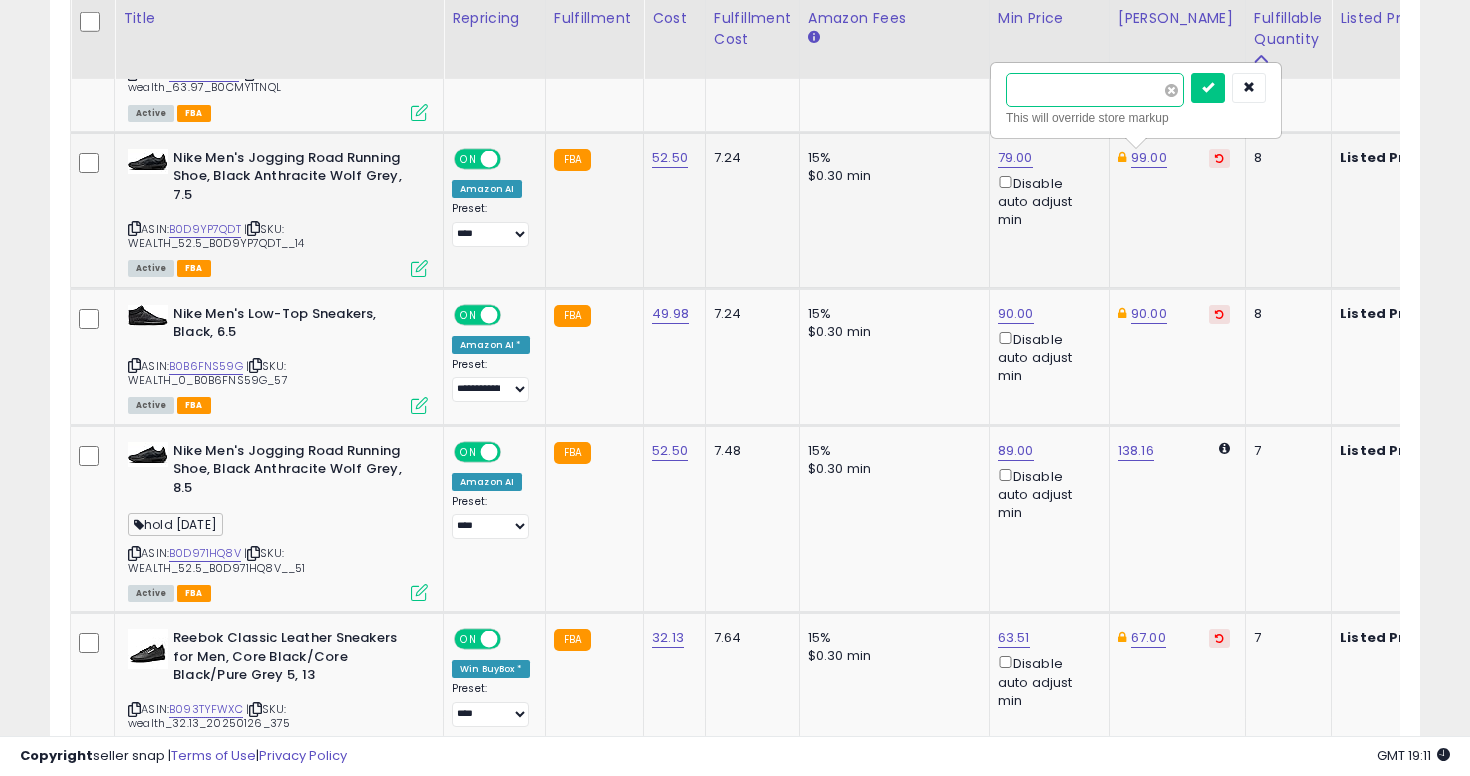click at bounding box center [1208, 88] 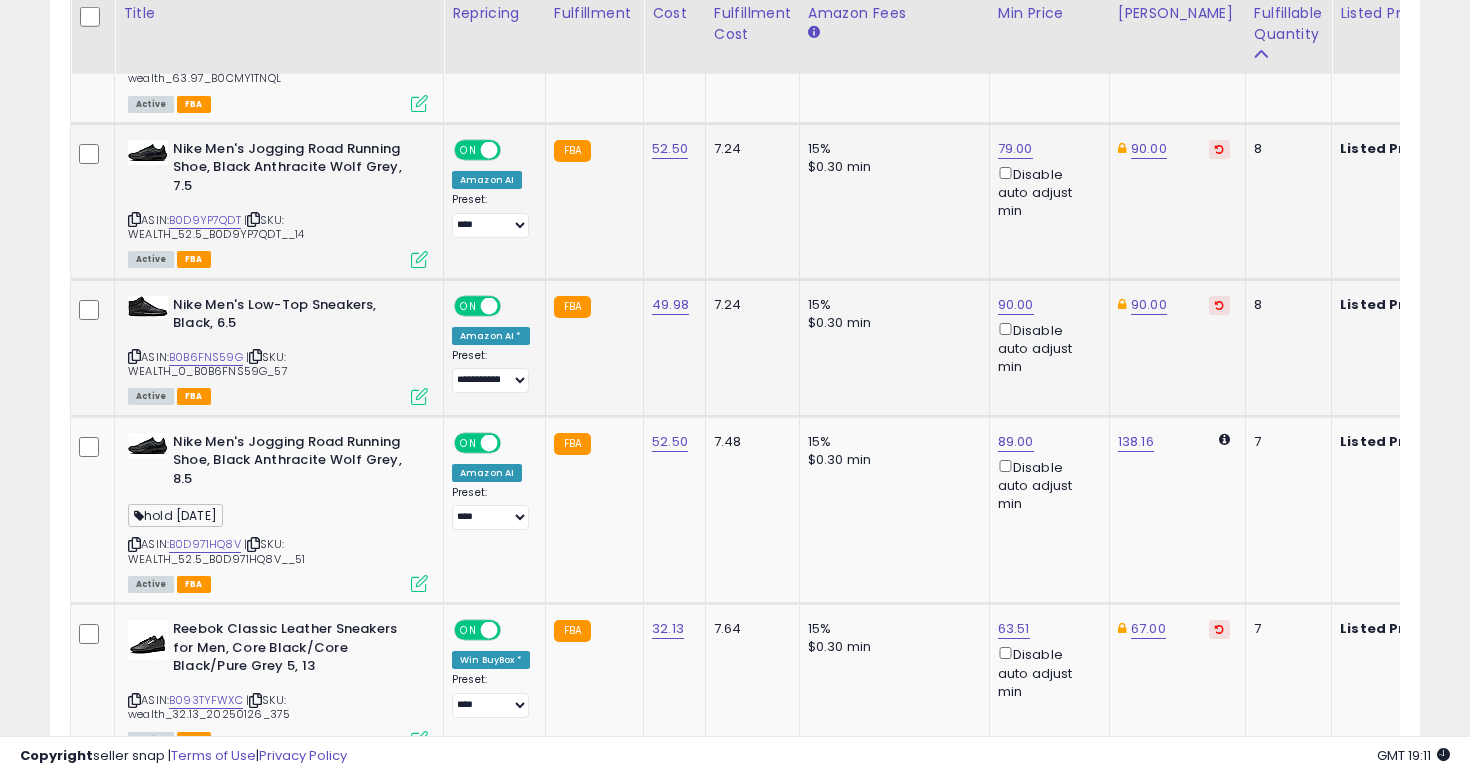 scroll, scrollTop: 4043, scrollLeft: 0, axis: vertical 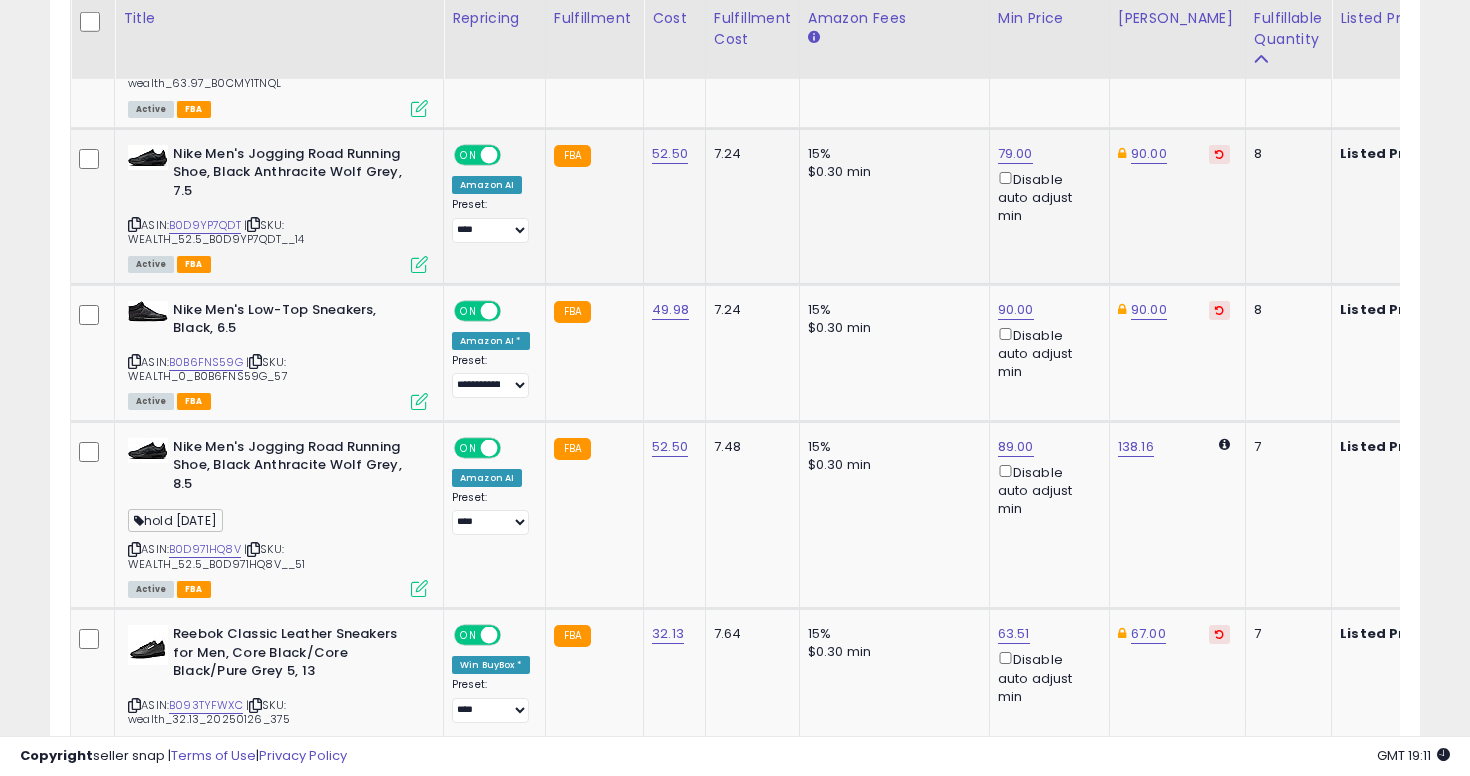 click on "15% $0.30 min" 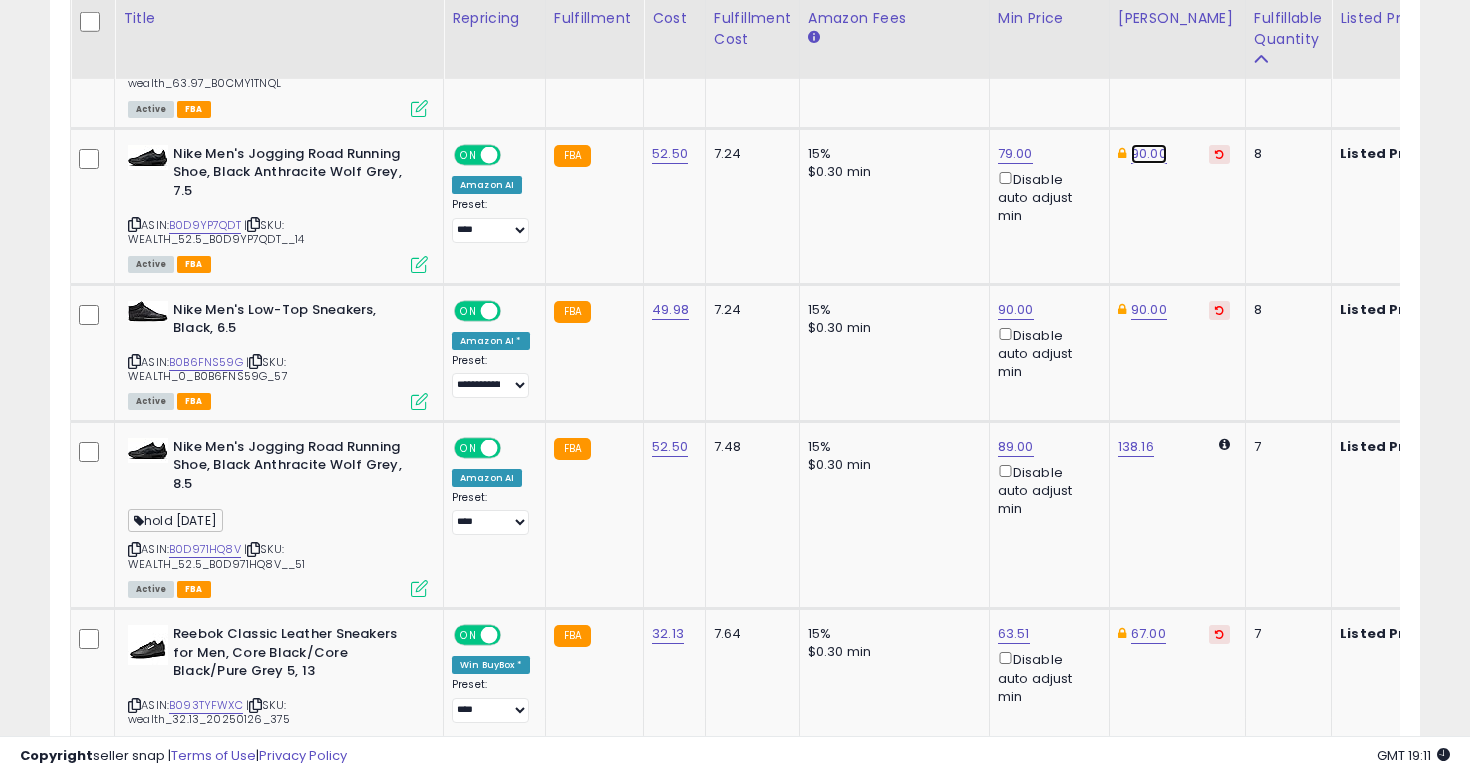 click on "90.00" at bounding box center [1149, -2753] 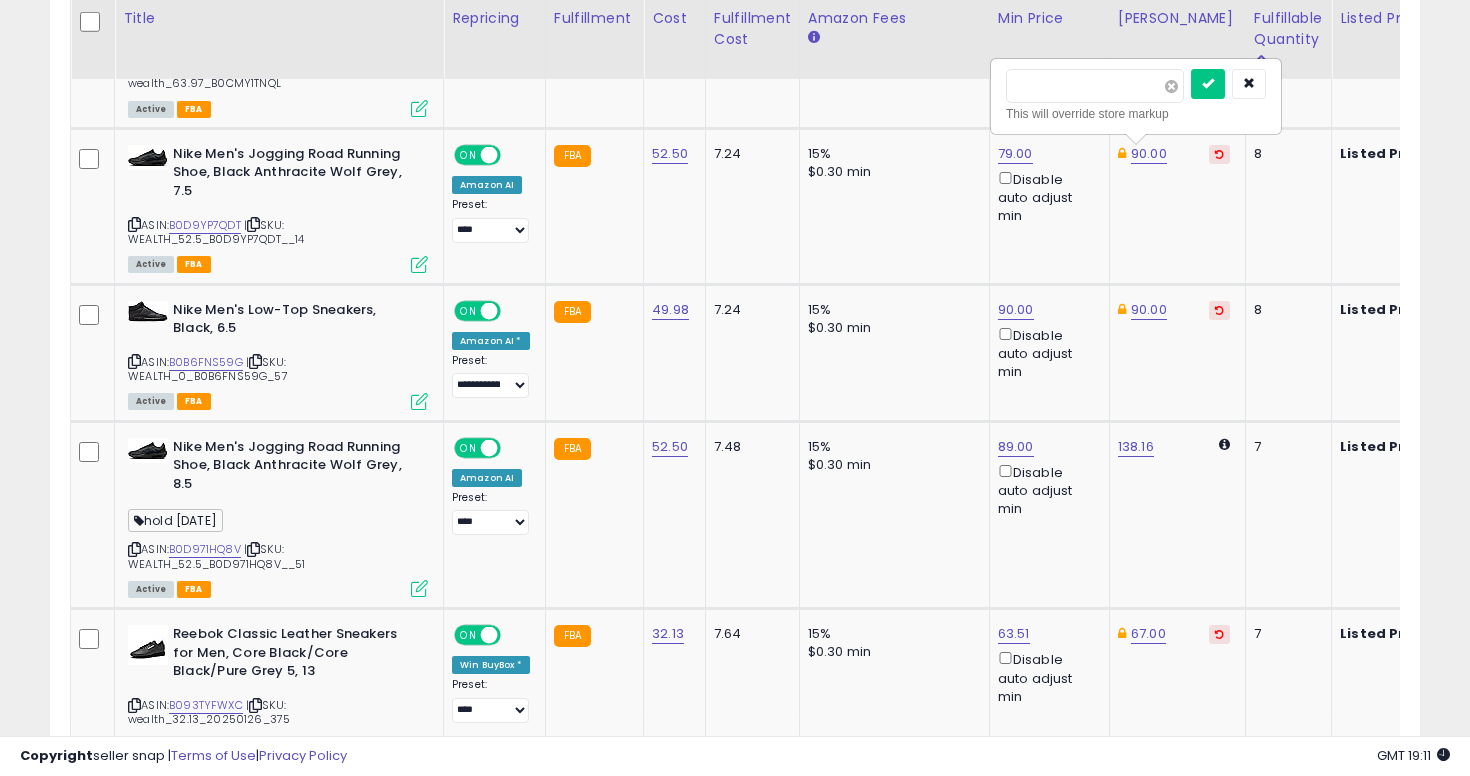 click at bounding box center (1171, 86) 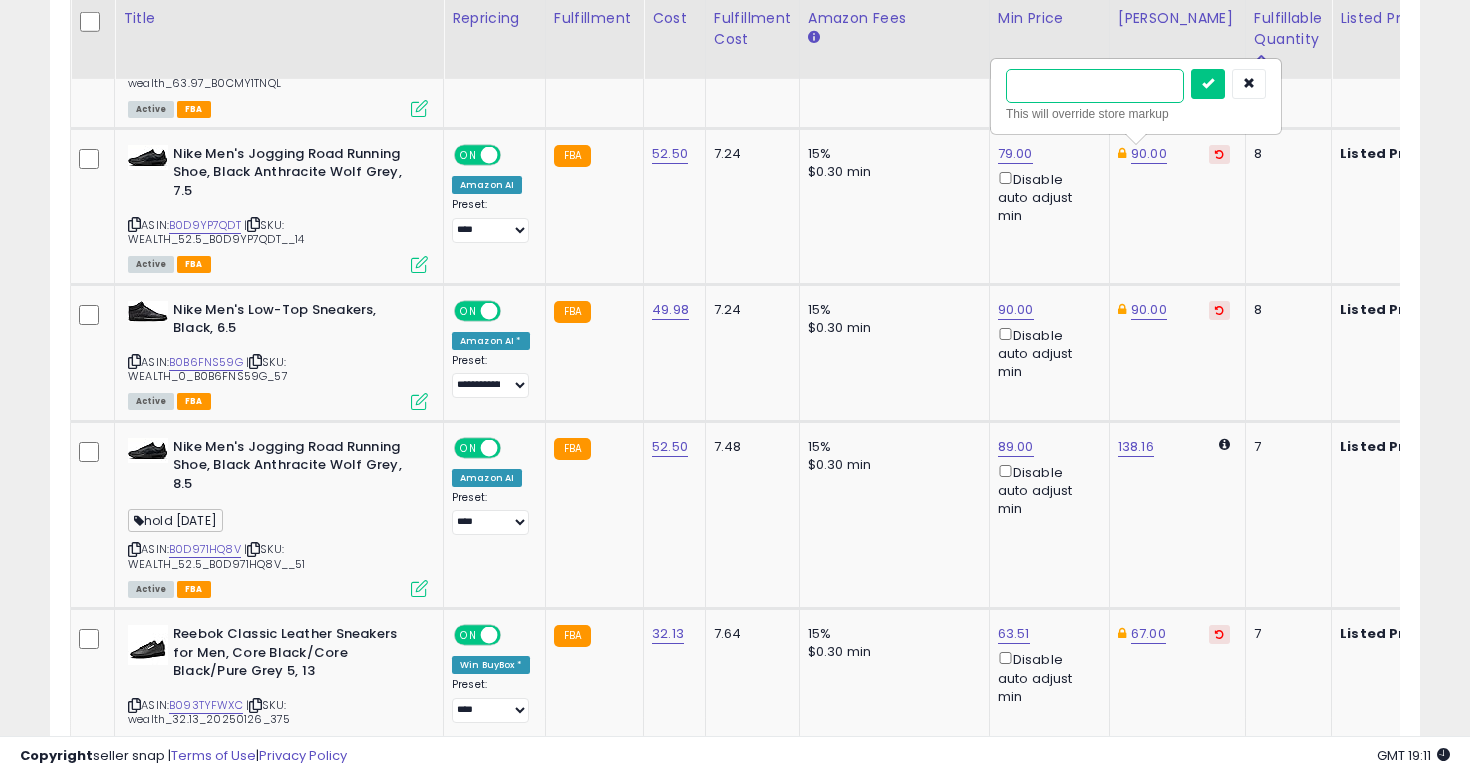type on "**" 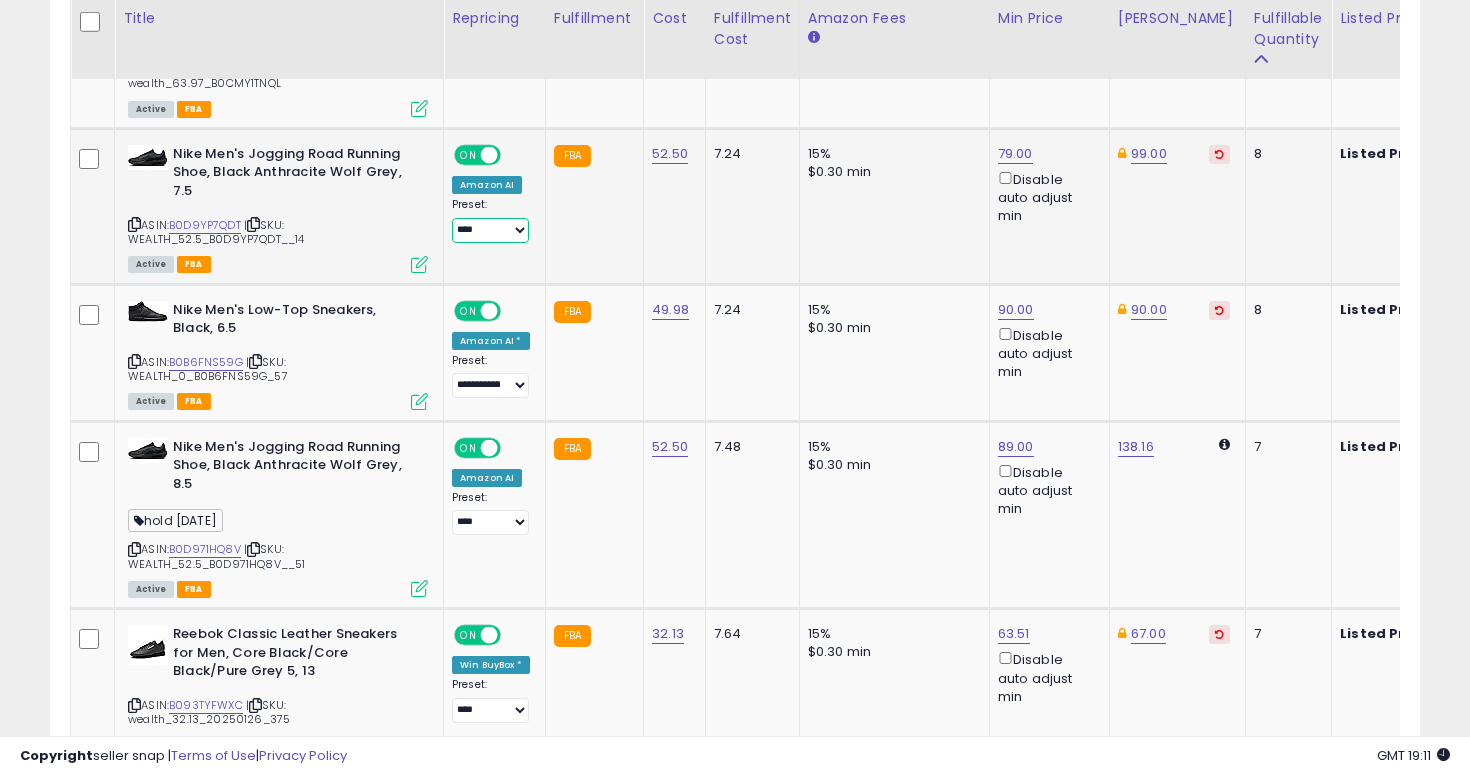 click on "**********" at bounding box center [490, 230] 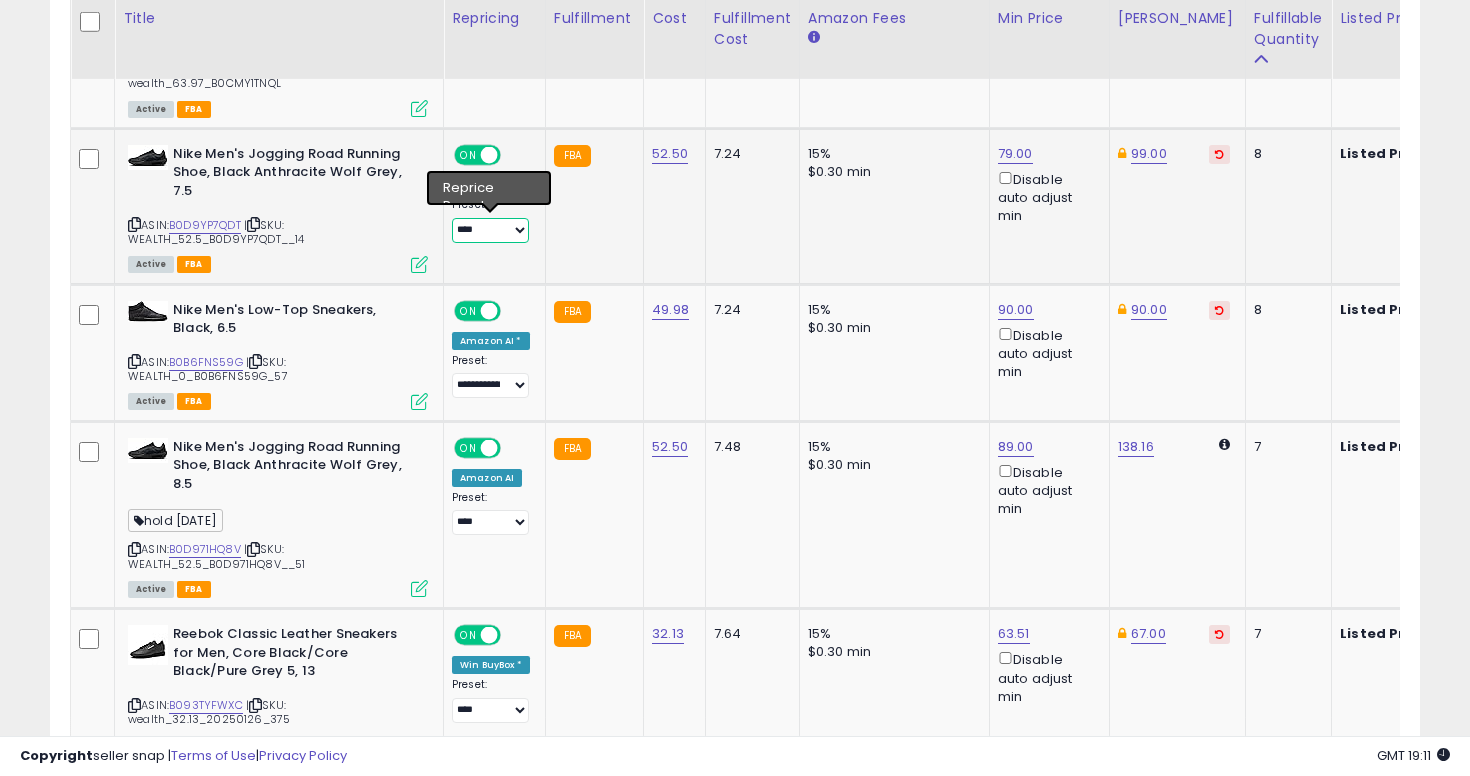 select on "**********" 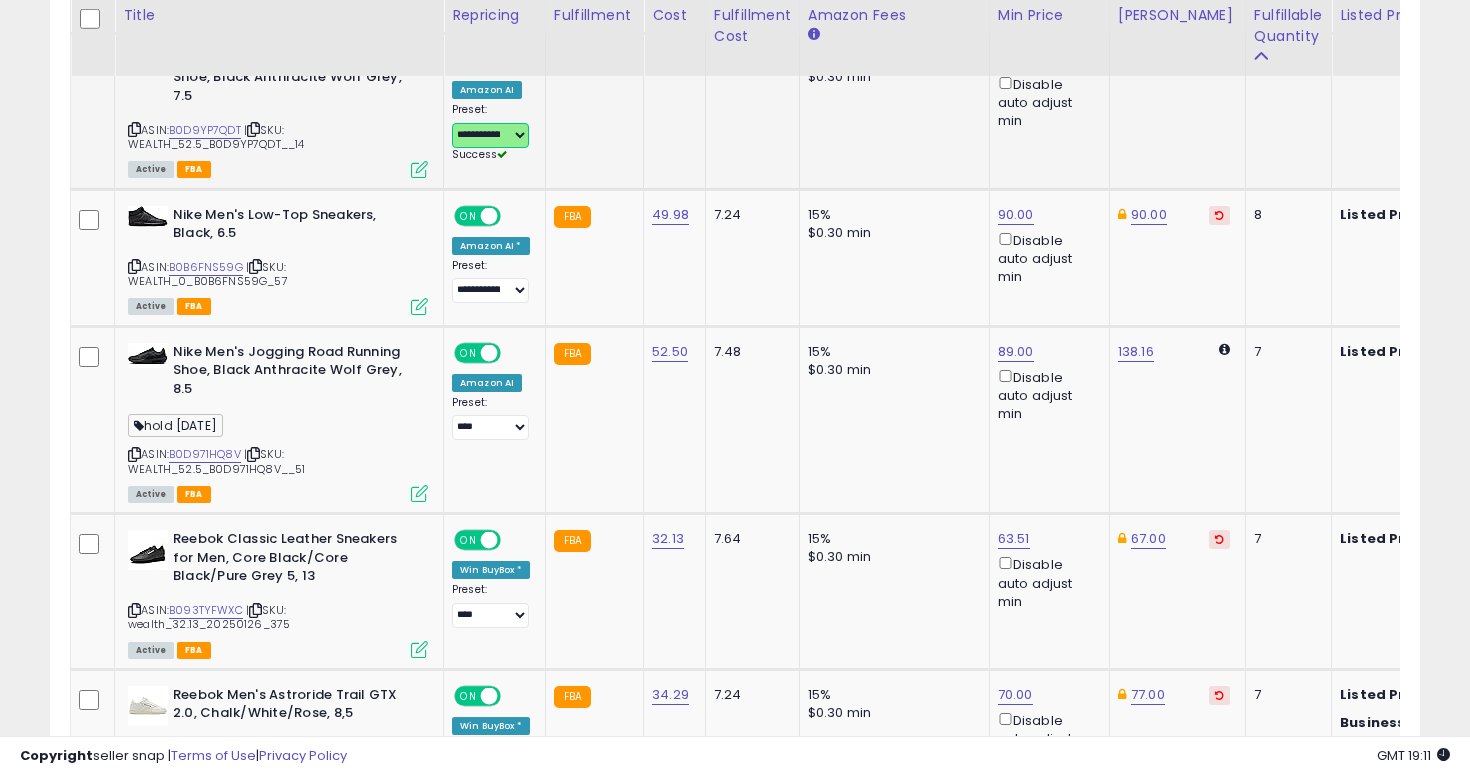 scroll, scrollTop: 4139, scrollLeft: 0, axis: vertical 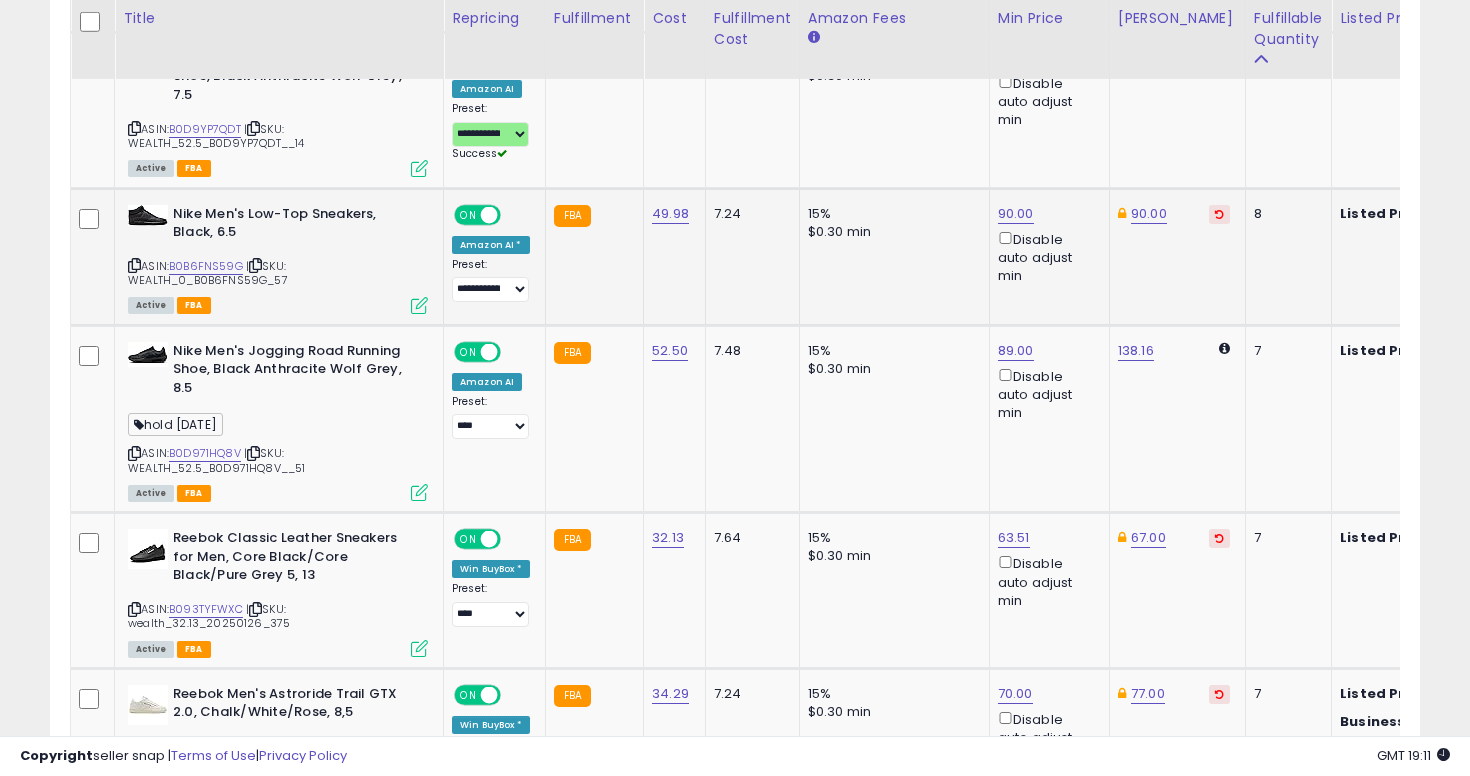 click on "15% $0.30 min" 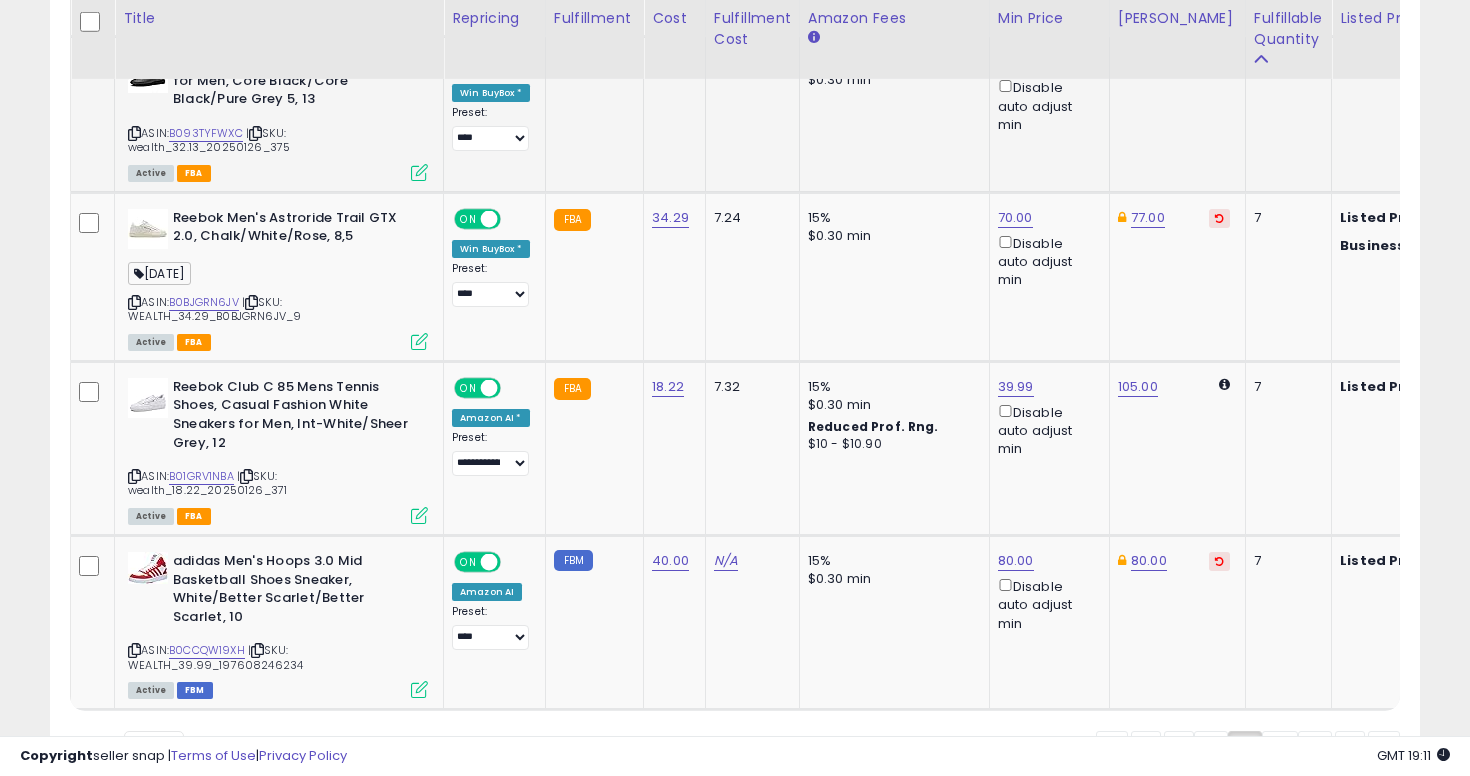 scroll, scrollTop: 4725, scrollLeft: 0, axis: vertical 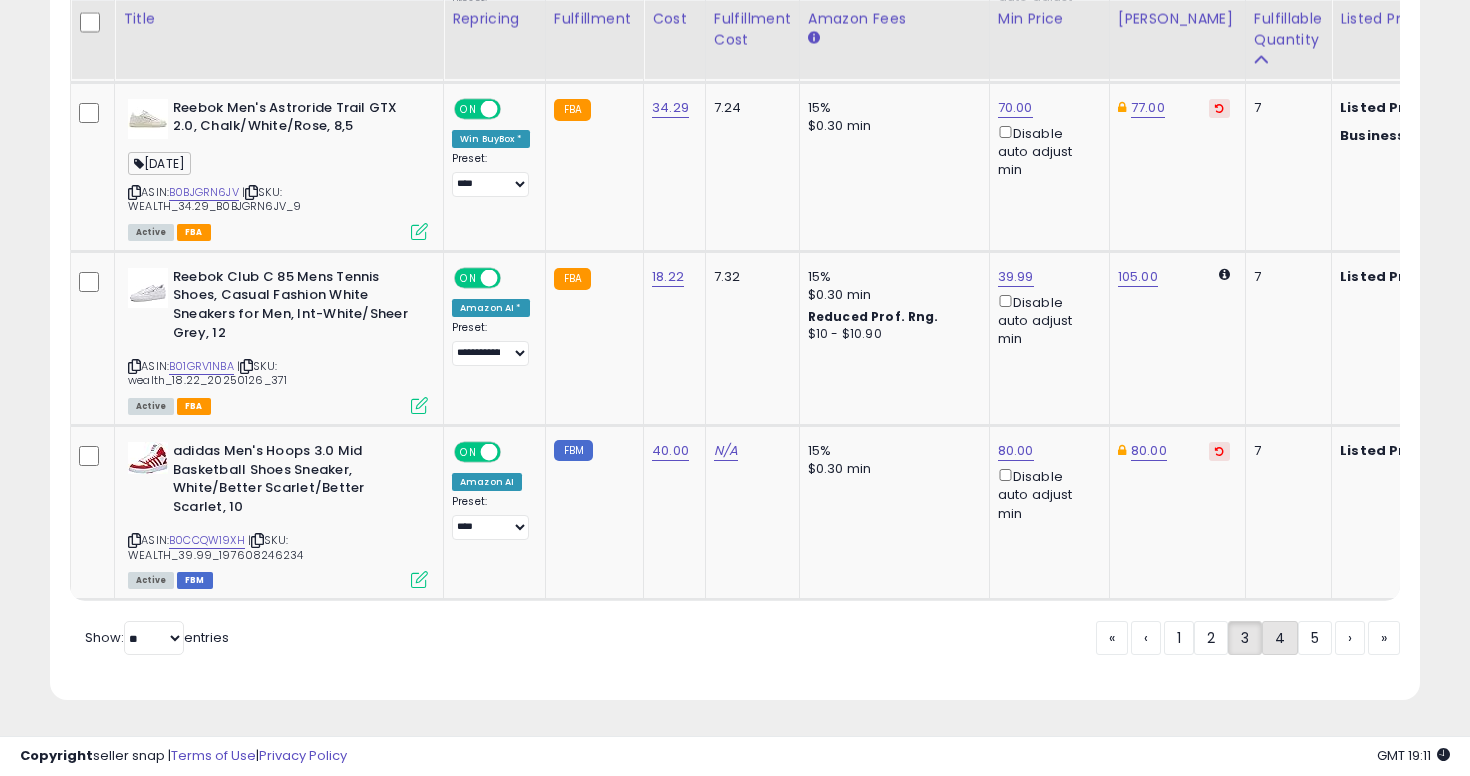 click on "4" 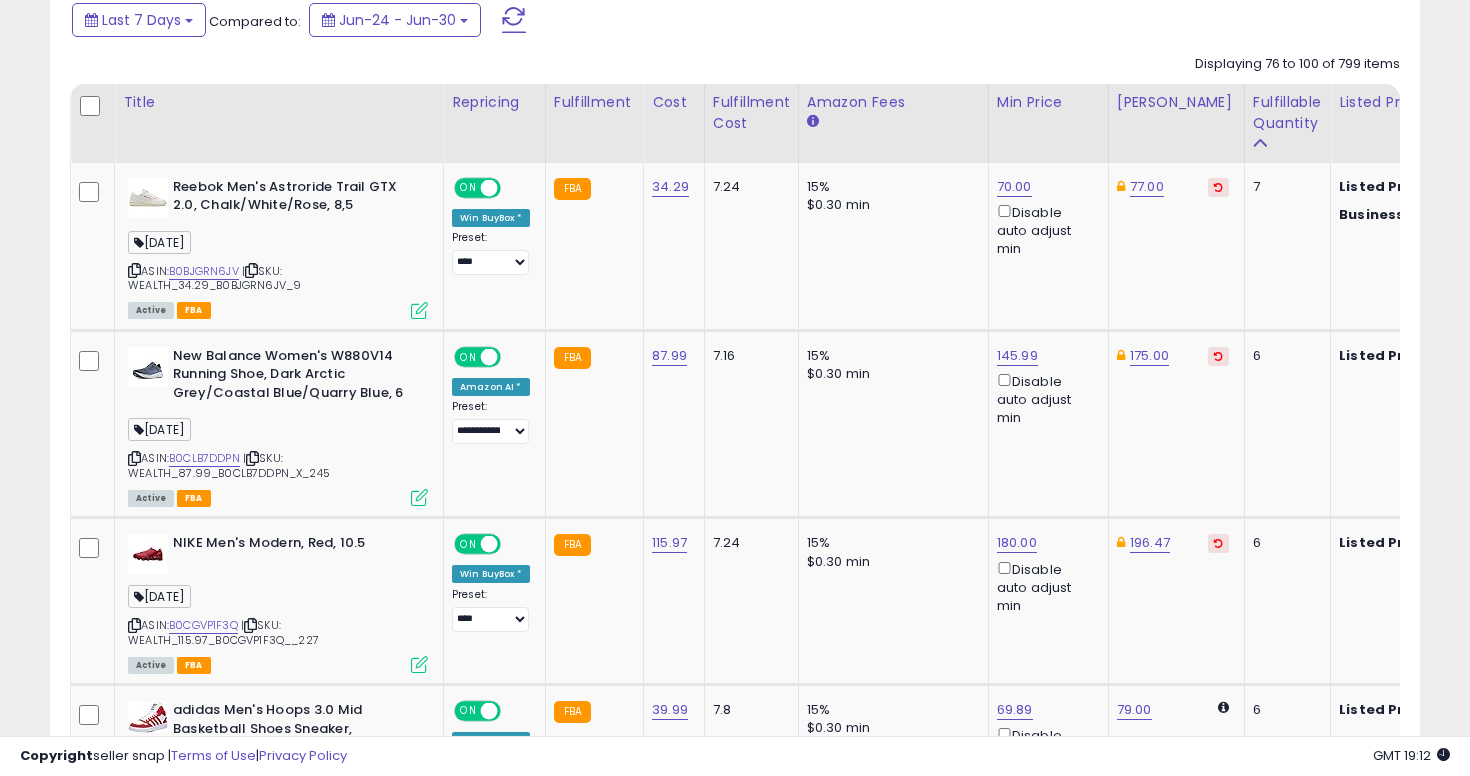 scroll, scrollTop: 935, scrollLeft: 0, axis: vertical 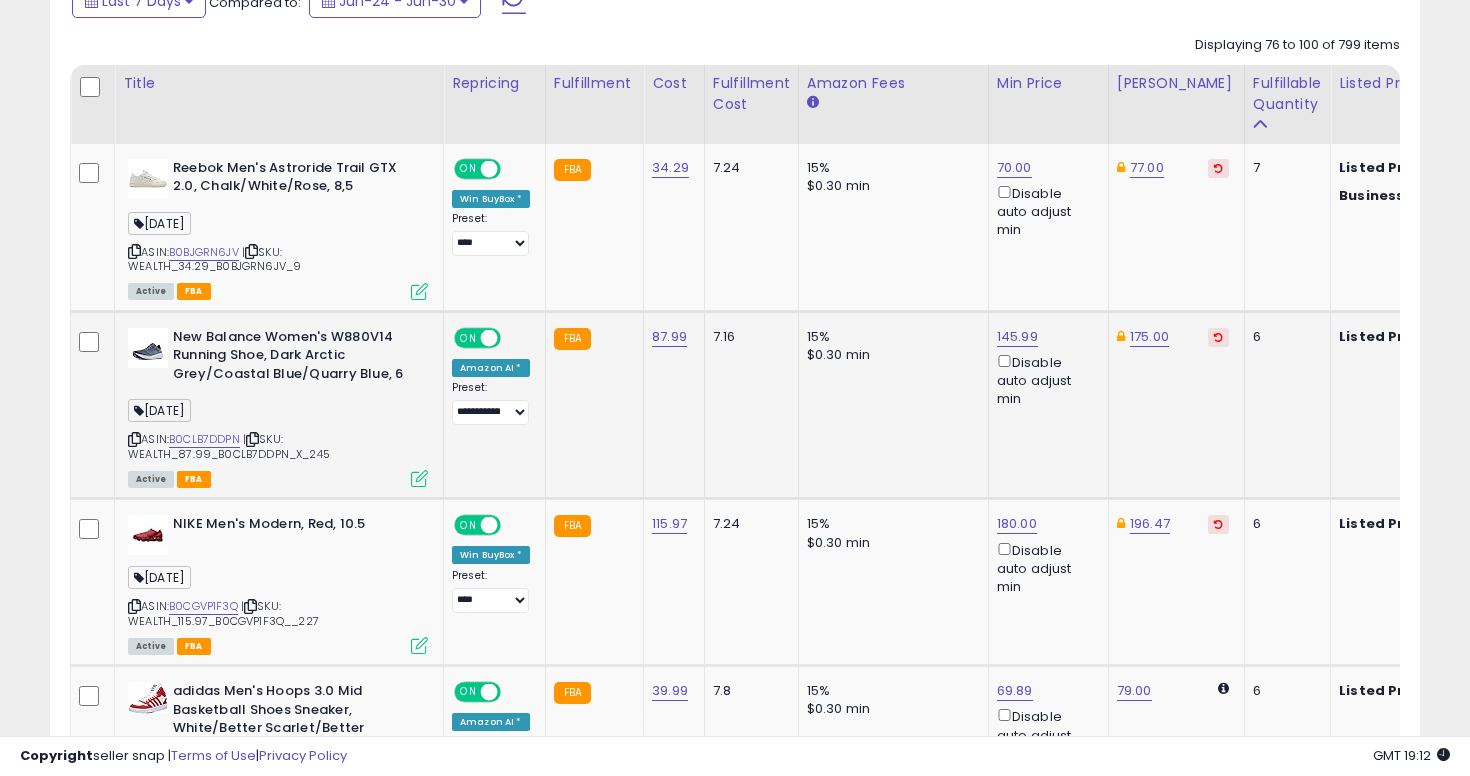 click on "New Balance Women's W880V14 Running Shoe, Dark Arctic Grey/Coastal Blue/Quarry Blue, 6" at bounding box center [294, 358] 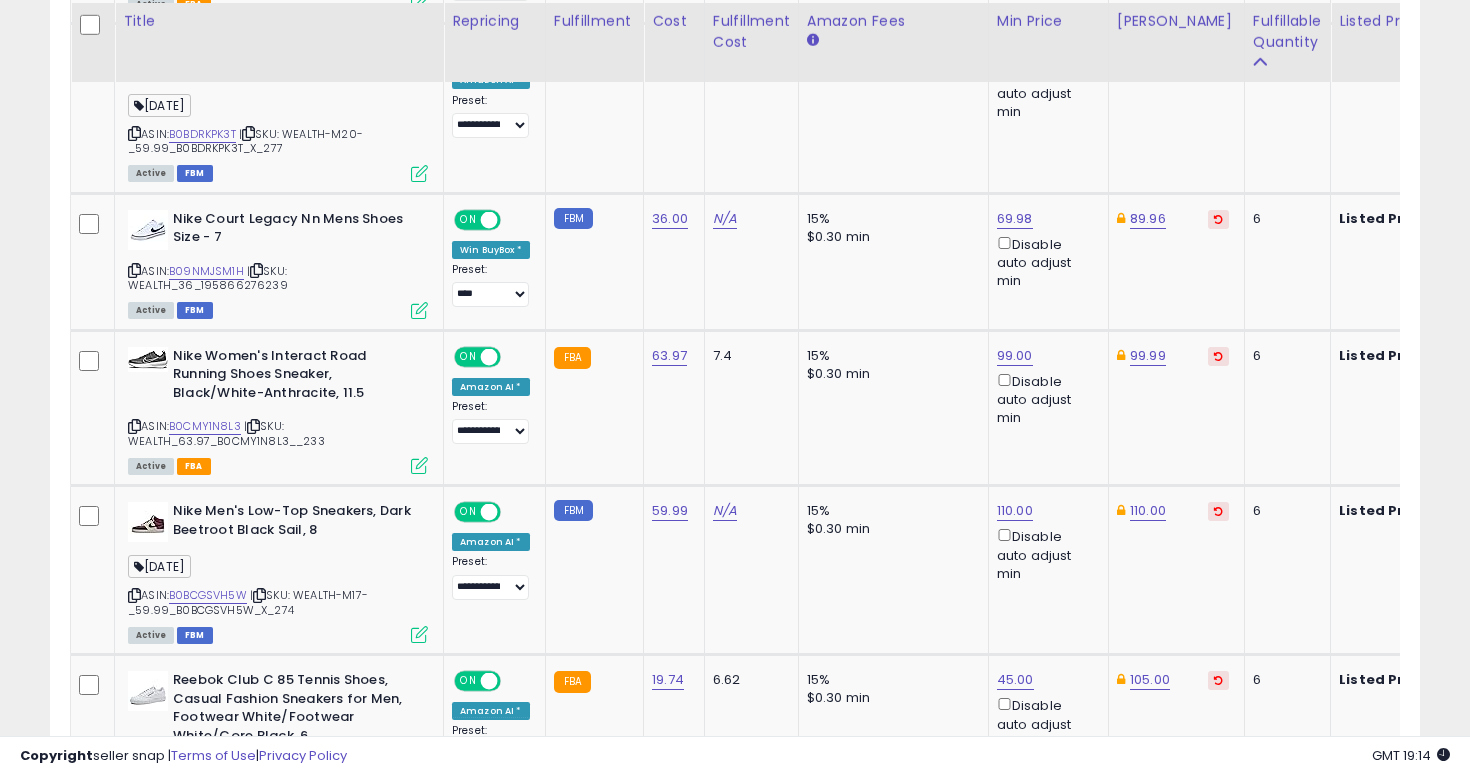 scroll, scrollTop: 1925, scrollLeft: 0, axis: vertical 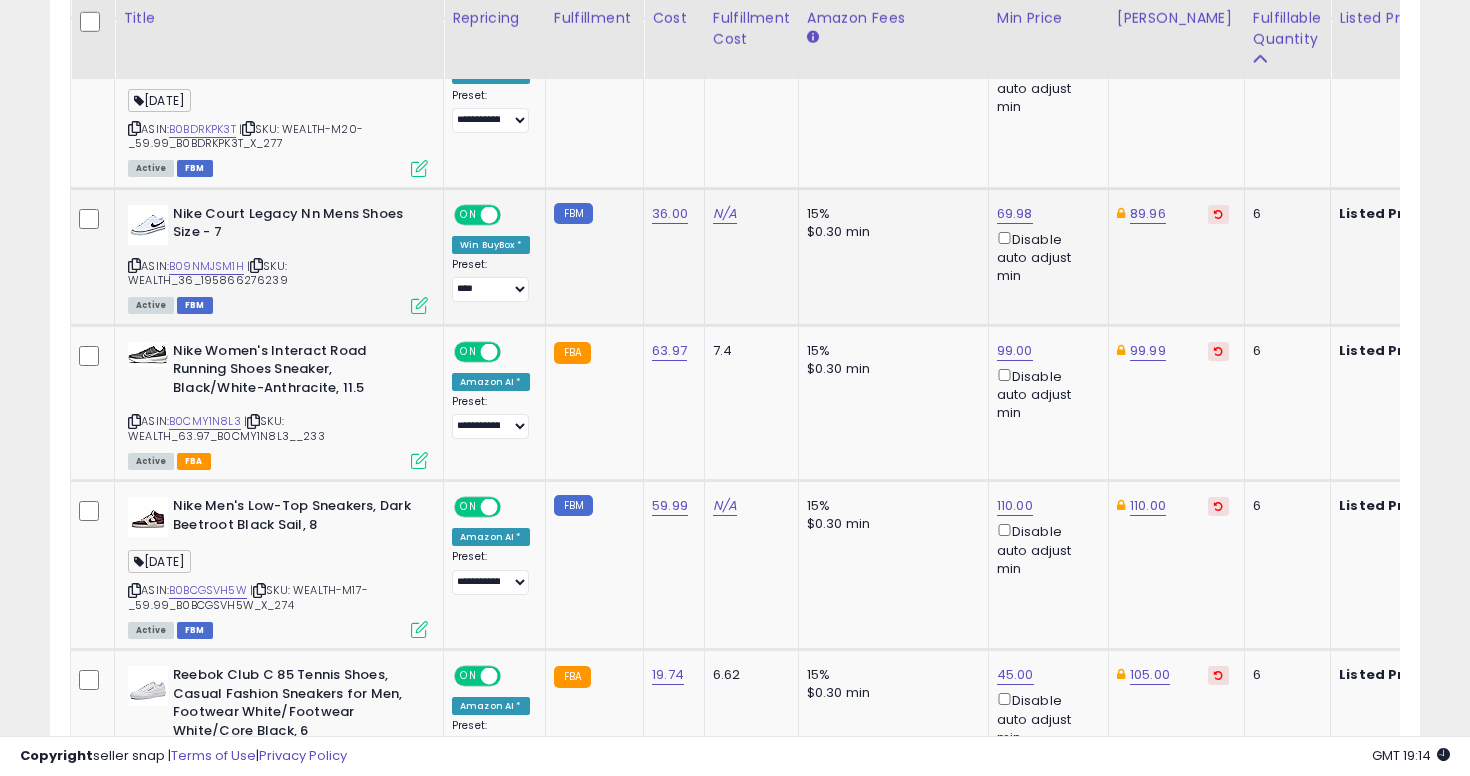 click at bounding box center (134, 265) 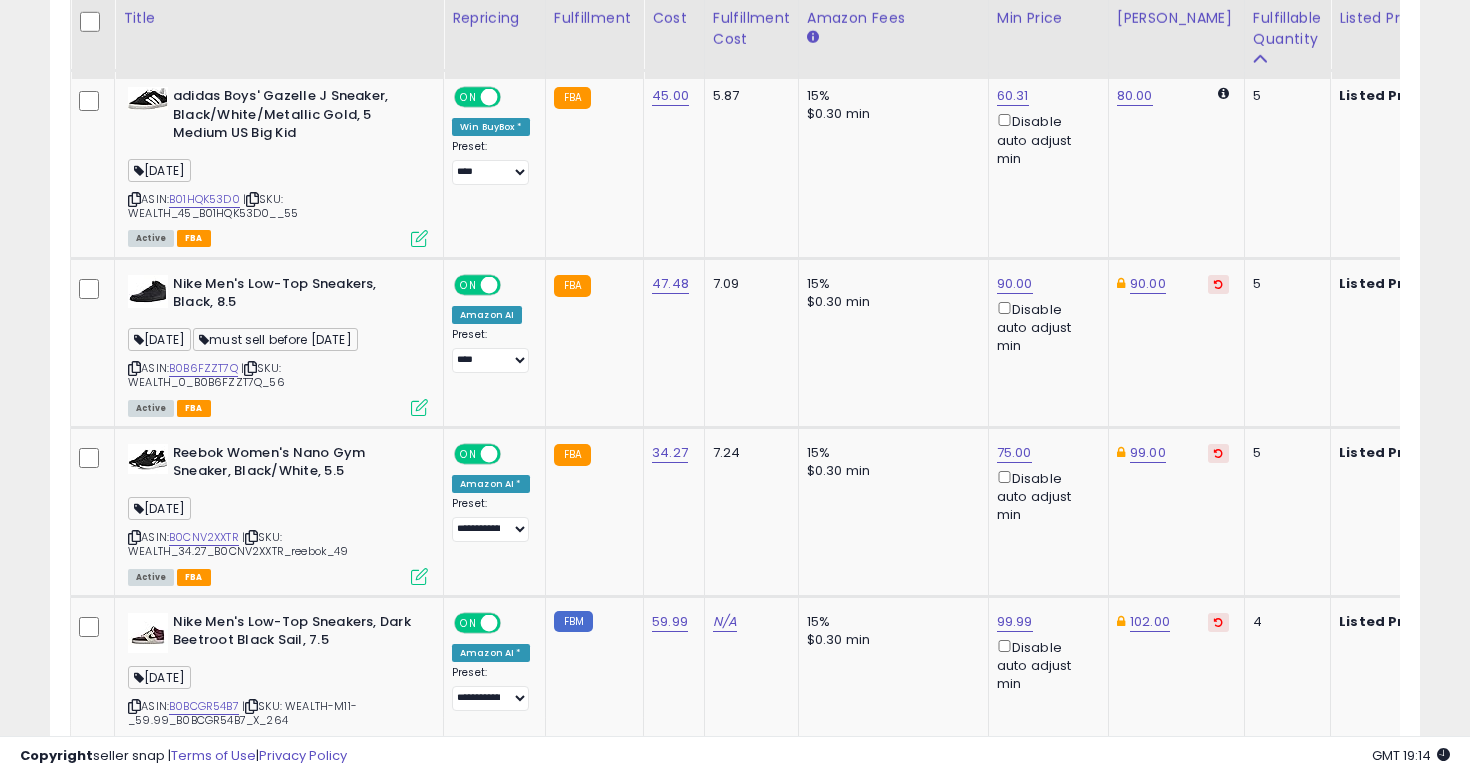 scroll, scrollTop: 4036, scrollLeft: 0, axis: vertical 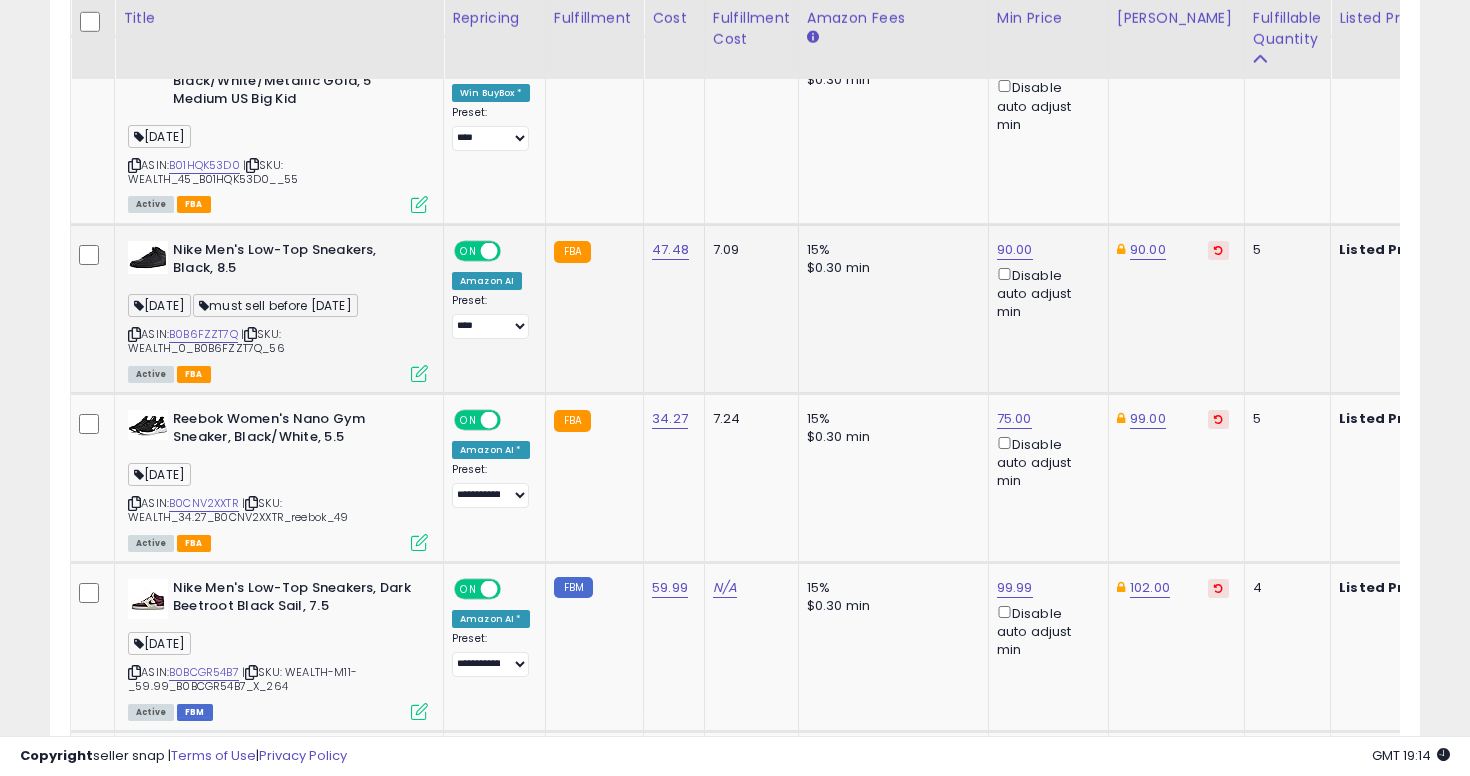click on "7.09" 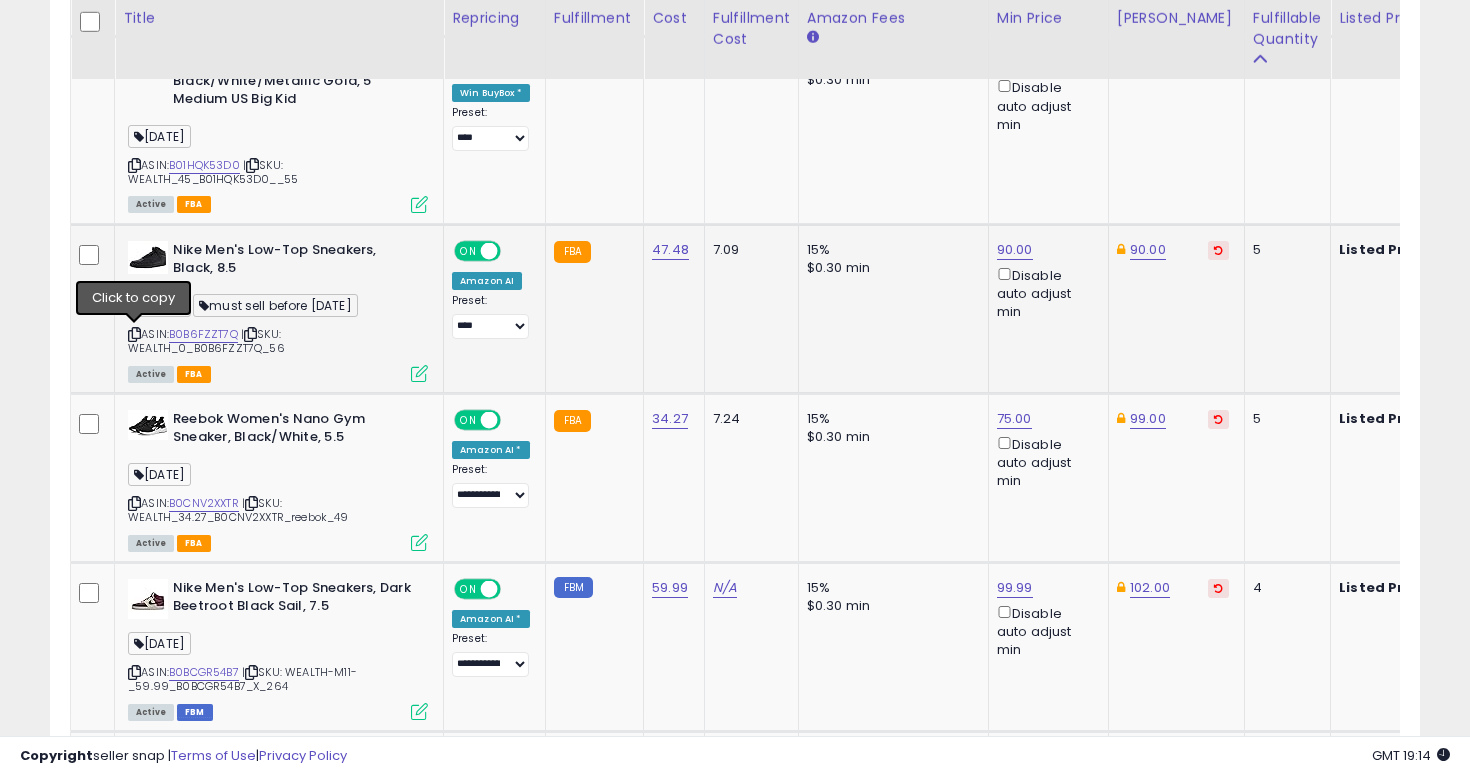 click at bounding box center (134, 334) 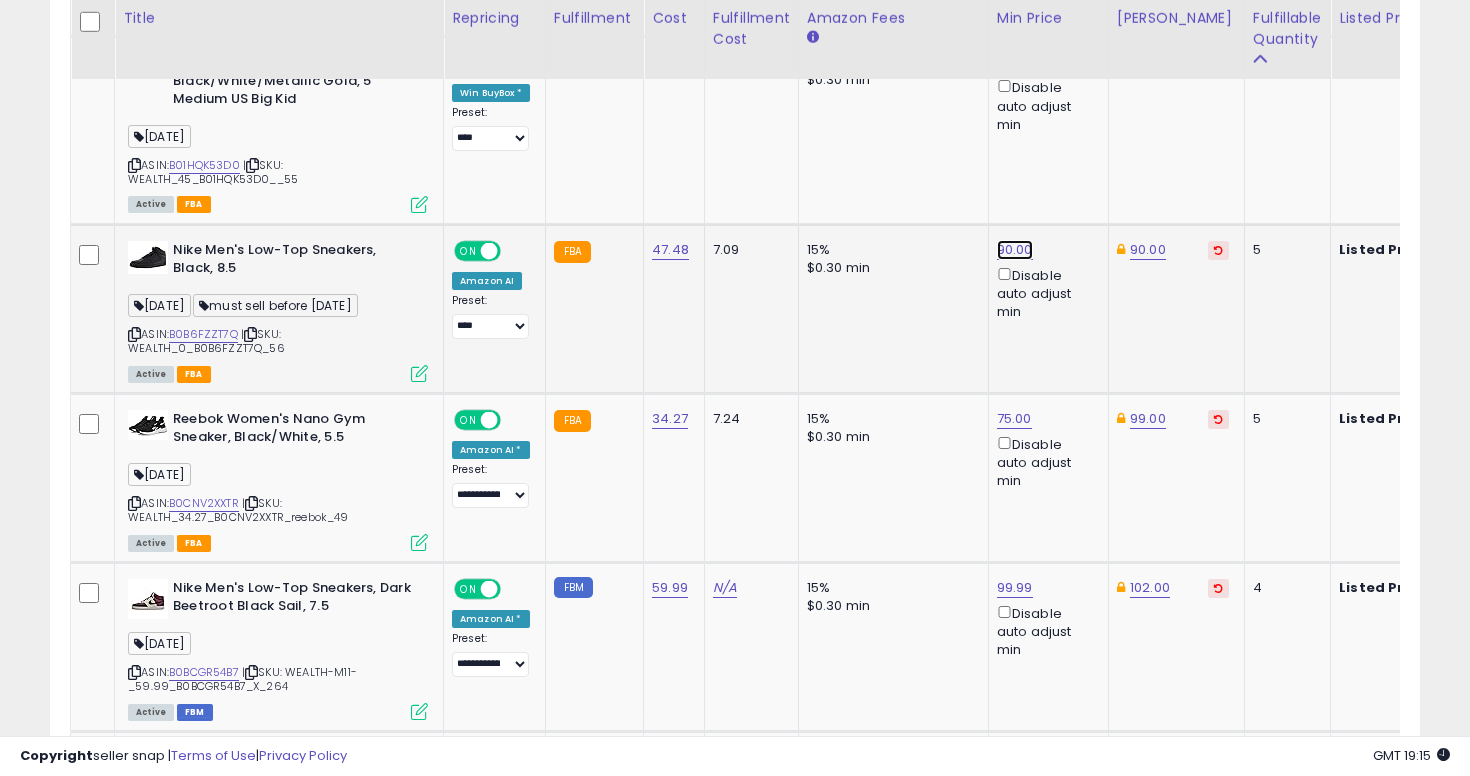 click on "90.00" at bounding box center [1014, -2933] 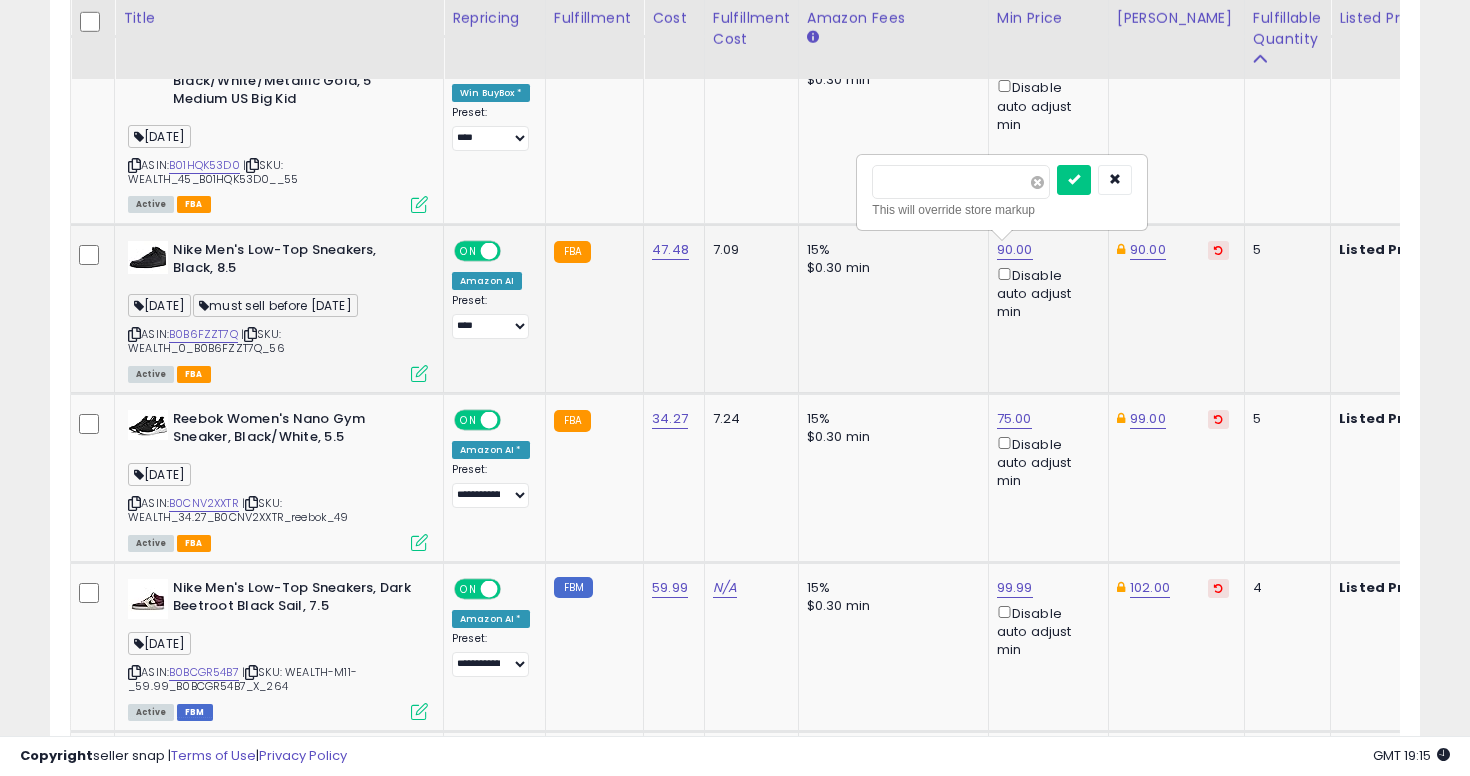click at bounding box center [1037, 182] 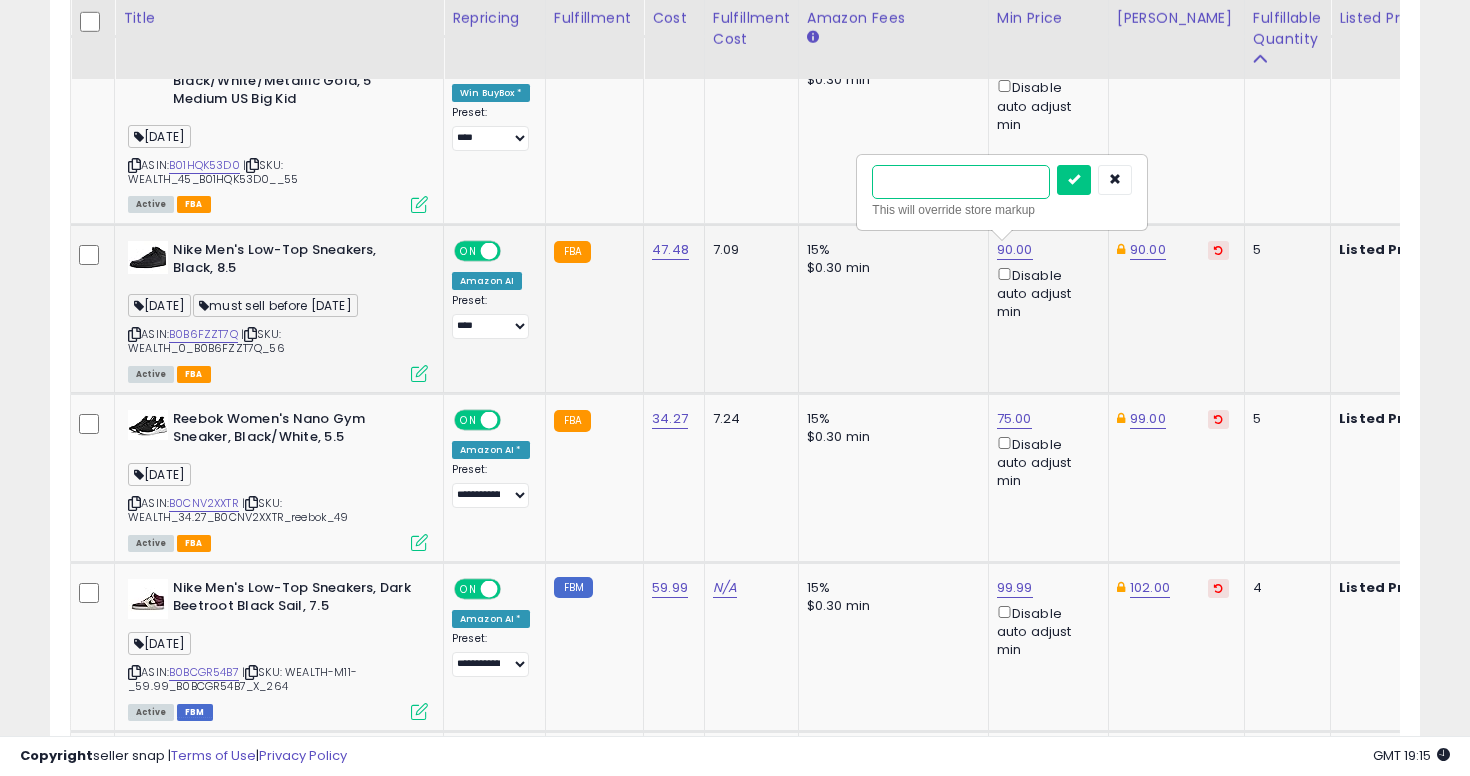 type on "**" 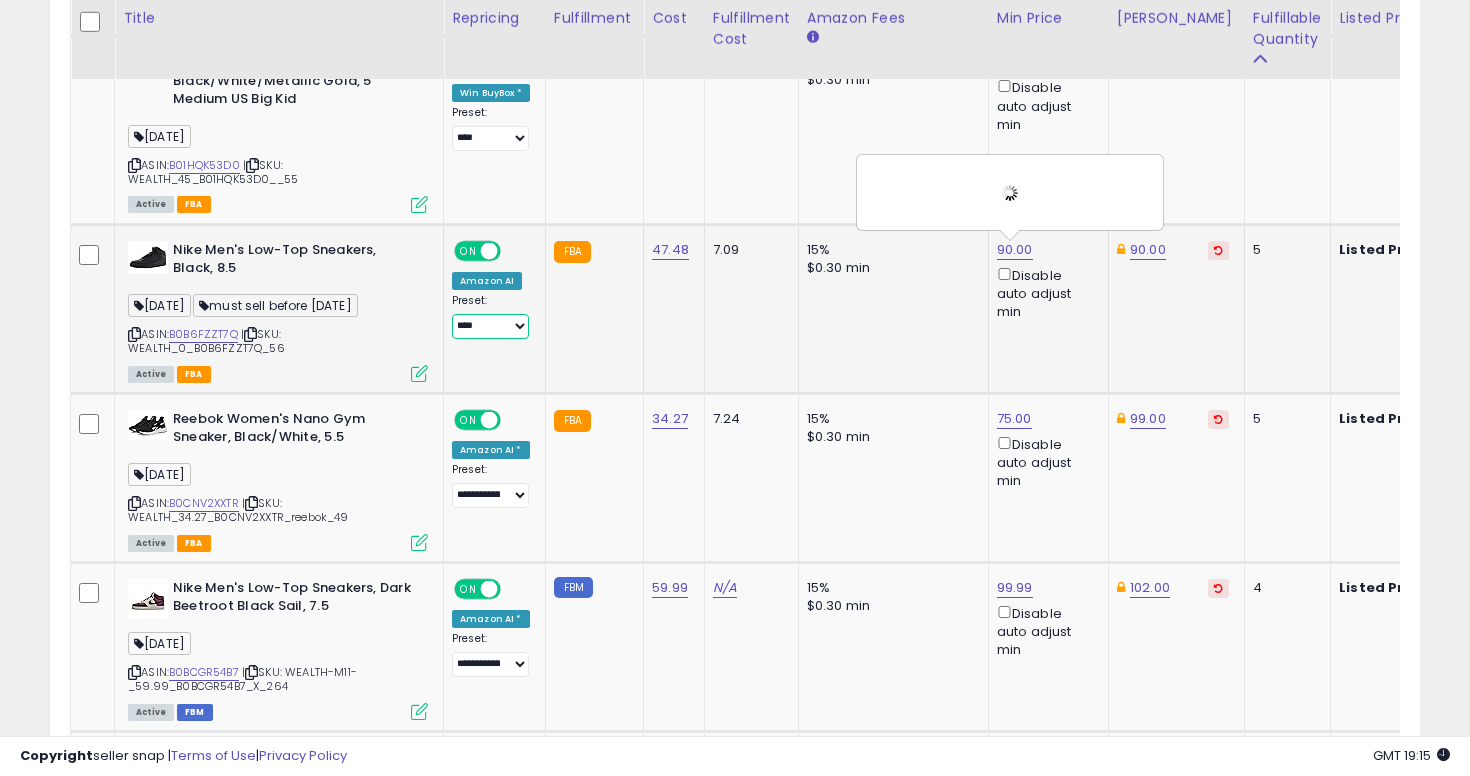 click on "**********" at bounding box center (490, 326) 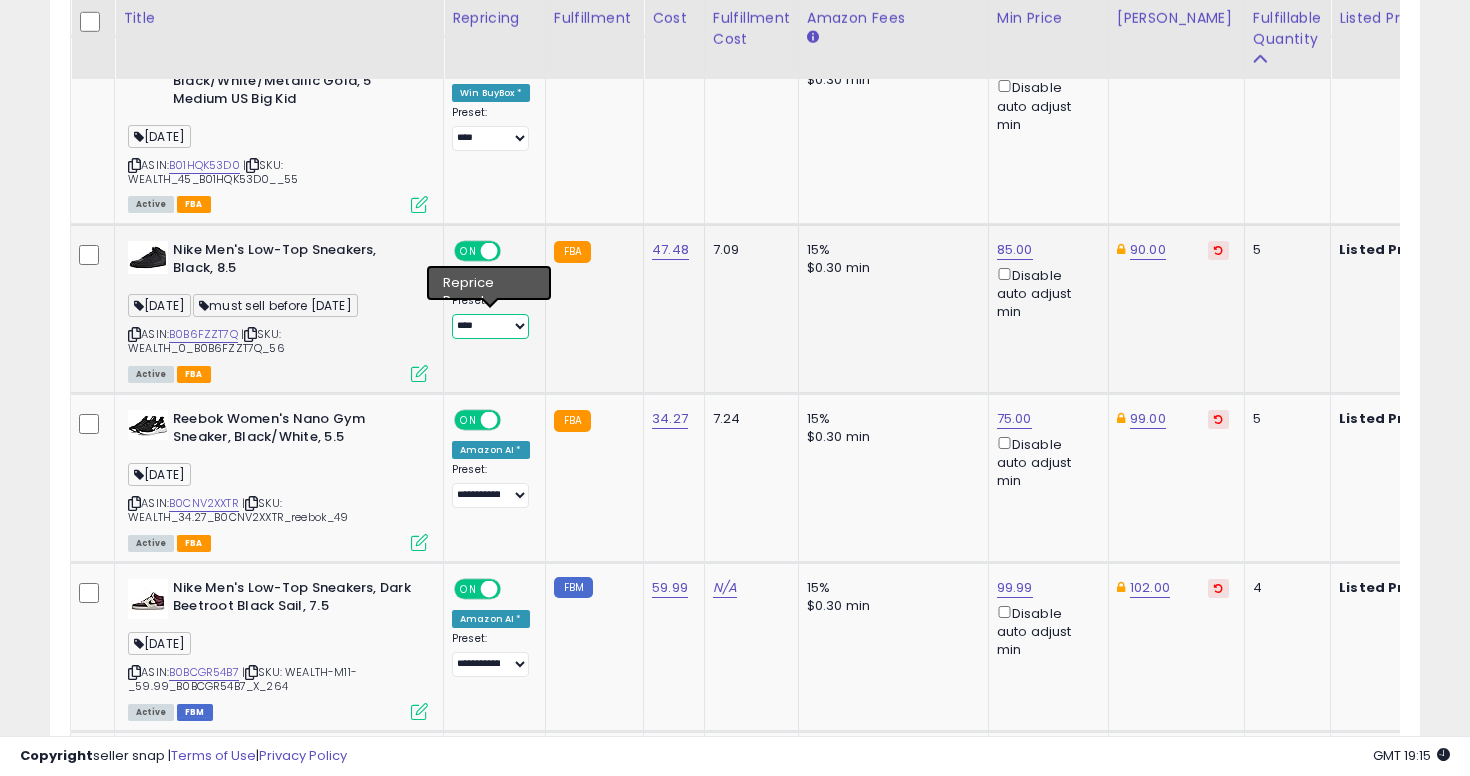 select on "**********" 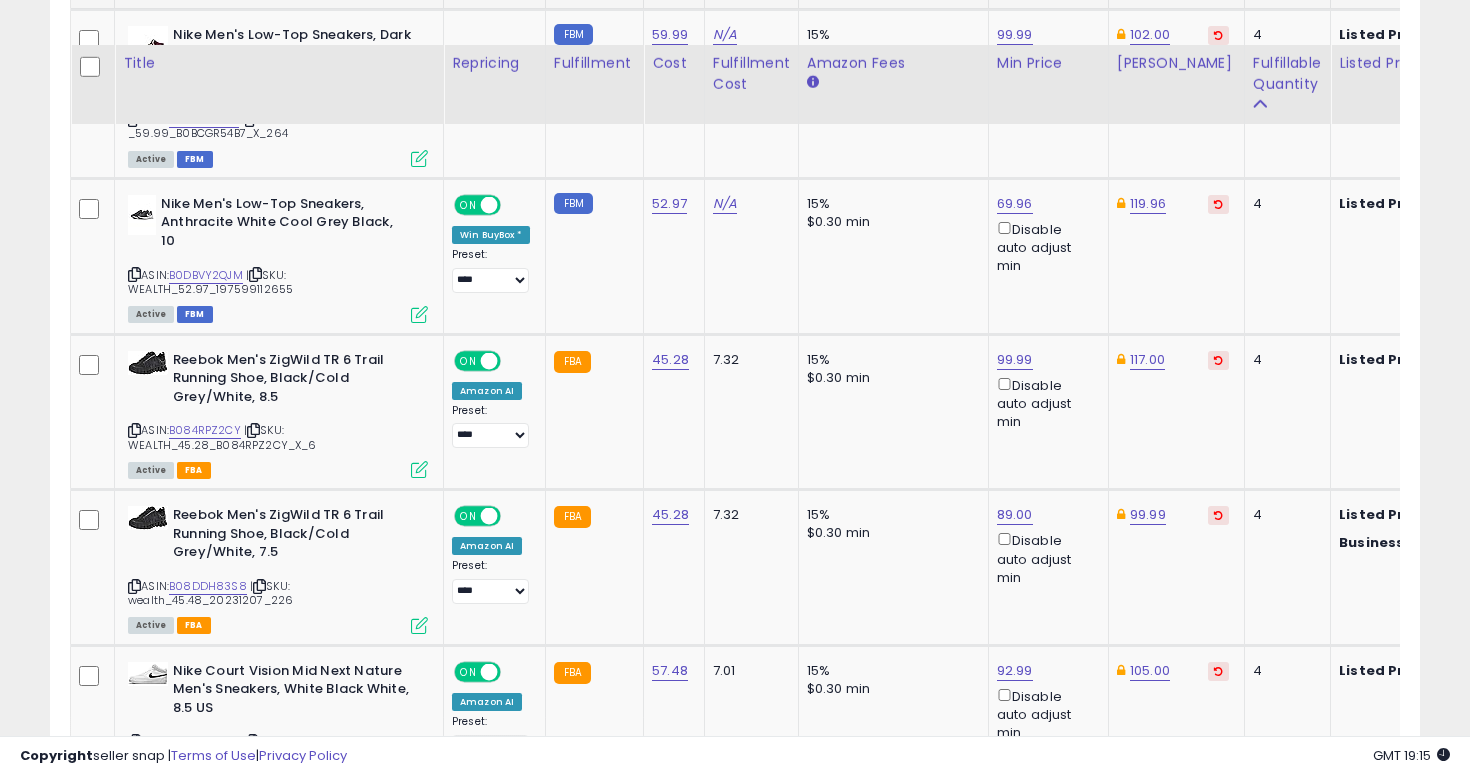 scroll, scrollTop: 4790, scrollLeft: 0, axis: vertical 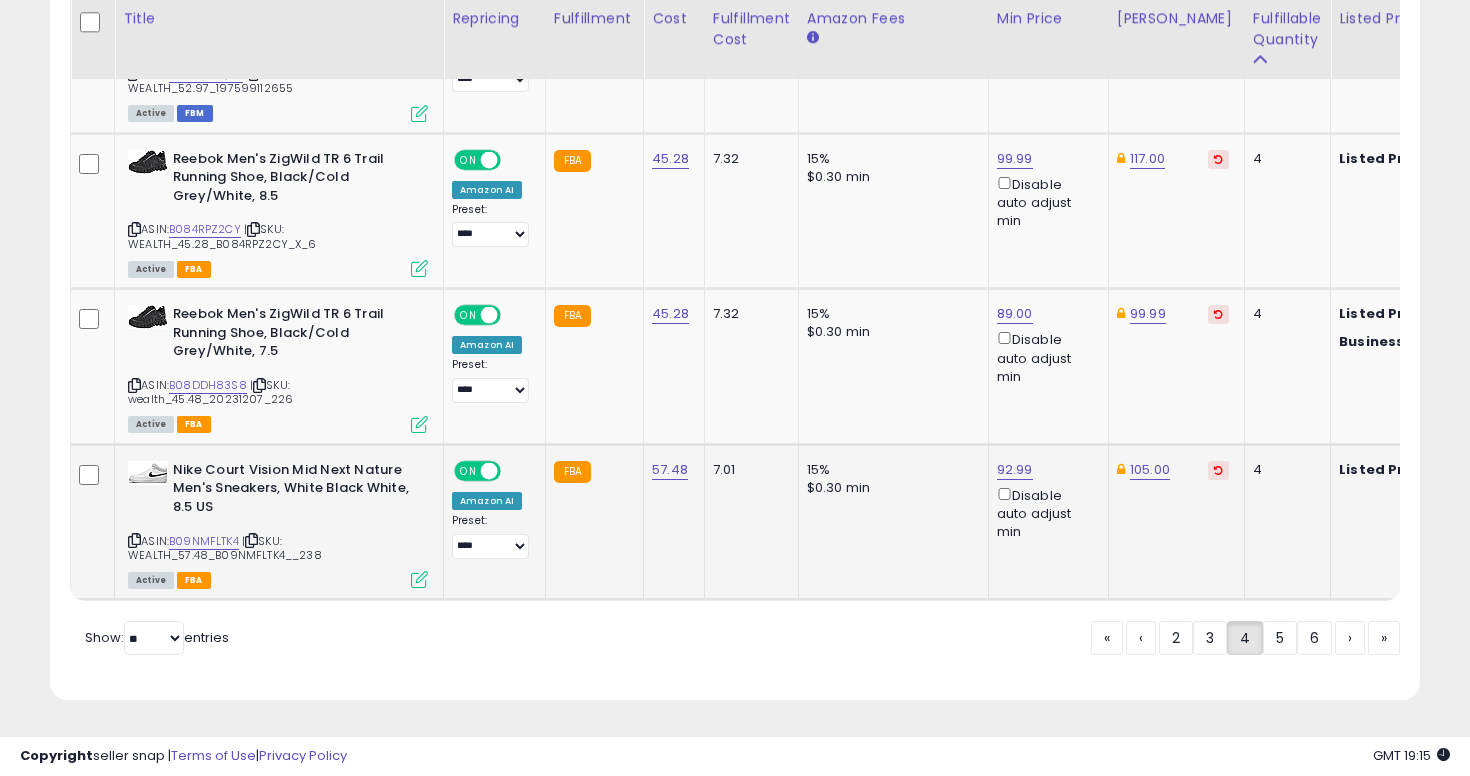 click at bounding box center [134, 540] 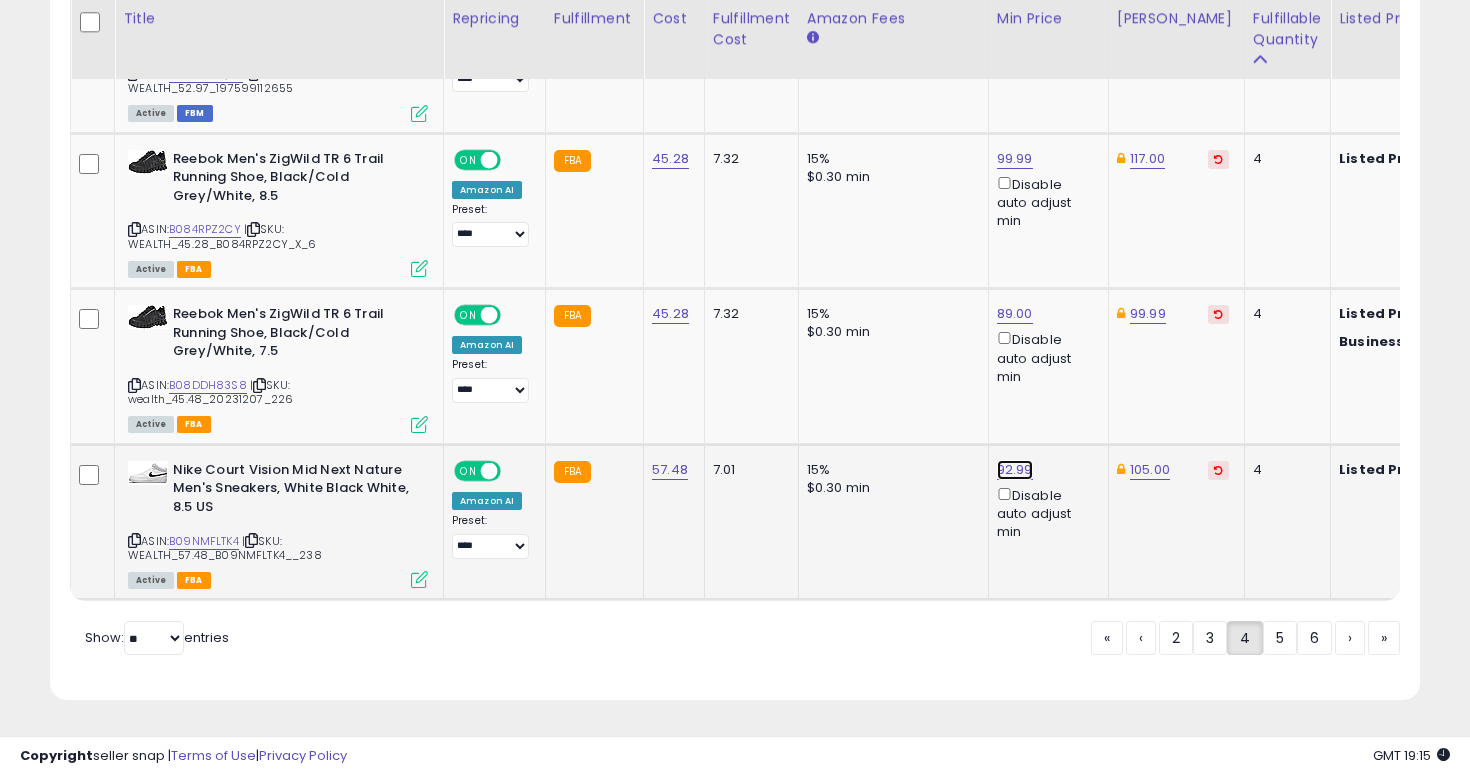 click on "92.99" at bounding box center [1014, -3687] 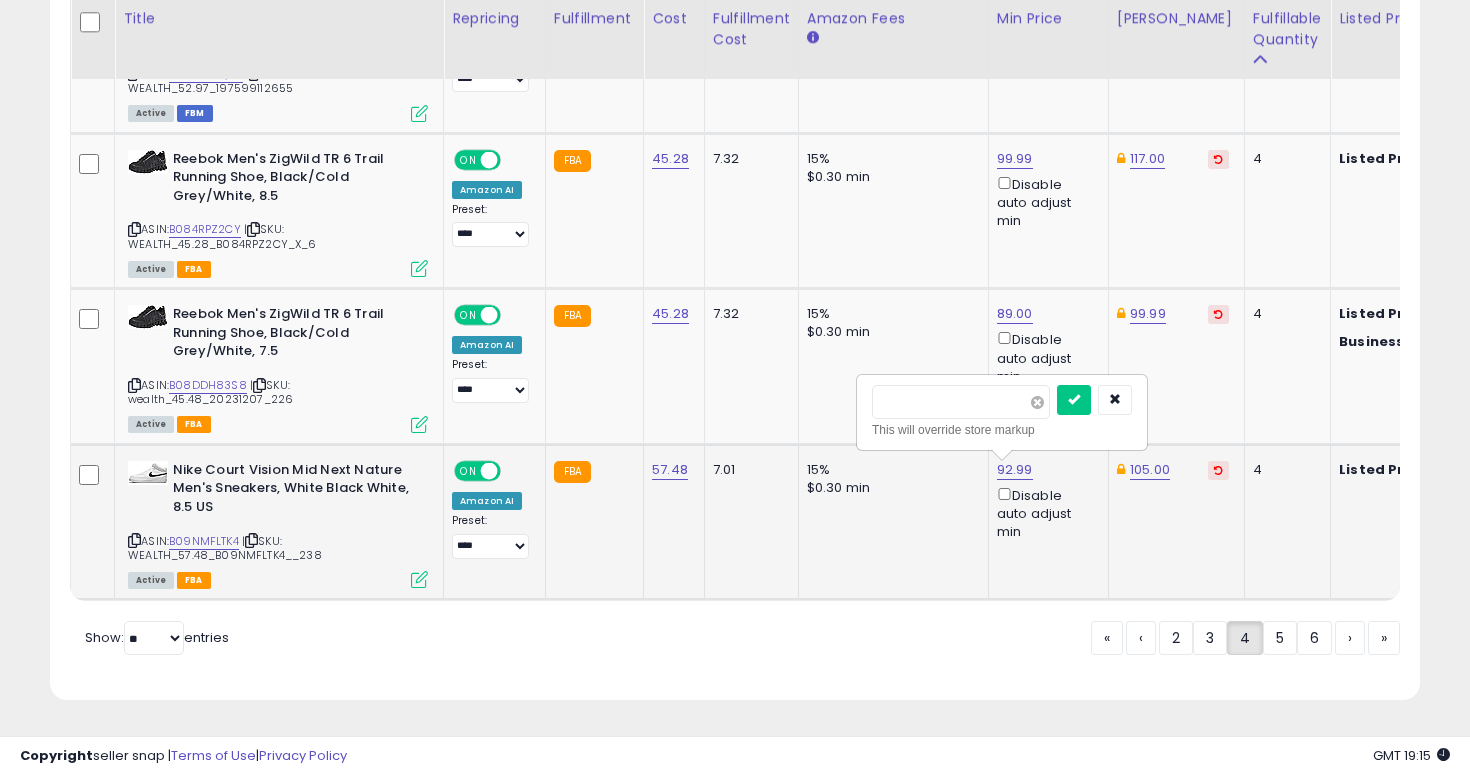 click at bounding box center [1037, 402] 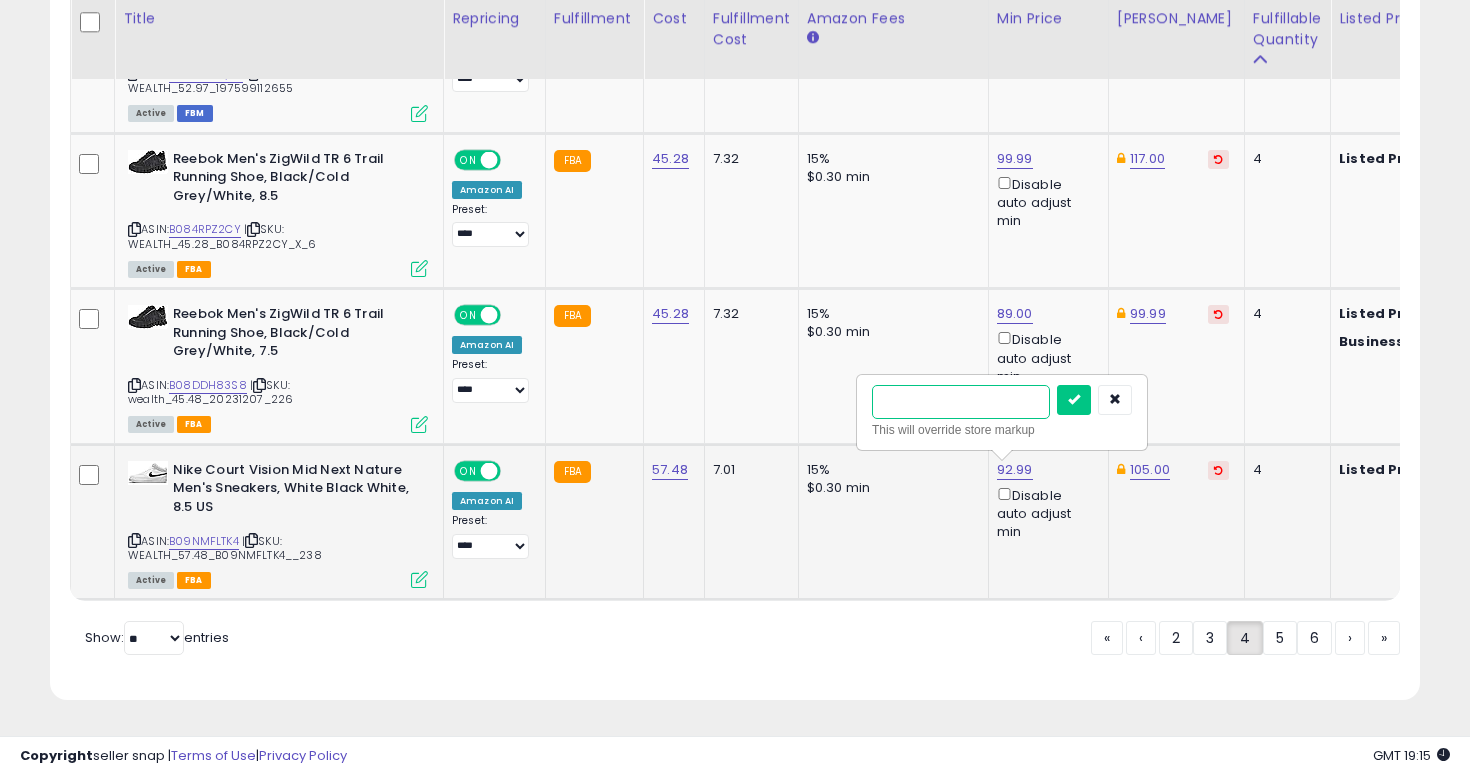 type on "**" 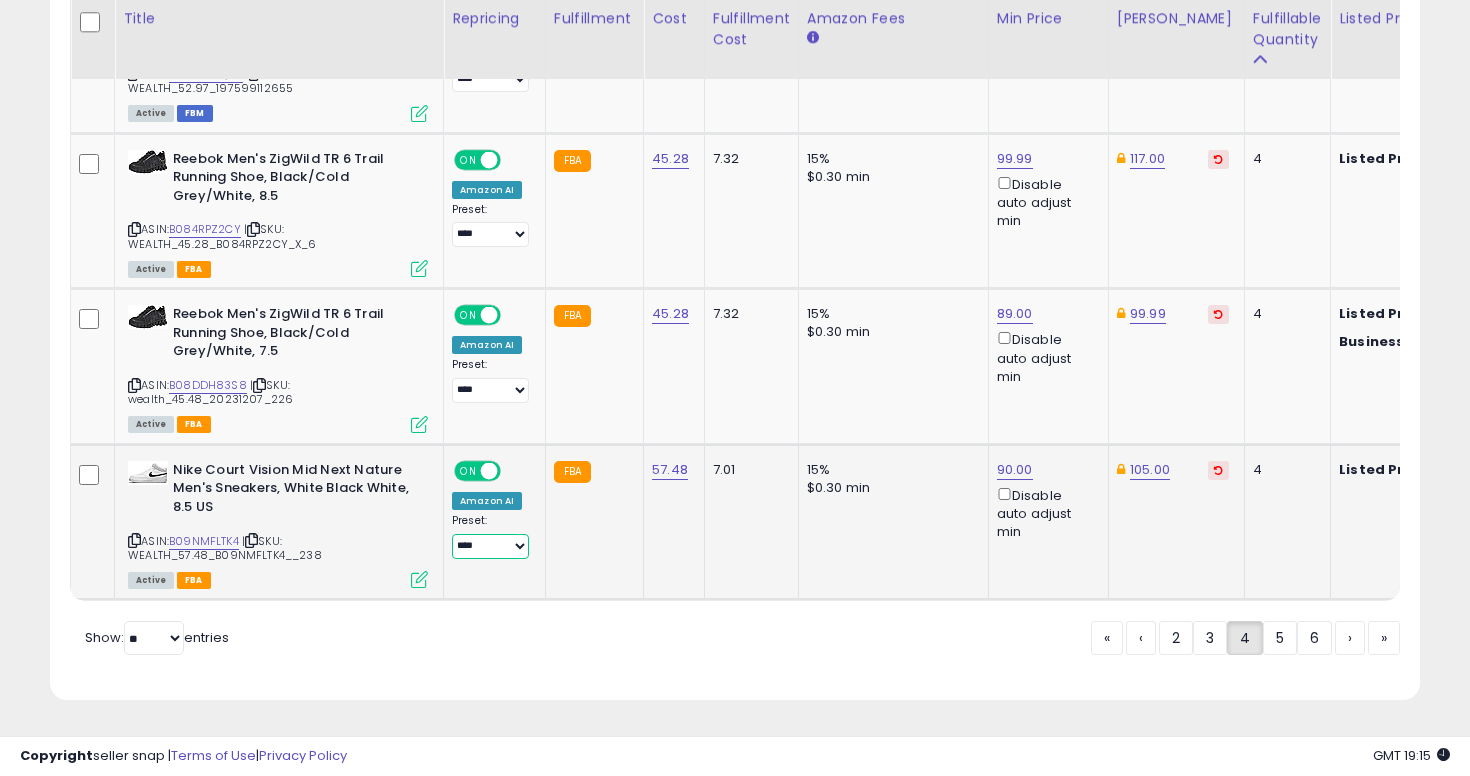 click on "**********" at bounding box center [490, 546] 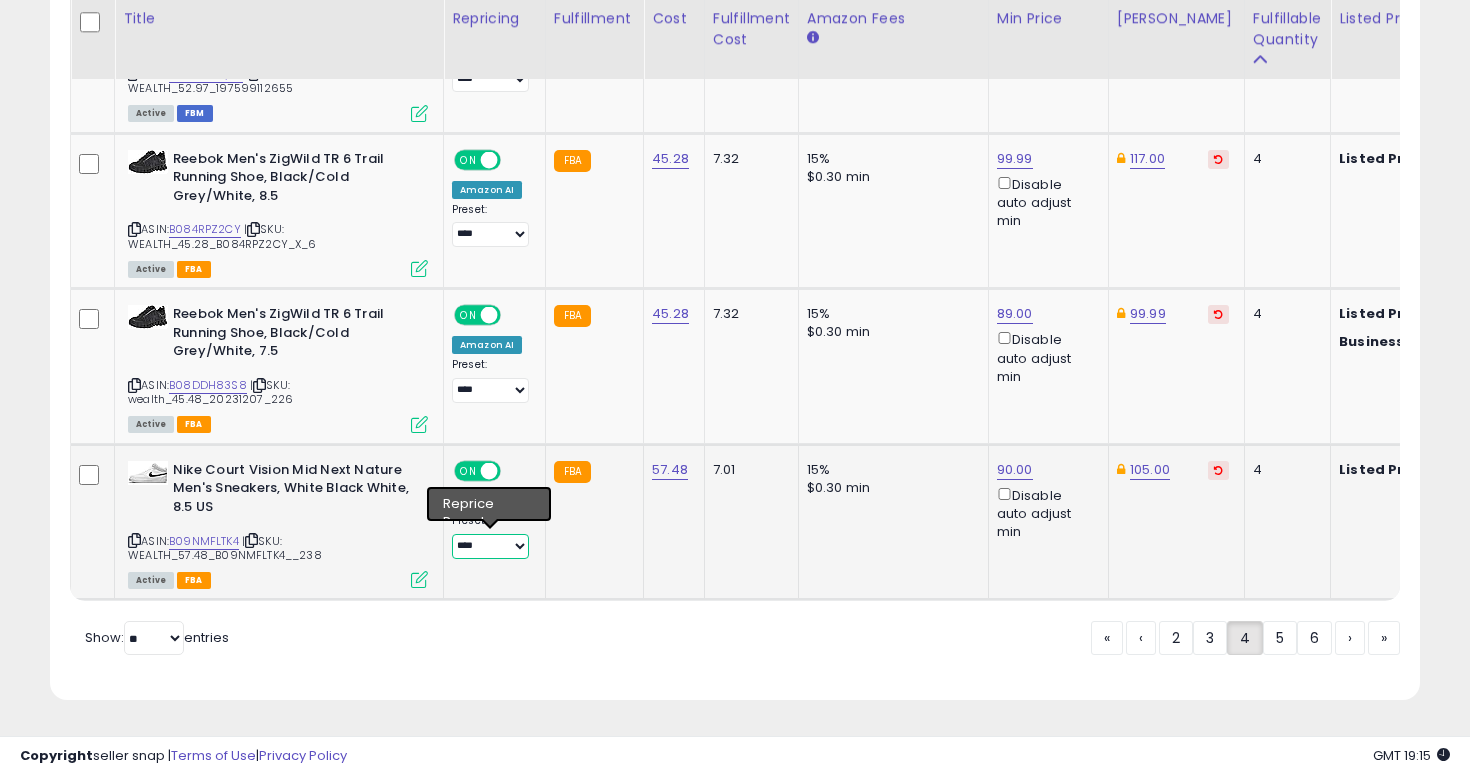 select on "**********" 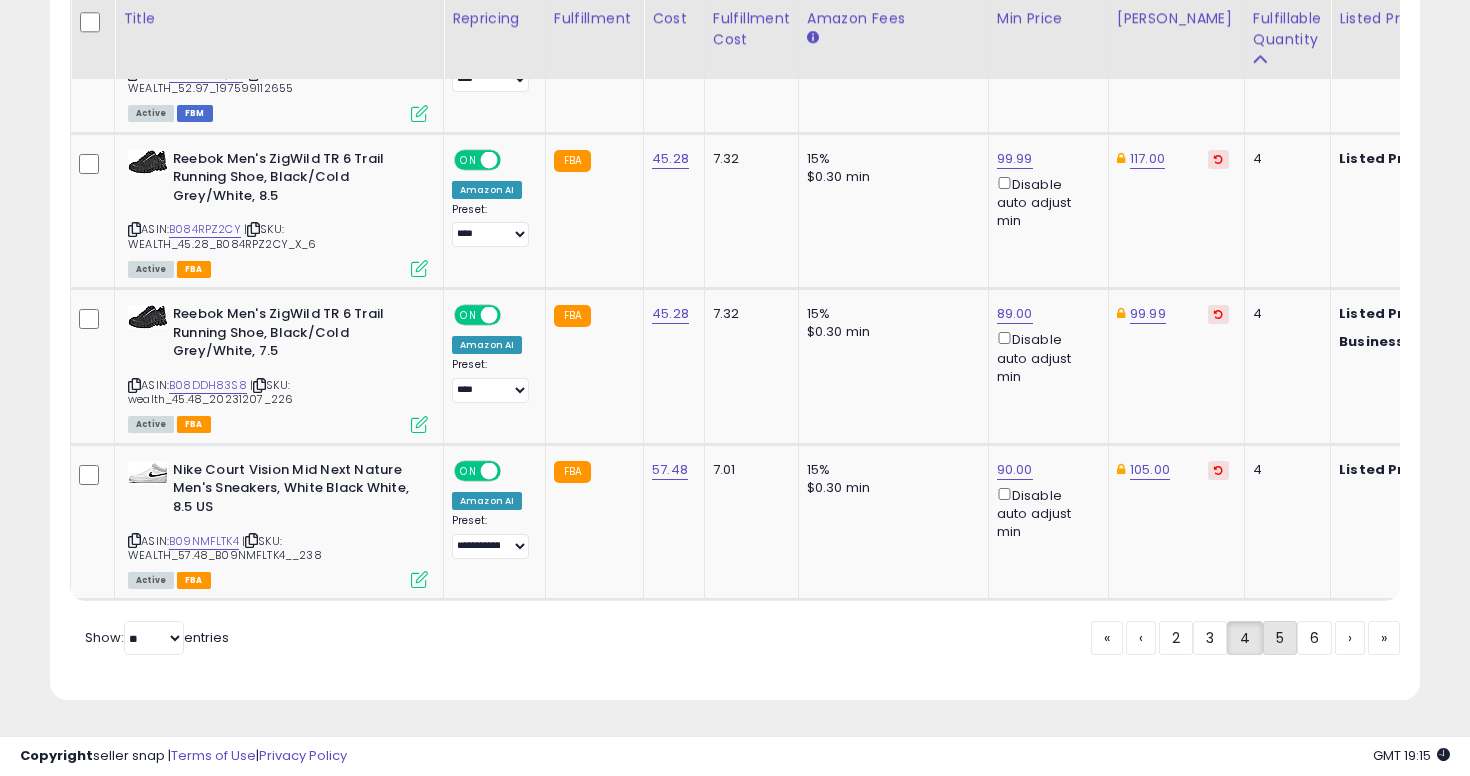 click on "5" 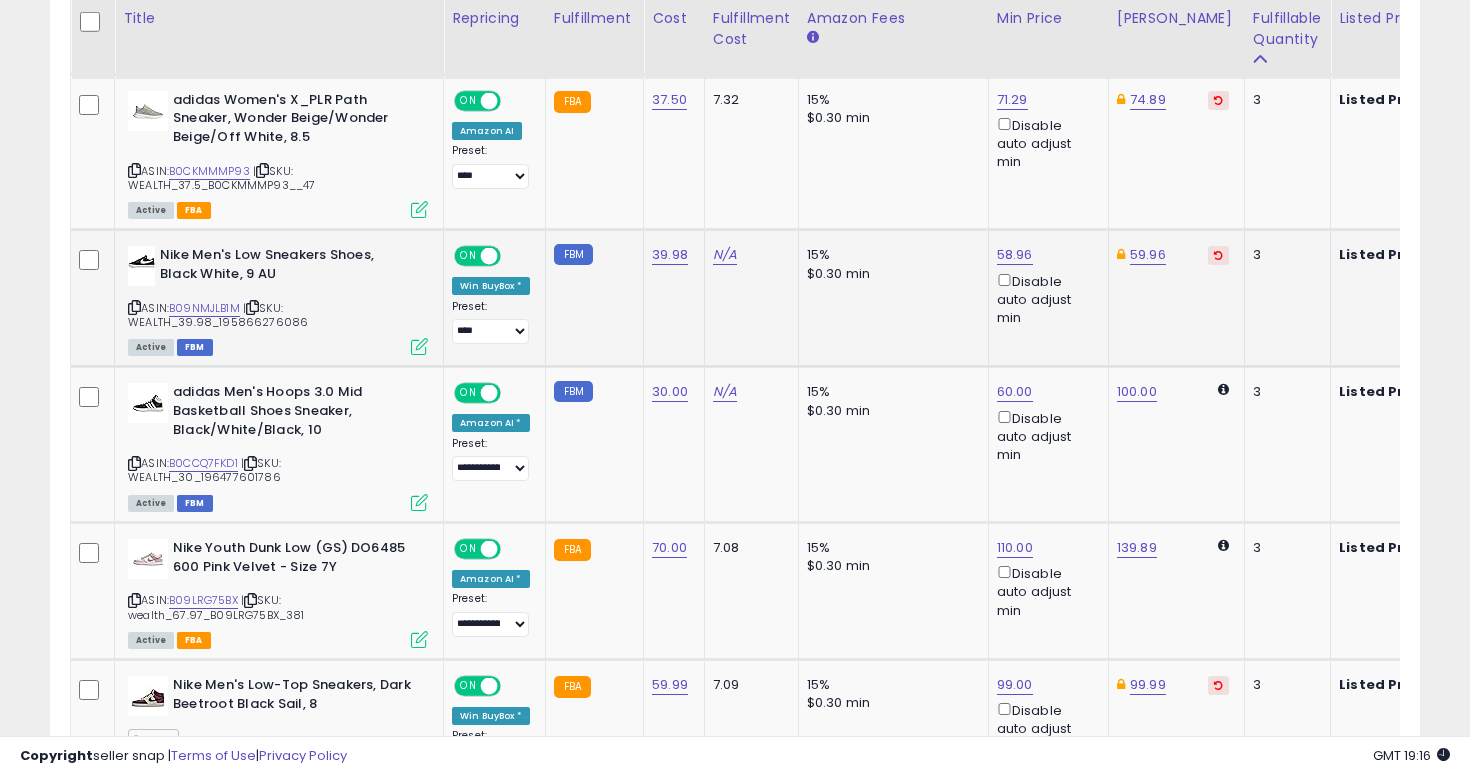 scroll, scrollTop: 2159, scrollLeft: 0, axis: vertical 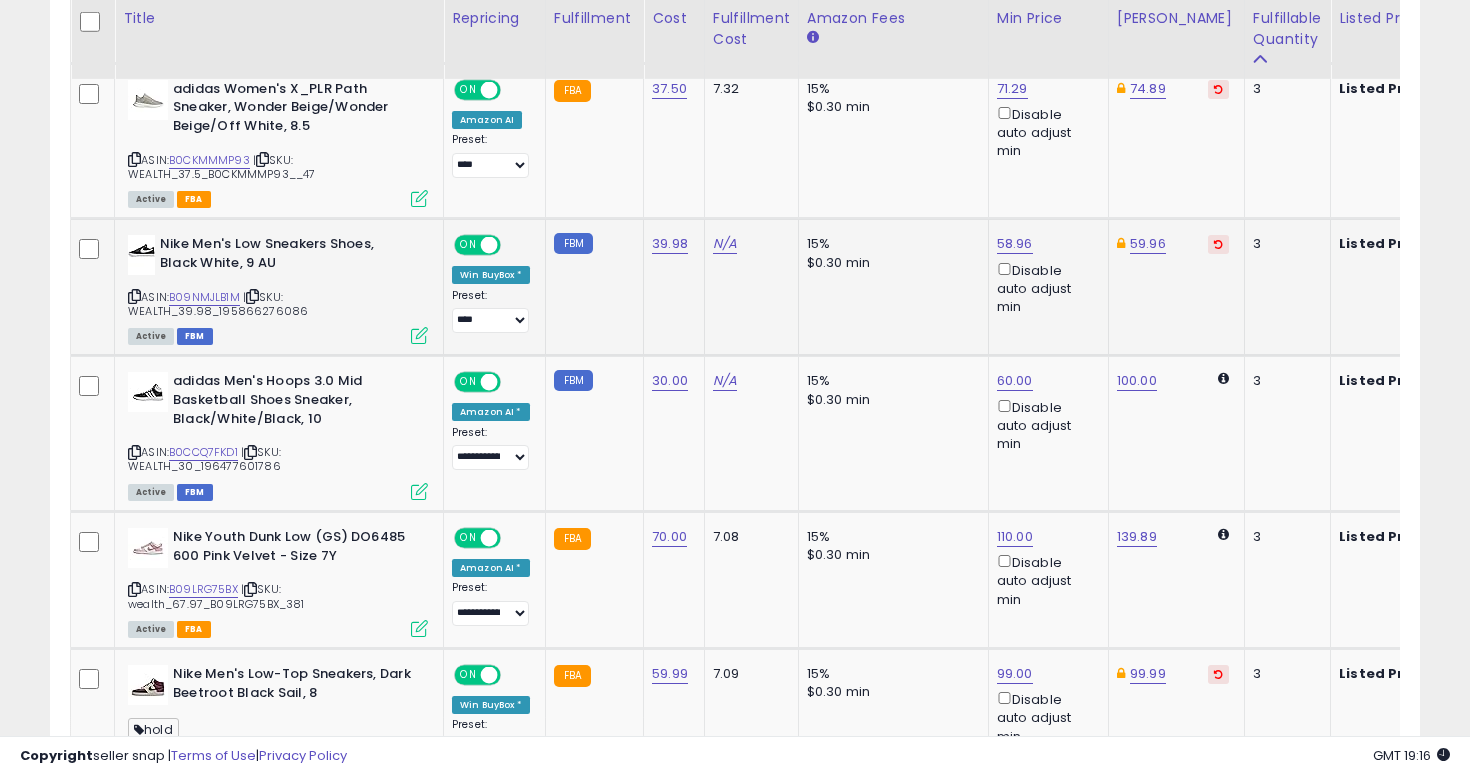 click on "Nike Men's Low Sneakers Shoes, Black White, 9 AU" at bounding box center [281, 256] 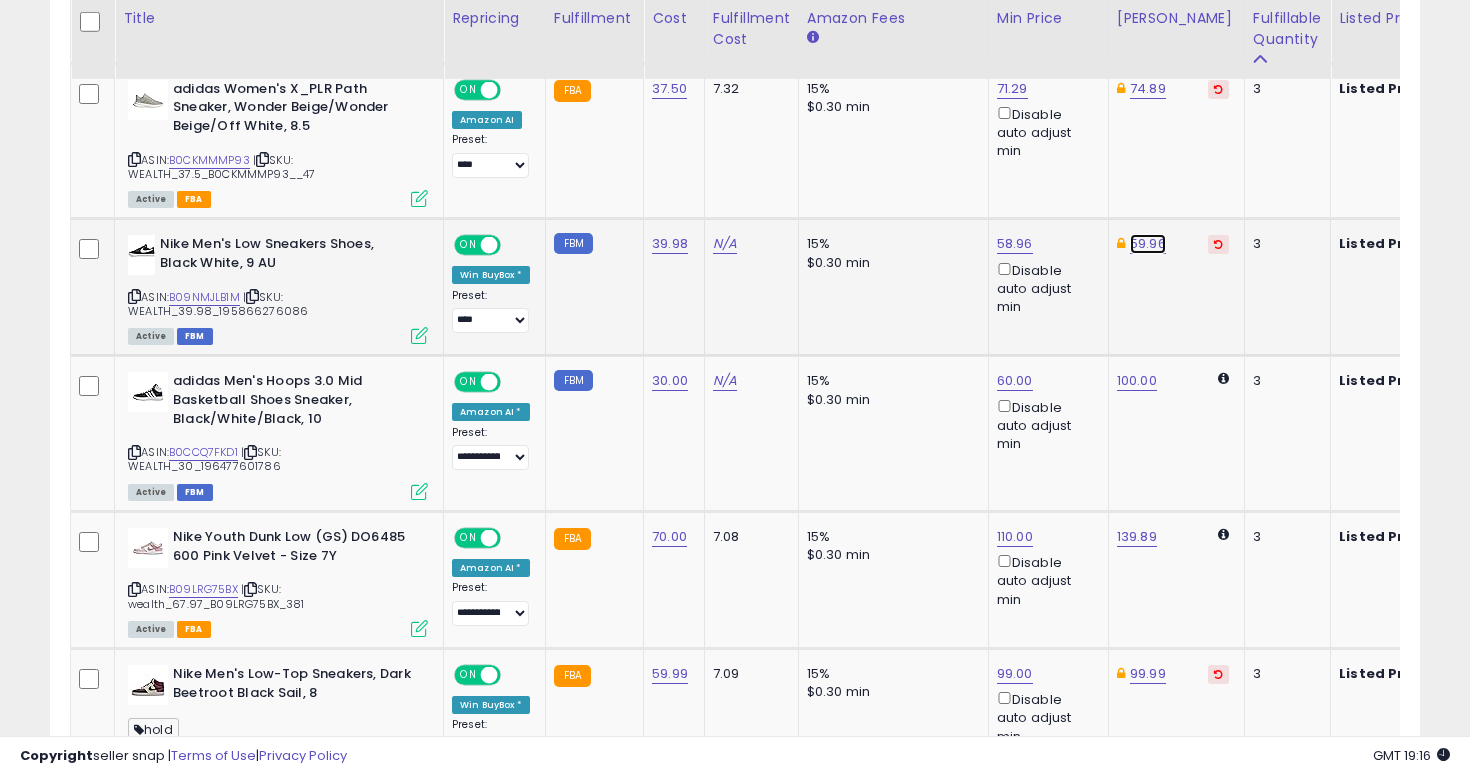 click on "59.96" at bounding box center [1147, -708] 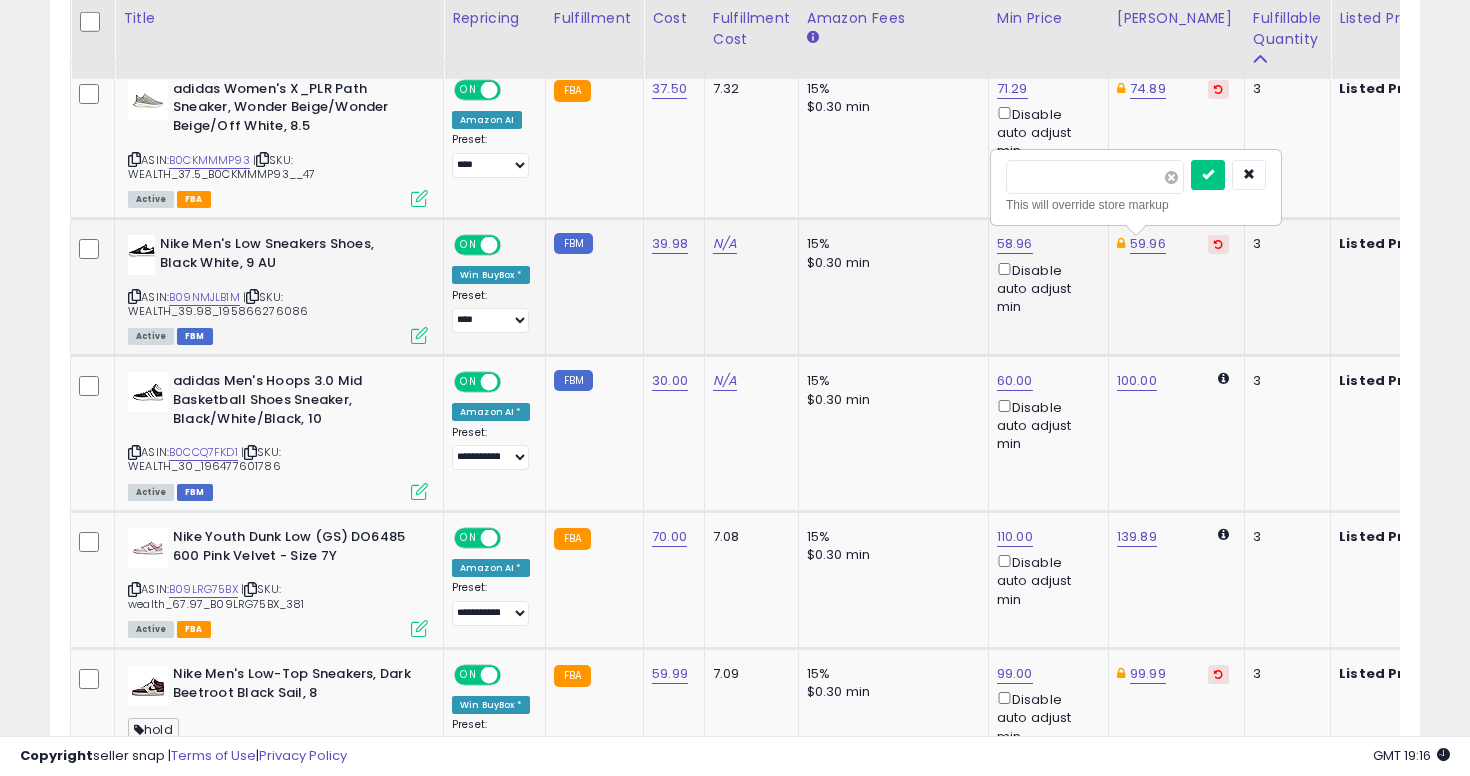 click at bounding box center (1171, 177) 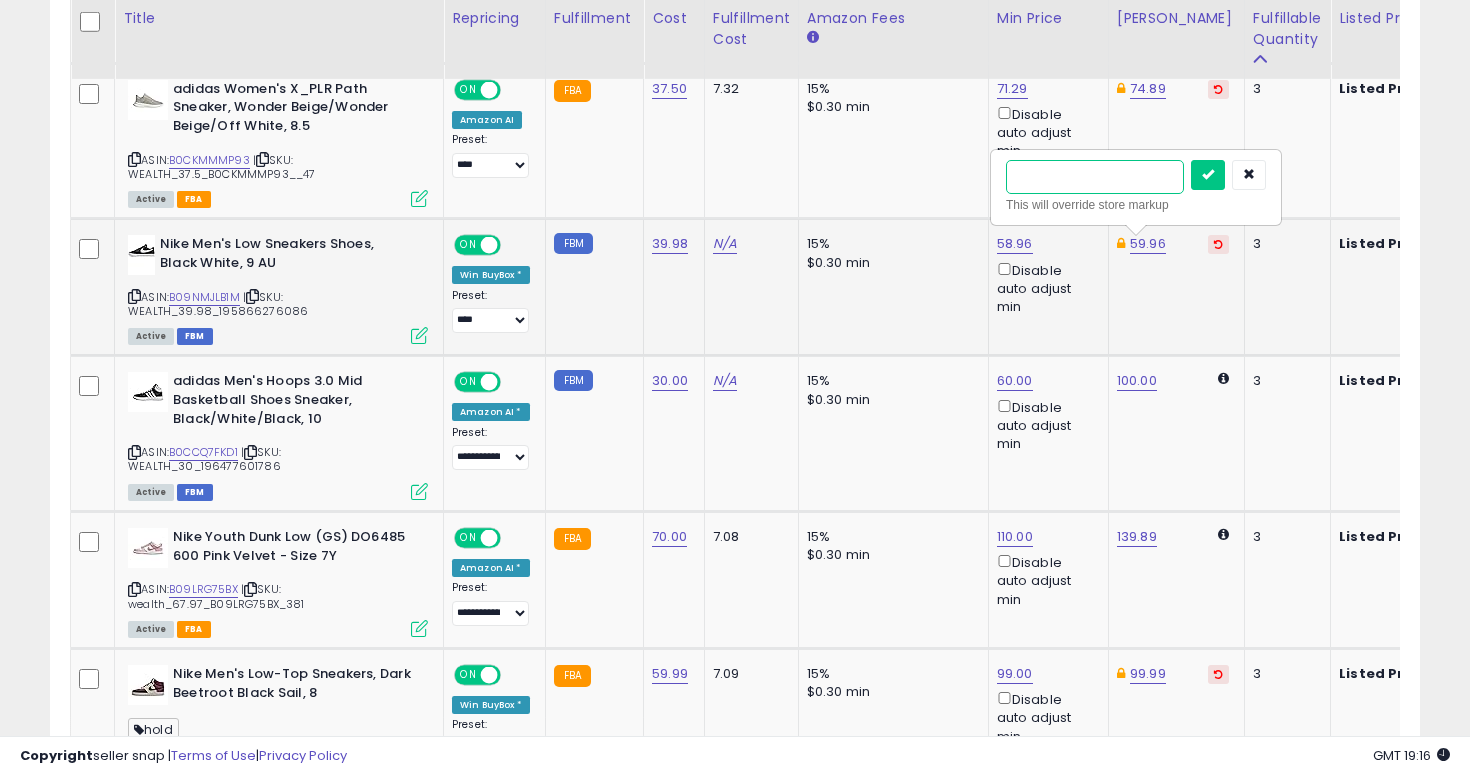type on "**" 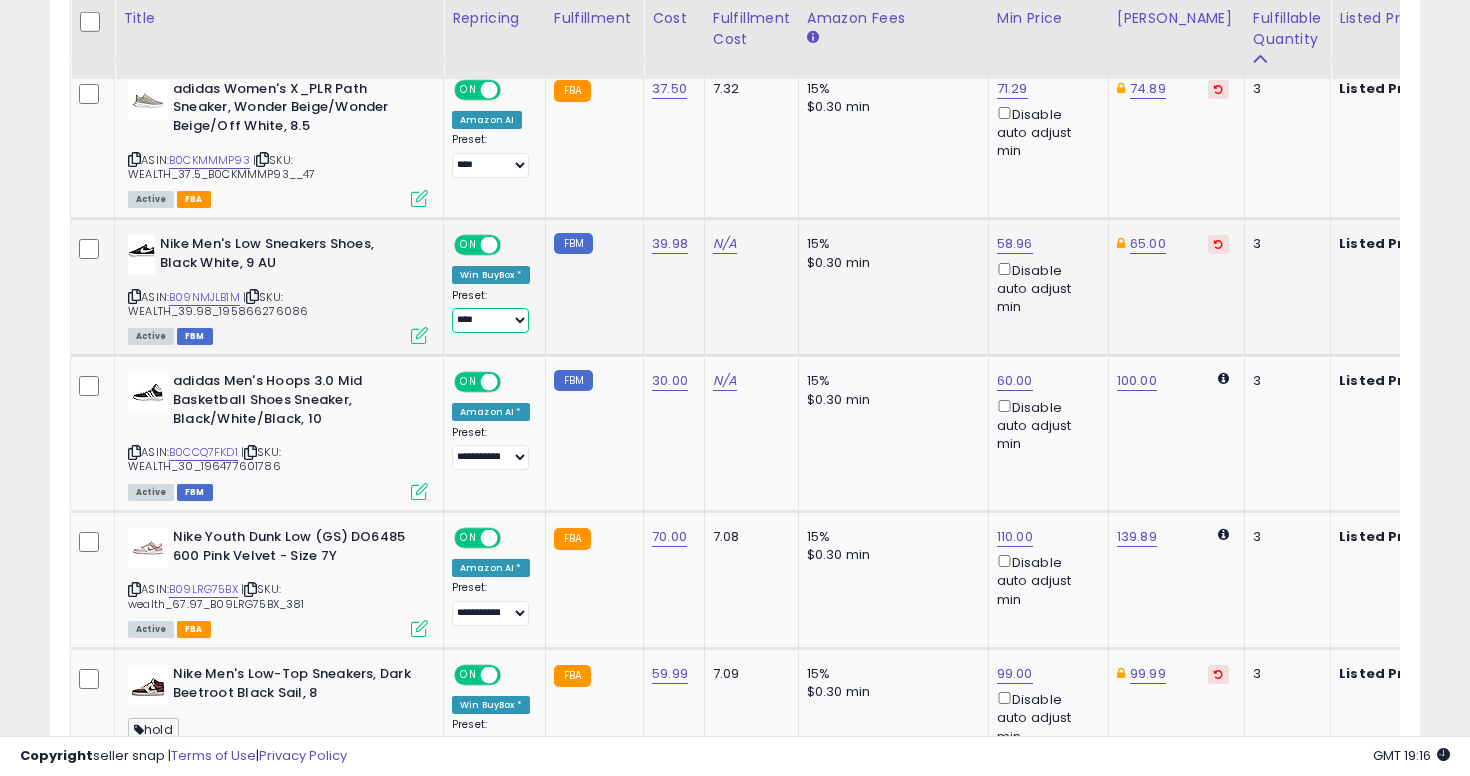 click on "**********" at bounding box center [490, 320] 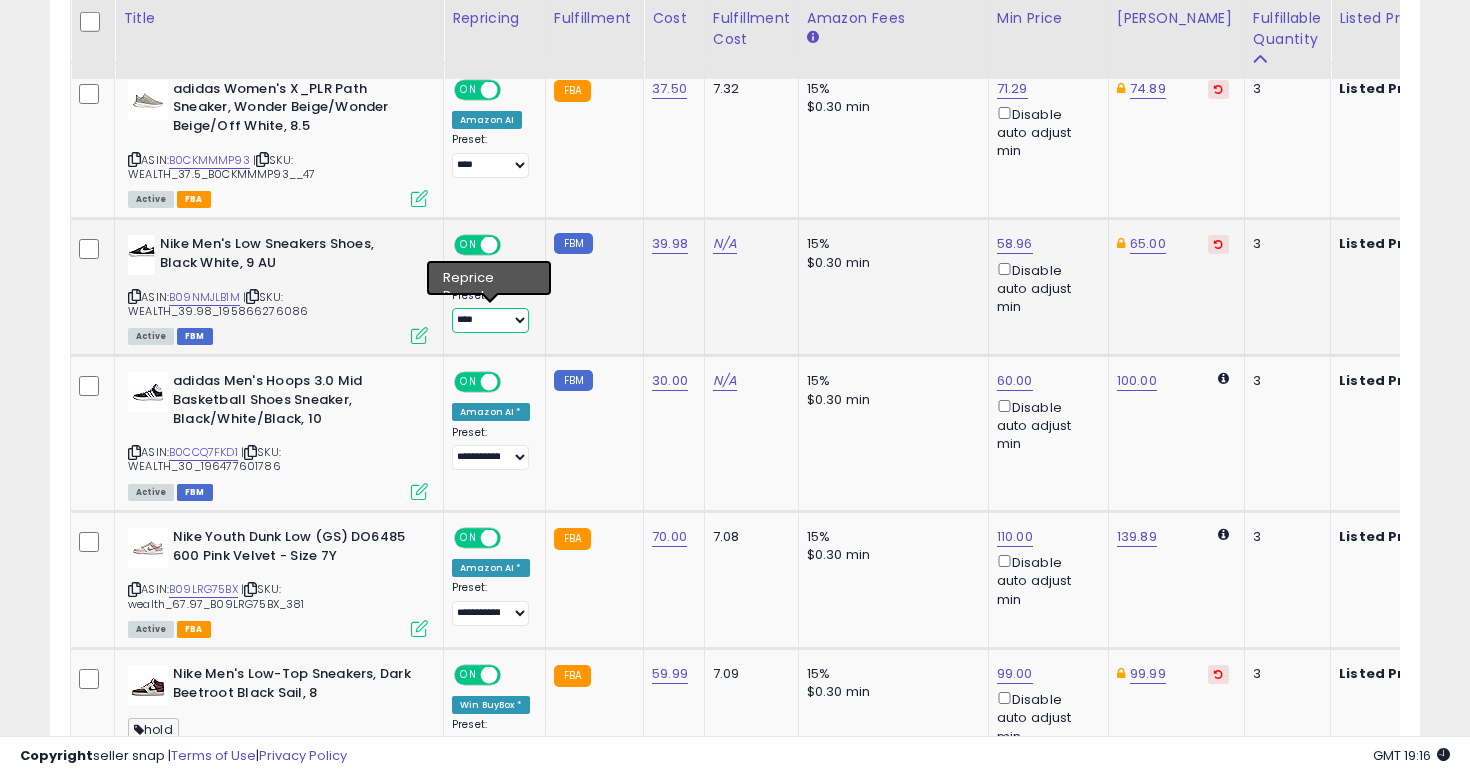 select on "****" 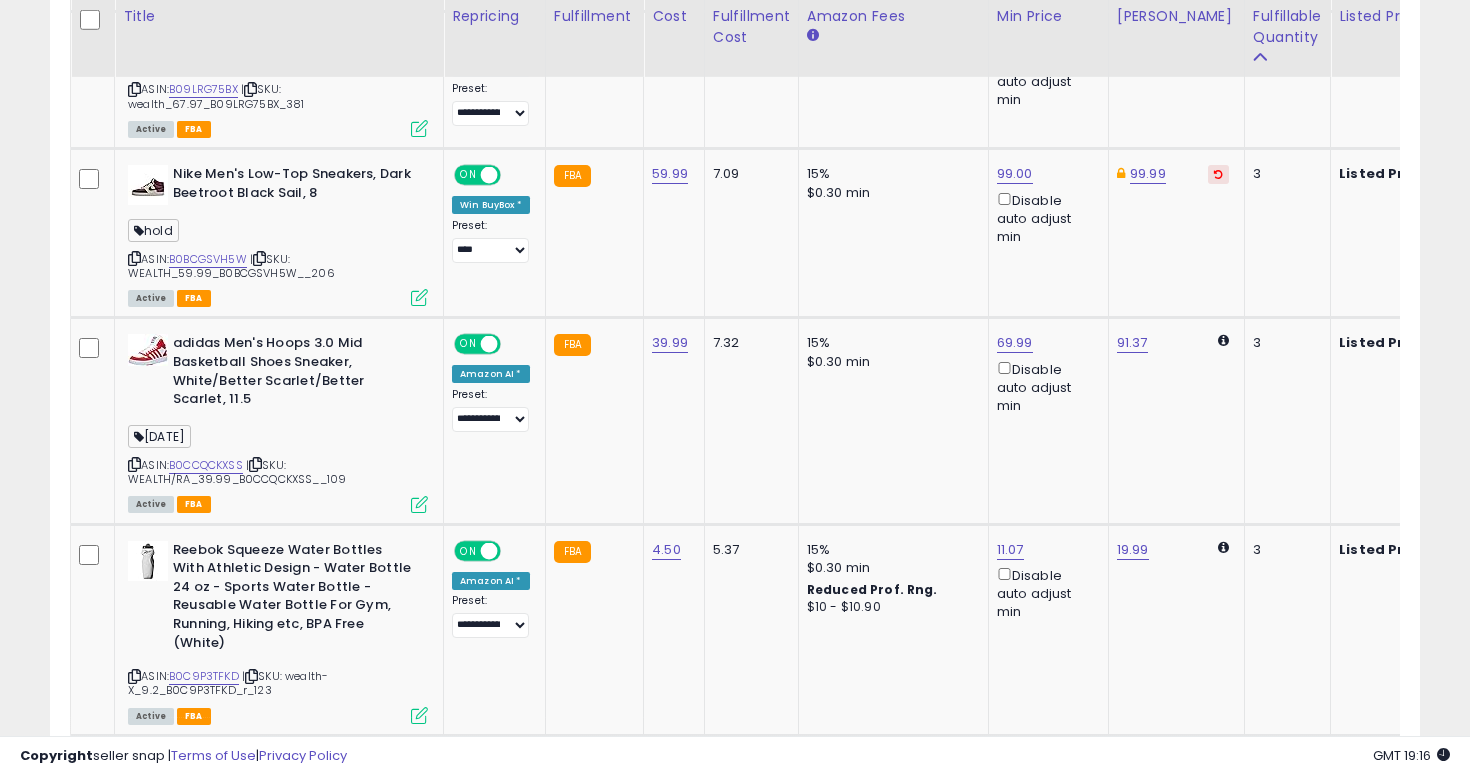scroll, scrollTop: 2663, scrollLeft: 0, axis: vertical 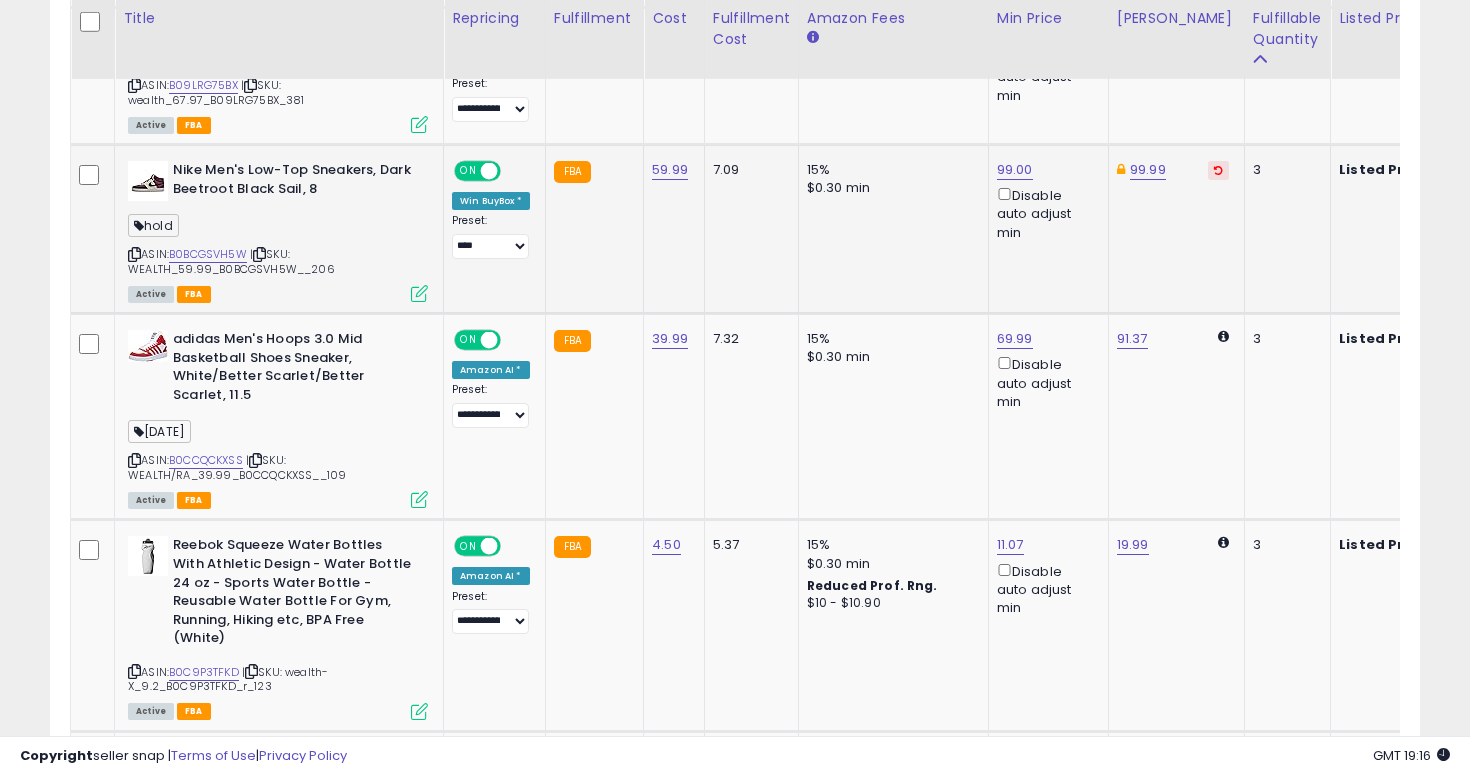 click at bounding box center (134, 254) 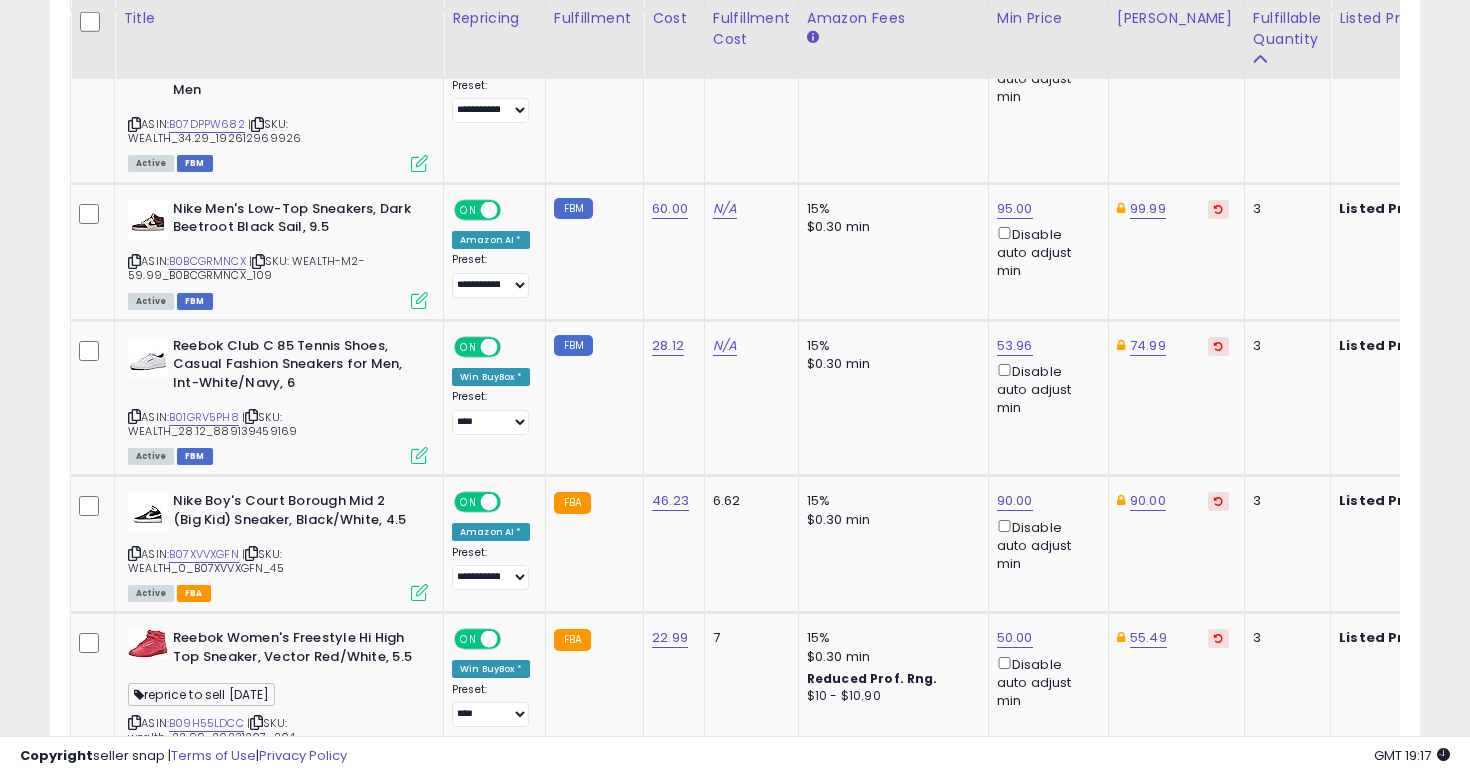 scroll, scrollTop: 3749, scrollLeft: 0, axis: vertical 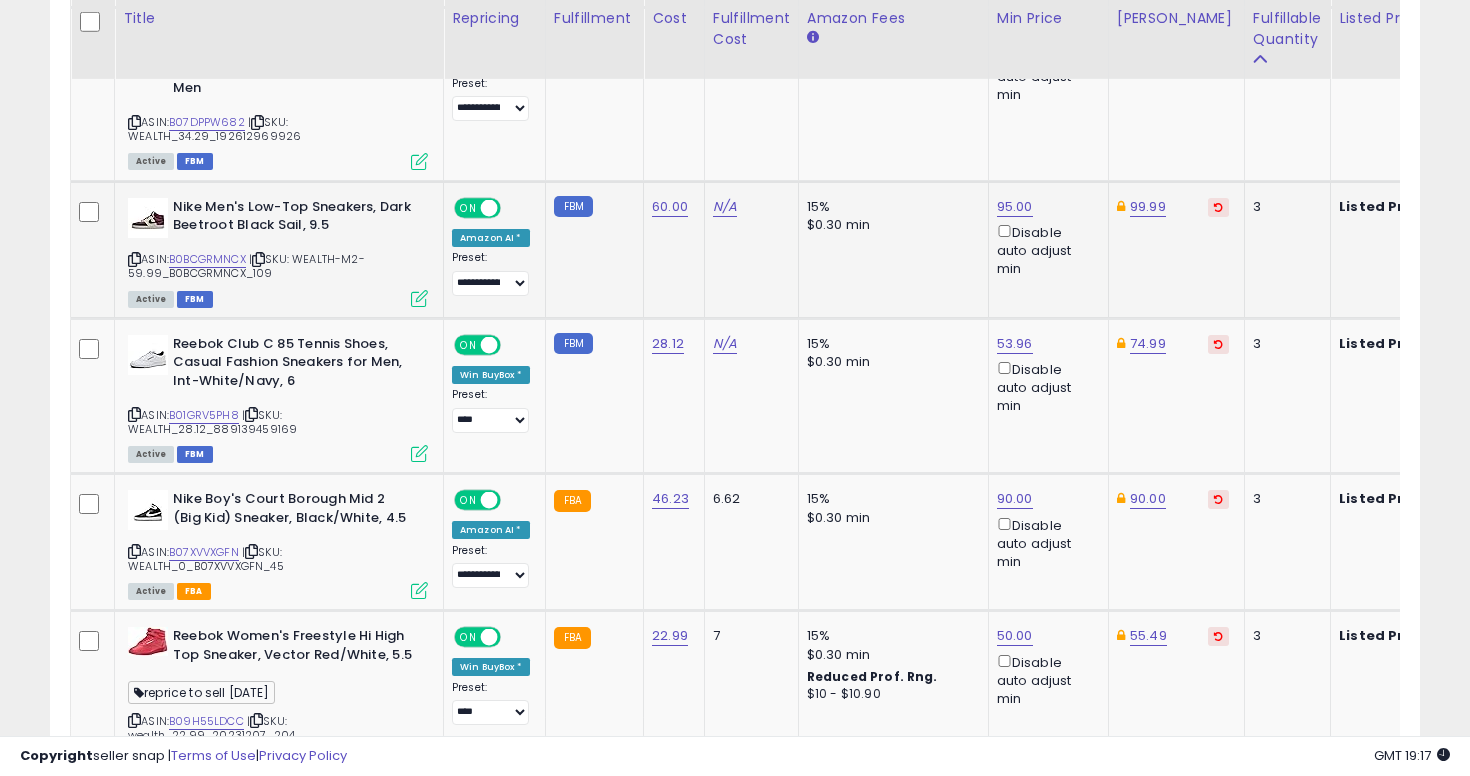 click on "ASIN:  B0BCGRMNCX    |   SKU: WEALTH-M2-59.99_B0BCGRMNCX_109 Active FBM" at bounding box center (278, 251) 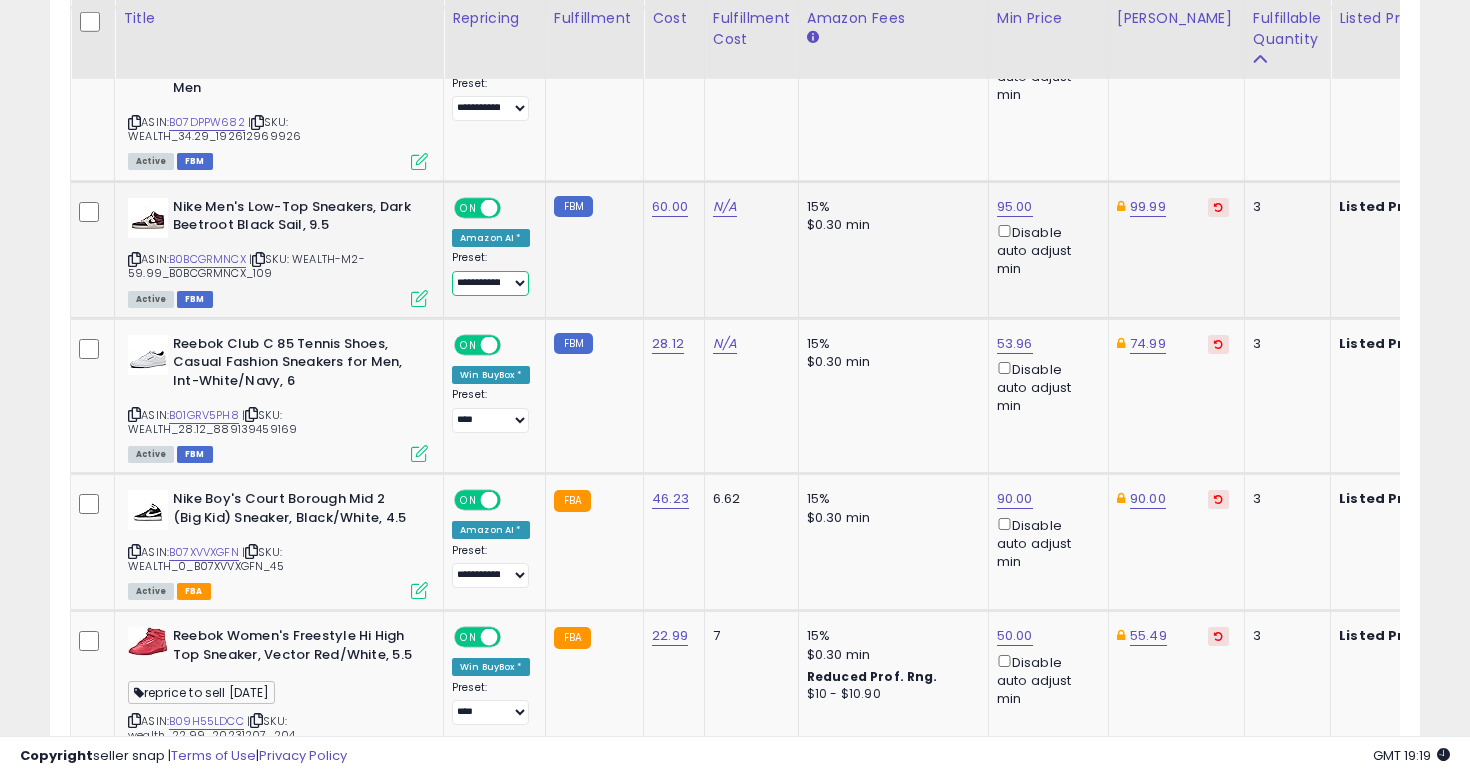 click on "**********" at bounding box center [490, 283] 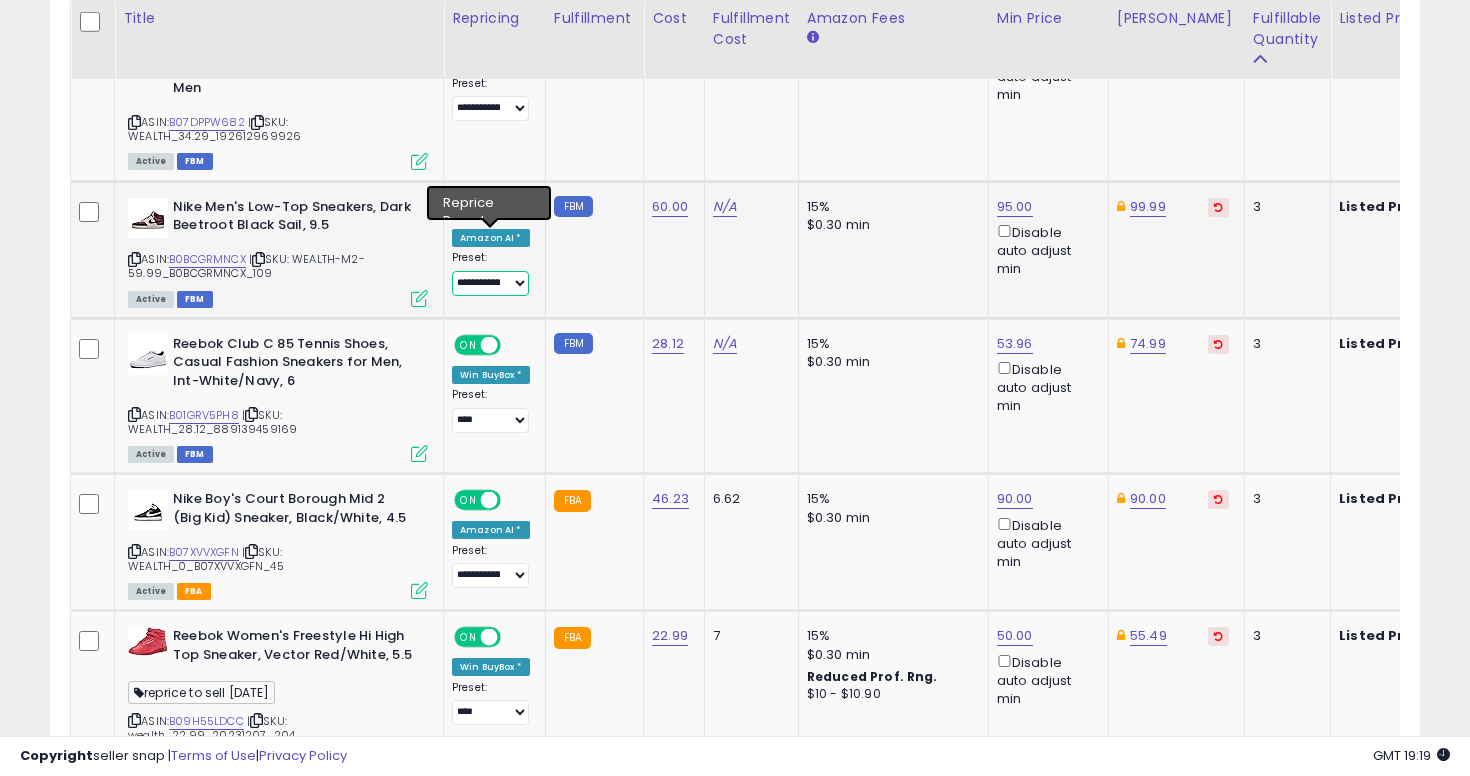 click on "**********" at bounding box center (490, 283) 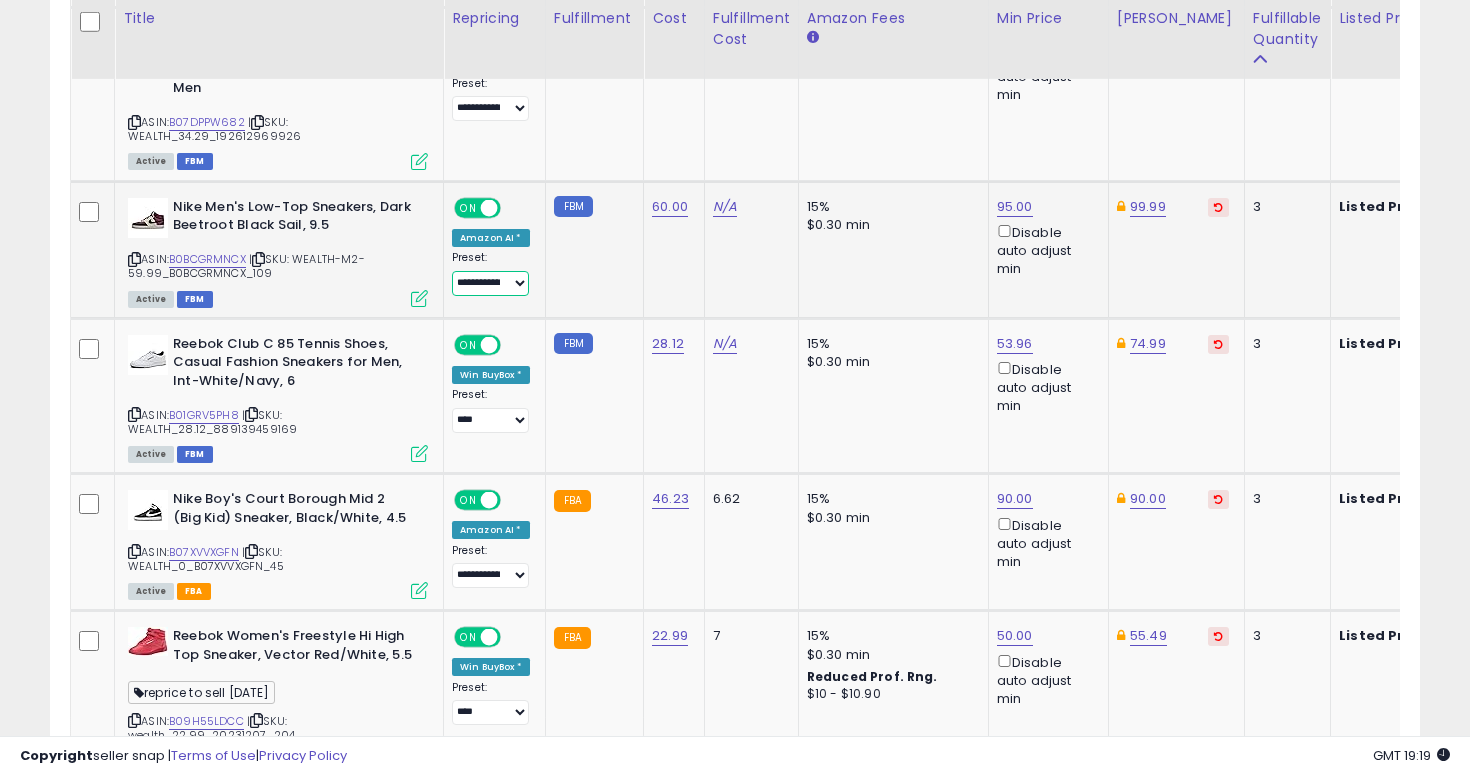 select on "****" 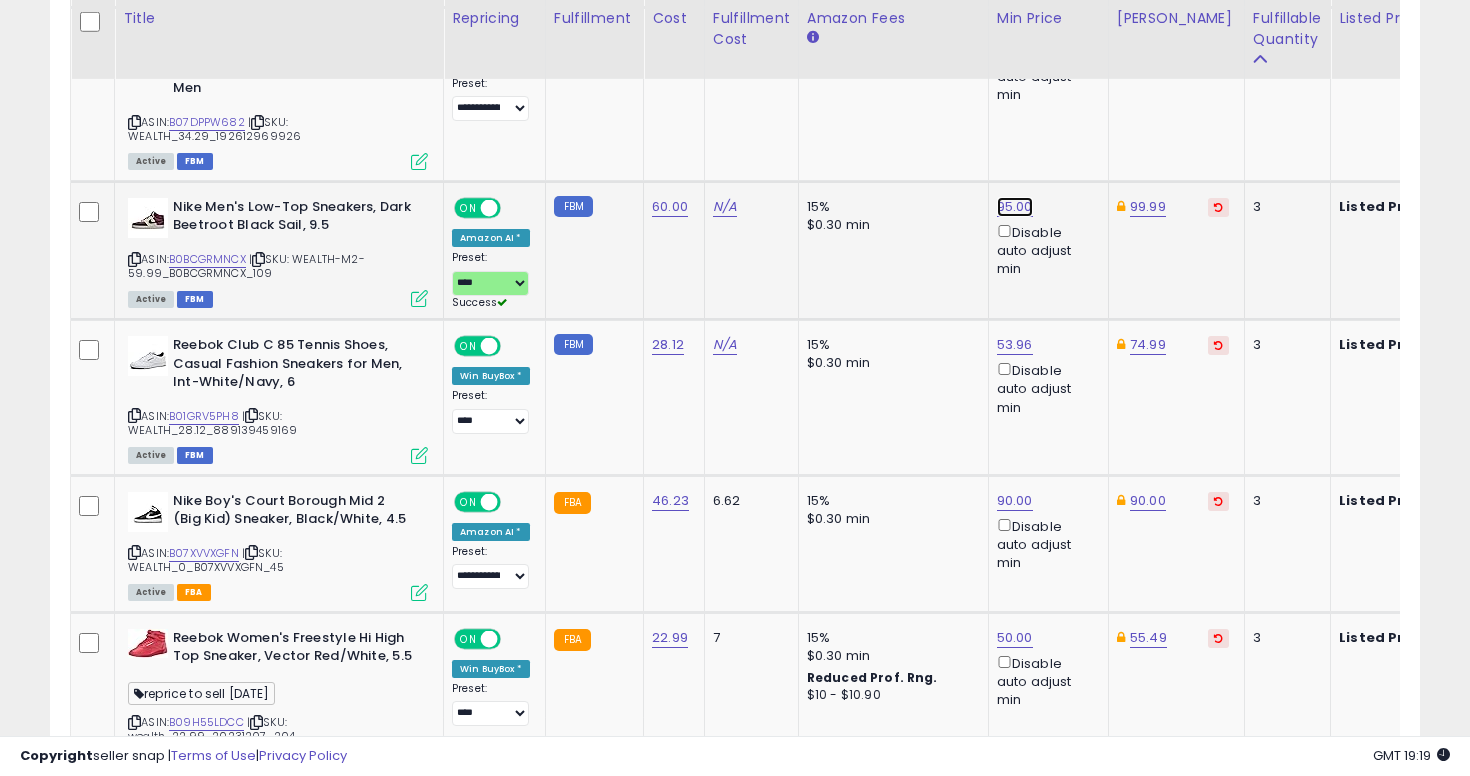 click on "95.00" at bounding box center (1015, -2646) 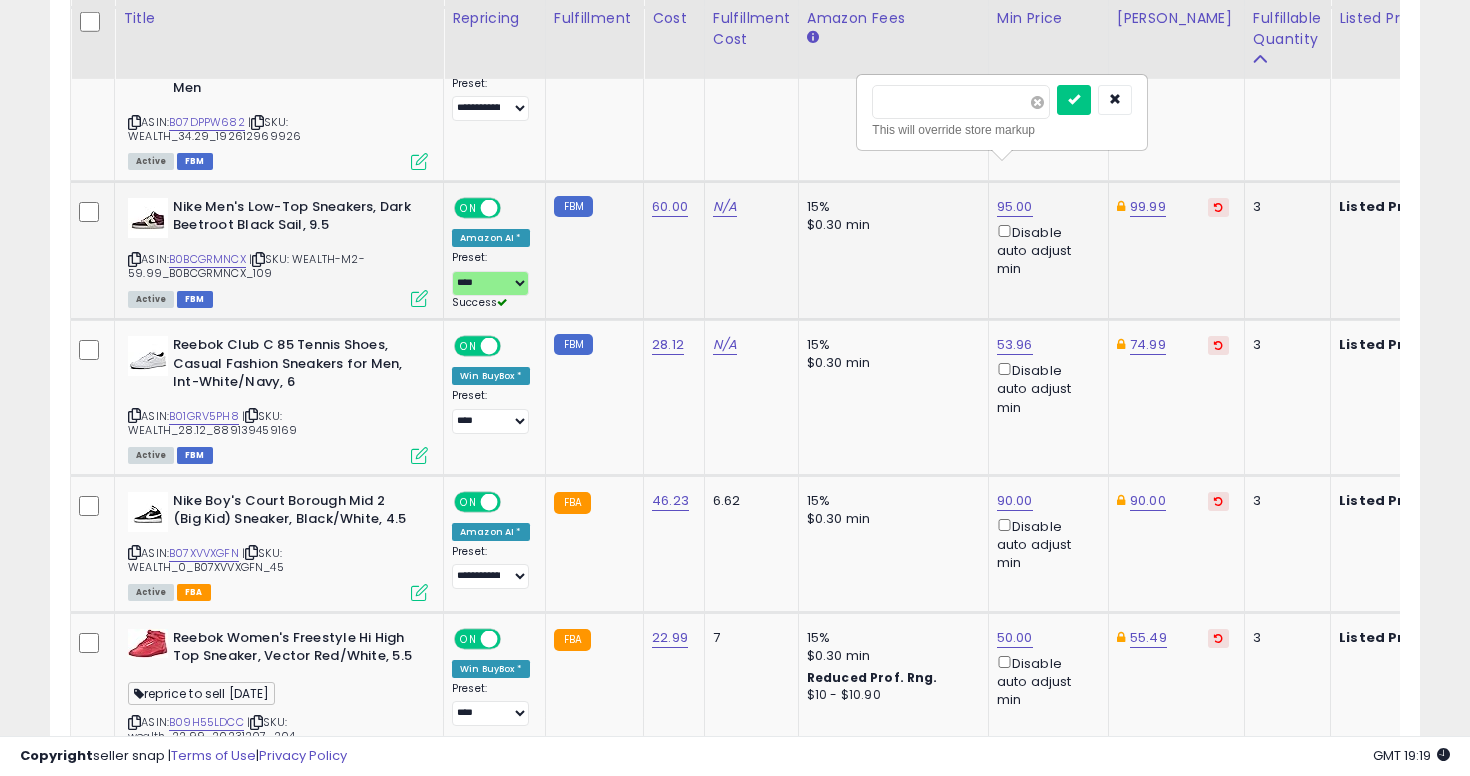 click at bounding box center [1037, 102] 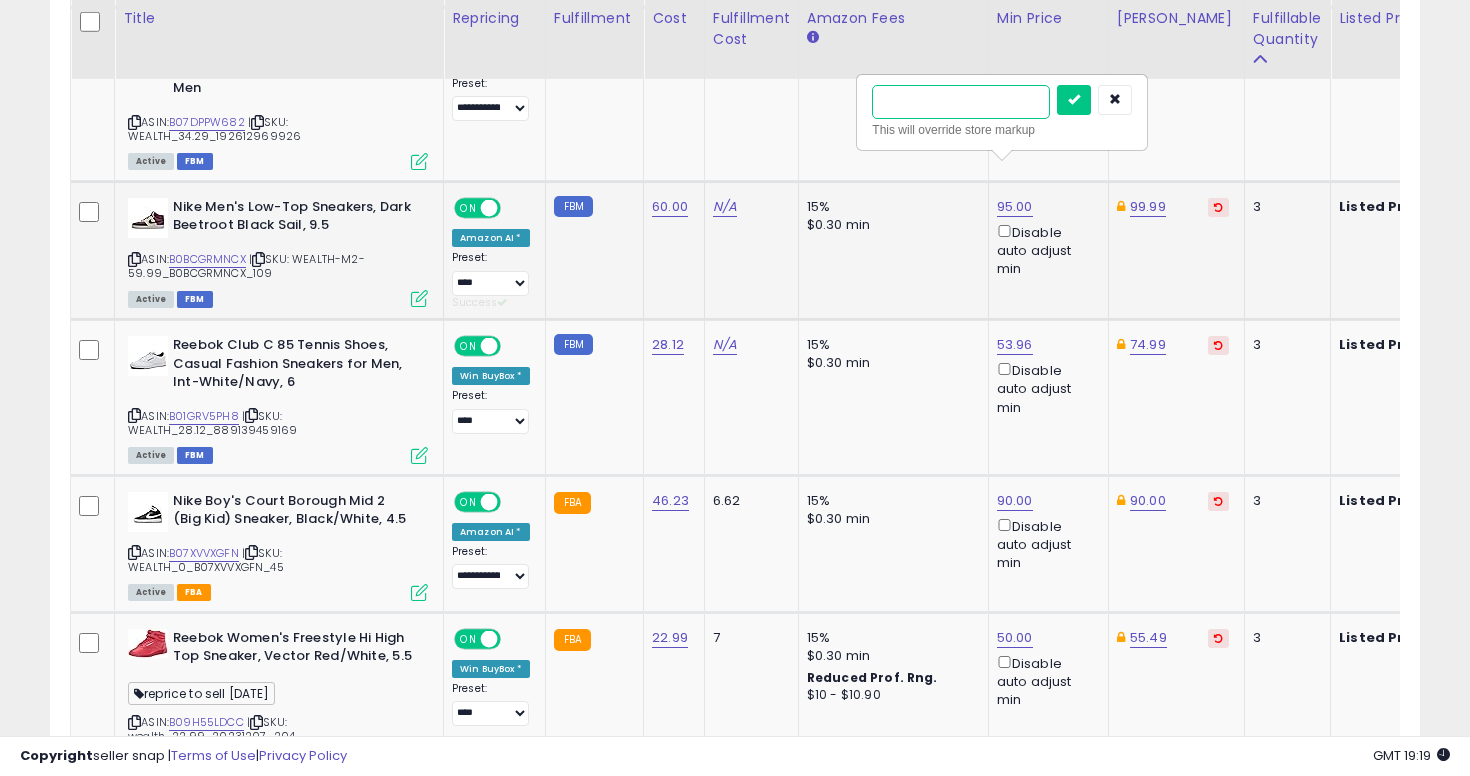 type on "**" 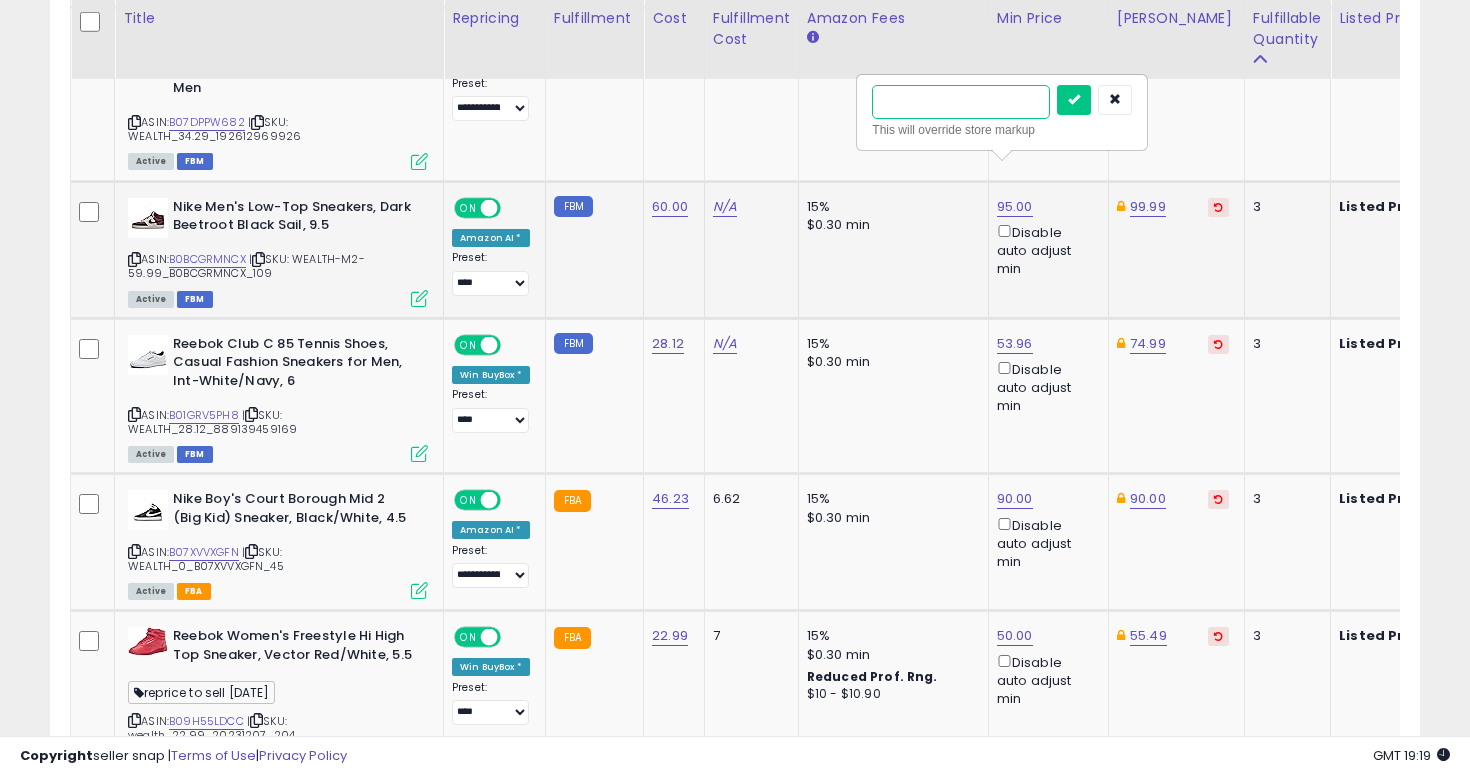 click at bounding box center [1074, 100] 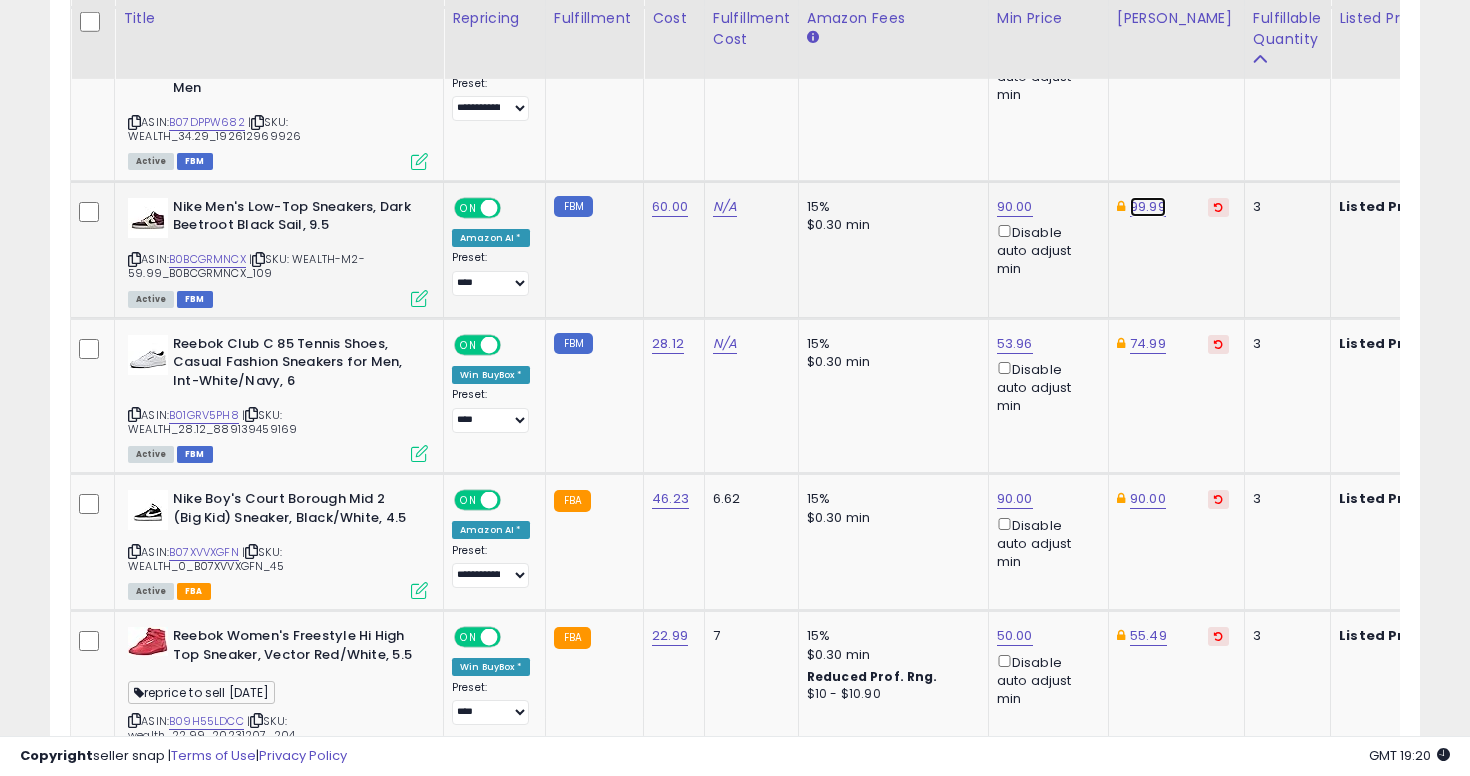 click on "99.99" at bounding box center [1147, -2298] 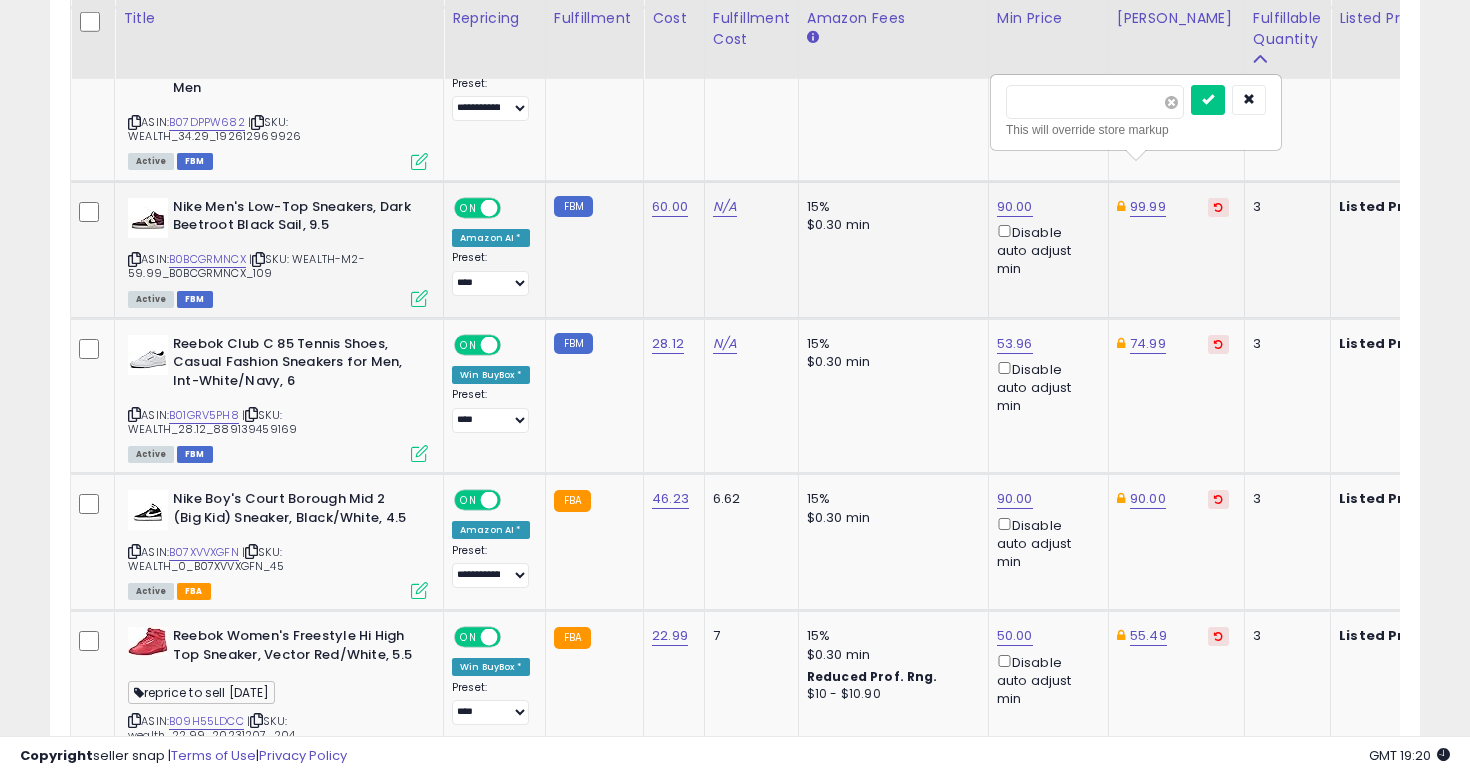 click at bounding box center (1171, 102) 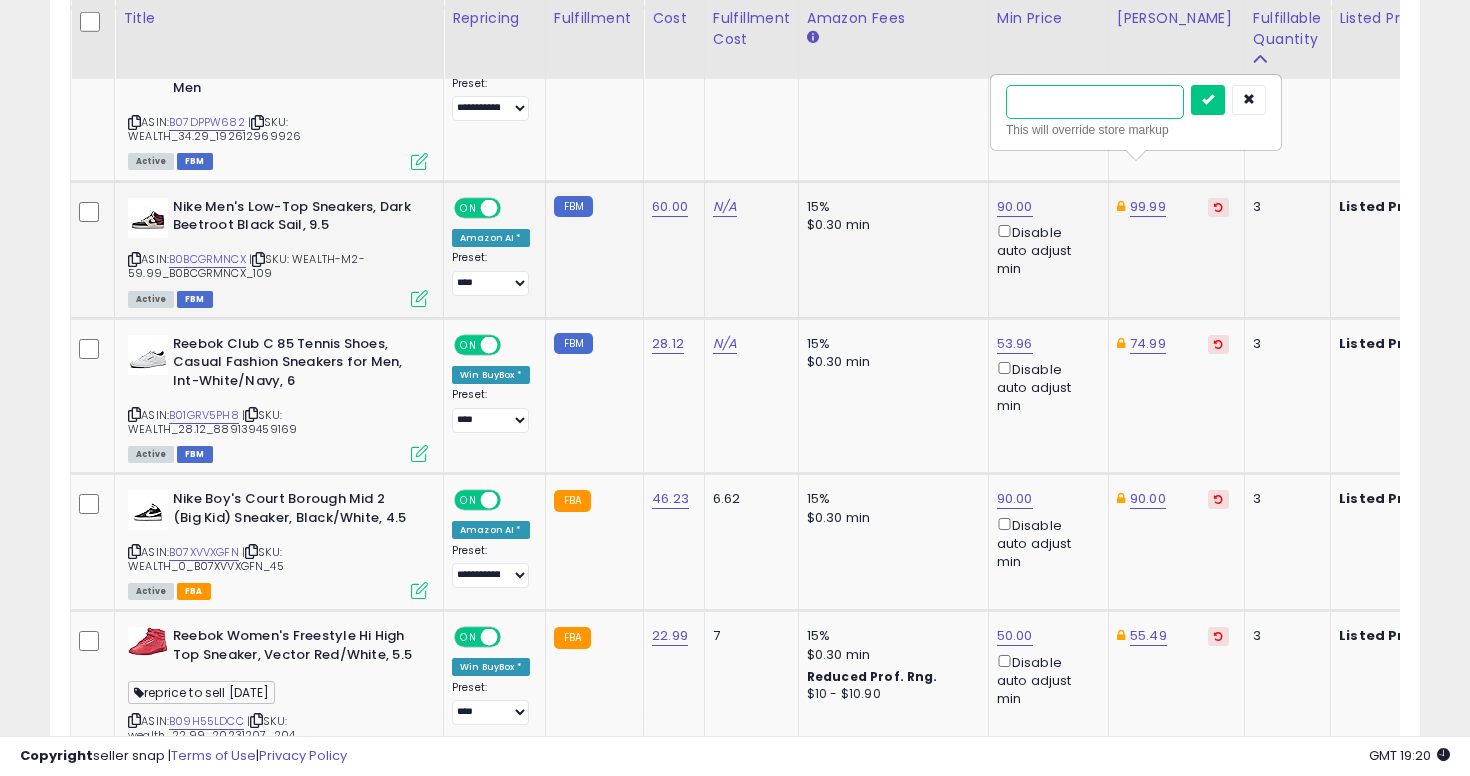 type on "**" 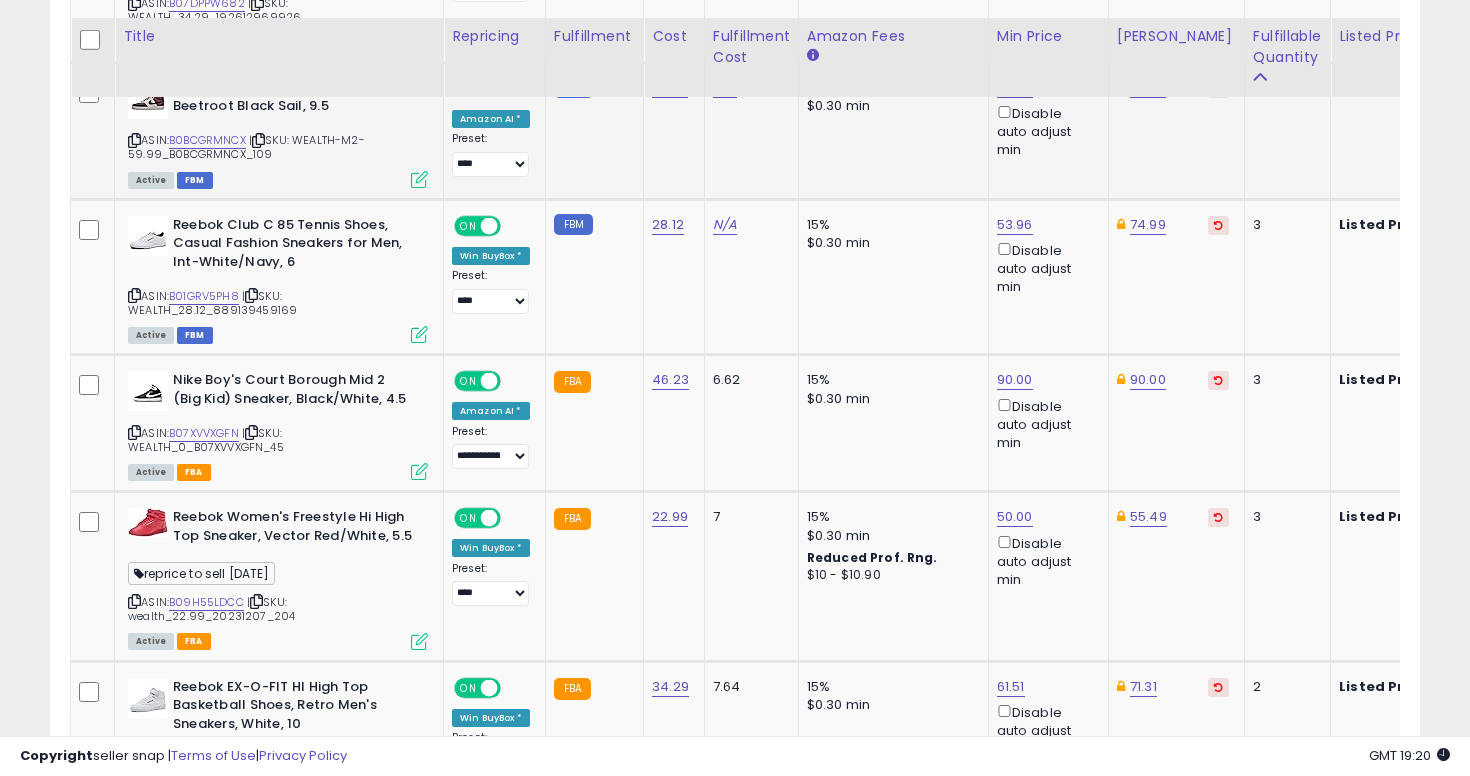 scroll, scrollTop: 3910, scrollLeft: 0, axis: vertical 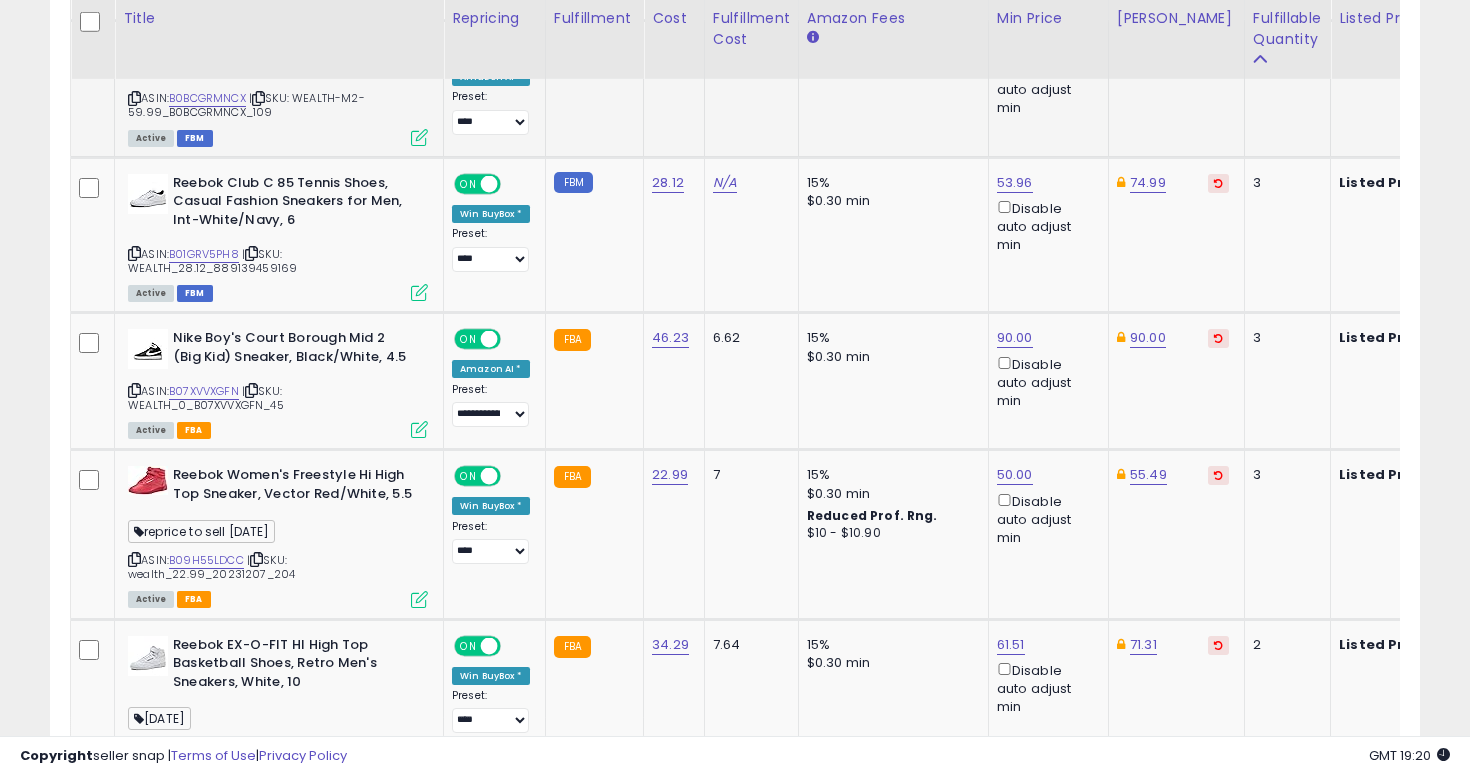 click on "N/A" 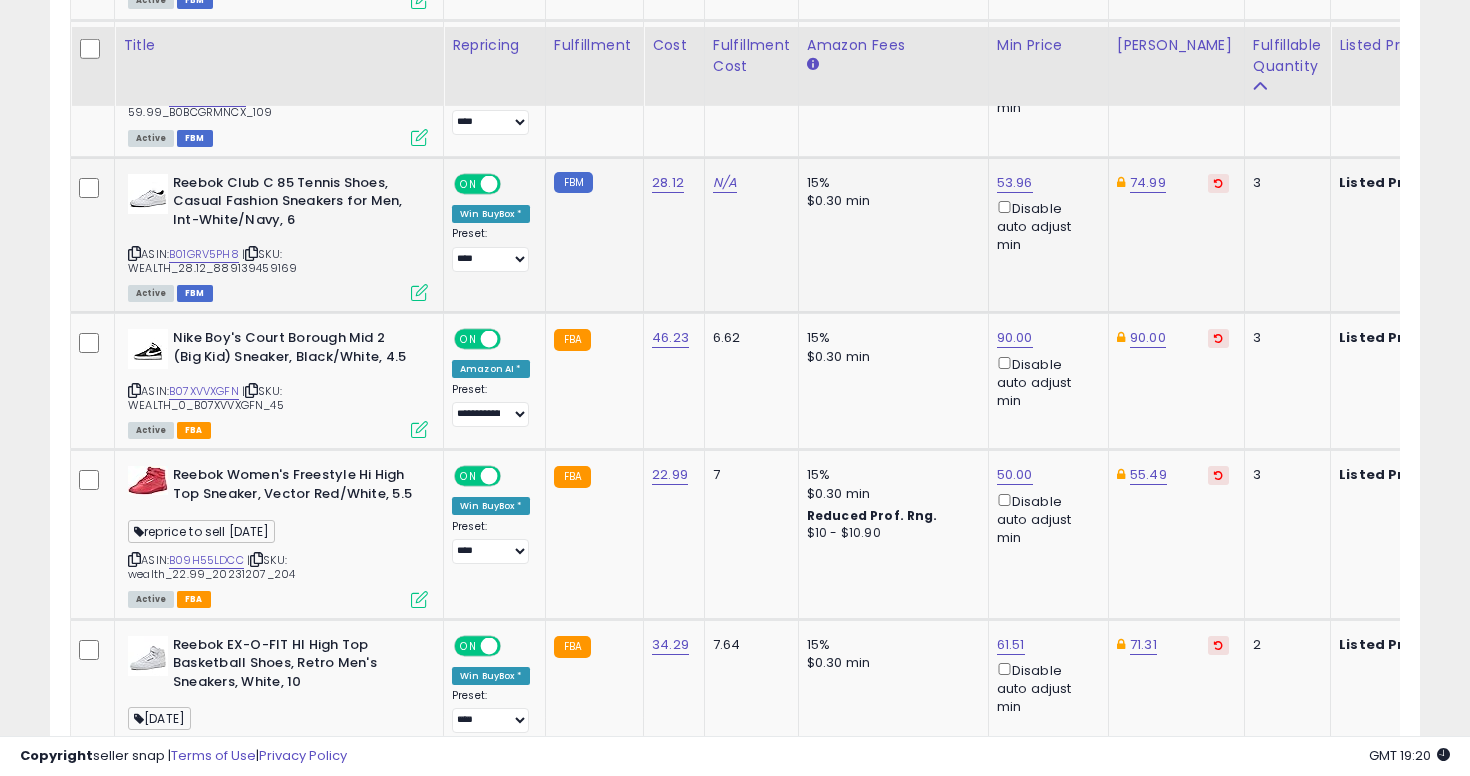 scroll, scrollTop: 3996, scrollLeft: 0, axis: vertical 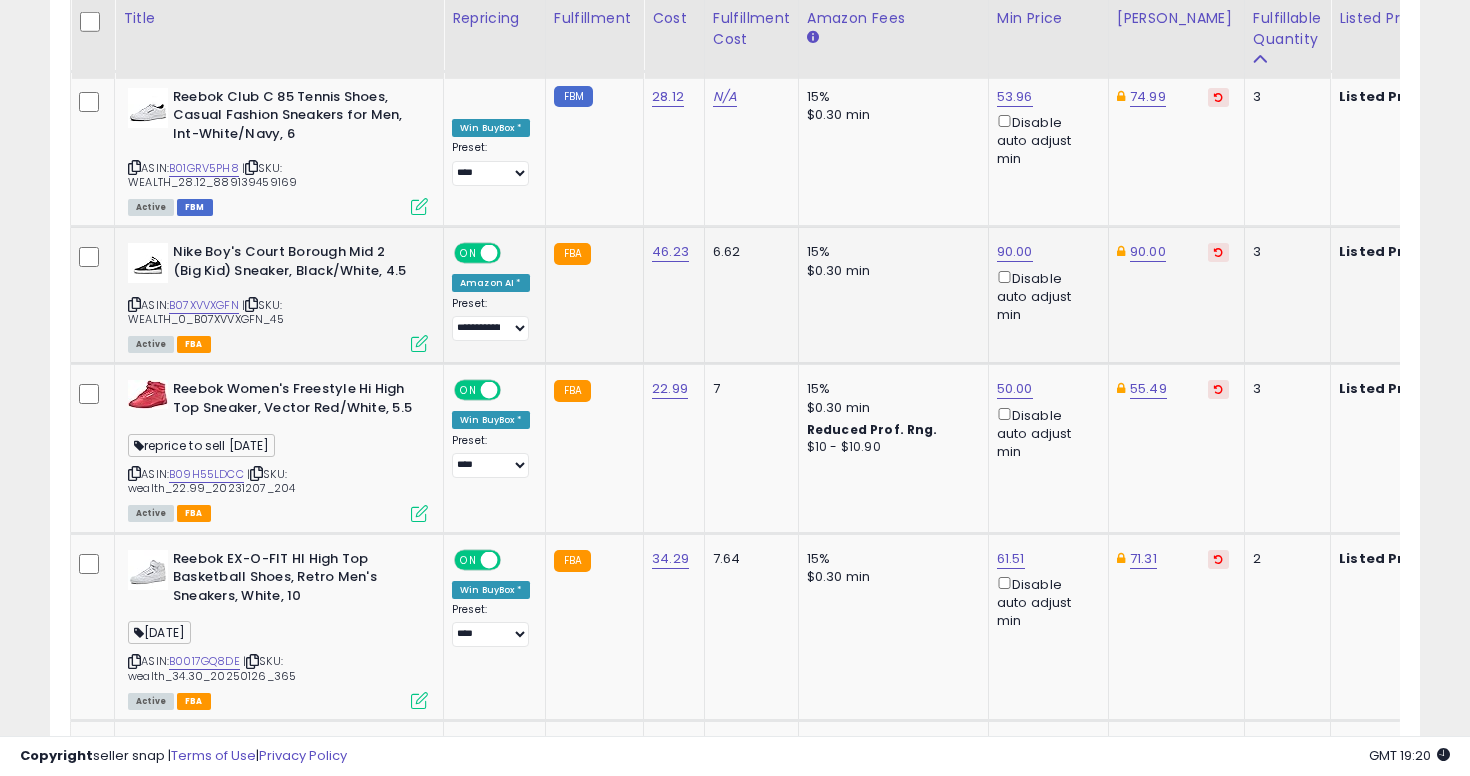 click at bounding box center [134, 304] 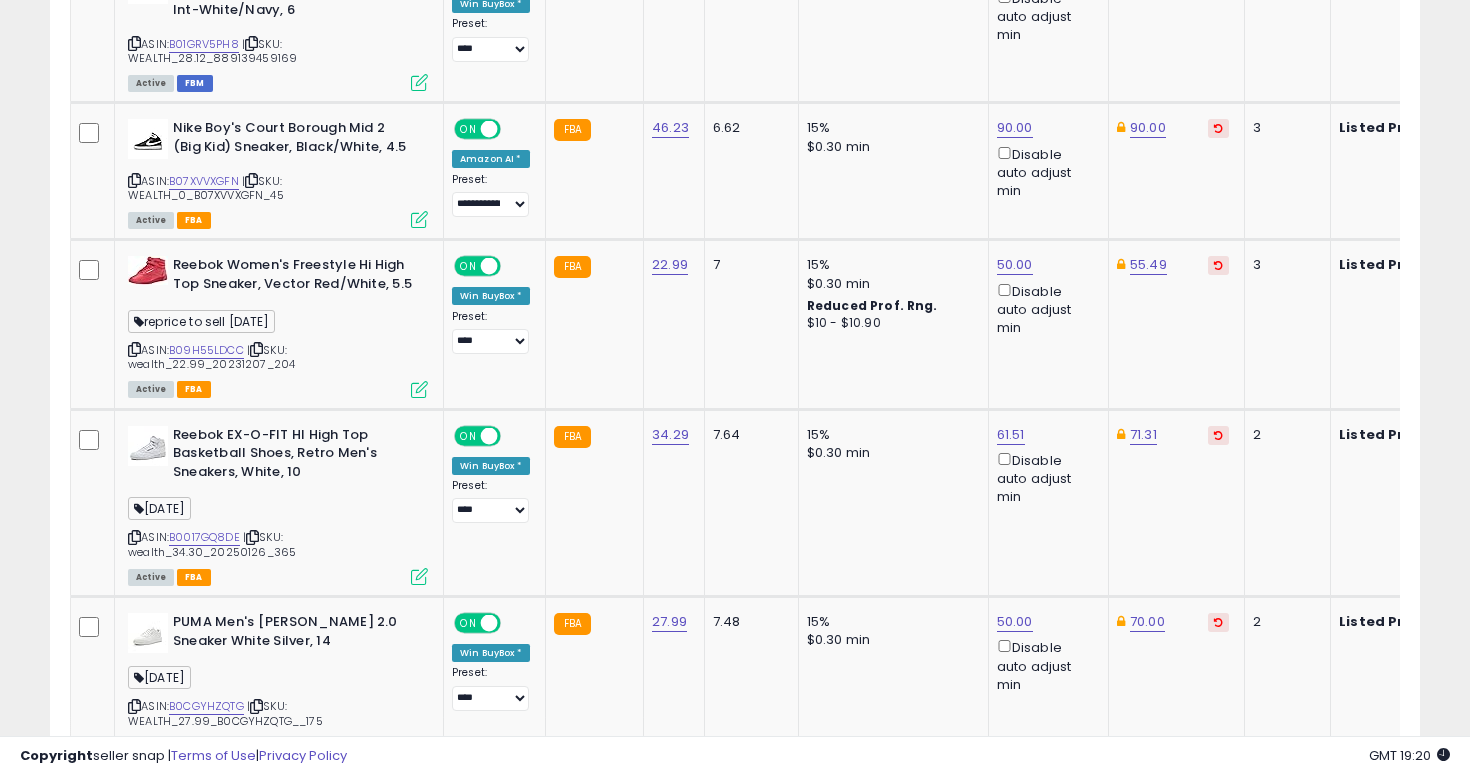 scroll, scrollTop: 4156, scrollLeft: 0, axis: vertical 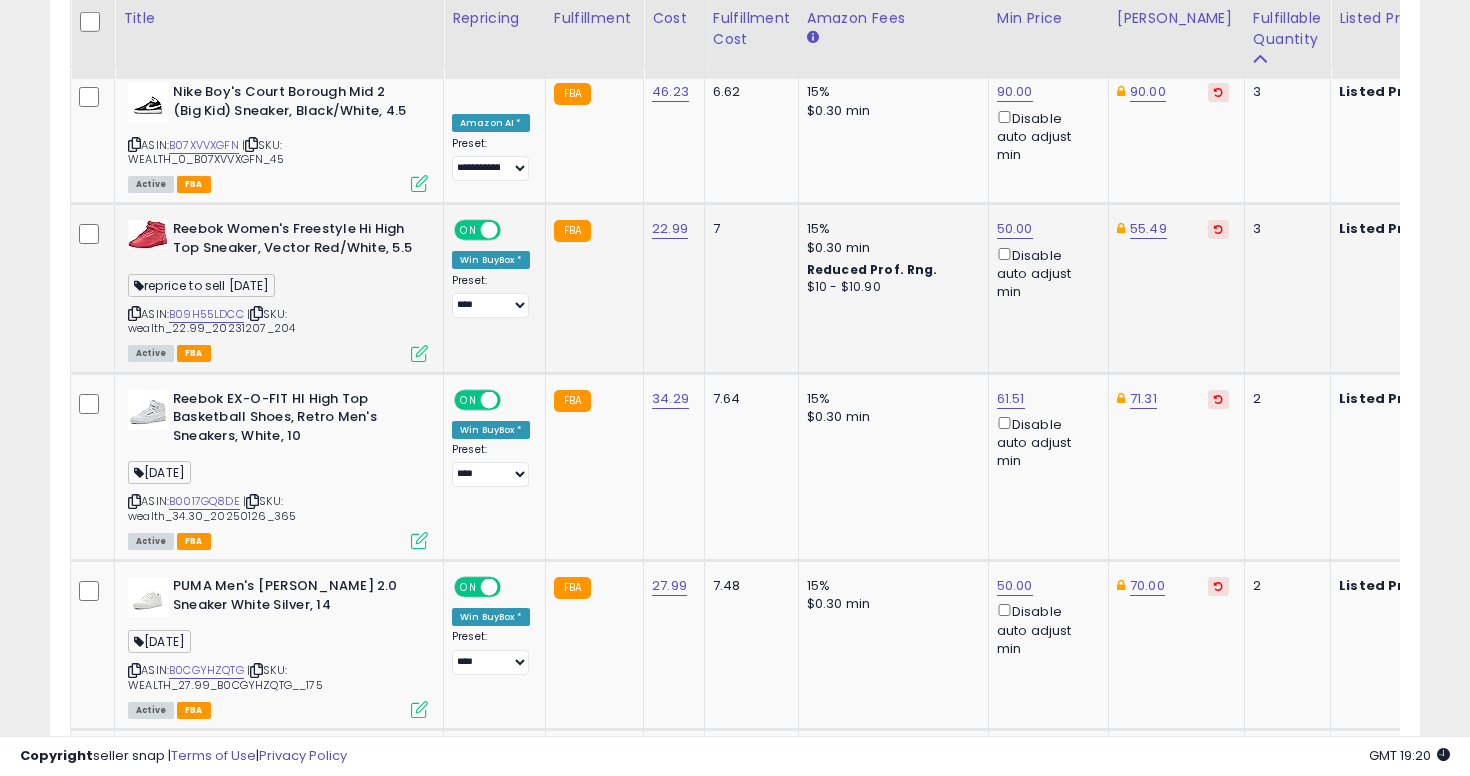 click at bounding box center [134, 313] 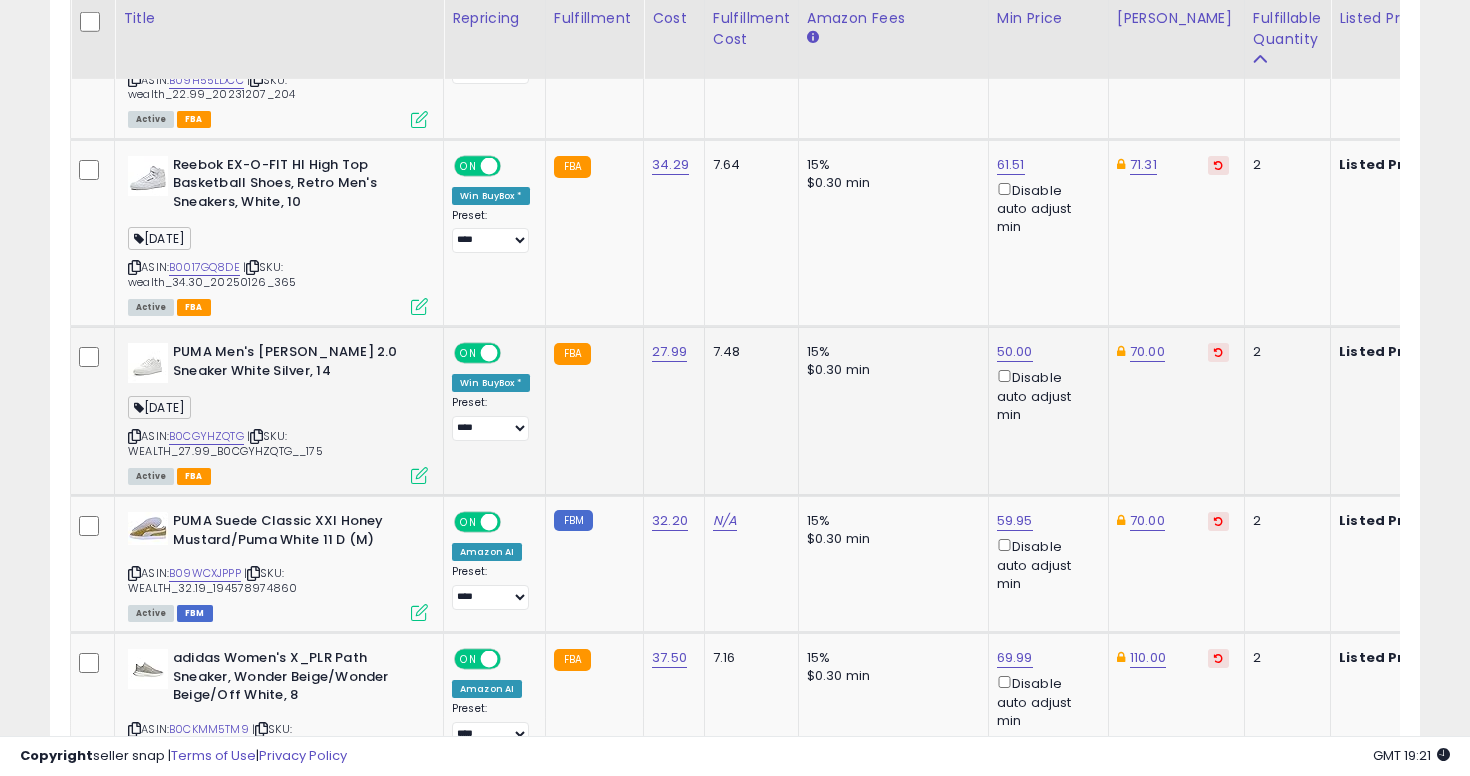 click on "7.48" 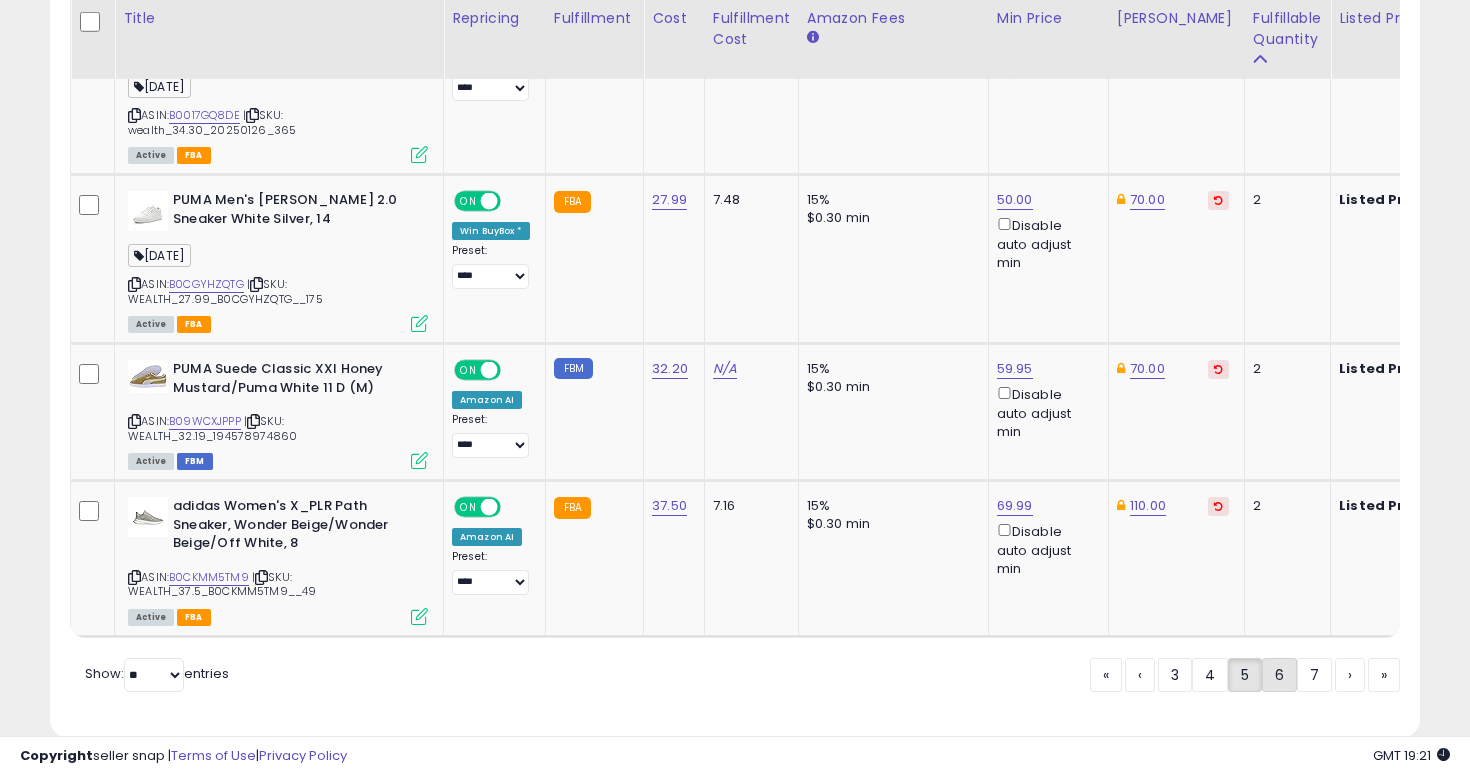 click on "6" 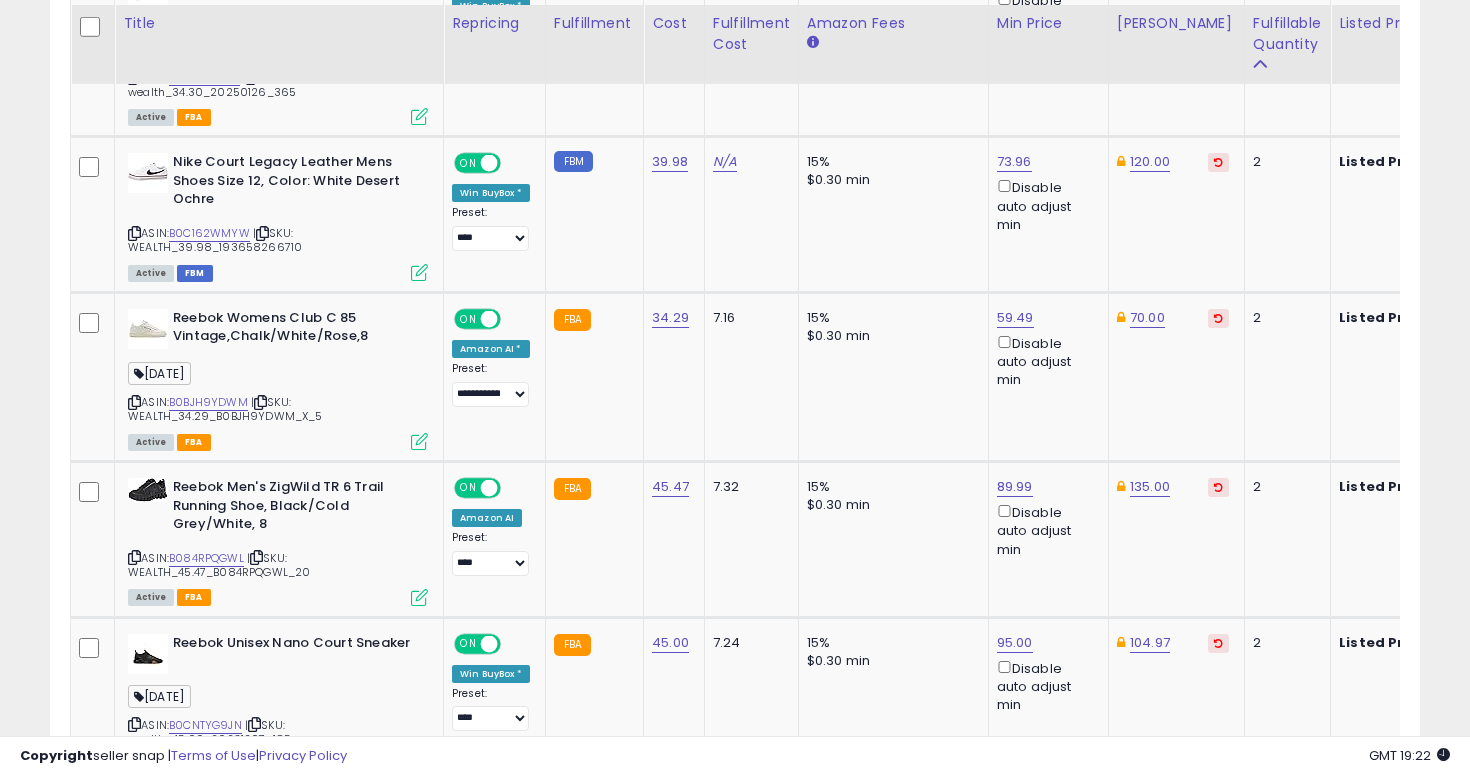 scroll, scrollTop: 1133, scrollLeft: 0, axis: vertical 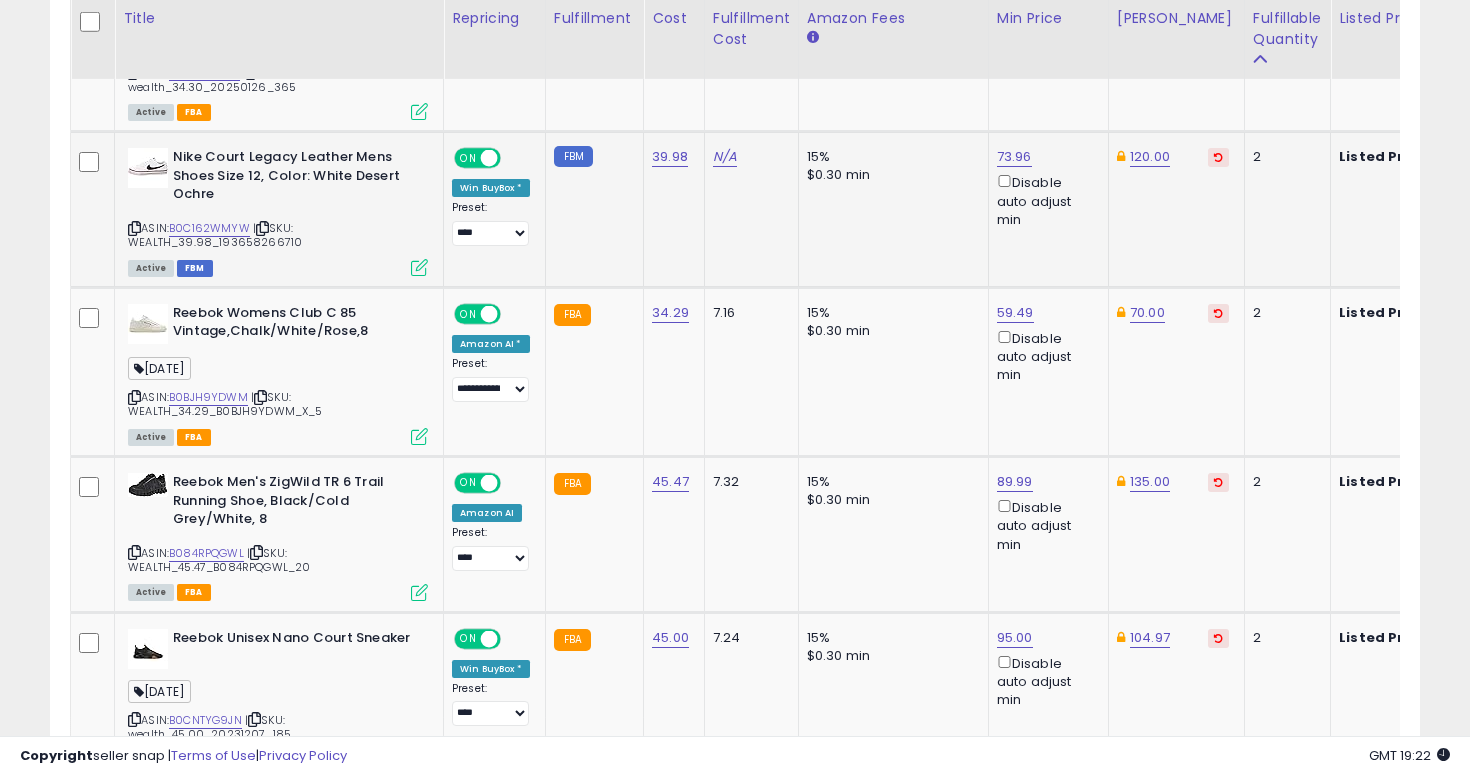 click on "Nike Court Legacy Leather Mens Shoes Size 12, Color: White Desert Ochre" at bounding box center (294, 178) 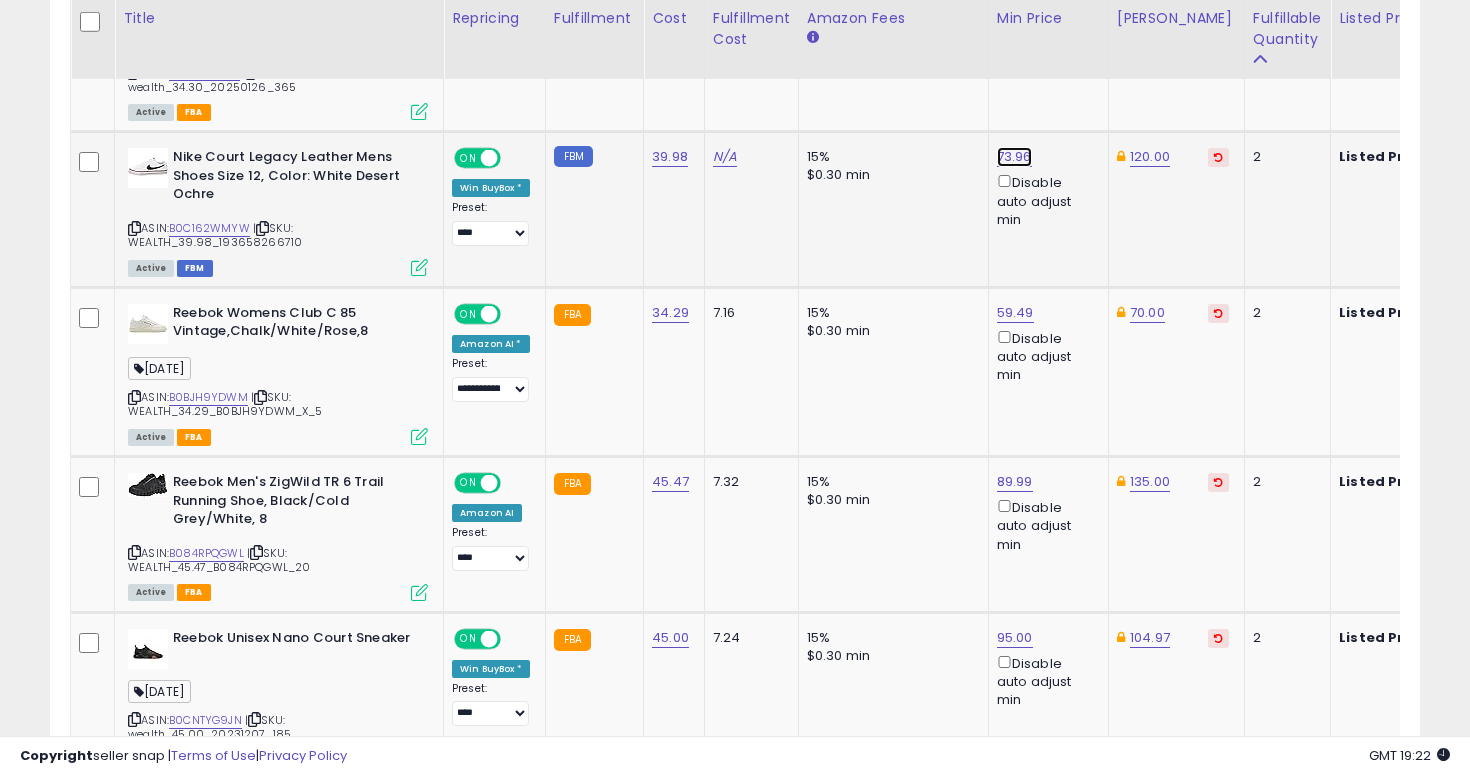 click on "73.96" at bounding box center (1011, -30) 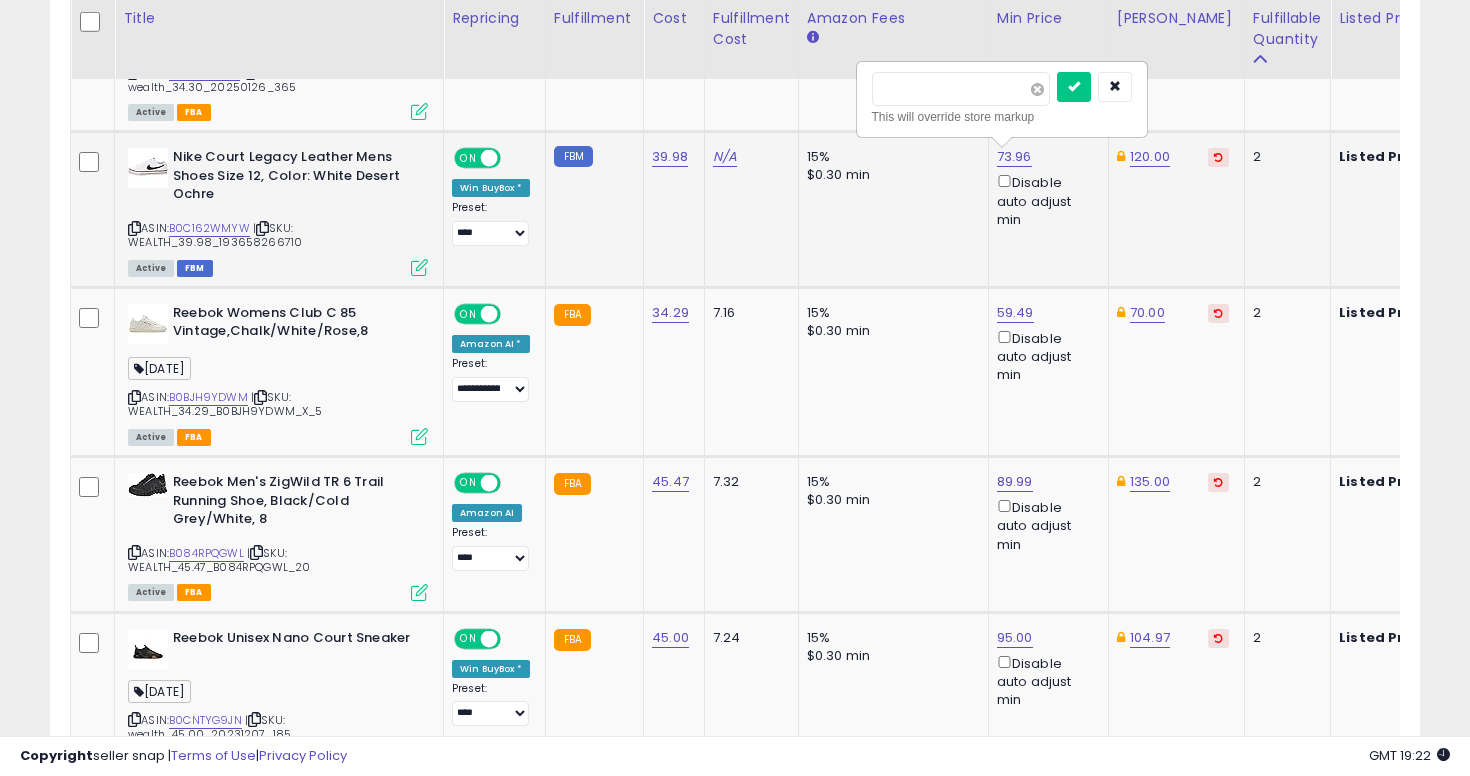 click at bounding box center (1037, 89) 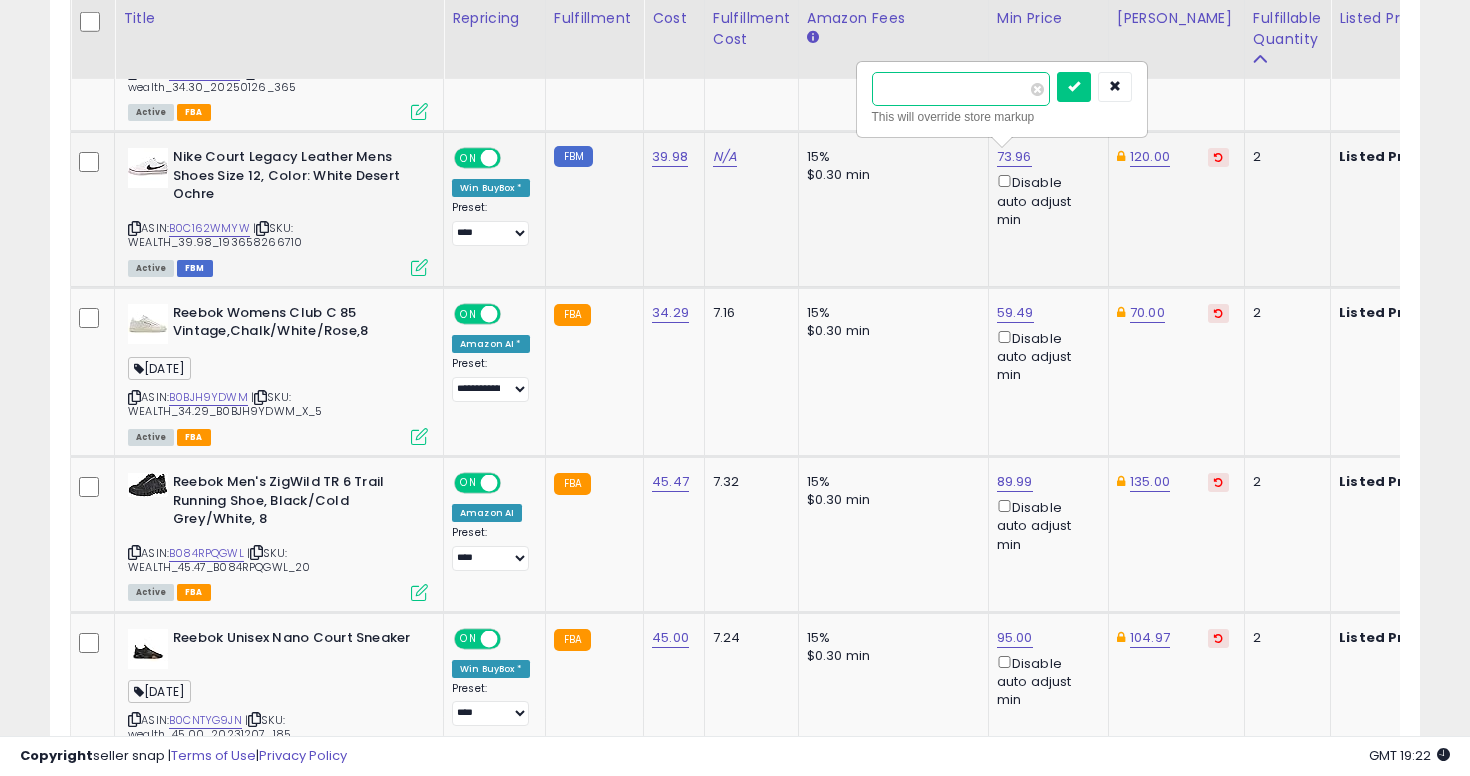 type on "**" 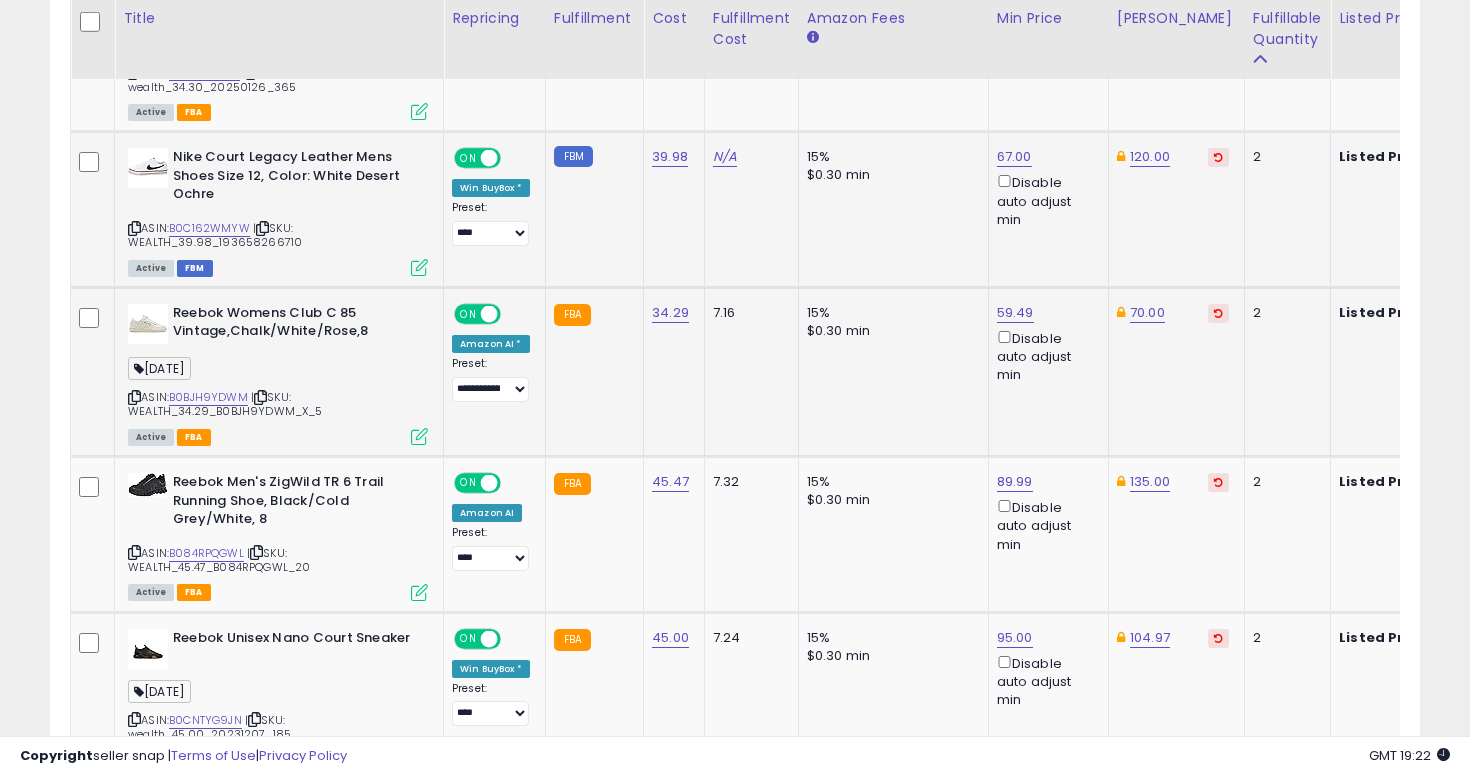 click on "7.16" 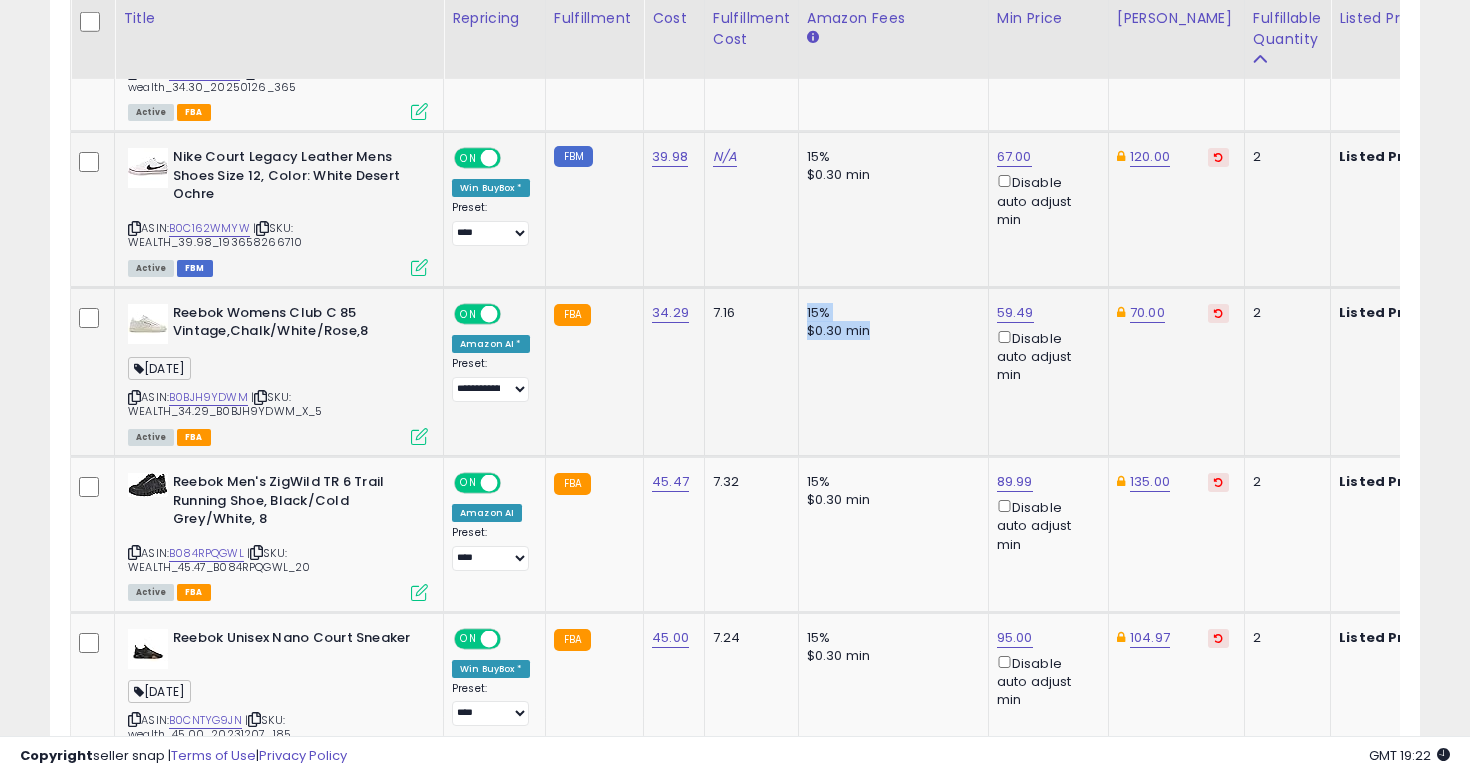 drag, startPoint x: 777, startPoint y: 315, endPoint x: 864, endPoint y: 334, distance: 89.050545 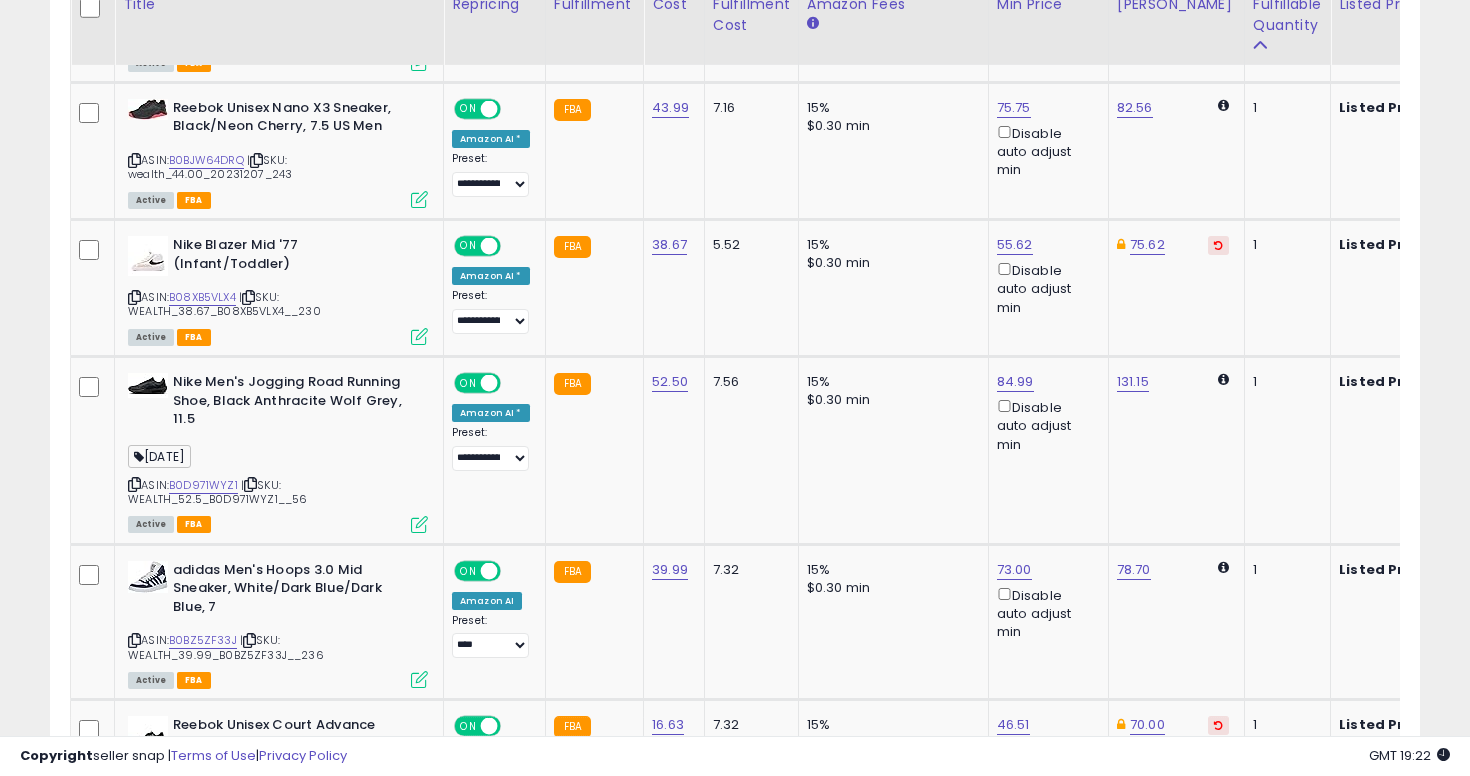 scroll, scrollTop: 2690, scrollLeft: 0, axis: vertical 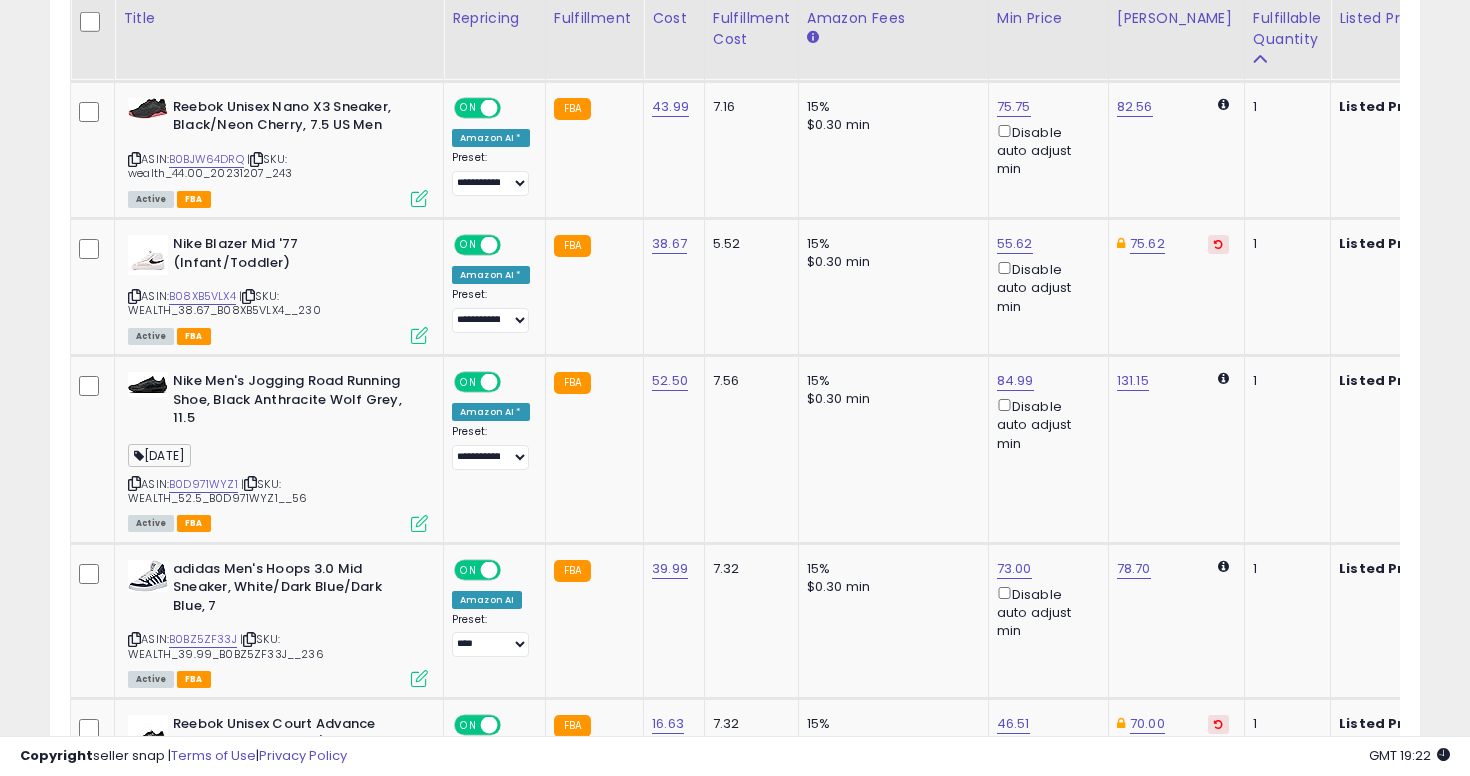 click on "Nike Blazer Mid '77 (Infant/Toddler)" at bounding box center (294, 256) 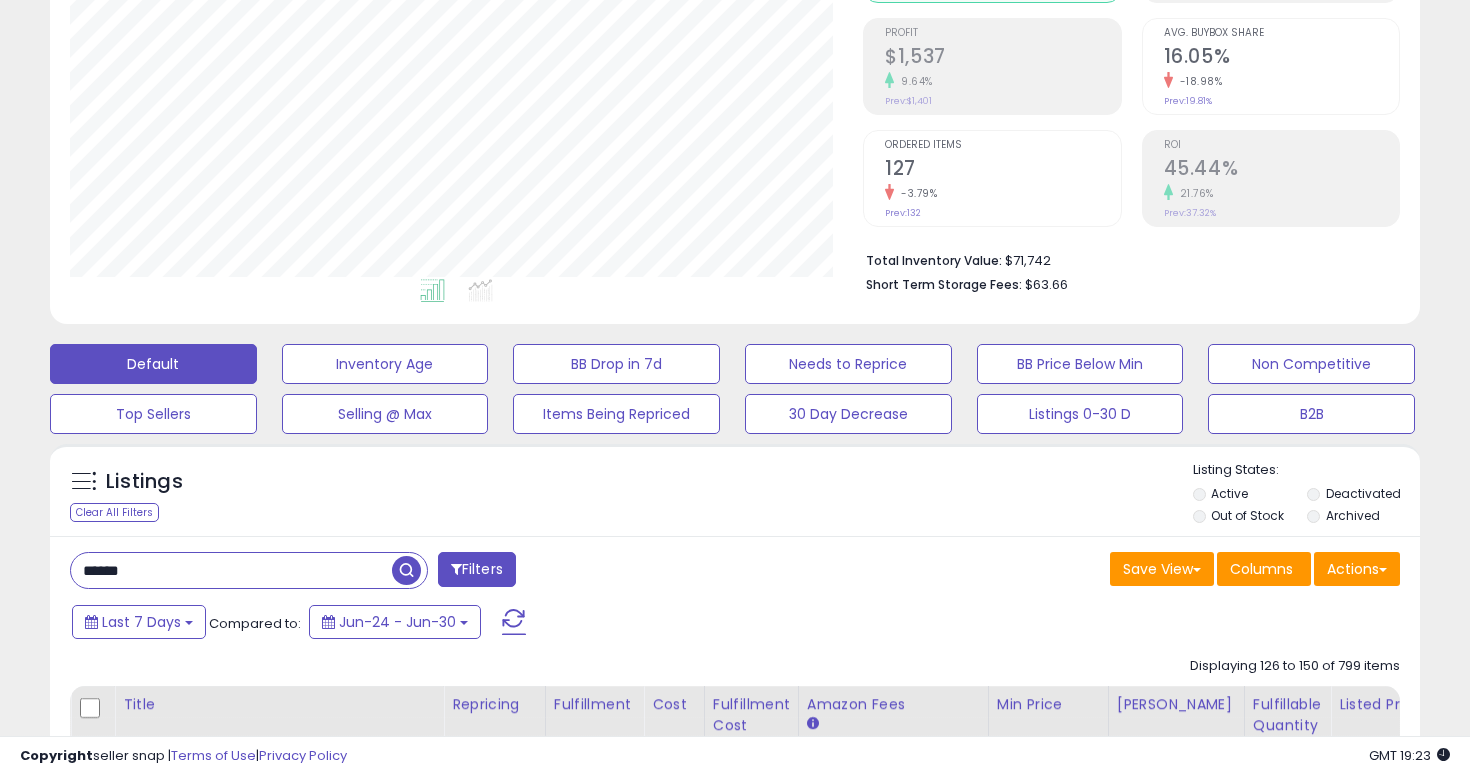 scroll, scrollTop: 344, scrollLeft: 0, axis: vertical 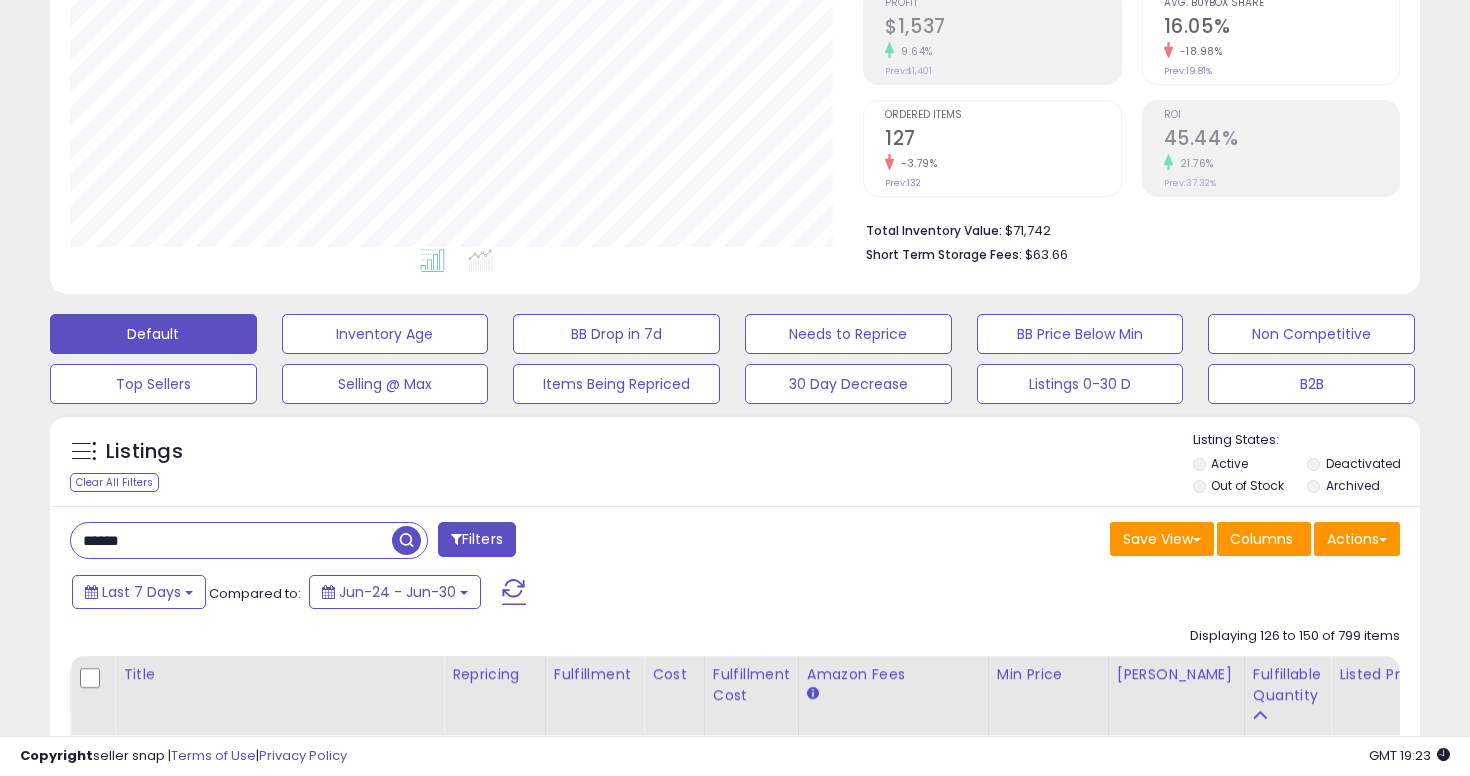 click on "******" at bounding box center [231, 540] 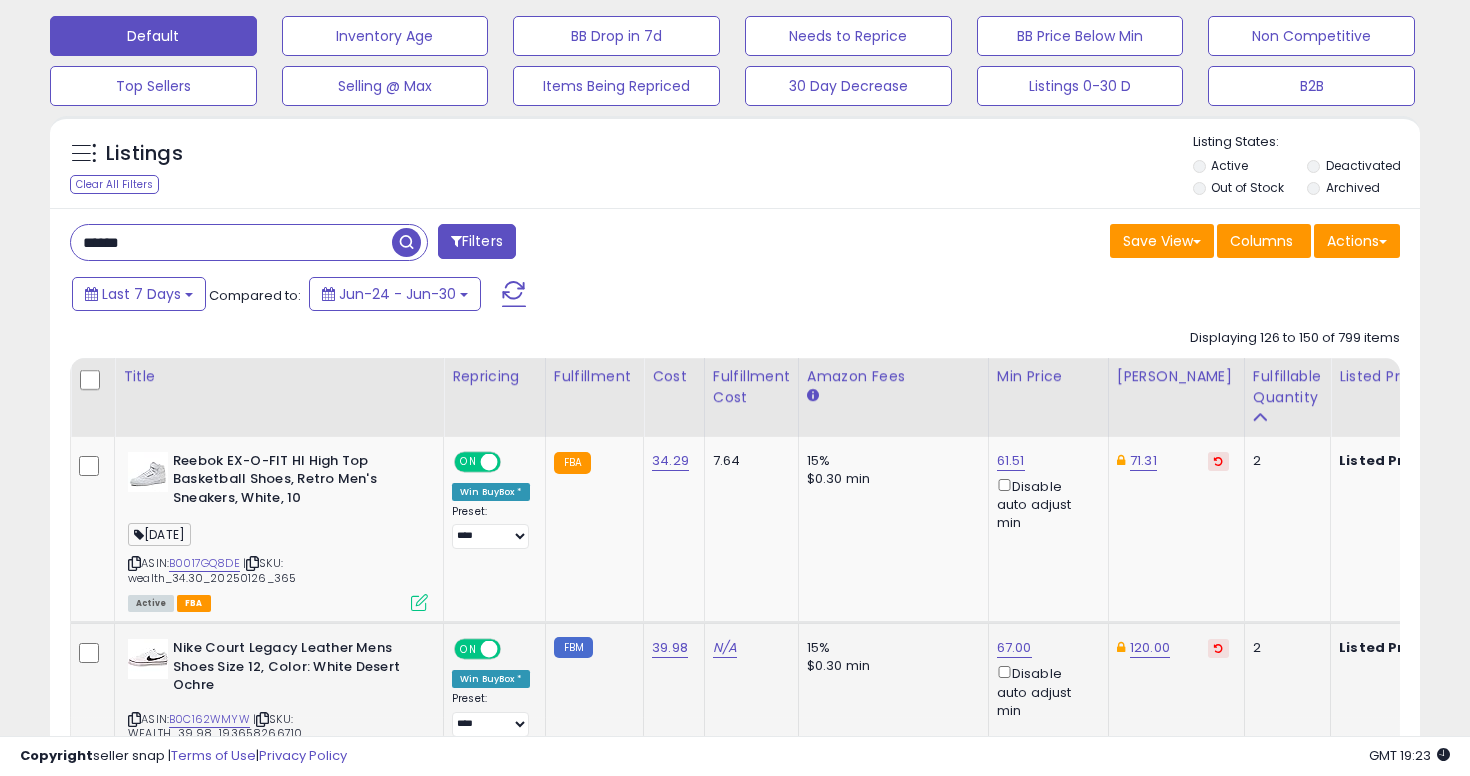 scroll, scrollTop: 434, scrollLeft: 0, axis: vertical 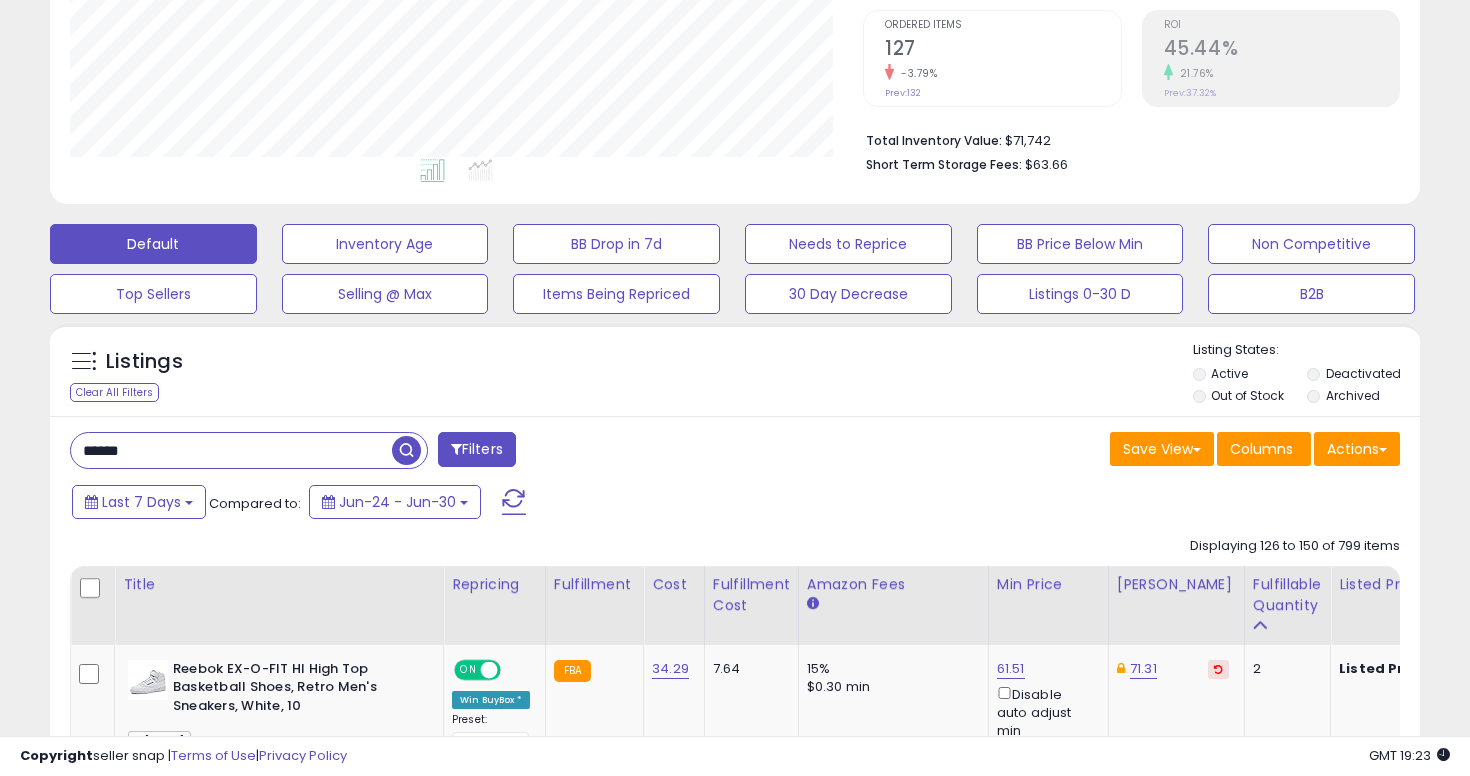 click on "******" at bounding box center (231, 450) 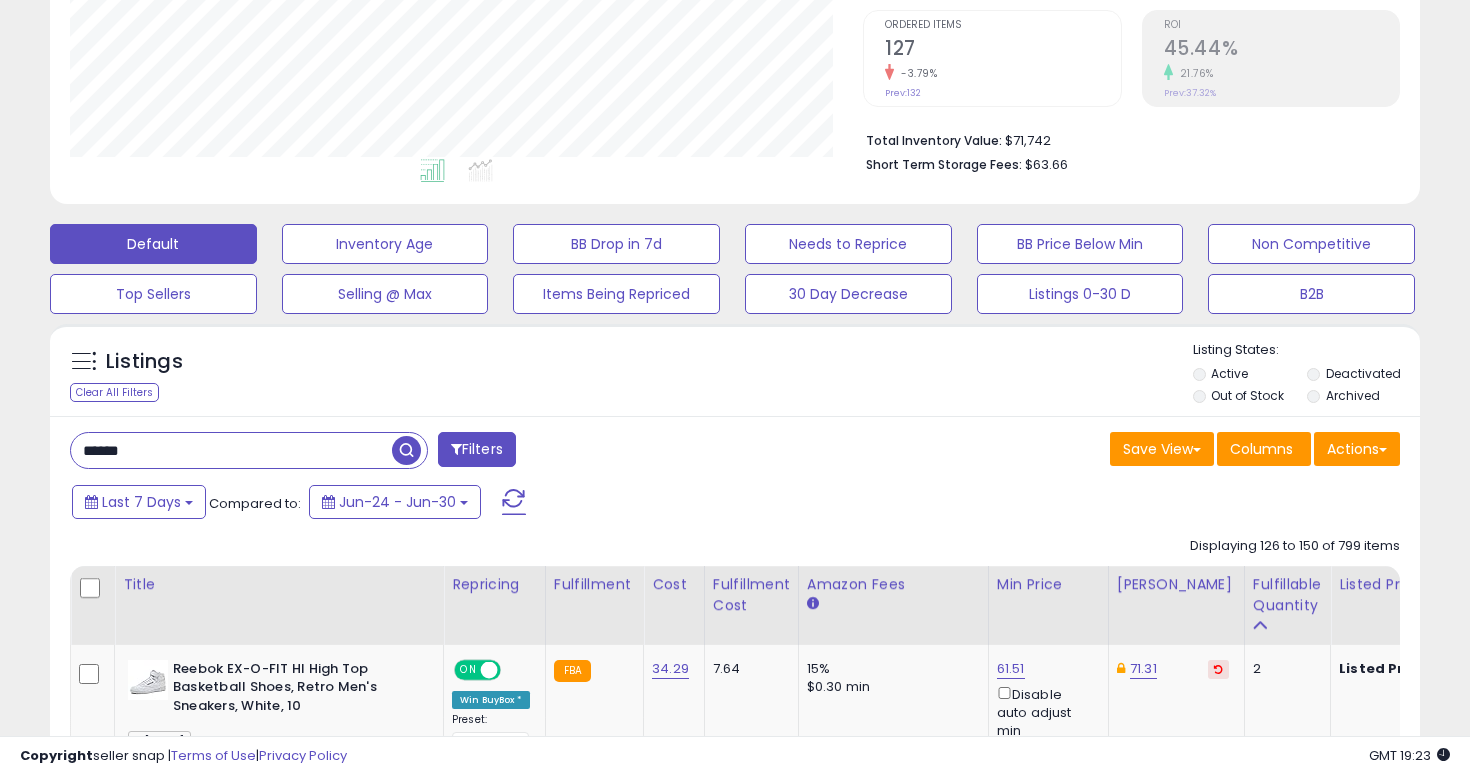 click on "******" at bounding box center [231, 450] 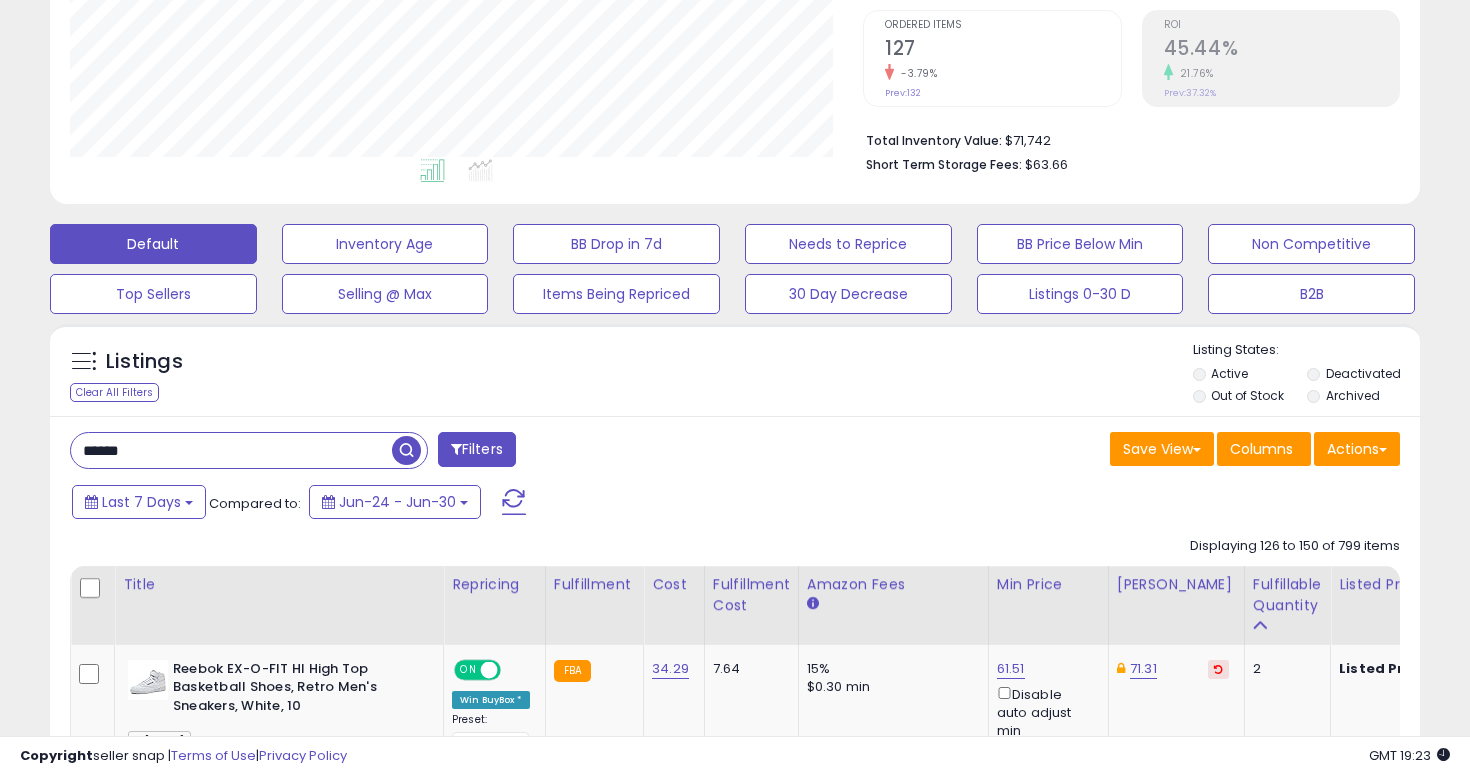 click on "Listings
Clear All Filters
Listing States:" at bounding box center (735, 375) 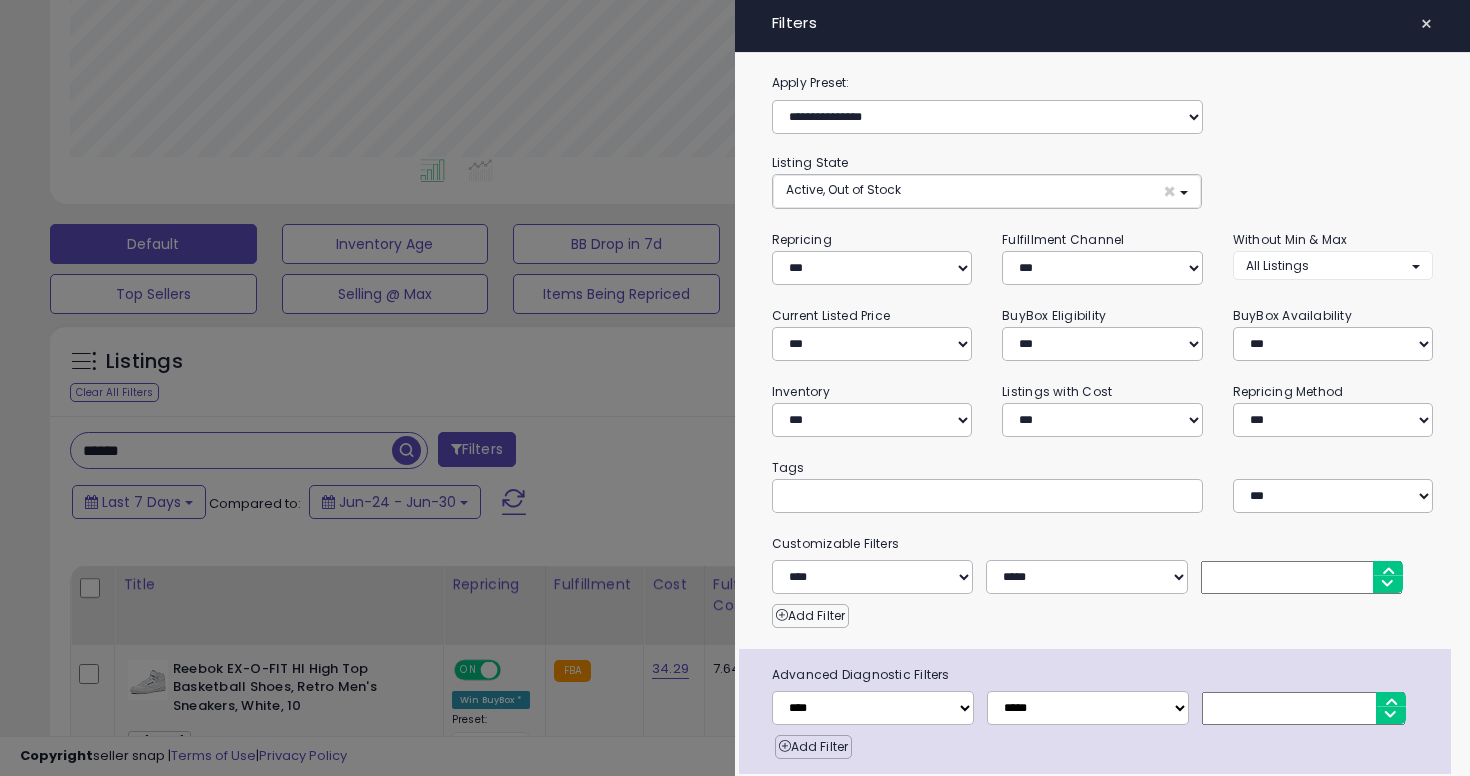 click at bounding box center (987, 496) 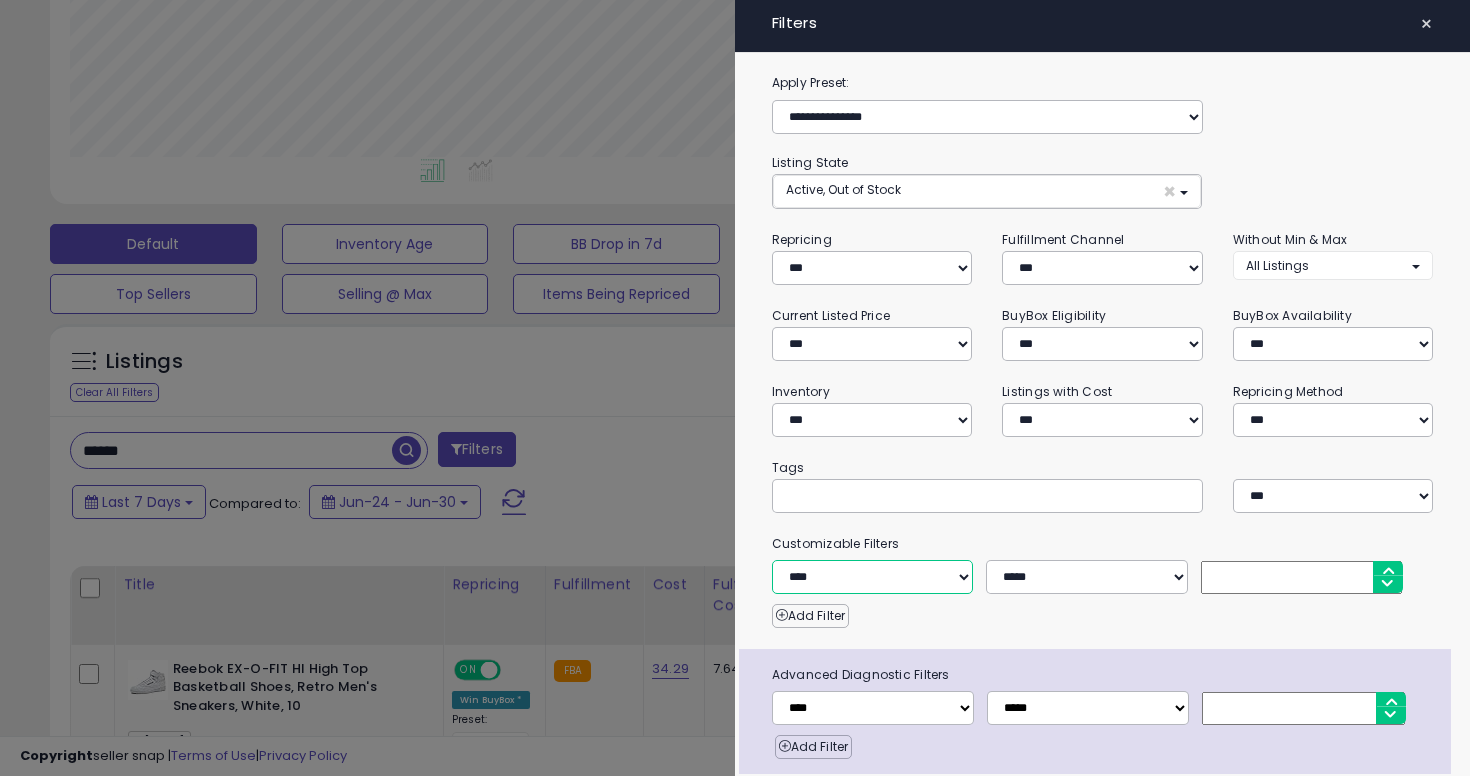 click on "**********" at bounding box center (872, 577) 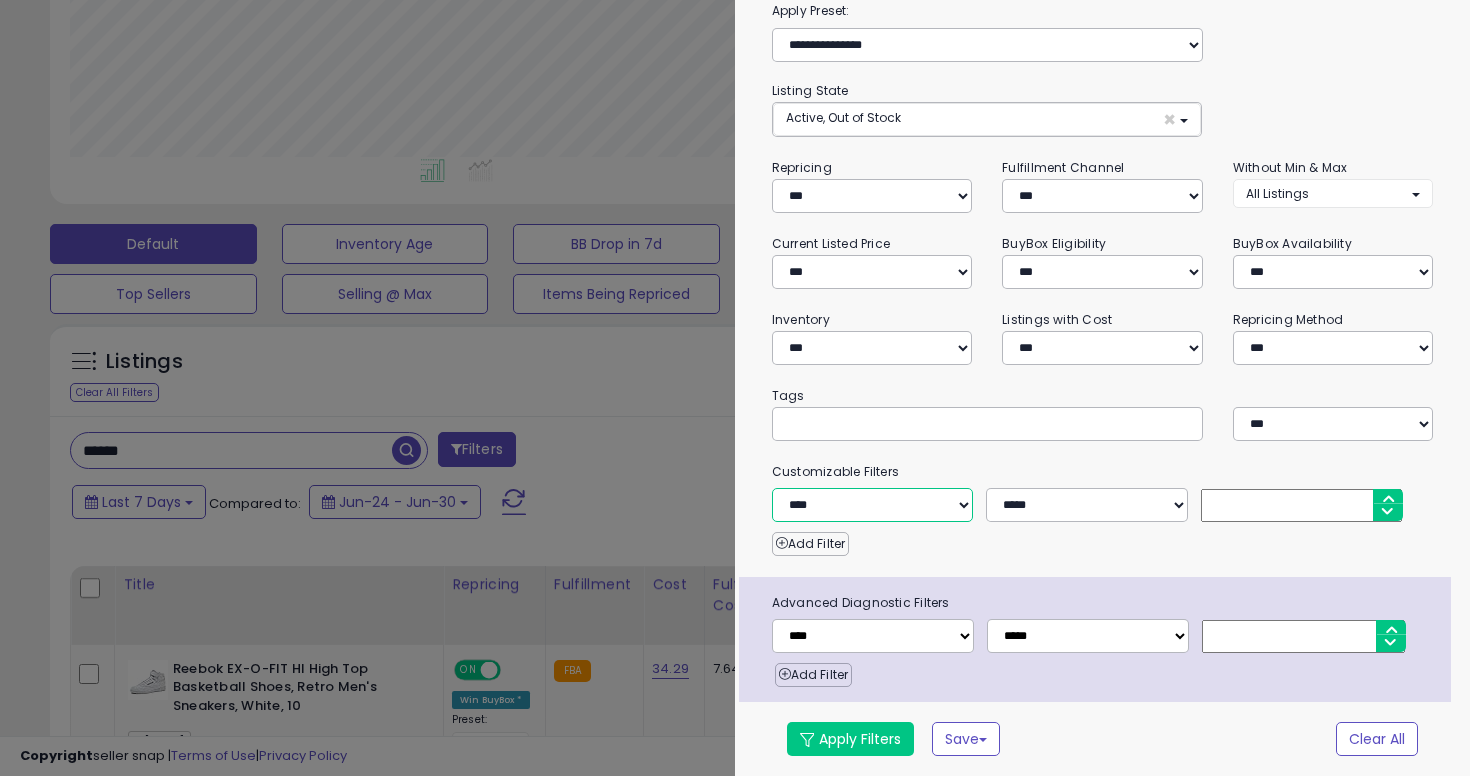 scroll, scrollTop: 14, scrollLeft: 0, axis: vertical 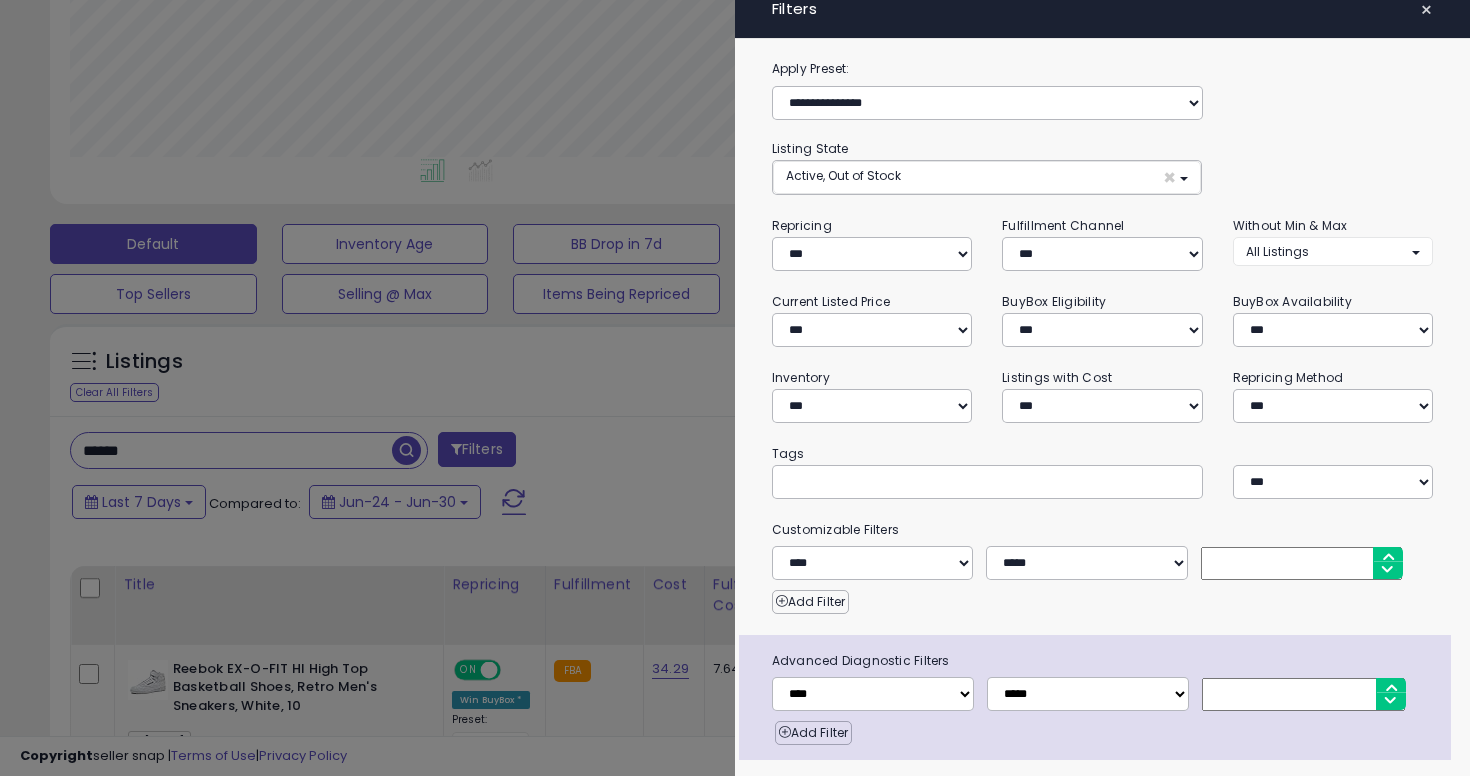 click at bounding box center (735, 388) 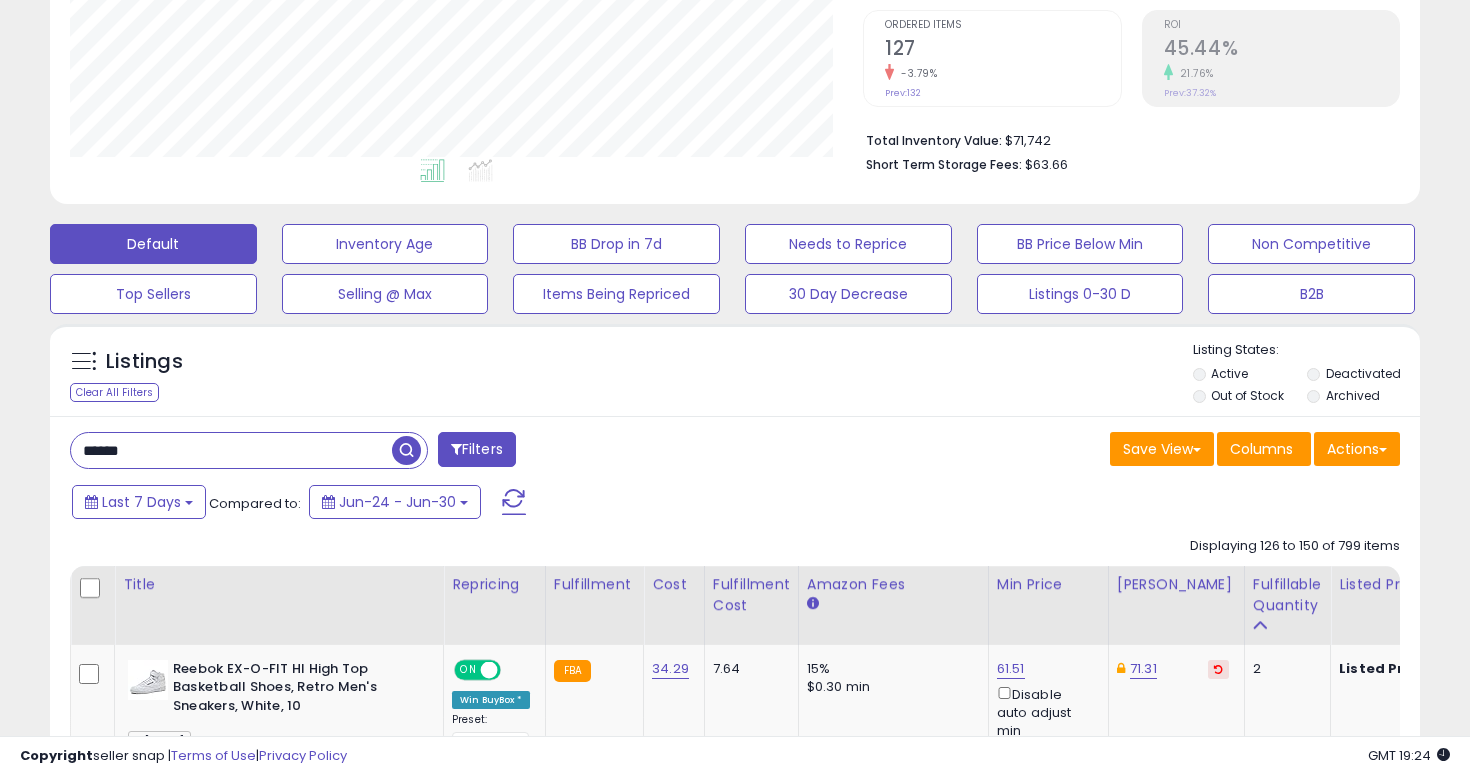 click on "******" at bounding box center [231, 450] 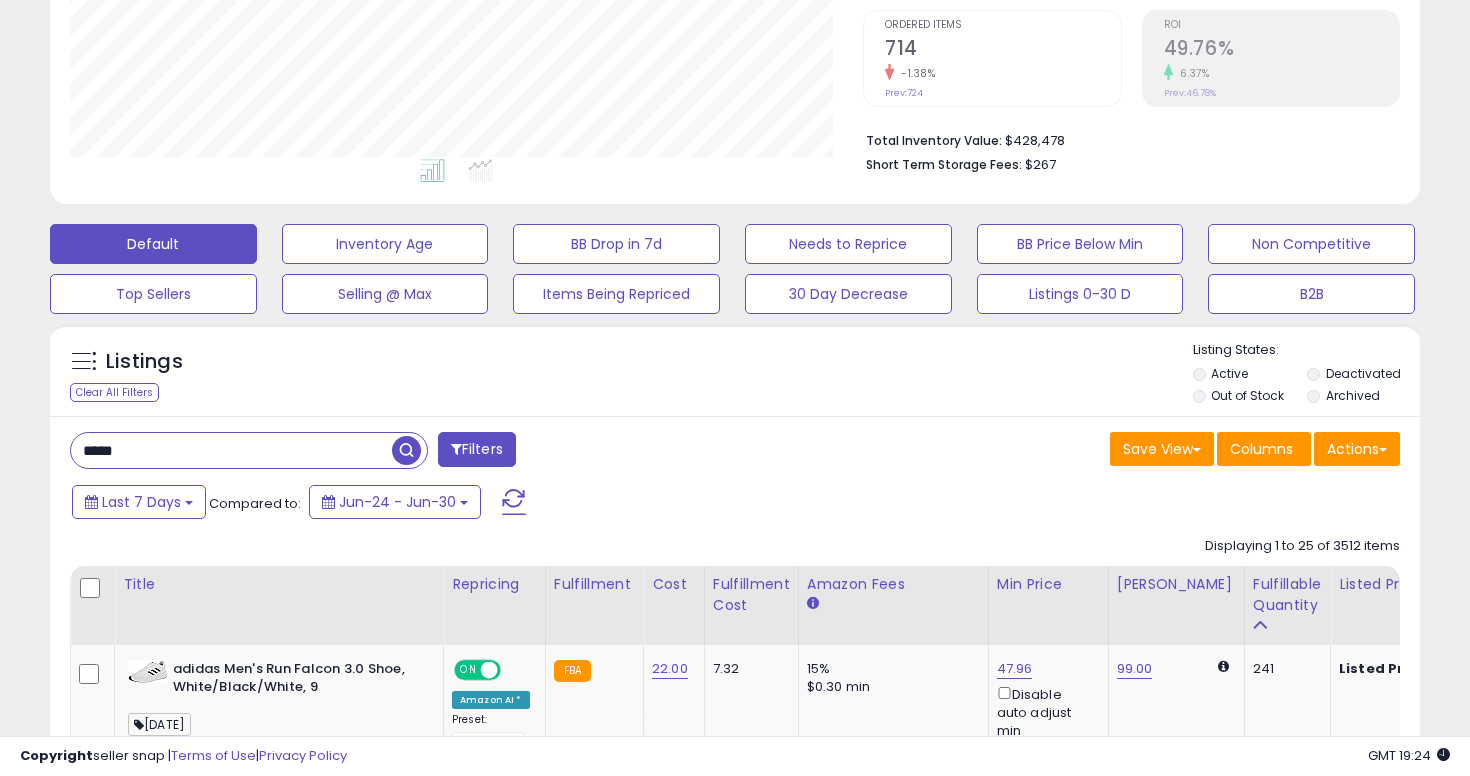 scroll, scrollTop: 999590, scrollLeft: 999206, axis: both 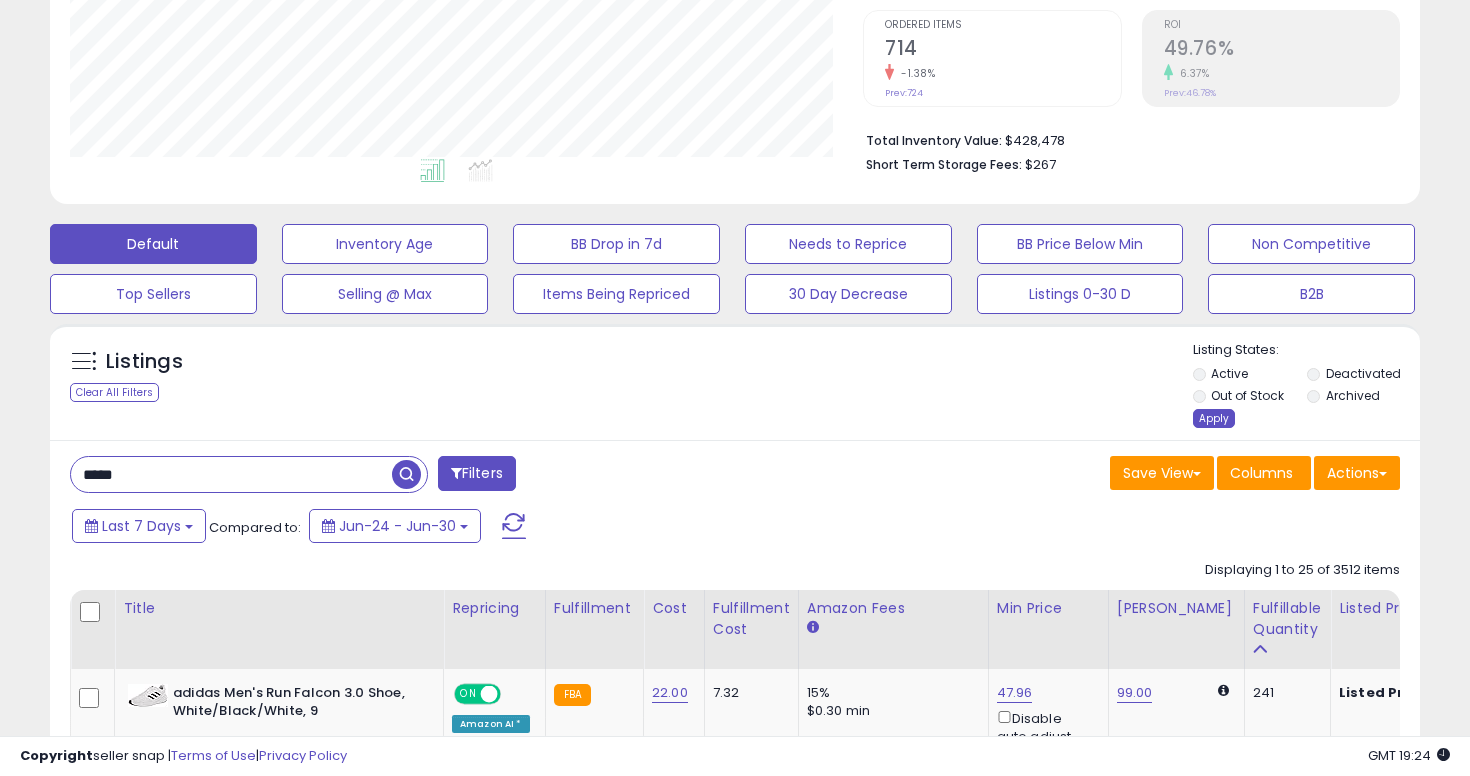 click on "Apply" at bounding box center (1214, 418) 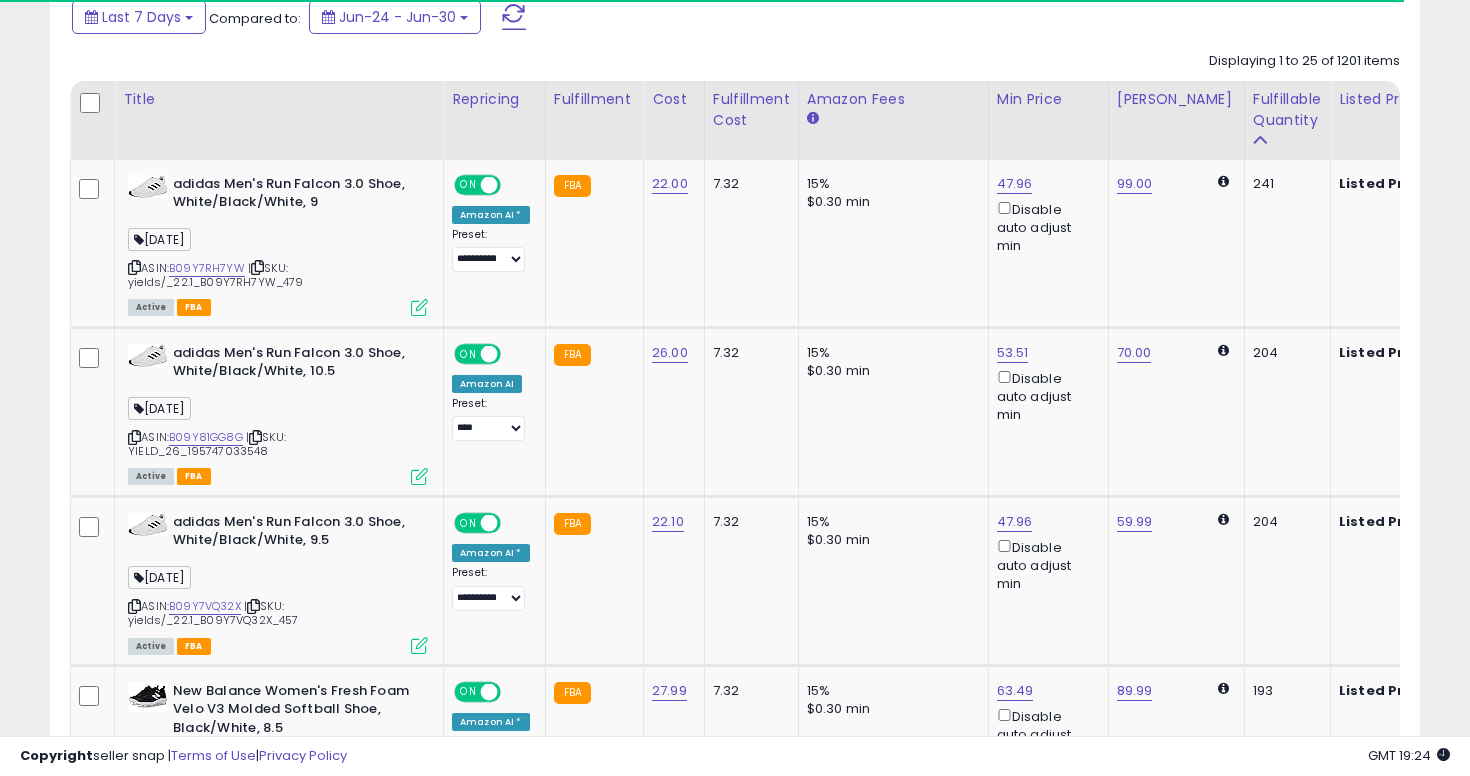 scroll, scrollTop: 920, scrollLeft: 0, axis: vertical 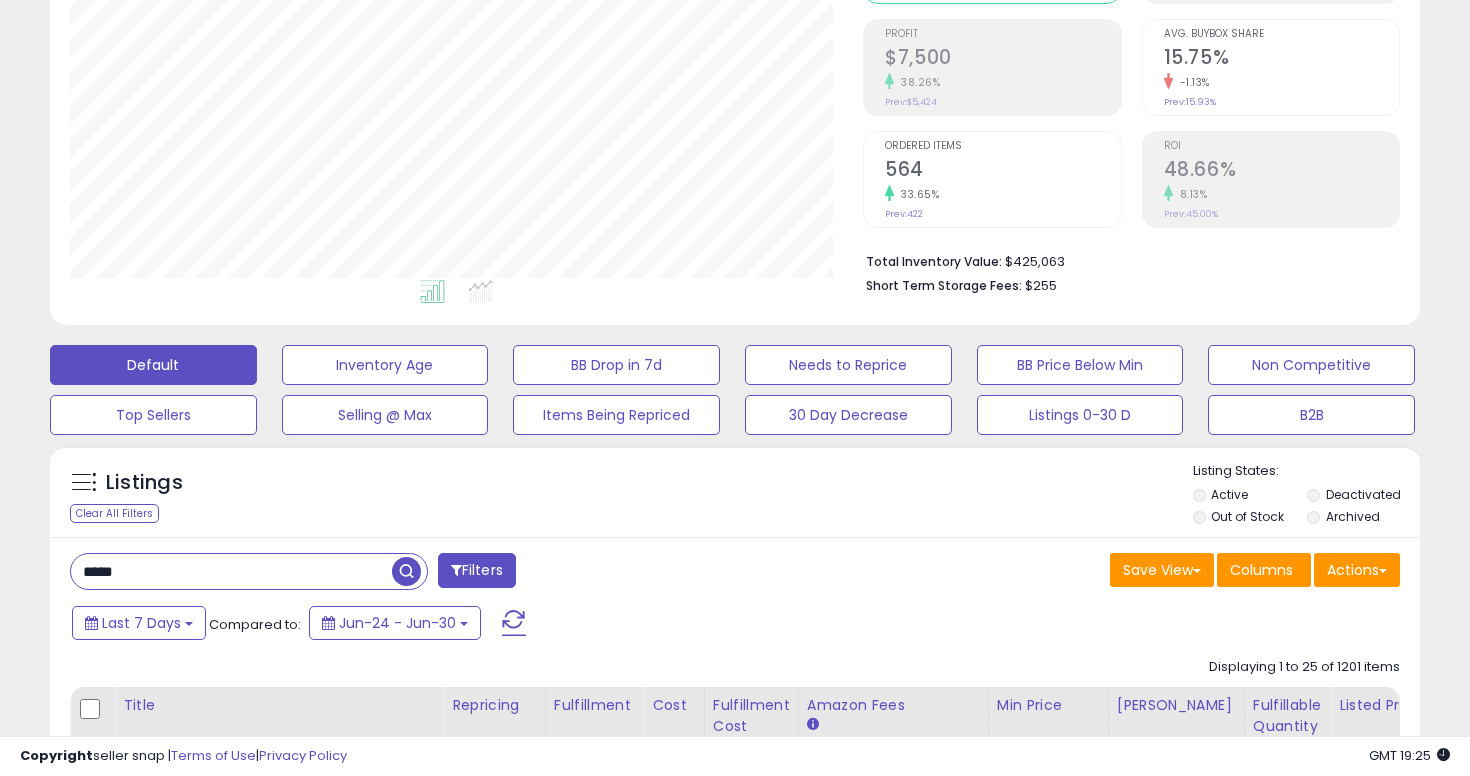 click on "*****
Filters
Save View
Save As New View
Update Current View" at bounding box center [735, 2801] 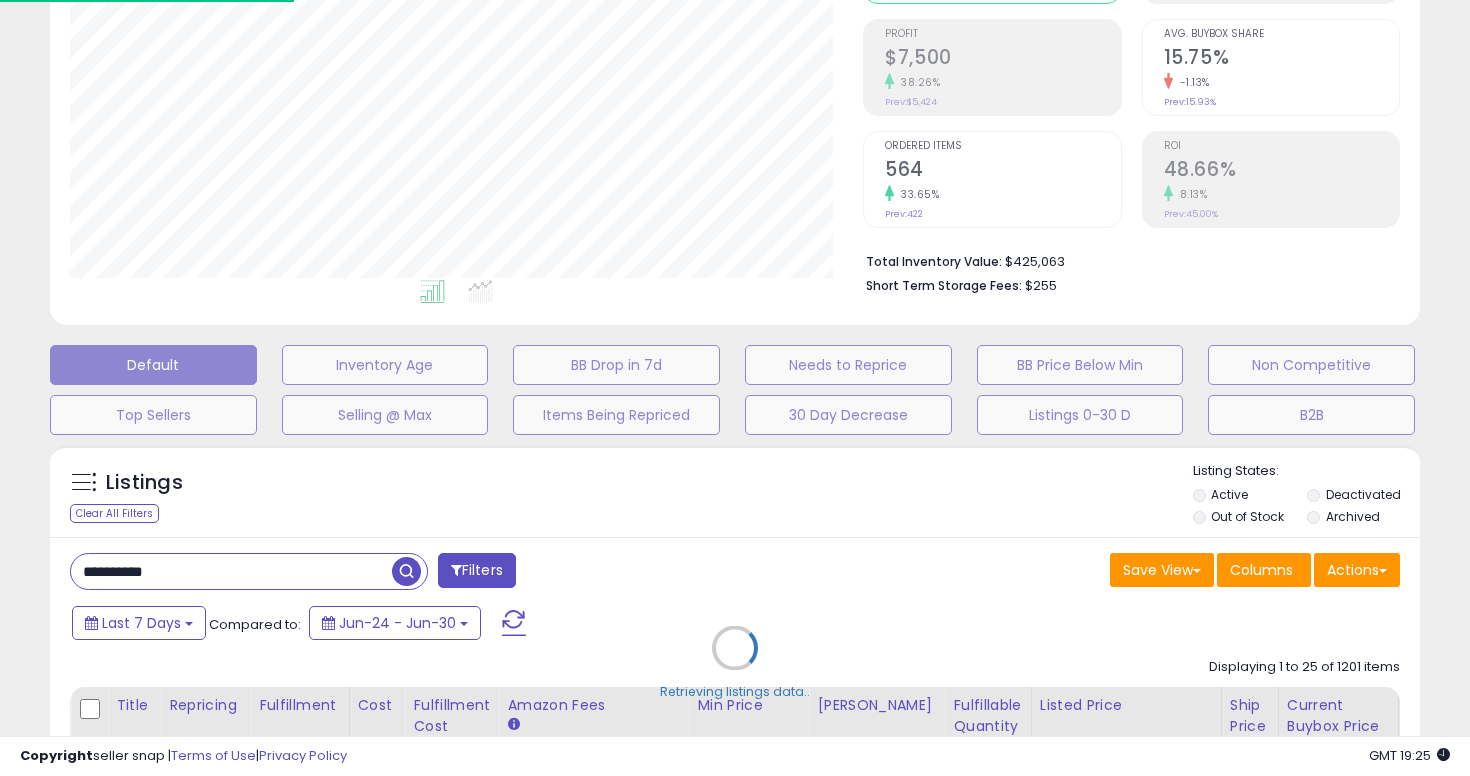 scroll, scrollTop: 458, scrollLeft: 0, axis: vertical 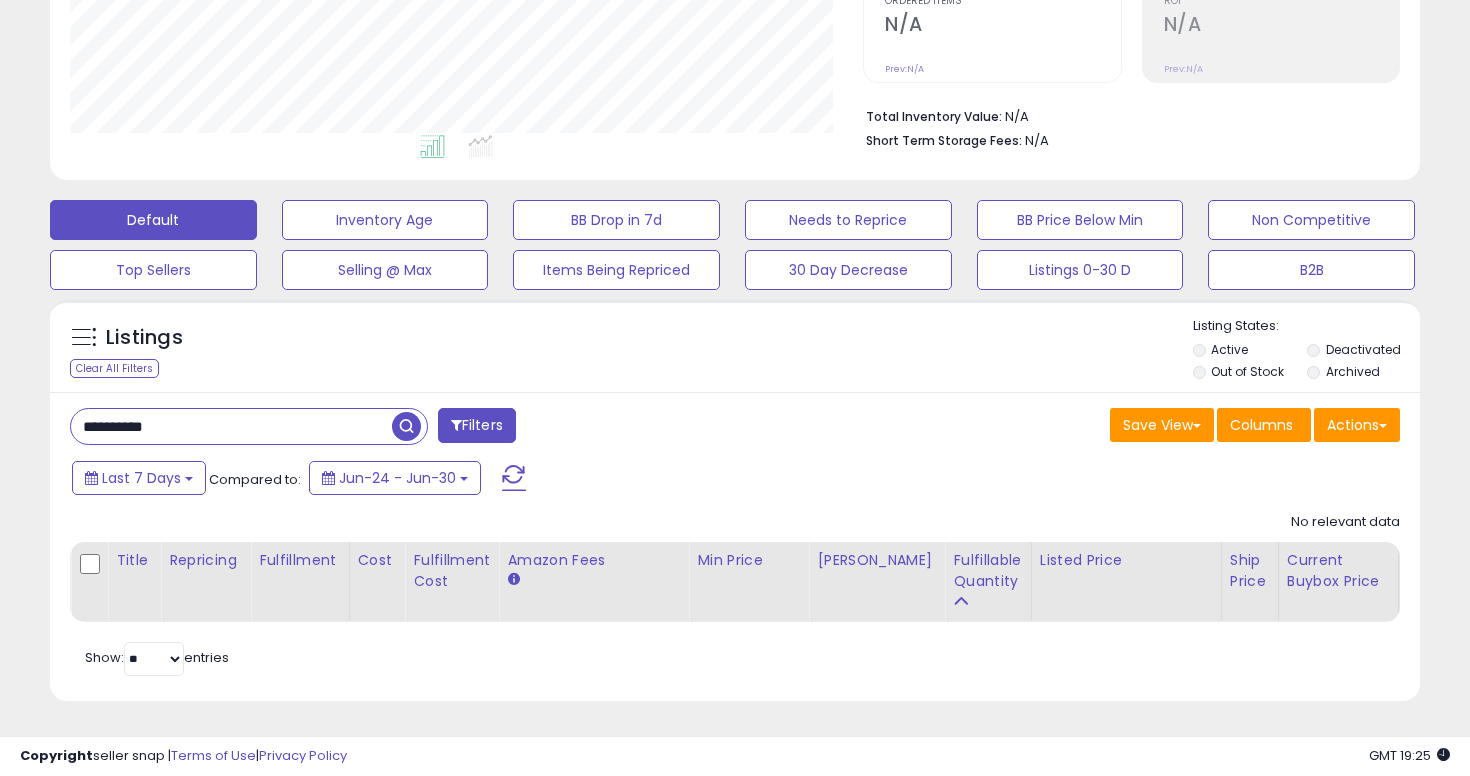 click on "**********" at bounding box center (231, 426) 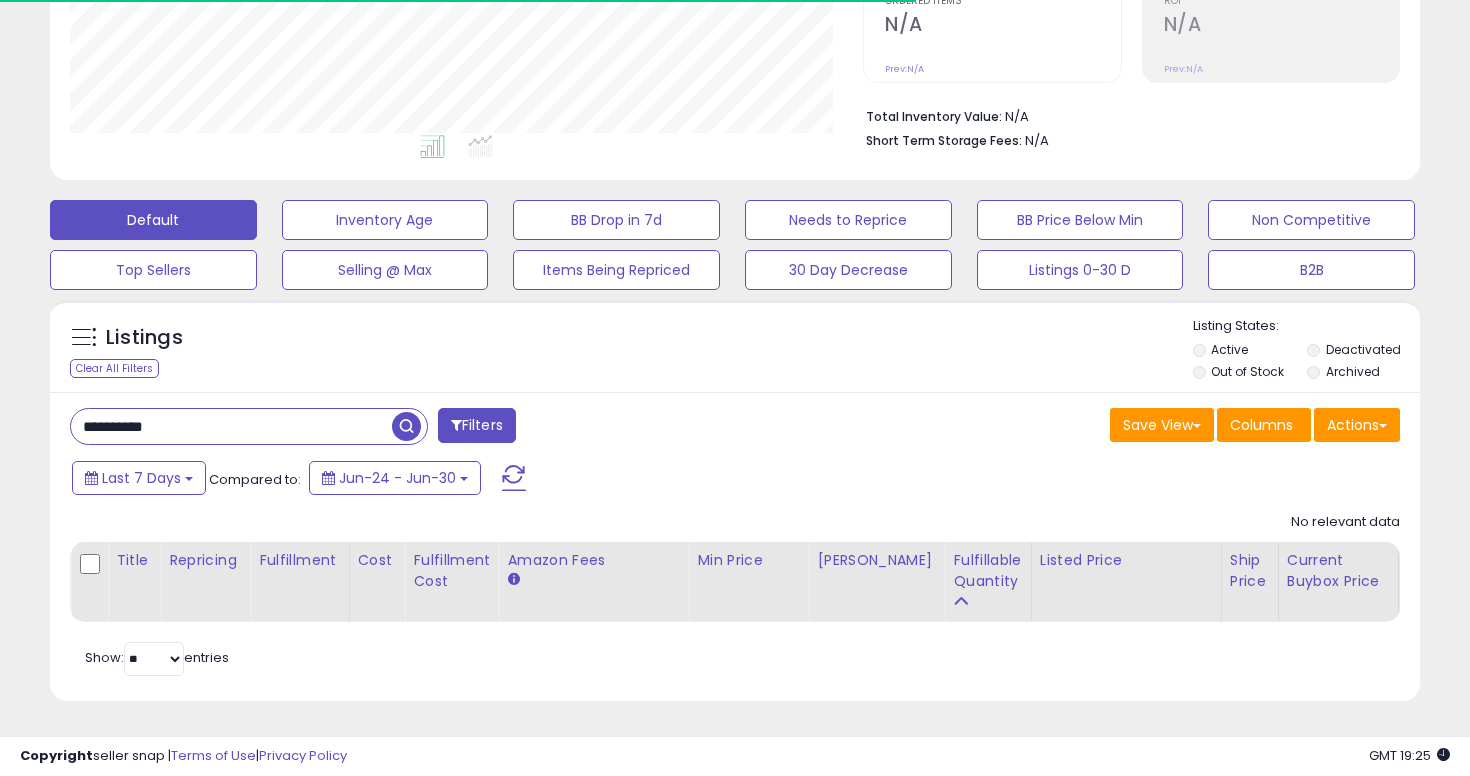 click on "**********" at bounding box center (231, 426) 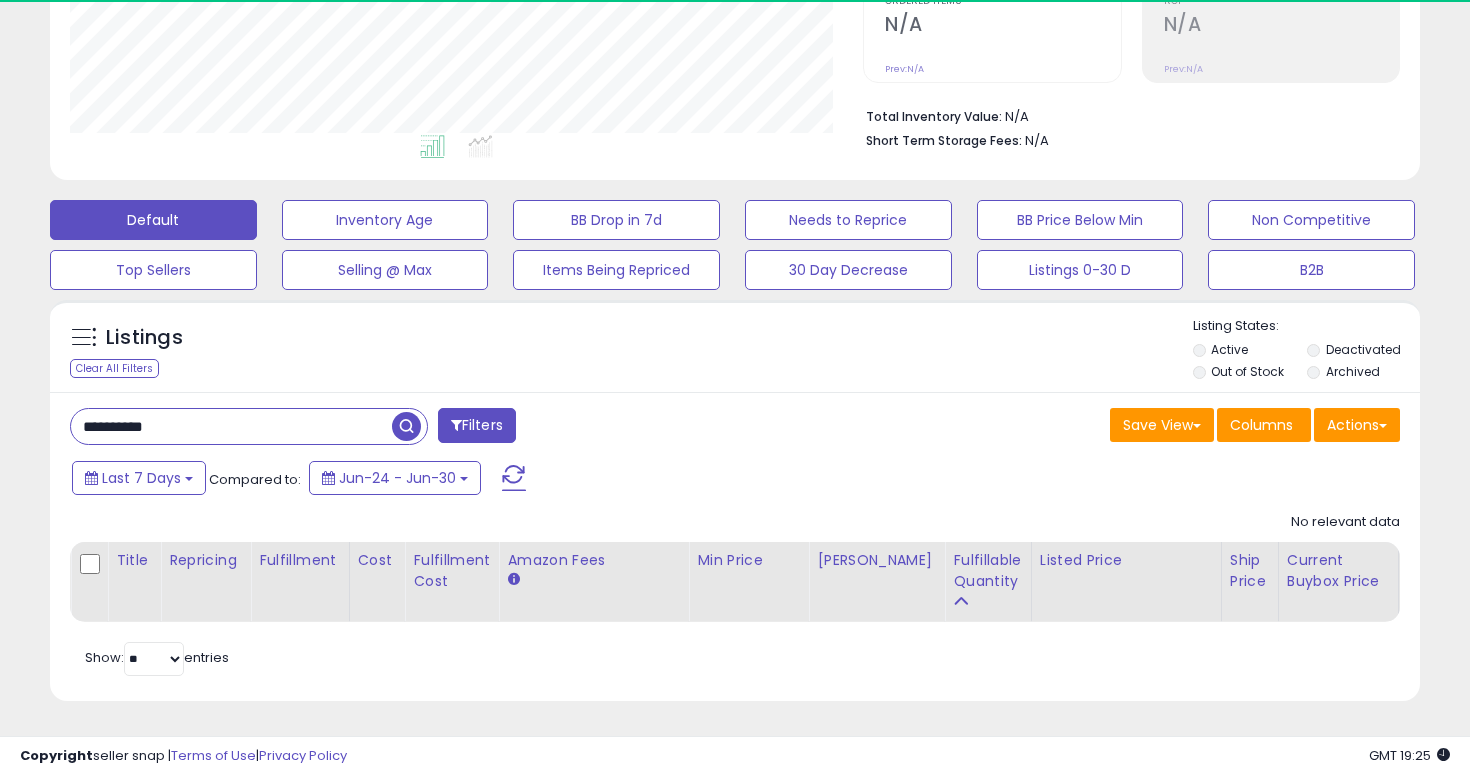 click on "**********" at bounding box center [231, 426] 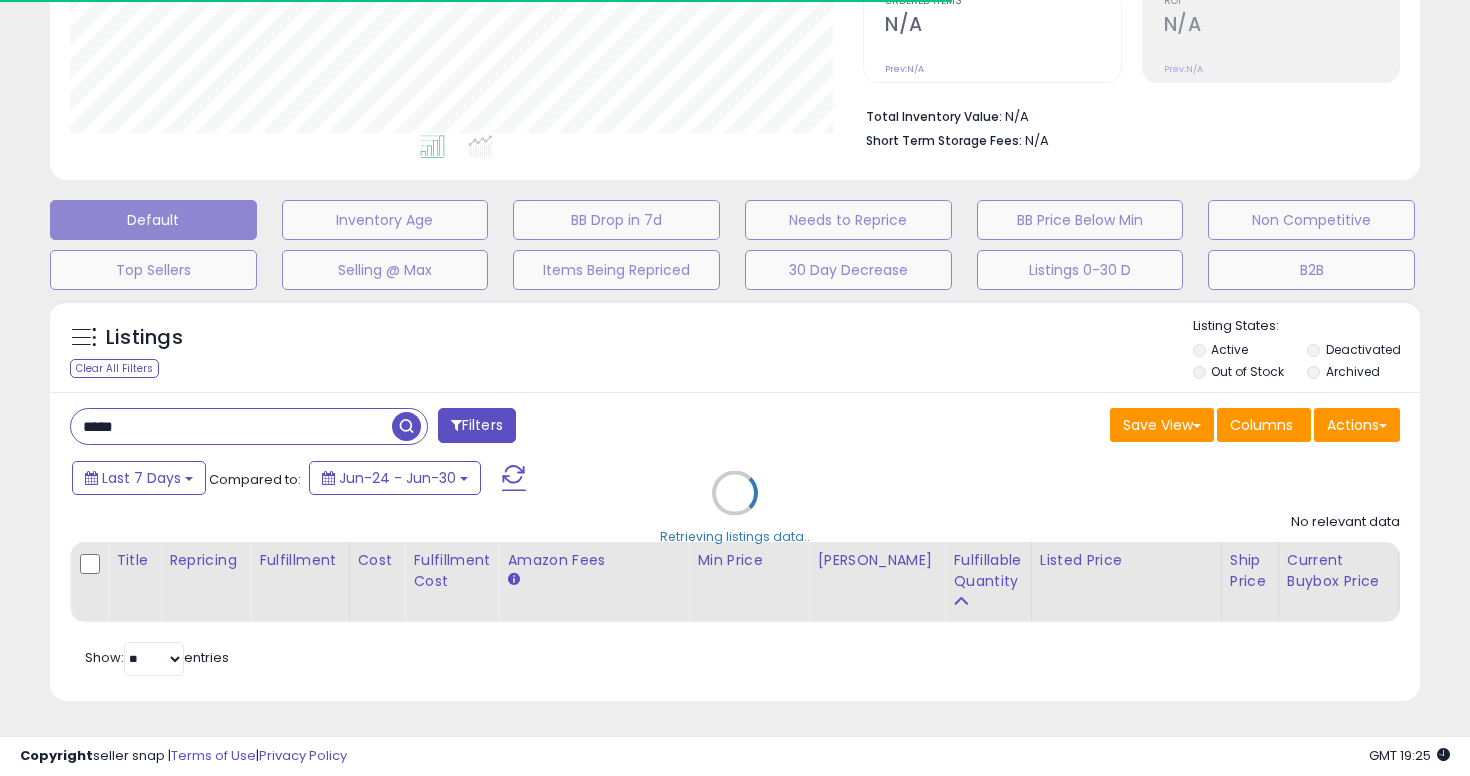 click on "Retrieving listings data.." at bounding box center (735, 507) 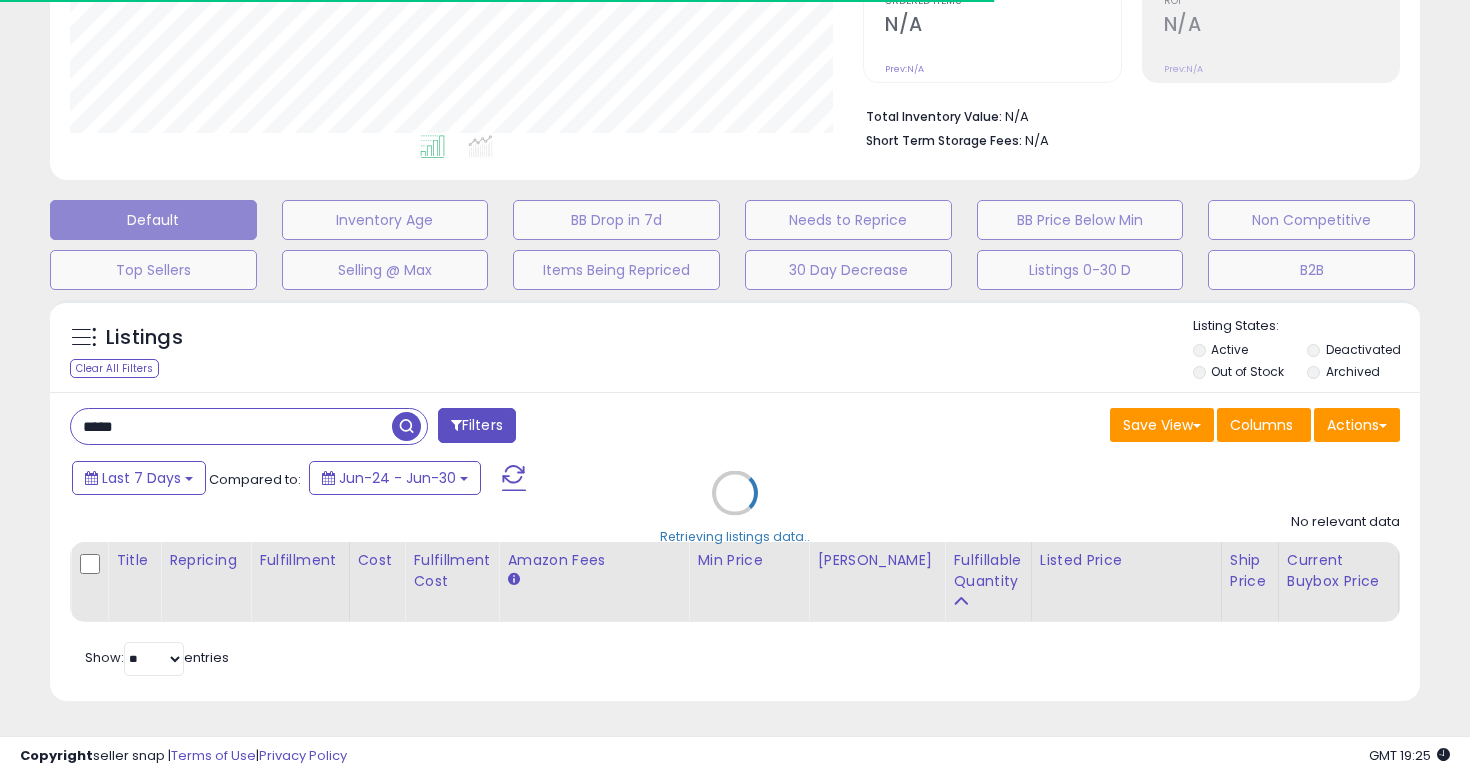 click on "Retrieving listings data.." at bounding box center (735, 507) 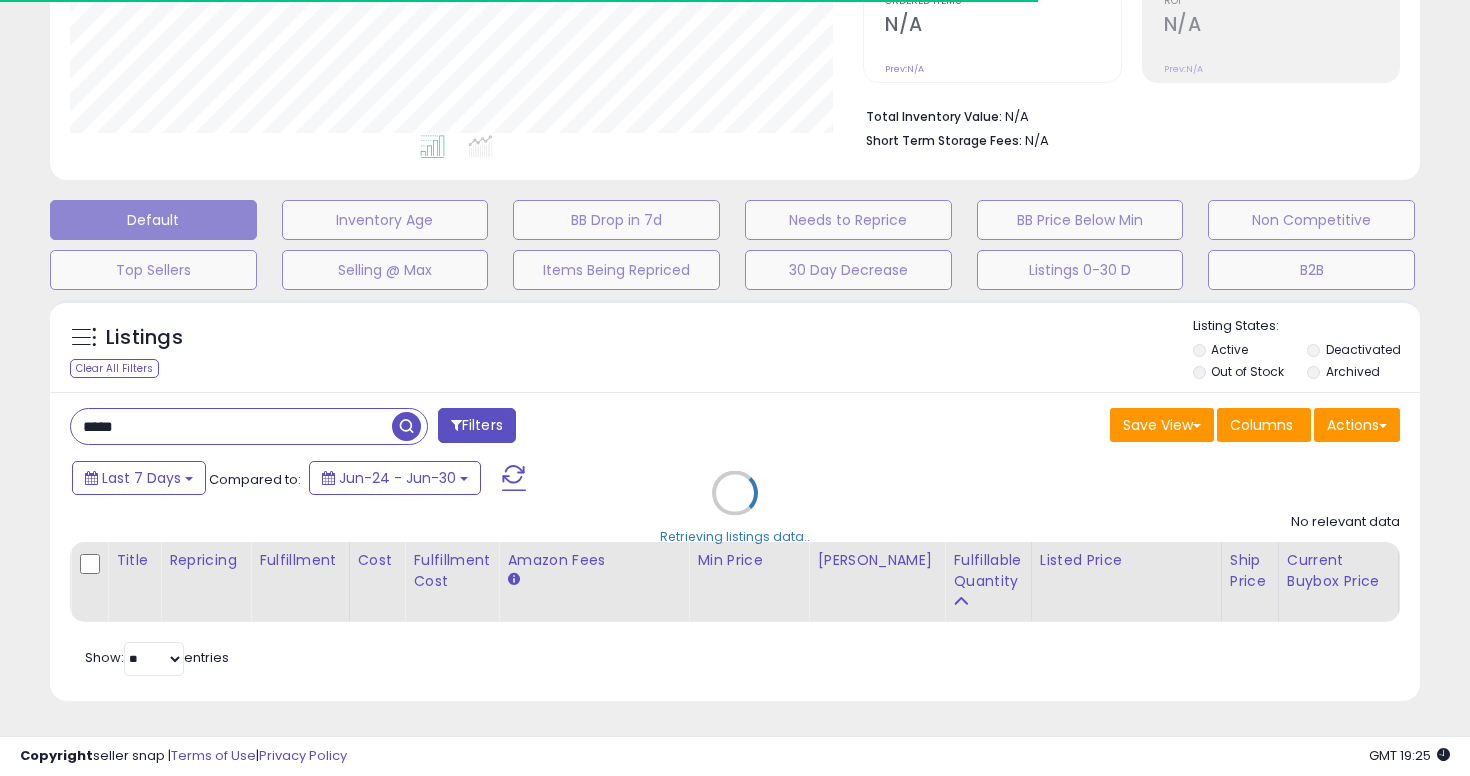 click on "Retrieving listings data.." at bounding box center (735, 507) 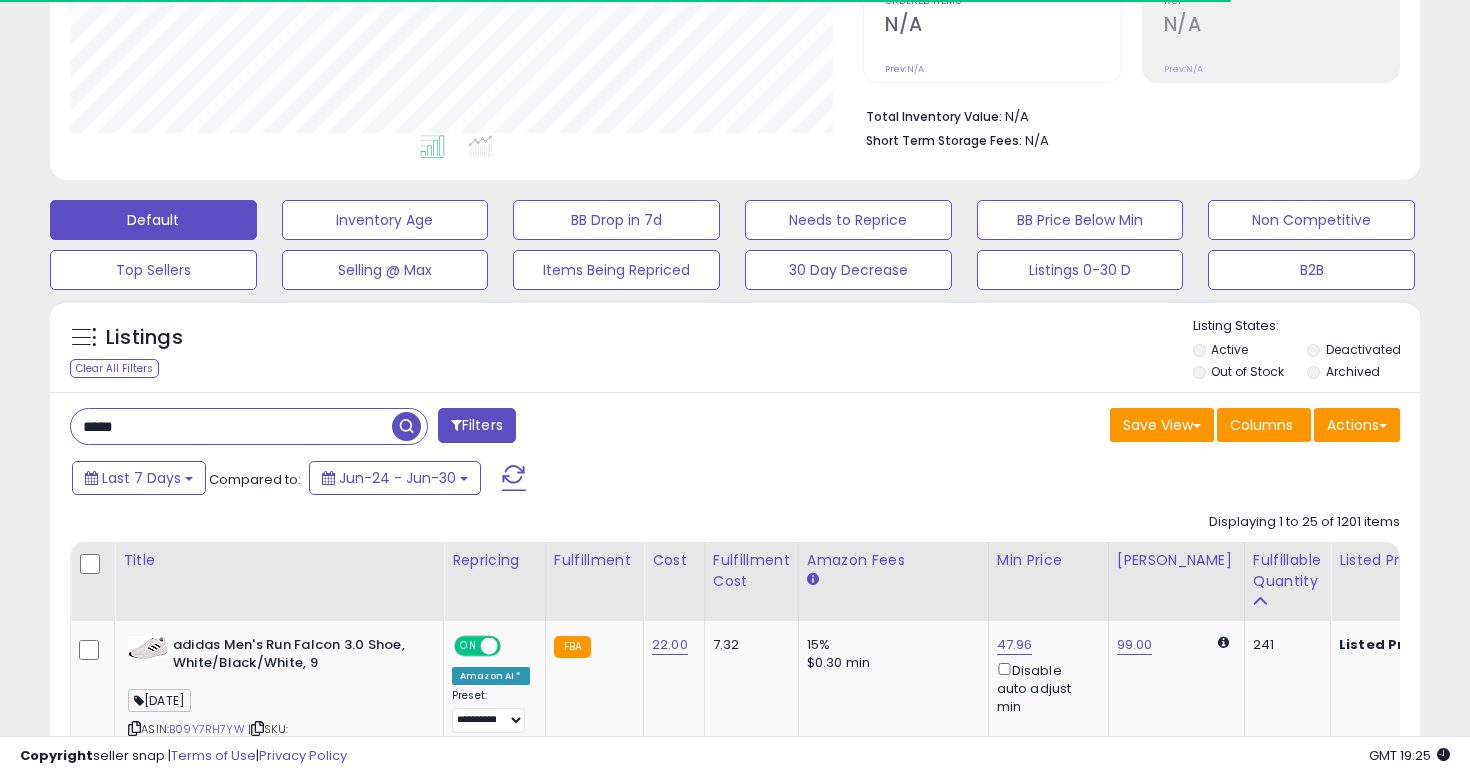 click on "*****" at bounding box center [231, 426] 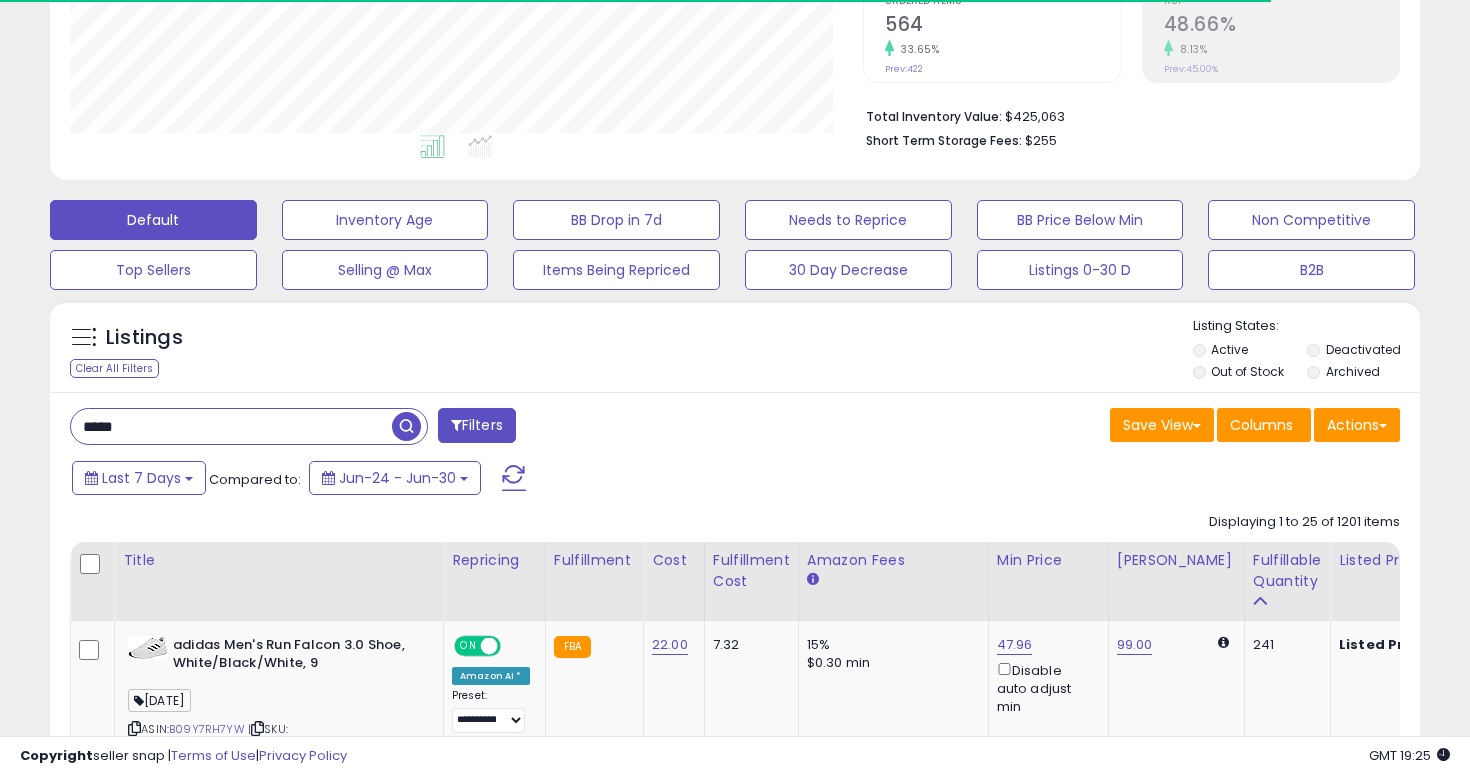 click on "*****" at bounding box center [231, 426] 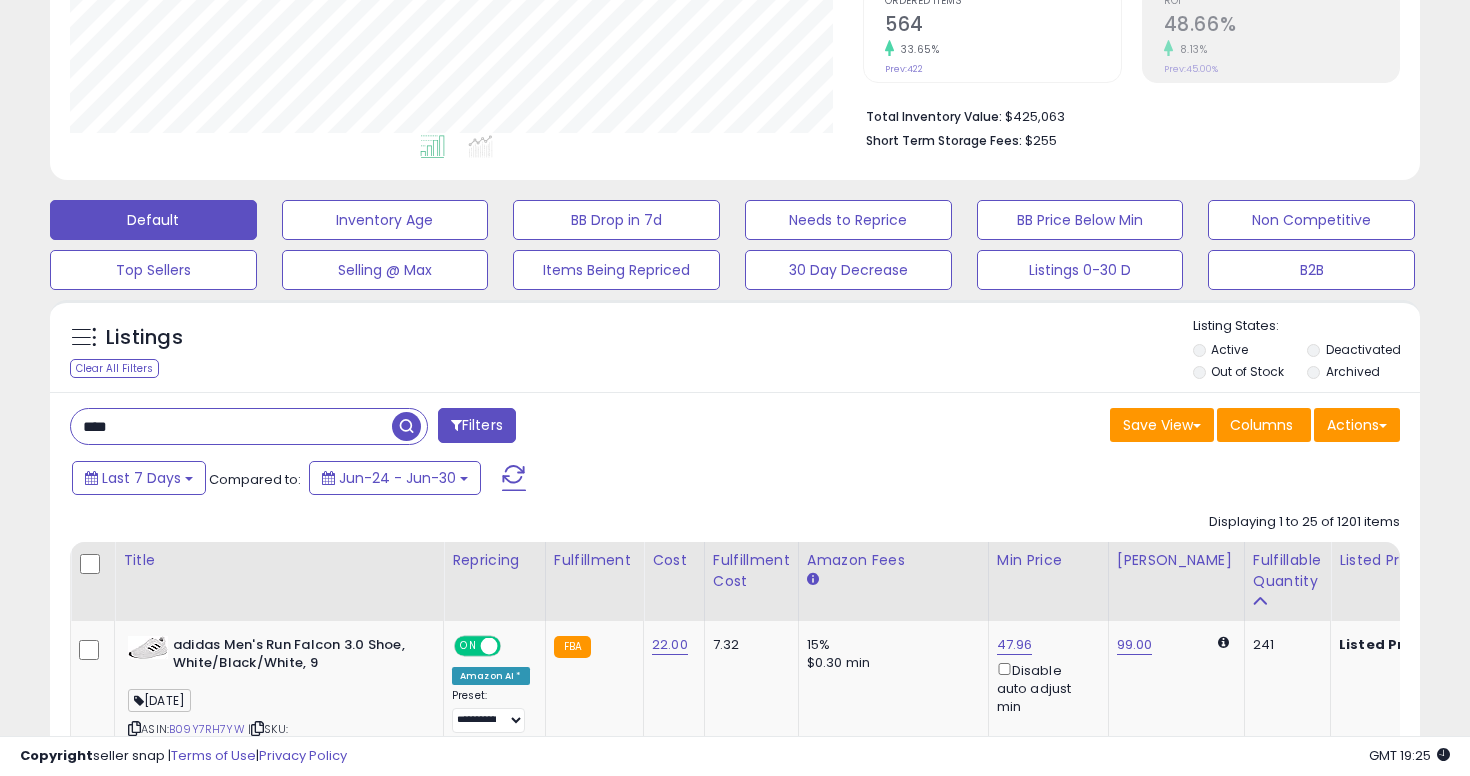 scroll, scrollTop: 999590, scrollLeft: 999206, axis: both 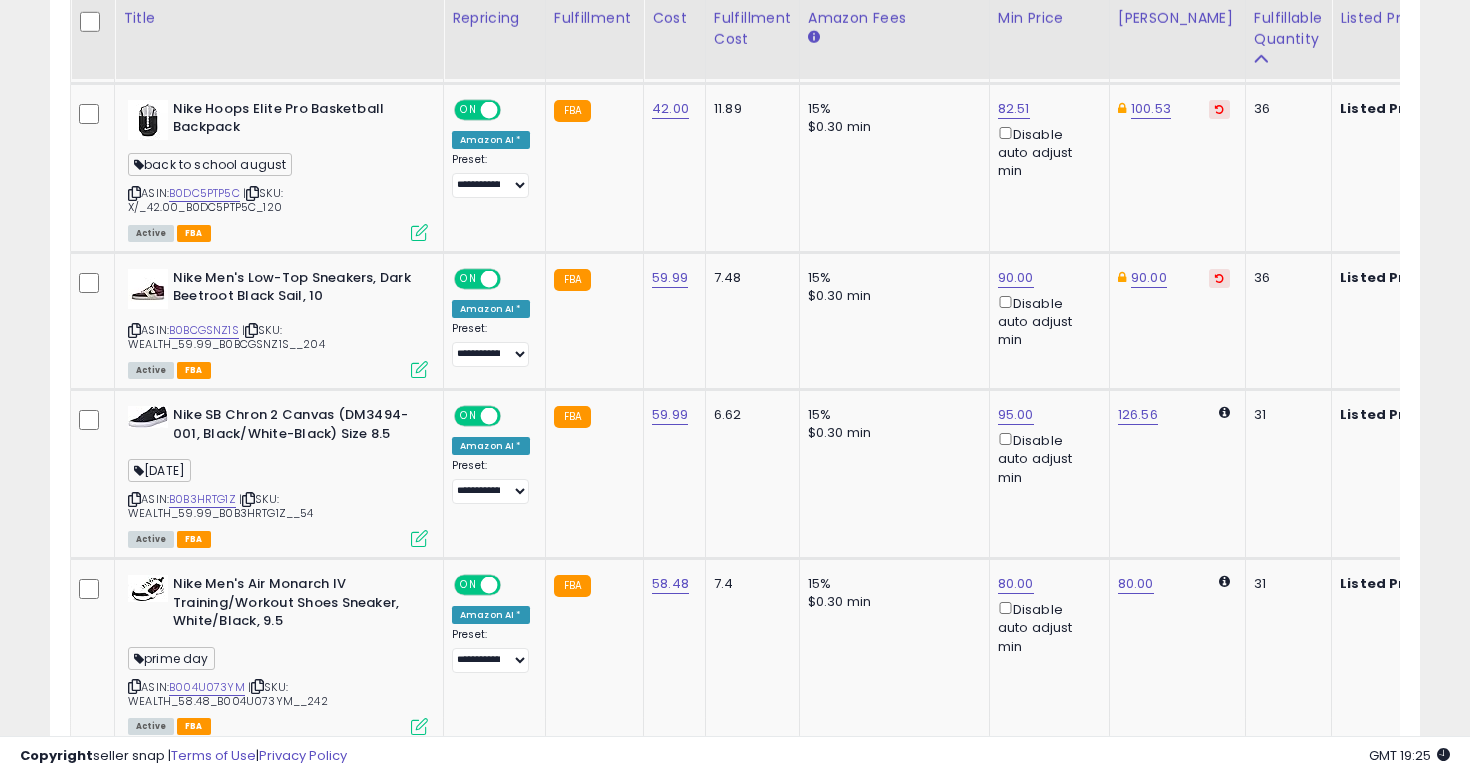 click on "59.99" 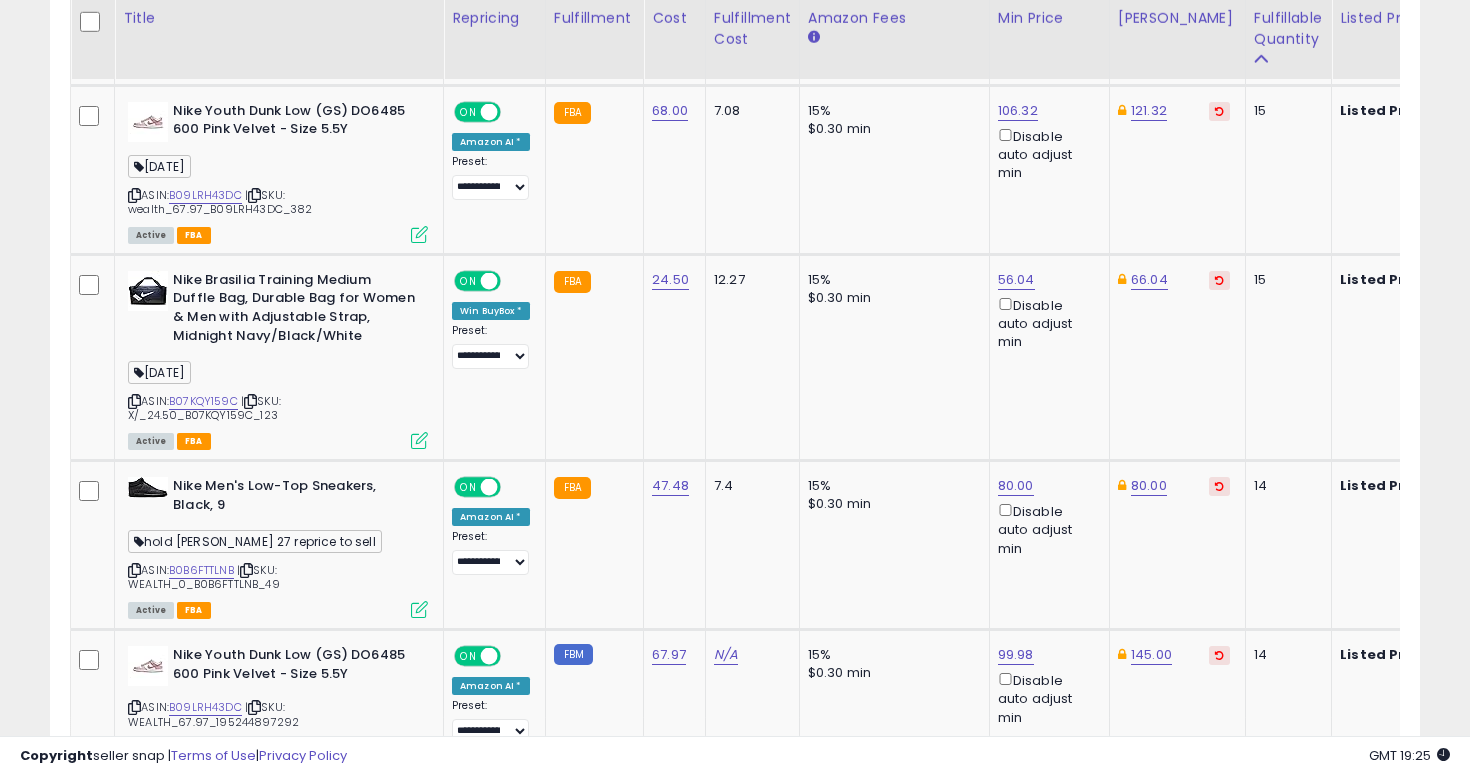 scroll, scrollTop: 4618, scrollLeft: 0, axis: vertical 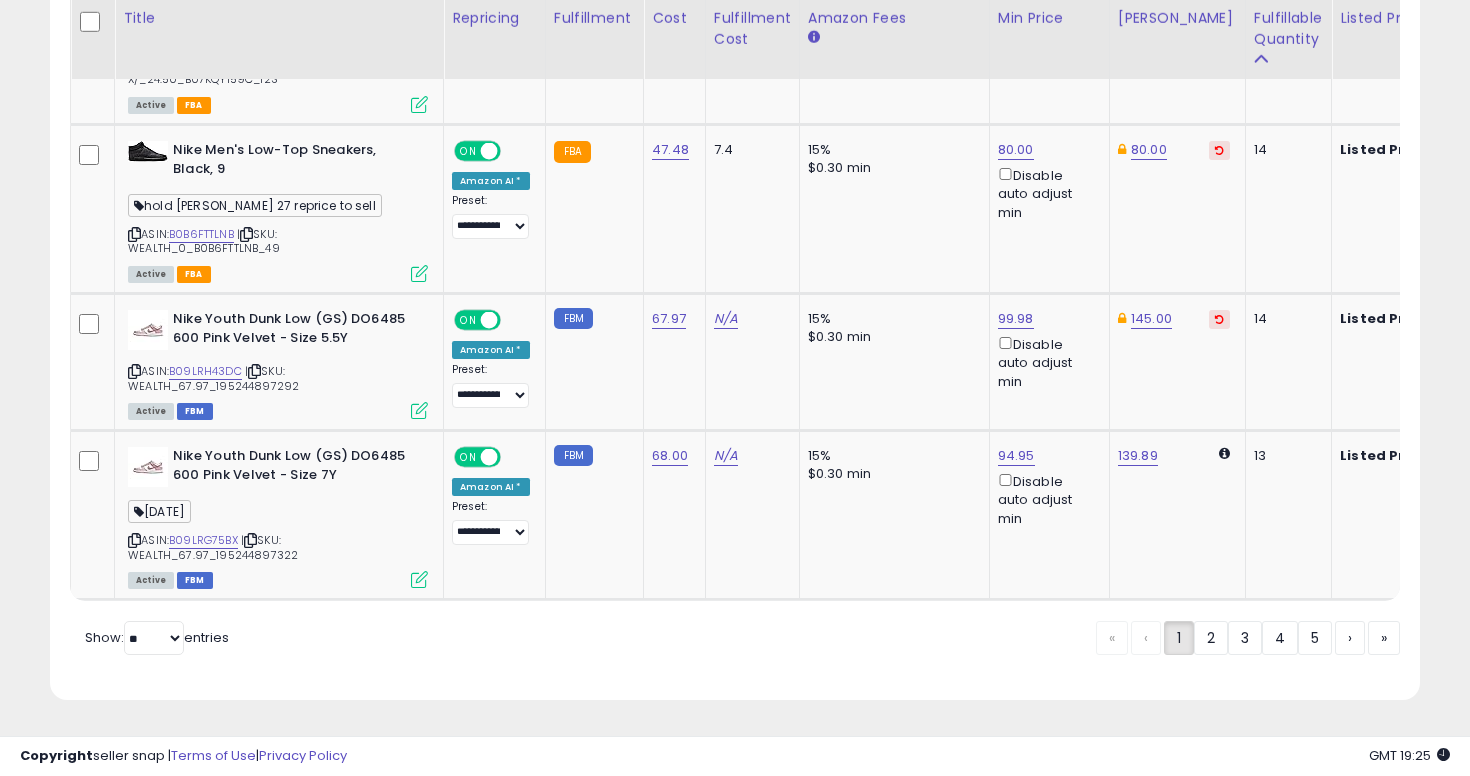 click on "Listings
Clear All Filters" at bounding box center [735, -1573] 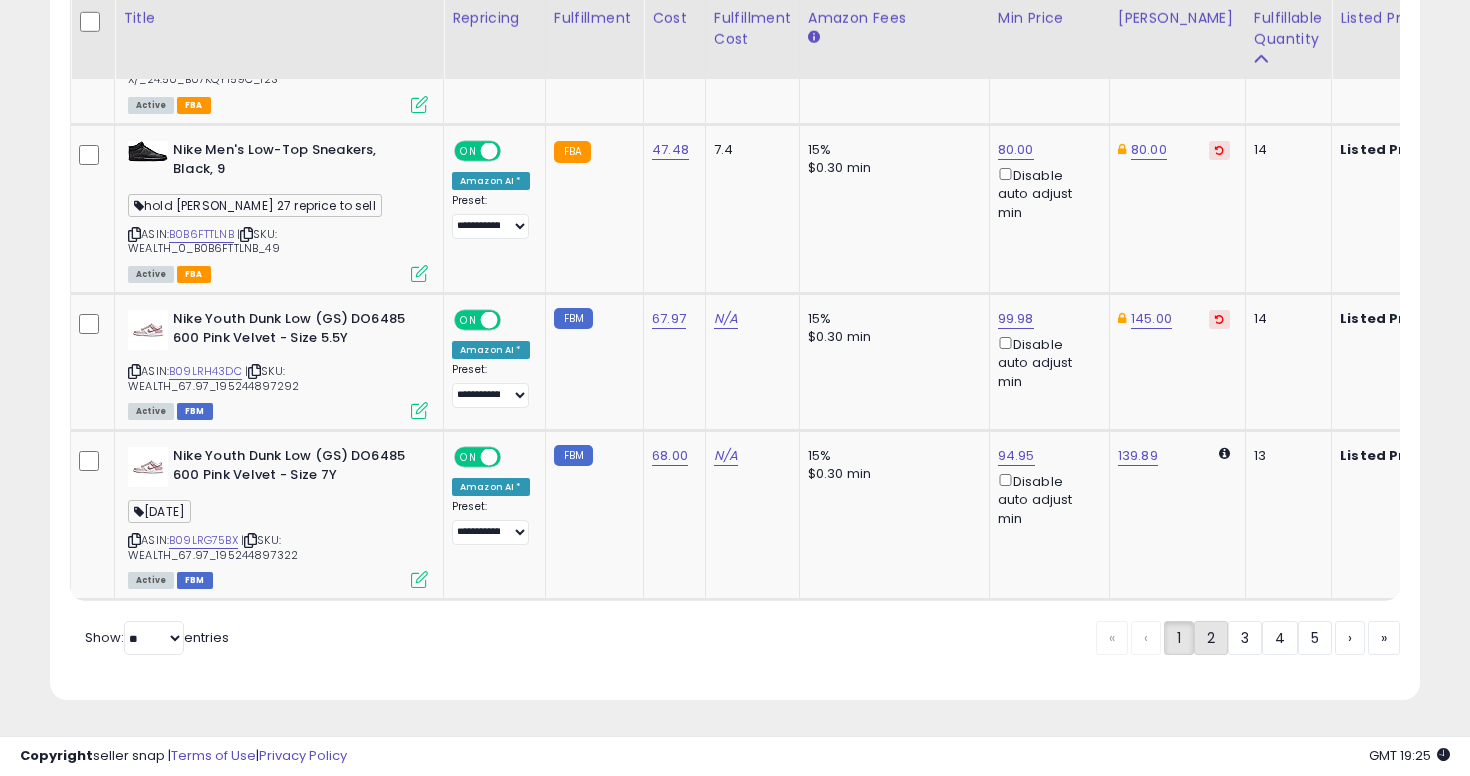 click on "2" 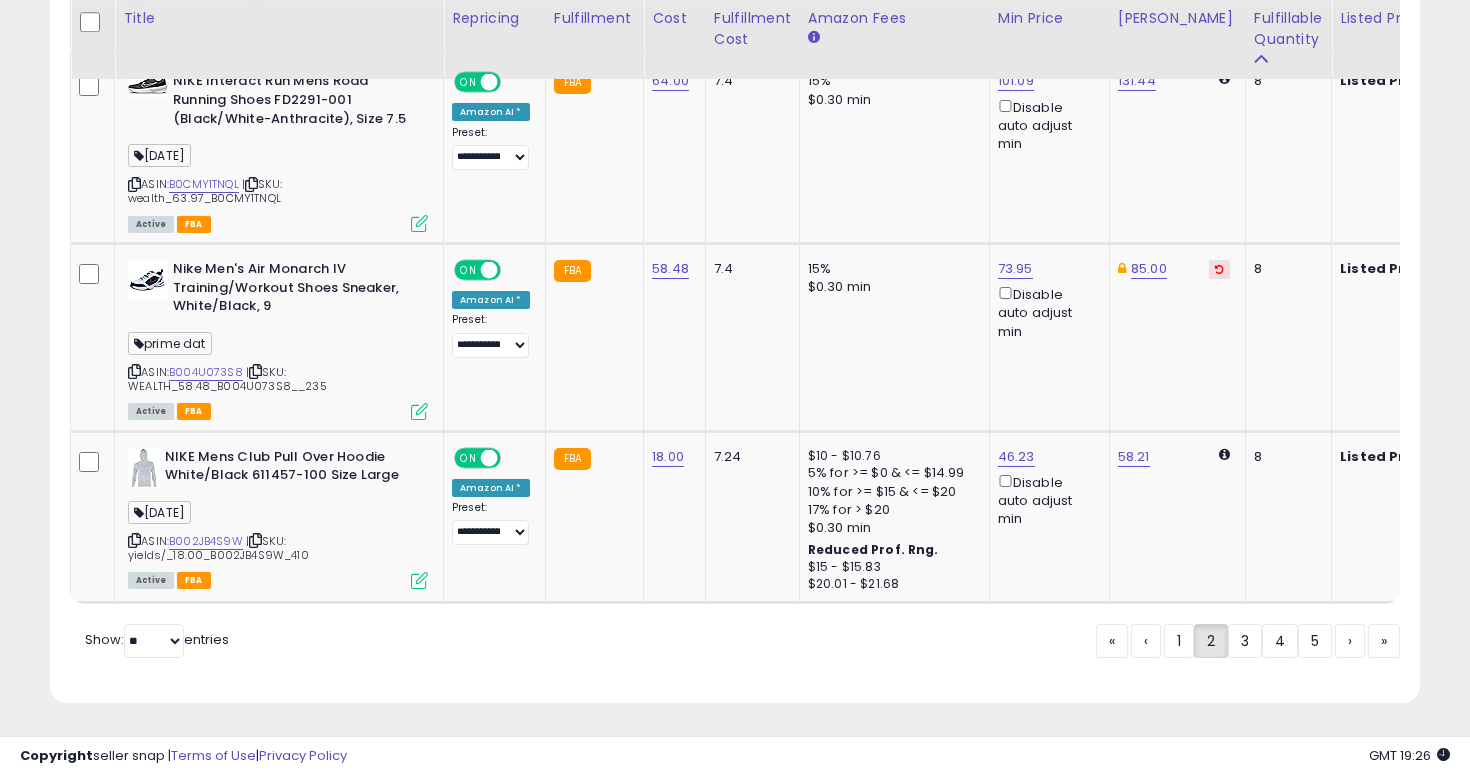 scroll, scrollTop: 1001, scrollLeft: 0, axis: vertical 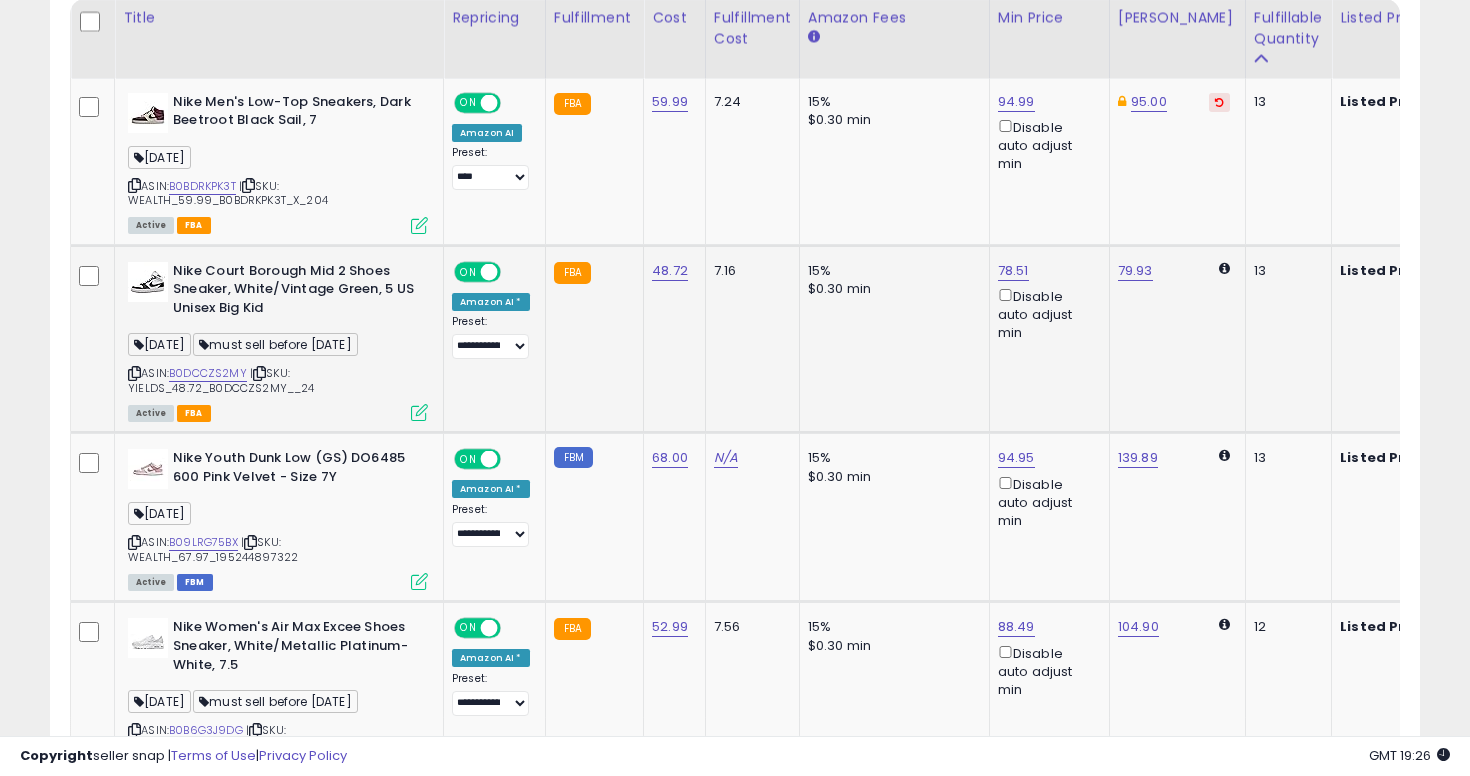 click at bounding box center (134, 373) 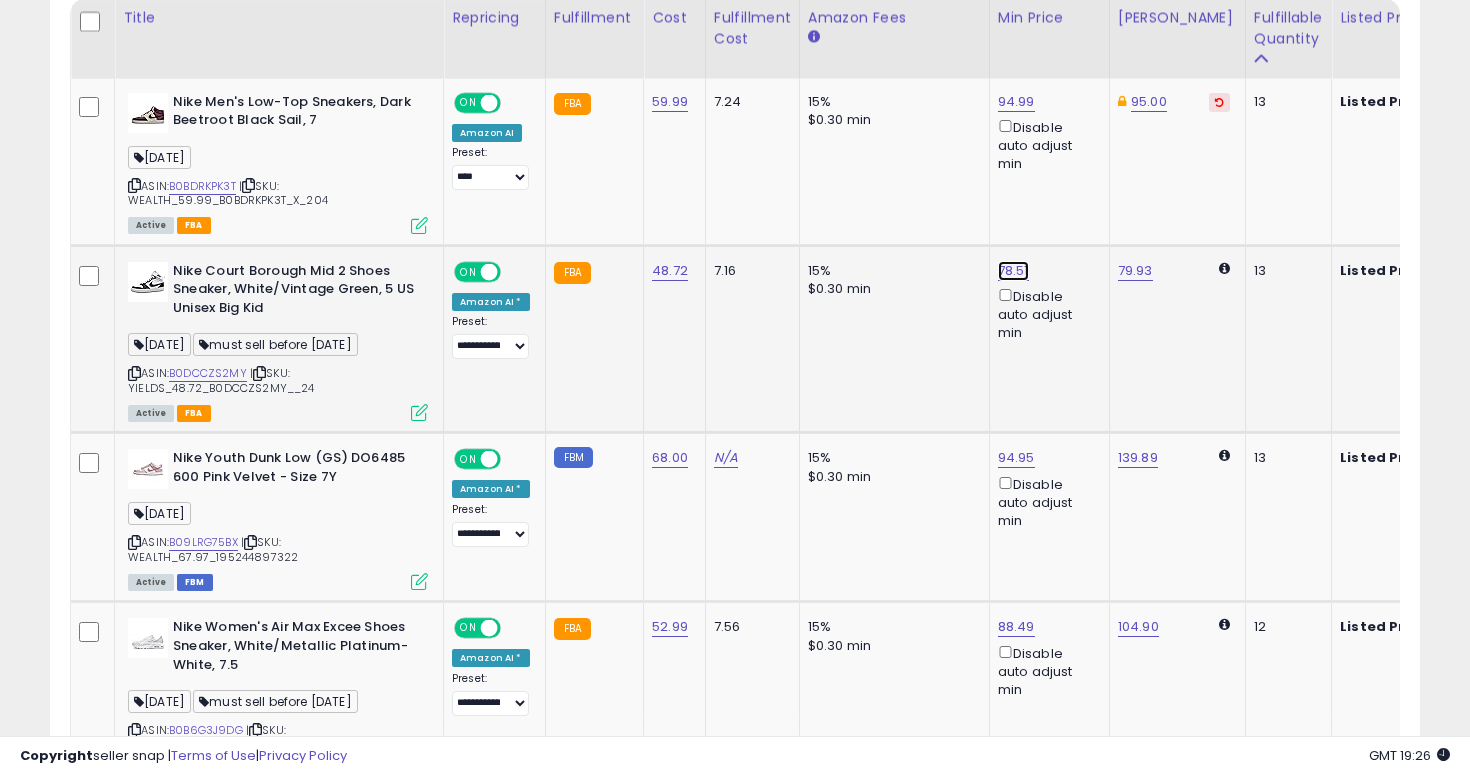 click on "78.51" at bounding box center [1016, 102] 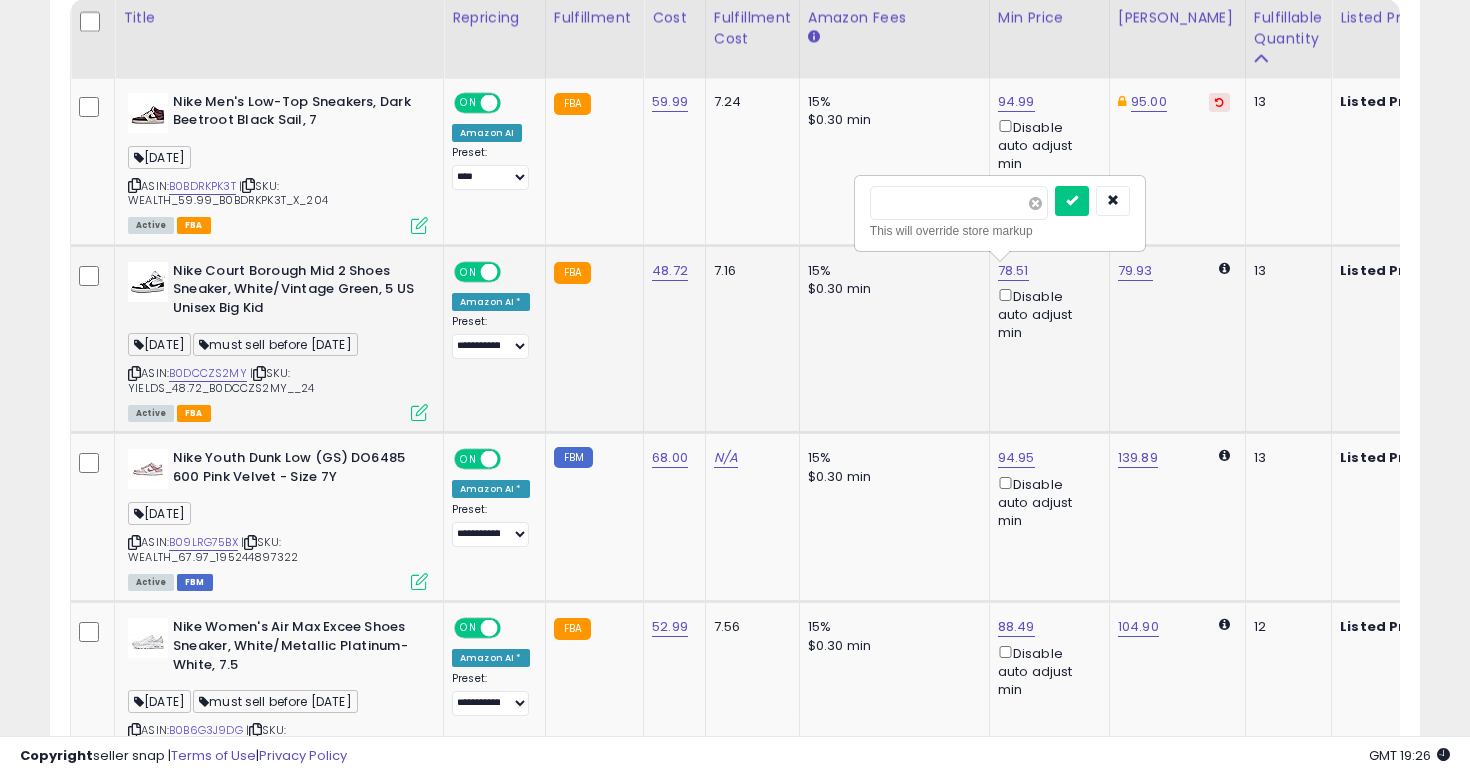 click at bounding box center (1035, 203) 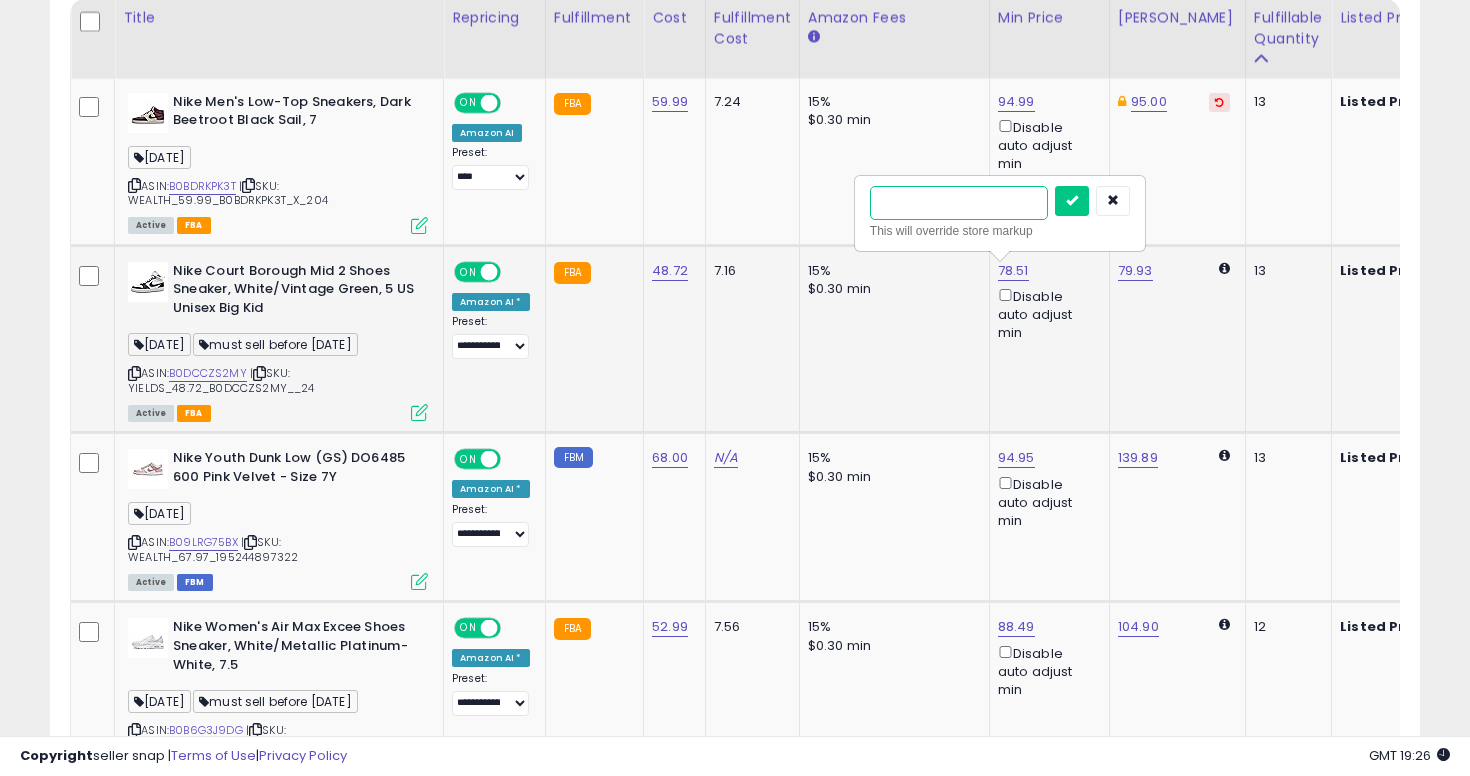 type on "**" 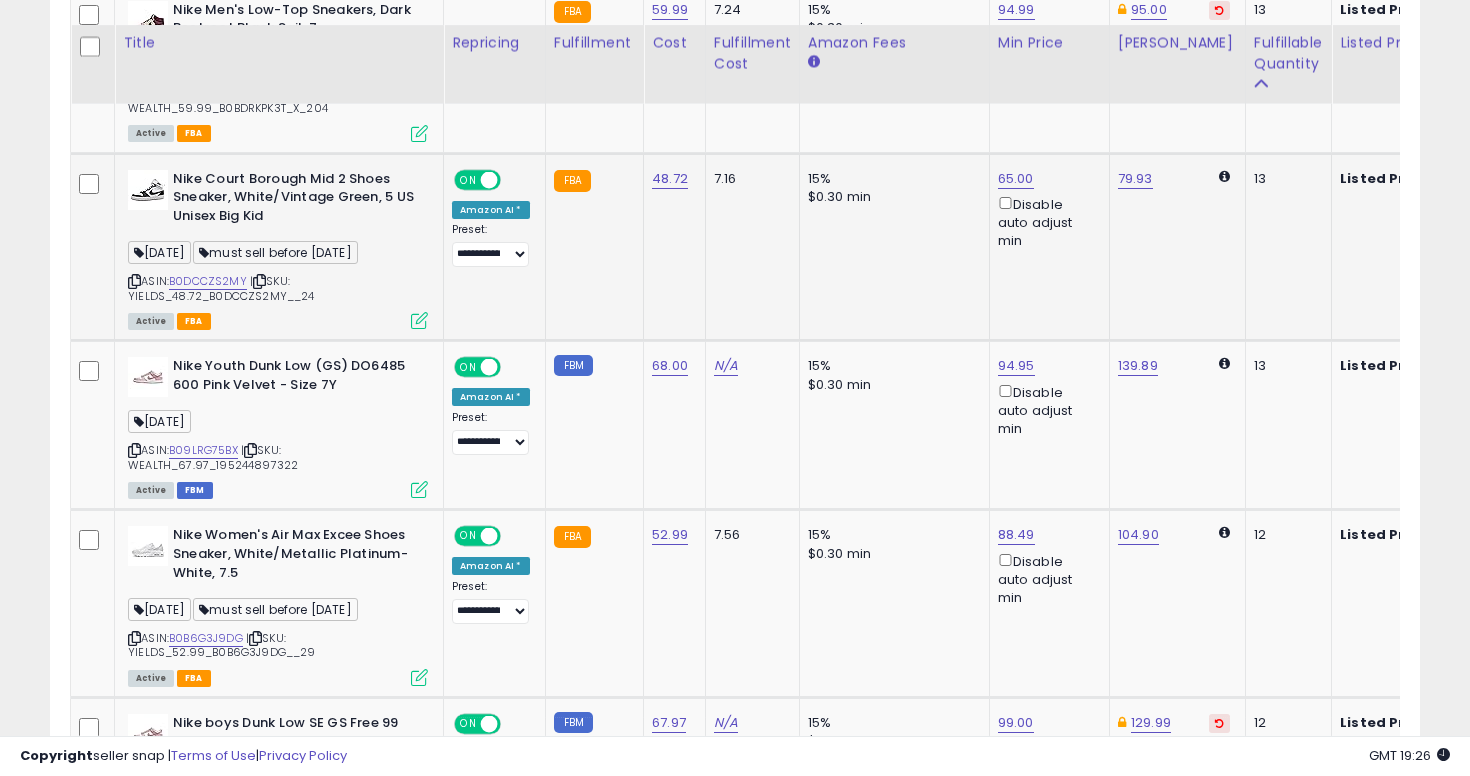 scroll, scrollTop: 1151, scrollLeft: 0, axis: vertical 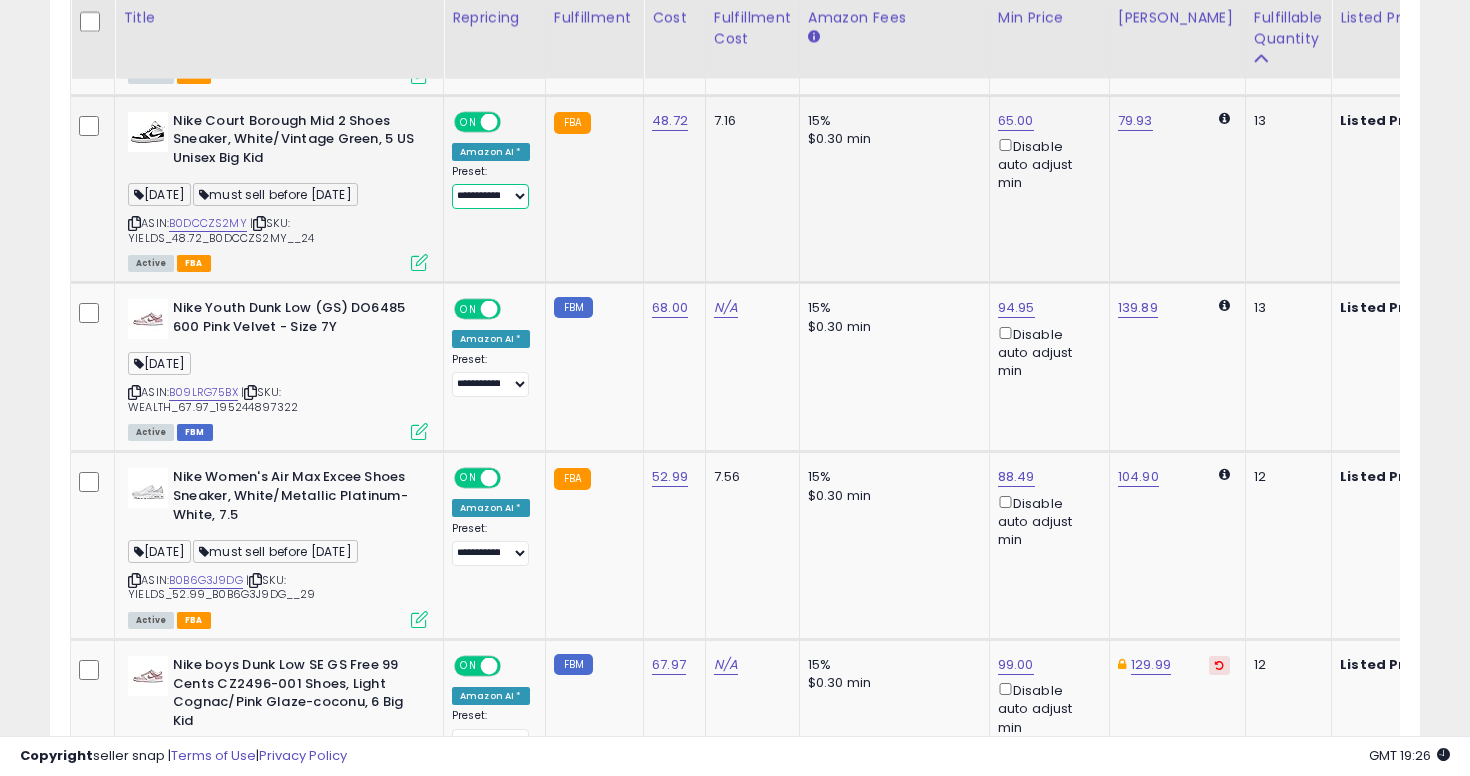 click on "**********" at bounding box center (490, 196) 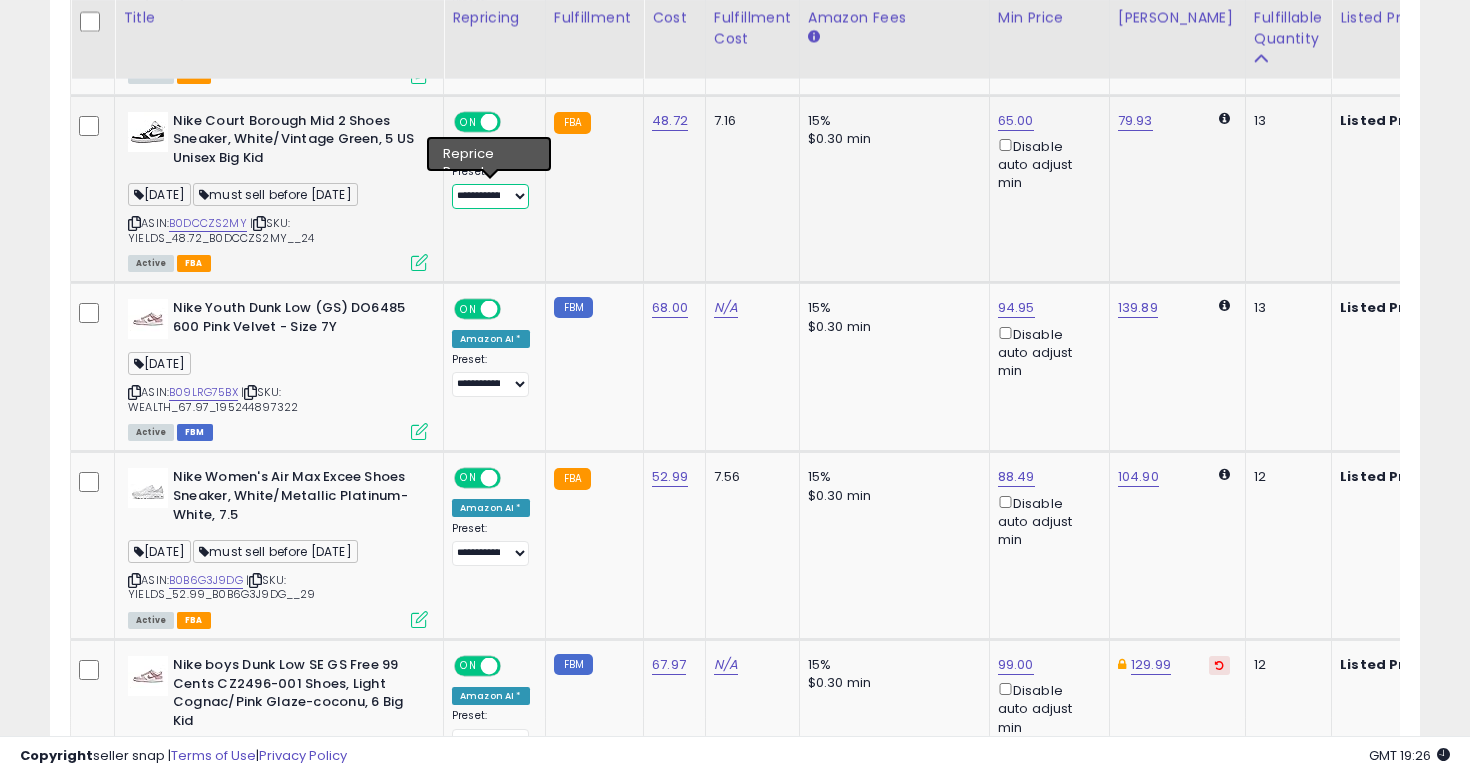 select on "****" 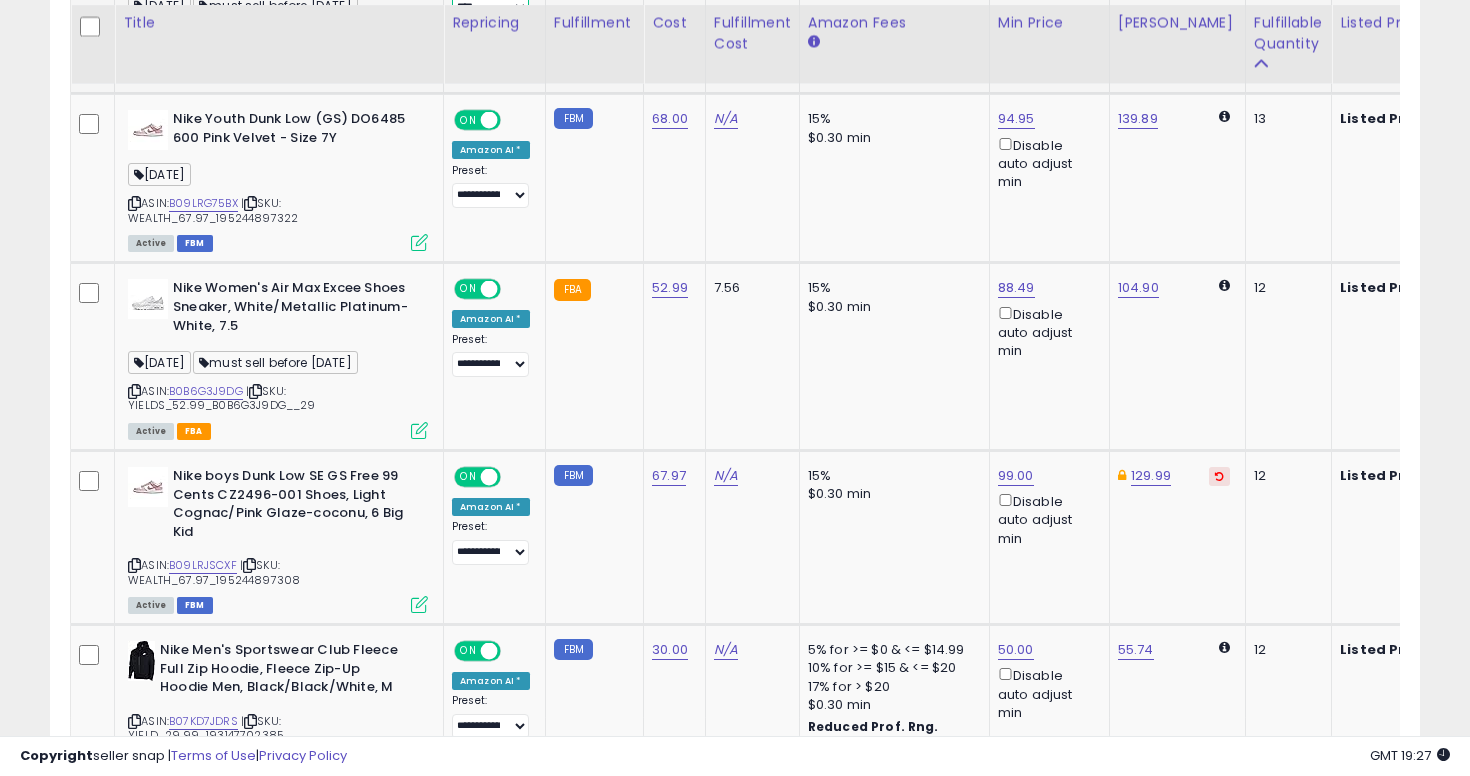 scroll, scrollTop: 1345, scrollLeft: 0, axis: vertical 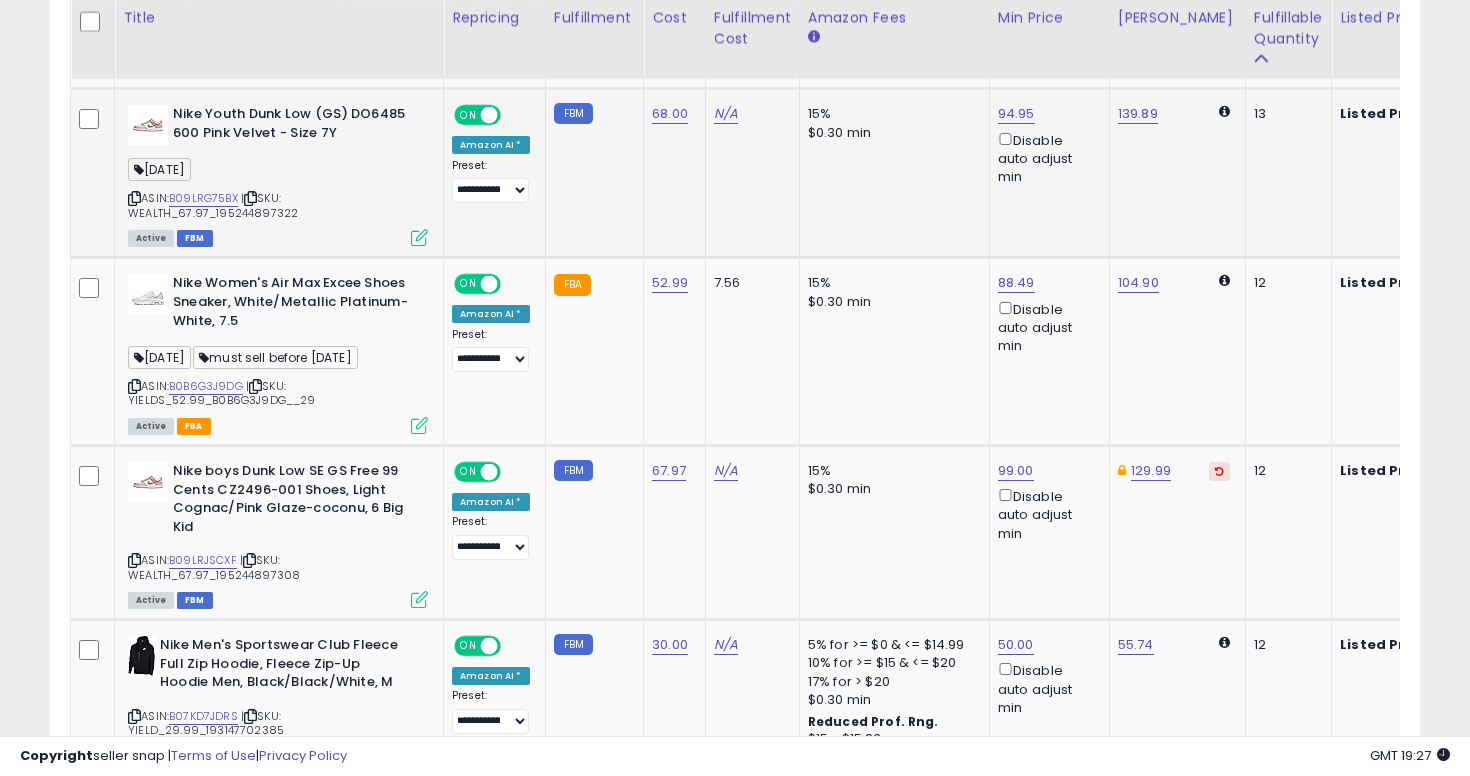 click on "Nike Youth Dunk Low (GS) DO6485 600 Pink Velvet - Size 7Y  july 15  ASIN:  B09LRG75BX    |   SKU: WEALTH_67.97_195244897322 Active FBM" 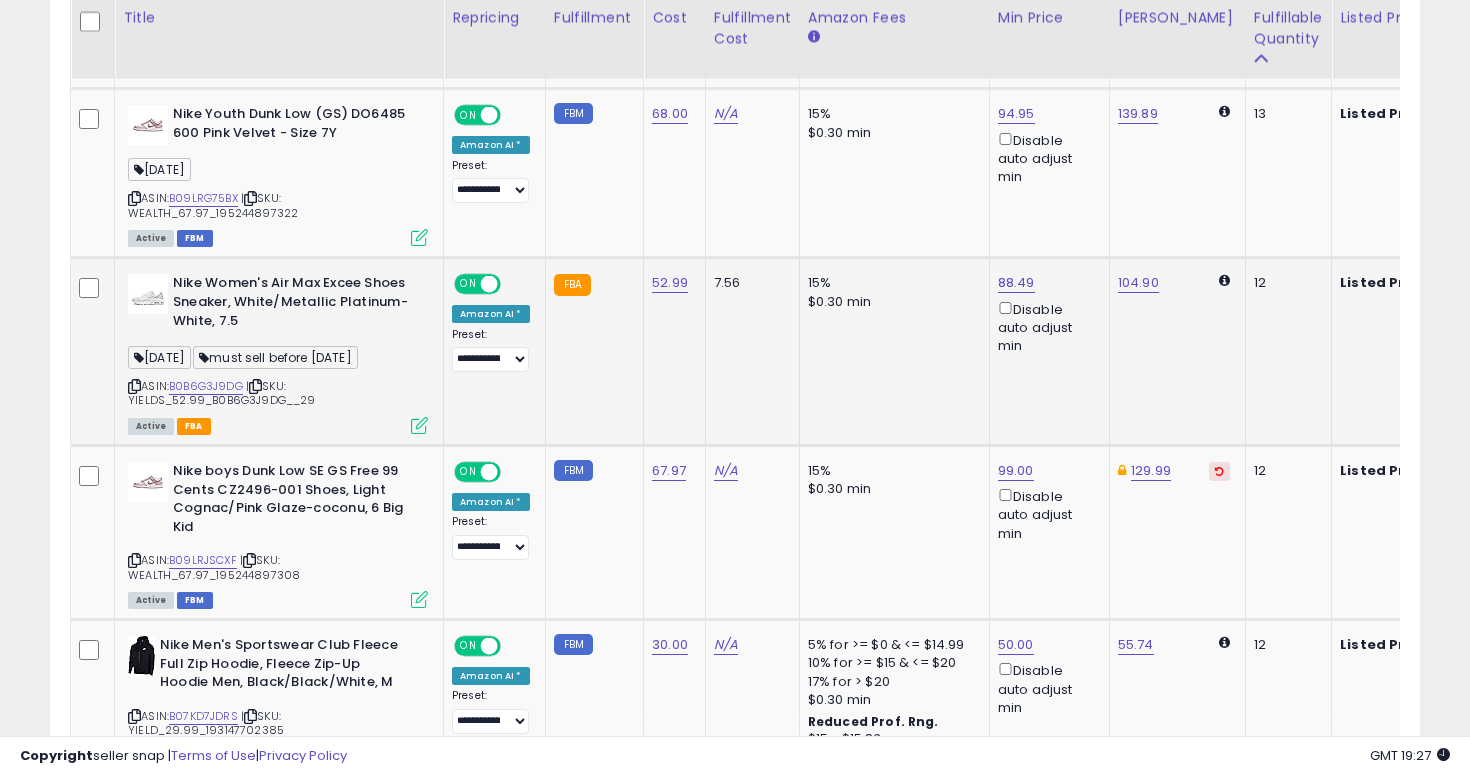 click at bounding box center [134, 386] 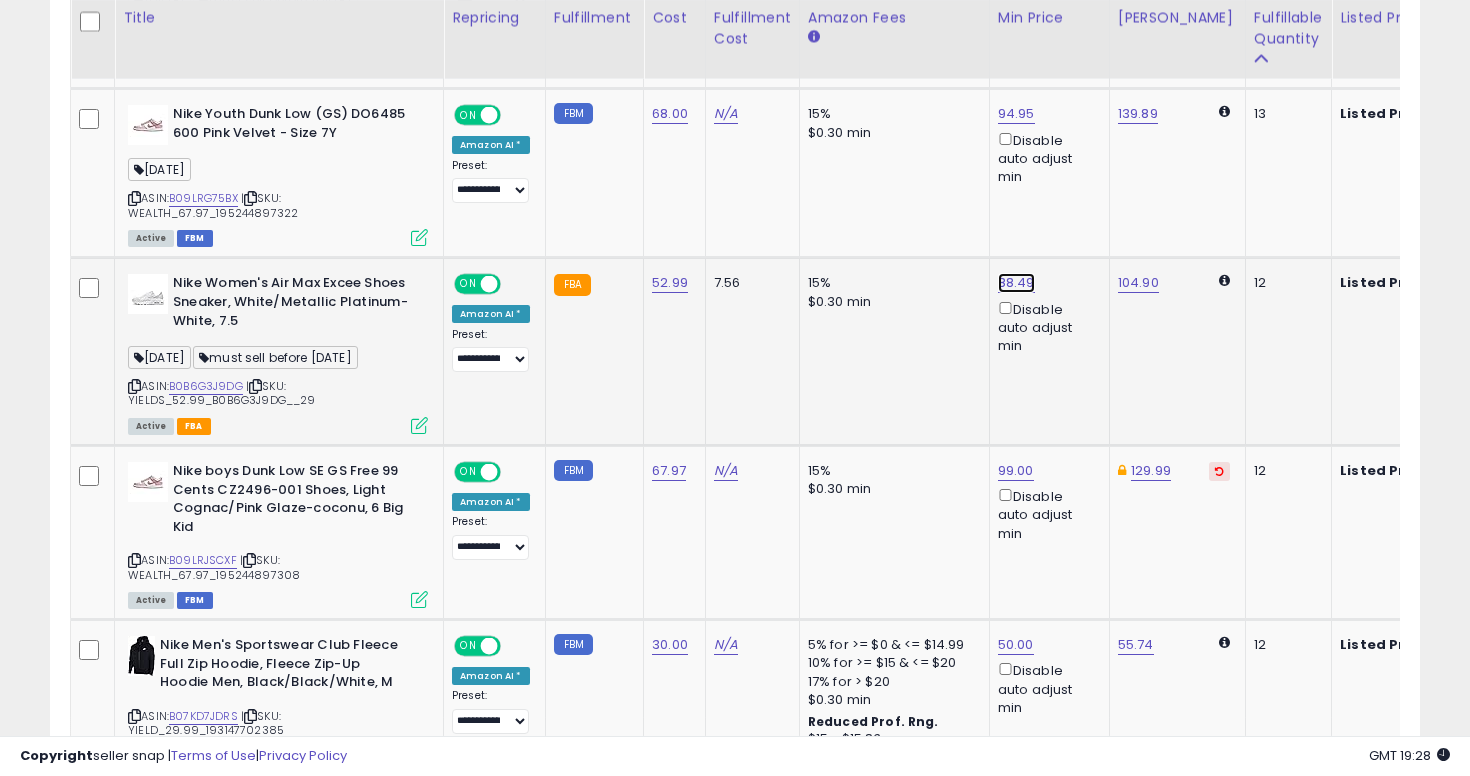 click on "88.49" at bounding box center (1016, -242) 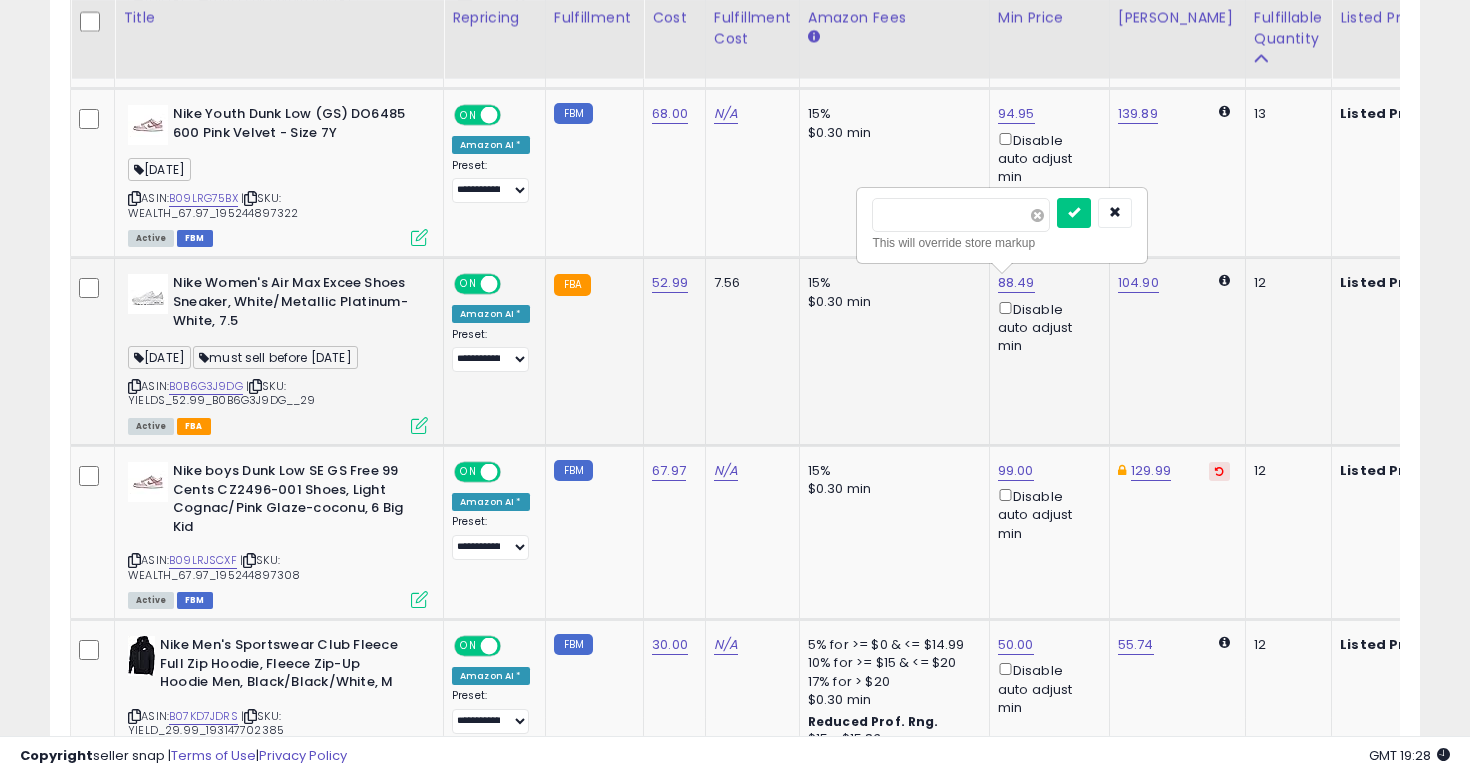 click at bounding box center (1037, 215) 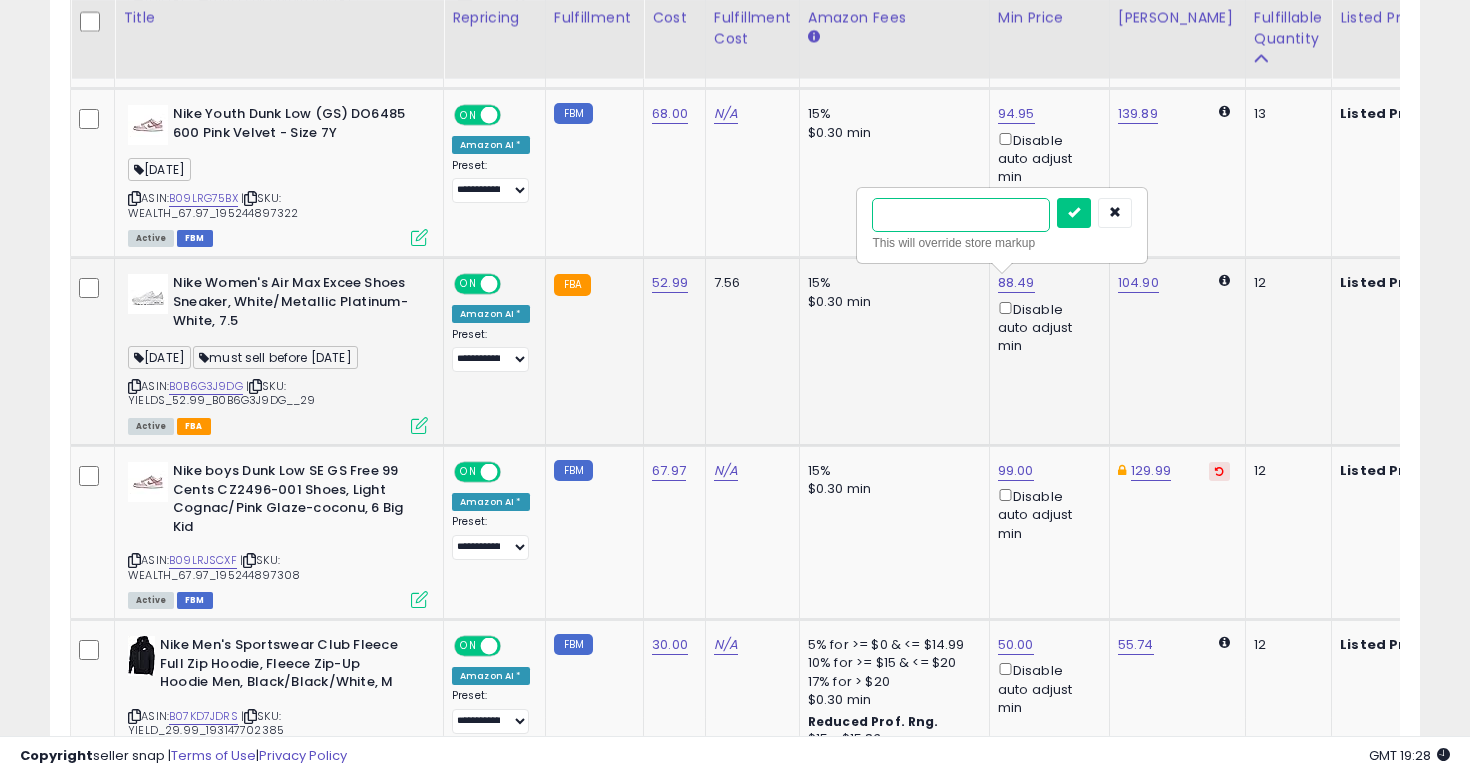 type on "**" 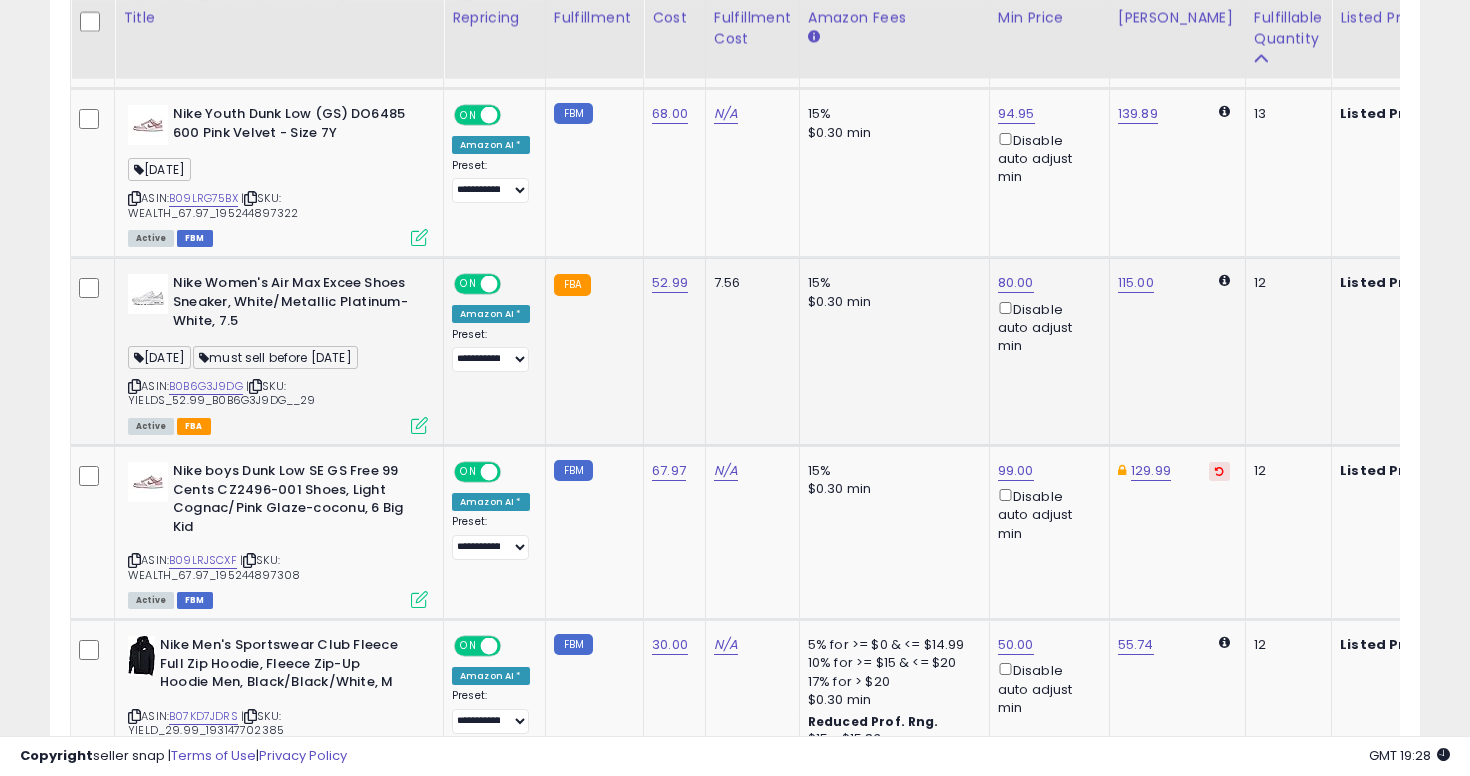 click on "115.00" 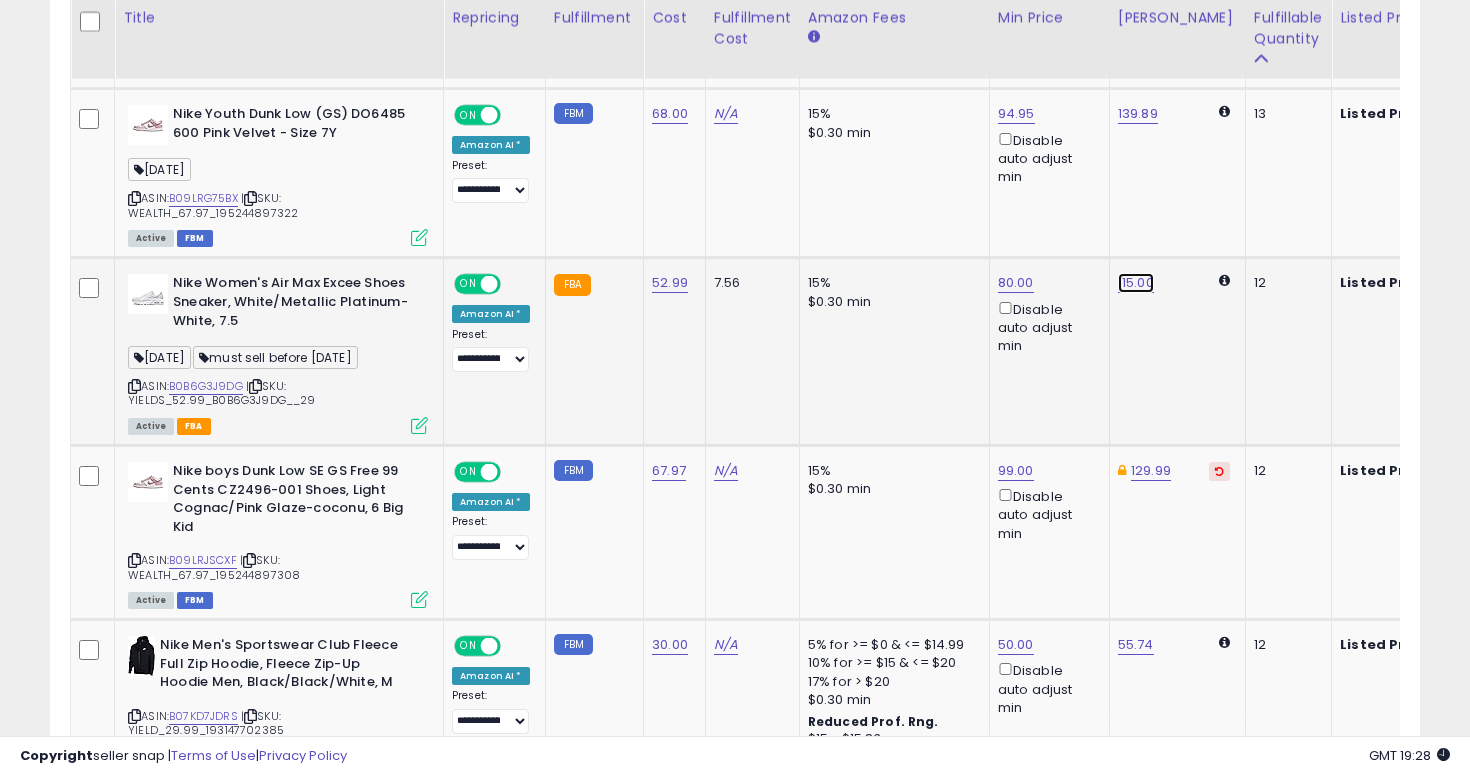 click on "115.00" at bounding box center [1135, -73] 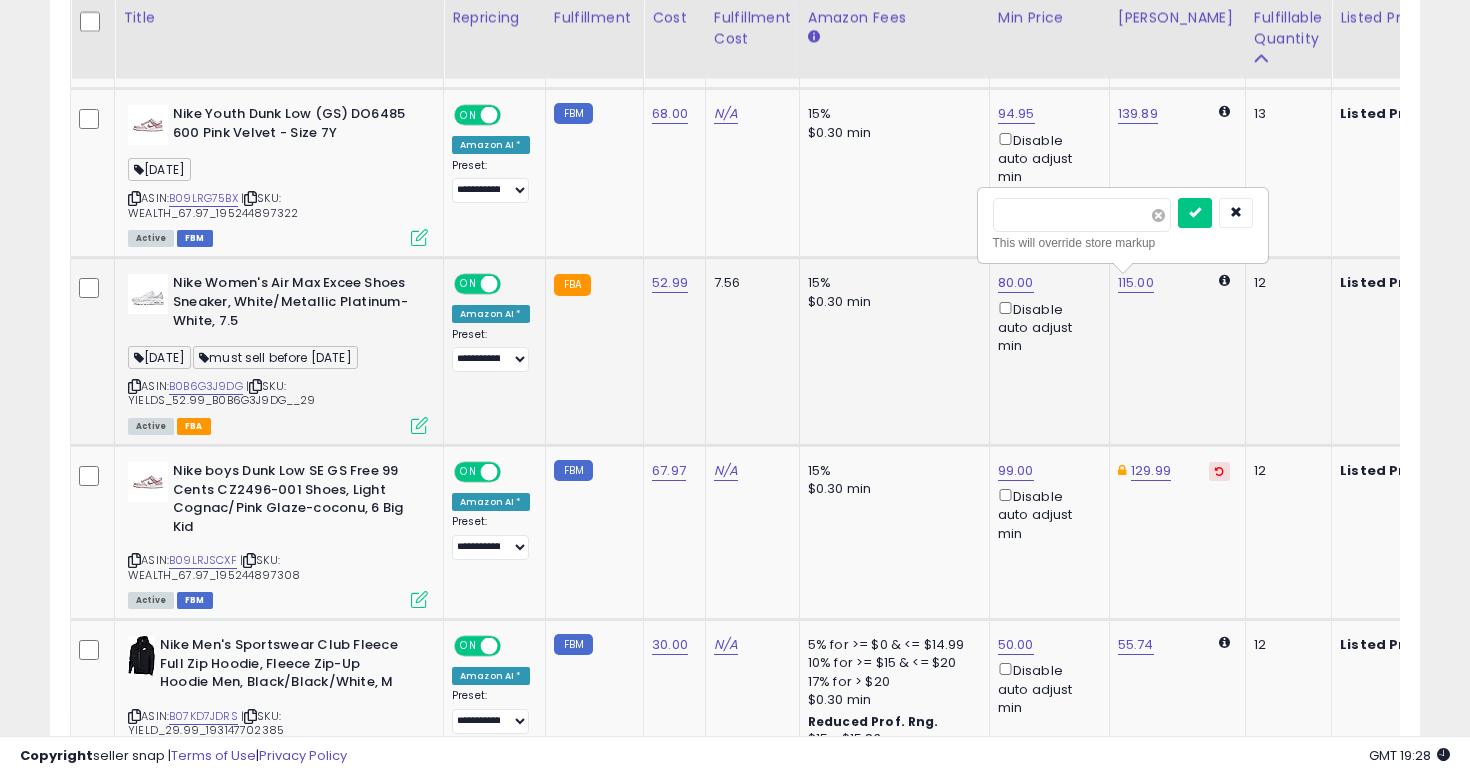 click at bounding box center [1158, 215] 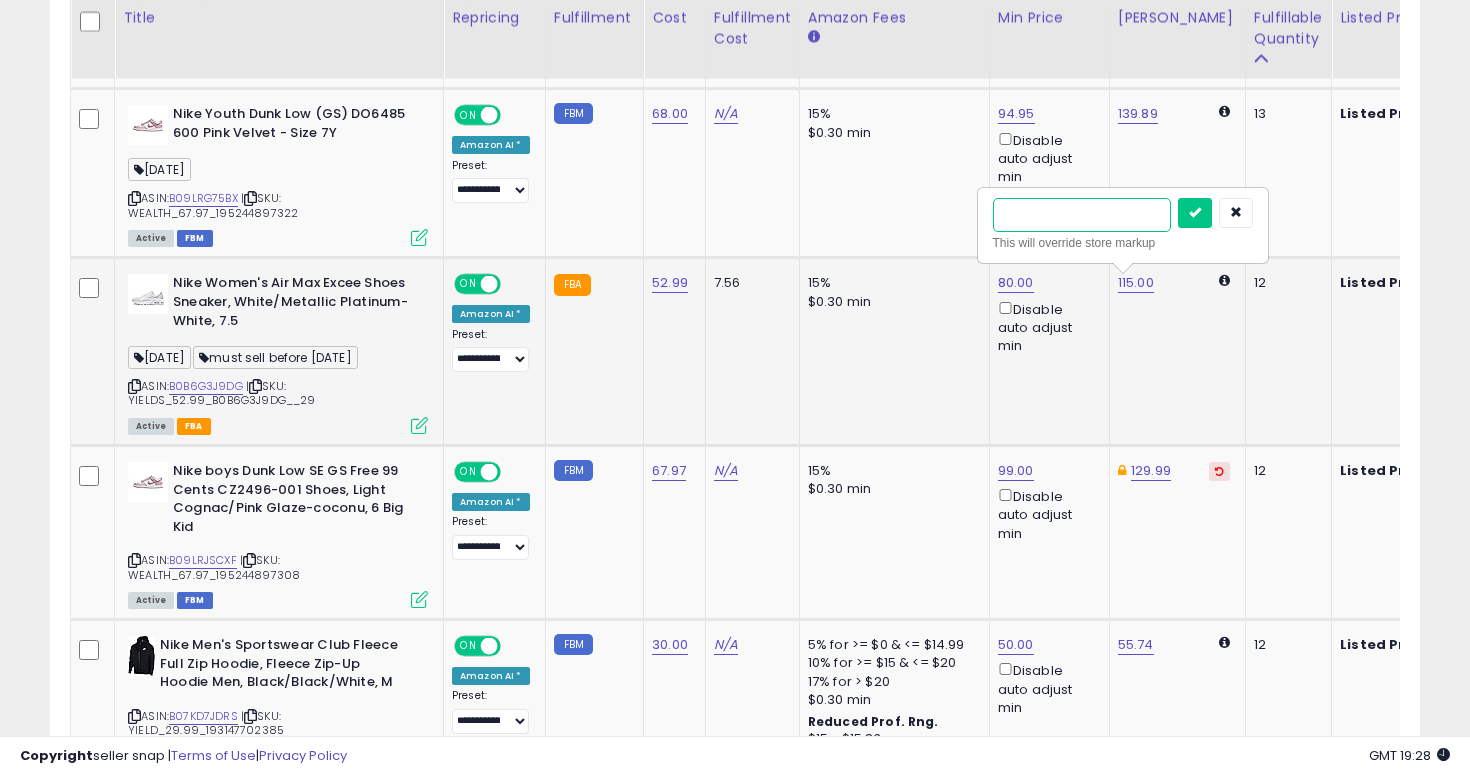 type on "**" 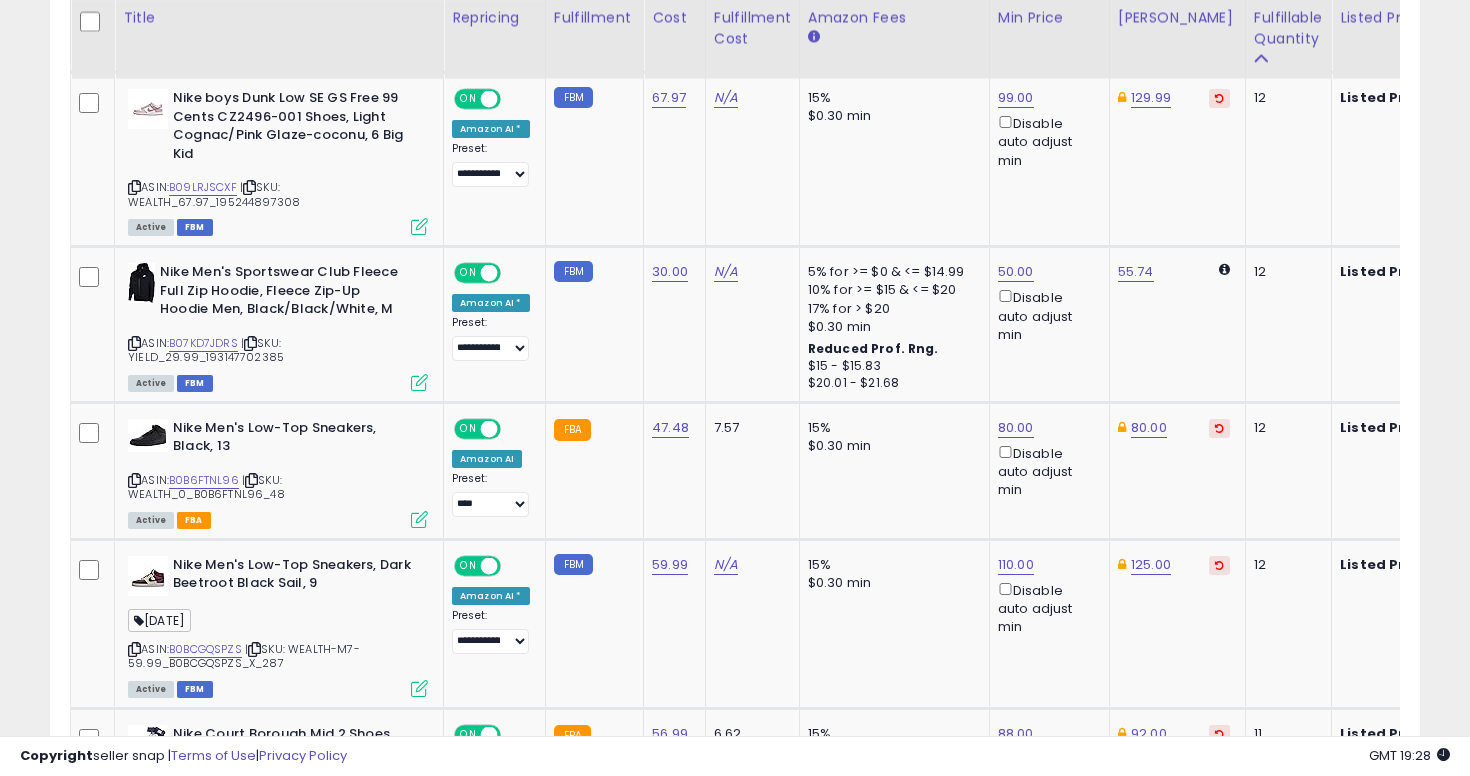 scroll, scrollTop: 1720, scrollLeft: 0, axis: vertical 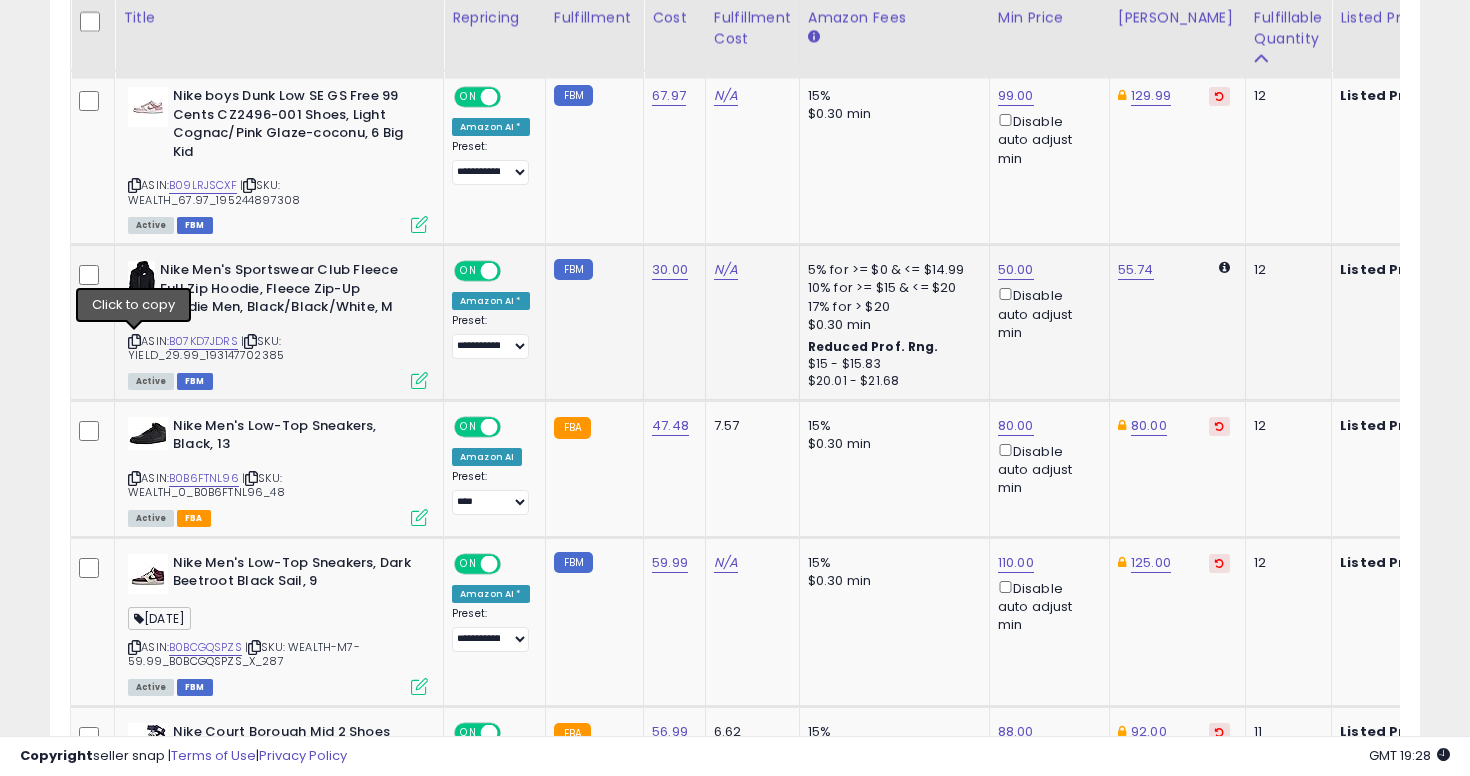 click at bounding box center (134, 341) 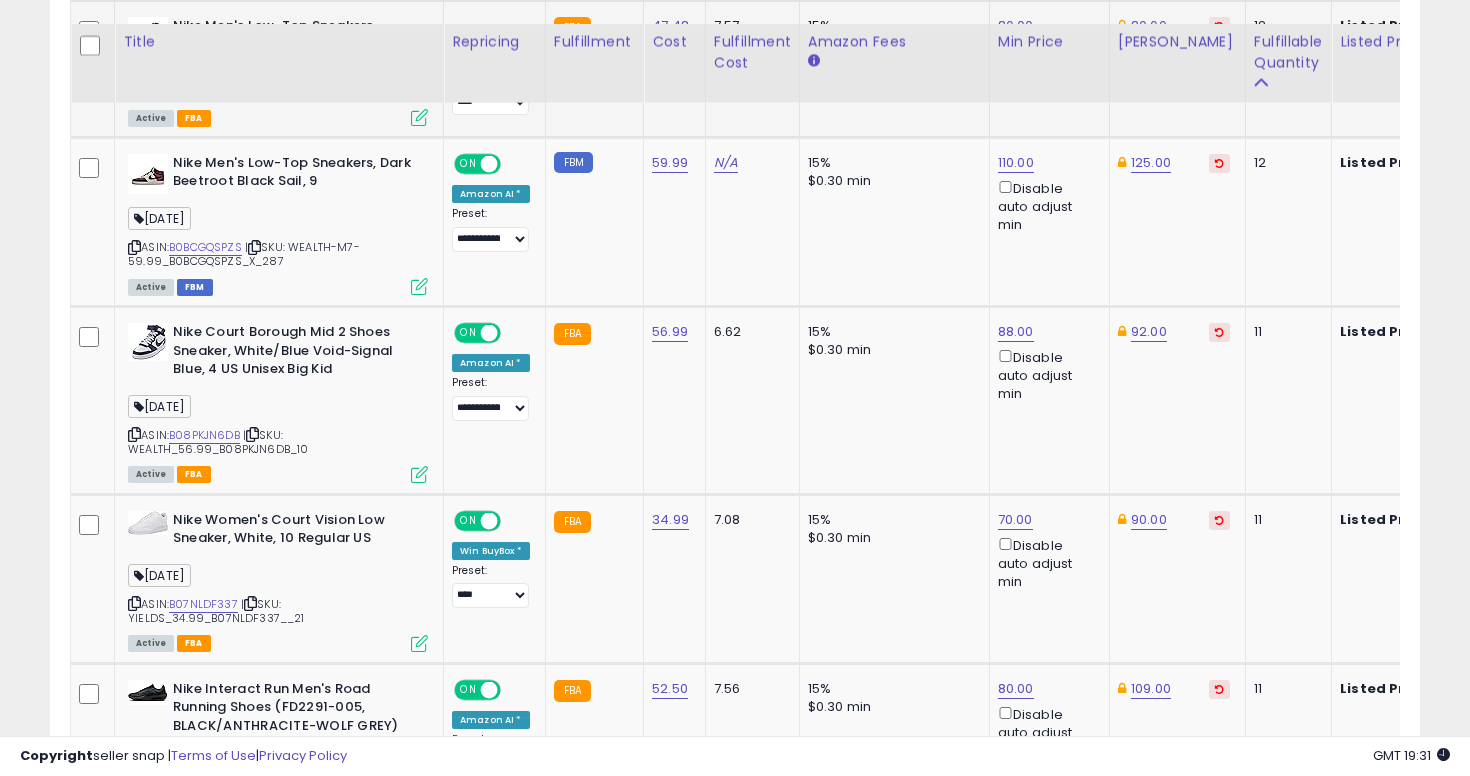 scroll, scrollTop: 2148, scrollLeft: 0, axis: vertical 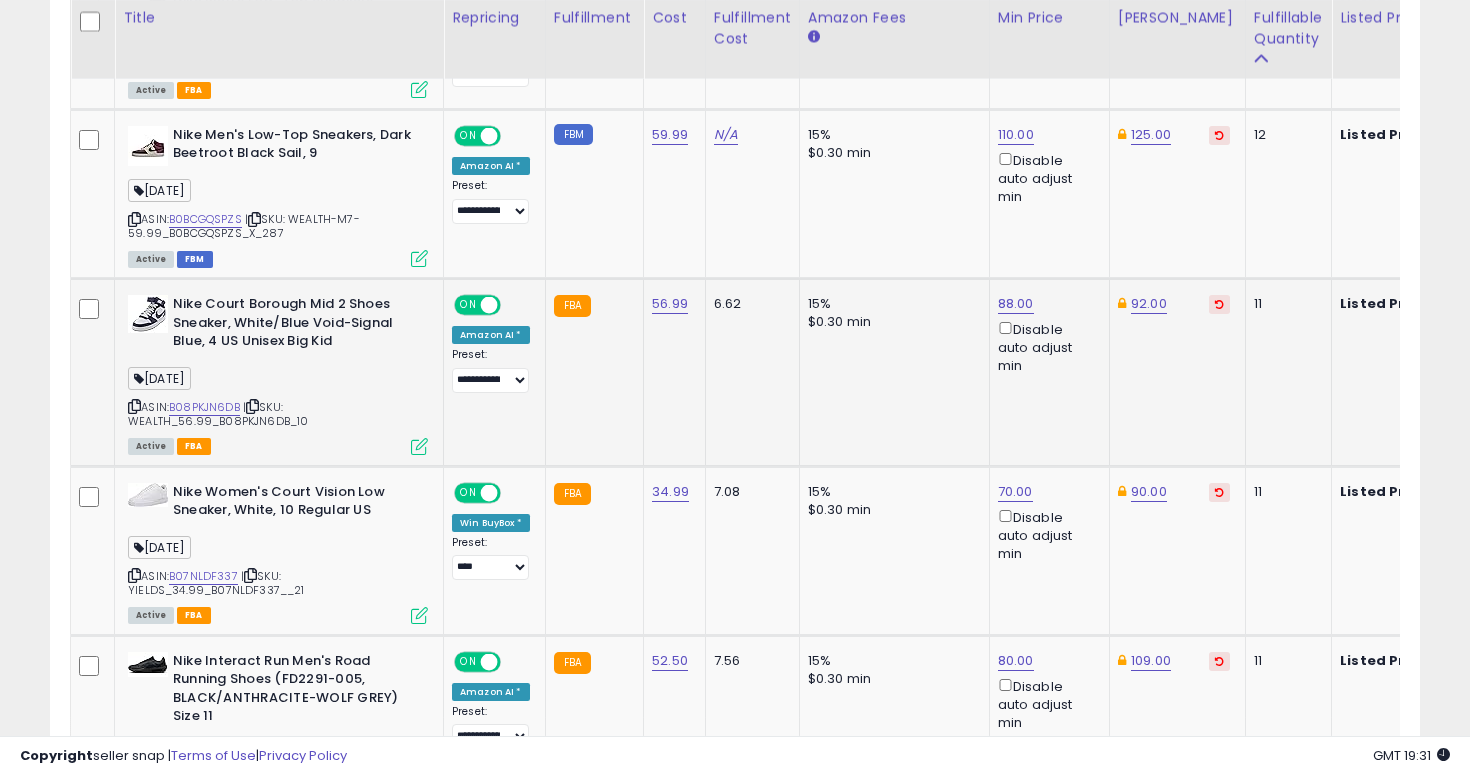 click at bounding box center (134, 406) 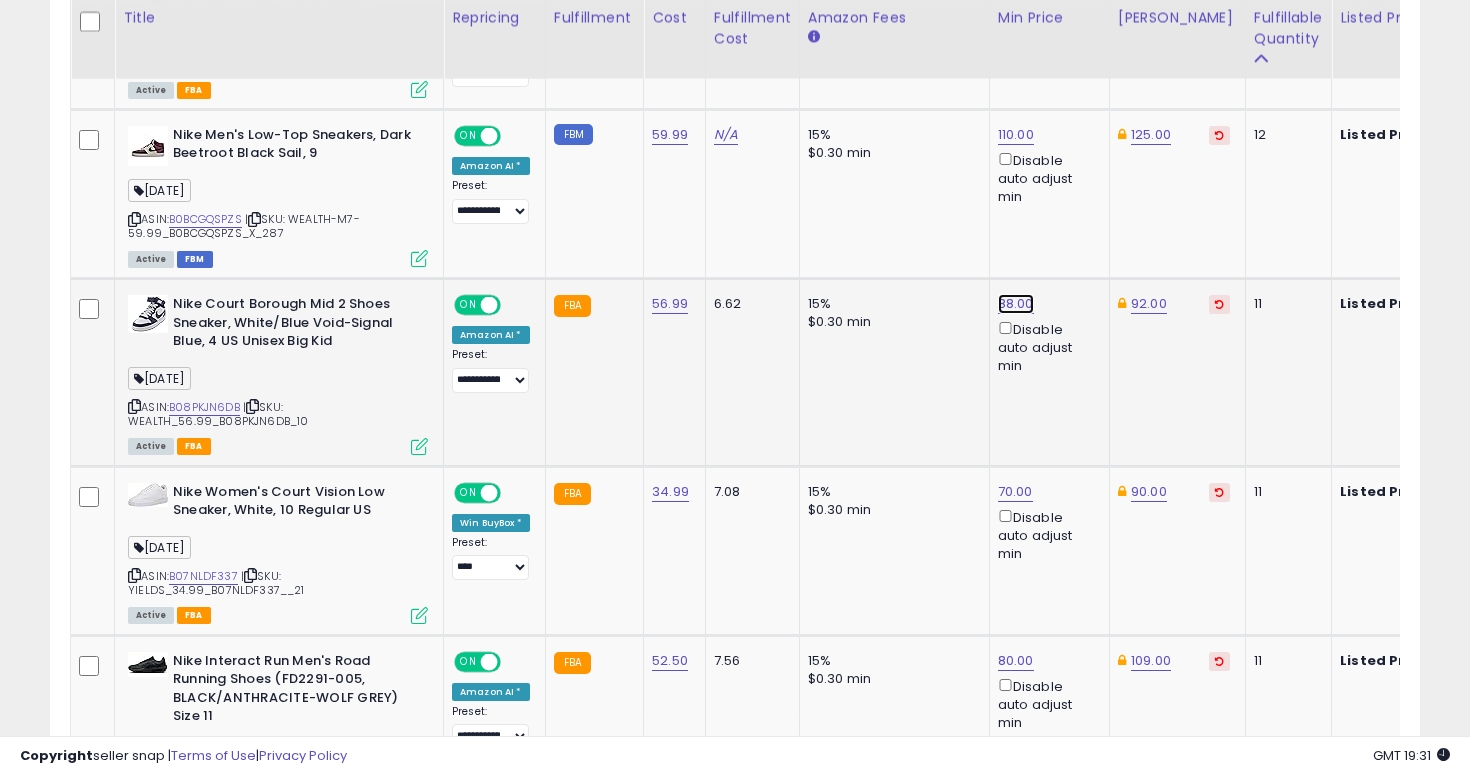 click on "88.00" at bounding box center [1016, -1045] 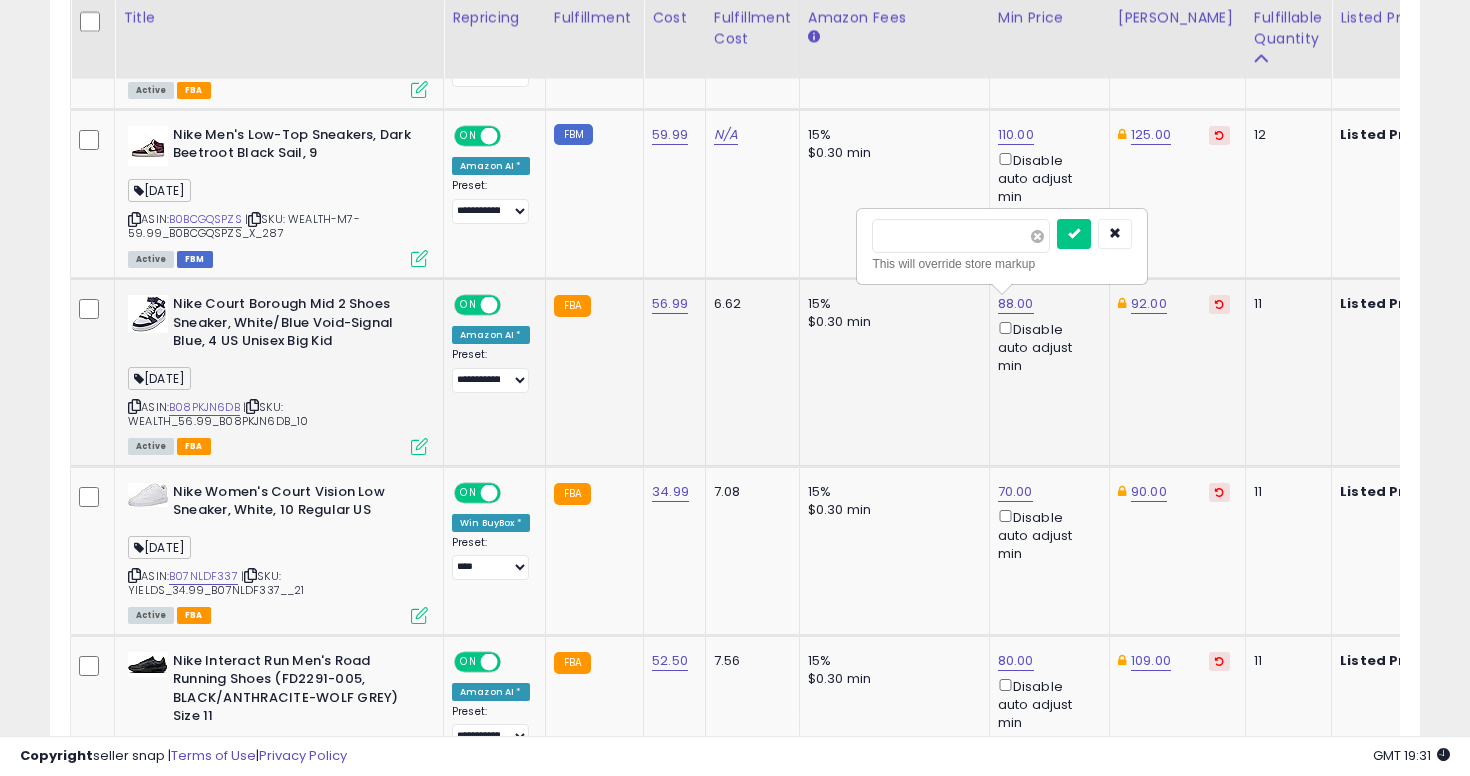 click at bounding box center (1037, 236) 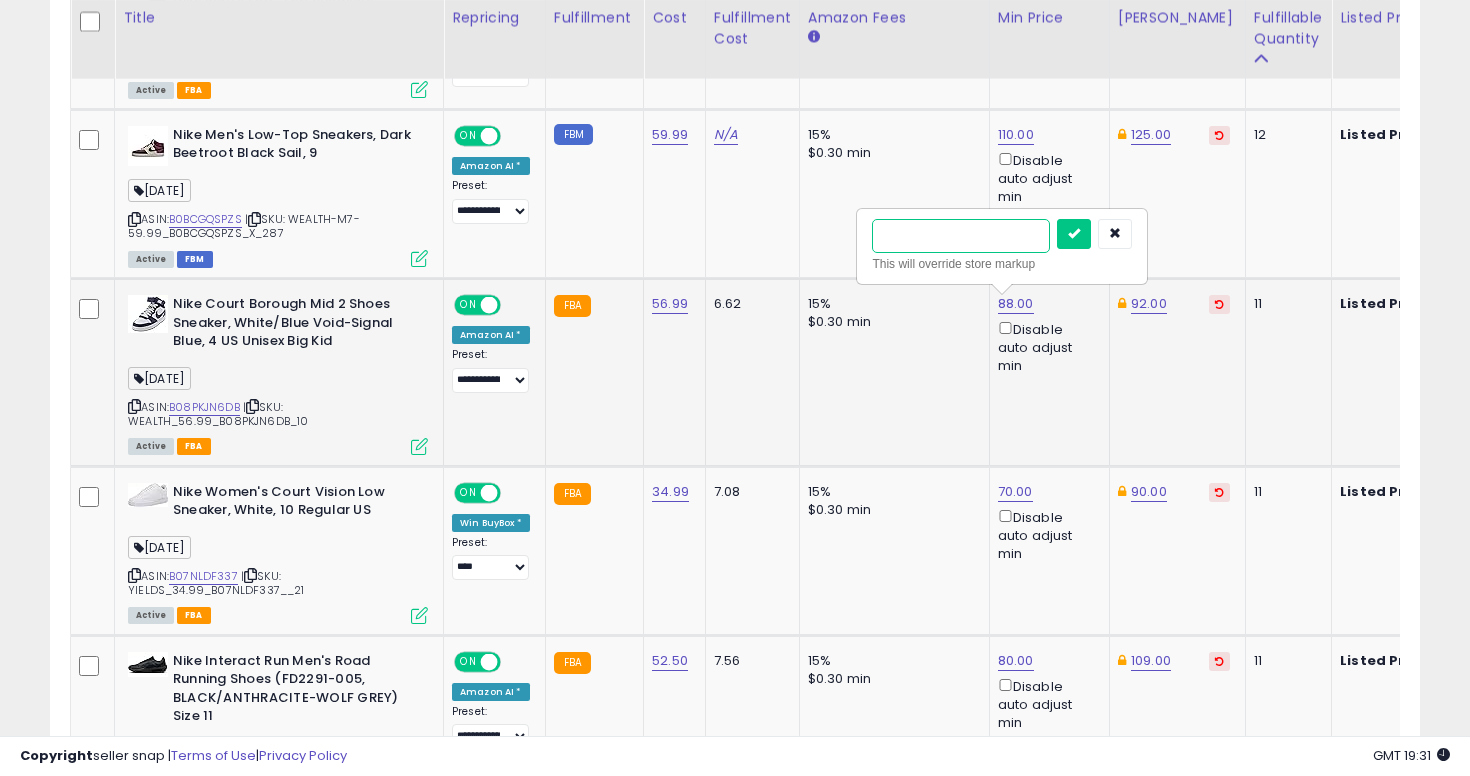 type on "**" 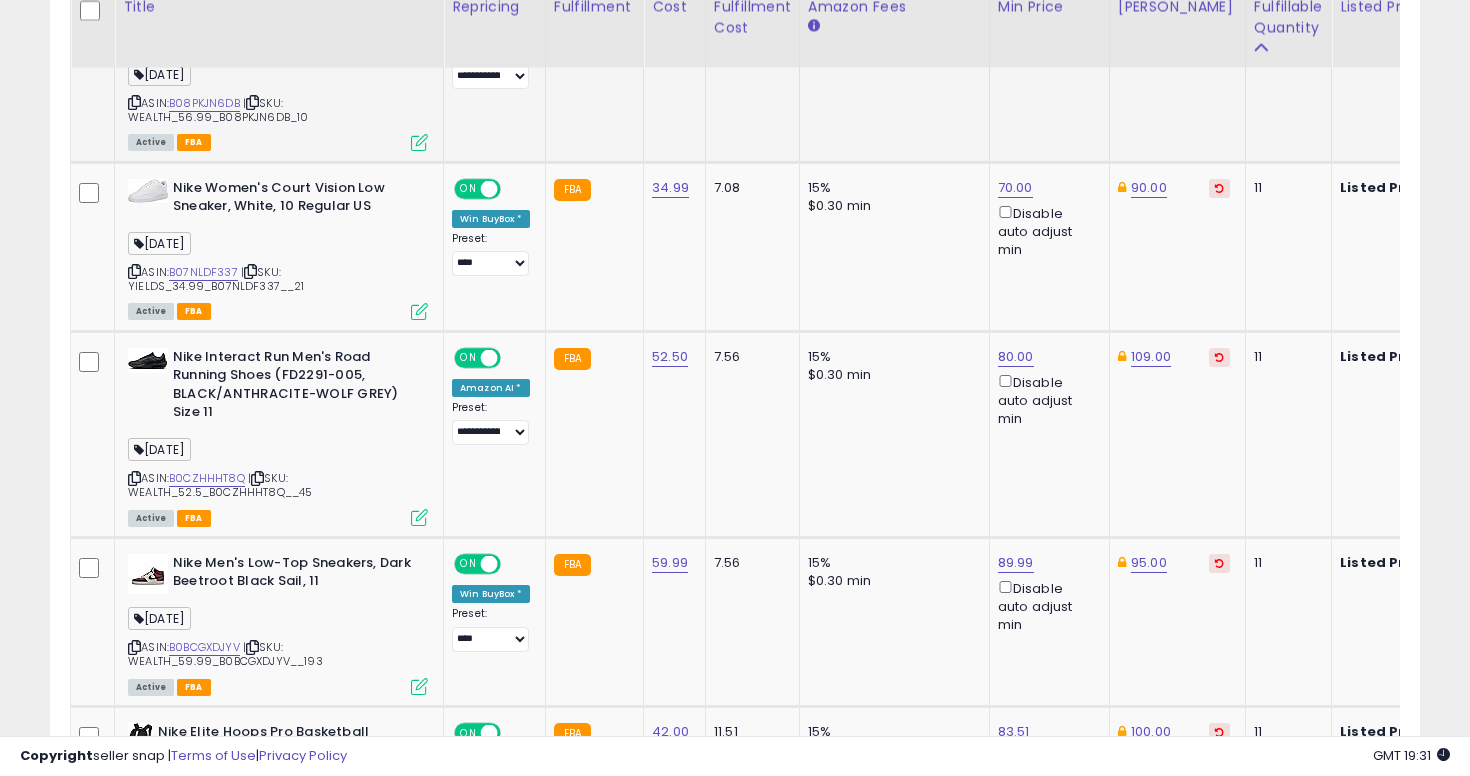 scroll, scrollTop: 2453, scrollLeft: 0, axis: vertical 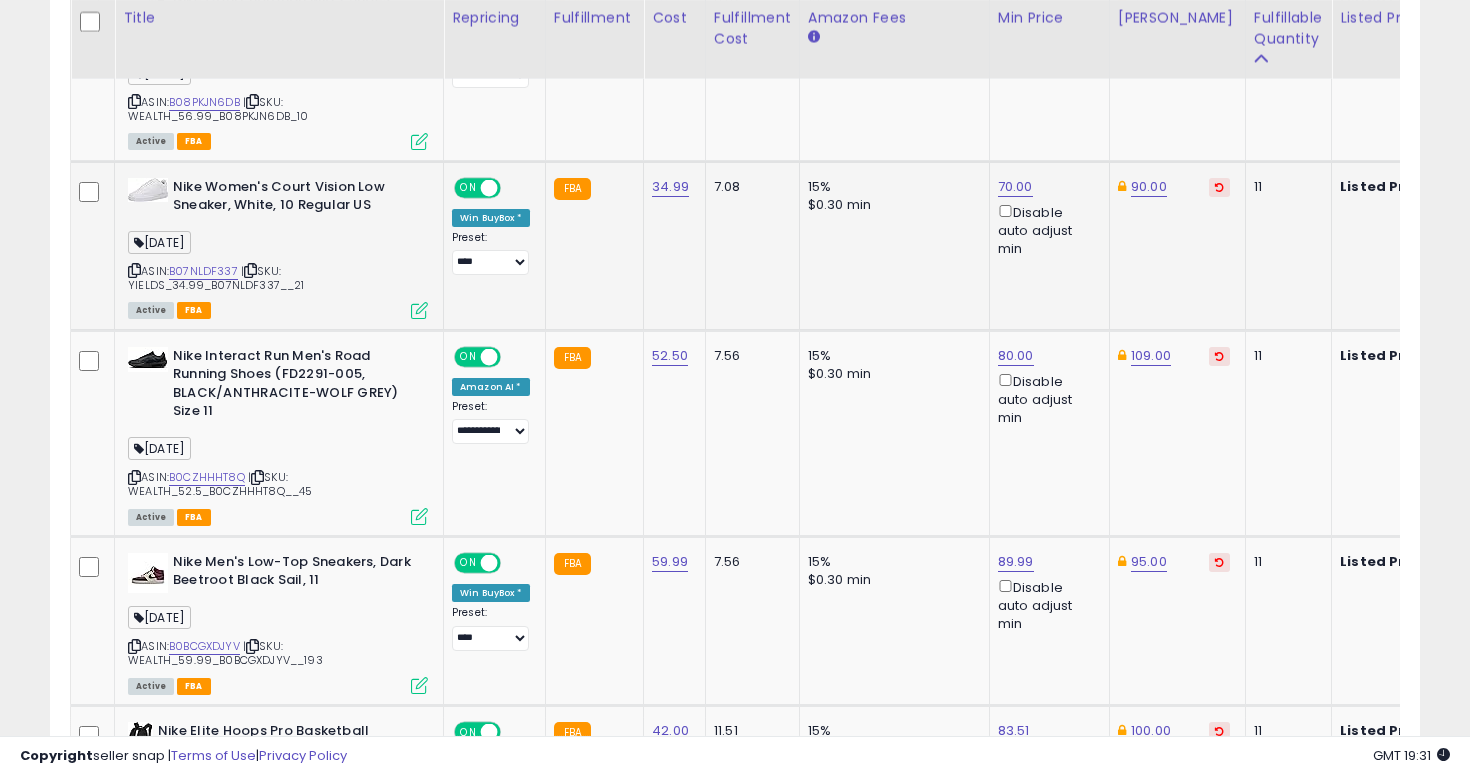 click on "34.99" 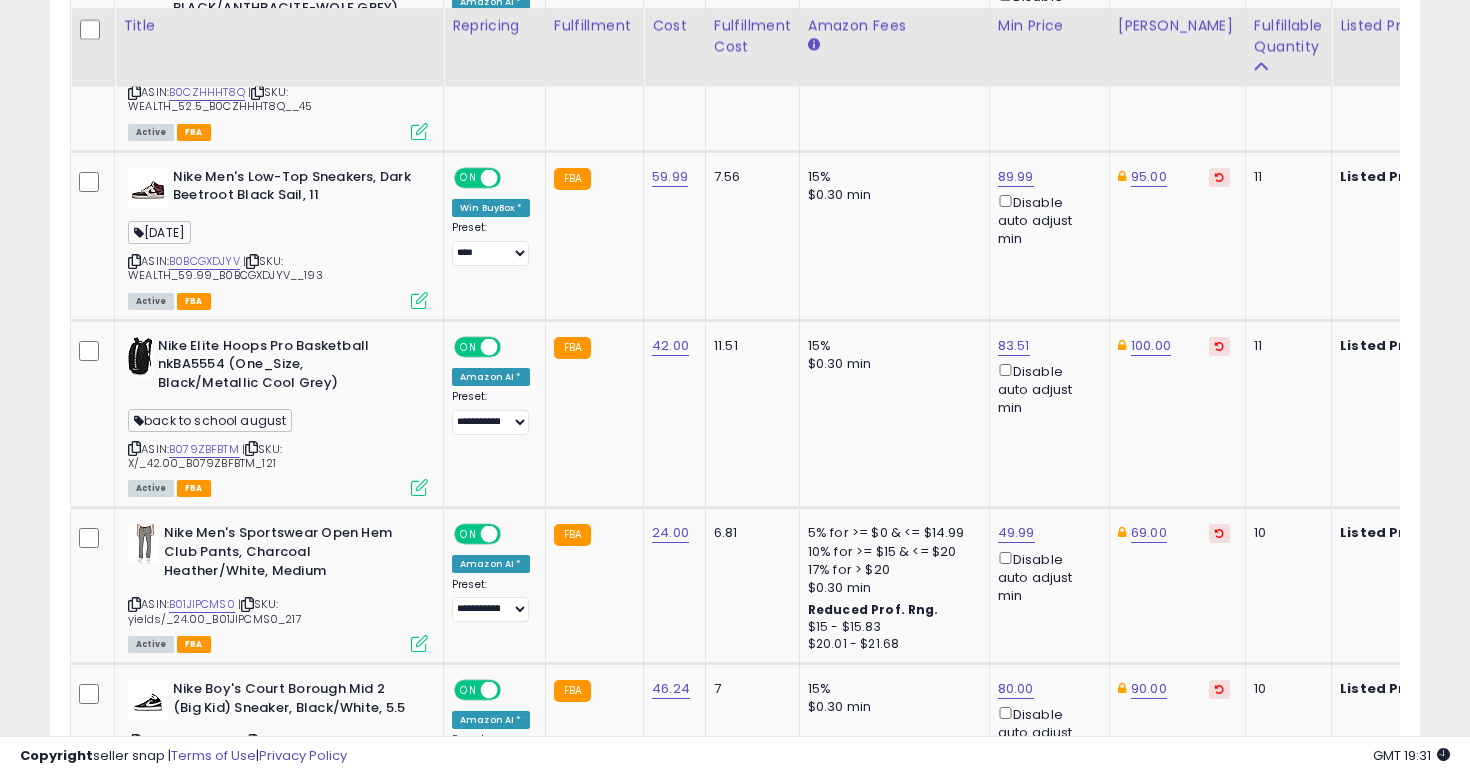 scroll, scrollTop: 2853, scrollLeft: 0, axis: vertical 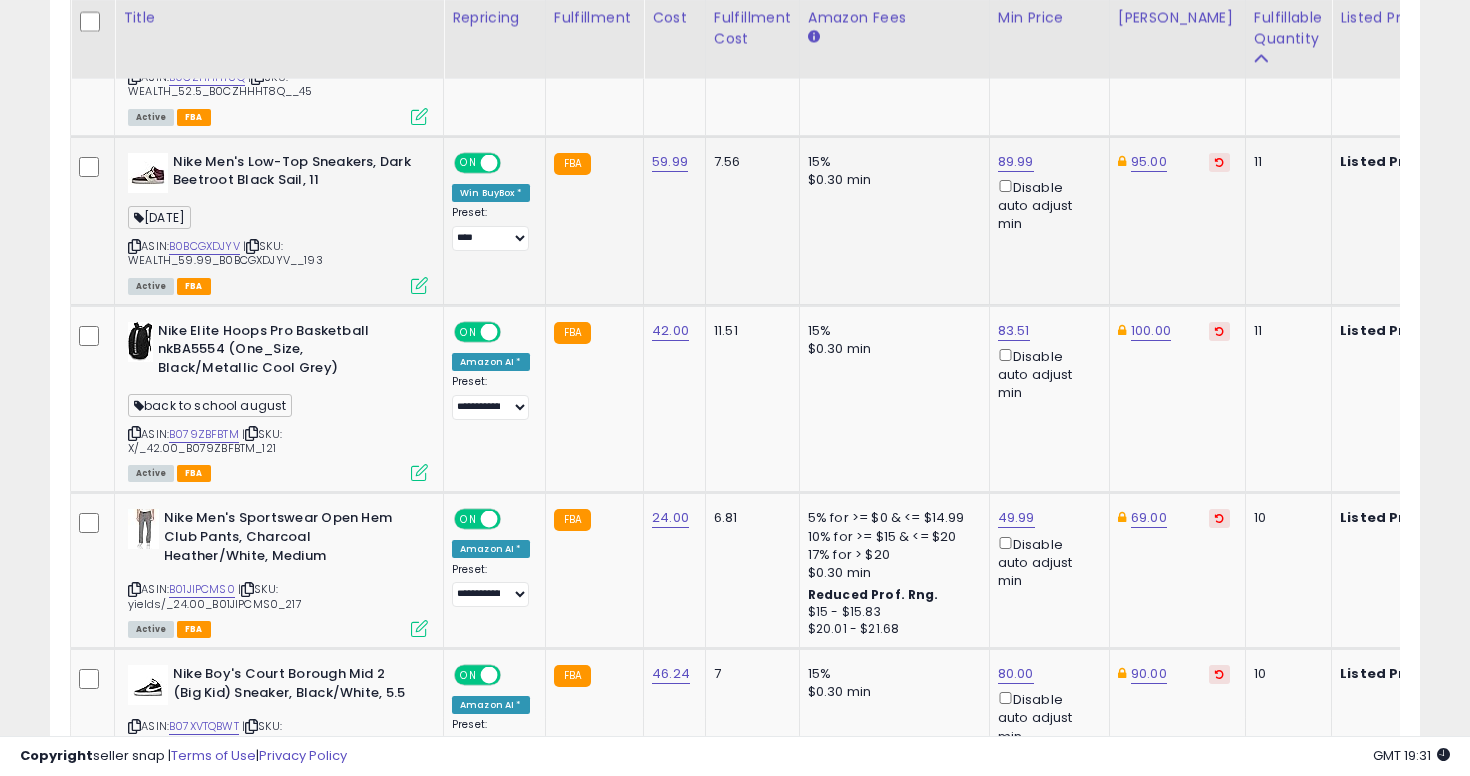 click at bounding box center (134, 246) 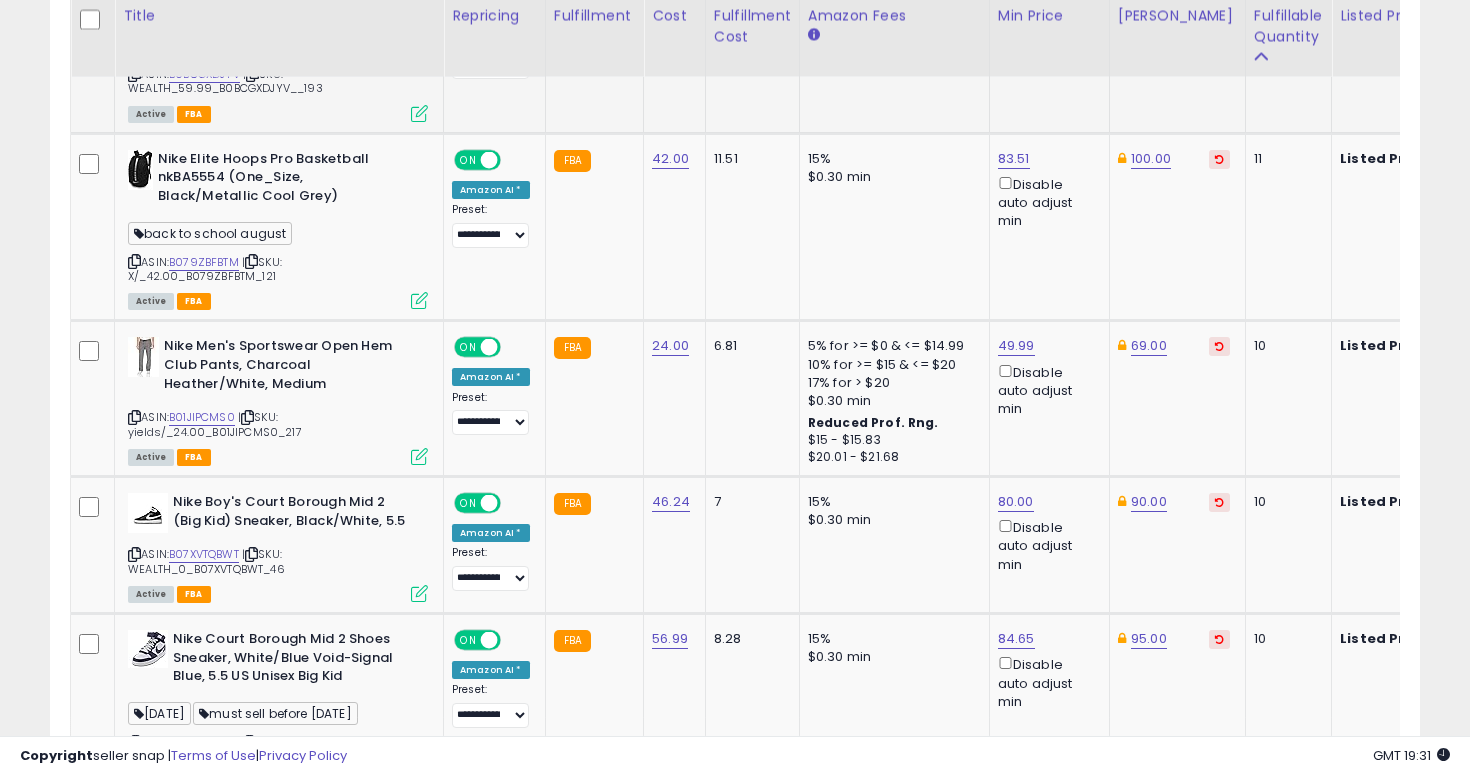 scroll, scrollTop: 3027, scrollLeft: 0, axis: vertical 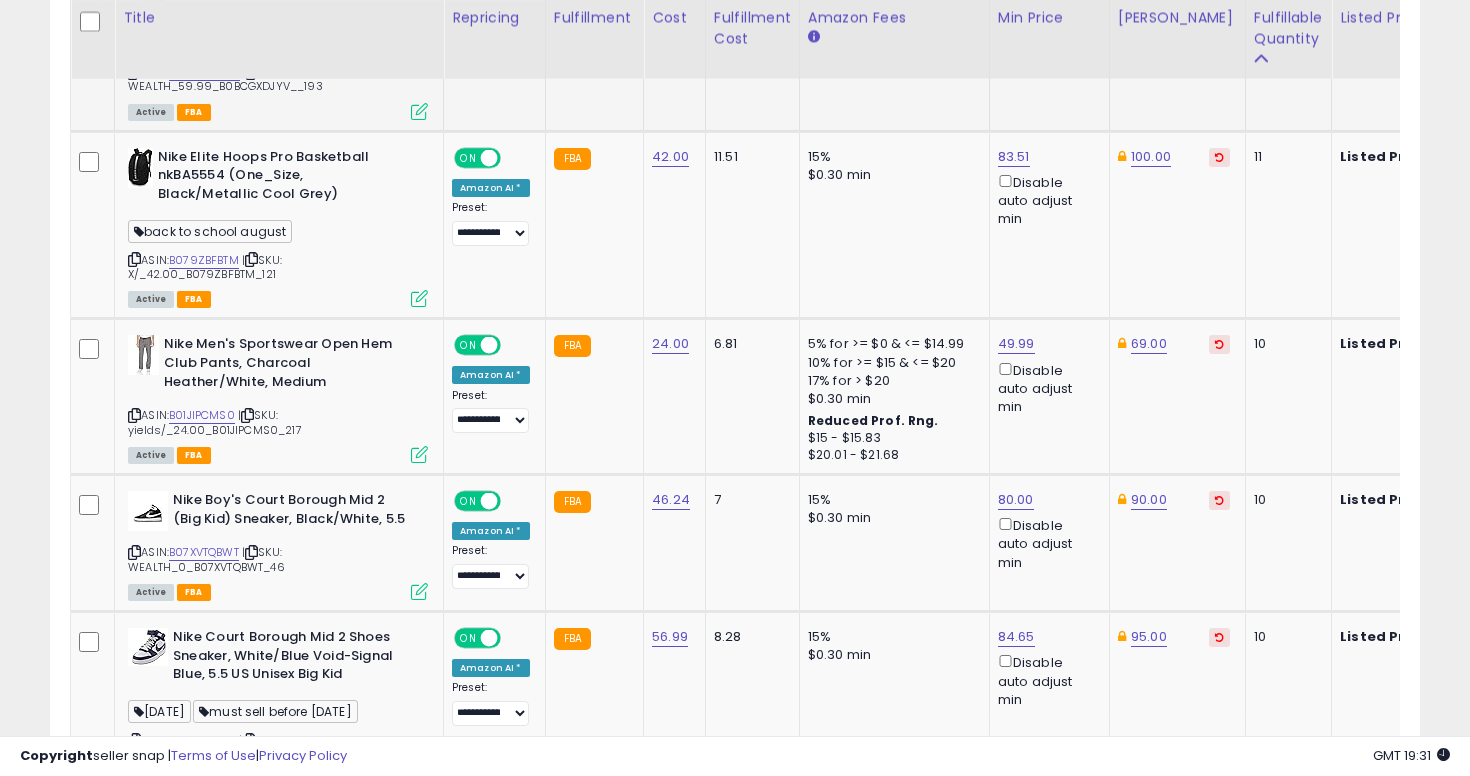 click on "42.00" 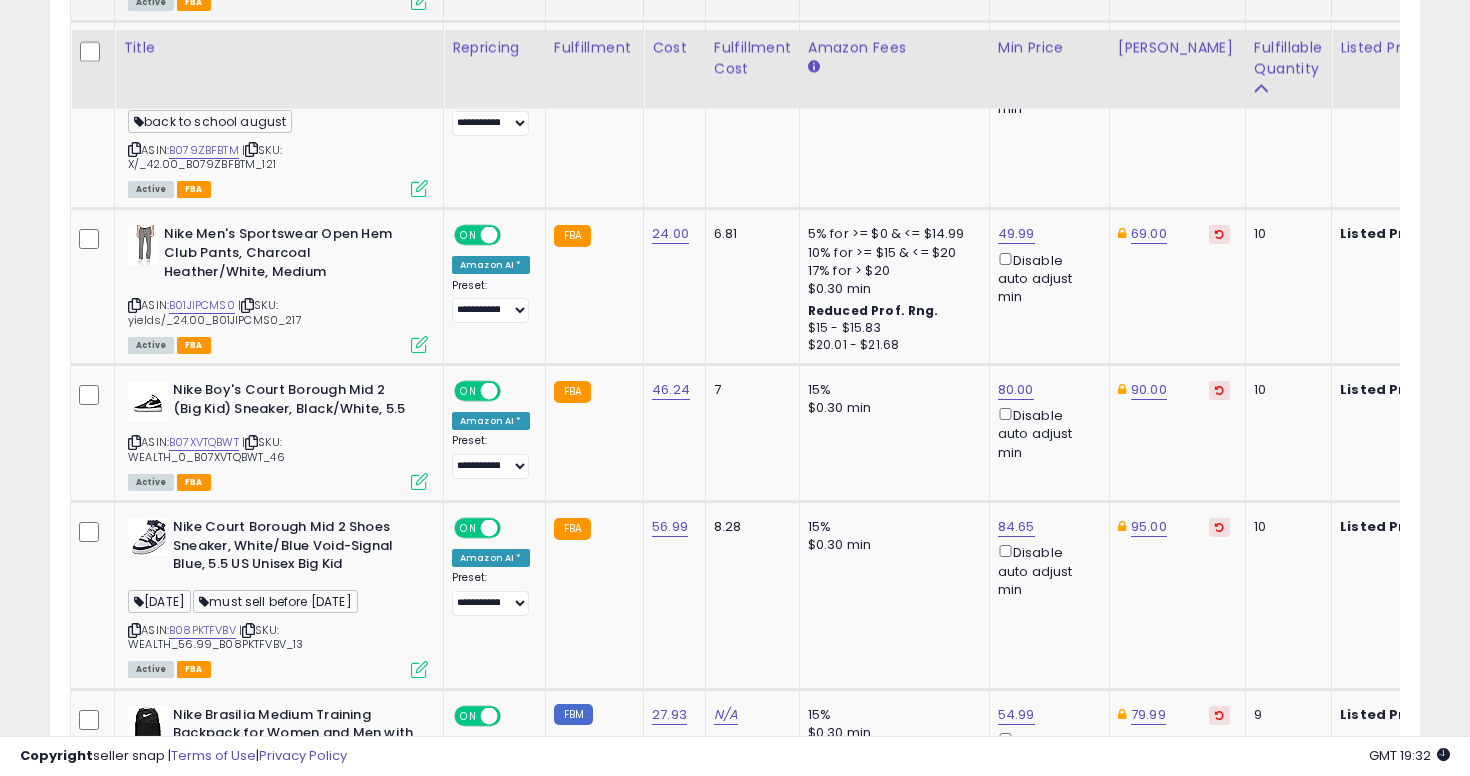 scroll, scrollTop: 3169, scrollLeft: 0, axis: vertical 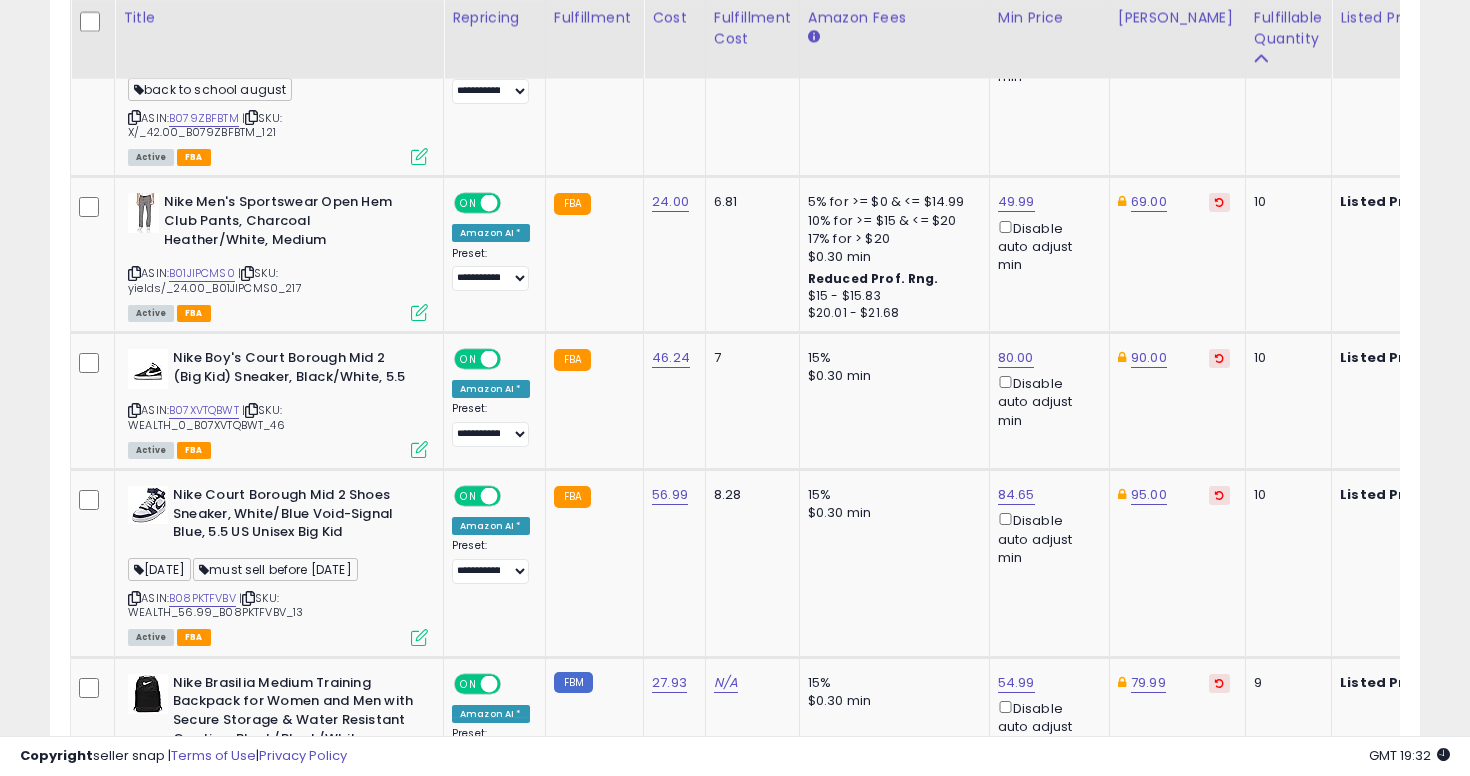 click on "24.00" 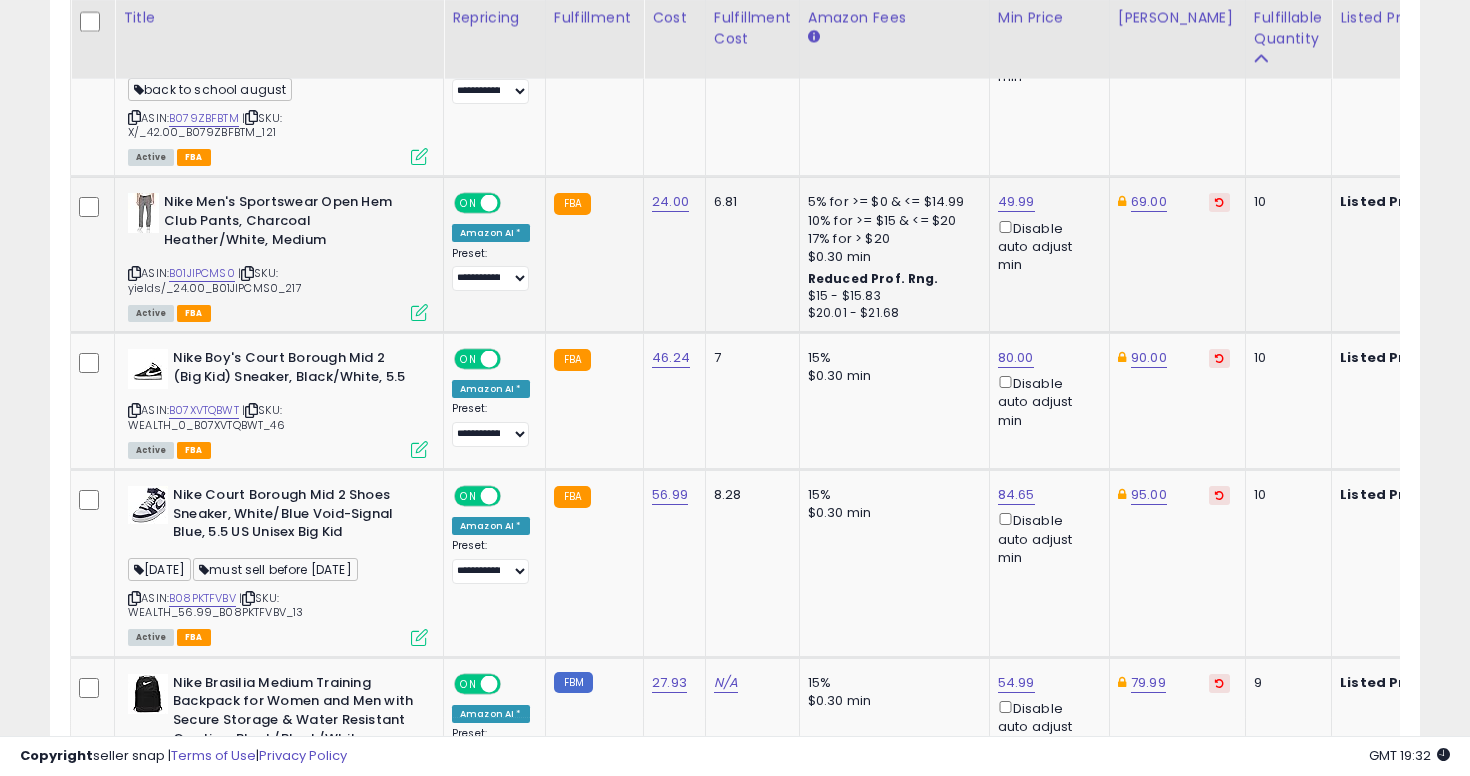click at bounding box center (134, 273) 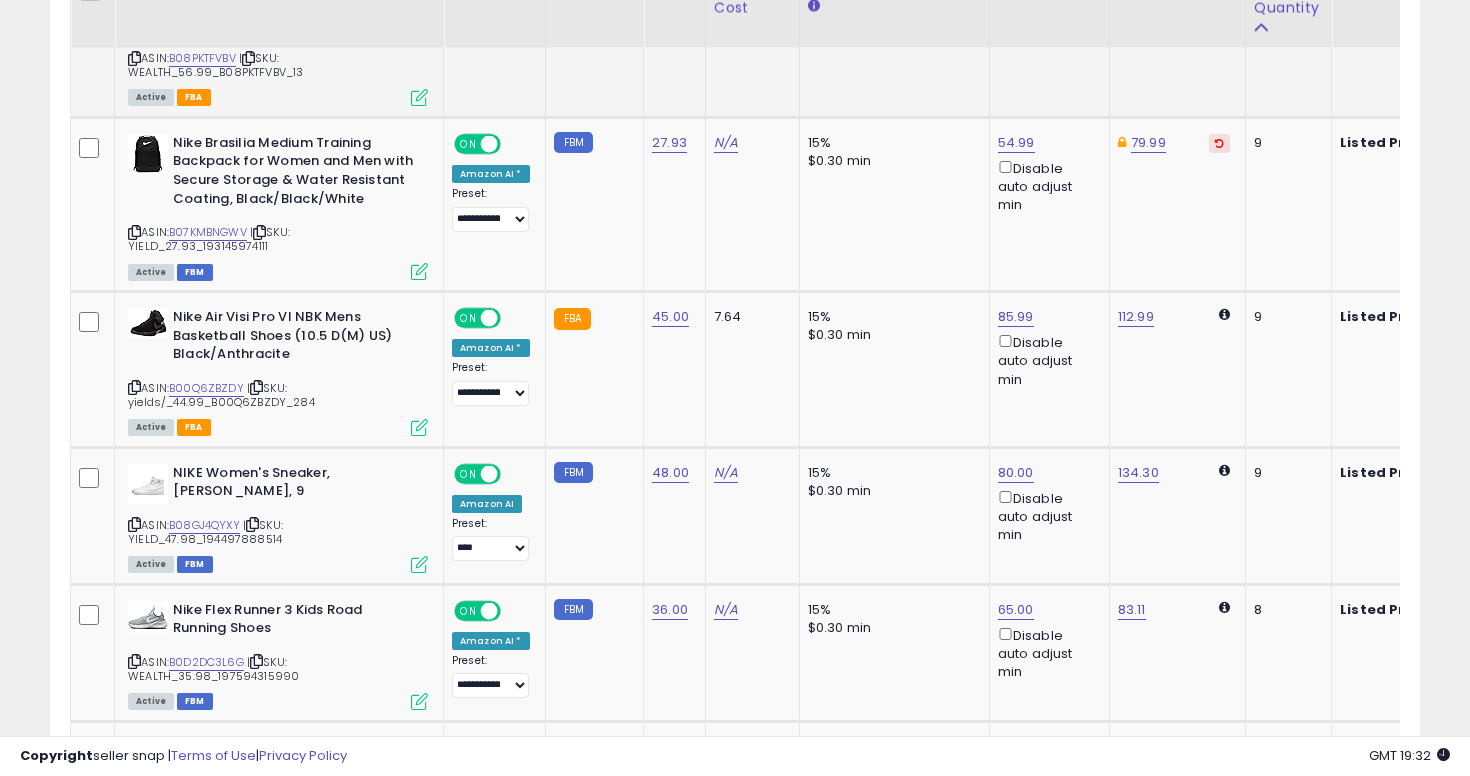 scroll, scrollTop: 3710, scrollLeft: 0, axis: vertical 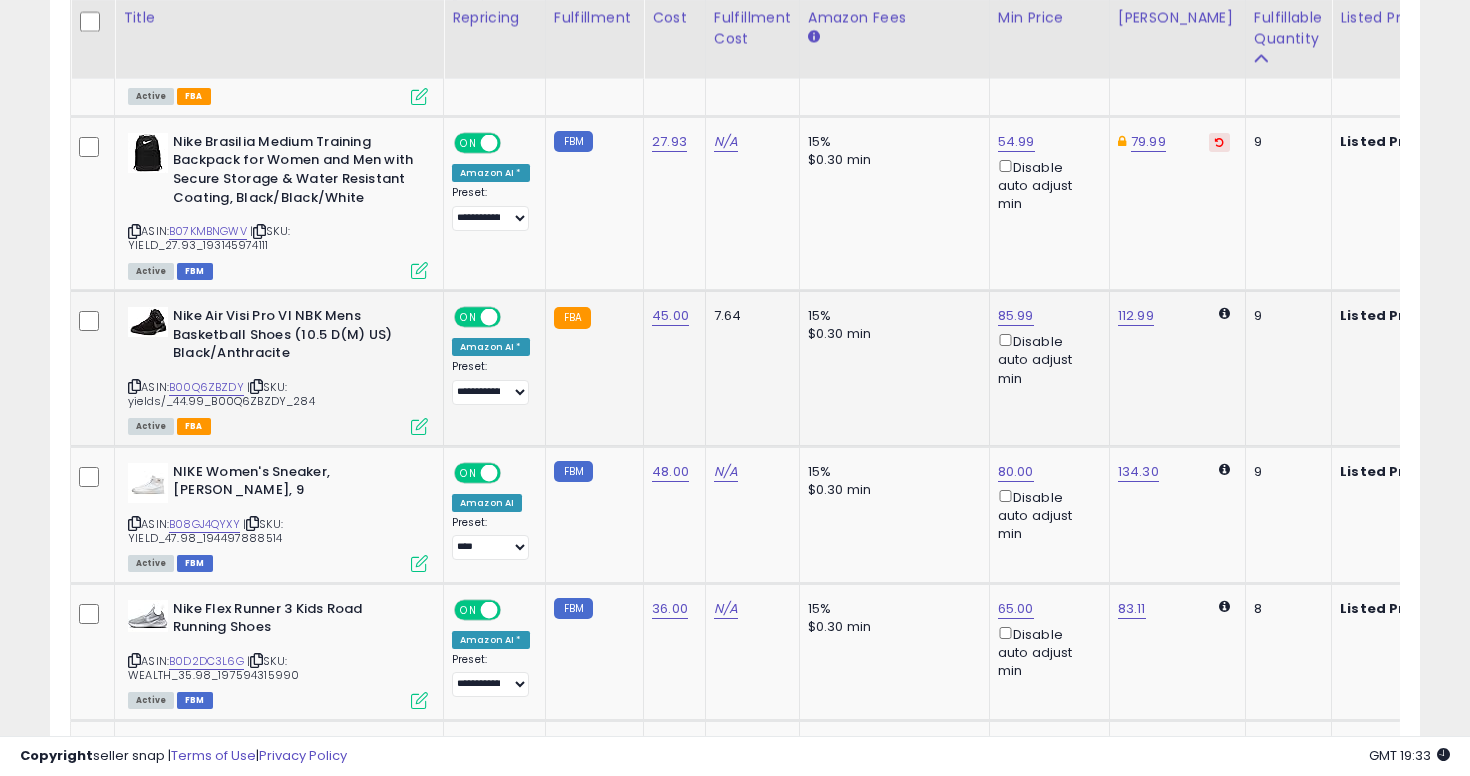 click on "7.64" 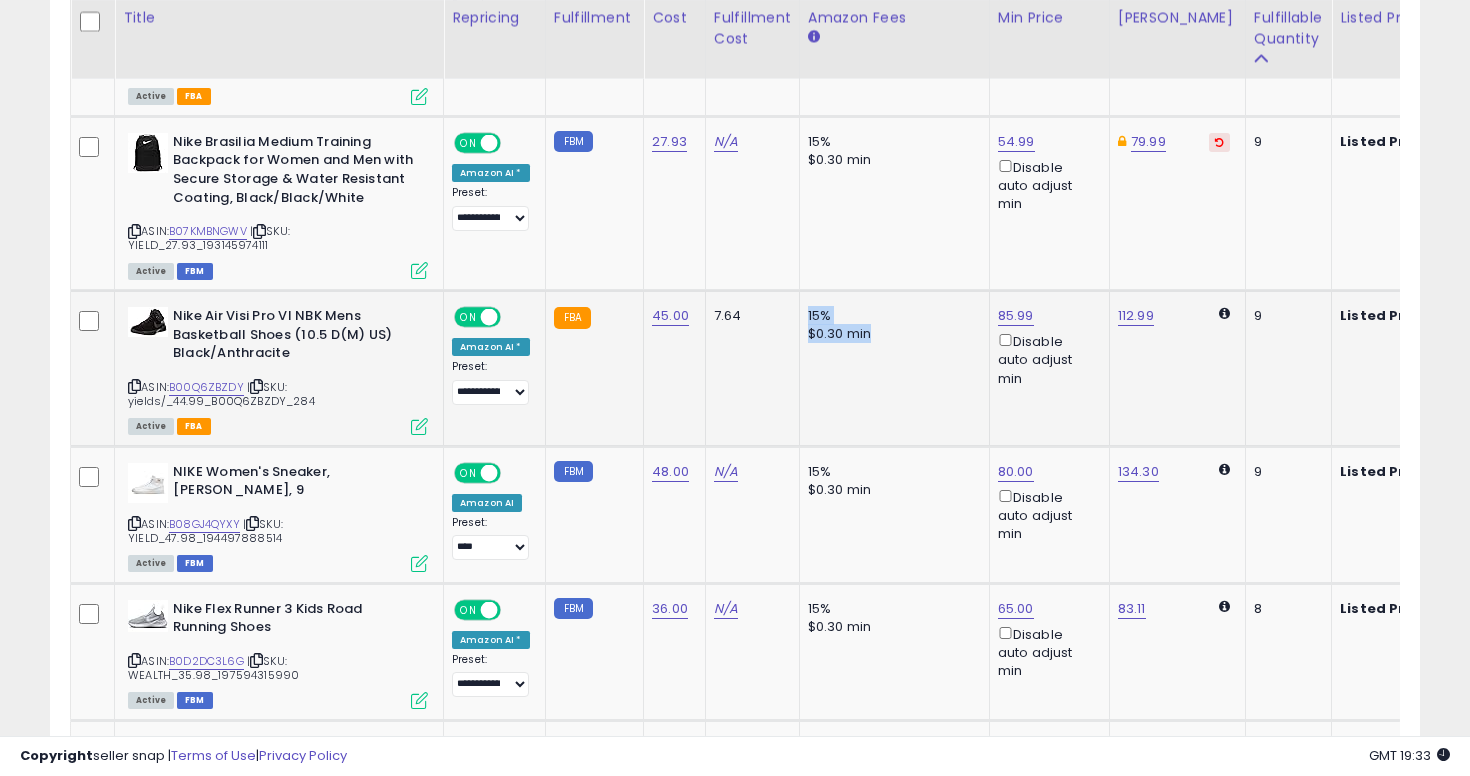 drag, startPoint x: 803, startPoint y: 322, endPoint x: 878, endPoint y: 354, distance: 81.5414 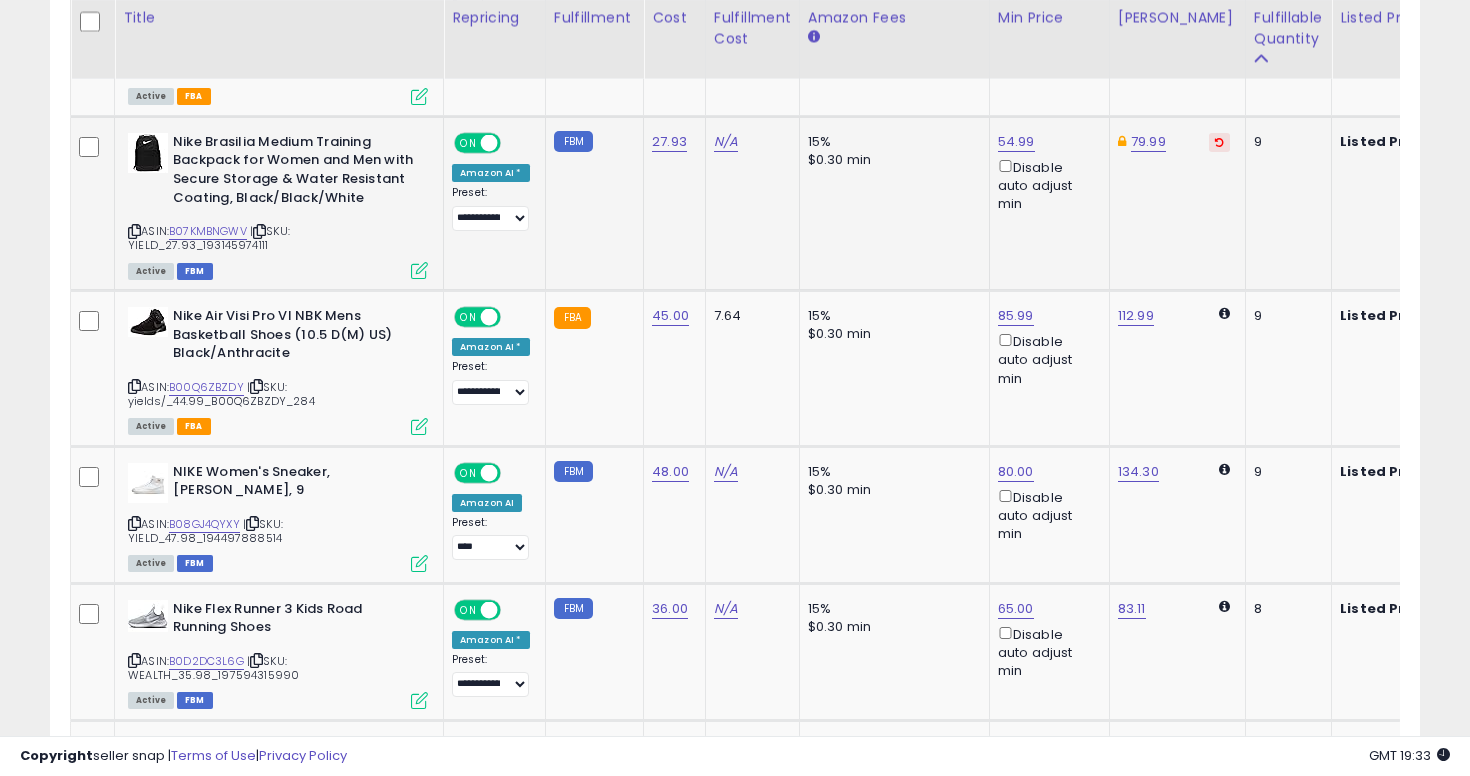 click on "Nike Brasilia Medium Training Backpack for Women and Men with Secure Storage & Water Resistant Coating, Black/Black/White" at bounding box center [294, 172] 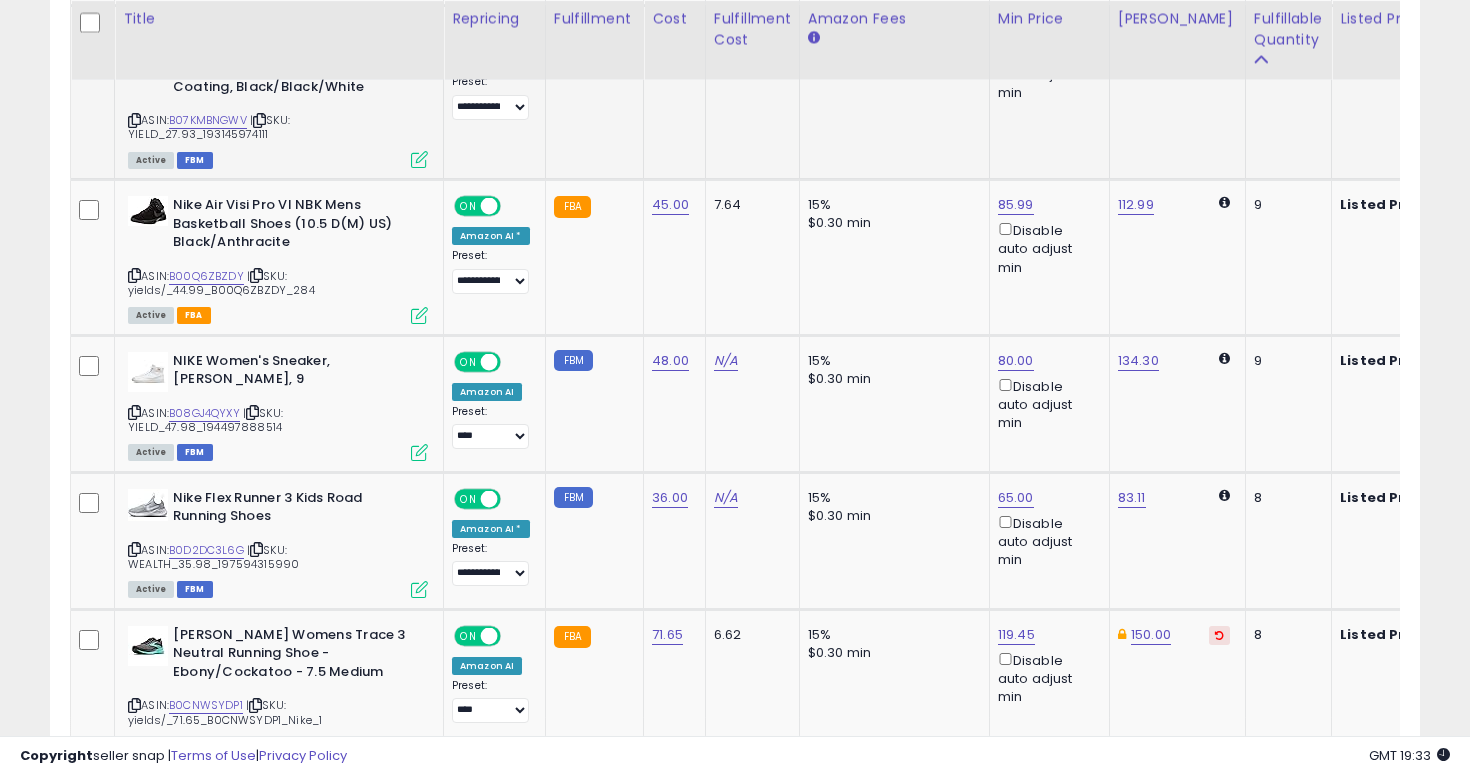 scroll, scrollTop: 3822, scrollLeft: 0, axis: vertical 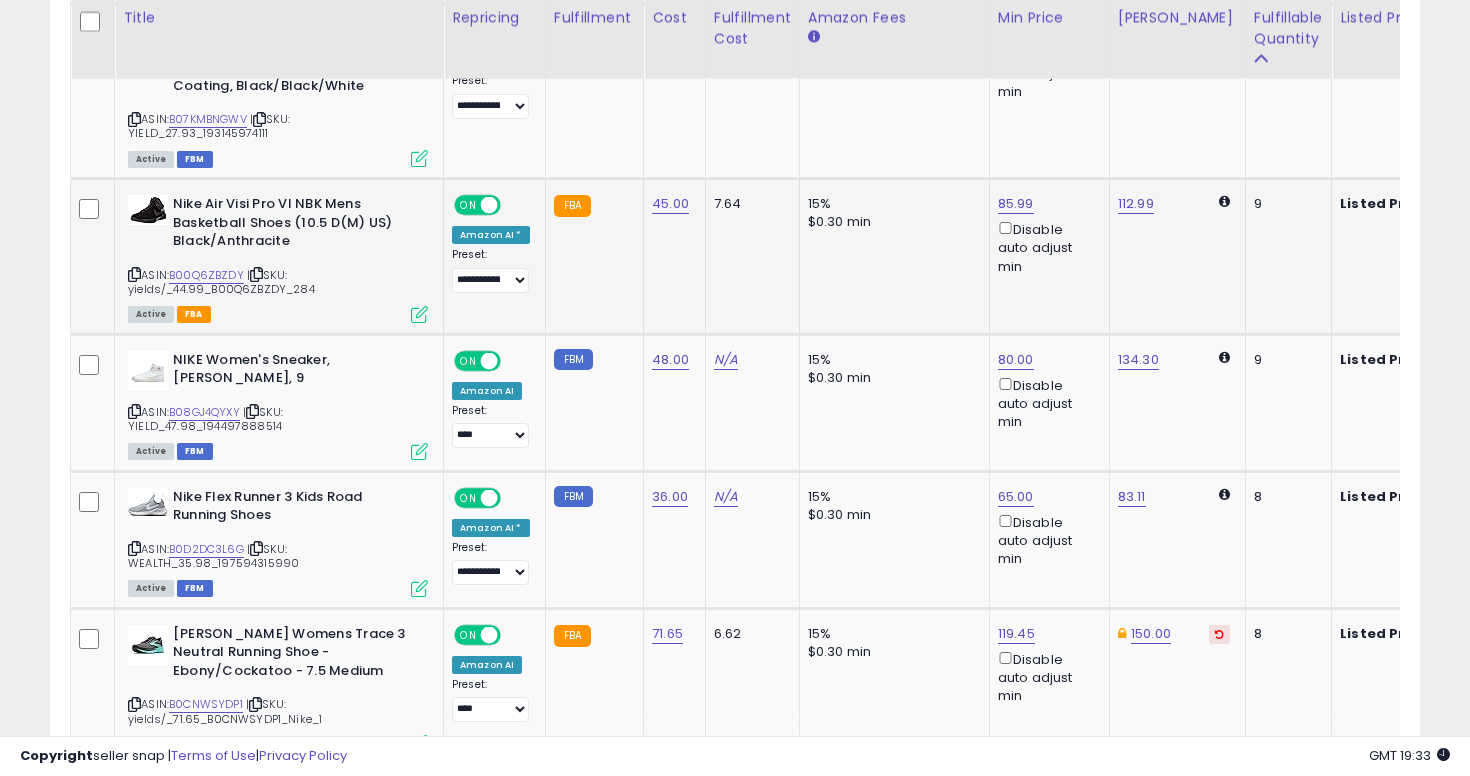 click at bounding box center (134, 274) 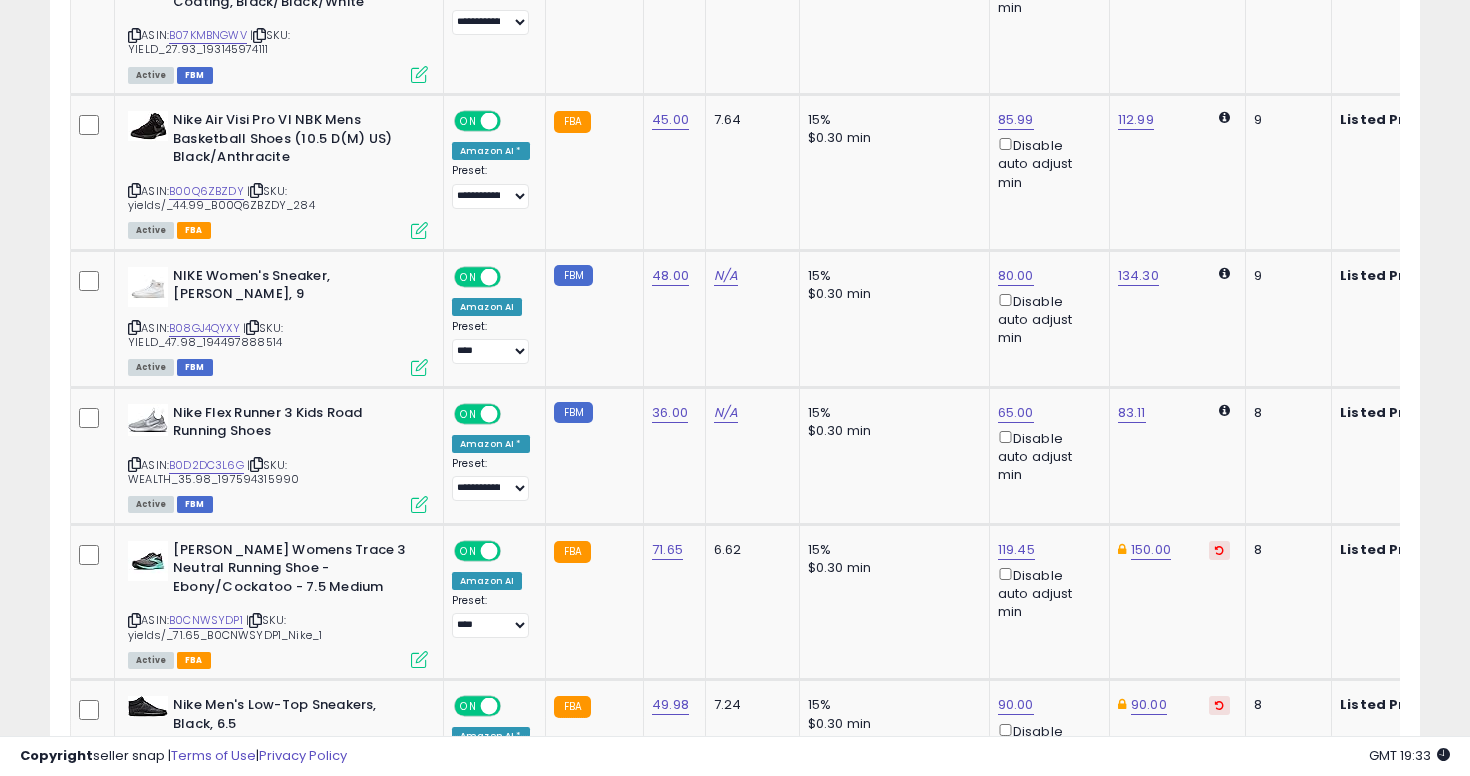 scroll, scrollTop: 3960, scrollLeft: 0, axis: vertical 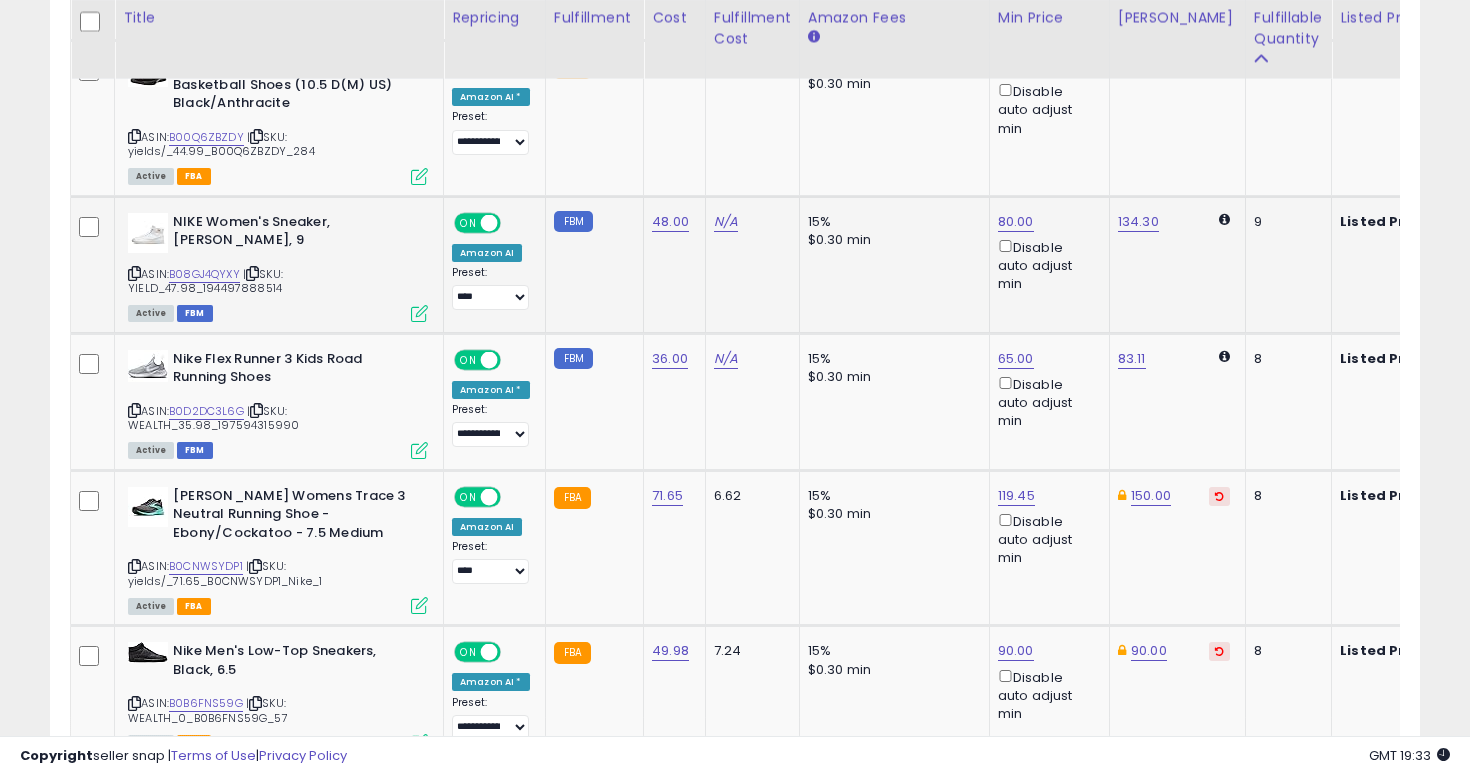 click at bounding box center [134, 273] 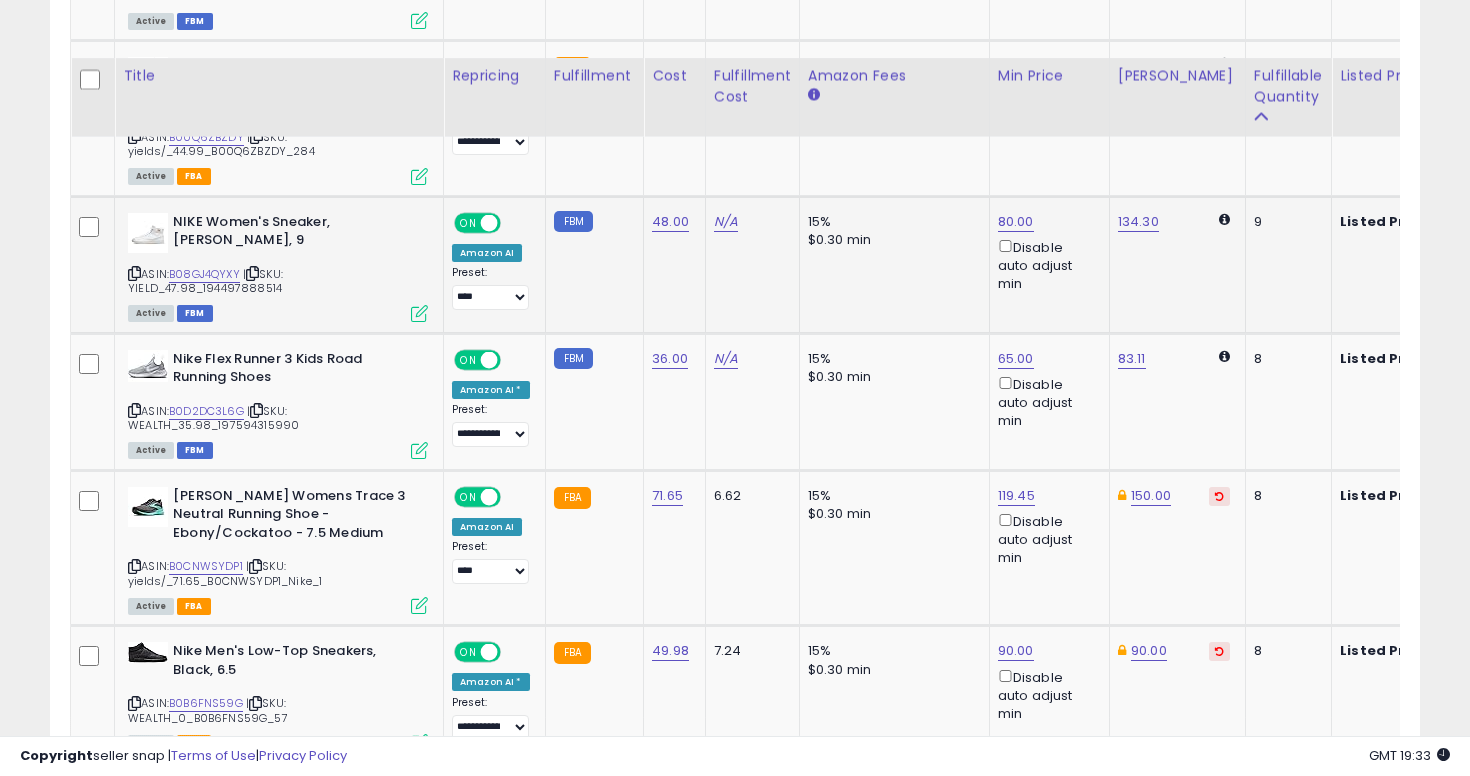 scroll, scrollTop: 4045, scrollLeft: 0, axis: vertical 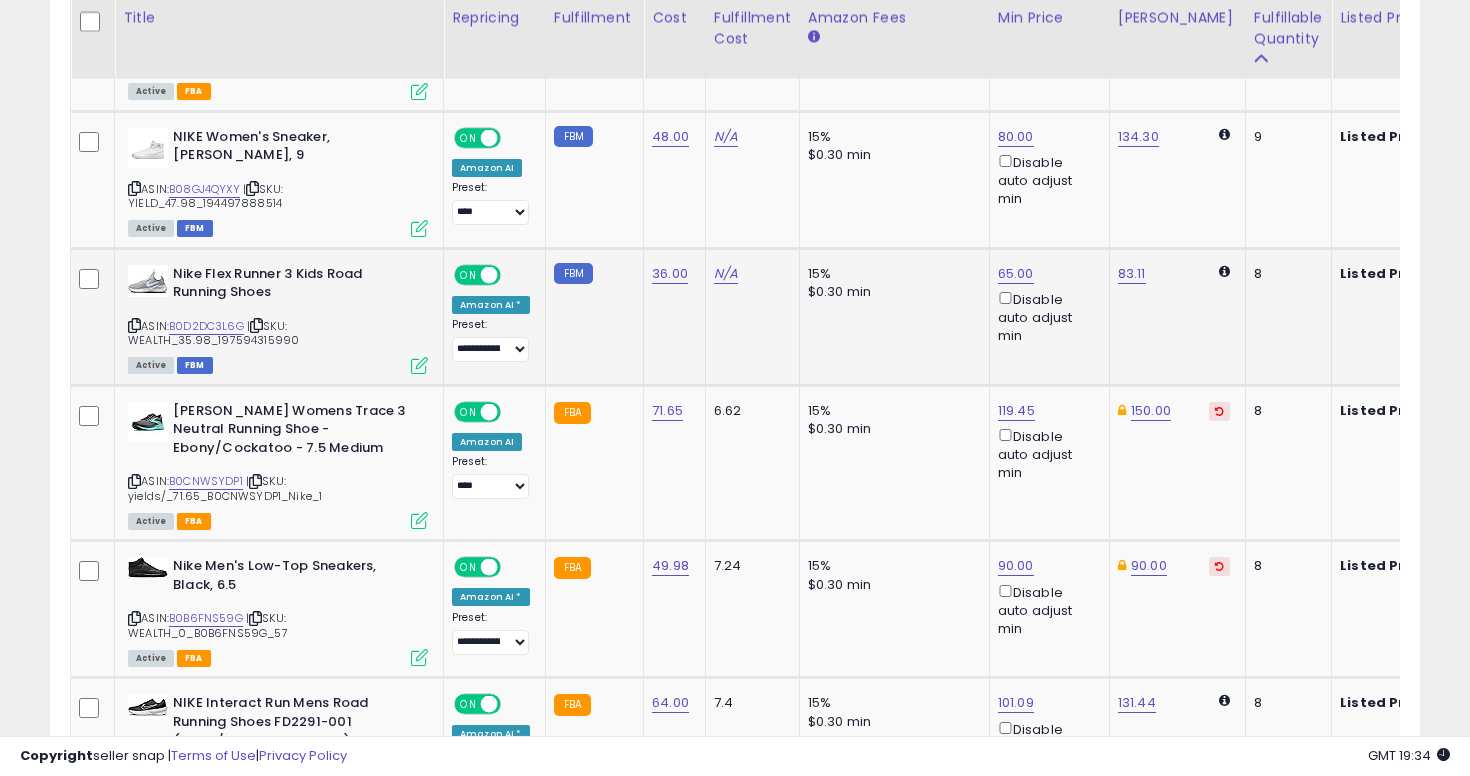 click on "Nike Flex Runner 3 Kids Road Running Shoes" at bounding box center (294, 286) 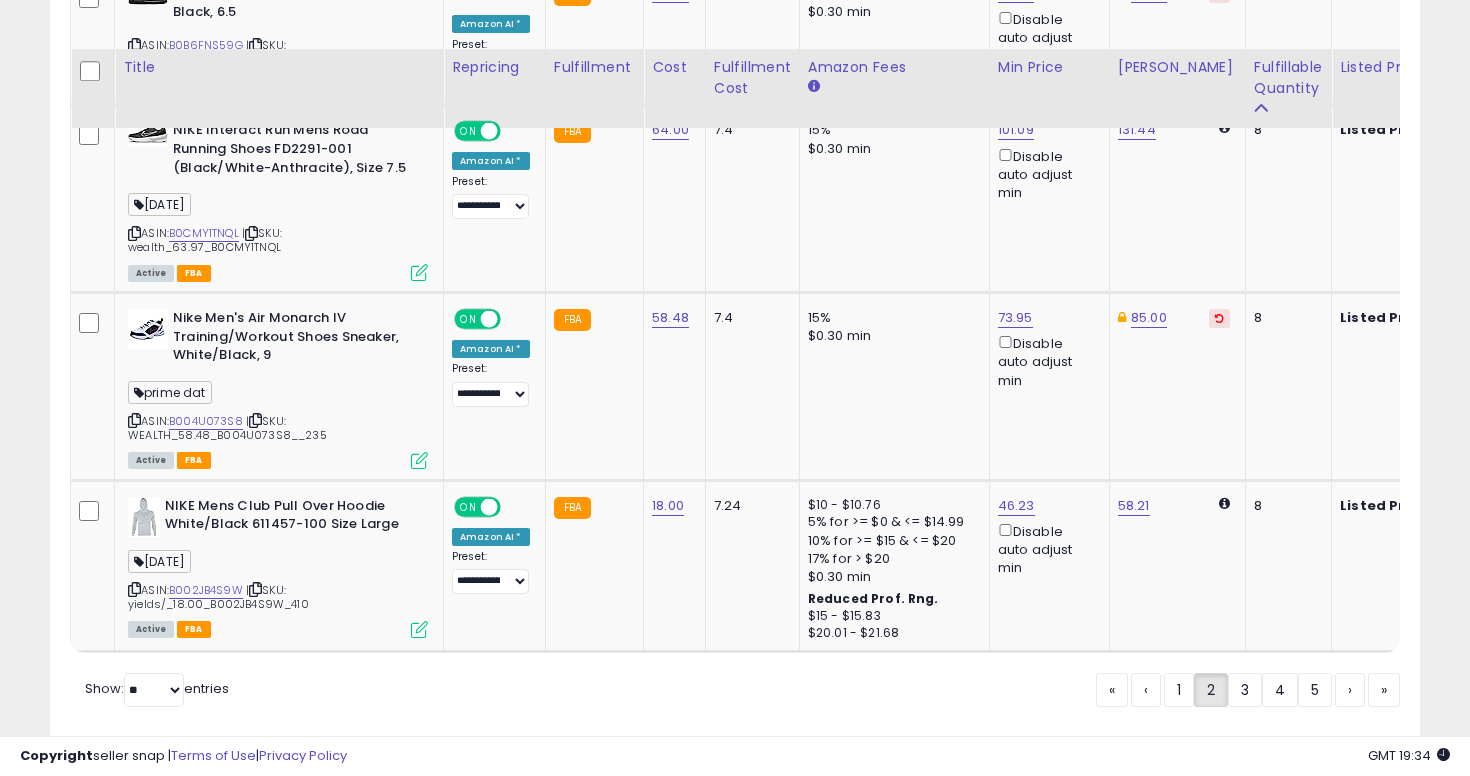 scroll, scrollTop: 4667, scrollLeft: 0, axis: vertical 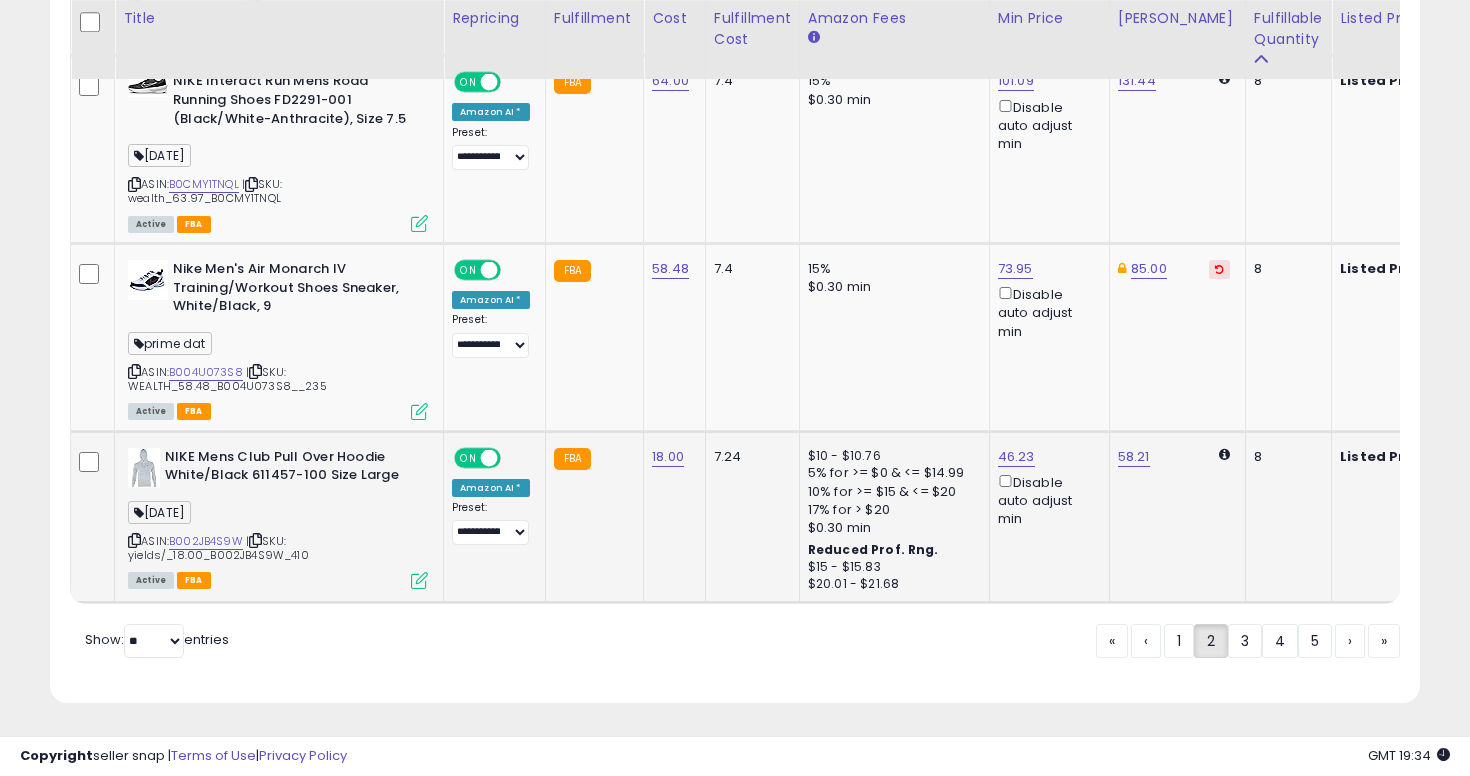 click at bounding box center [134, 540] 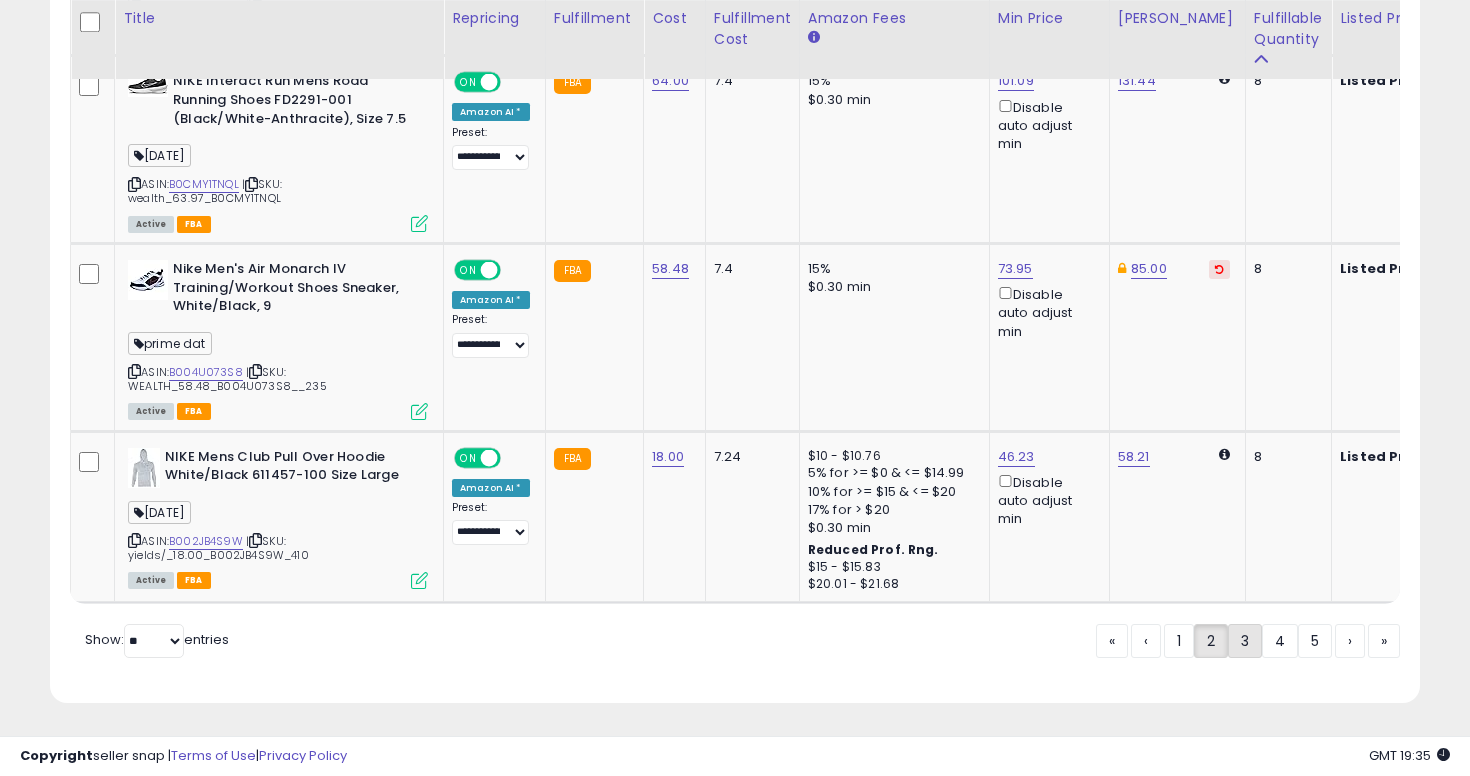 click on "3" 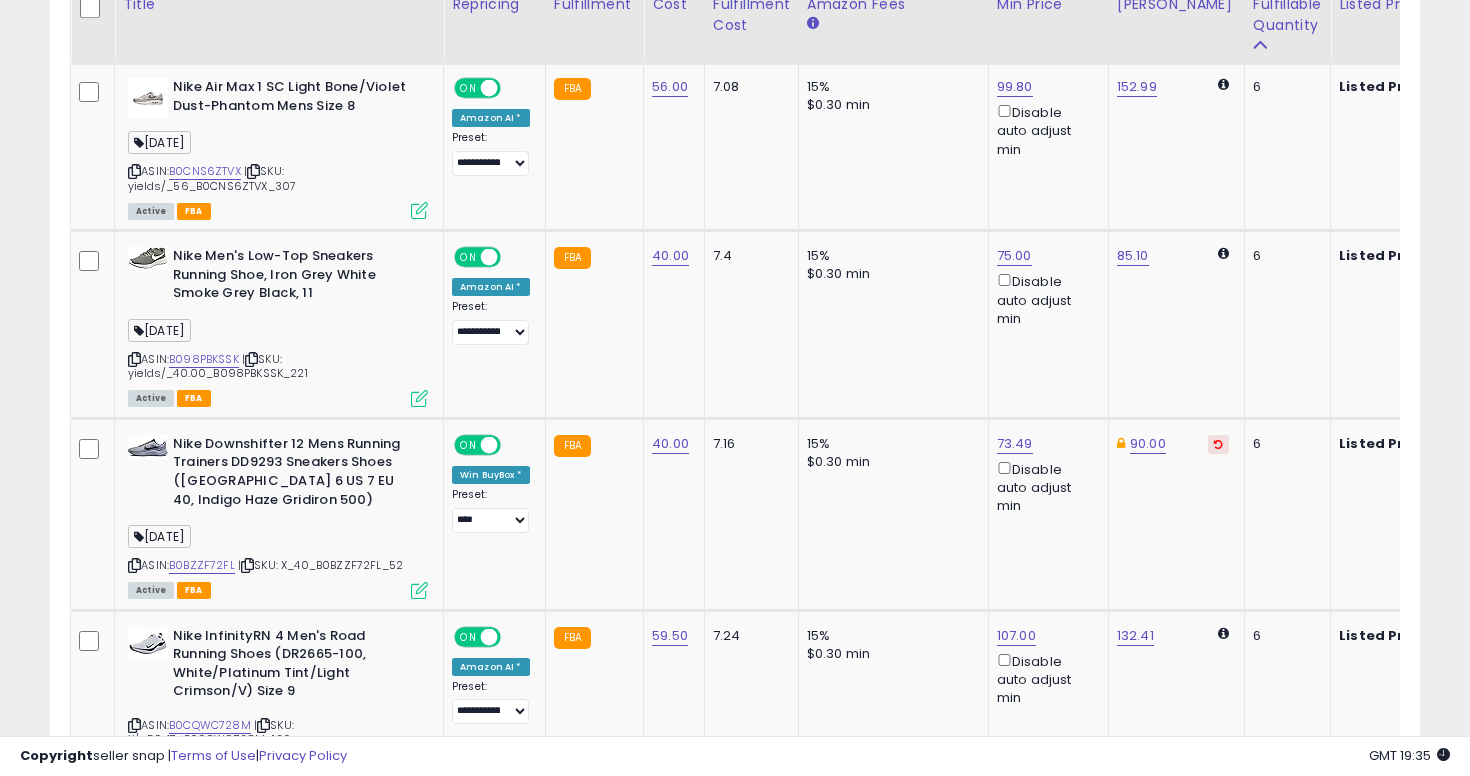 scroll, scrollTop: 4115, scrollLeft: 0, axis: vertical 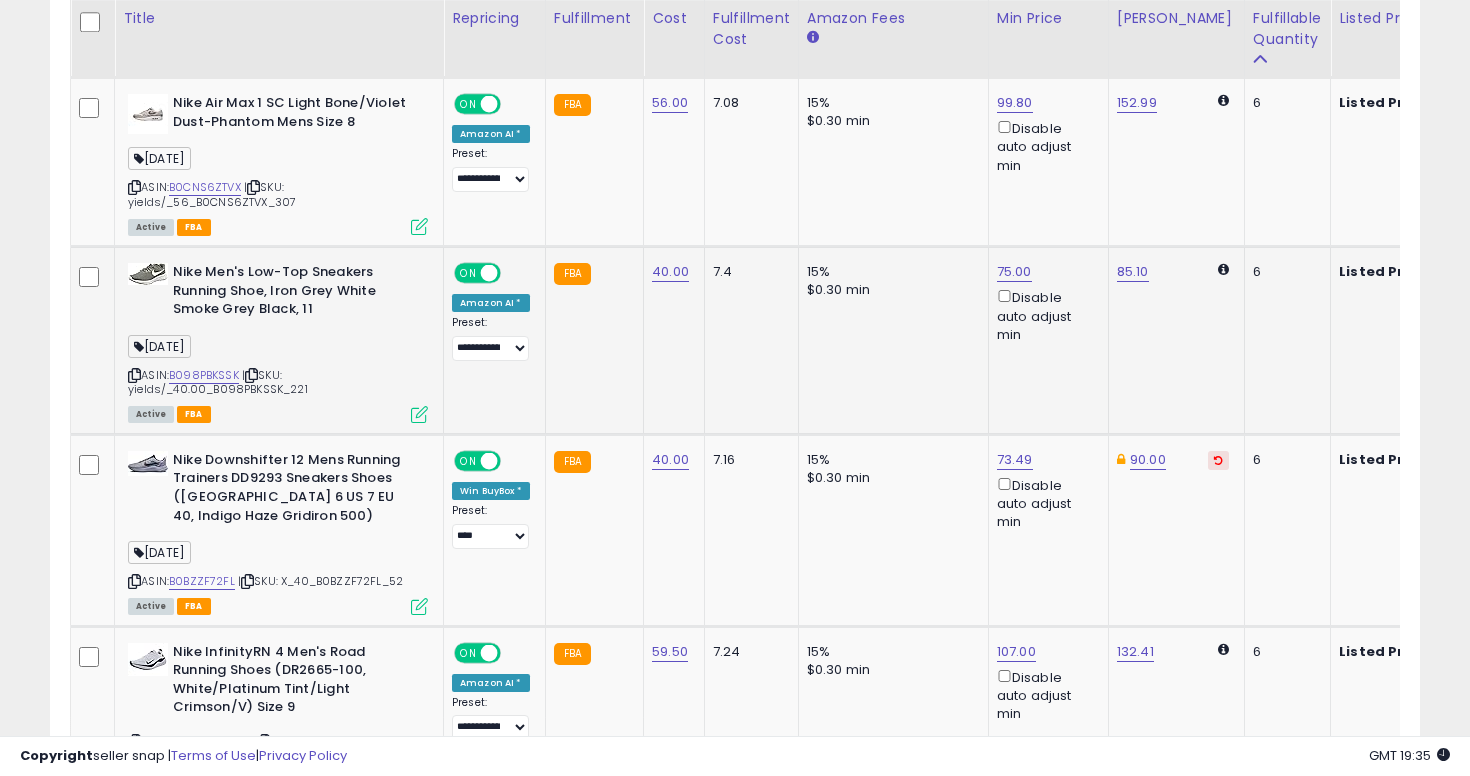 click at bounding box center [134, 375] 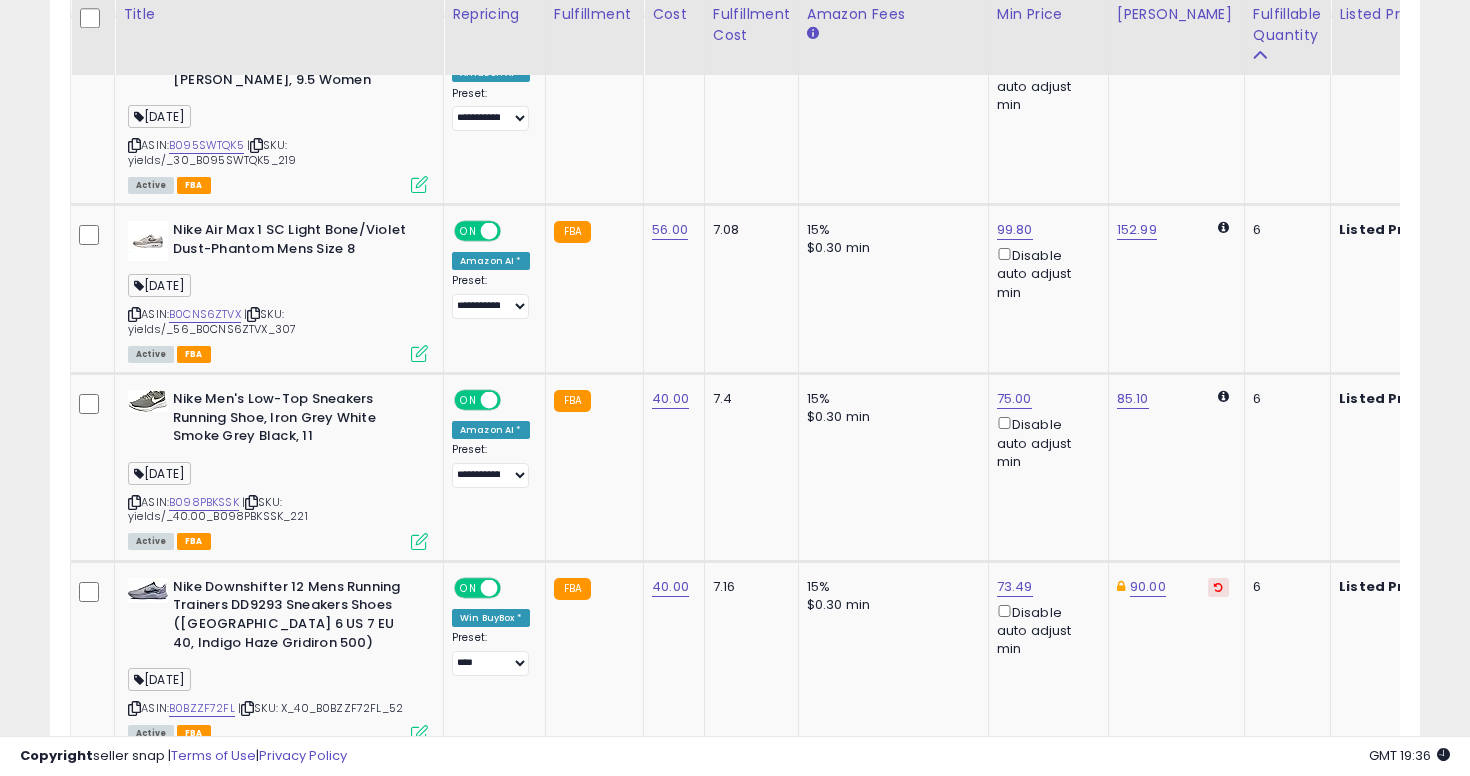 scroll, scrollTop: 3984, scrollLeft: 0, axis: vertical 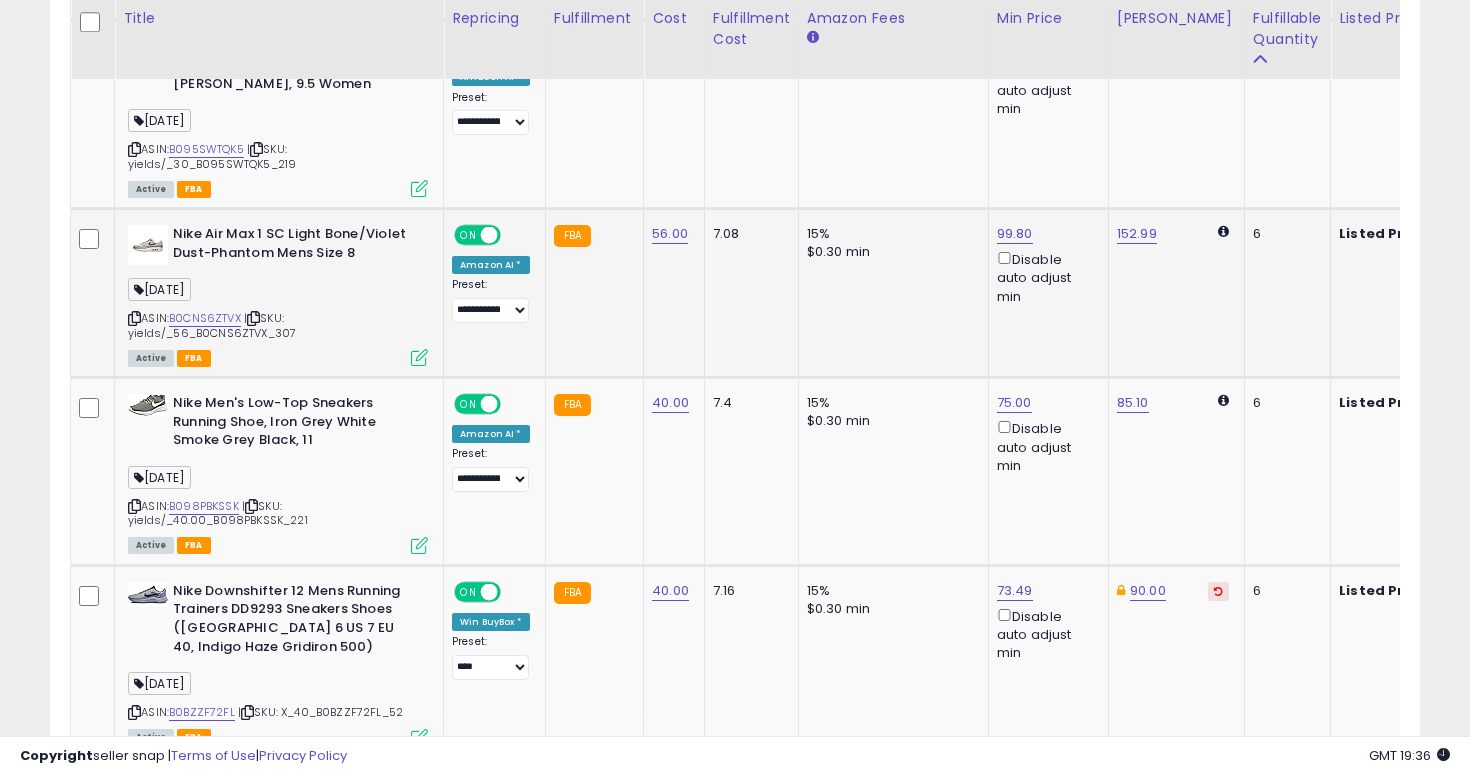 click at bounding box center [134, 318] 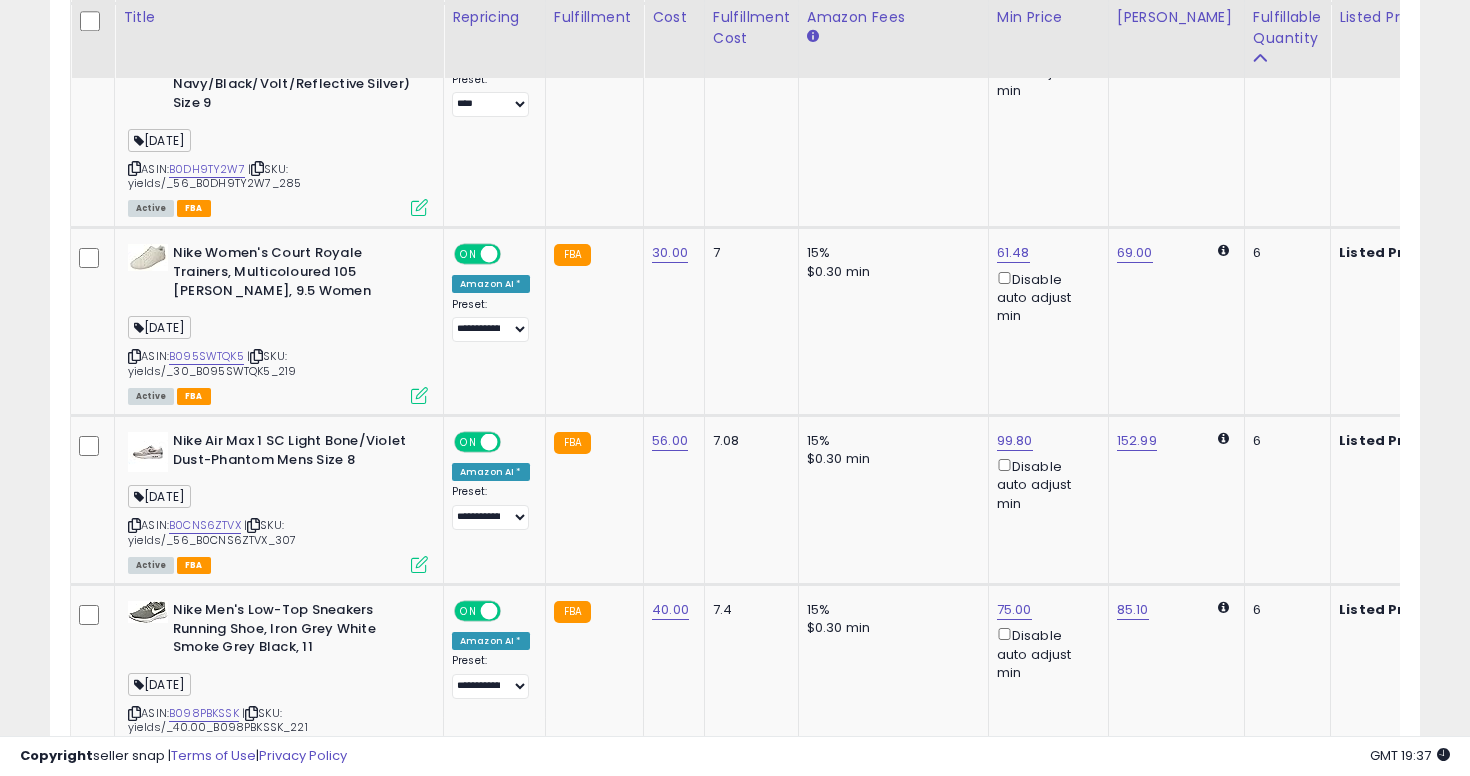 scroll, scrollTop: 3776, scrollLeft: 0, axis: vertical 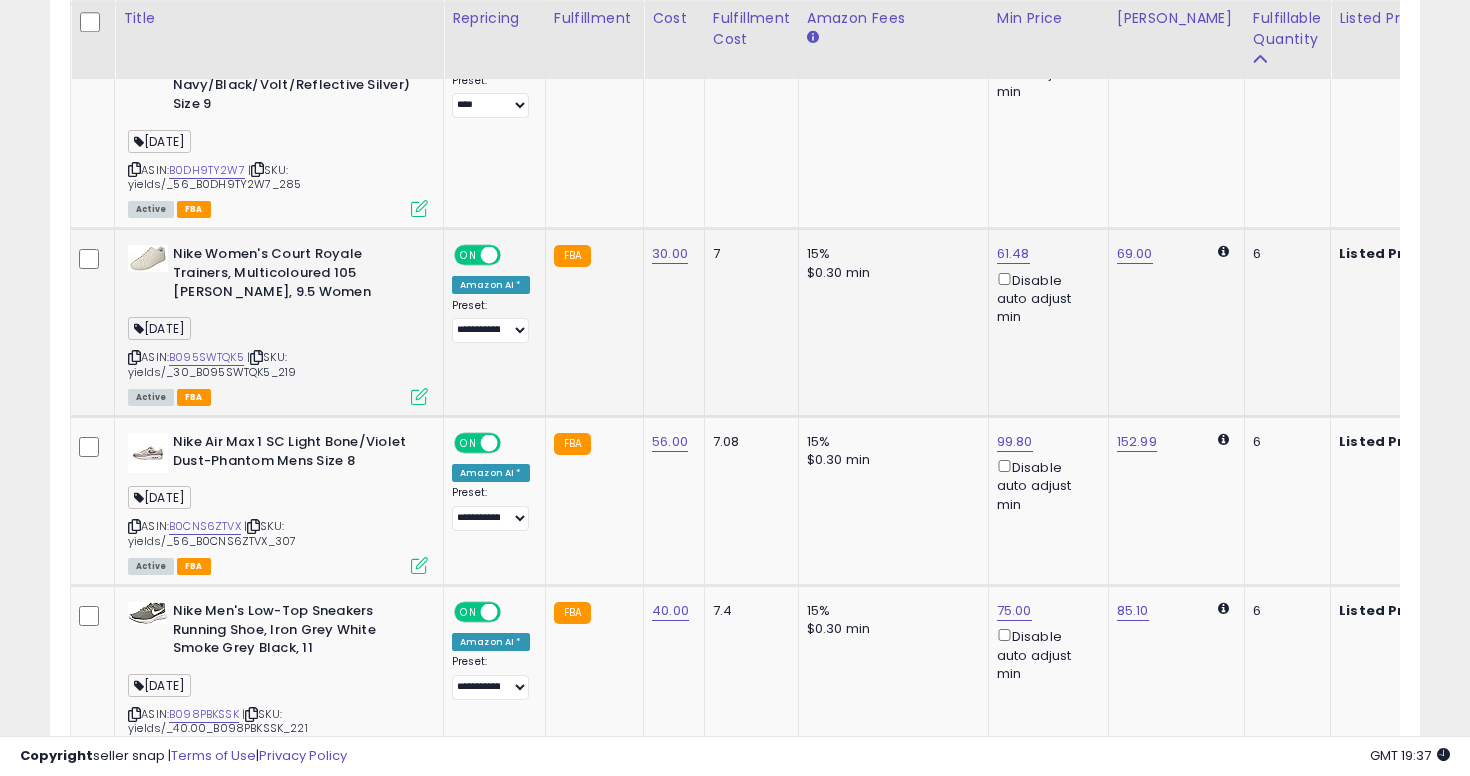 click at bounding box center (134, 357) 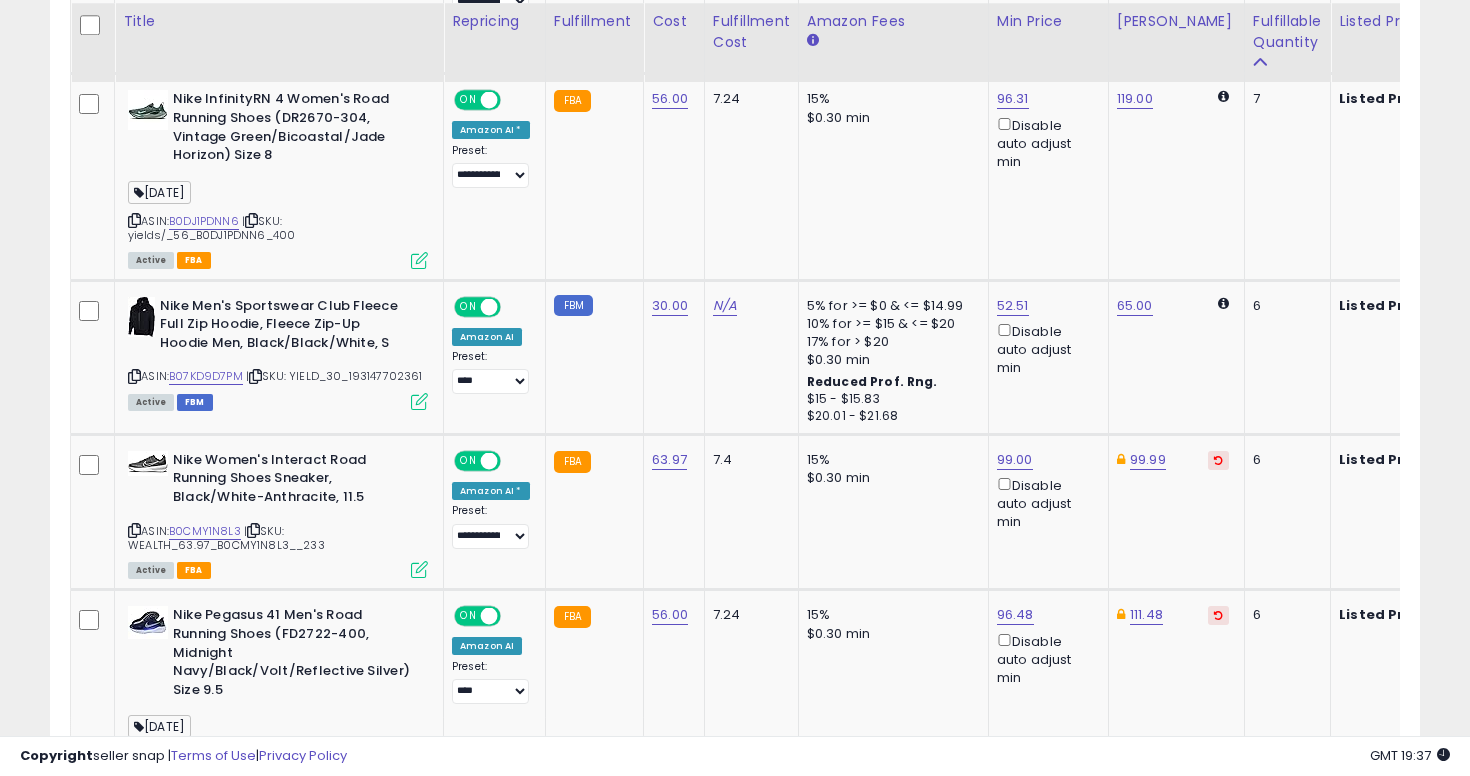 scroll, scrollTop: 2175, scrollLeft: 0, axis: vertical 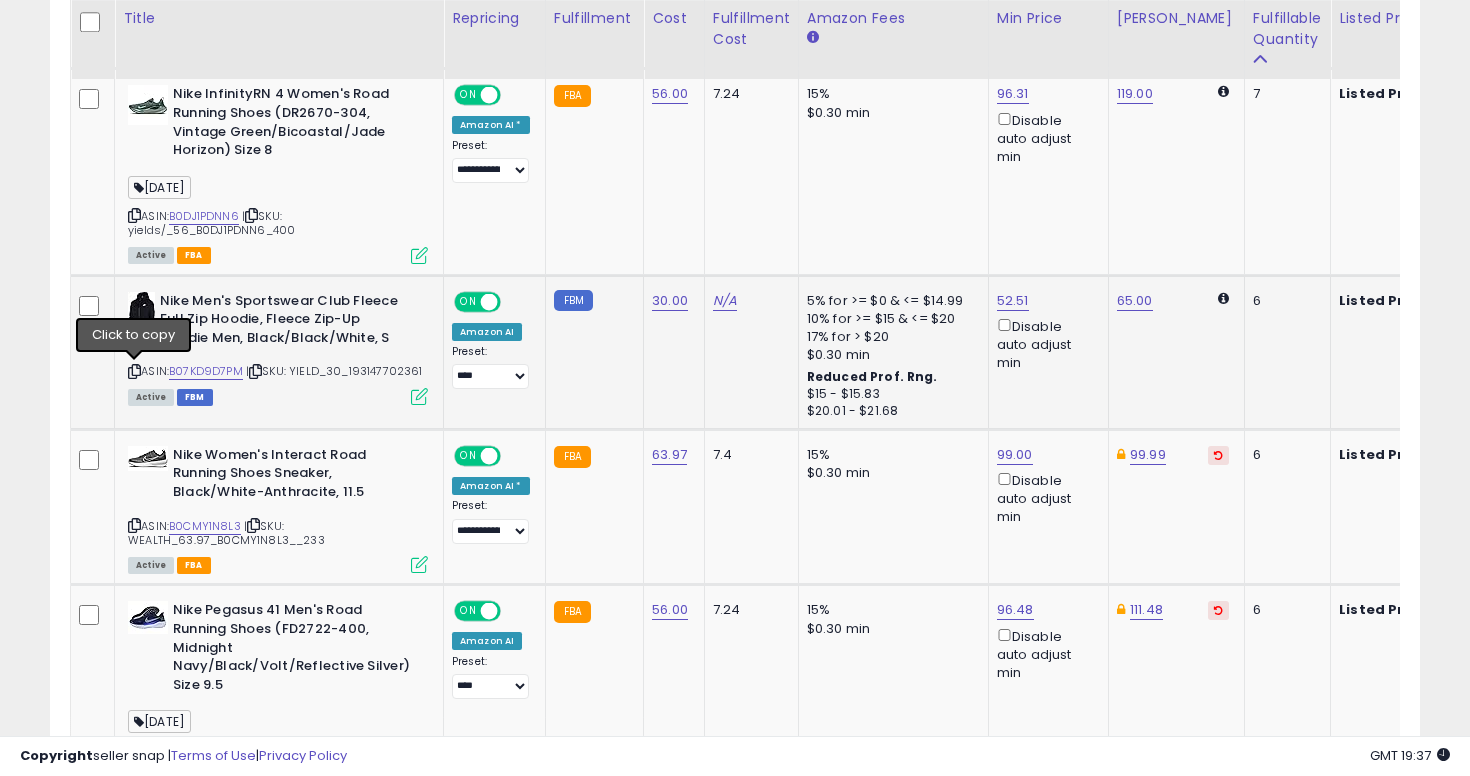 click at bounding box center (134, 371) 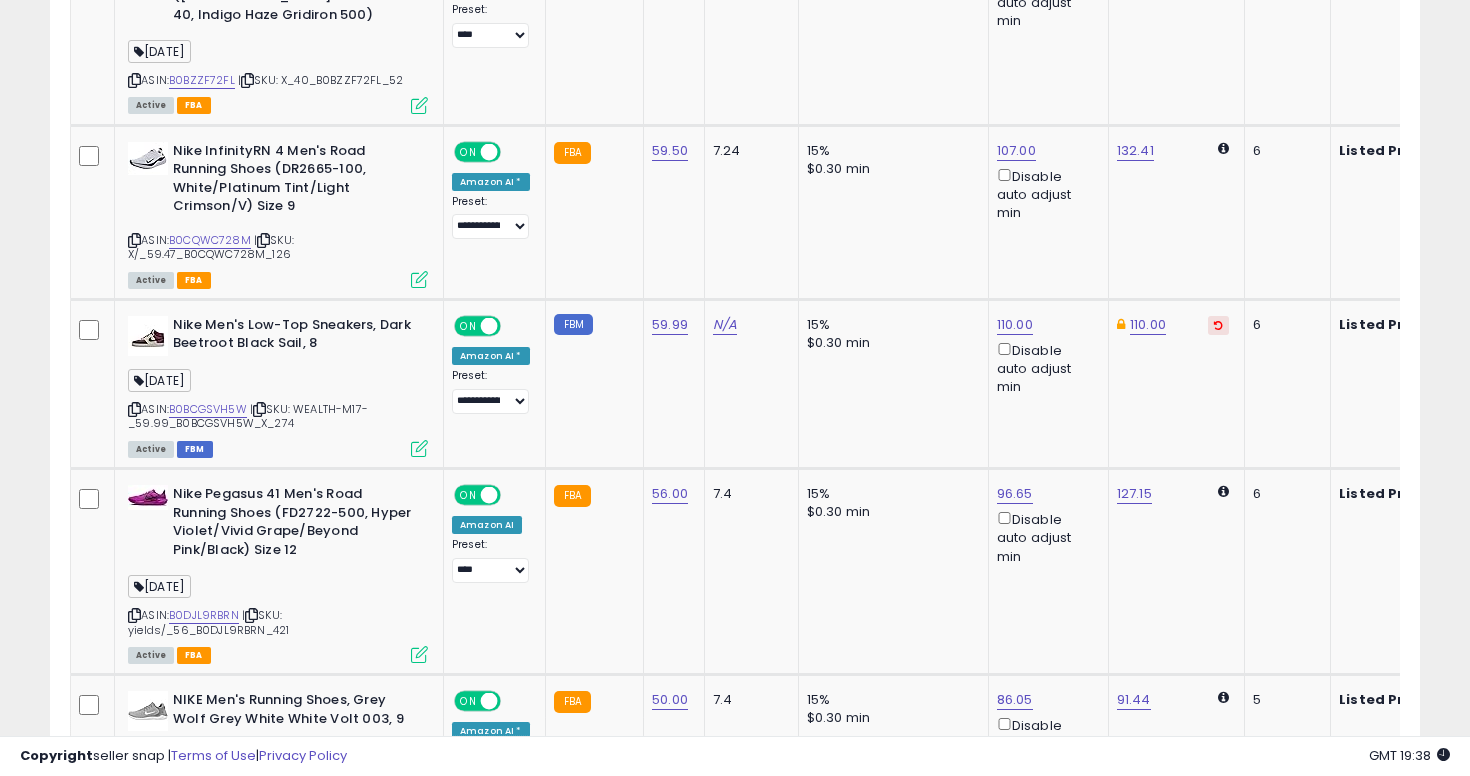 scroll, scrollTop: 4860, scrollLeft: 0, axis: vertical 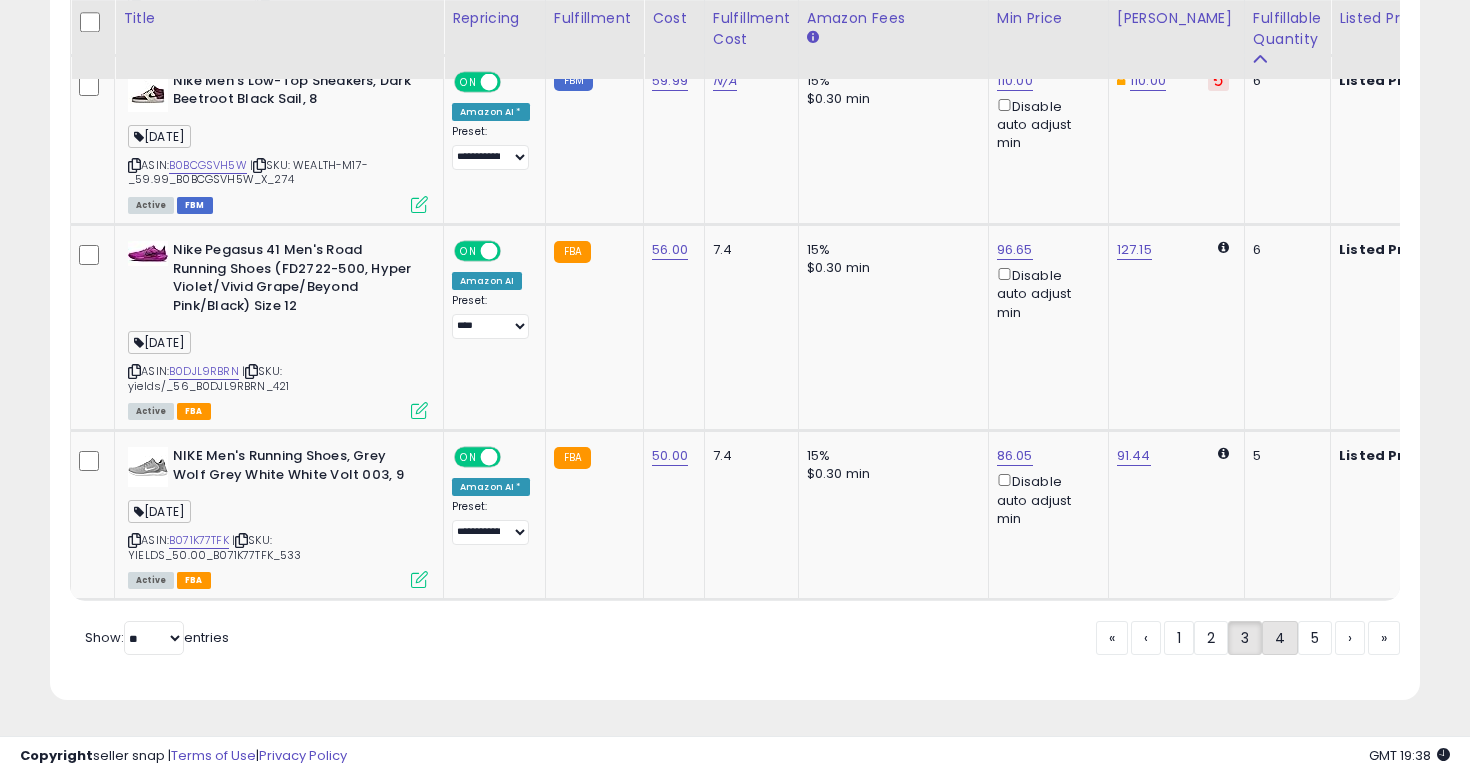 click on "4" 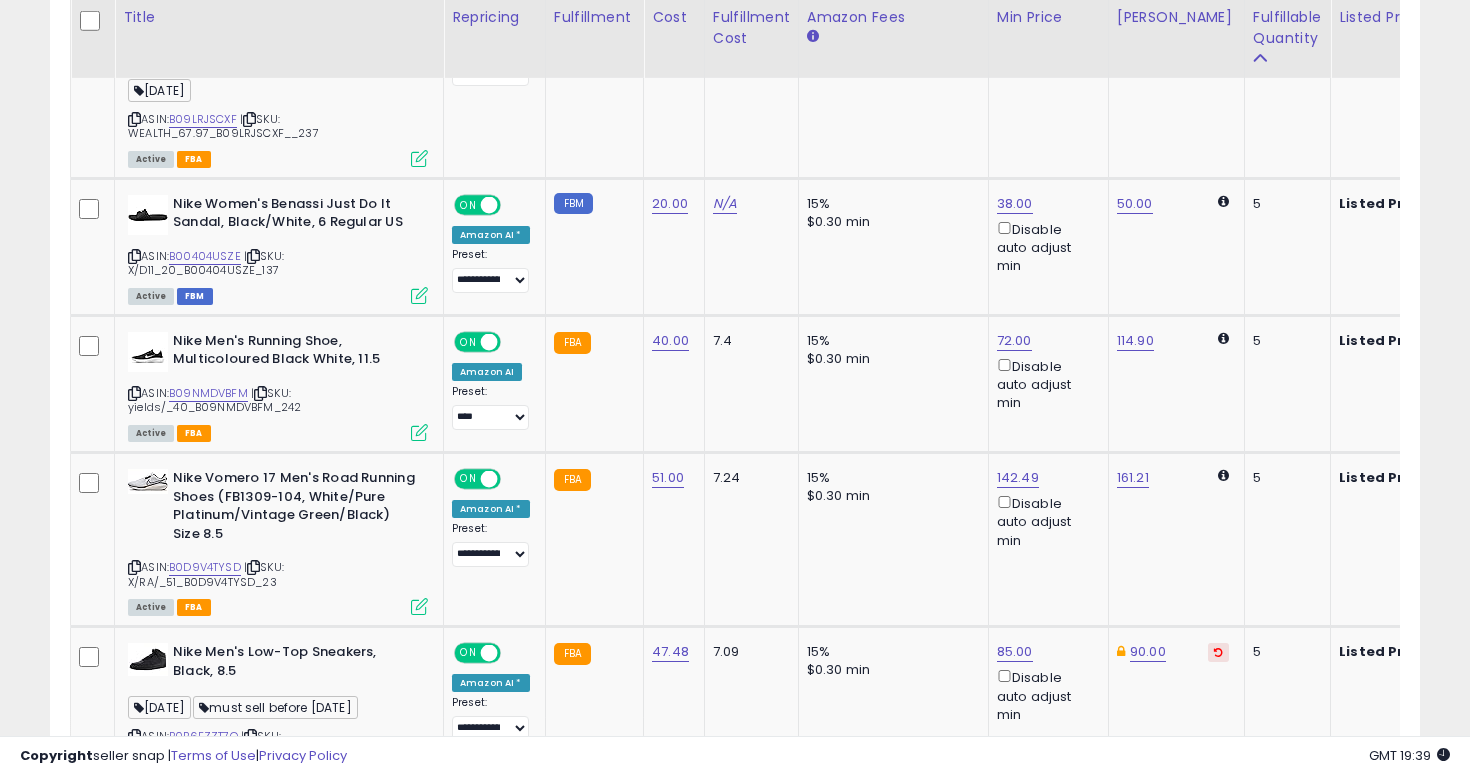 scroll, scrollTop: 1106, scrollLeft: 0, axis: vertical 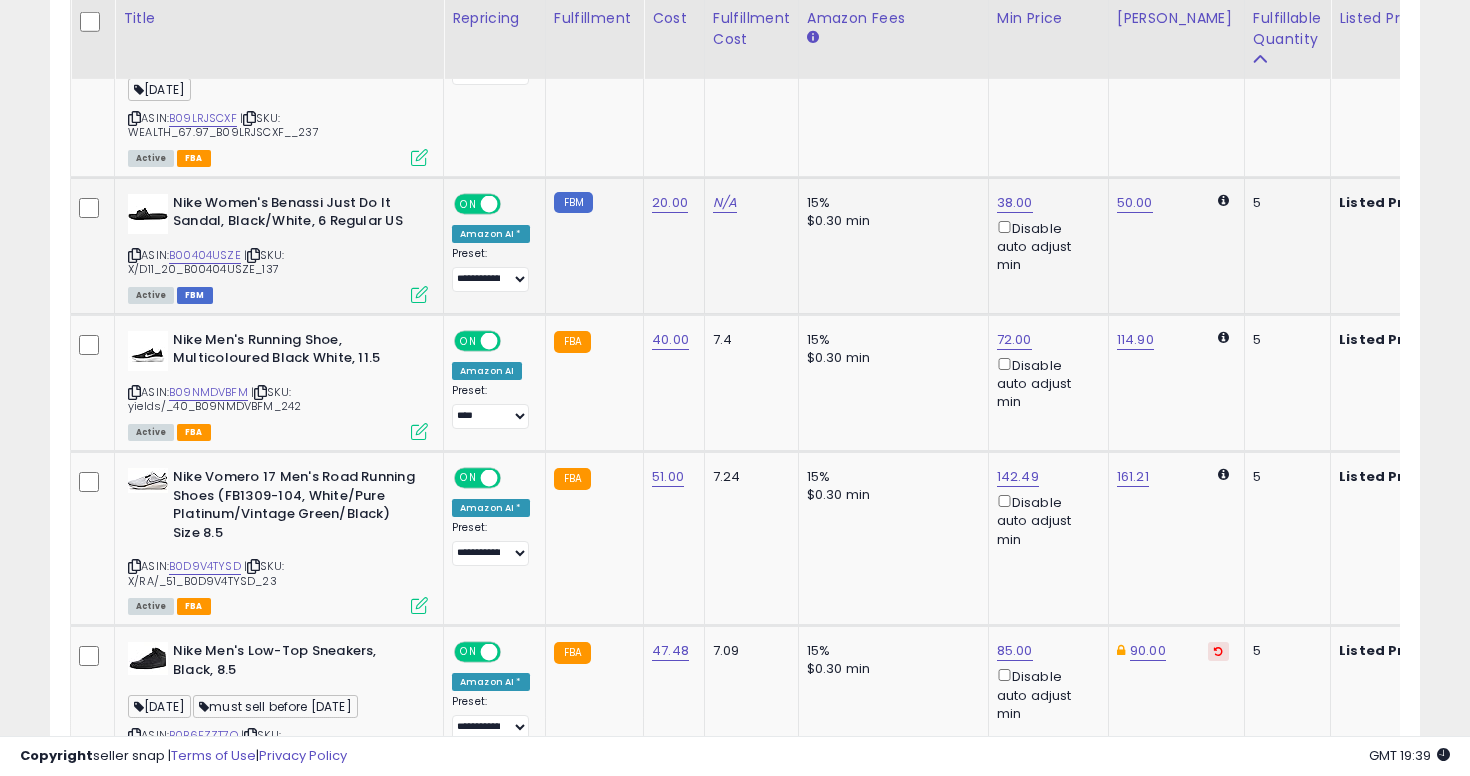 click on "Nike Women's Benassi Just Do It Sandal, Black/White, 6 Regular US  ASIN:  B00404USZE    |   SKU: X/D11_20_B00404USZE_137 Active FBM" 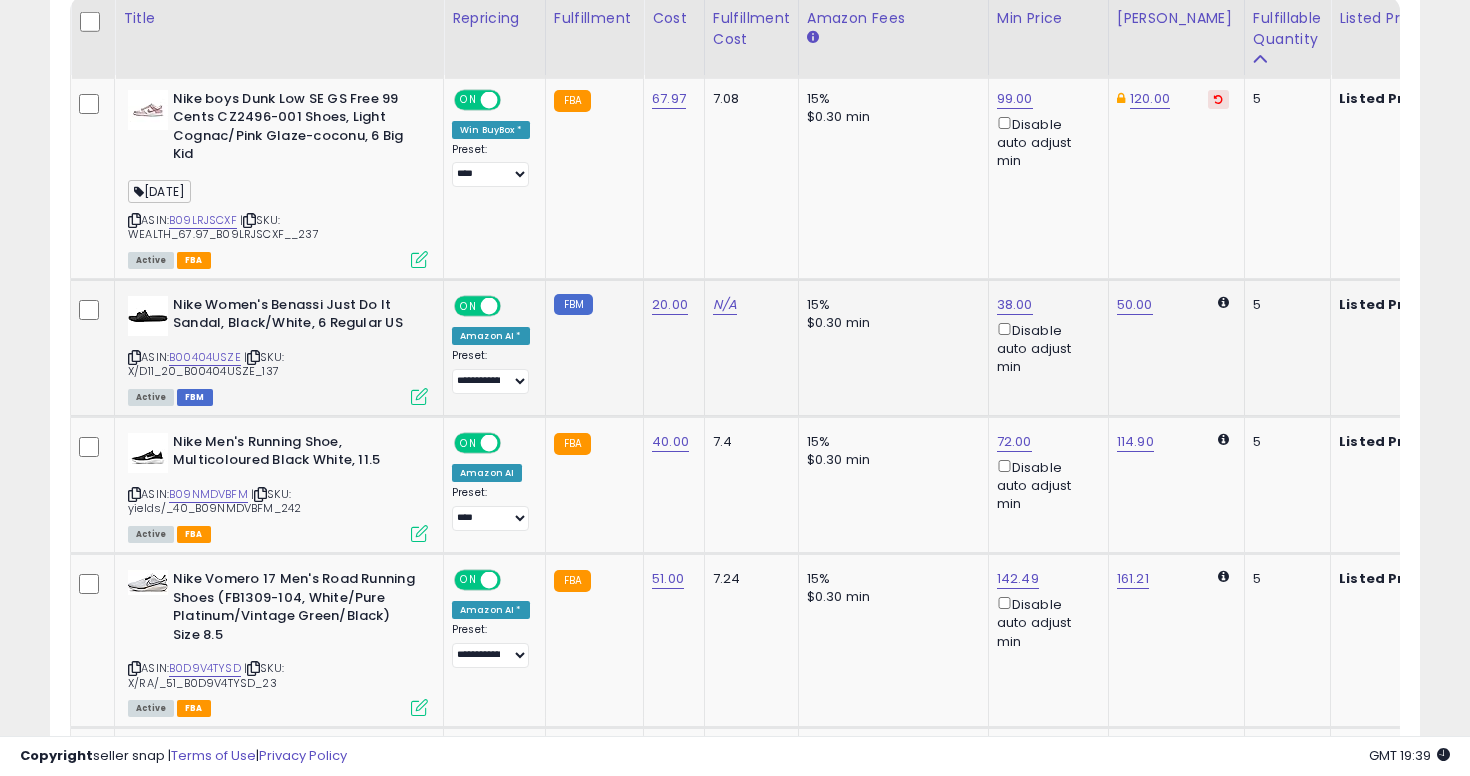 scroll, scrollTop: 1002, scrollLeft: 0, axis: vertical 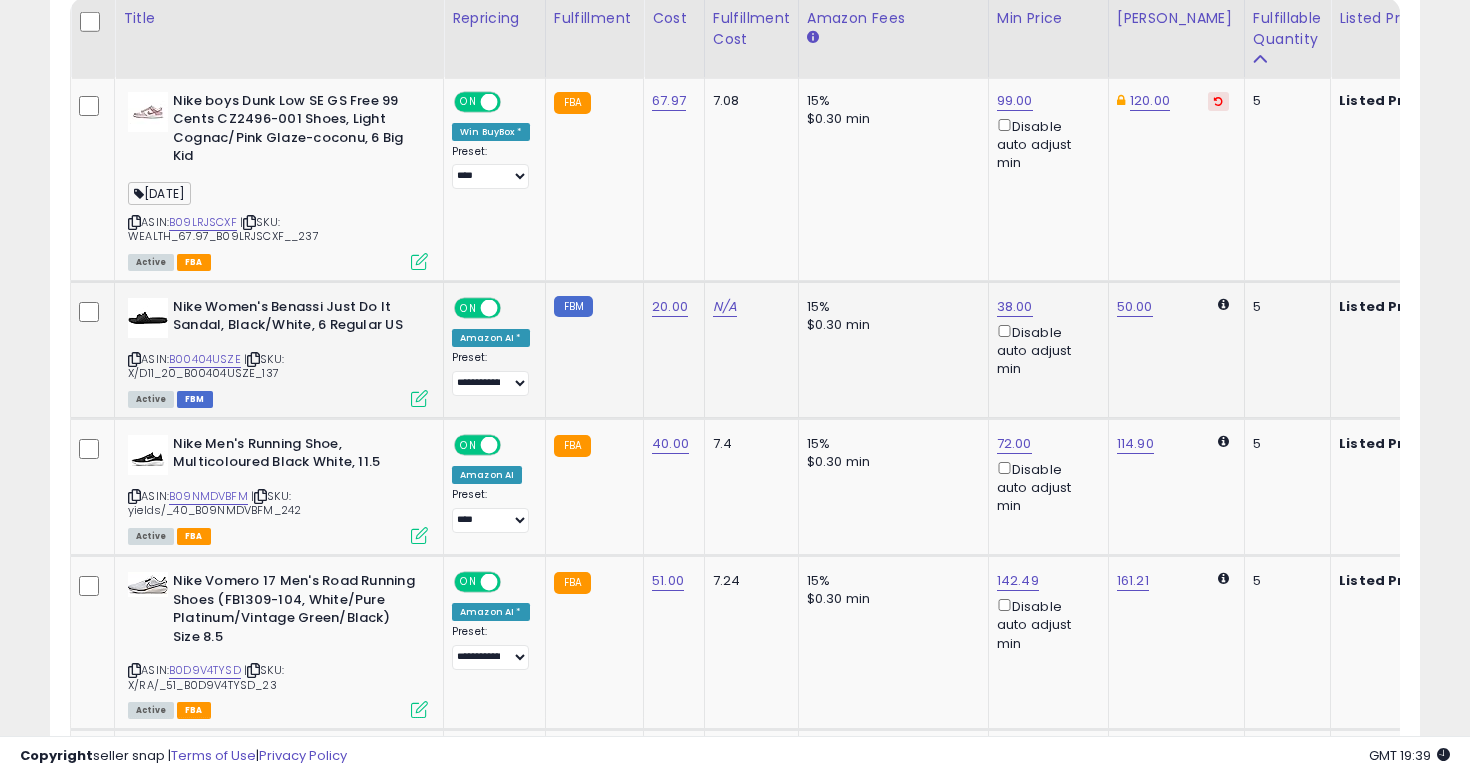 click at bounding box center (134, 359) 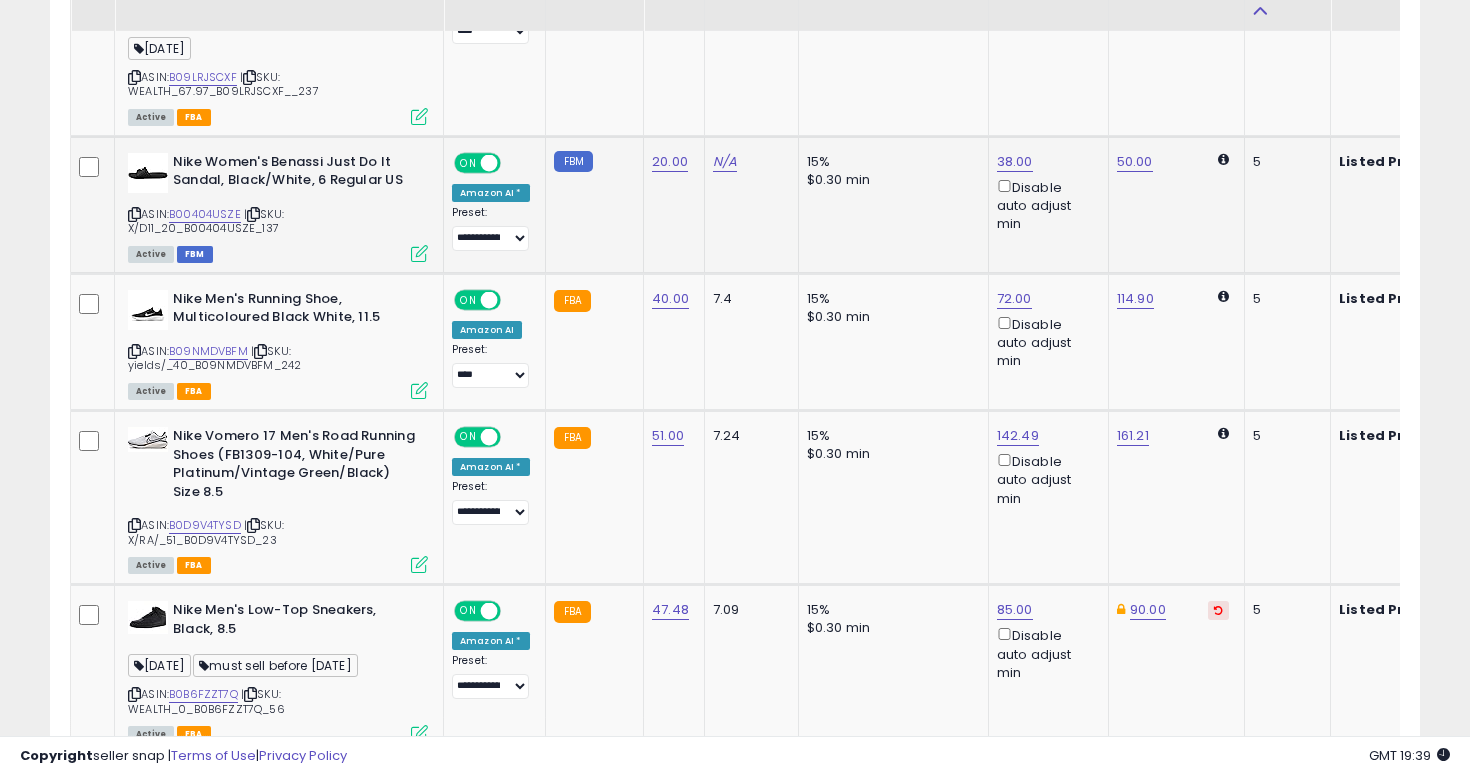 scroll, scrollTop: 1150, scrollLeft: 0, axis: vertical 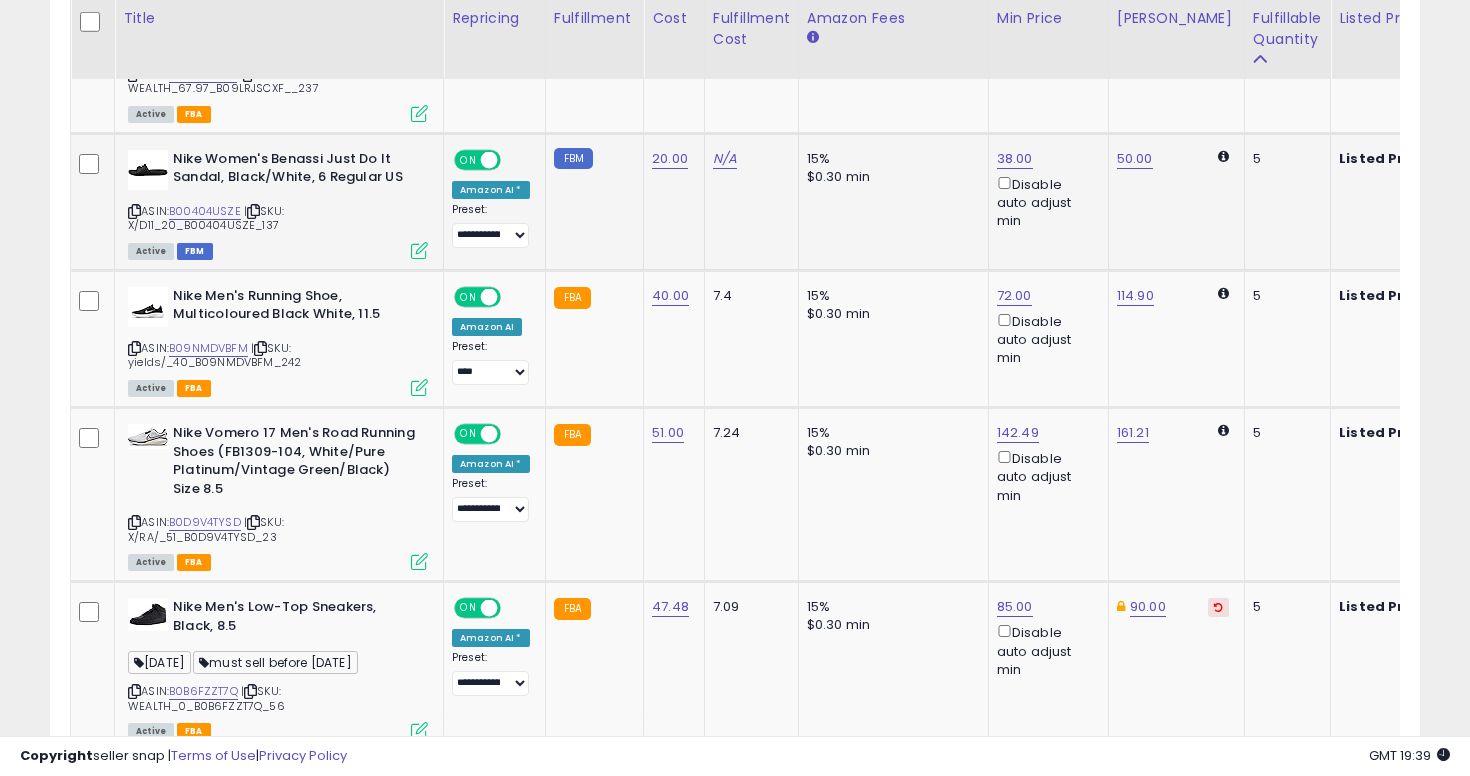 click on "15% $0.30 min" 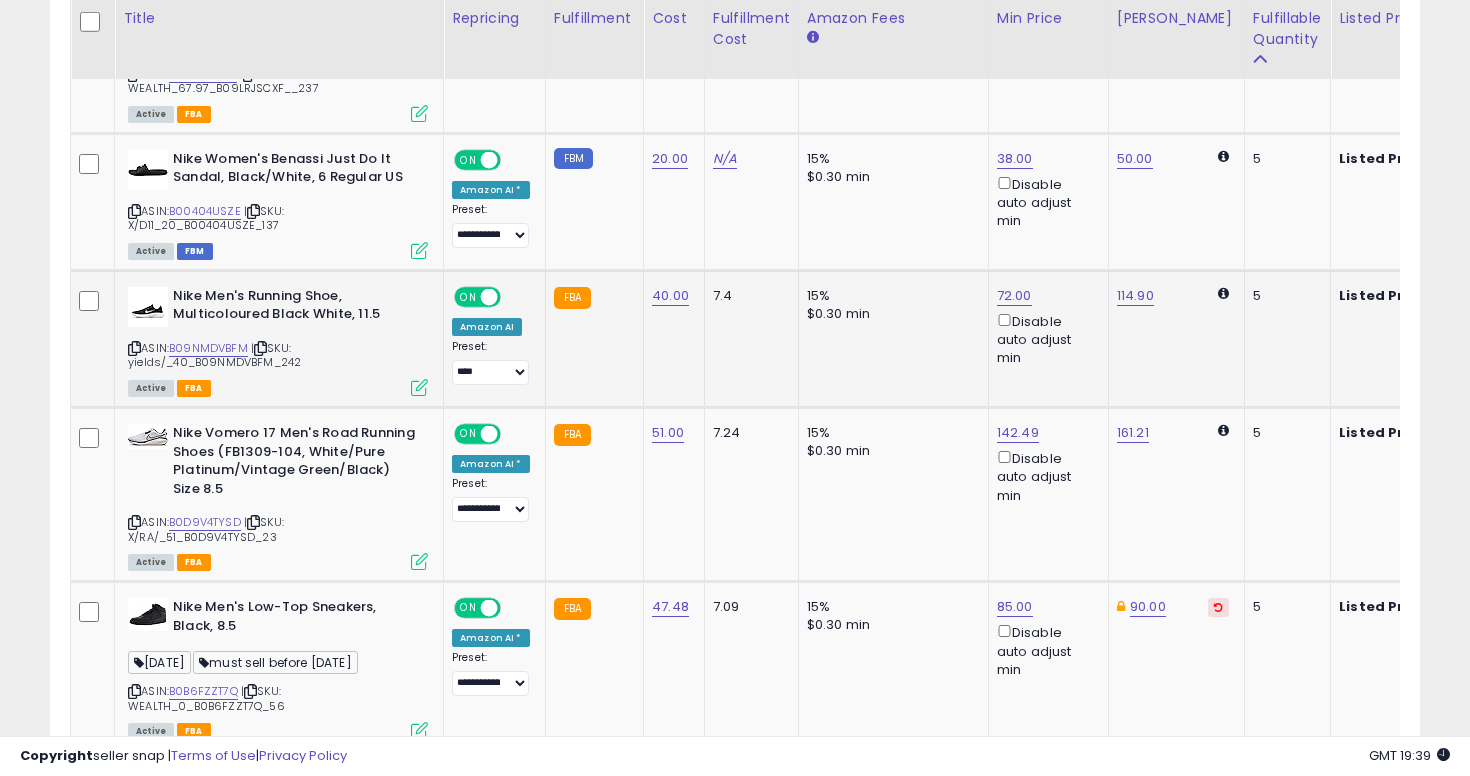click at bounding box center [134, 348] 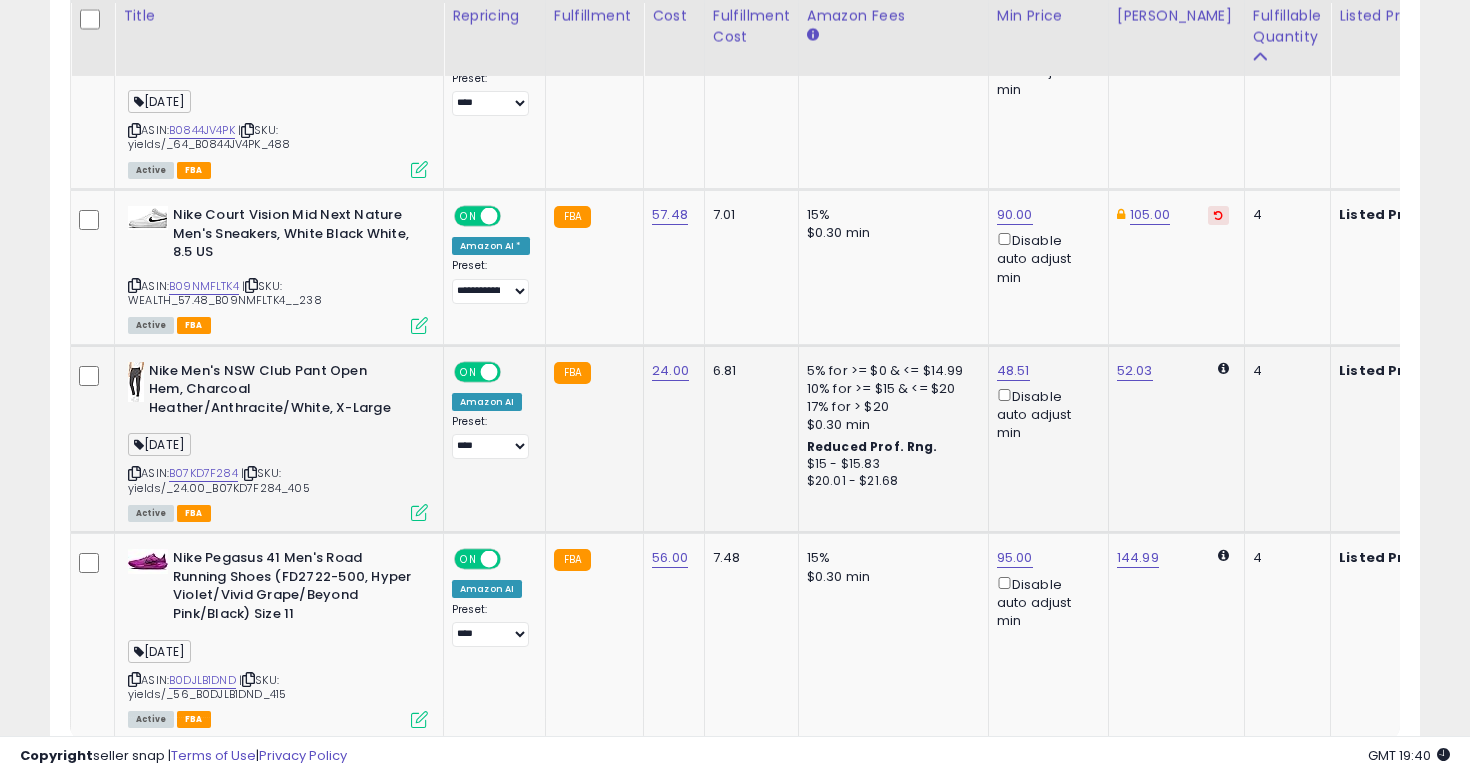 scroll, scrollTop: 4584, scrollLeft: 0, axis: vertical 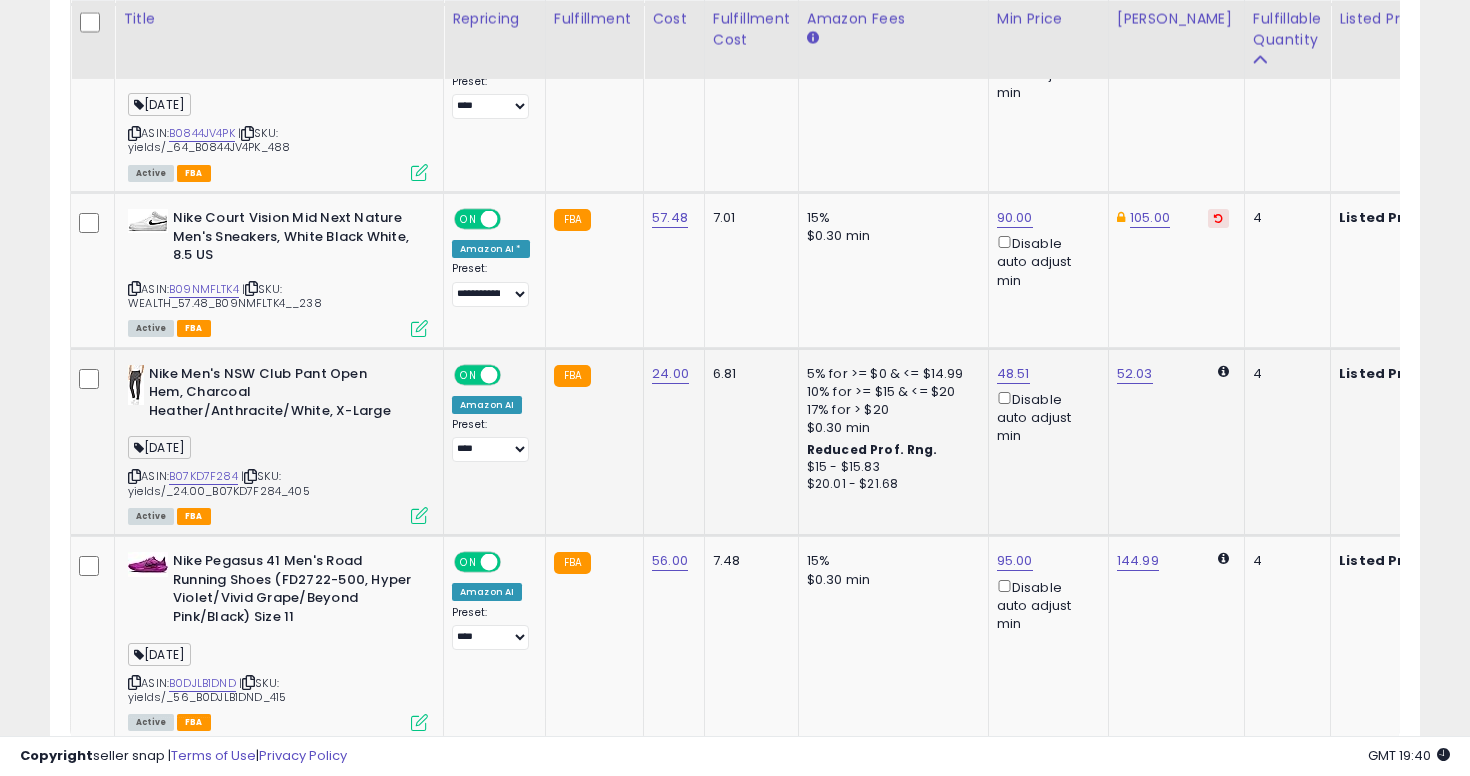 click at bounding box center (134, 476) 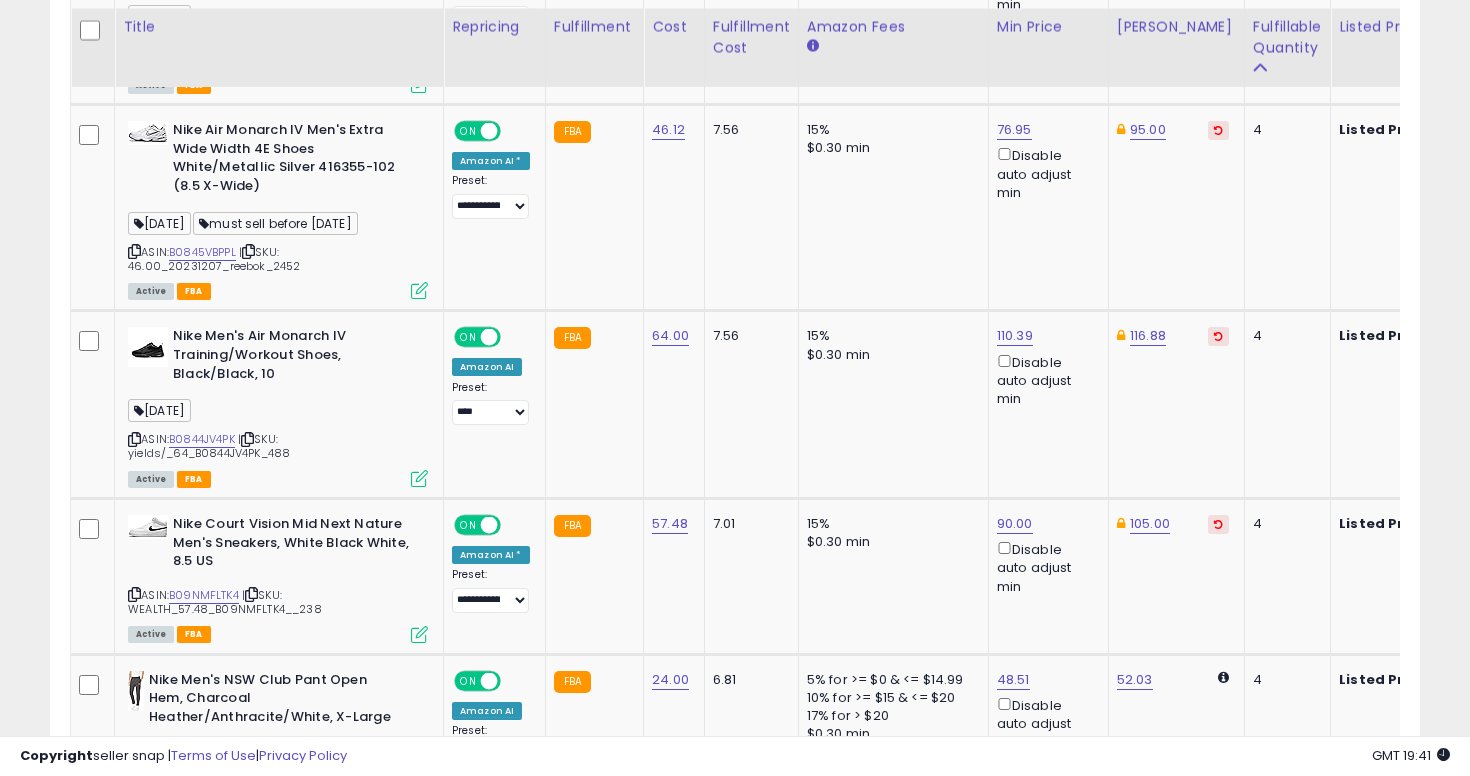 scroll, scrollTop: 4275, scrollLeft: 0, axis: vertical 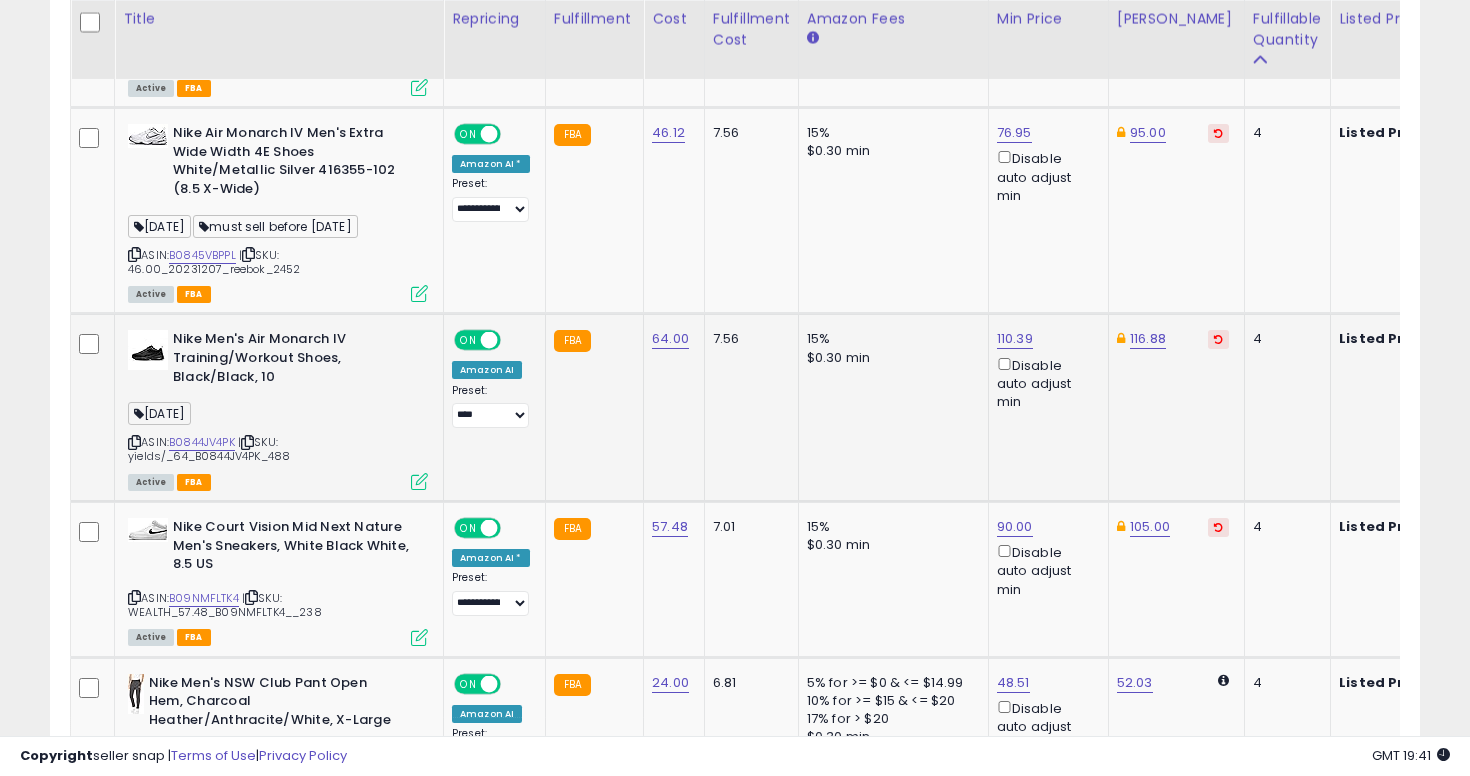 click at bounding box center (134, 442) 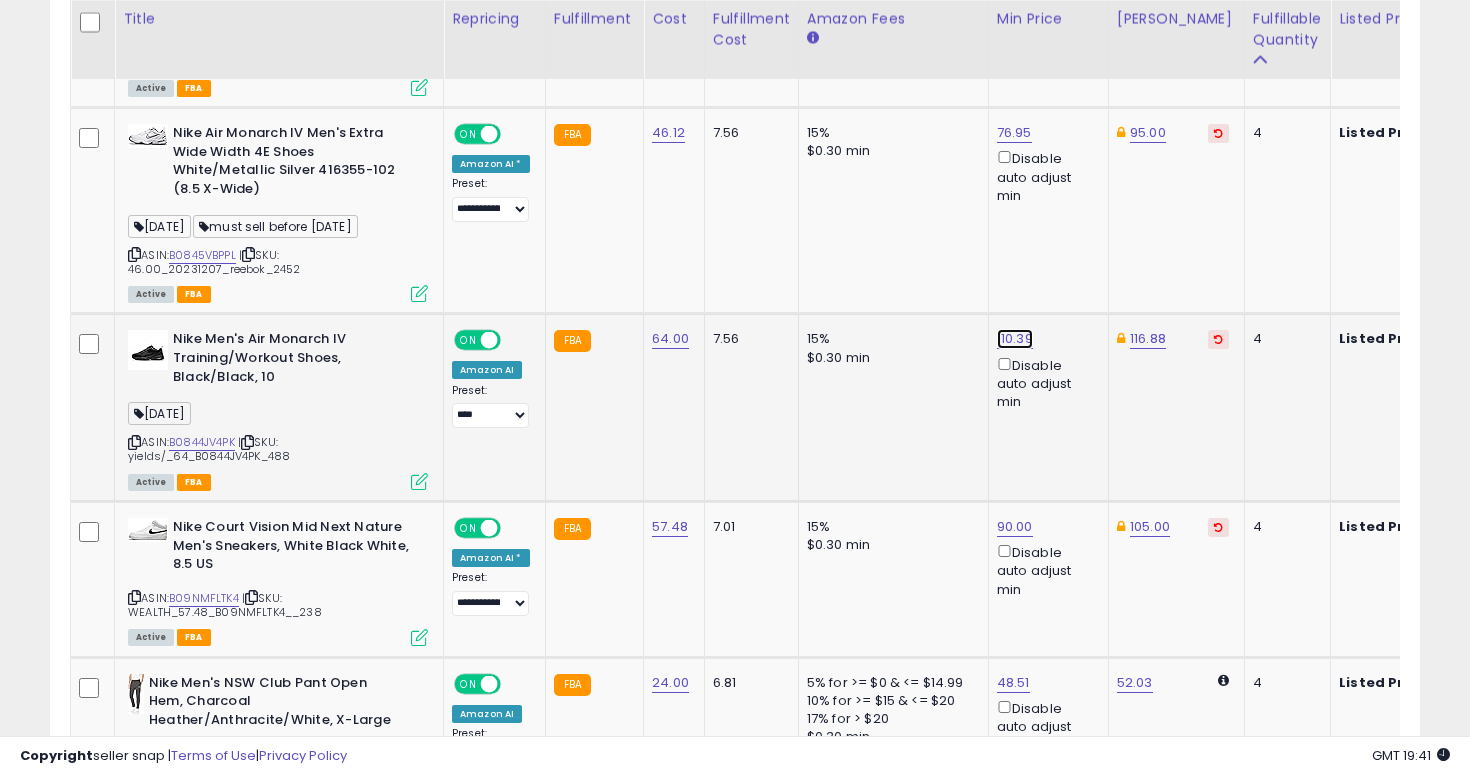 click on "110.39" at bounding box center (1015, -3172) 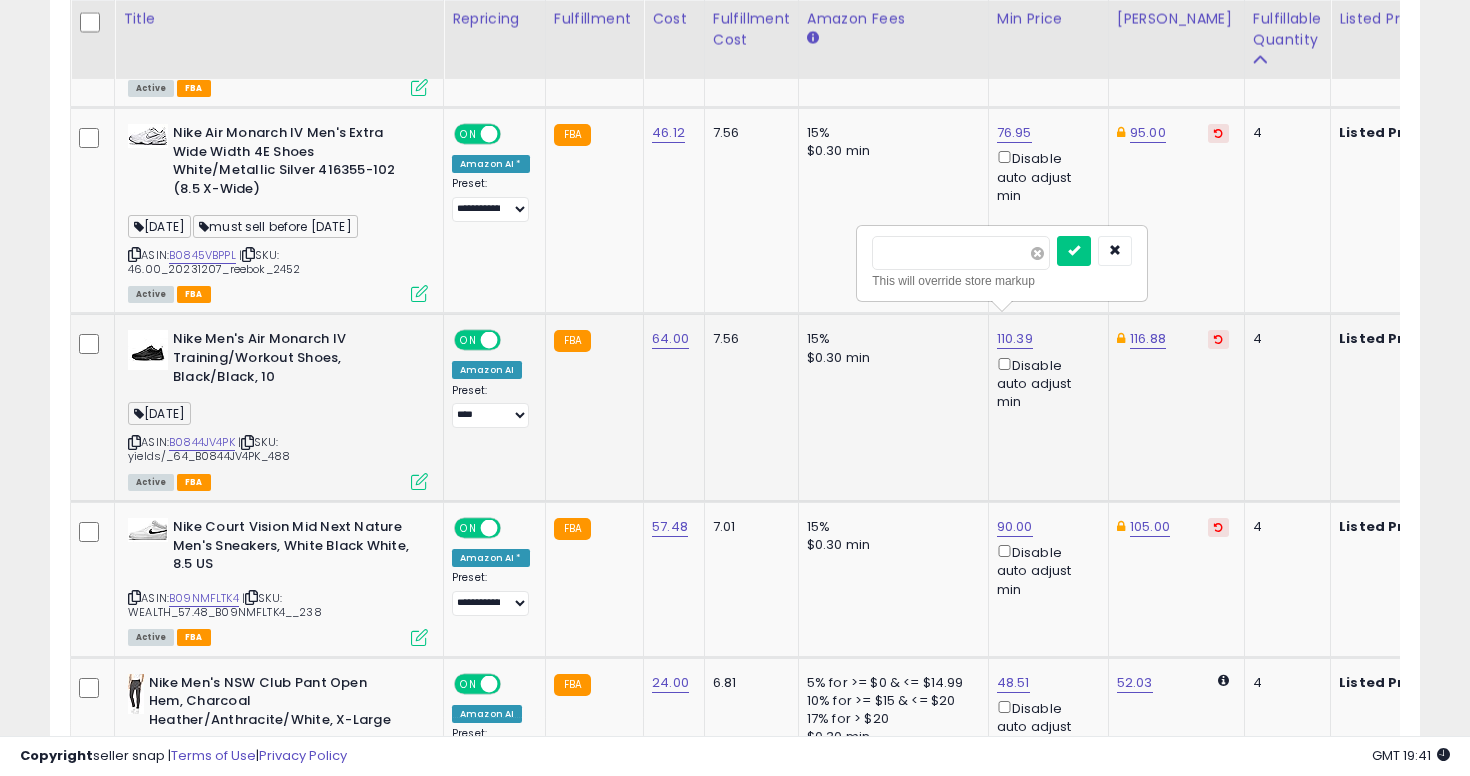 click at bounding box center [1037, 253] 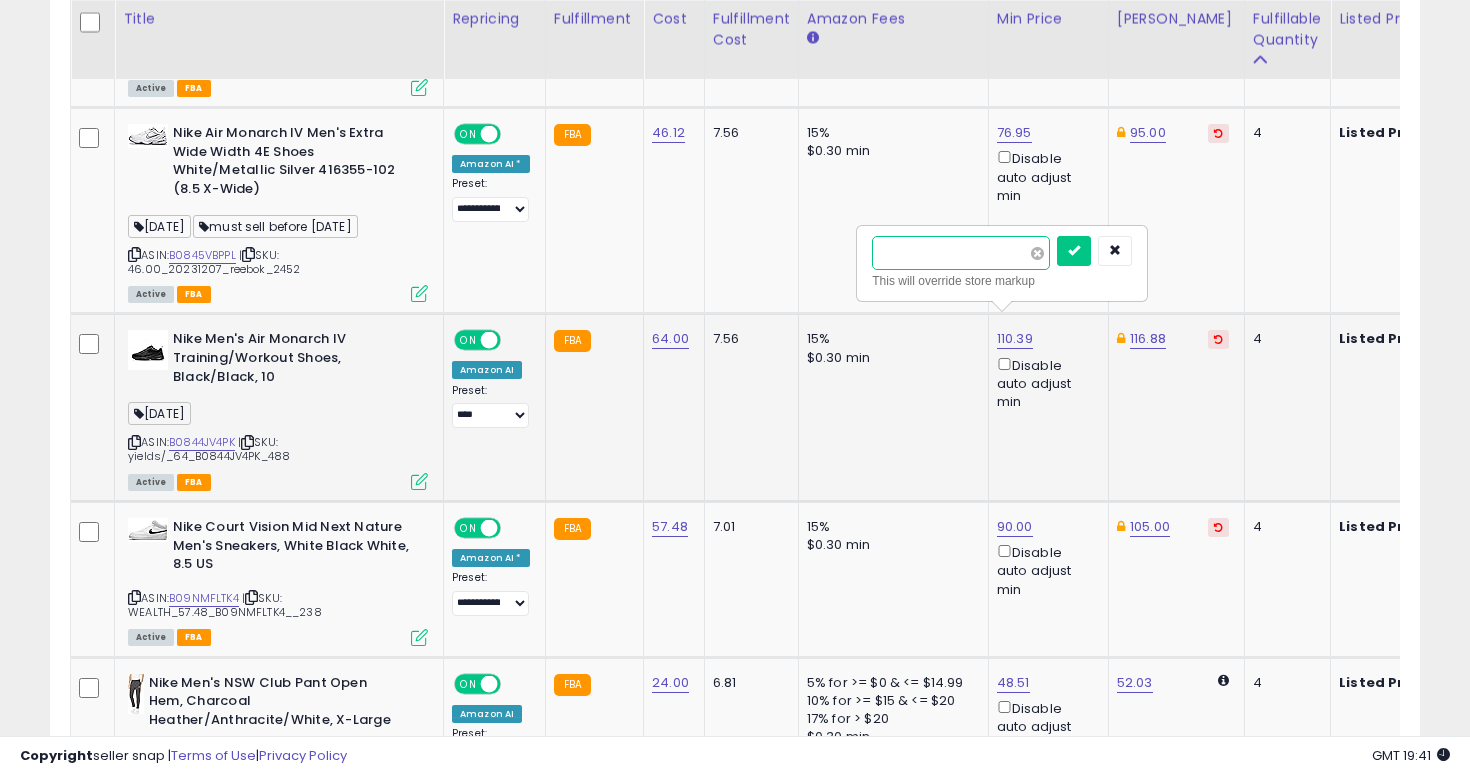type on "*****" 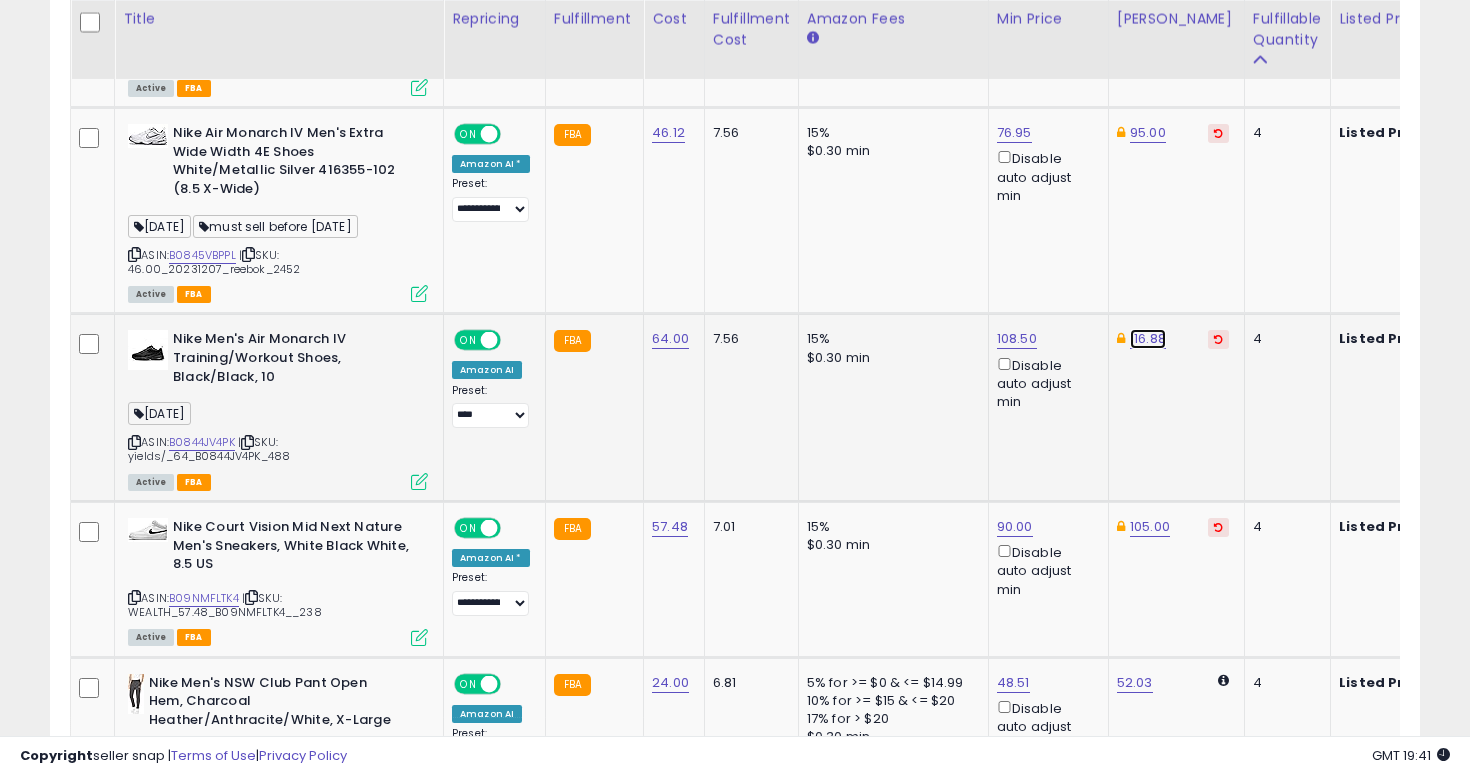 click on "116.88" at bounding box center [1150, -3172] 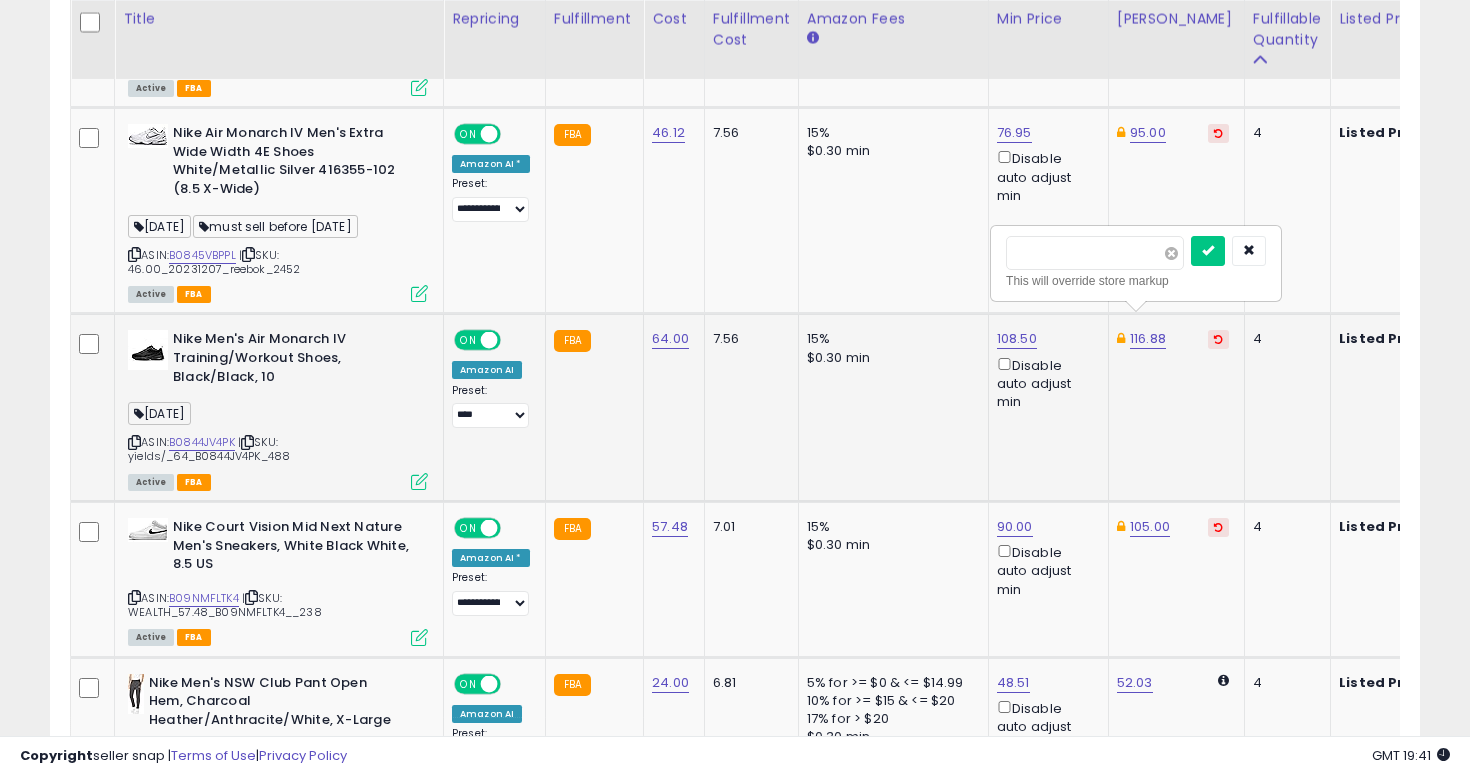 click at bounding box center [1171, 253] 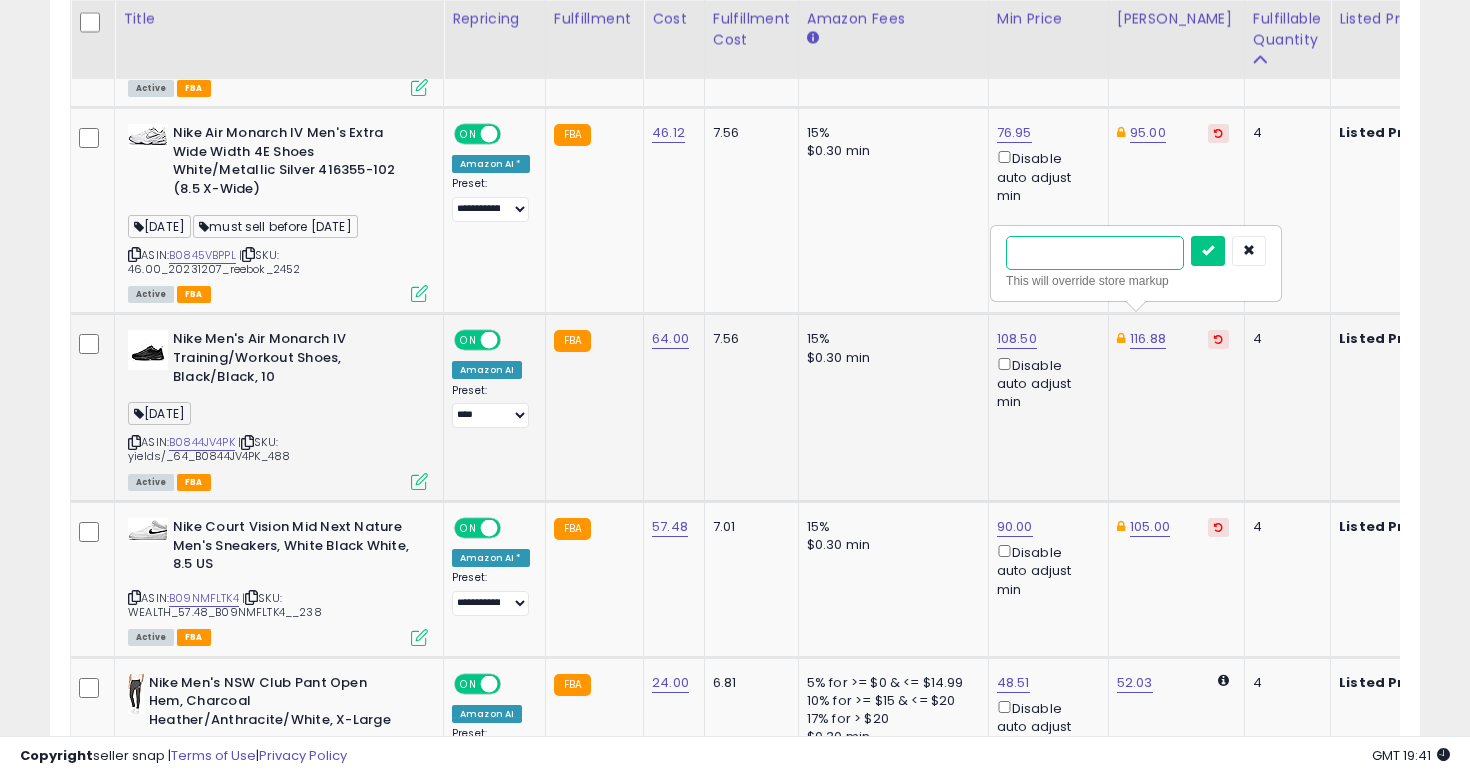 type on "***" 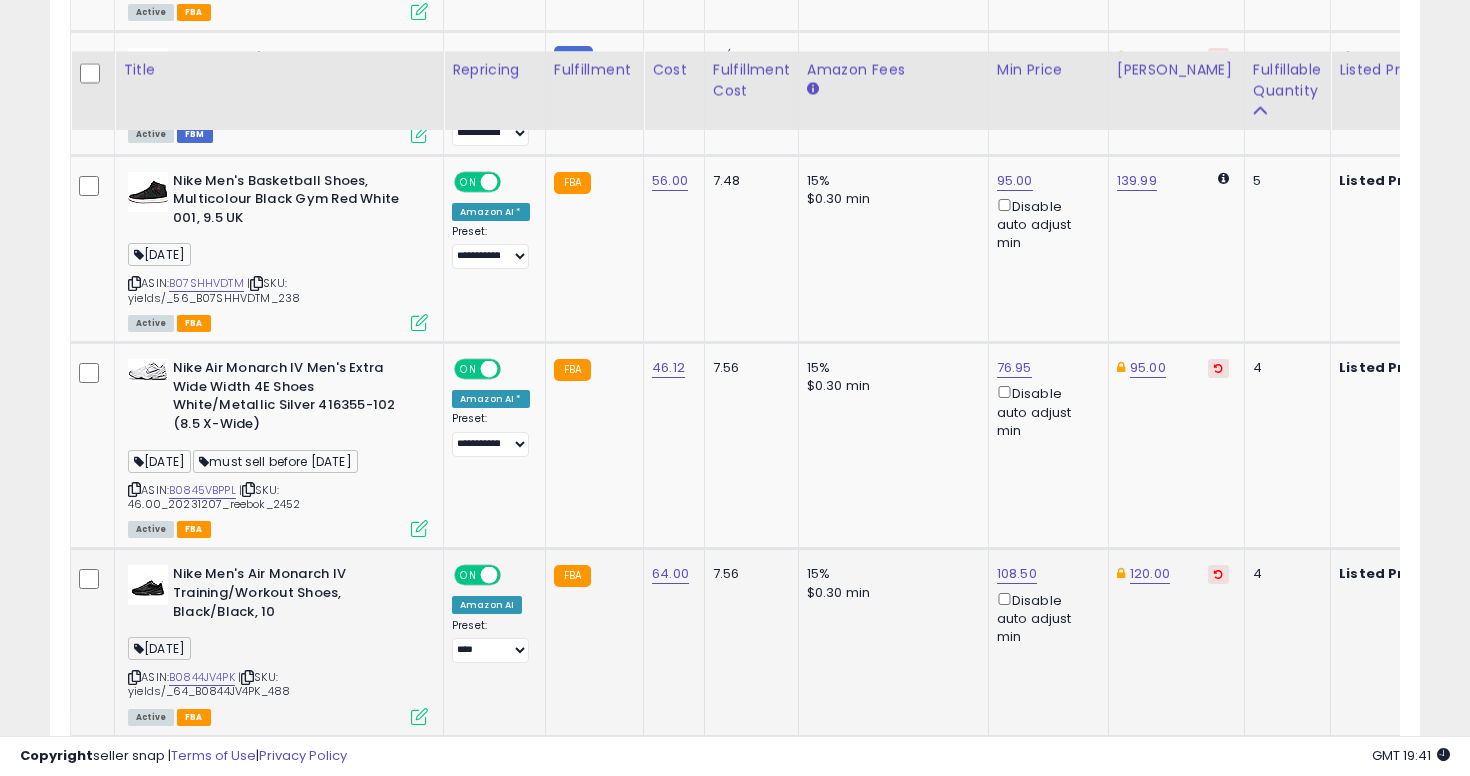 scroll, scrollTop: 4038, scrollLeft: 0, axis: vertical 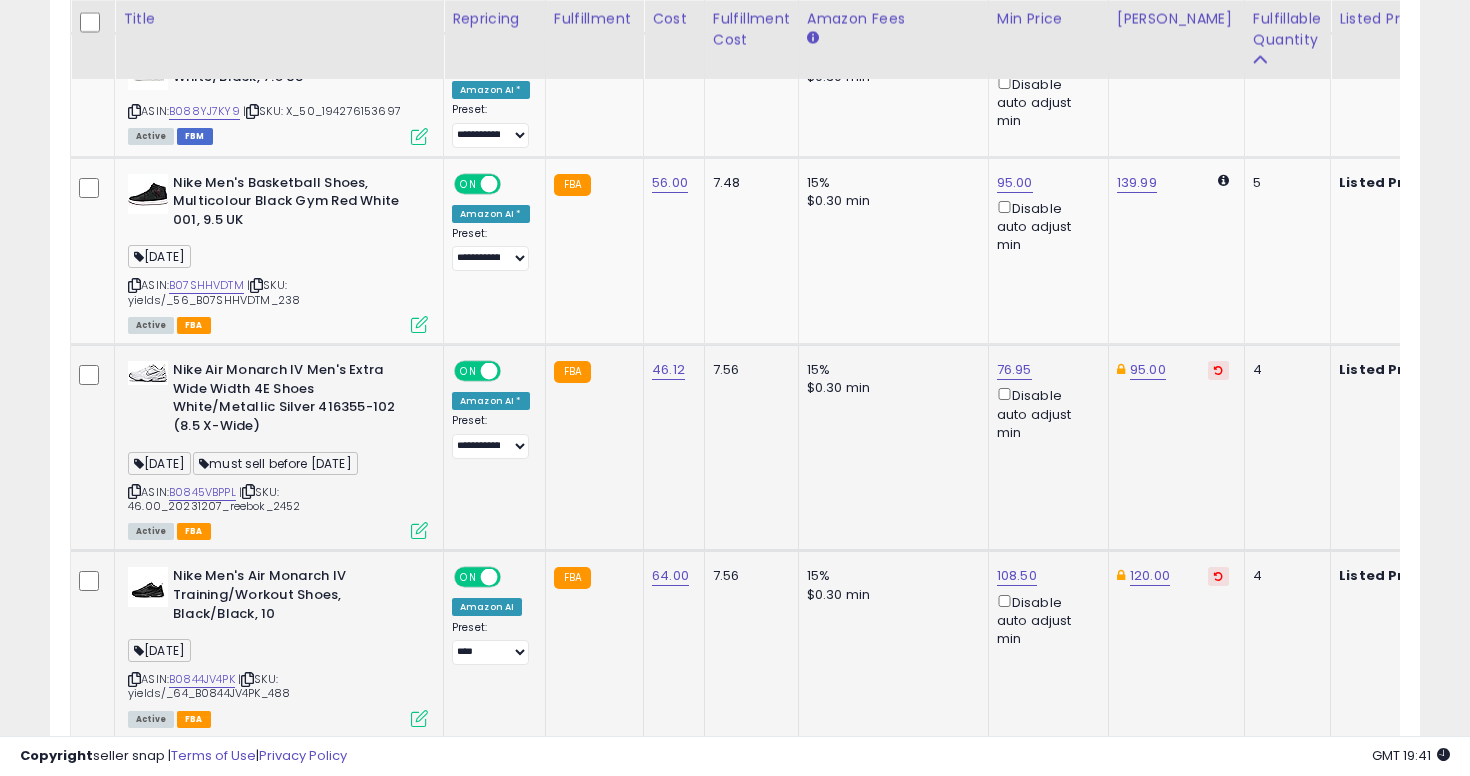 click at bounding box center [134, 491] 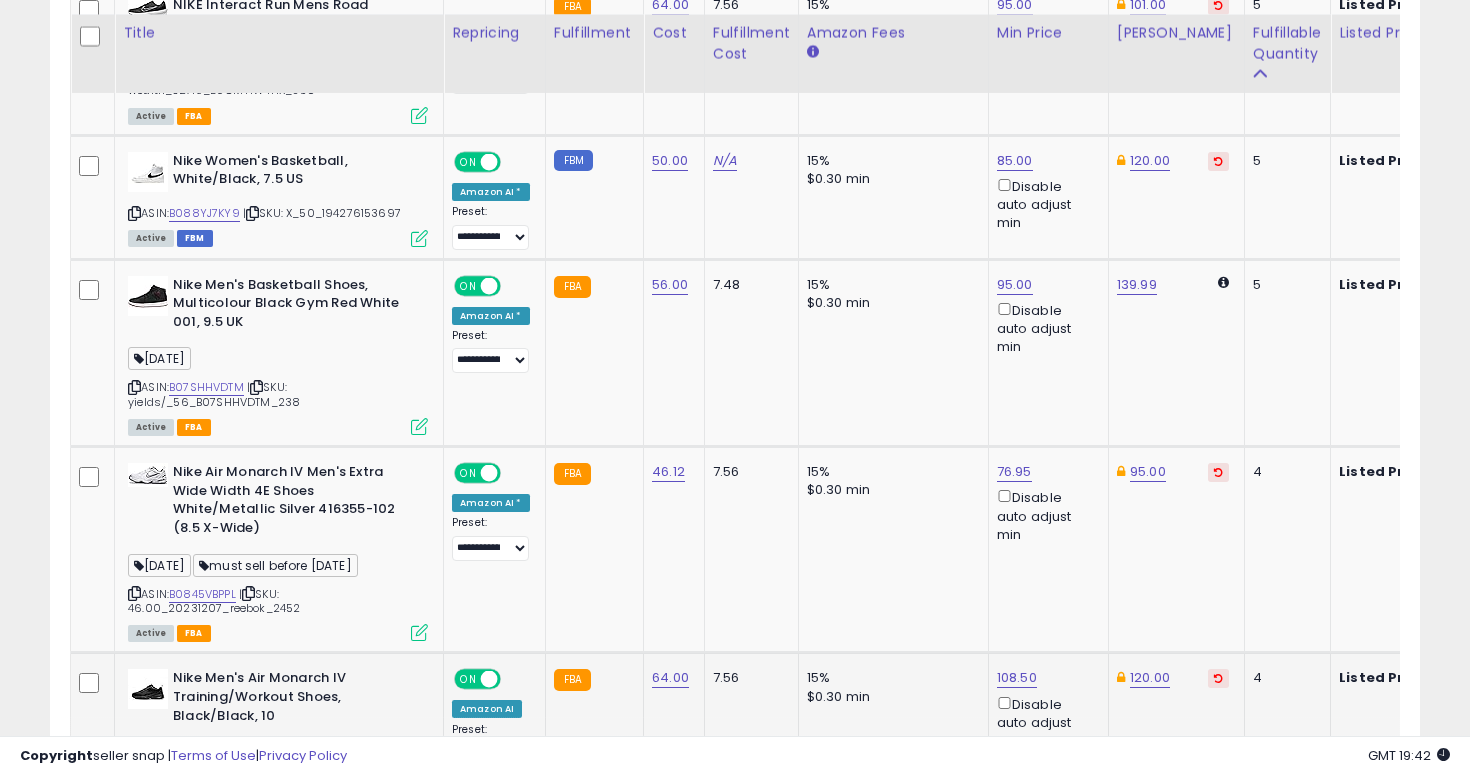scroll, scrollTop: 3929, scrollLeft: 0, axis: vertical 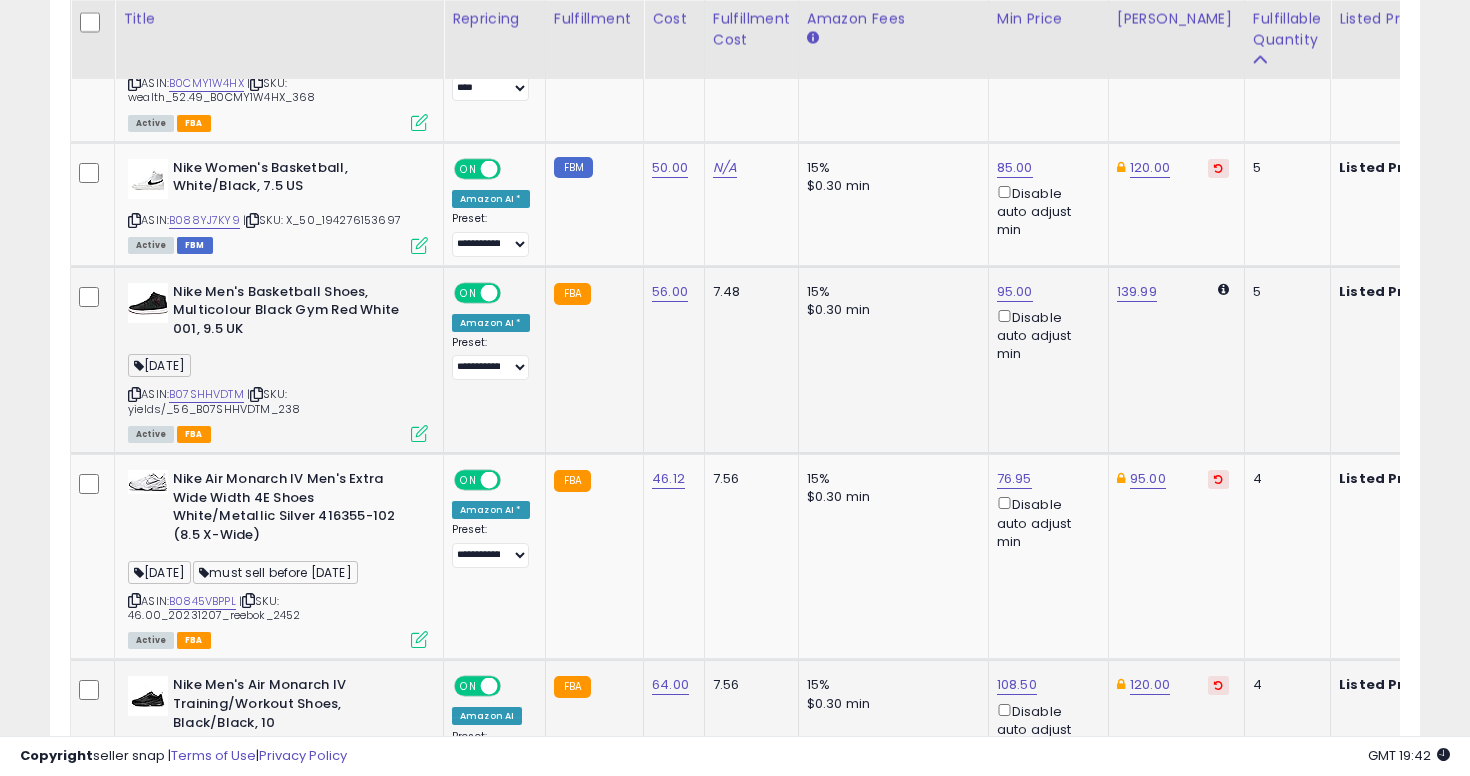 click on "Nike Men's Basketball Shoes, Multicolour Black Gym Red White 001, 9.5 UK" at bounding box center [294, 313] 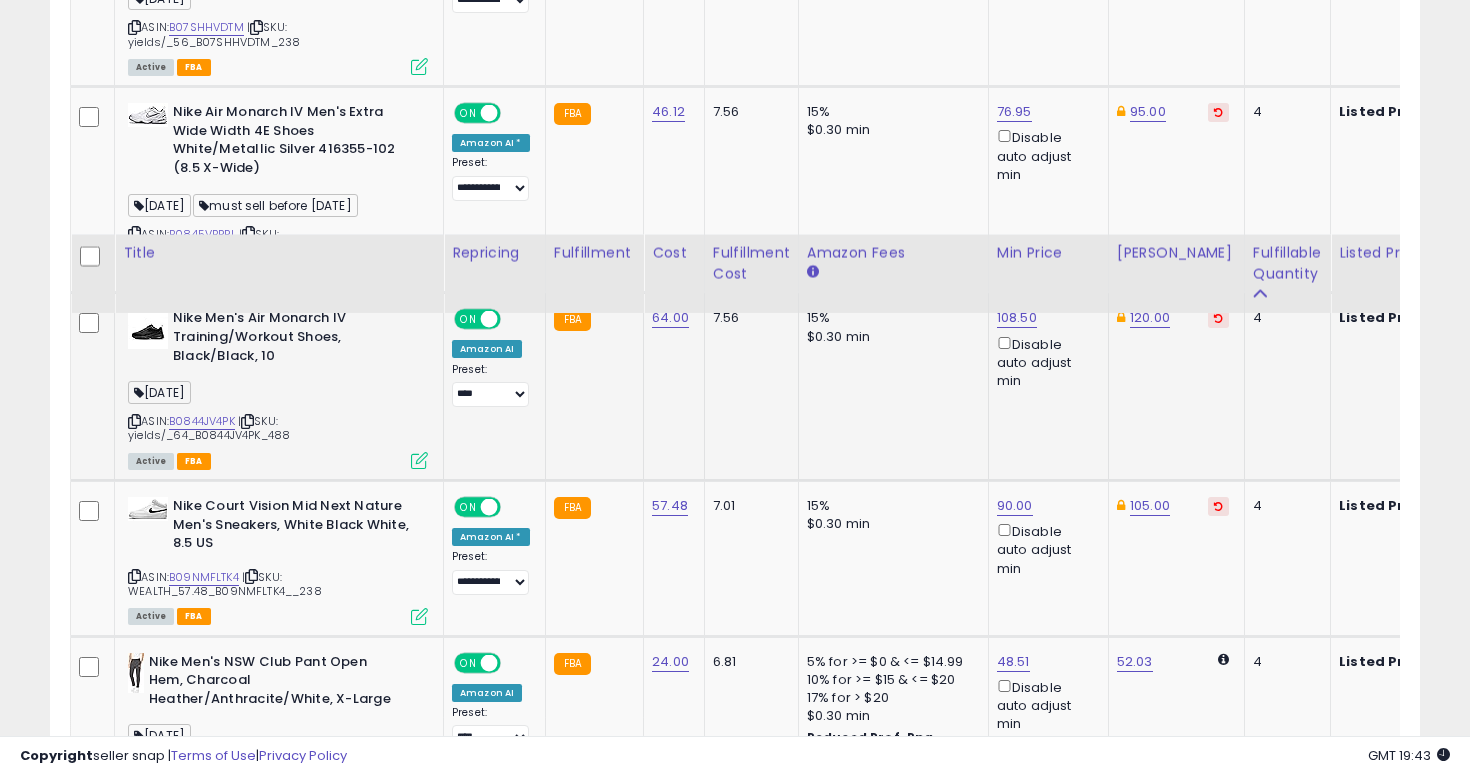scroll, scrollTop: 4708, scrollLeft: 0, axis: vertical 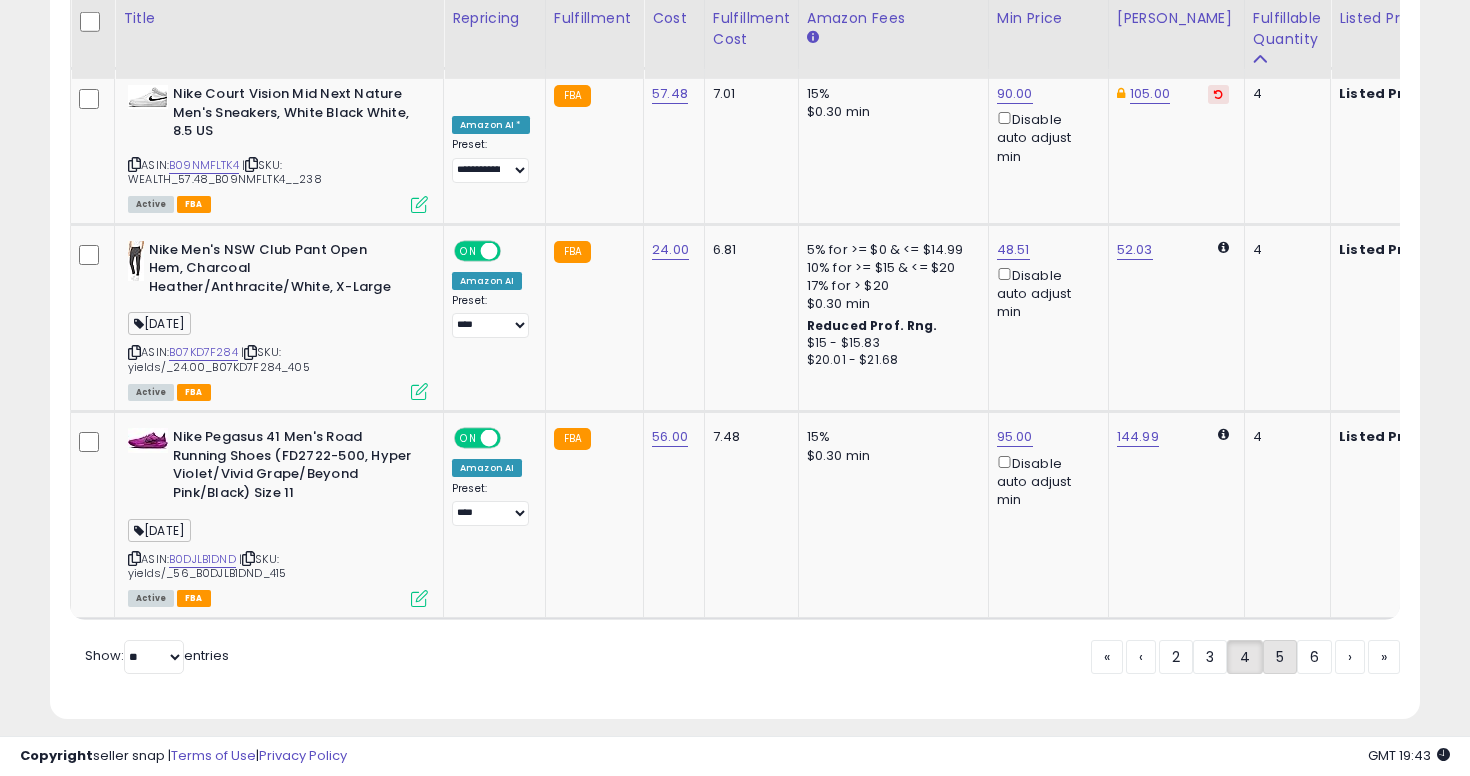 click on "5" 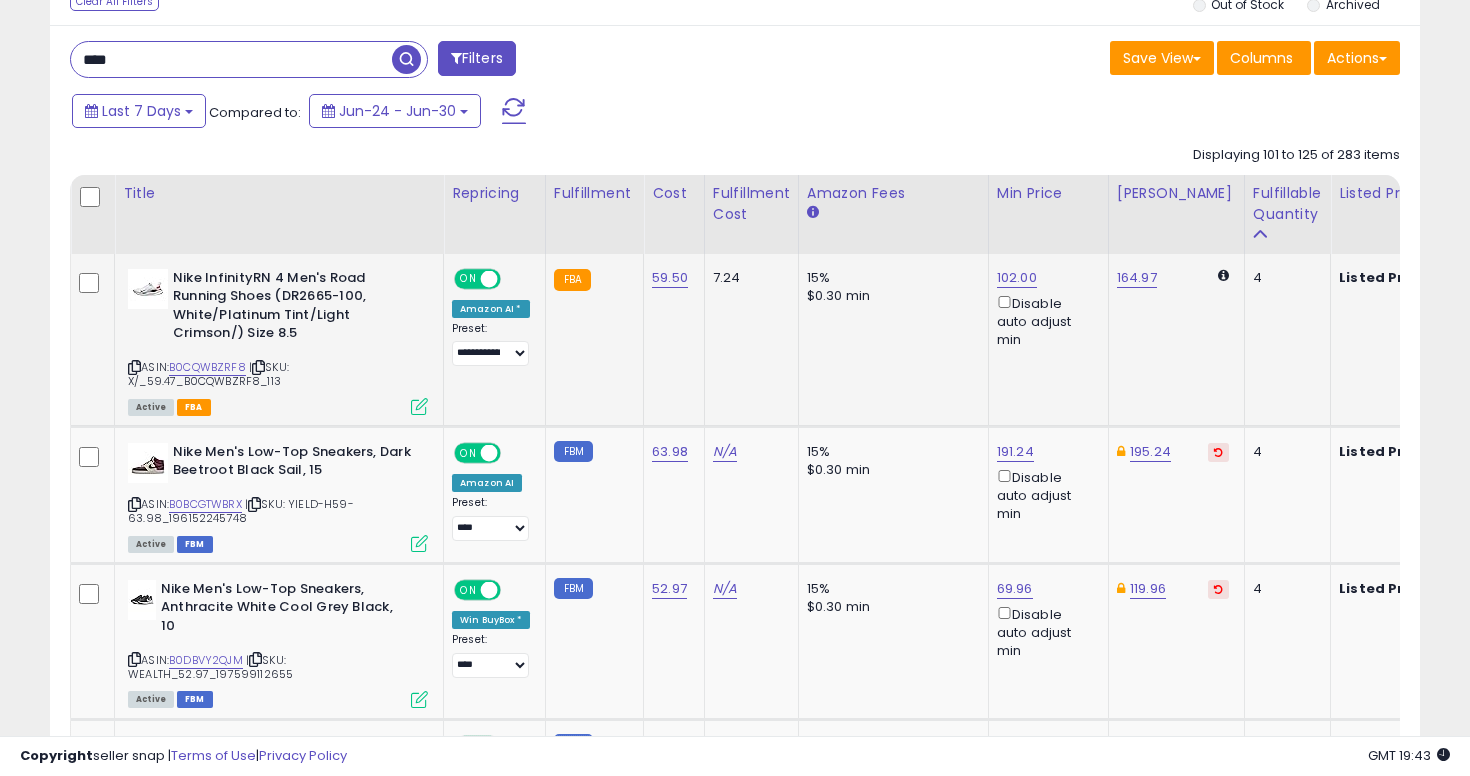 scroll, scrollTop: 896, scrollLeft: 0, axis: vertical 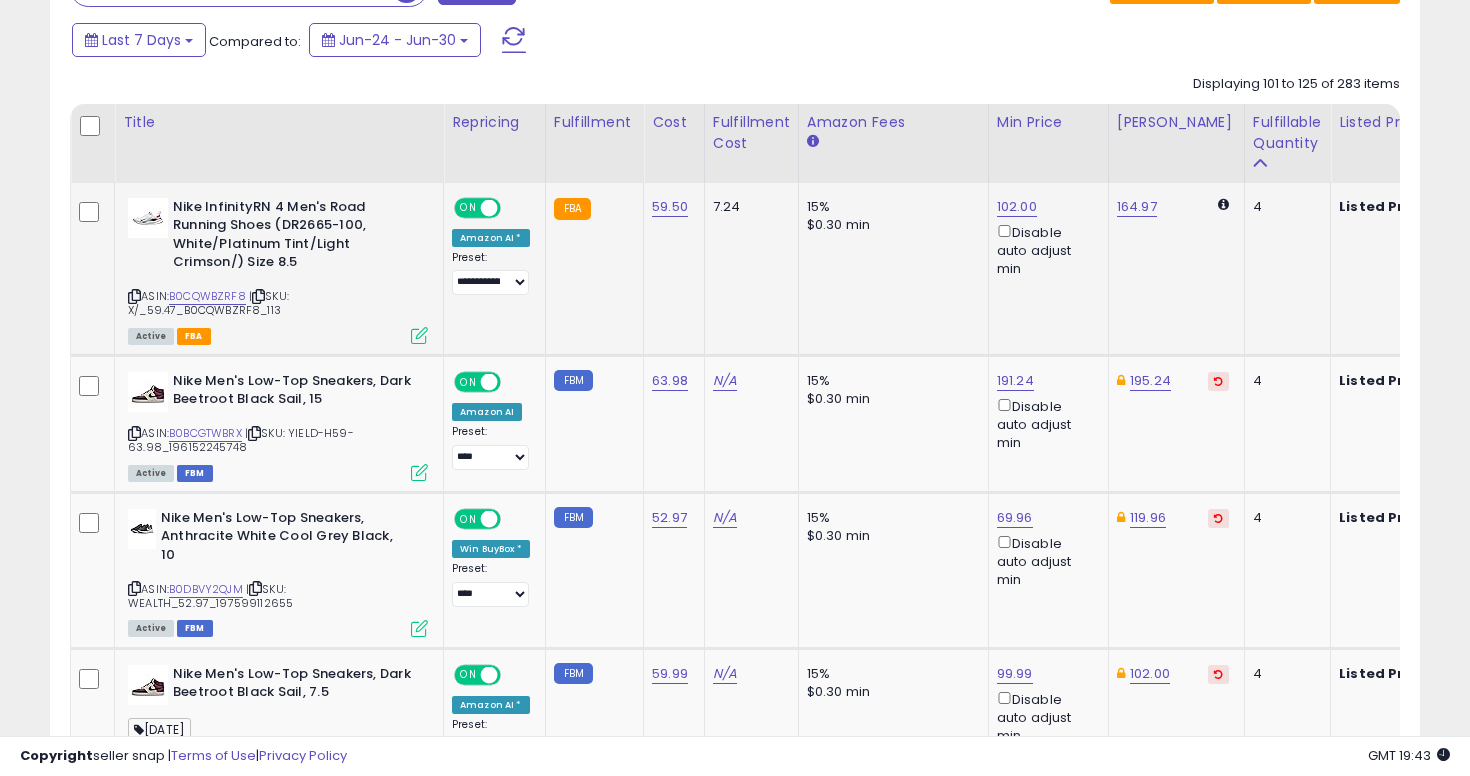 click at bounding box center (134, 296) 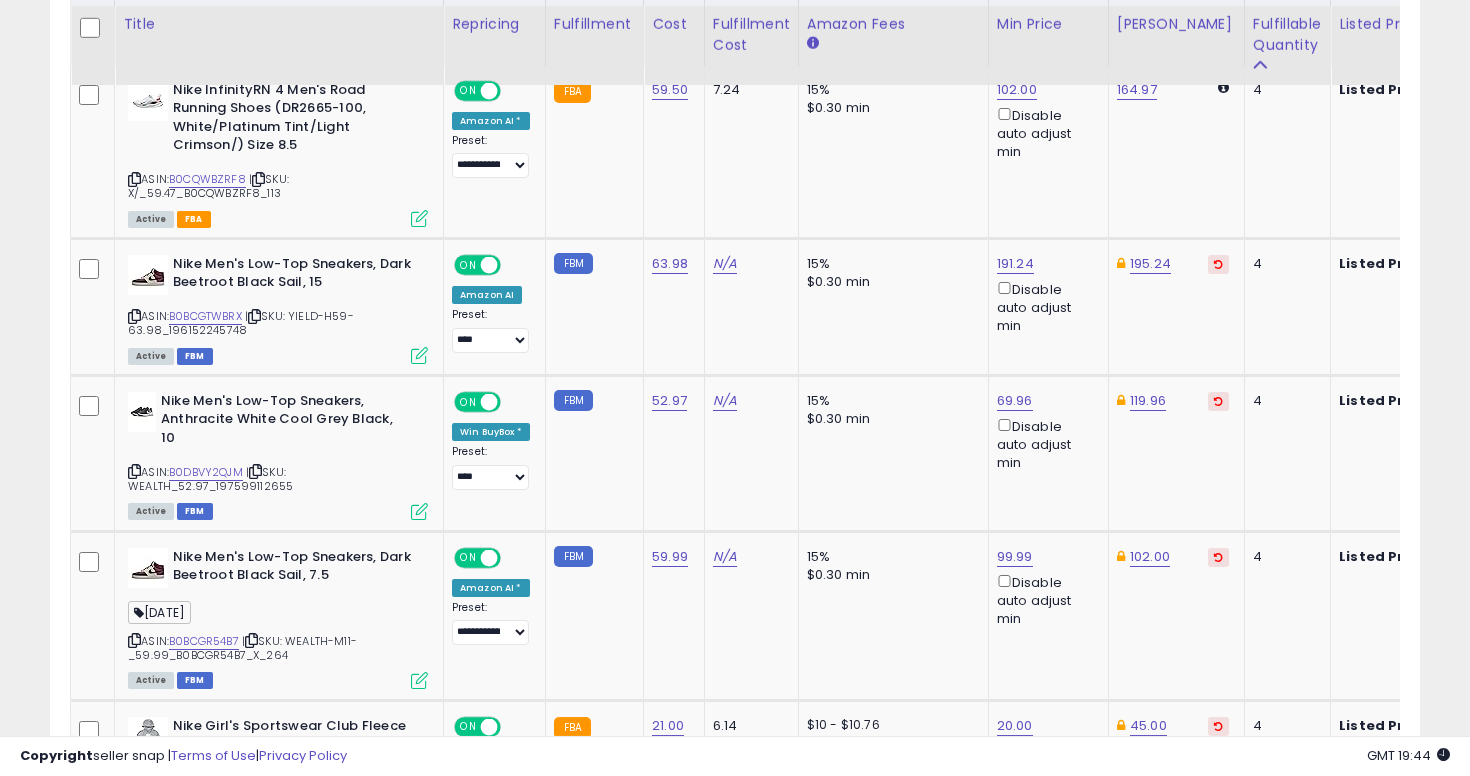 scroll, scrollTop: 1021, scrollLeft: 0, axis: vertical 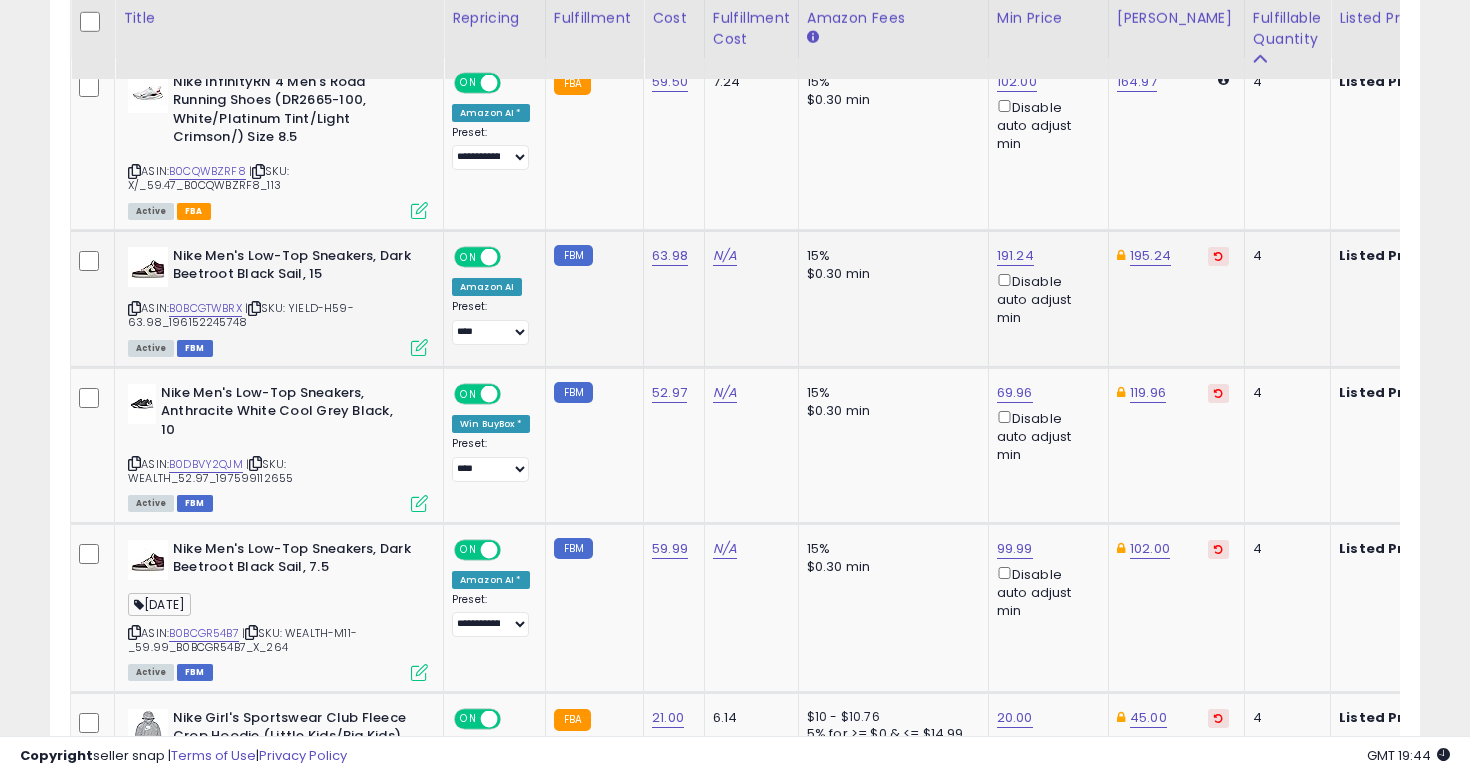 click at bounding box center [134, 308] 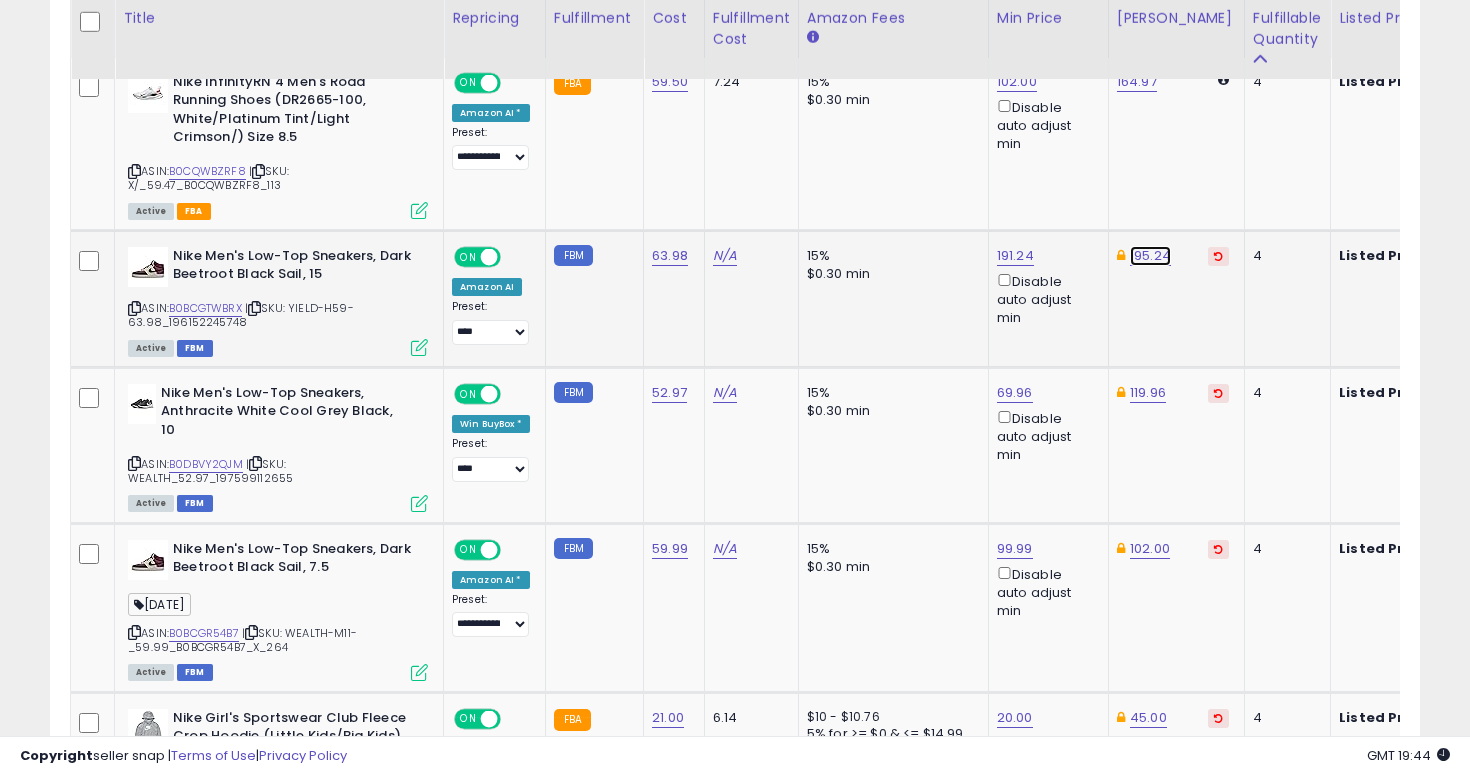 click on "195.24" at bounding box center [1150, 256] 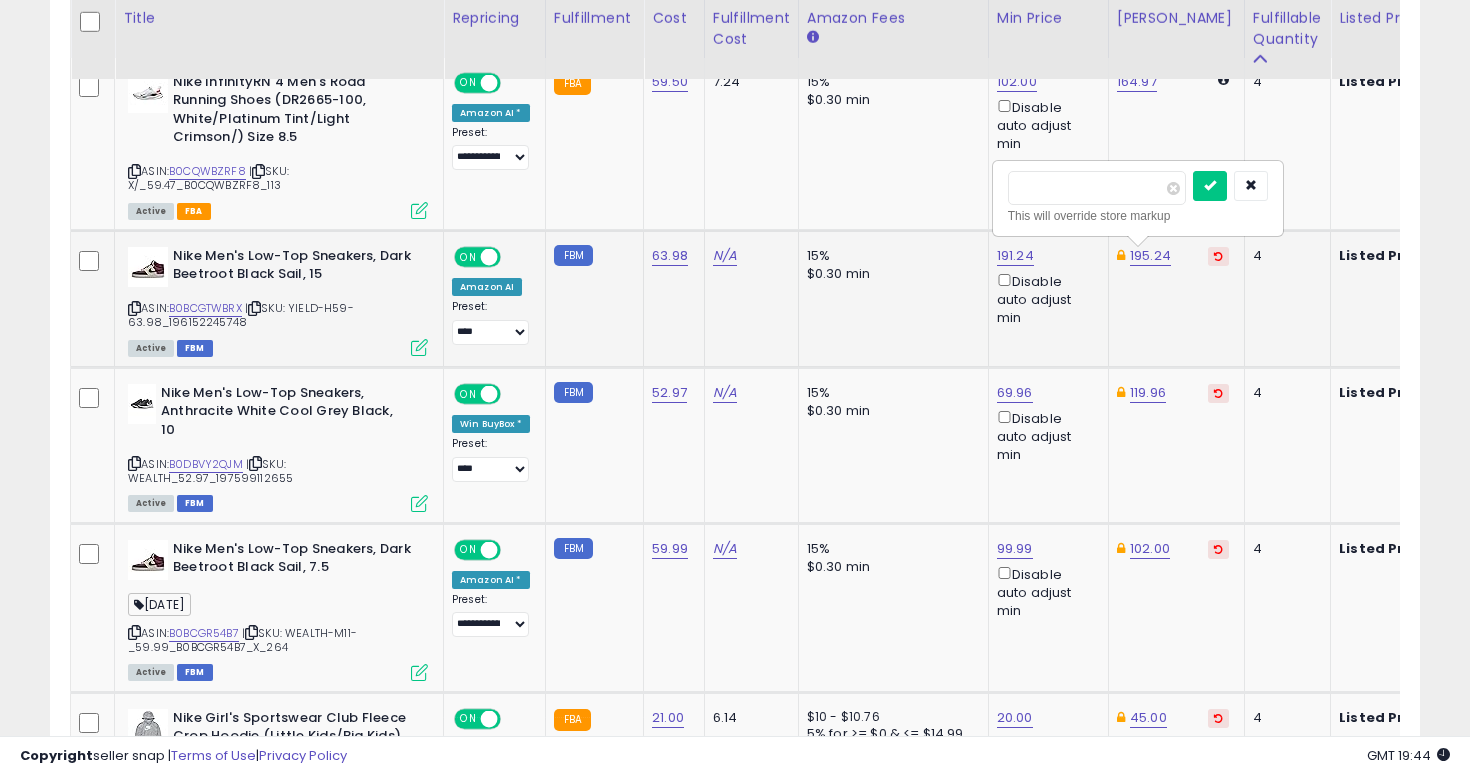 click on "******" at bounding box center (1097, 188) 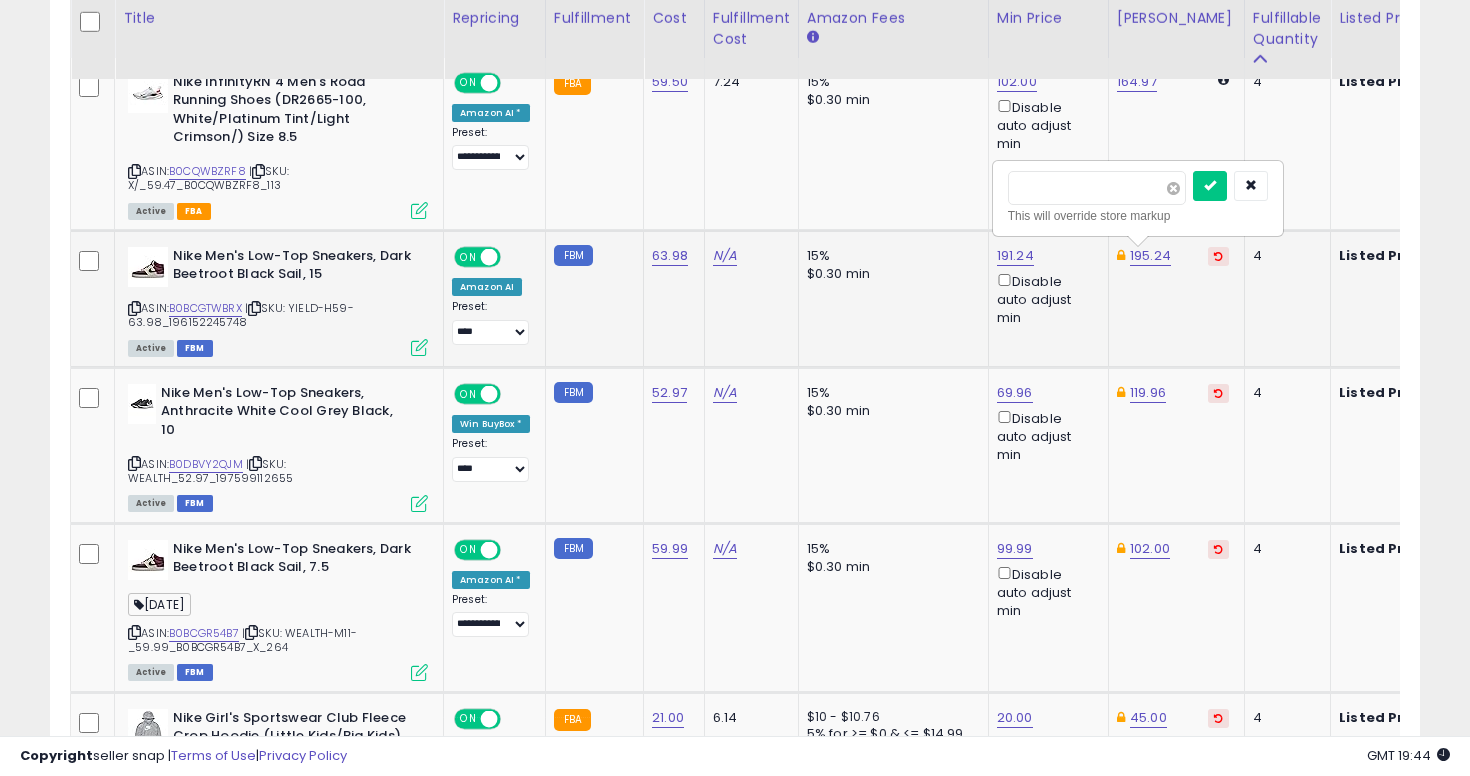 click at bounding box center (1173, 188) 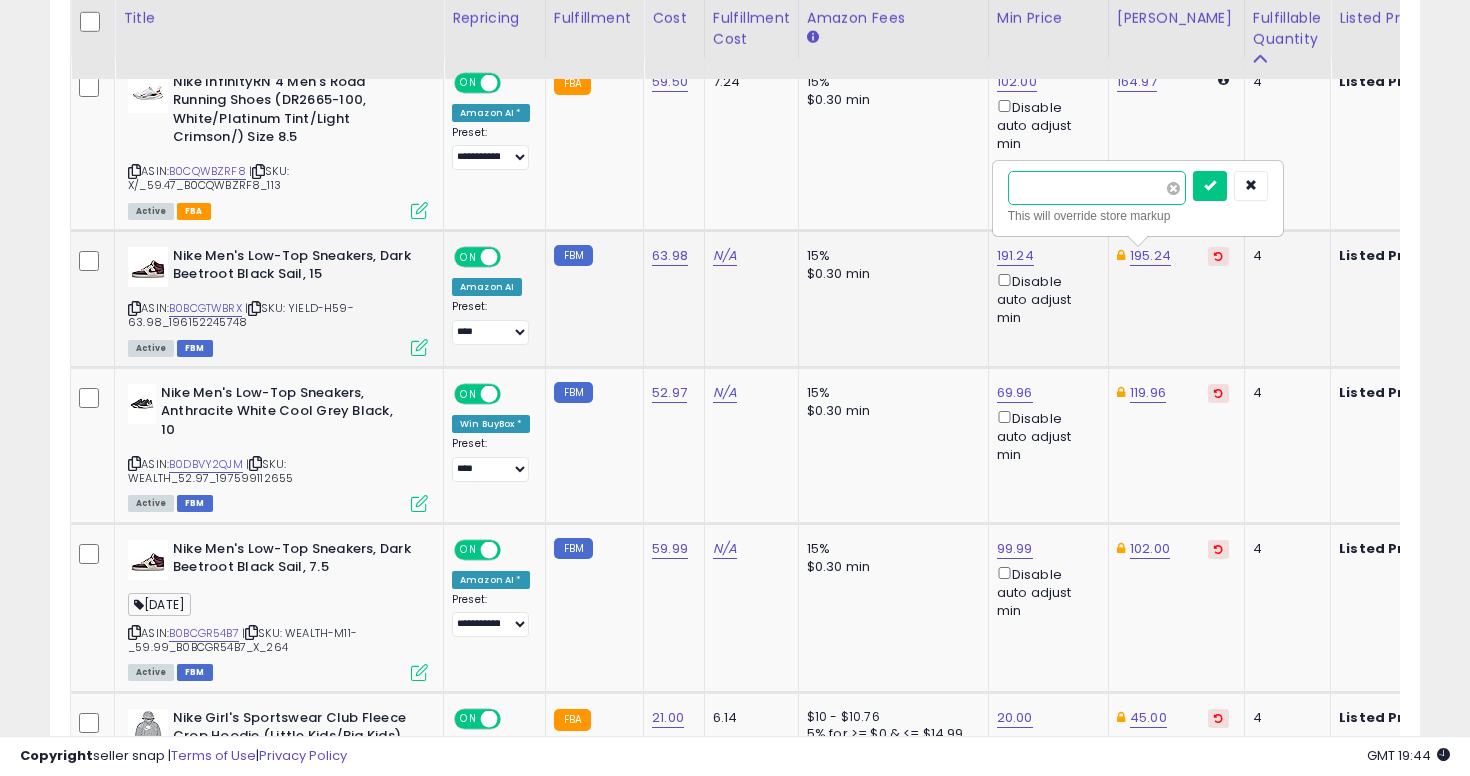 type 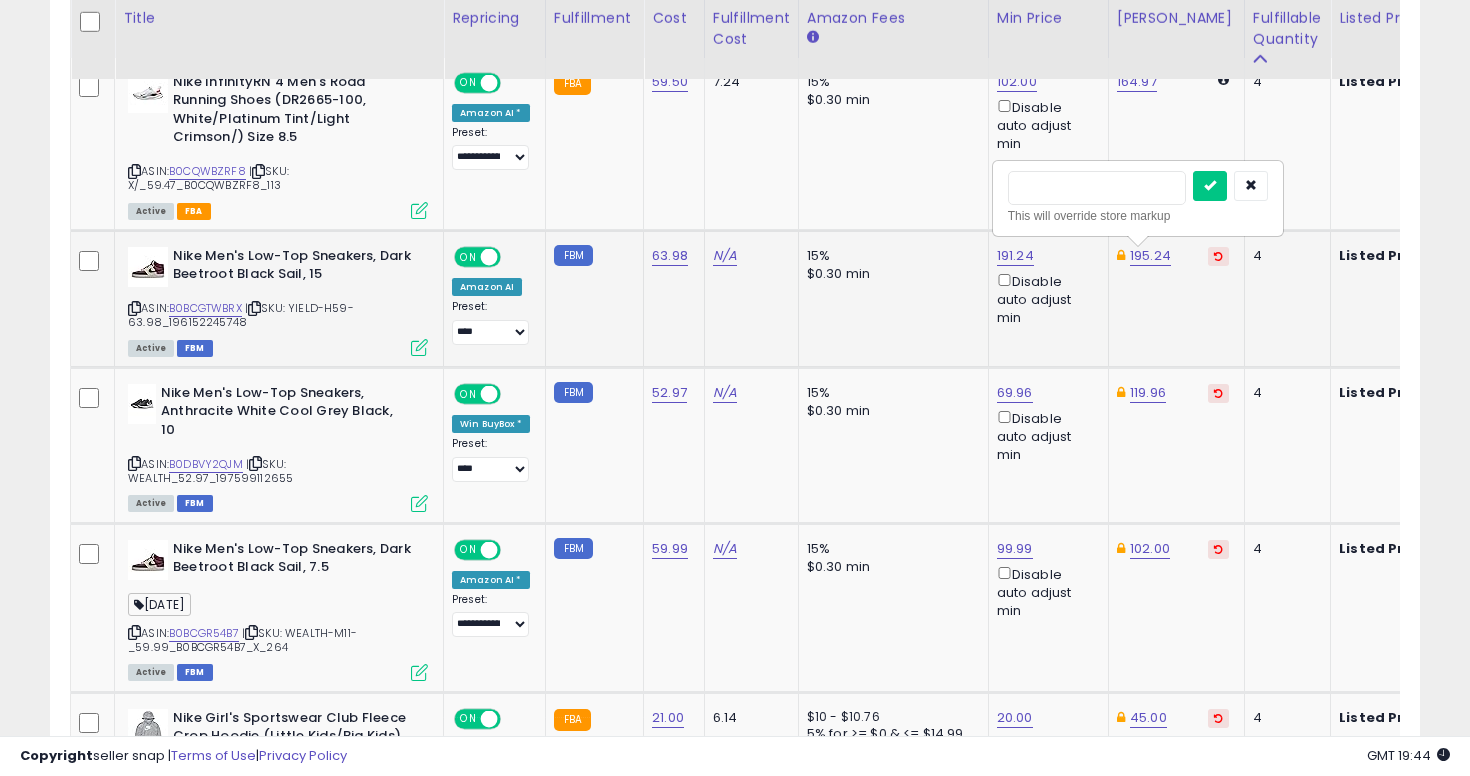 click on "This will override store markup" at bounding box center [1138, 198] 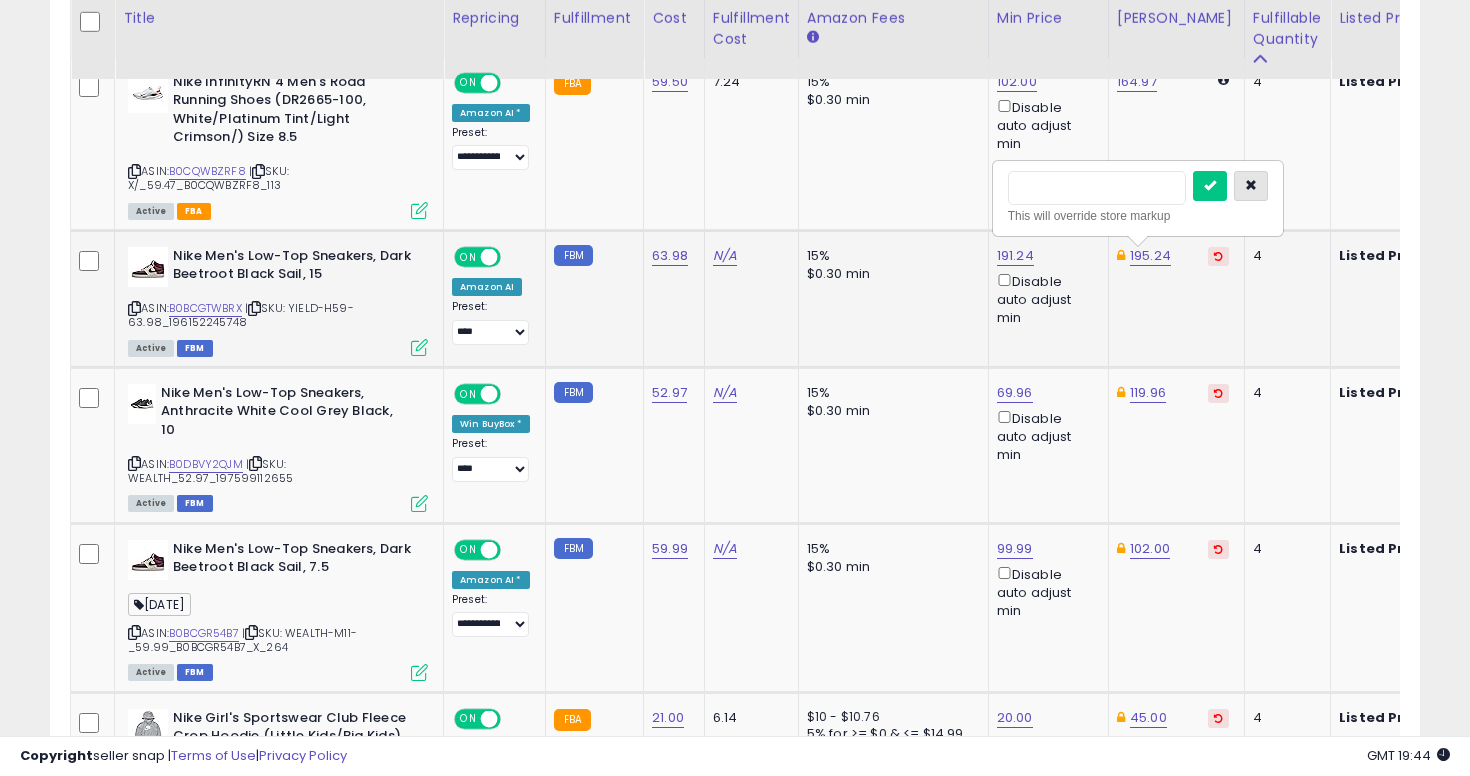 click at bounding box center (1251, 186) 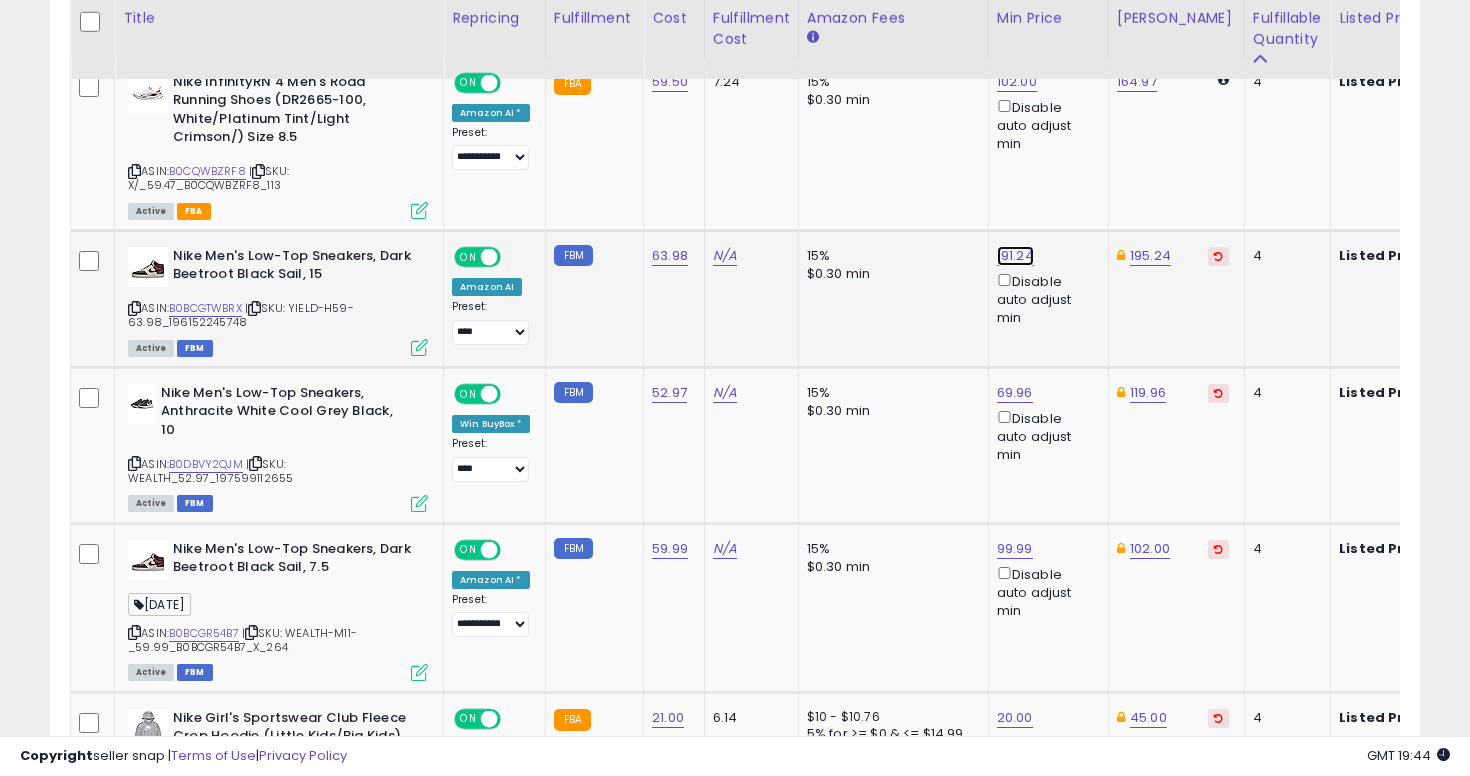 click on "191.24" at bounding box center [1017, 82] 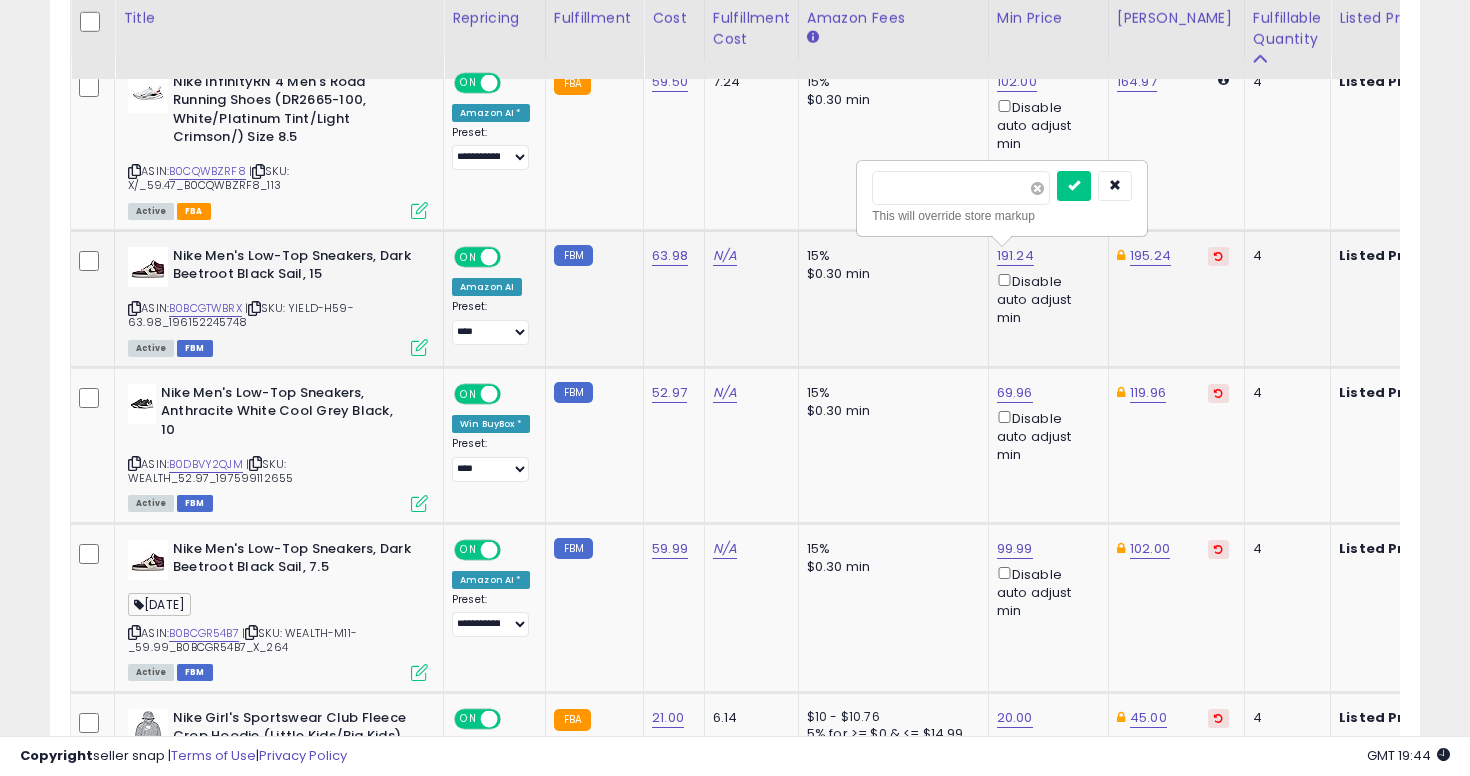 click at bounding box center [1037, 188] 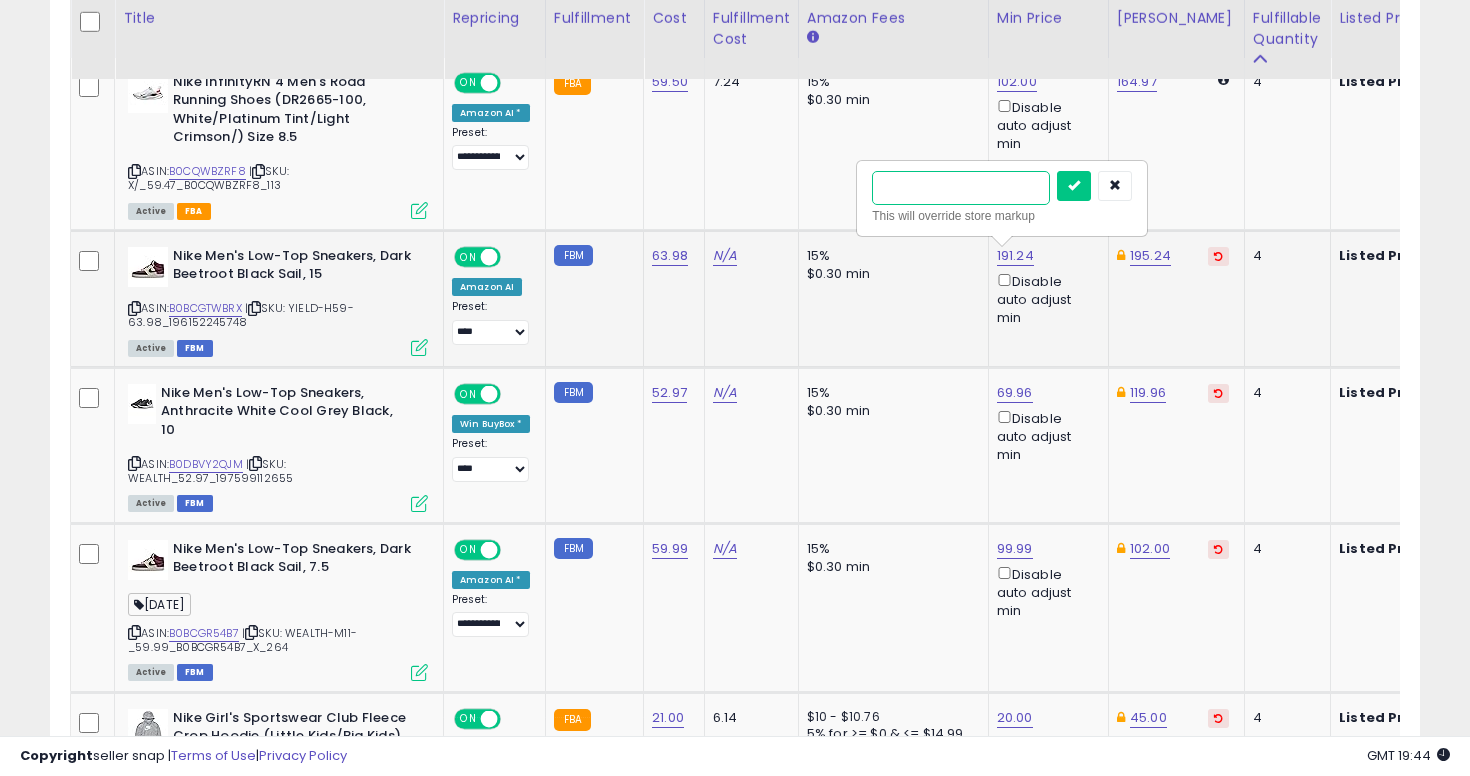 type on "**" 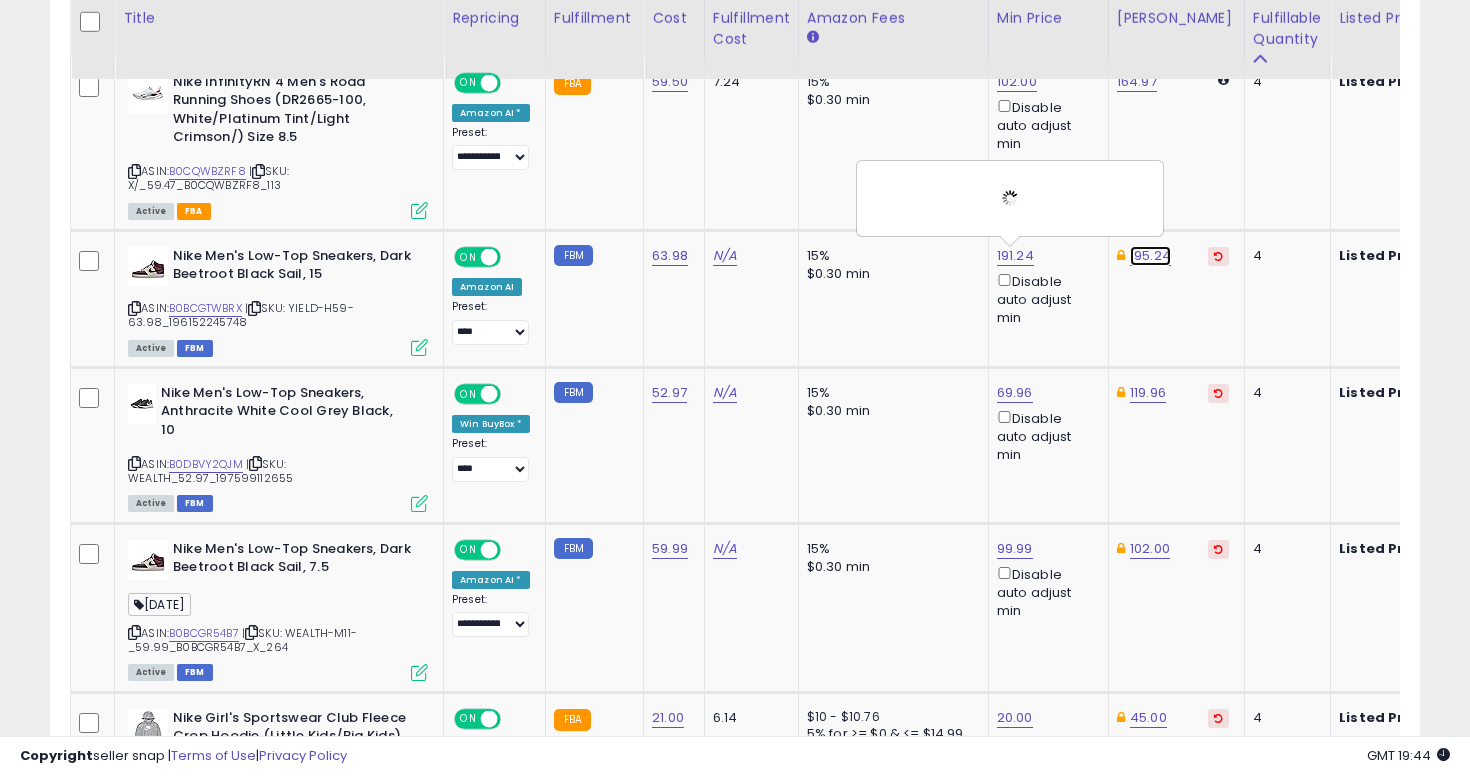 click on "195.24" at bounding box center (1150, 256) 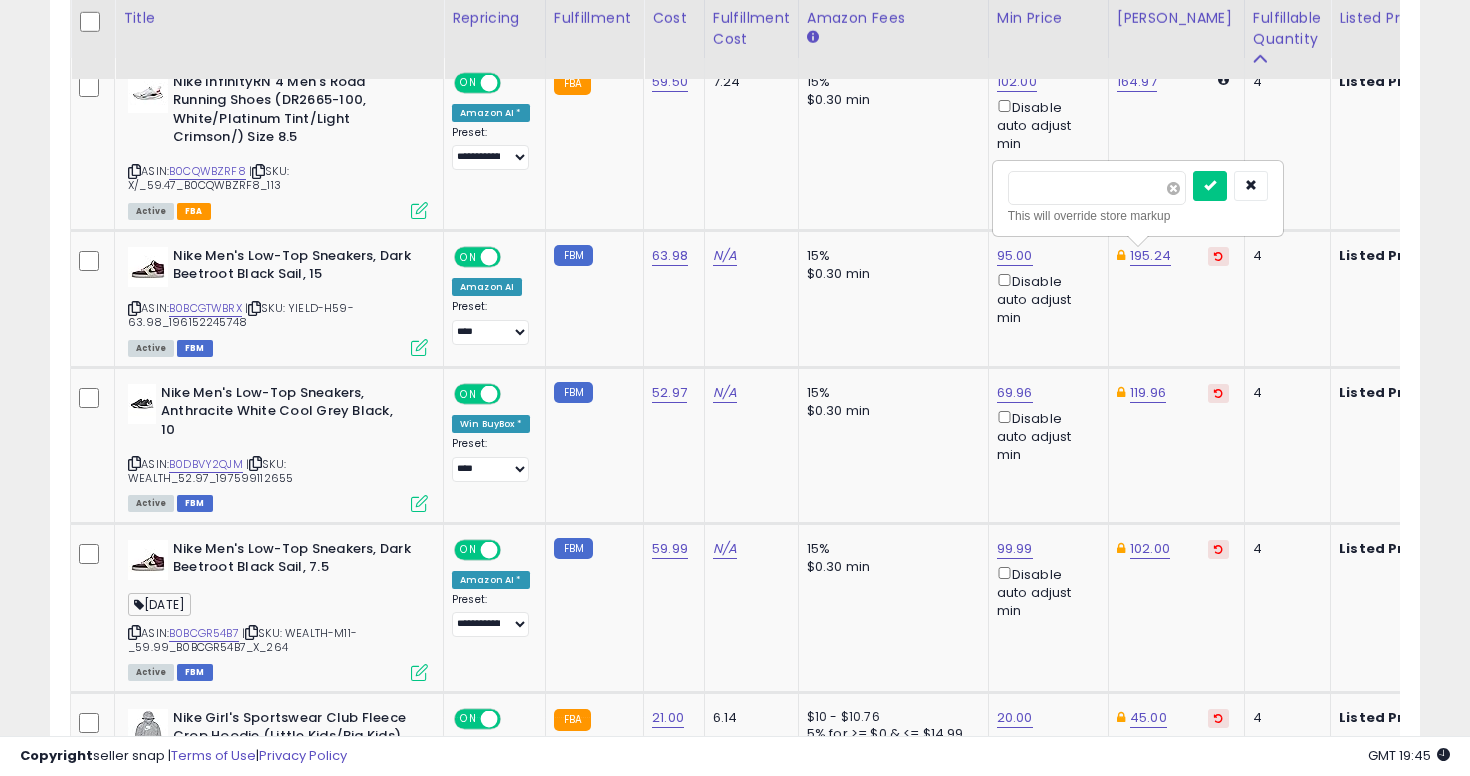 click at bounding box center (1173, 188) 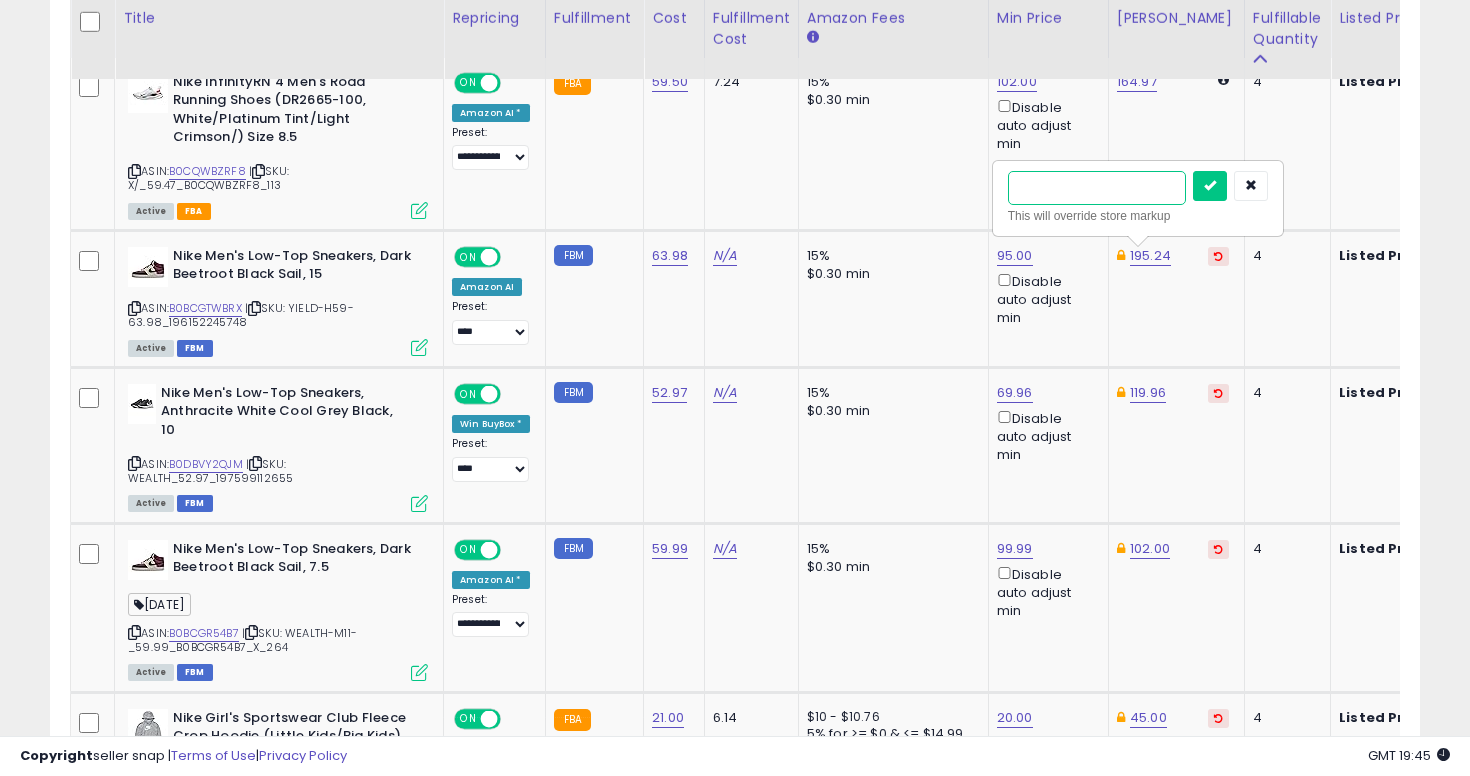 type on "**" 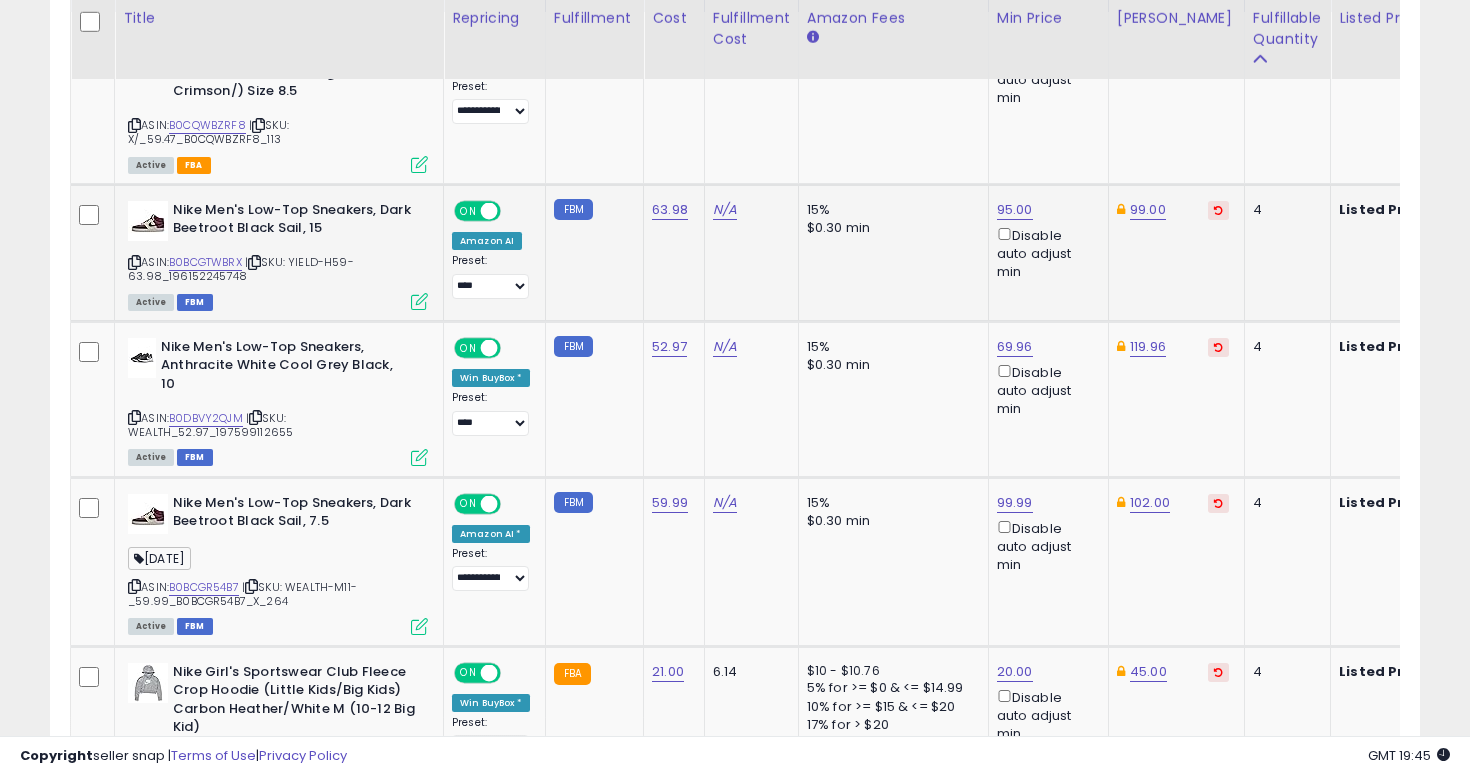scroll, scrollTop: 1084, scrollLeft: 0, axis: vertical 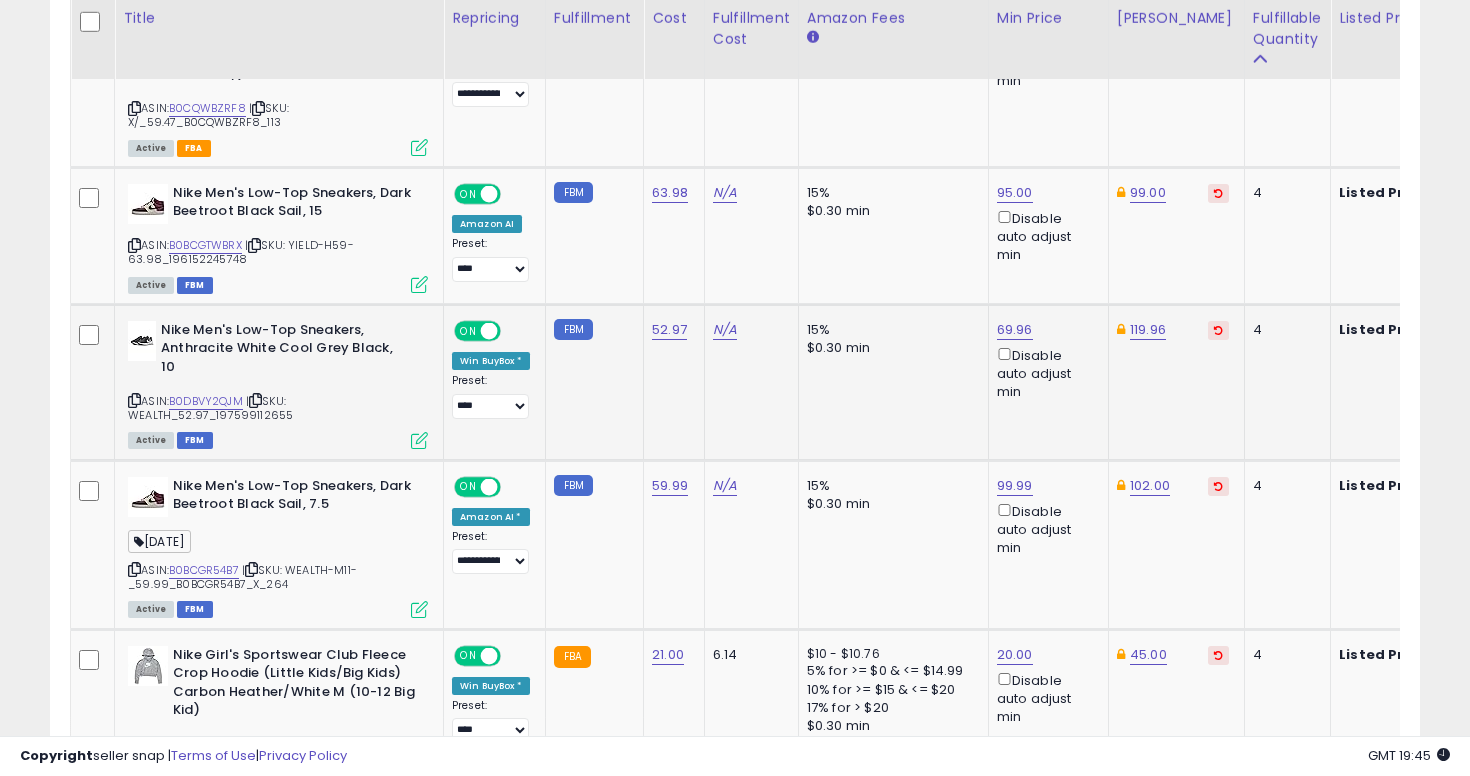 click at bounding box center [134, 400] 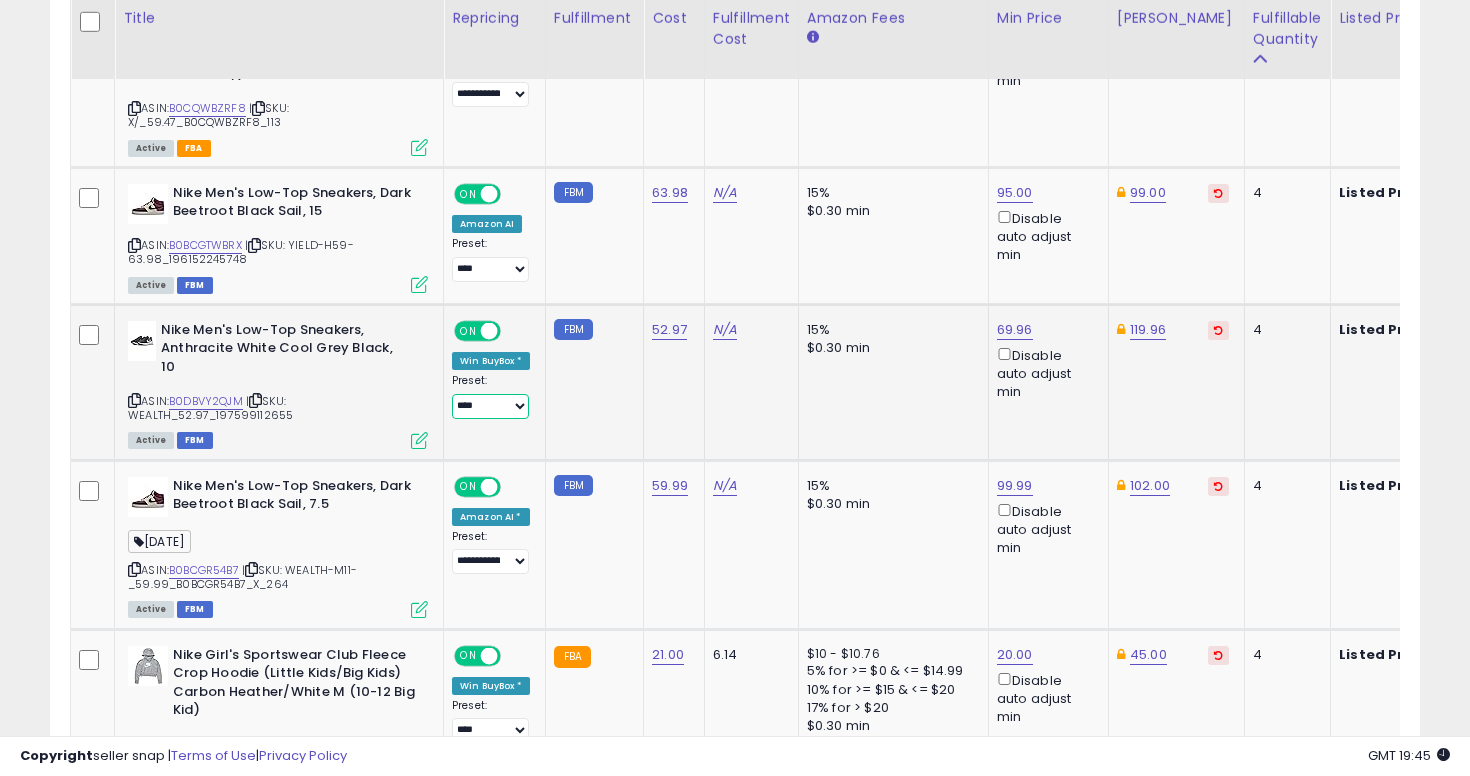 click on "**********" at bounding box center (490, 406) 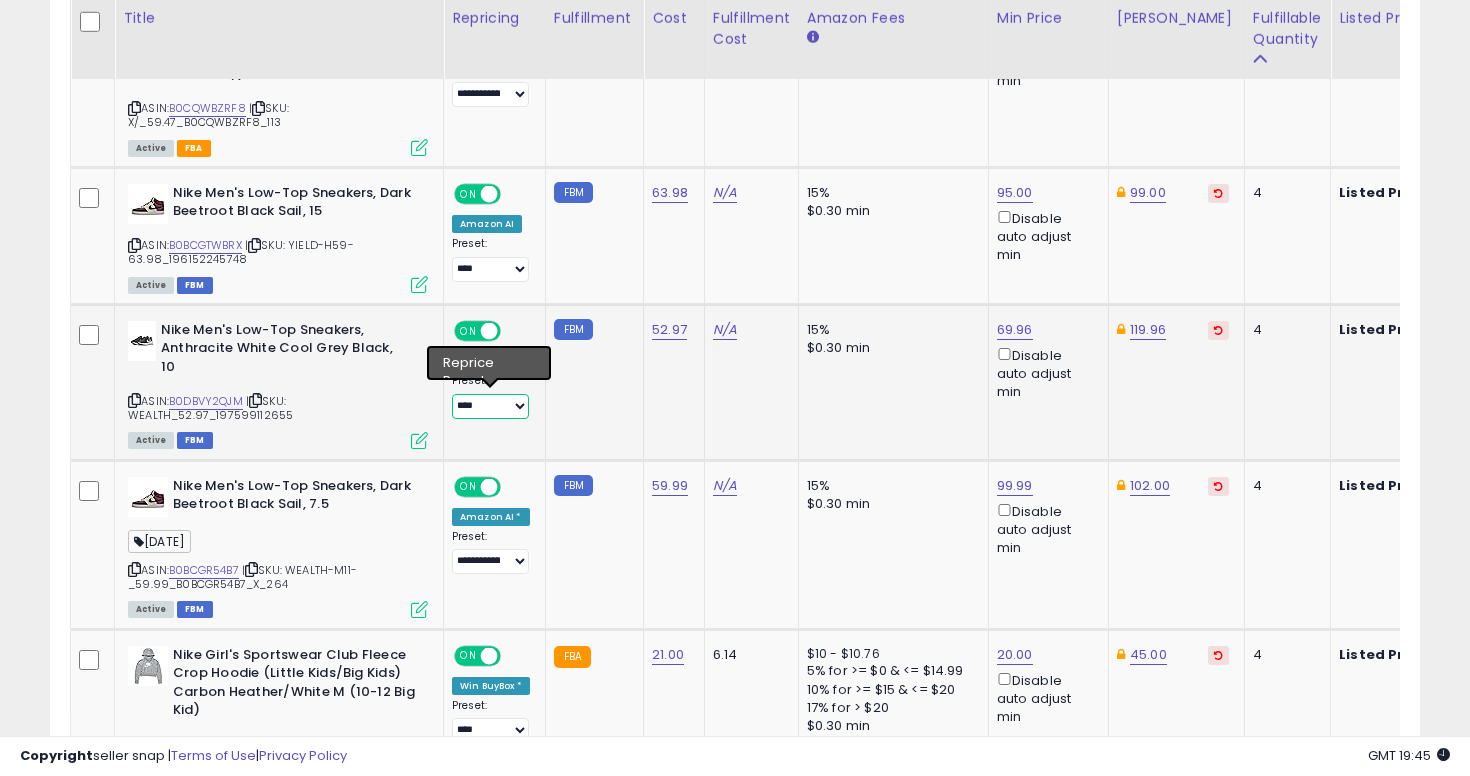 select on "**********" 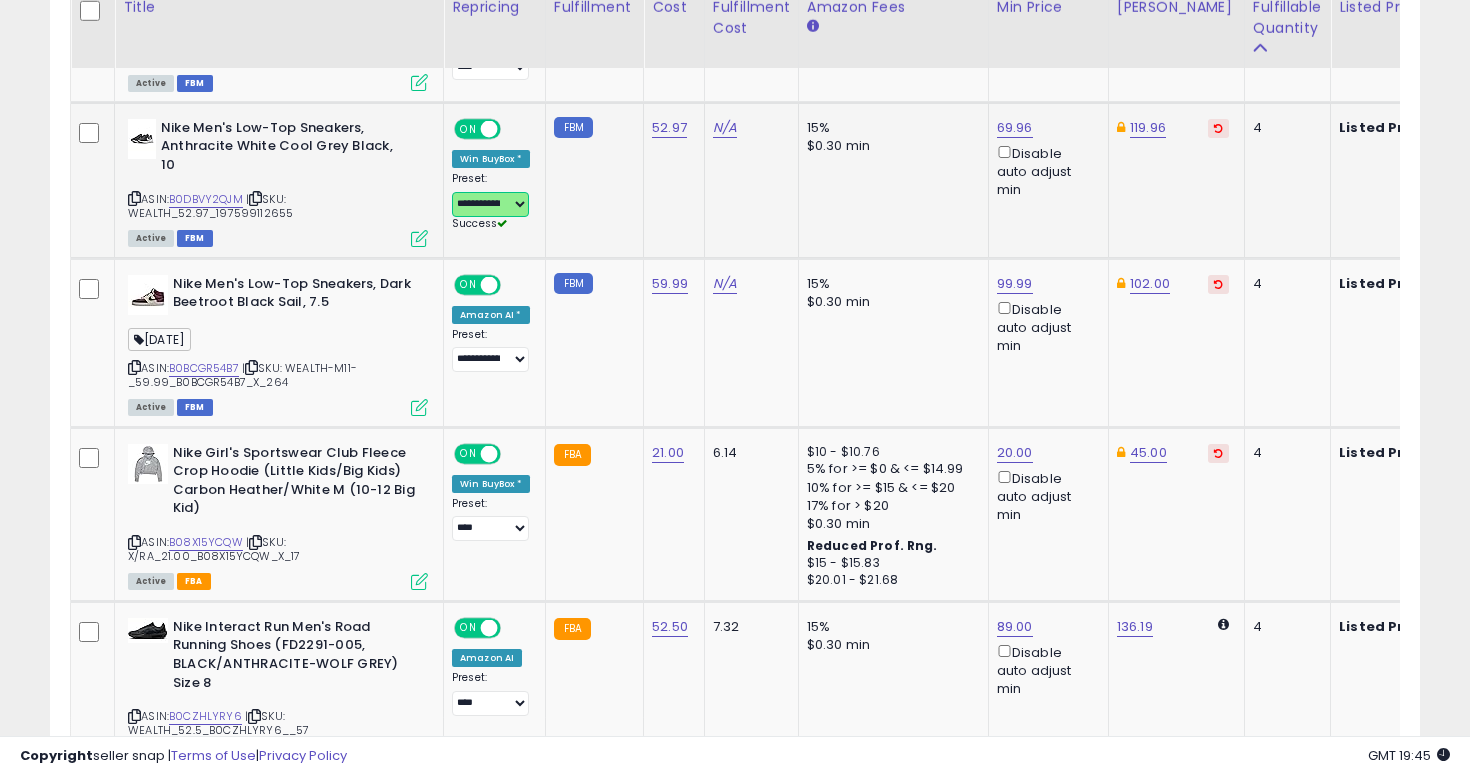 scroll, scrollTop: 1288, scrollLeft: 0, axis: vertical 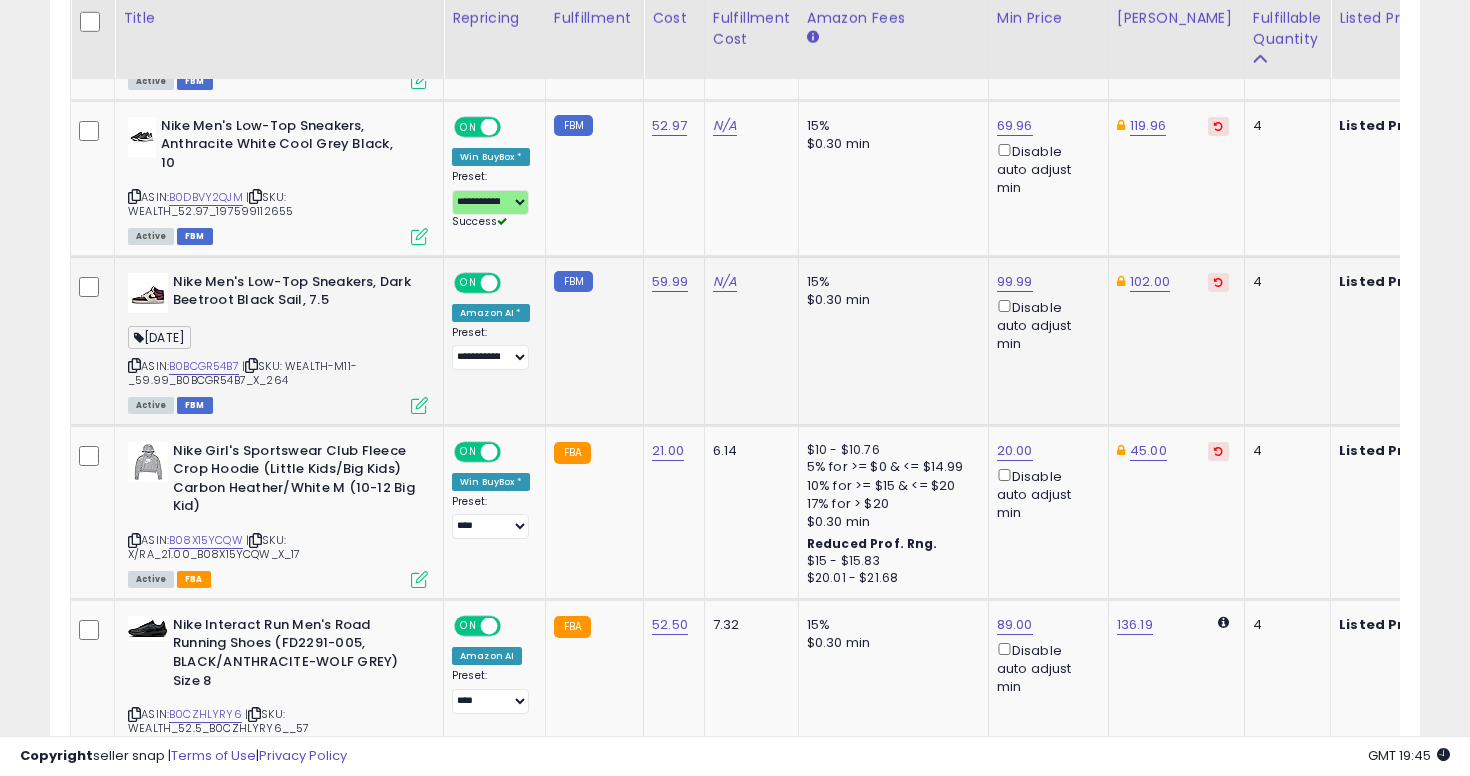 click on "59.99" 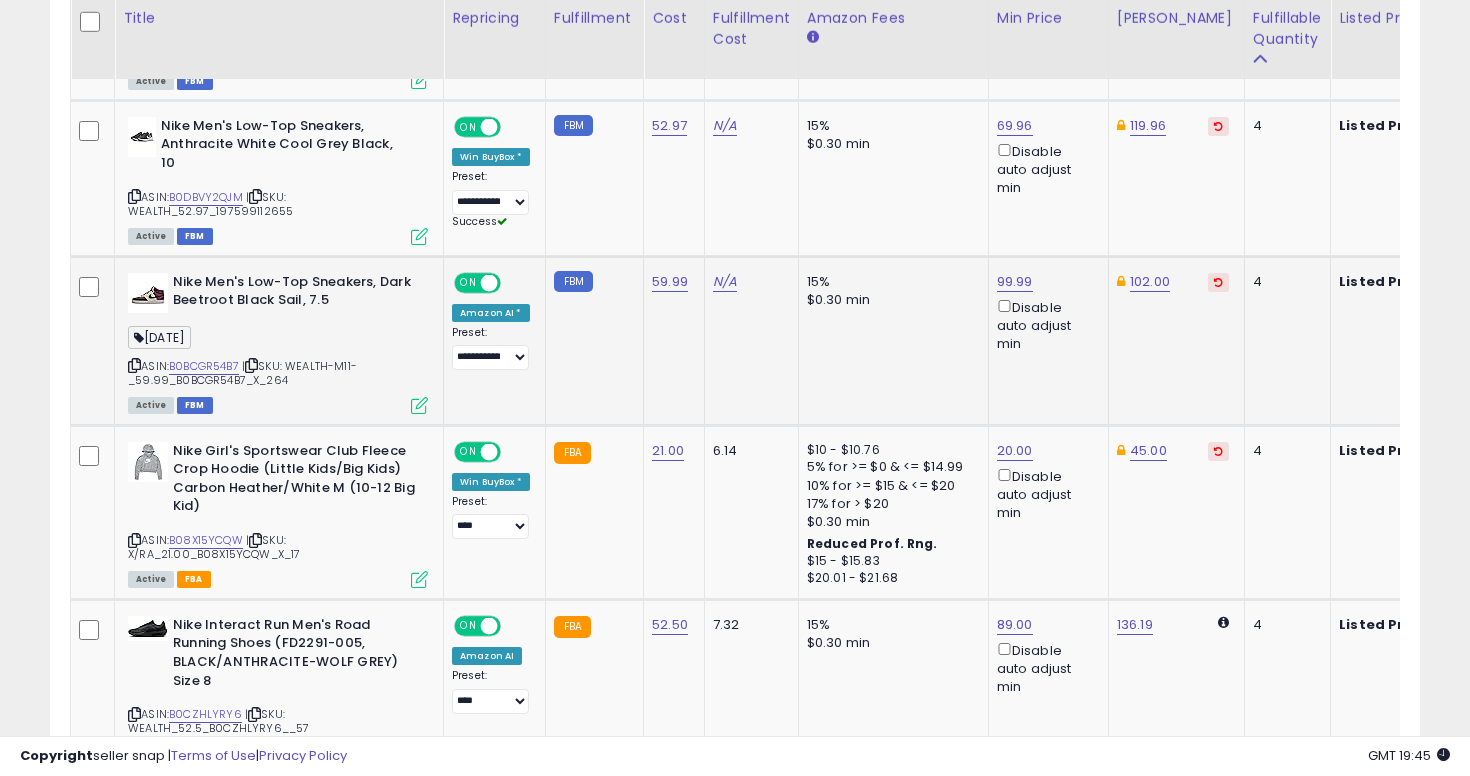 click at bounding box center [134, 365] 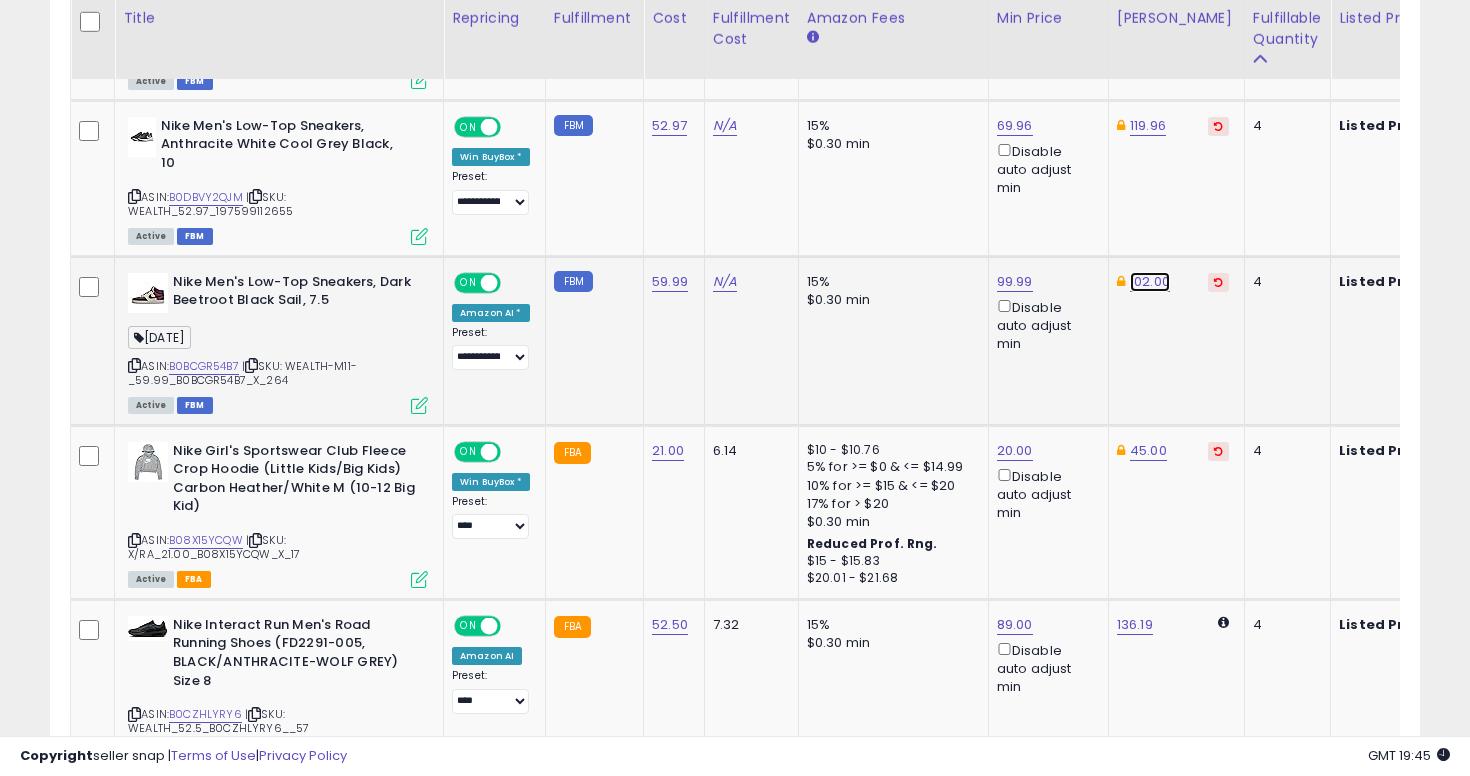 click on "102.00" at bounding box center [1148, -11] 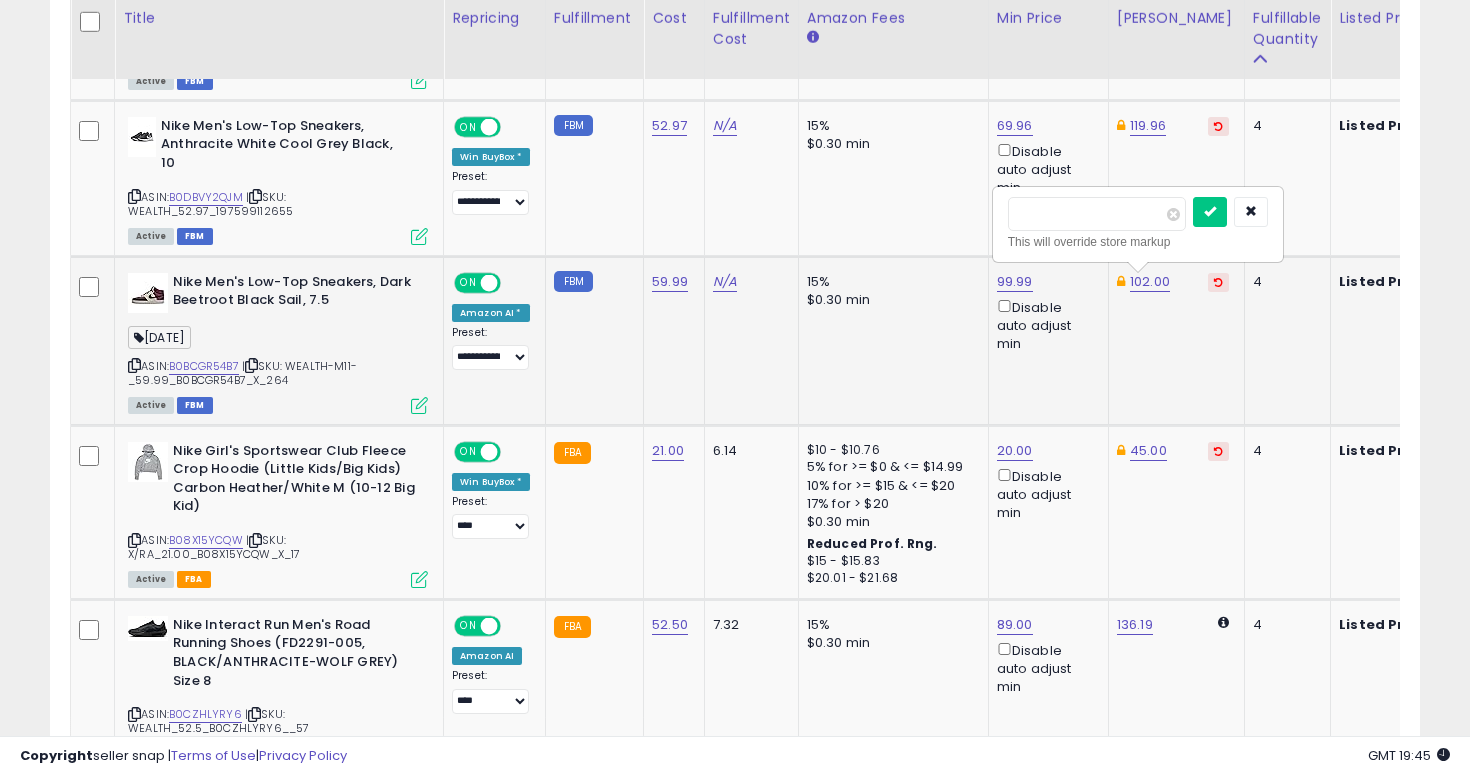 click at bounding box center (1230, 214) 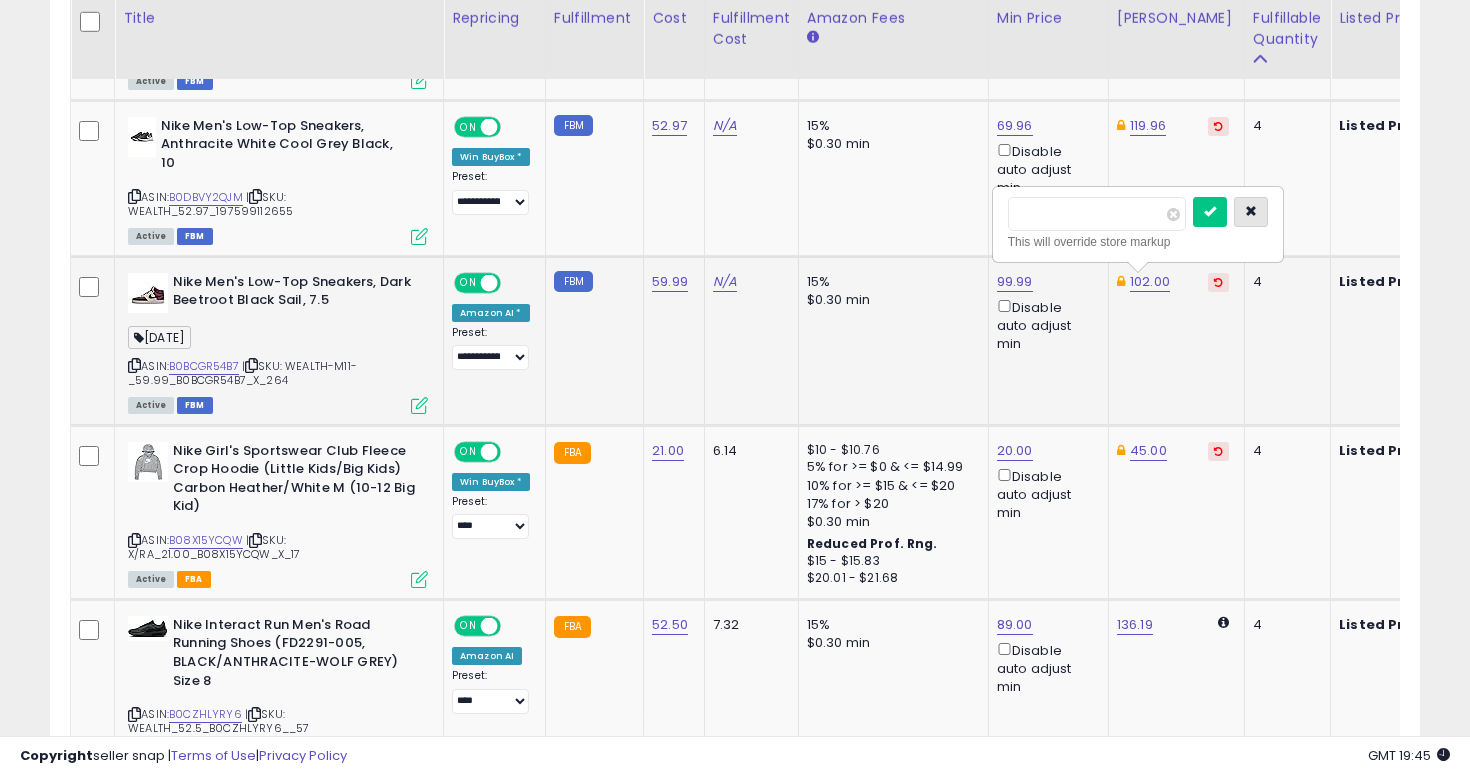 click at bounding box center (1251, 212) 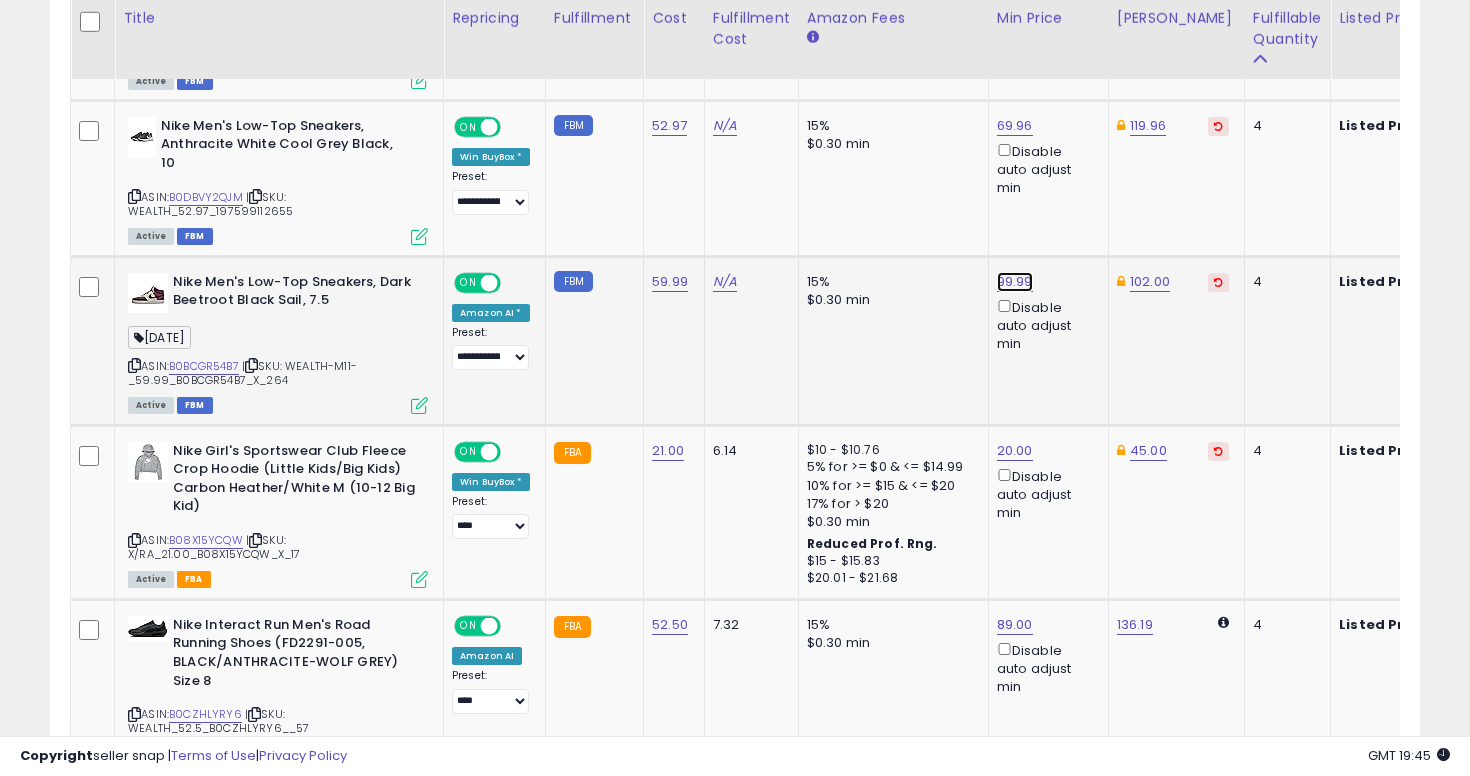 click on "99.99" at bounding box center [1017, -185] 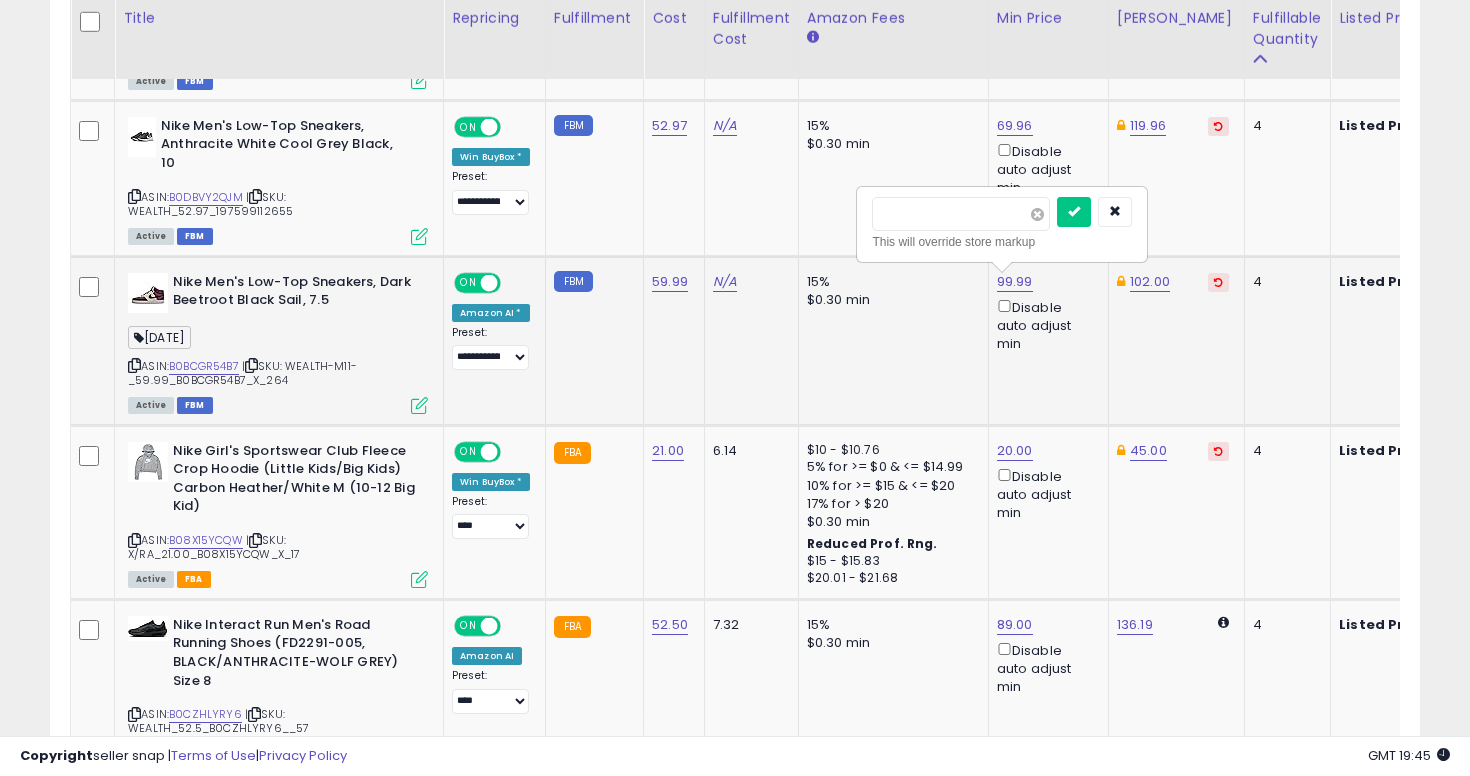 click at bounding box center (1037, 214) 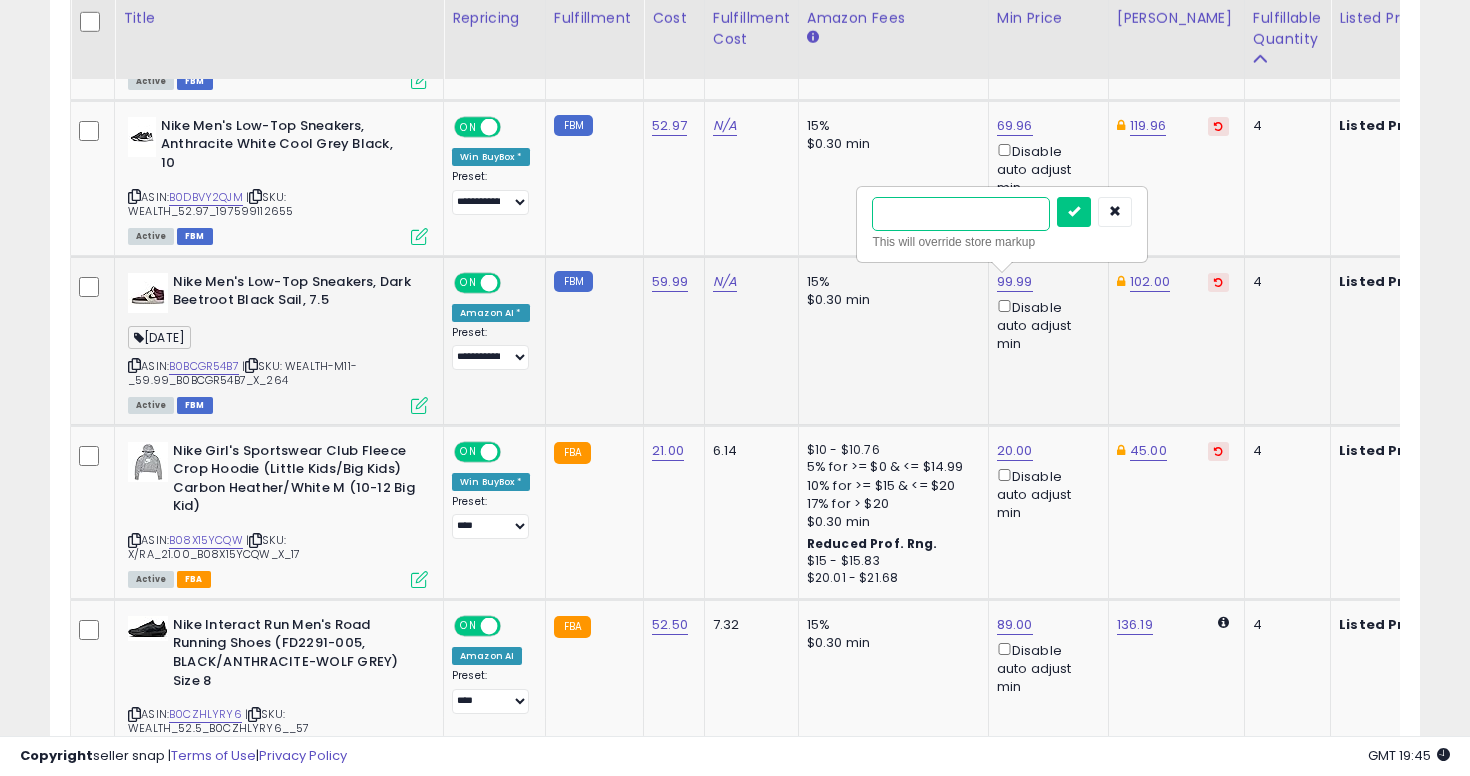 type on "**" 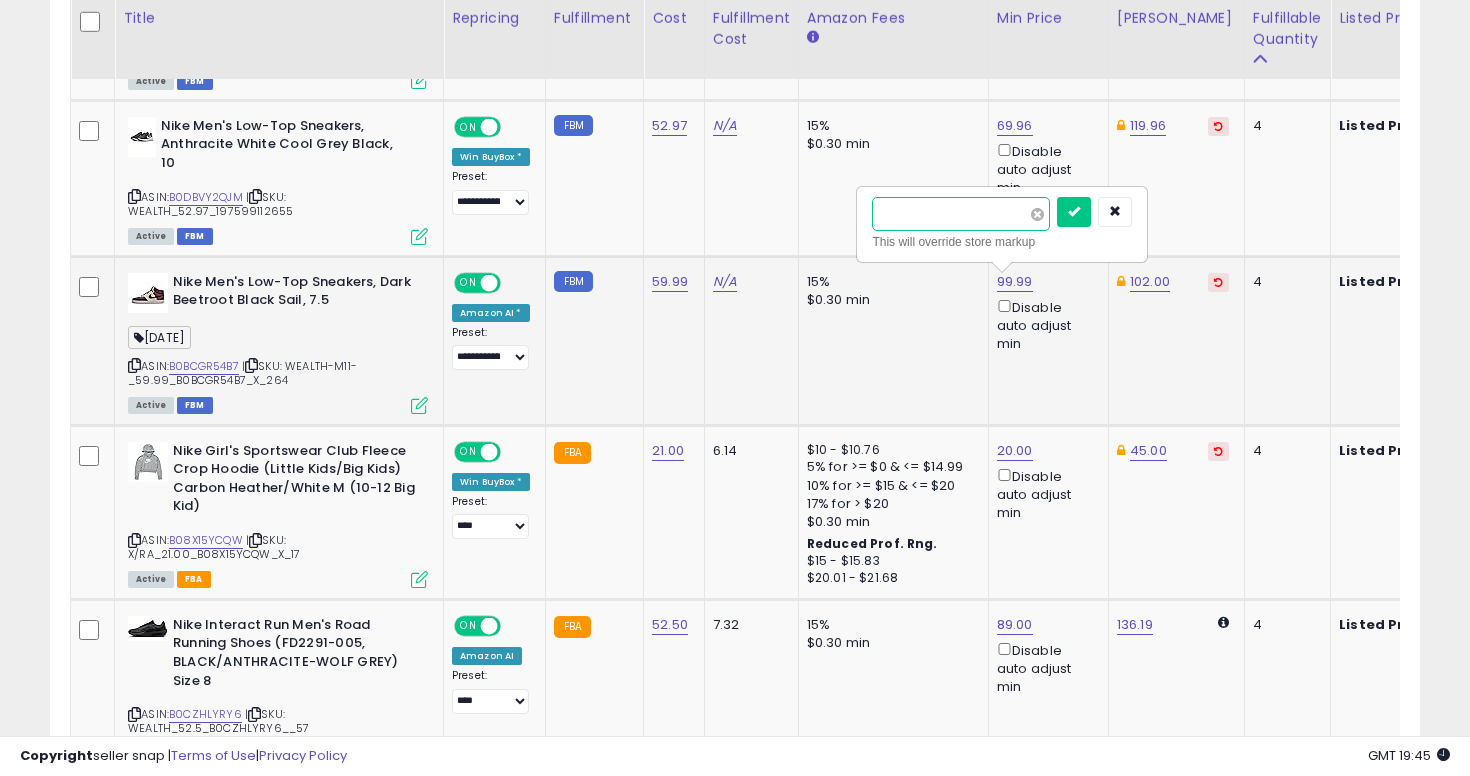 click at bounding box center (1074, 212) 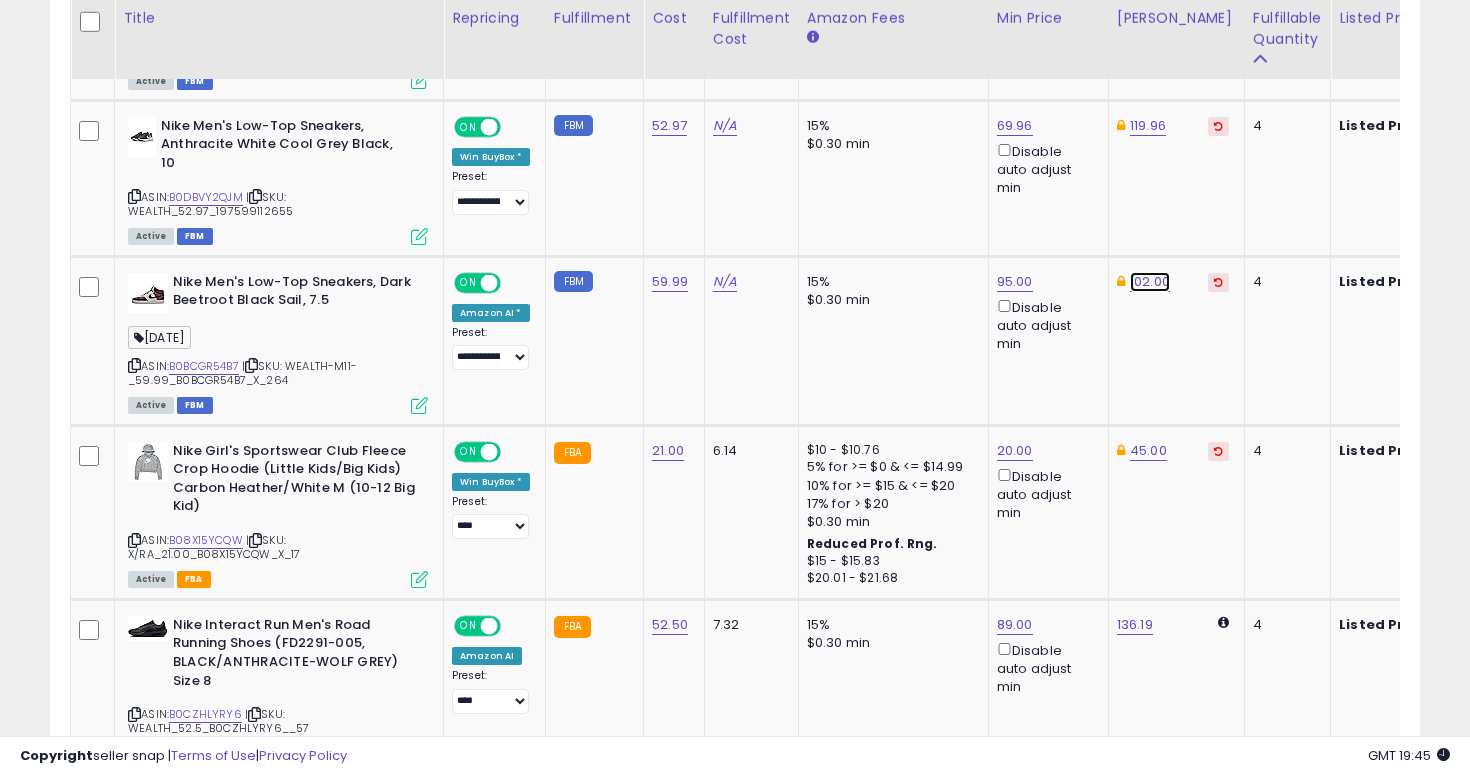 click on "102.00" at bounding box center [1148, -11] 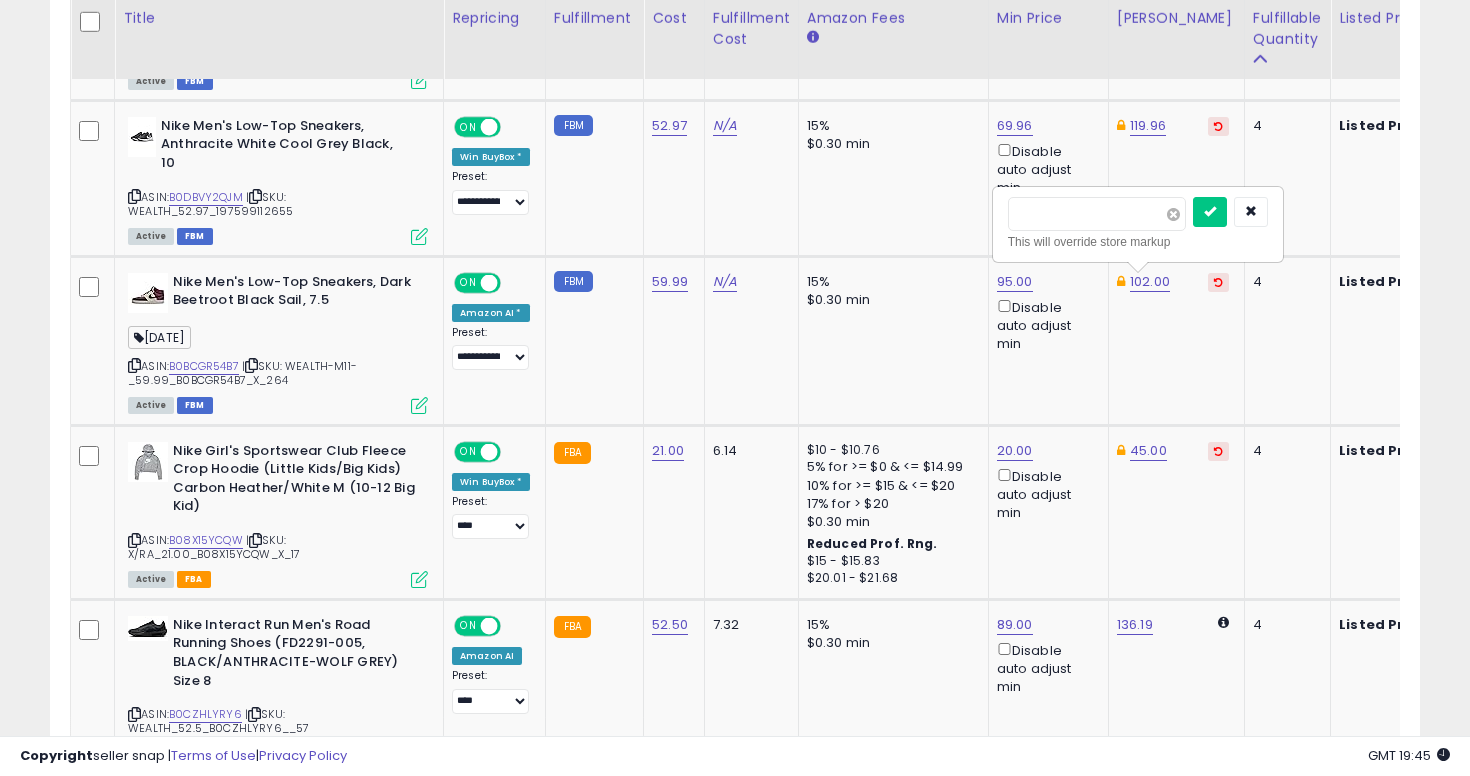 click at bounding box center [1173, 214] 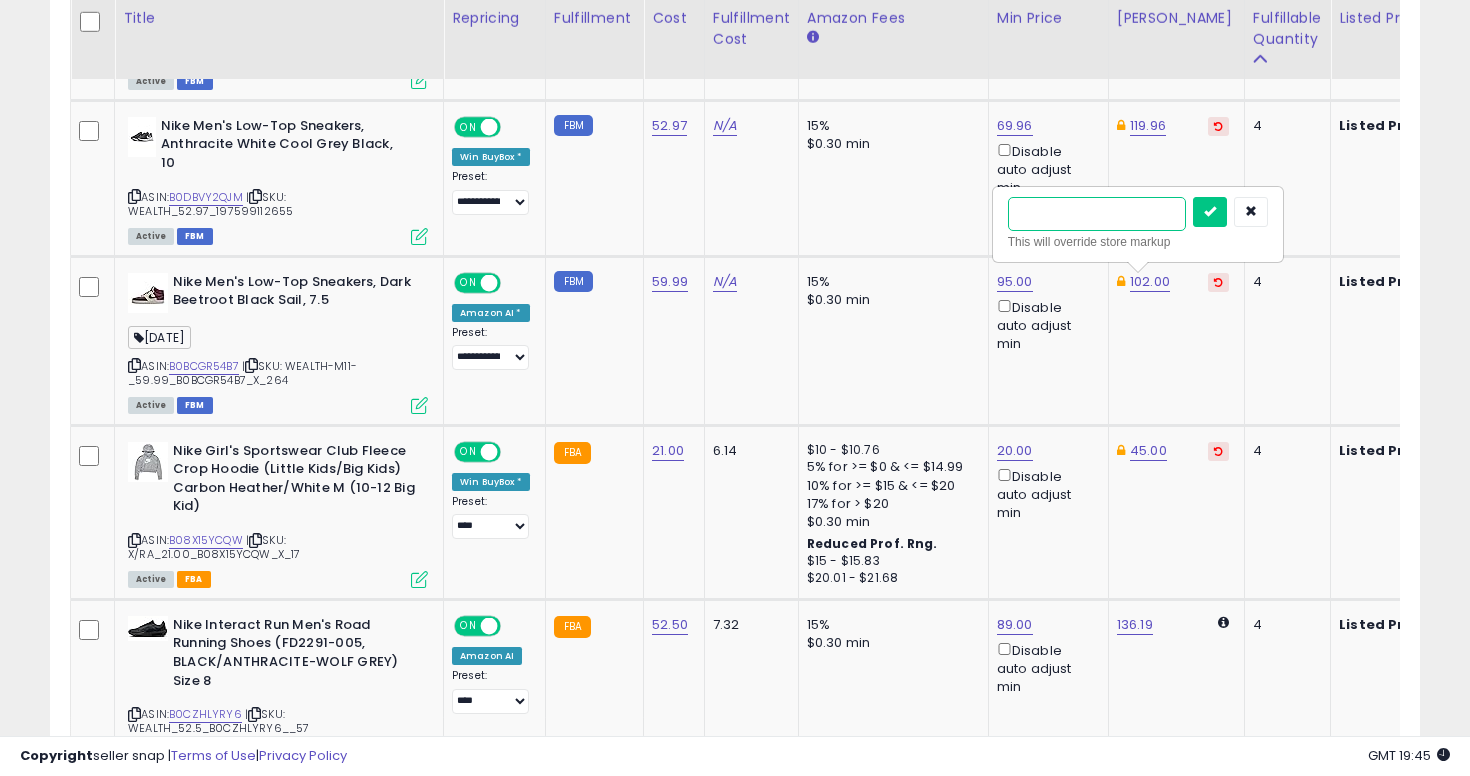 type on "**" 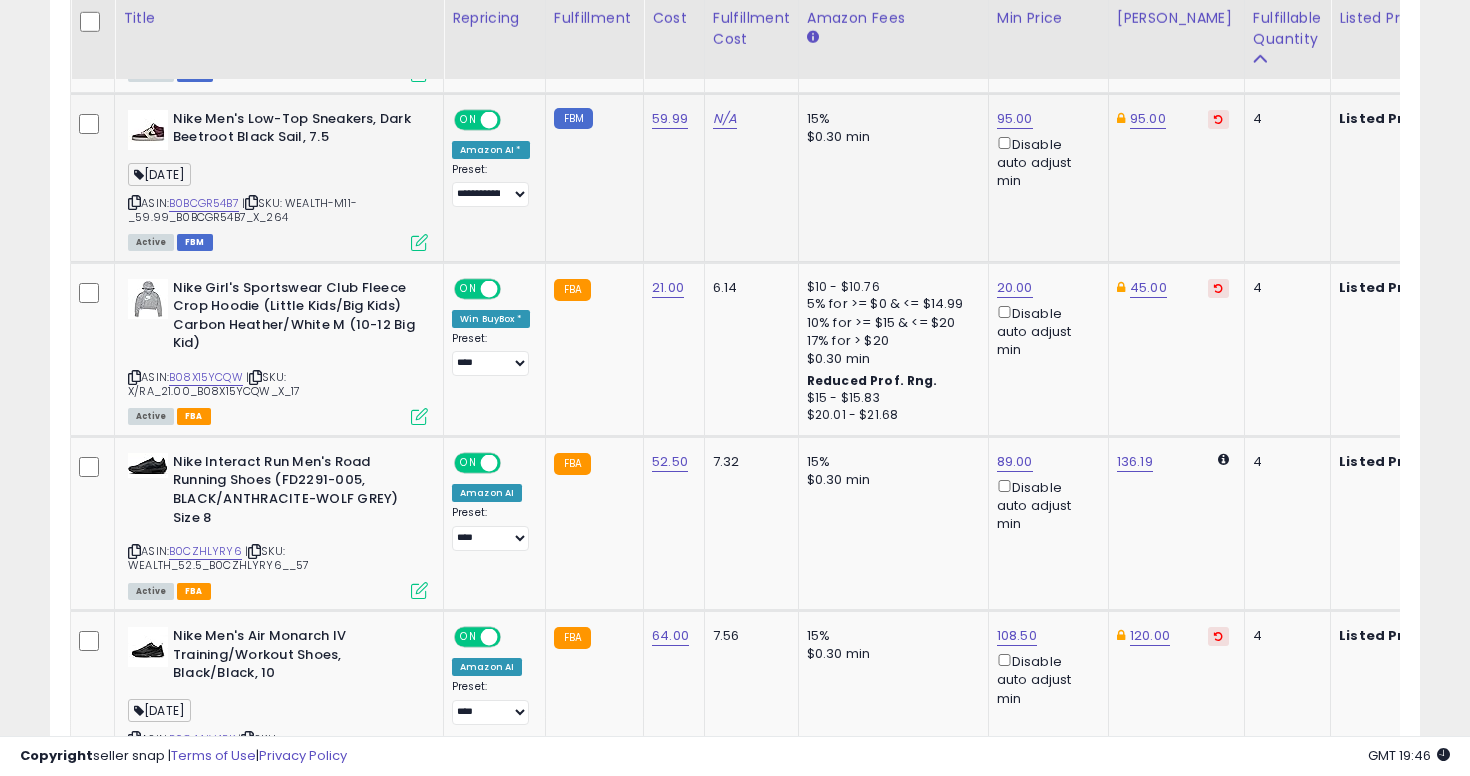 click on "21.00" 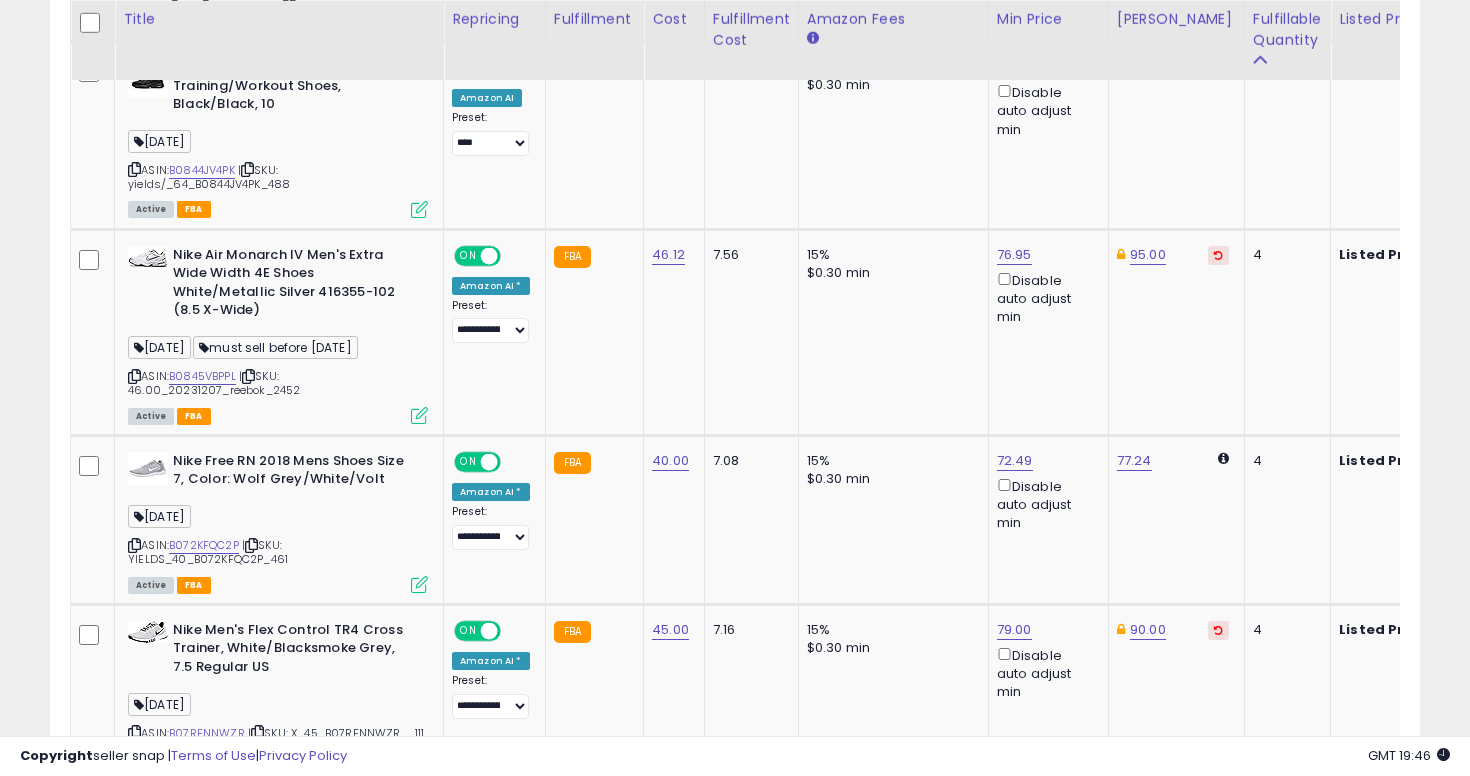 scroll, scrollTop: 2021, scrollLeft: 0, axis: vertical 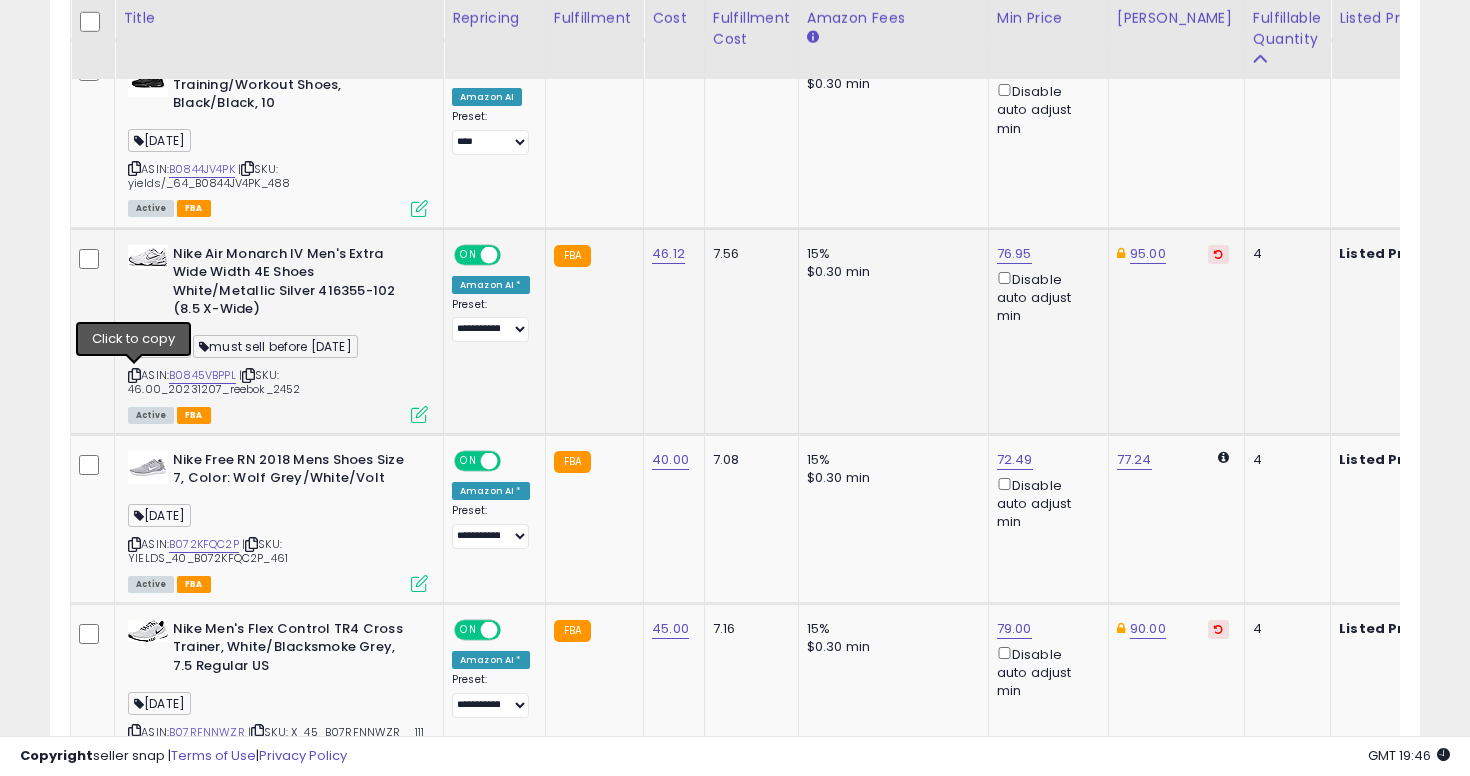 click at bounding box center (134, 375) 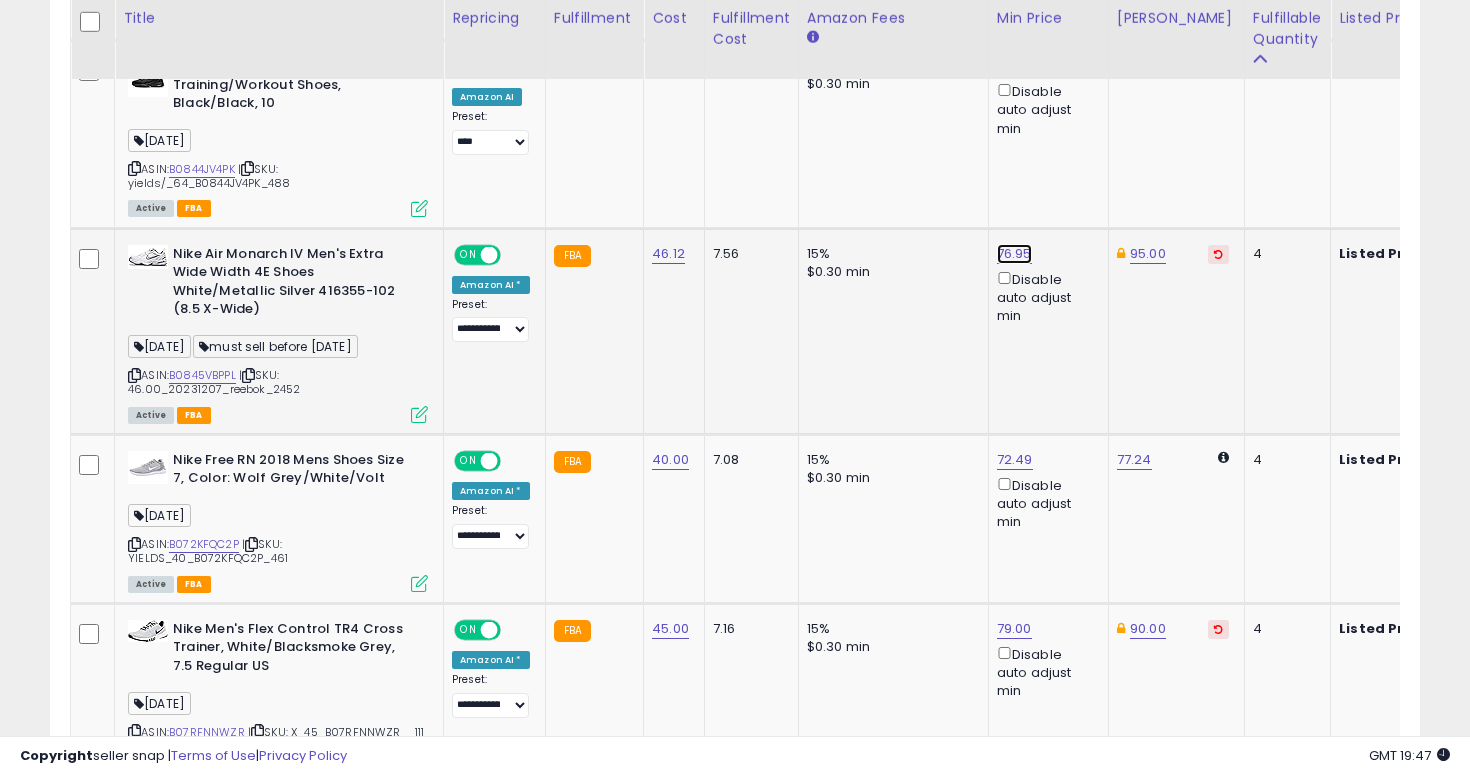 click on "76.95" at bounding box center [1017, -918] 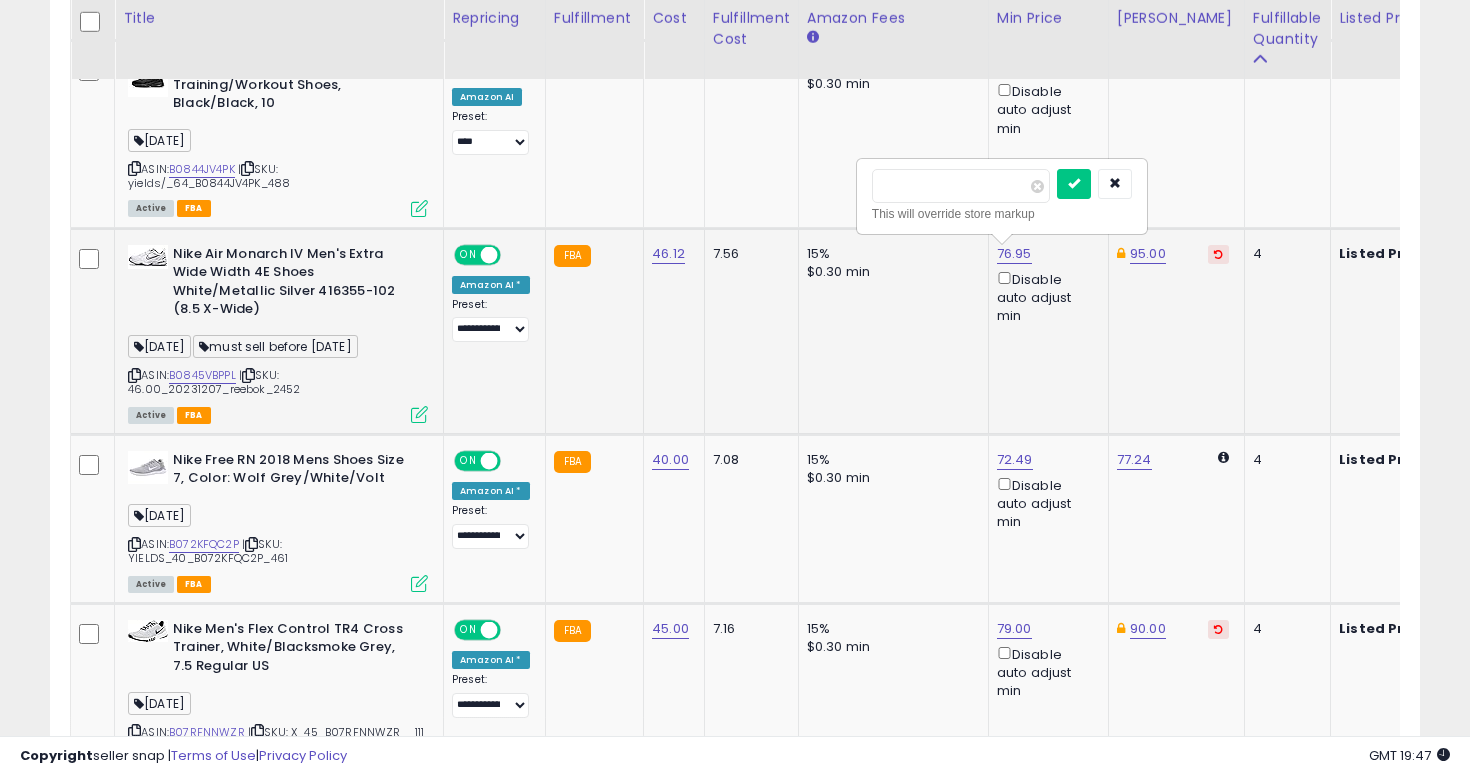 type on "****" 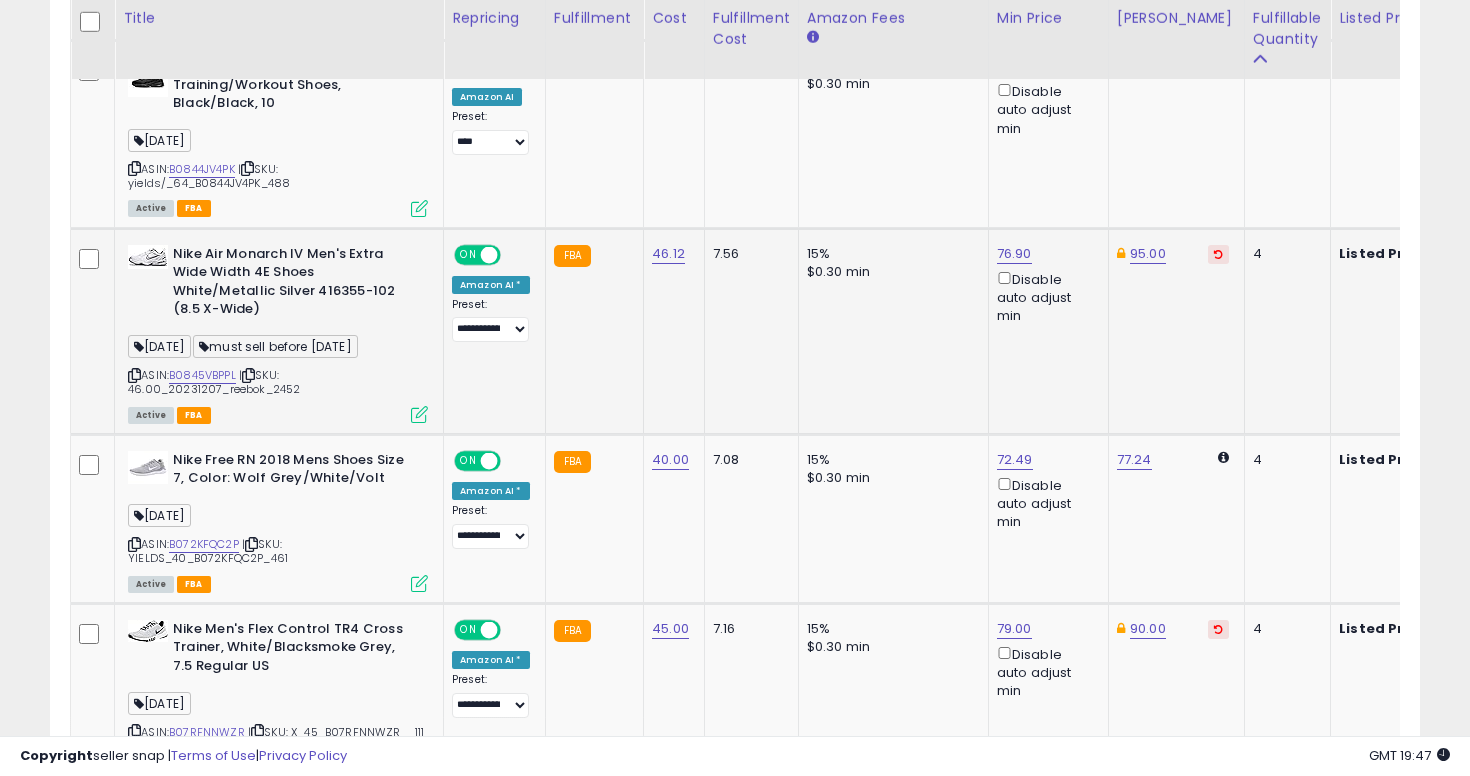 click on "**********" 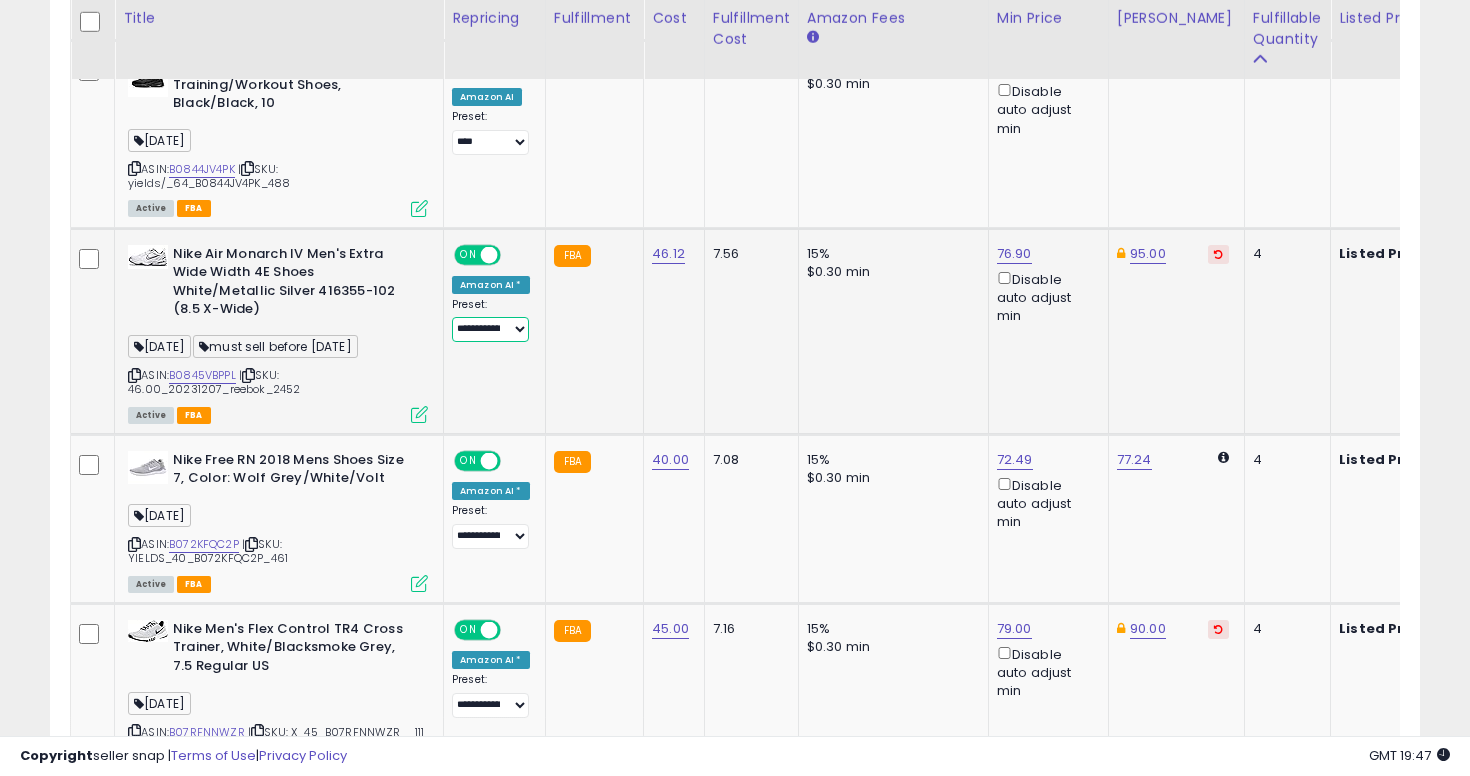 click on "**********" at bounding box center [490, 329] 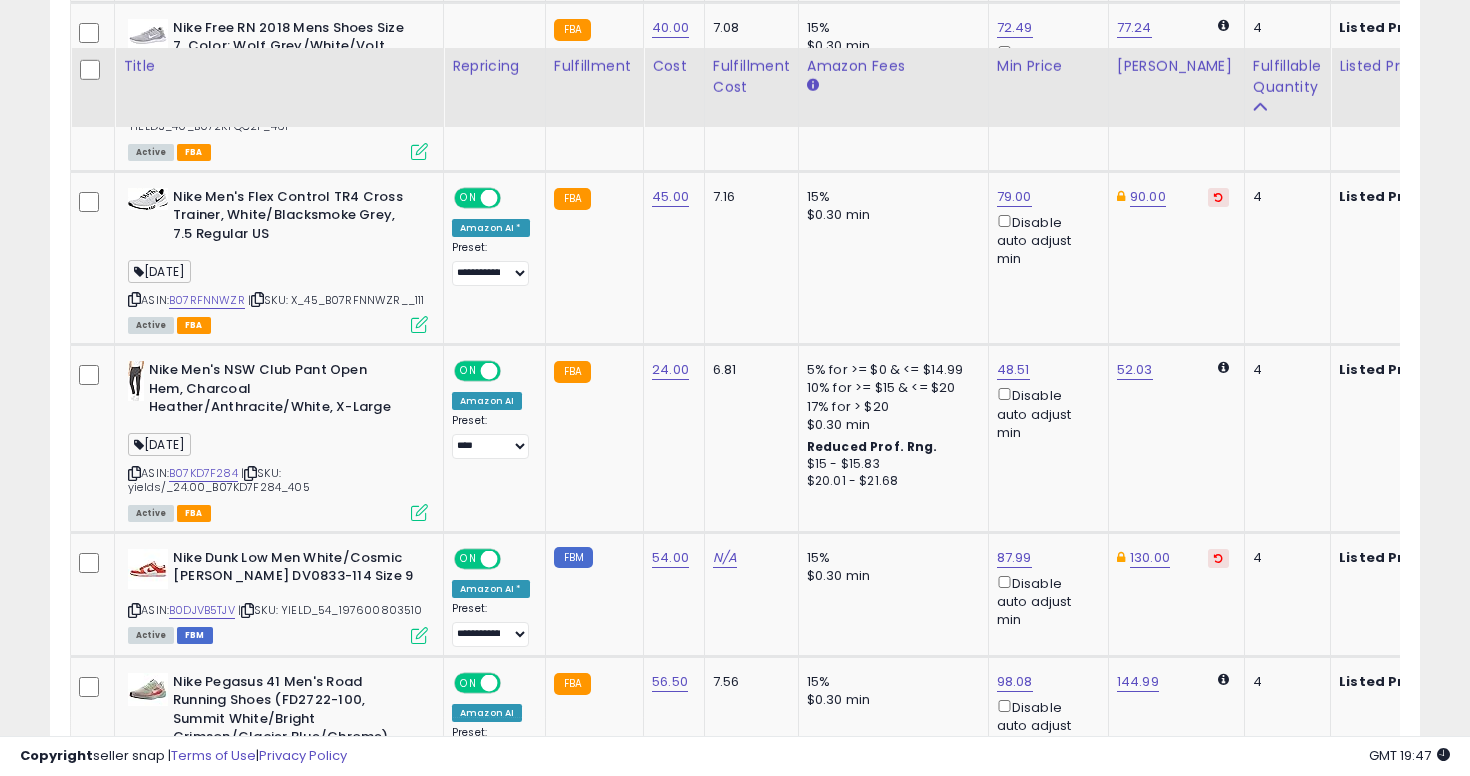 scroll, scrollTop: 2560, scrollLeft: 0, axis: vertical 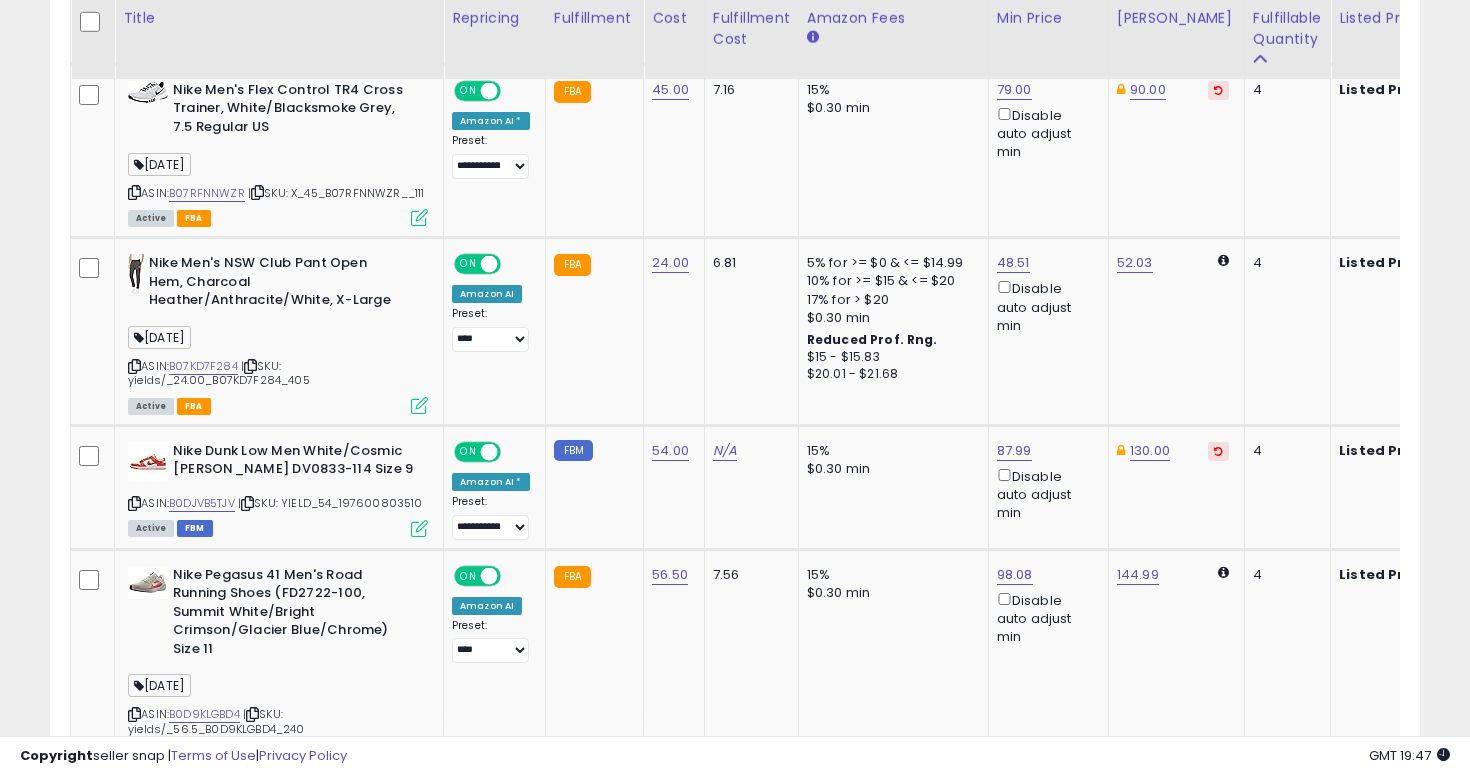 click on "FBA" 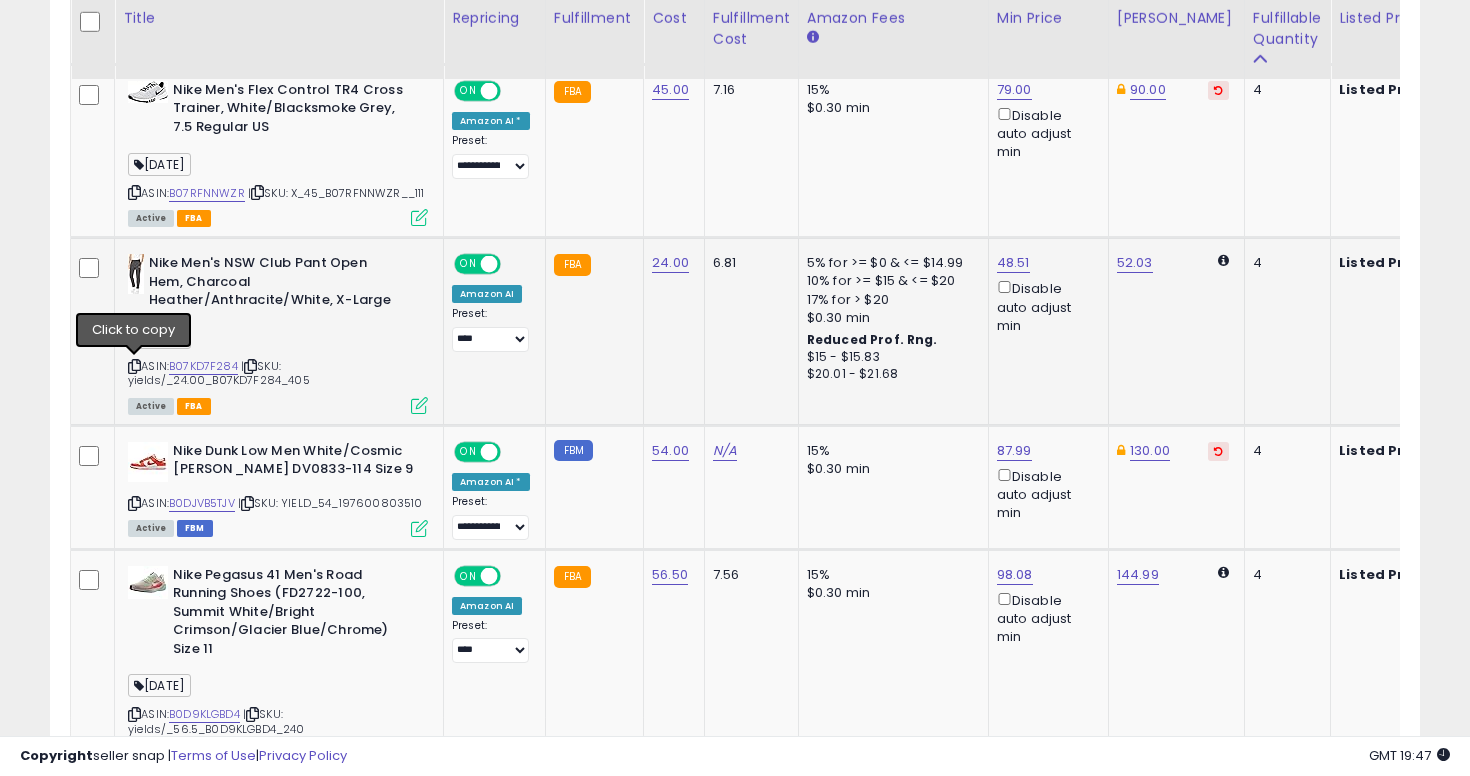 click at bounding box center [134, 366] 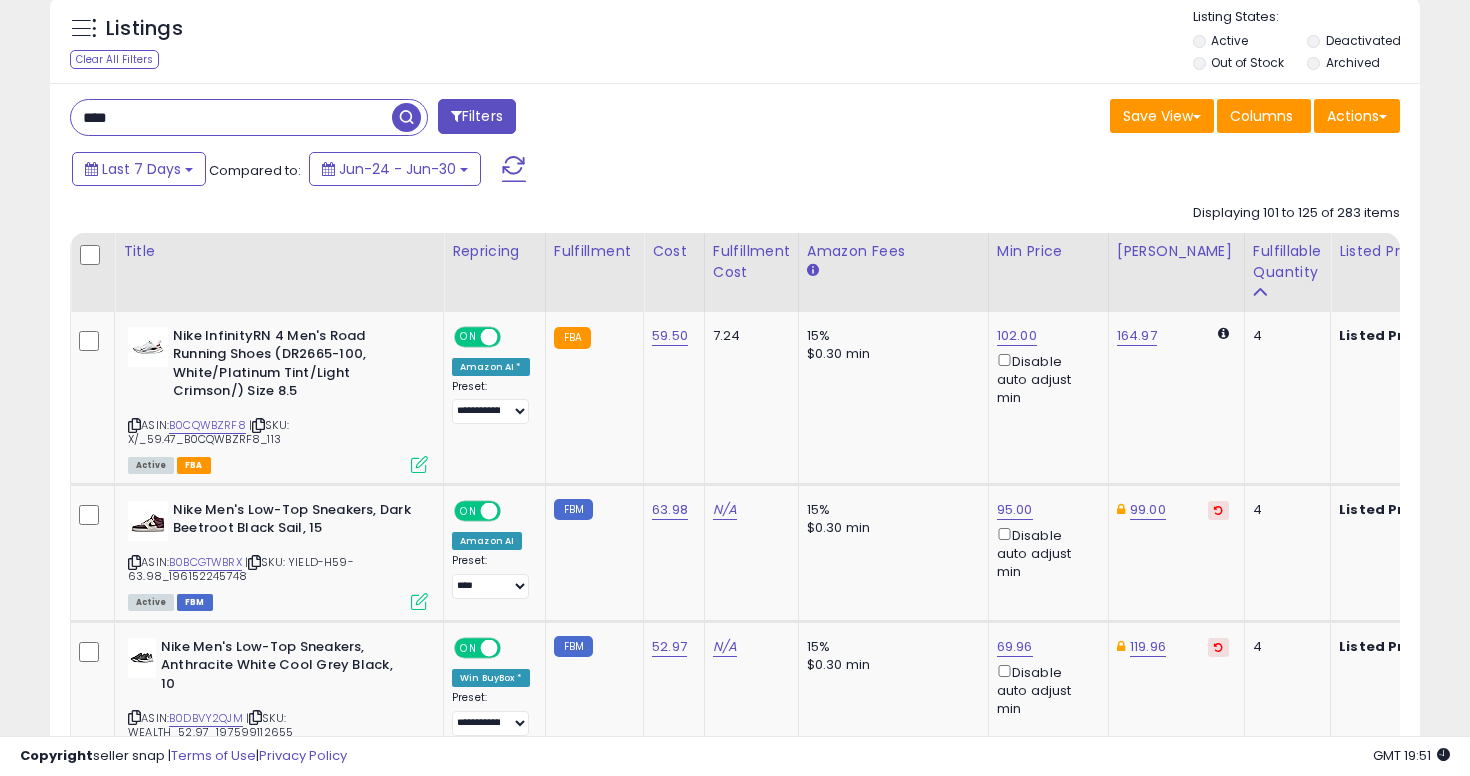 scroll, scrollTop: 424, scrollLeft: 0, axis: vertical 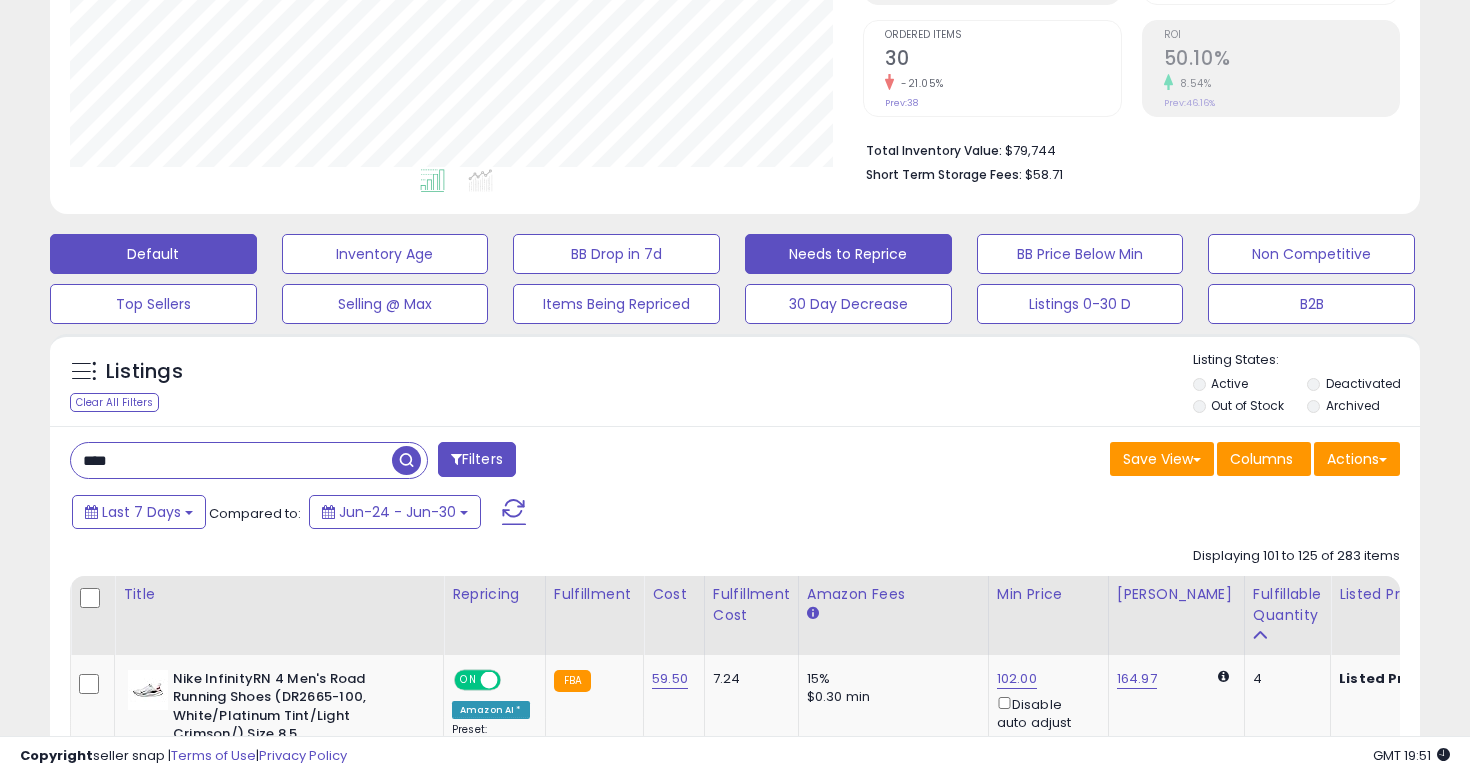 click on "Needs to Reprice" at bounding box center (385, 254) 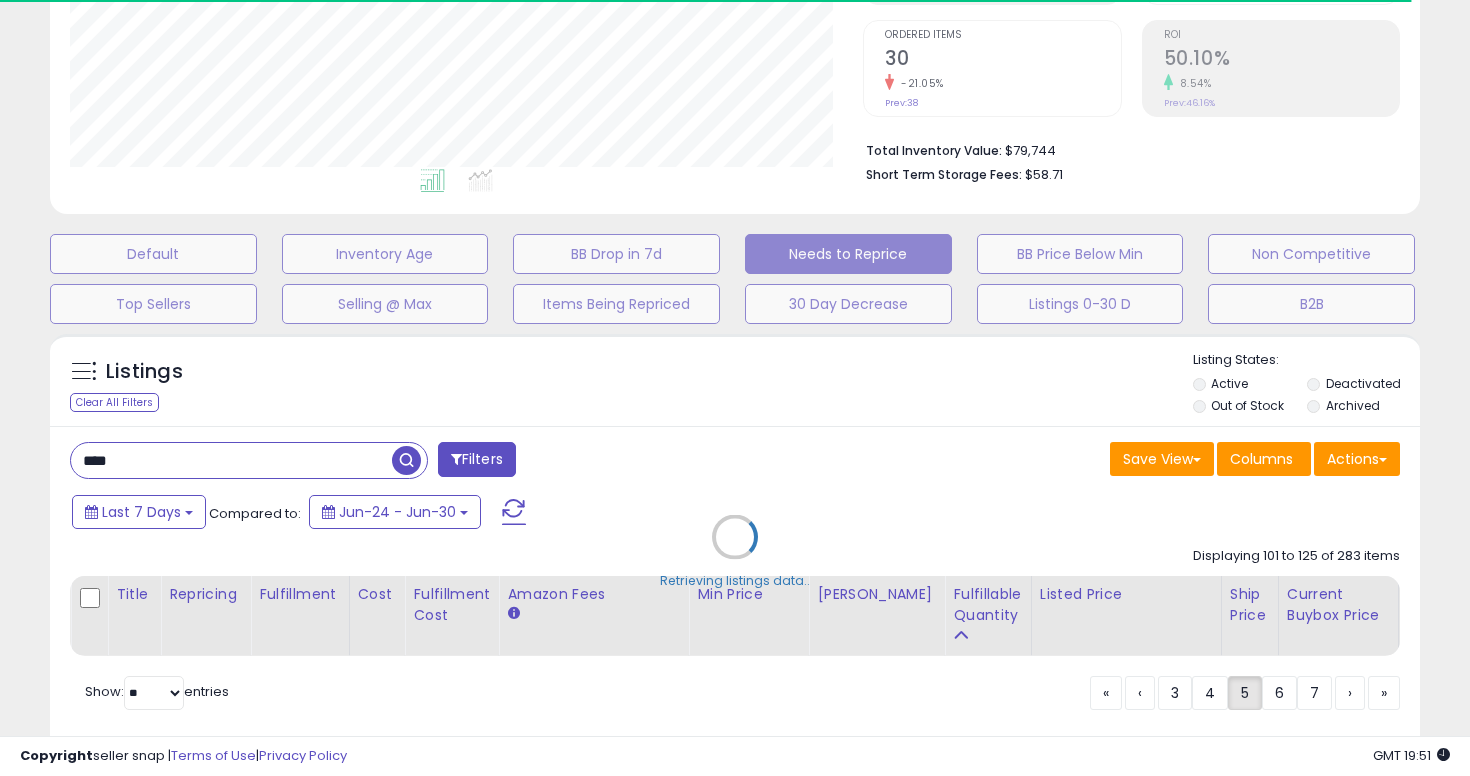 type 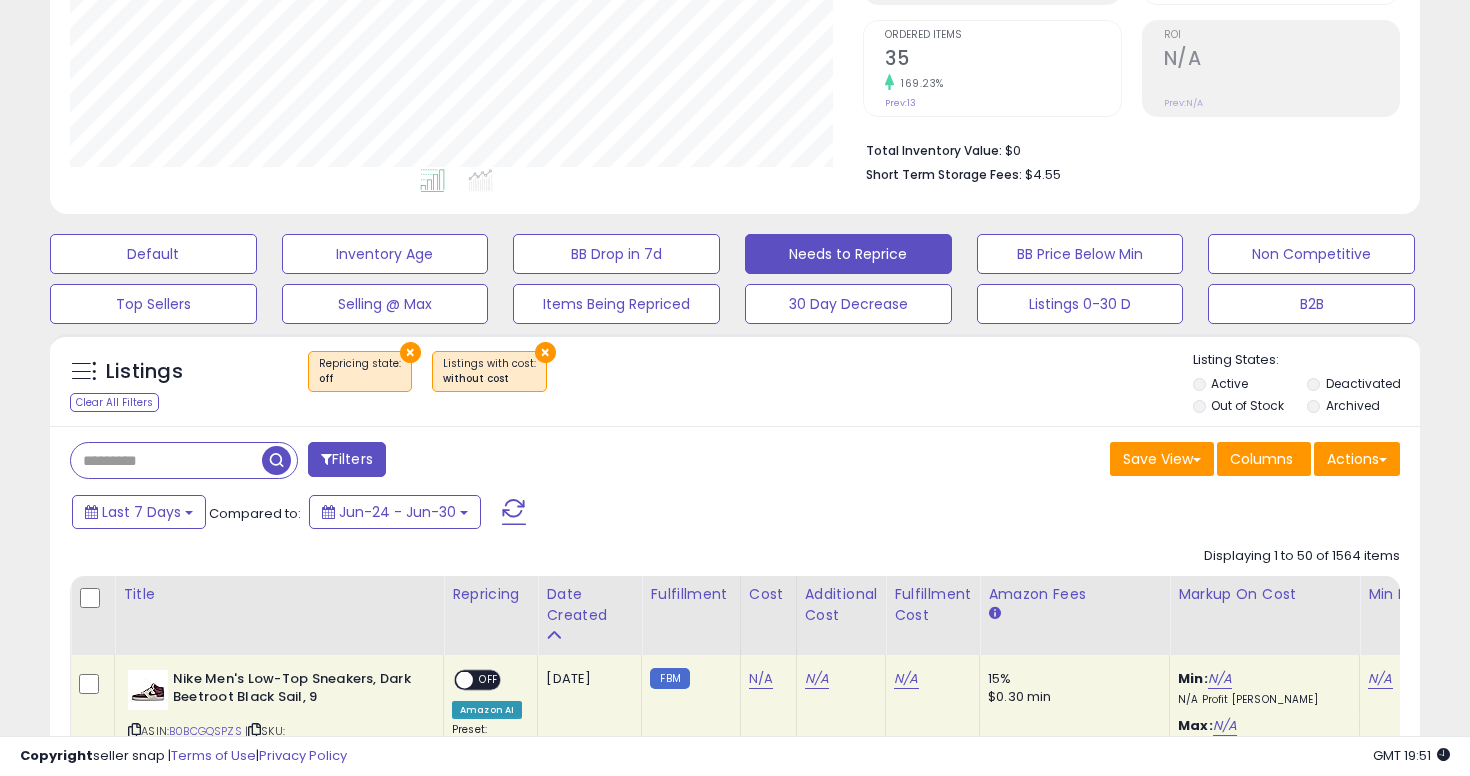 scroll, scrollTop: 999590, scrollLeft: 999206, axis: both 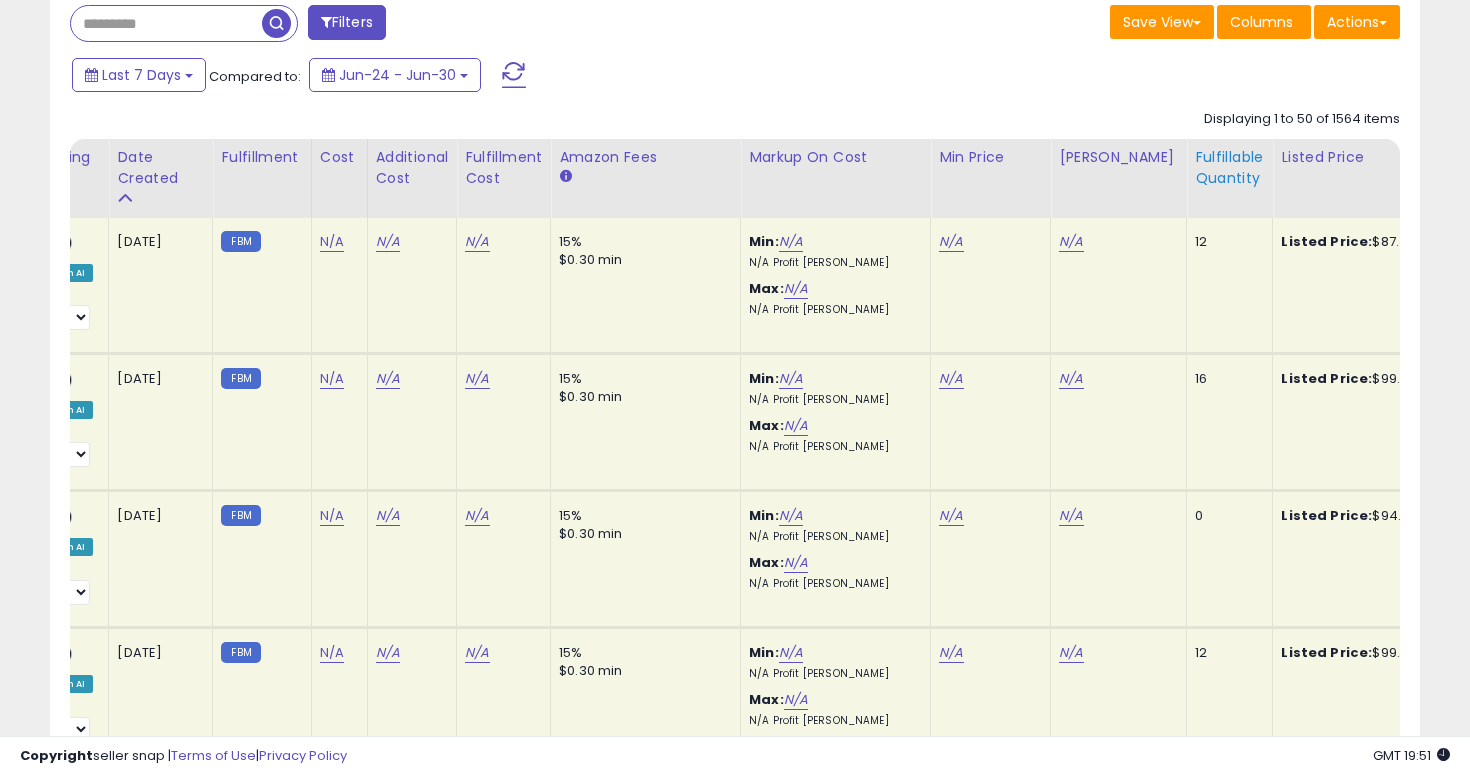 click on "Fulfillable Quantity" 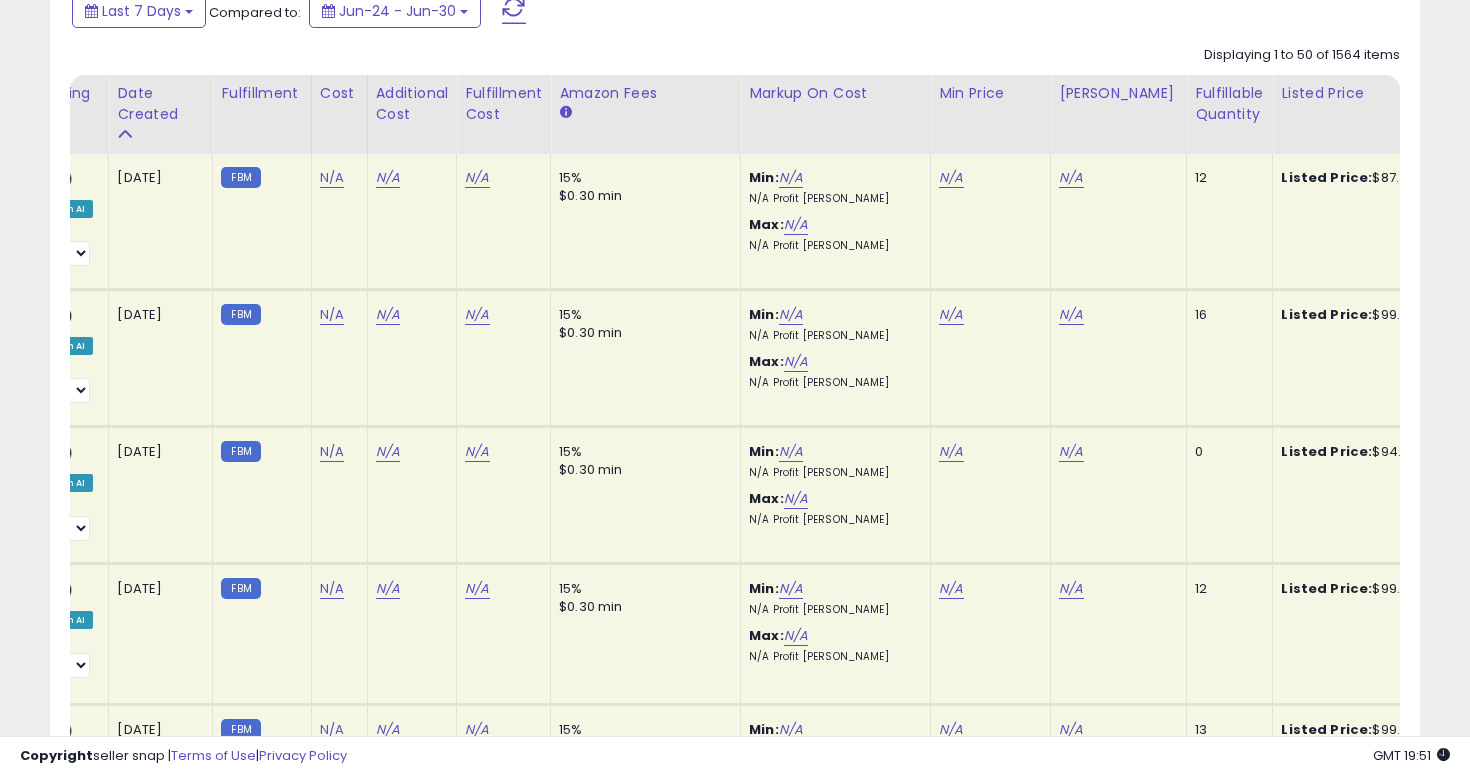 scroll, scrollTop: 927, scrollLeft: 0, axis: vertical 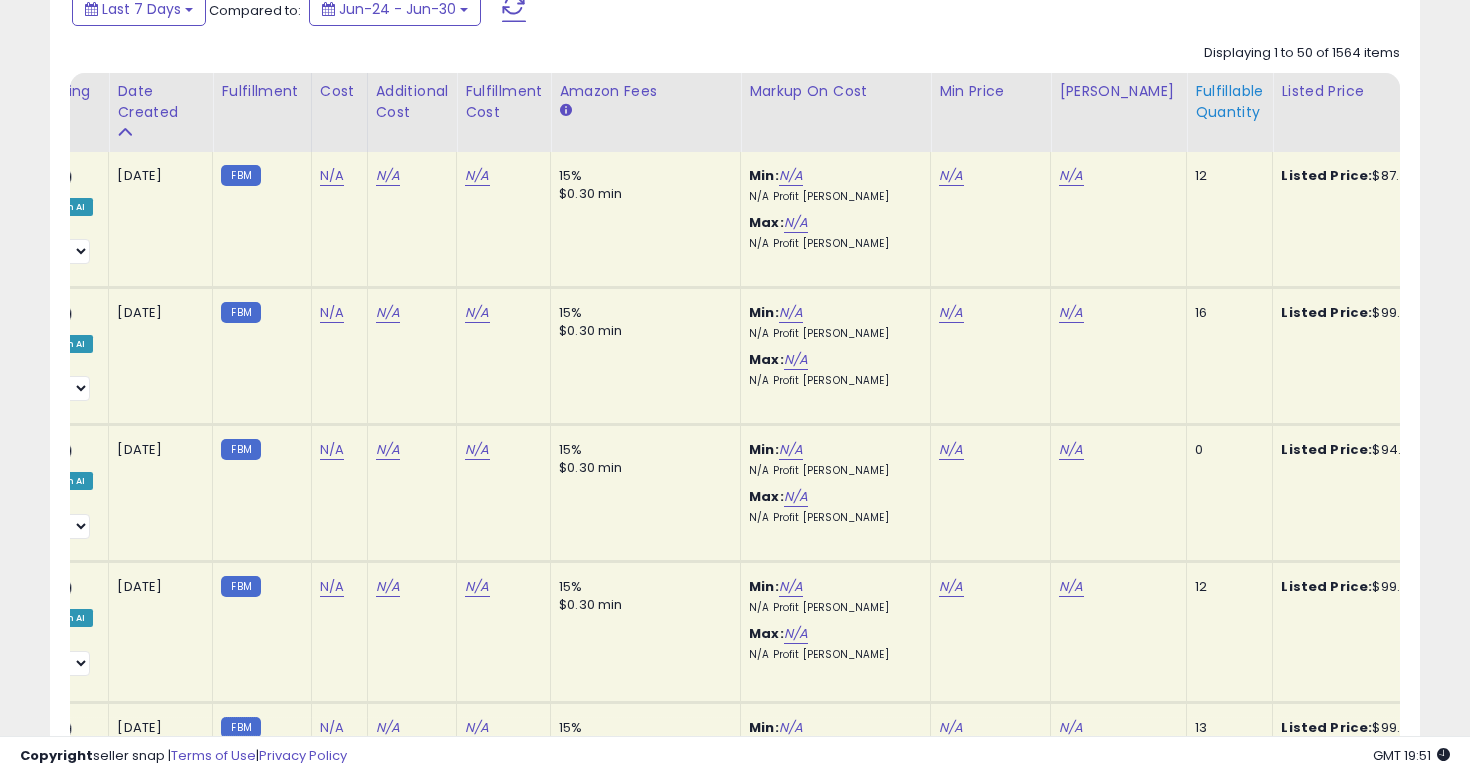 click on "Fulfillable Quantity" at bounding box center (1229, 102) 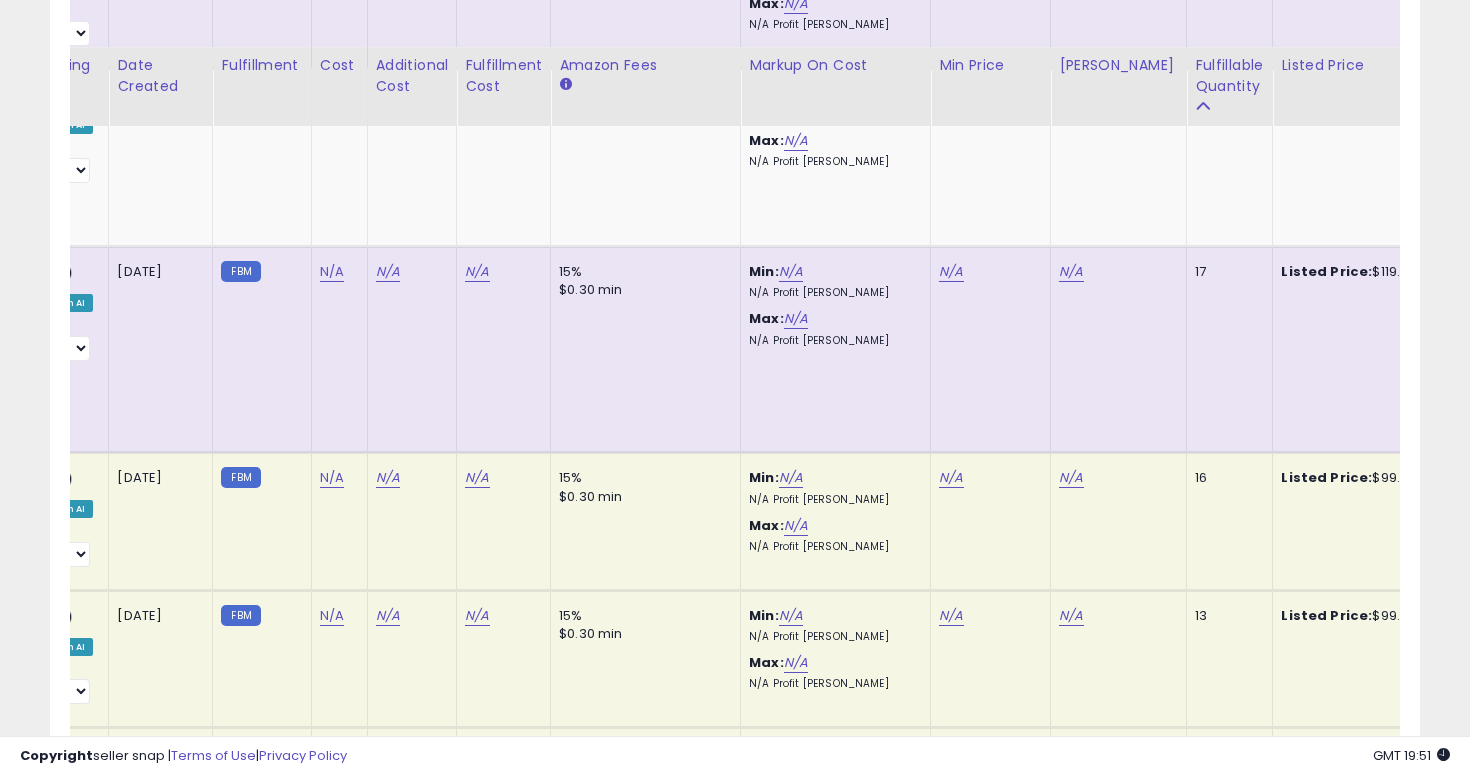 scroll, scrollTop: 1413, scrollLeft: 0, axis: vertical 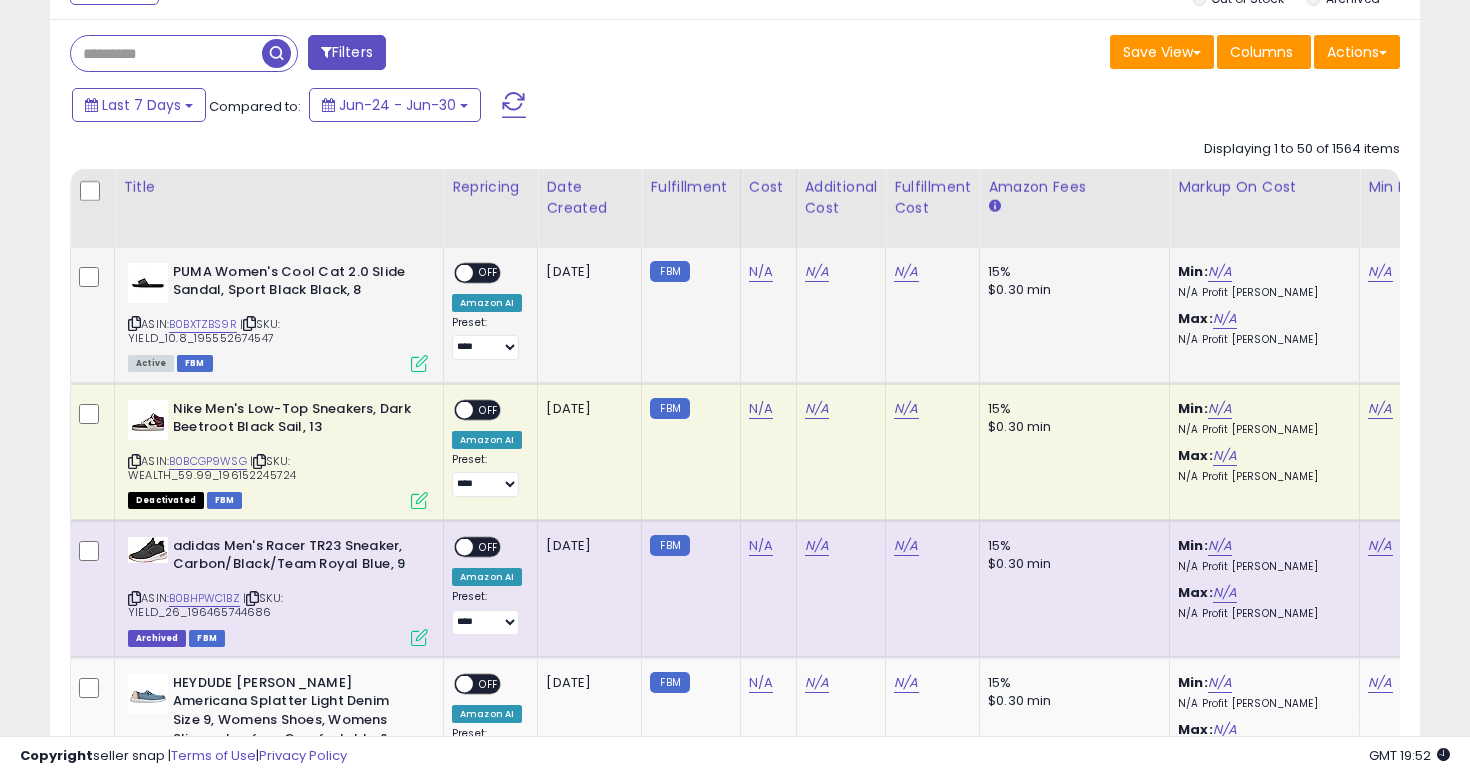 click at bounding box center (134, 323) 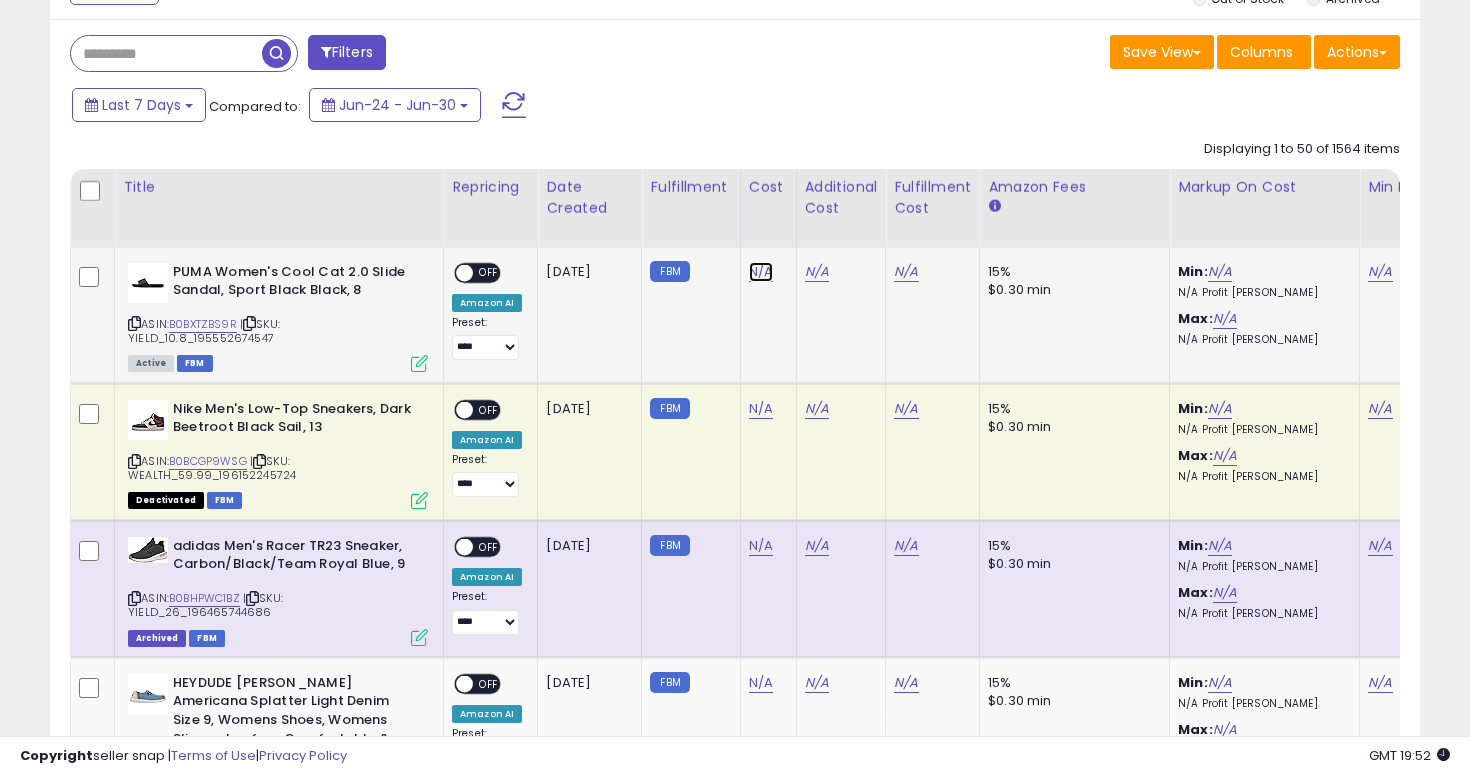 click on "N/A" at bounding box center [761, 272] 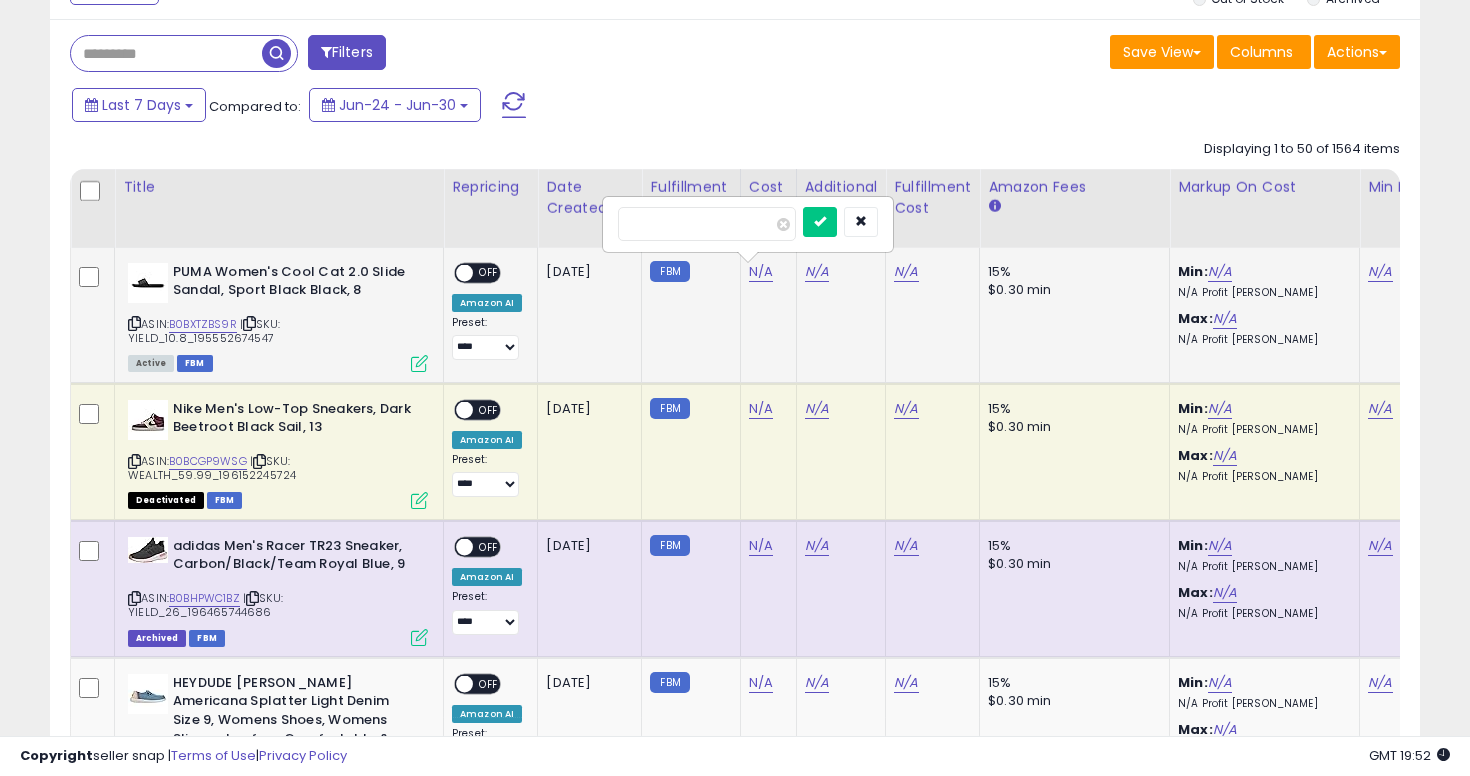type on "****" 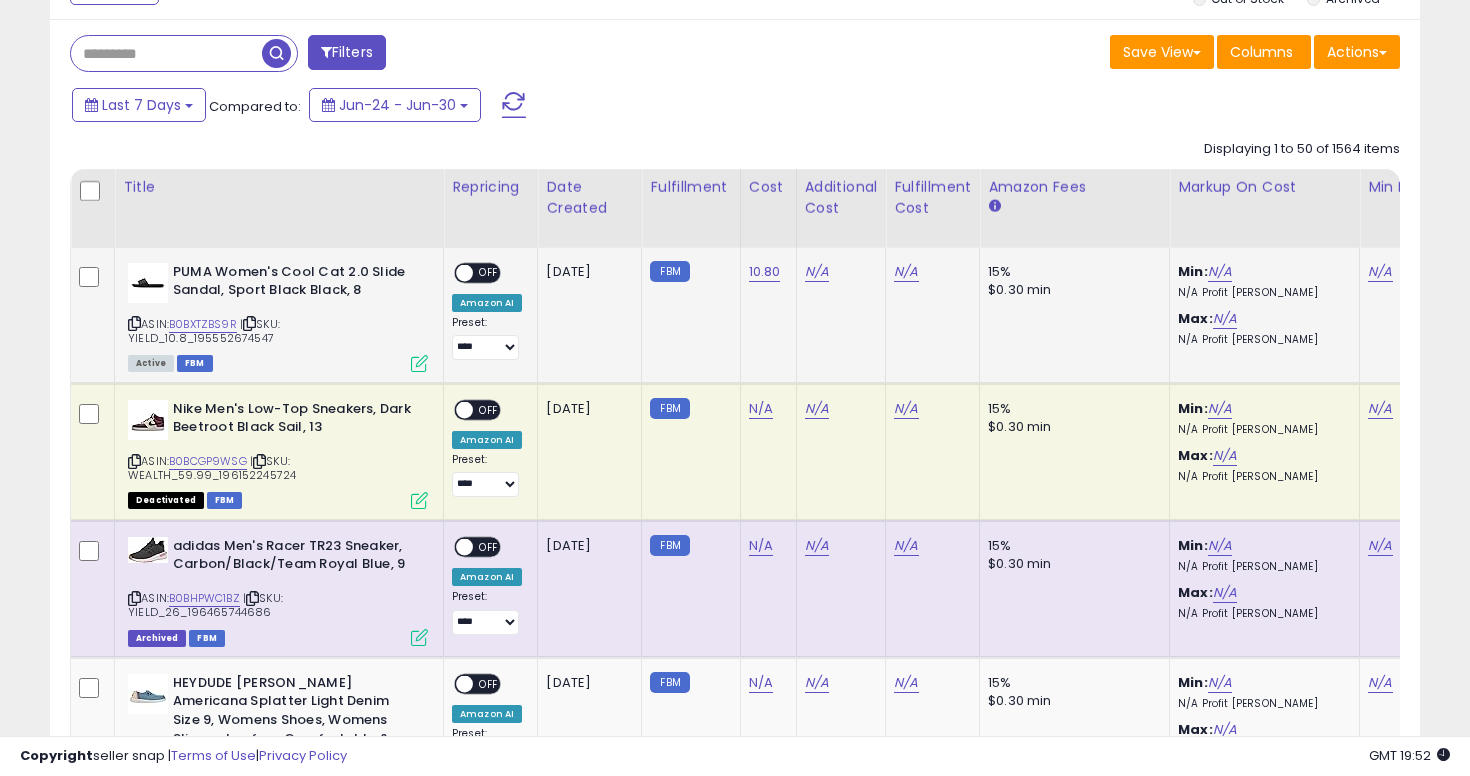 scroll, scrollTop: 0, scrollLeft: 347, axis: horizontal 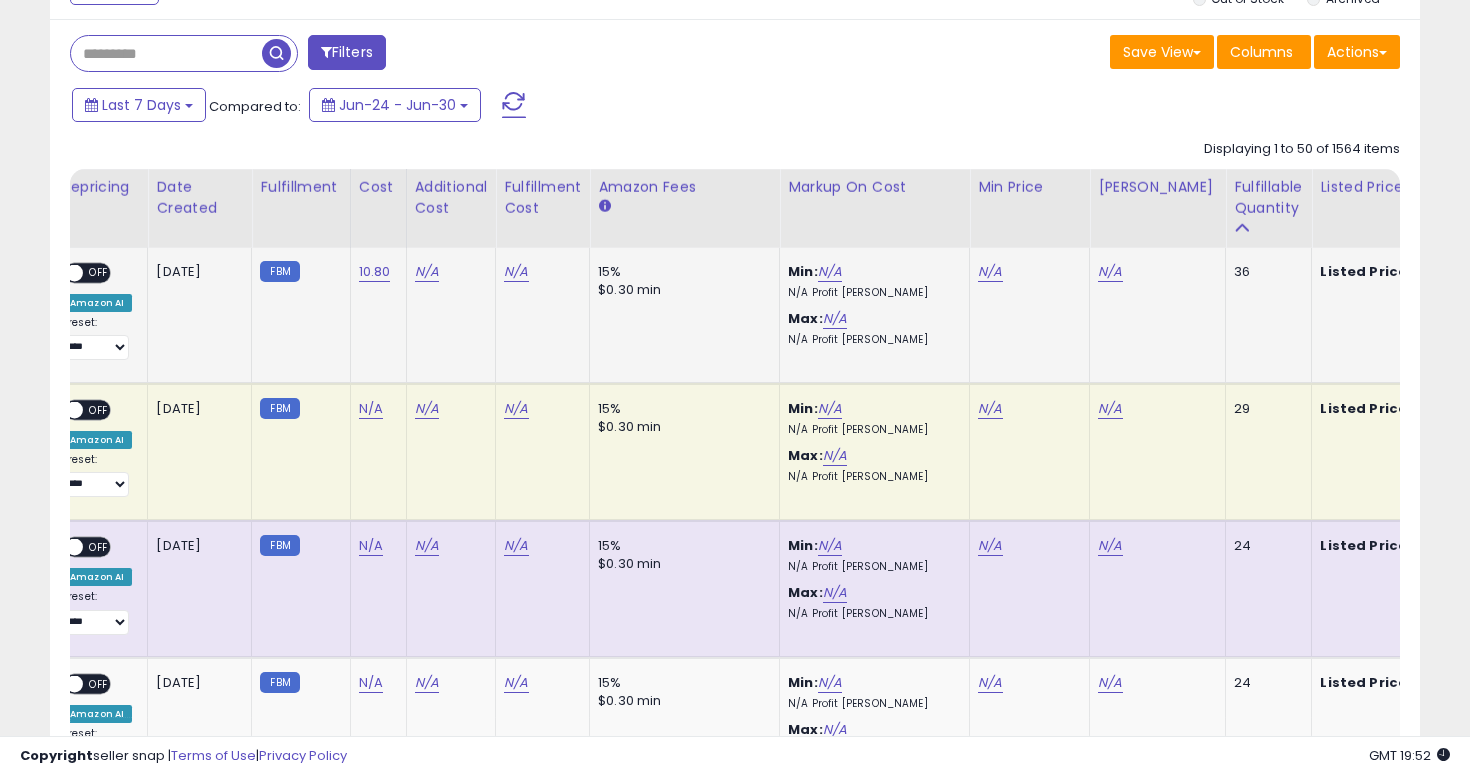 click on "N/A" 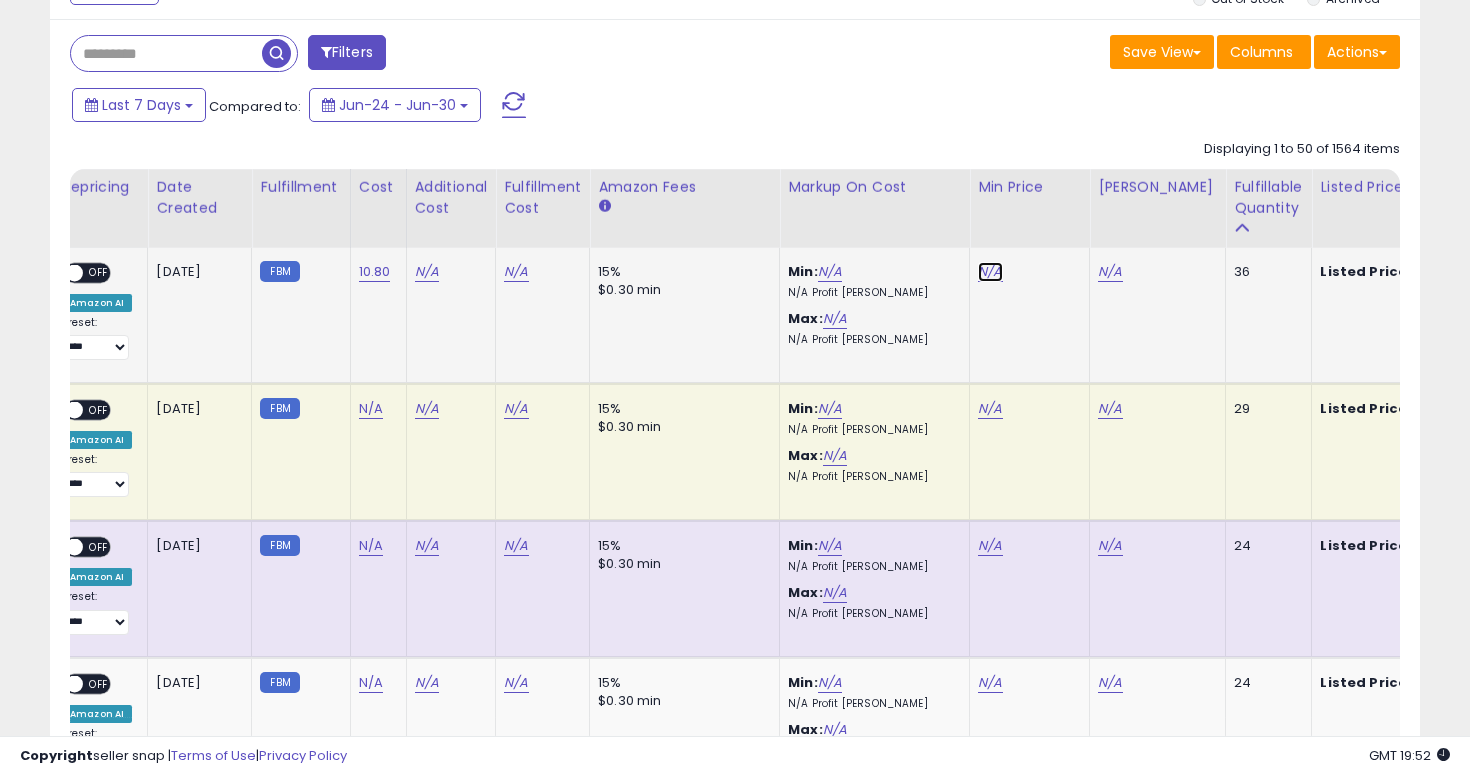 click on "N/A" at bounding box center (990, 272) 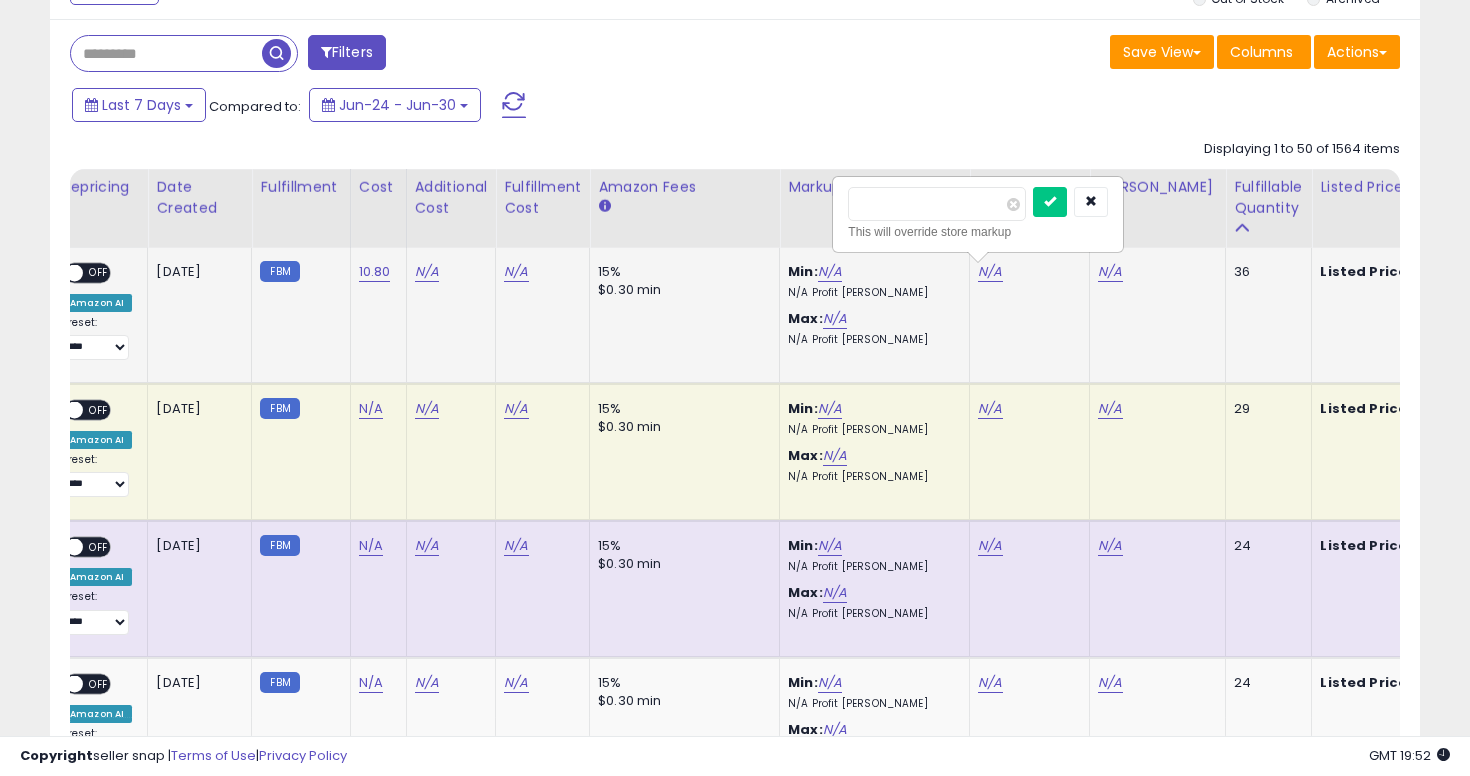 type on "*****" 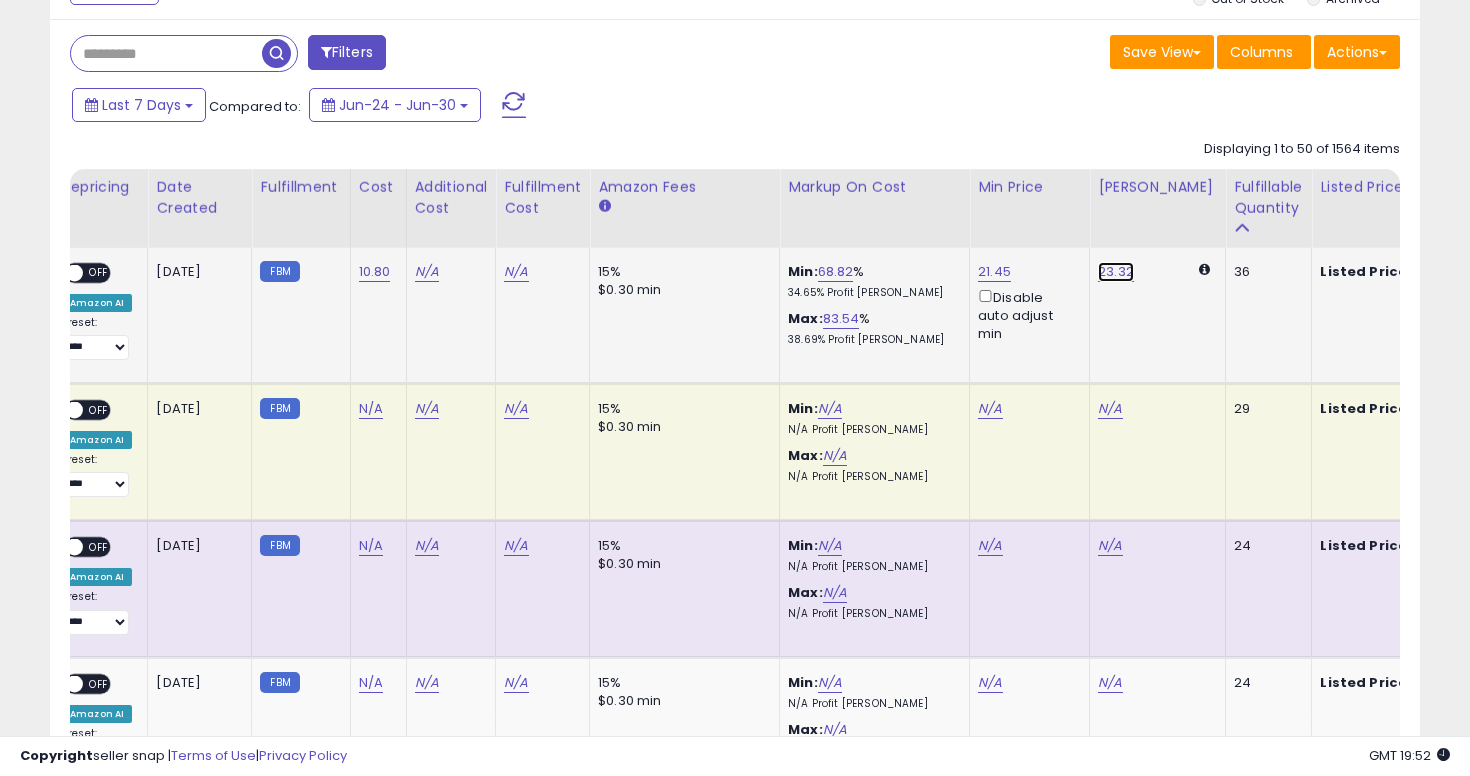 click on "23.32" at bounding box center (1116, 272) 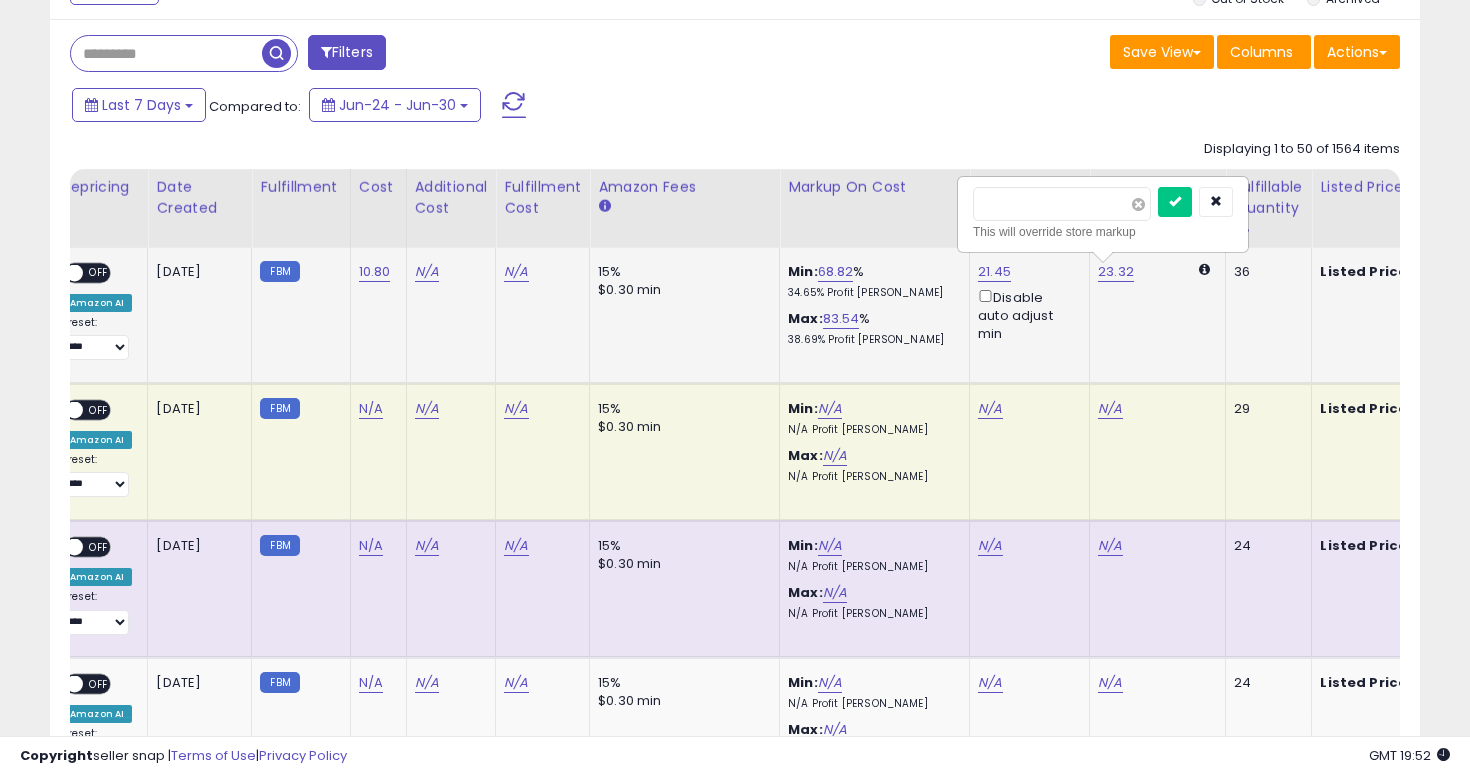 click at bounding box center [1138, 204] 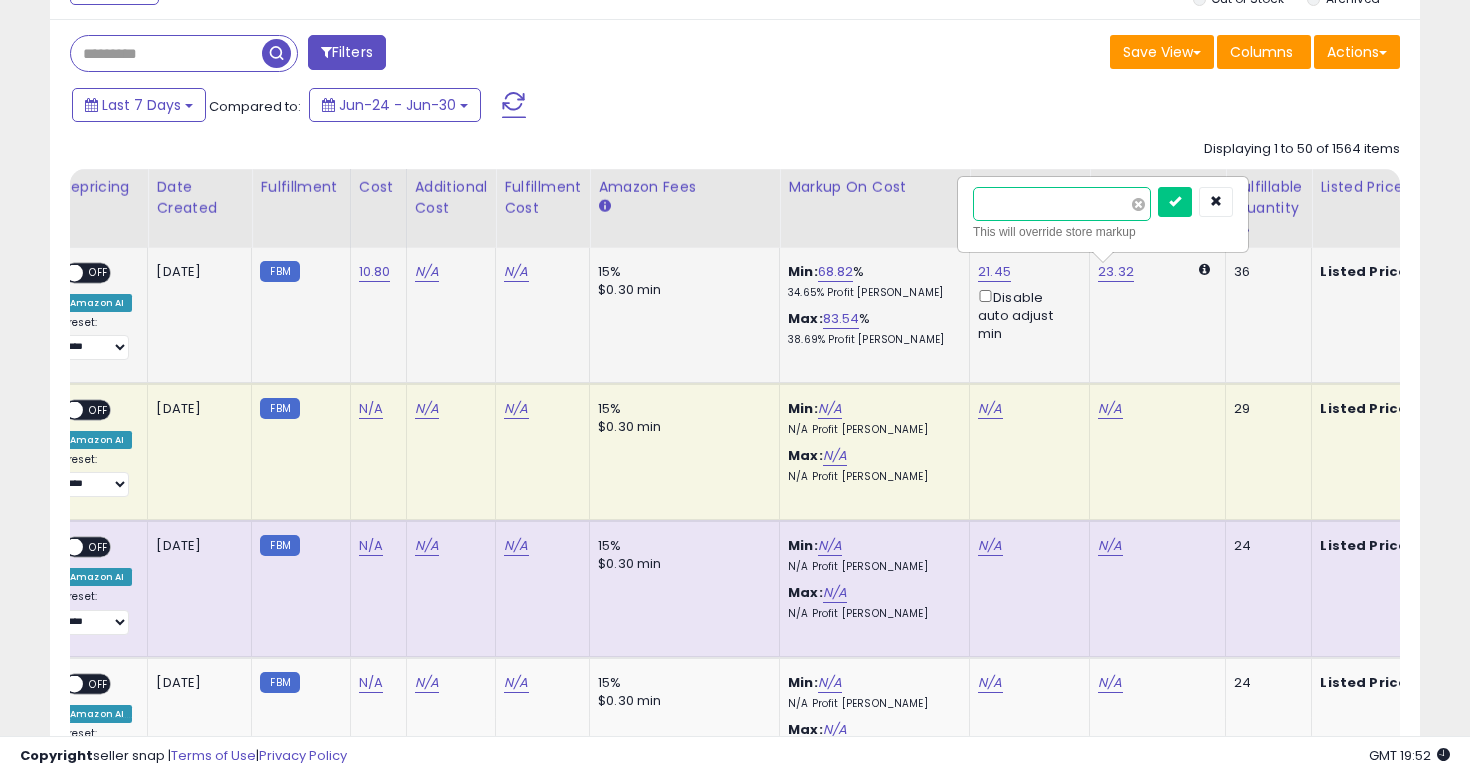 type on "**" 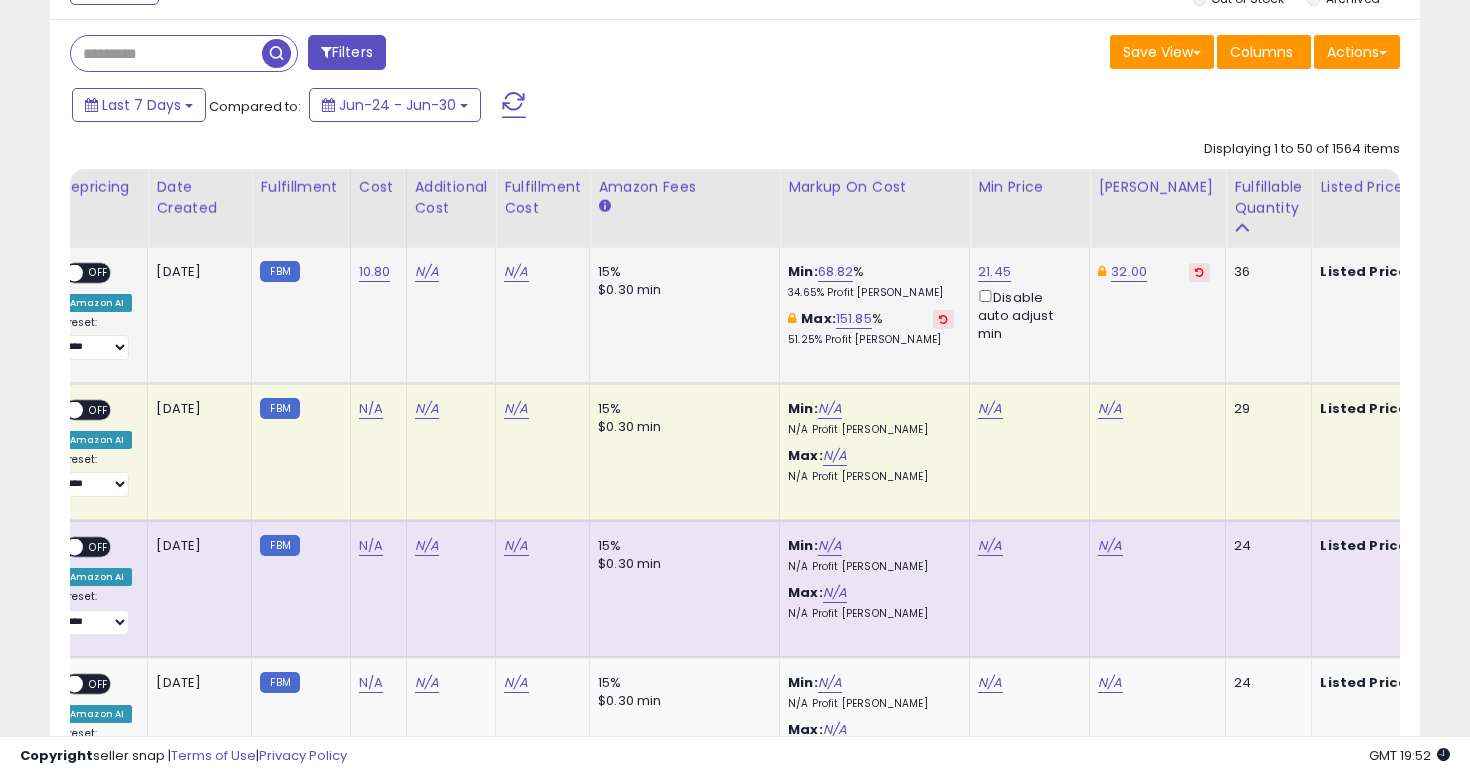 scroll, scrollTop: 0, scrollLeft: 61, axis: horizontal 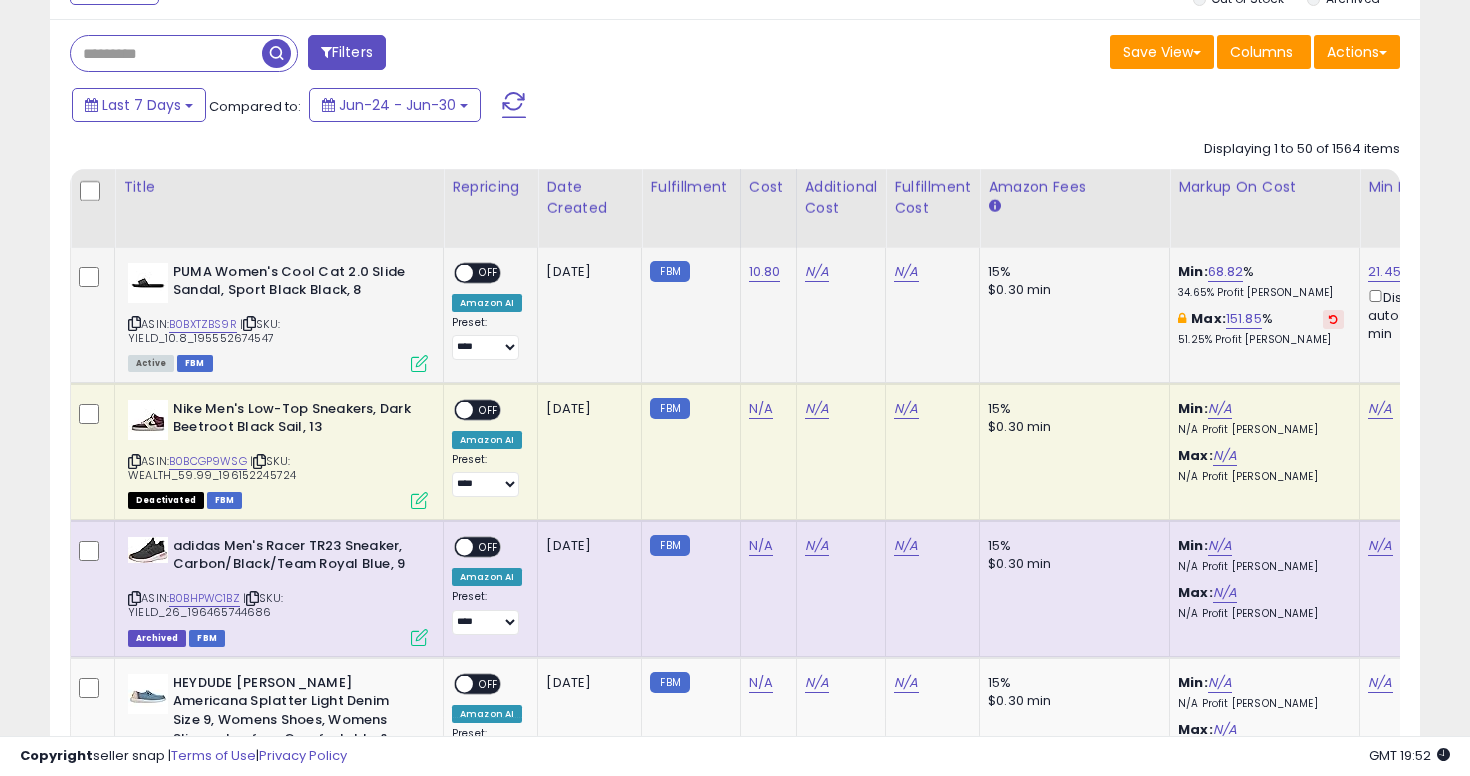 click on "ON   OFF" at bounding box center (455, 272) 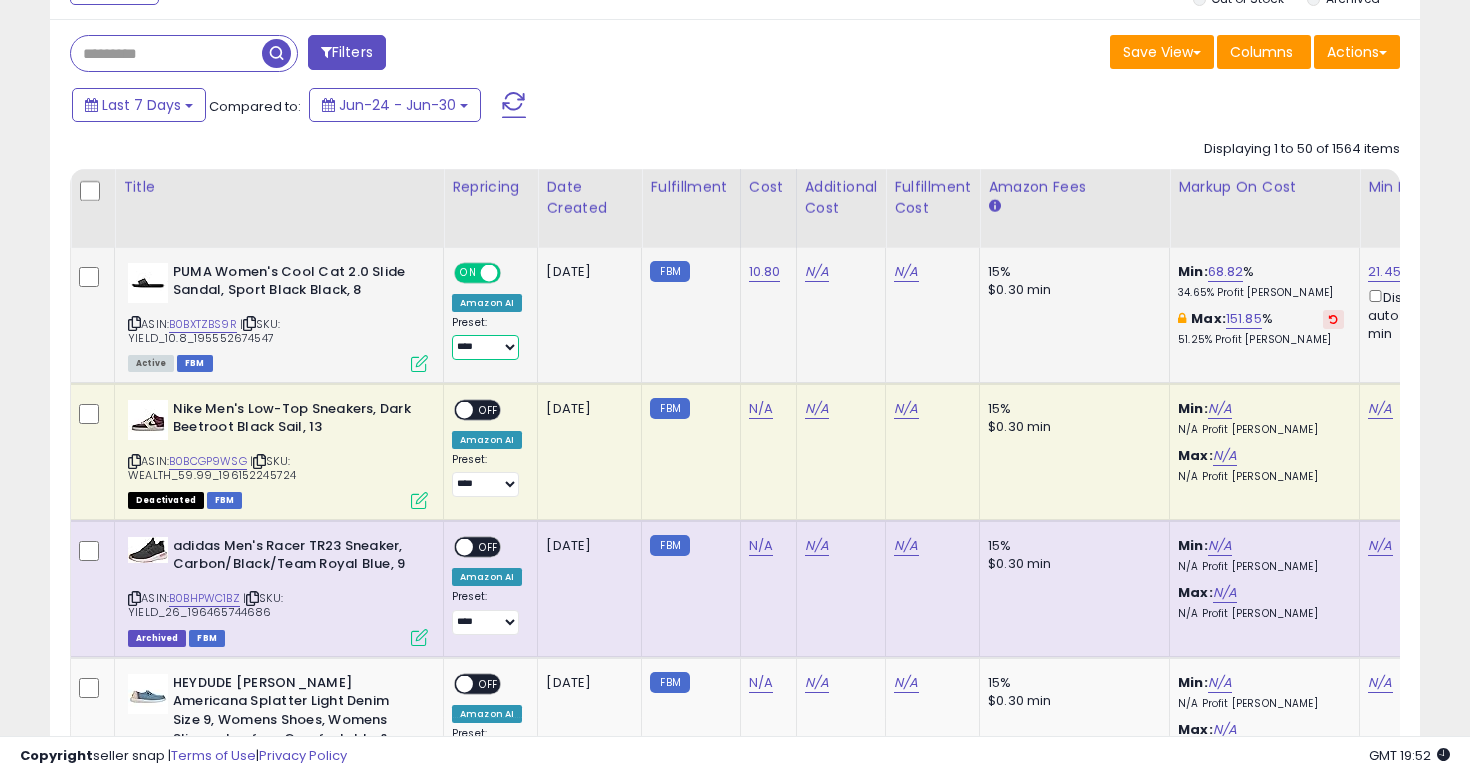 click on "**********" at bounding box center (485, 347) 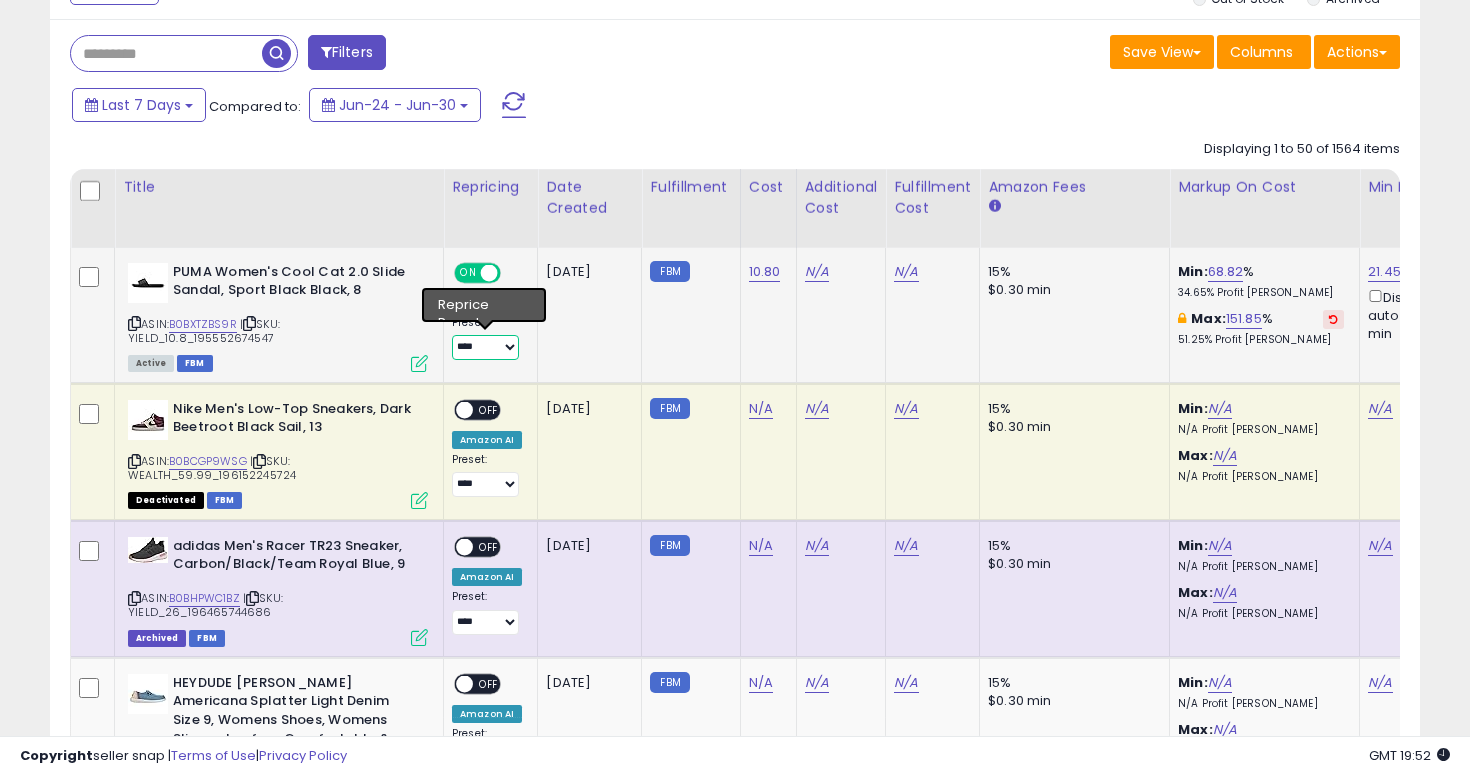 select on "**********" 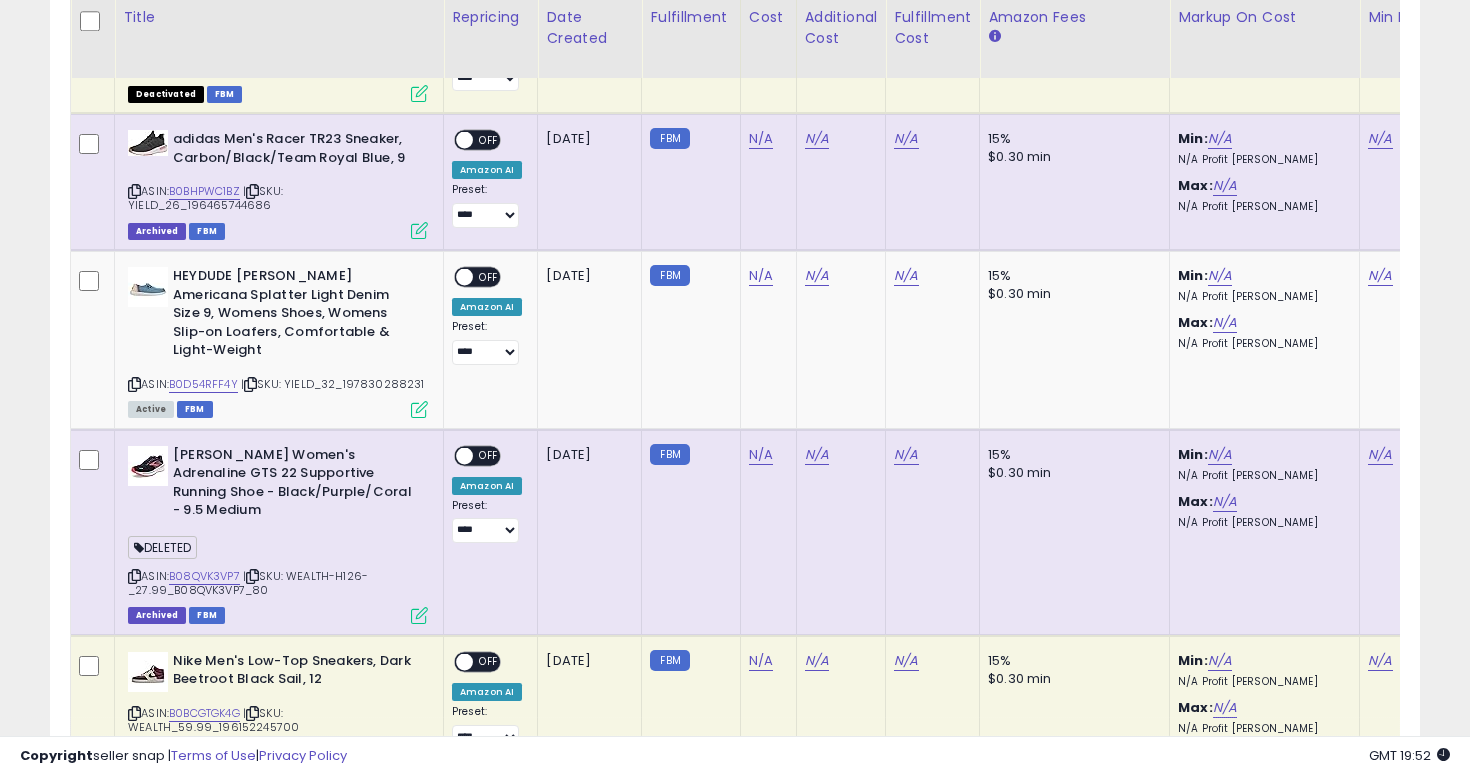 scroll, scrollTop: 1238, scrollLeft: 0, axis: vertical 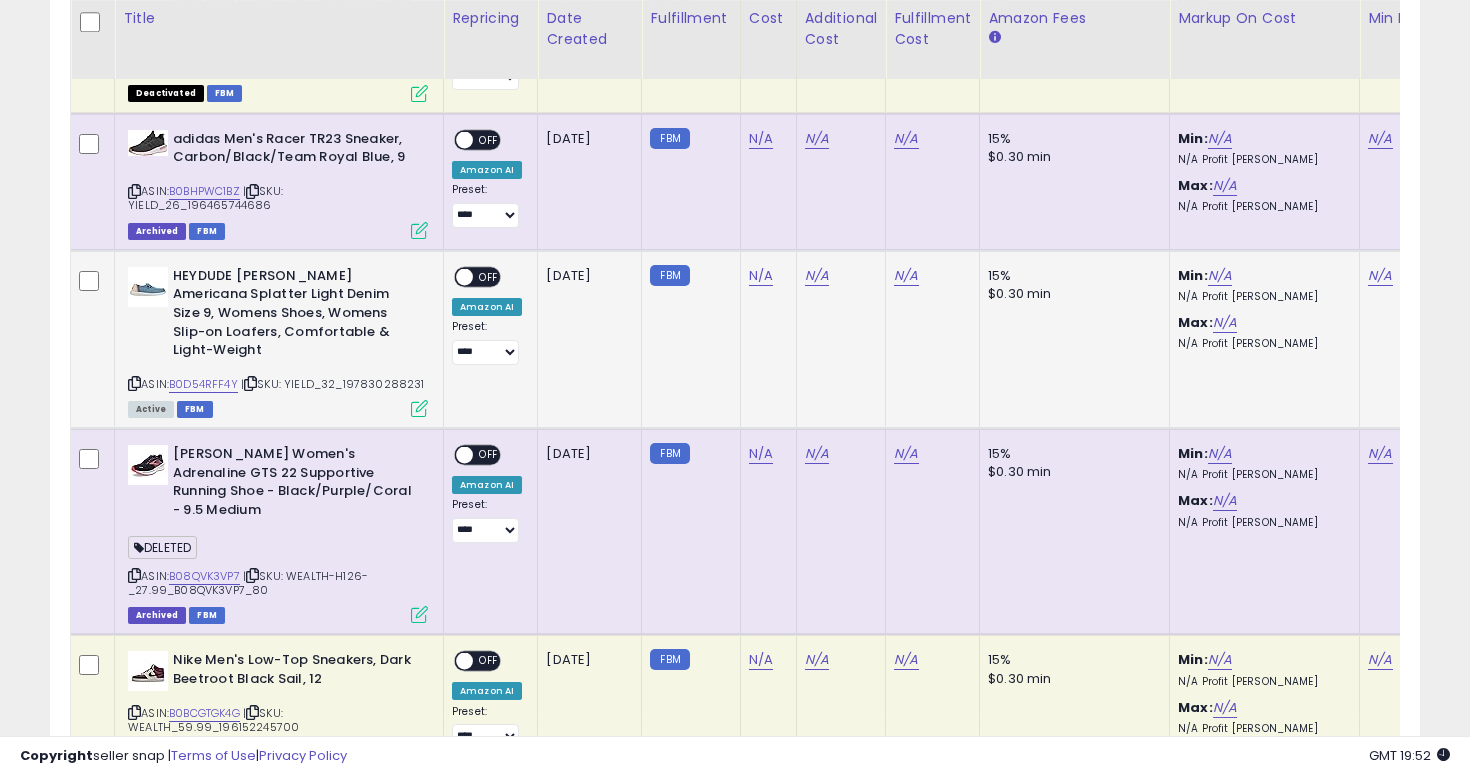 click at bounding box center [134, 383] 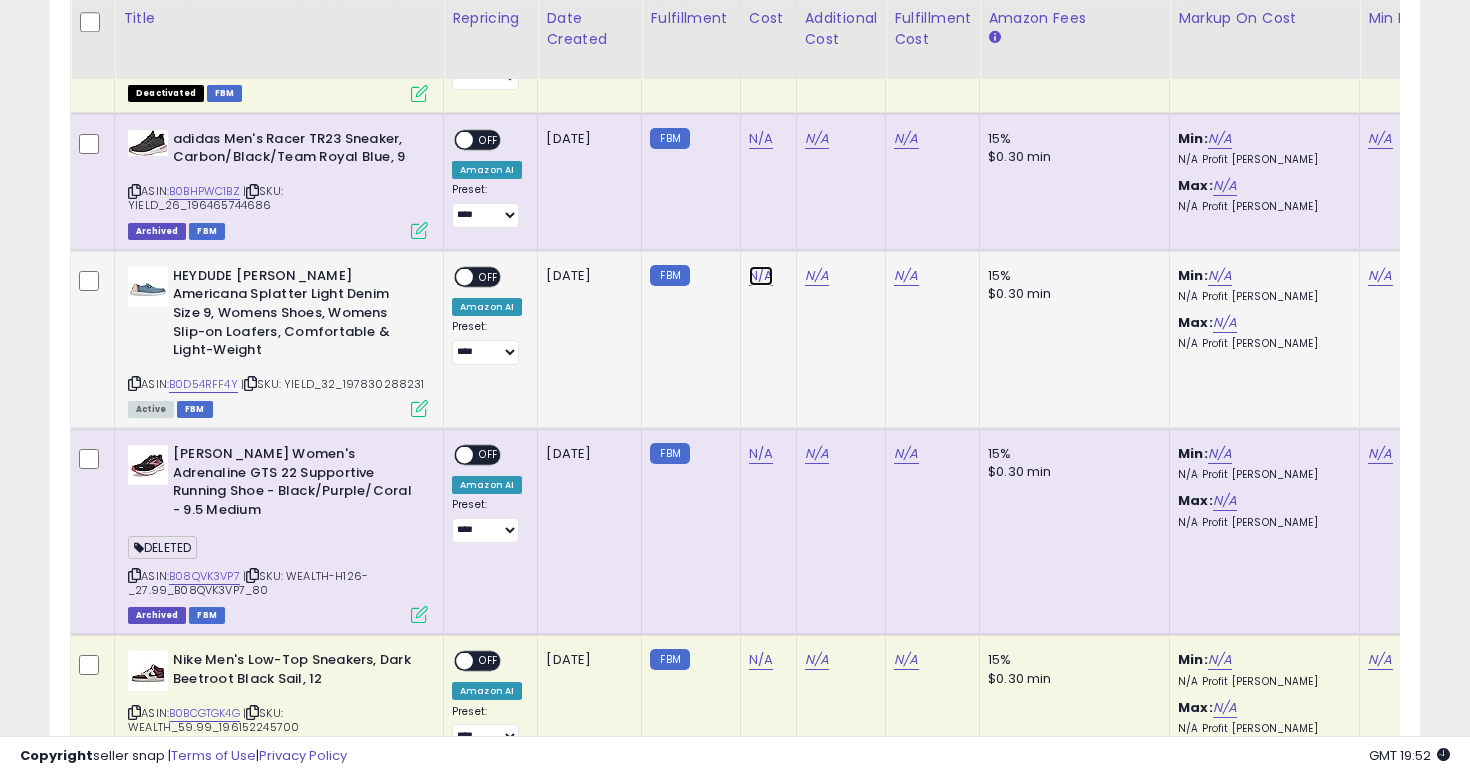 click on "N/A" at bounding box center (761, 2) 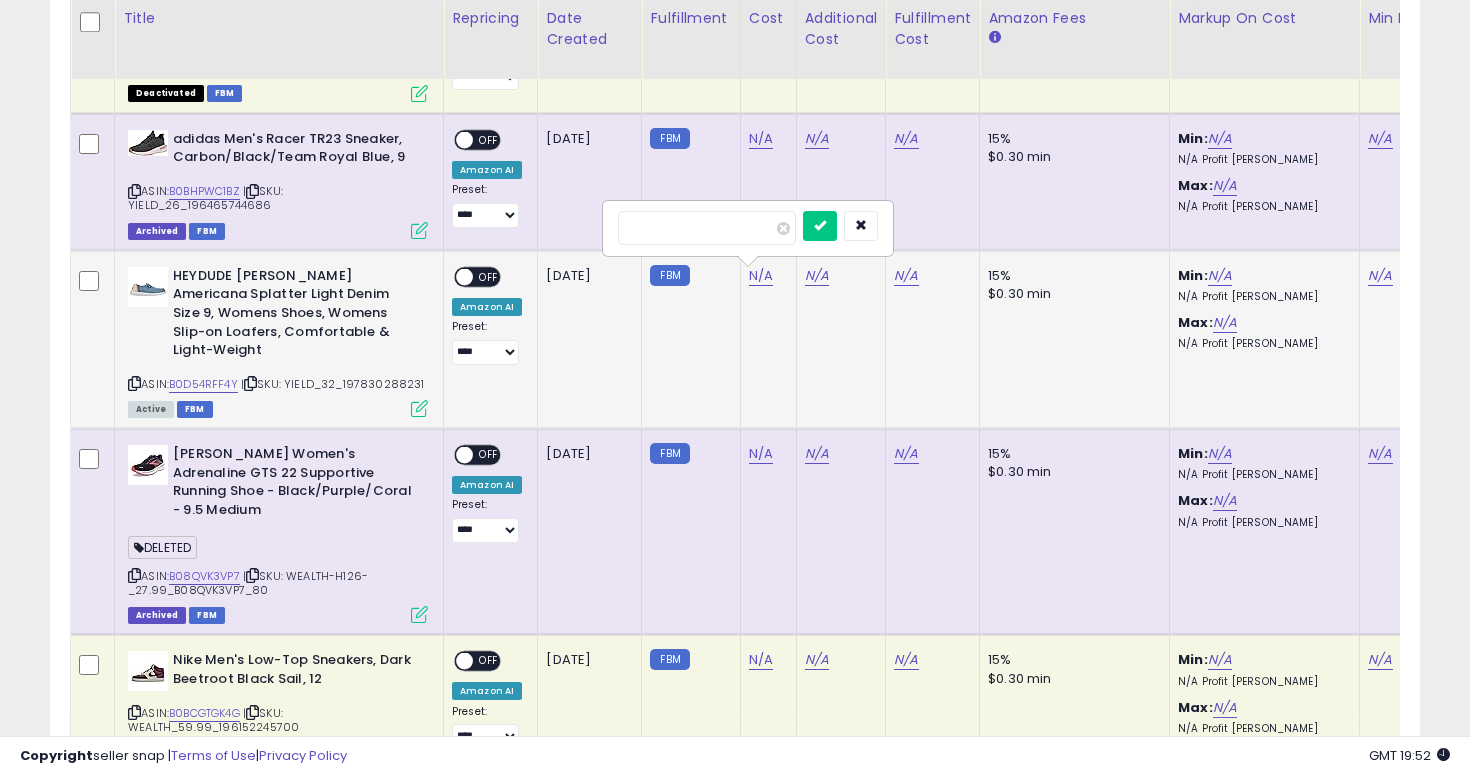 type on "**" 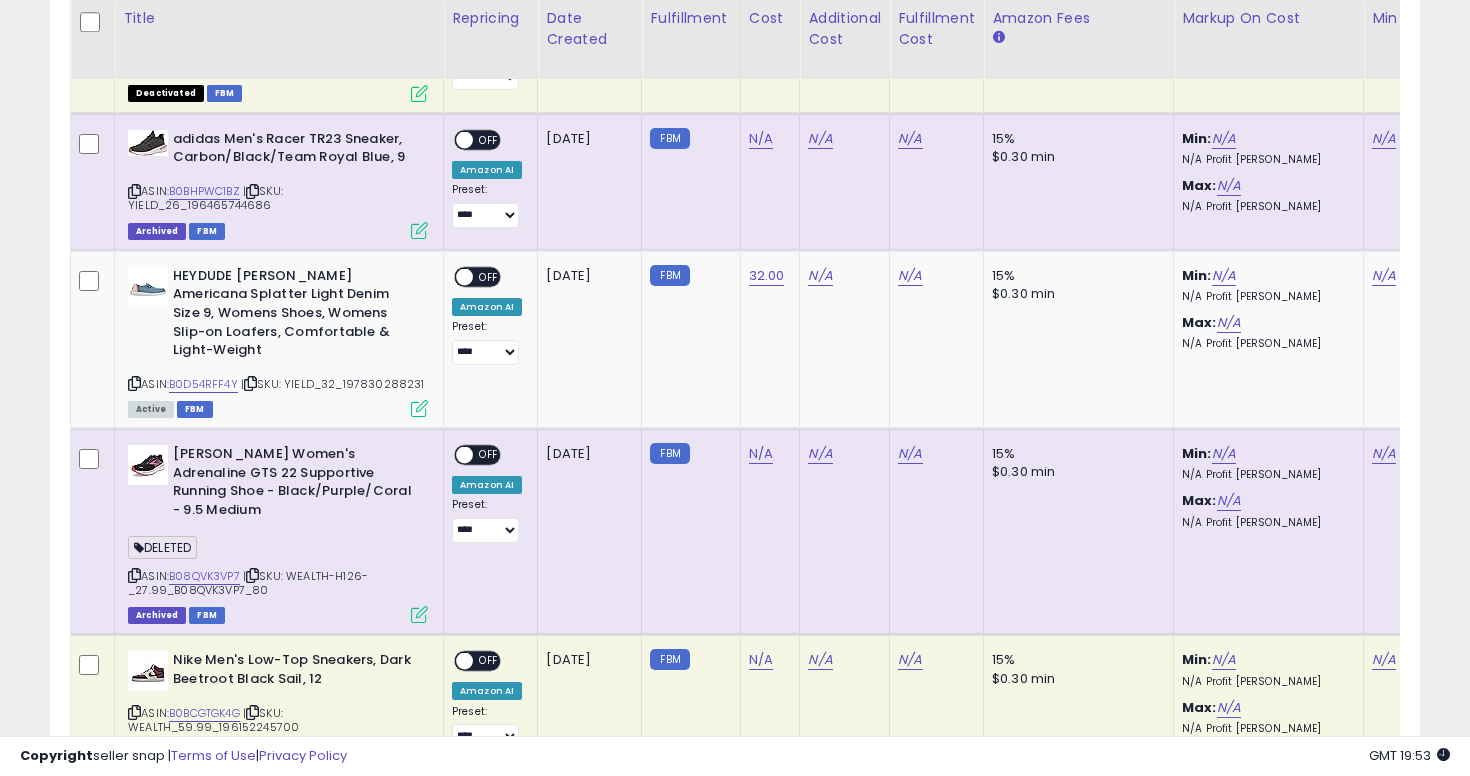 scroll, scrollTop: 0, scrollLeft: 121, axis: horizontal 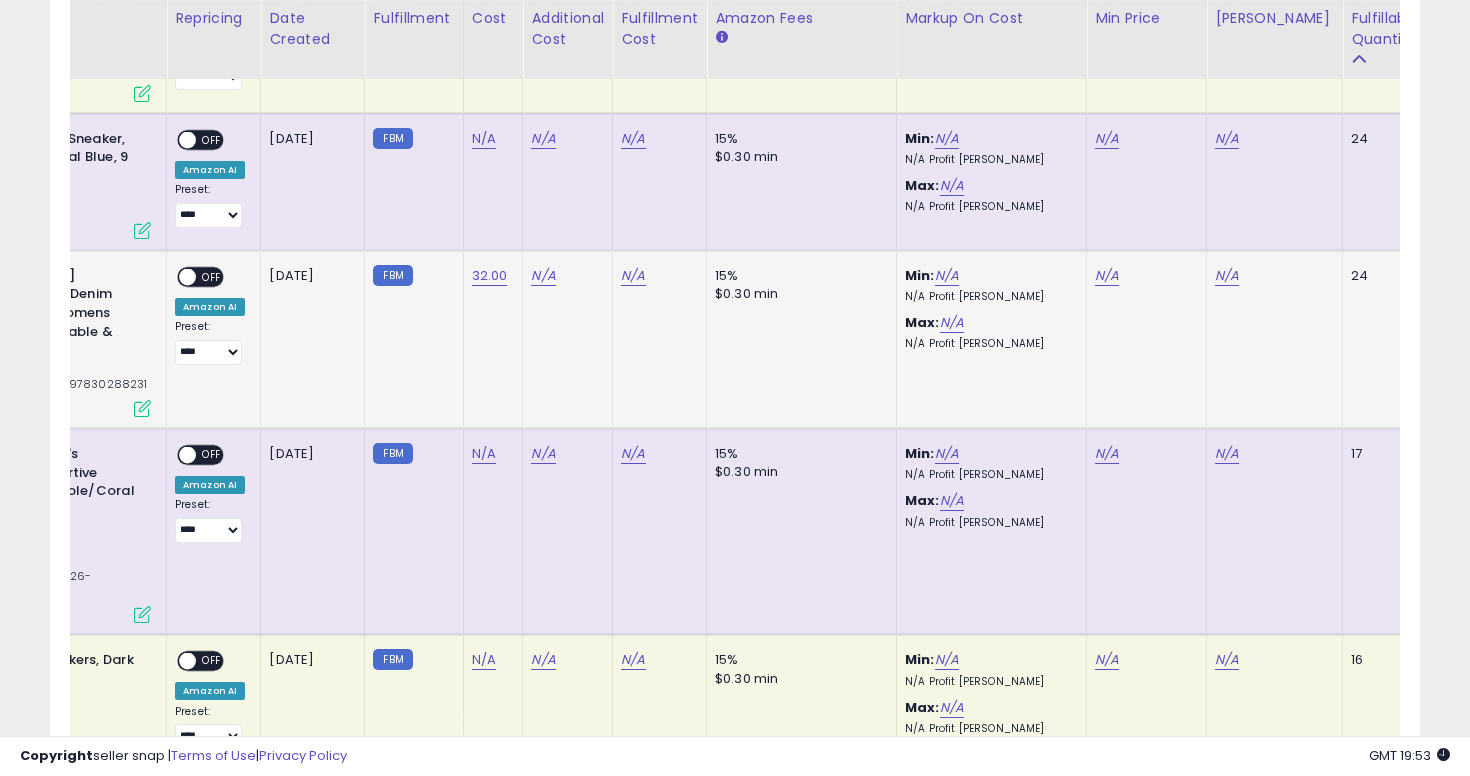 click on "N/A  Profit [PERSON_NAME]" at bounding box center [988, 297] 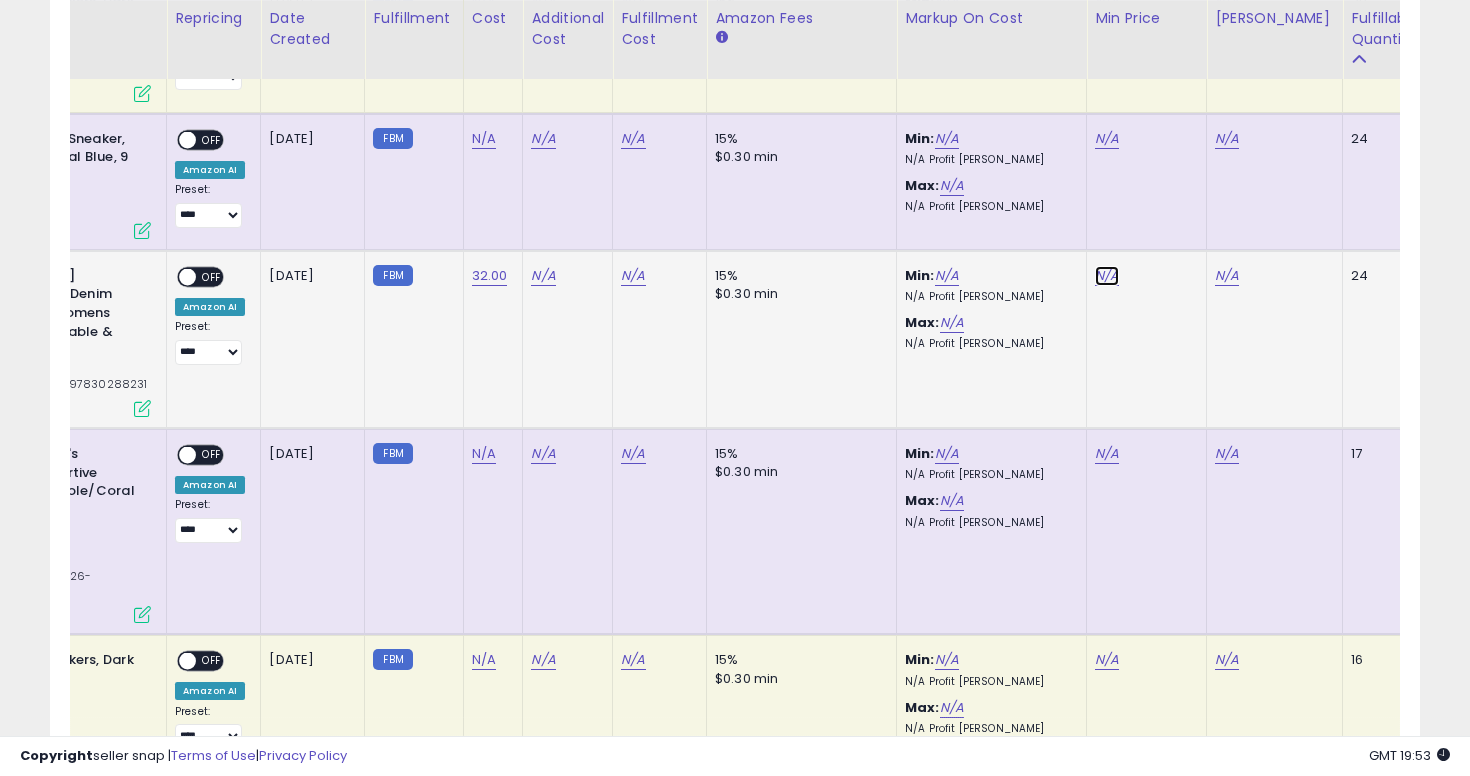 click on "N/A" at bounding box center [1107, 2] 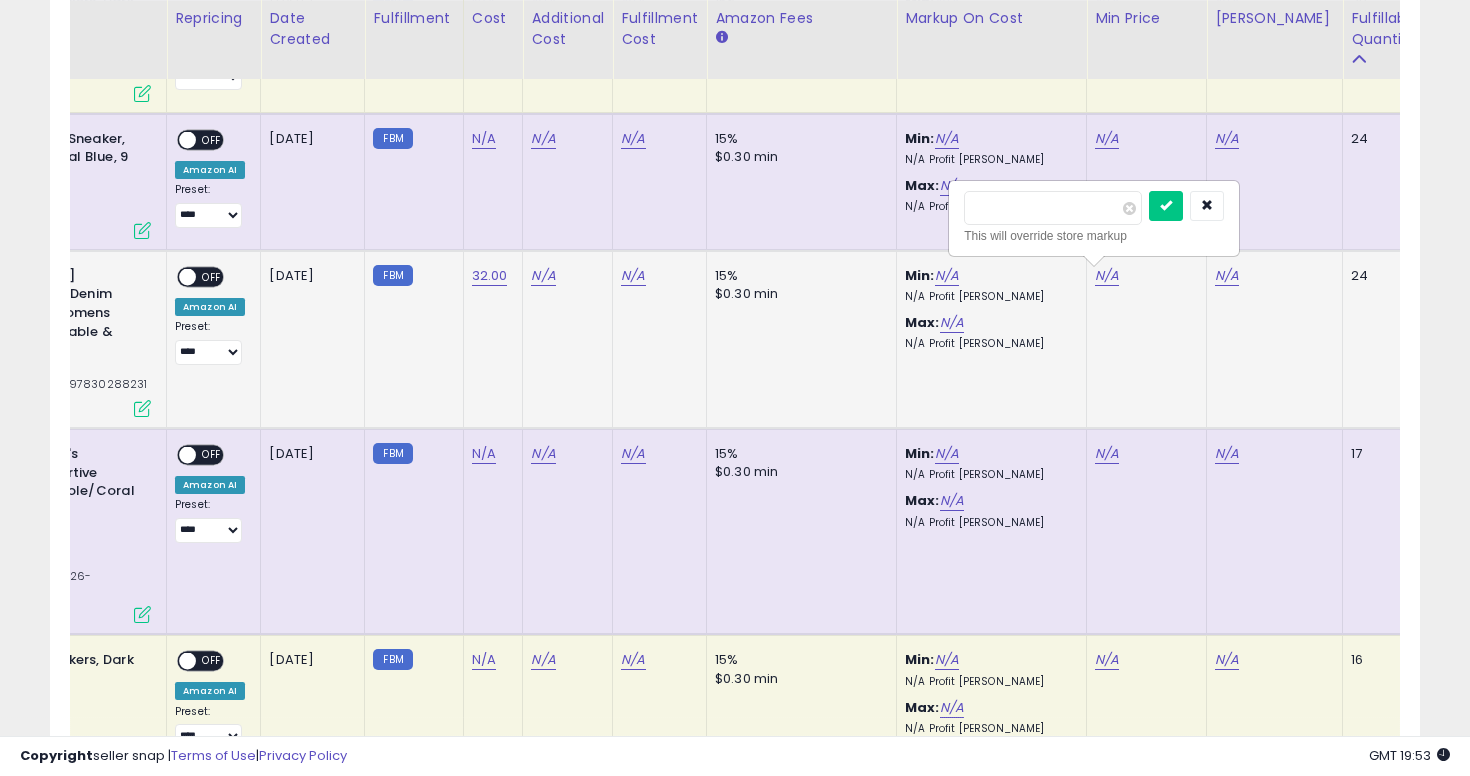 type on "**" 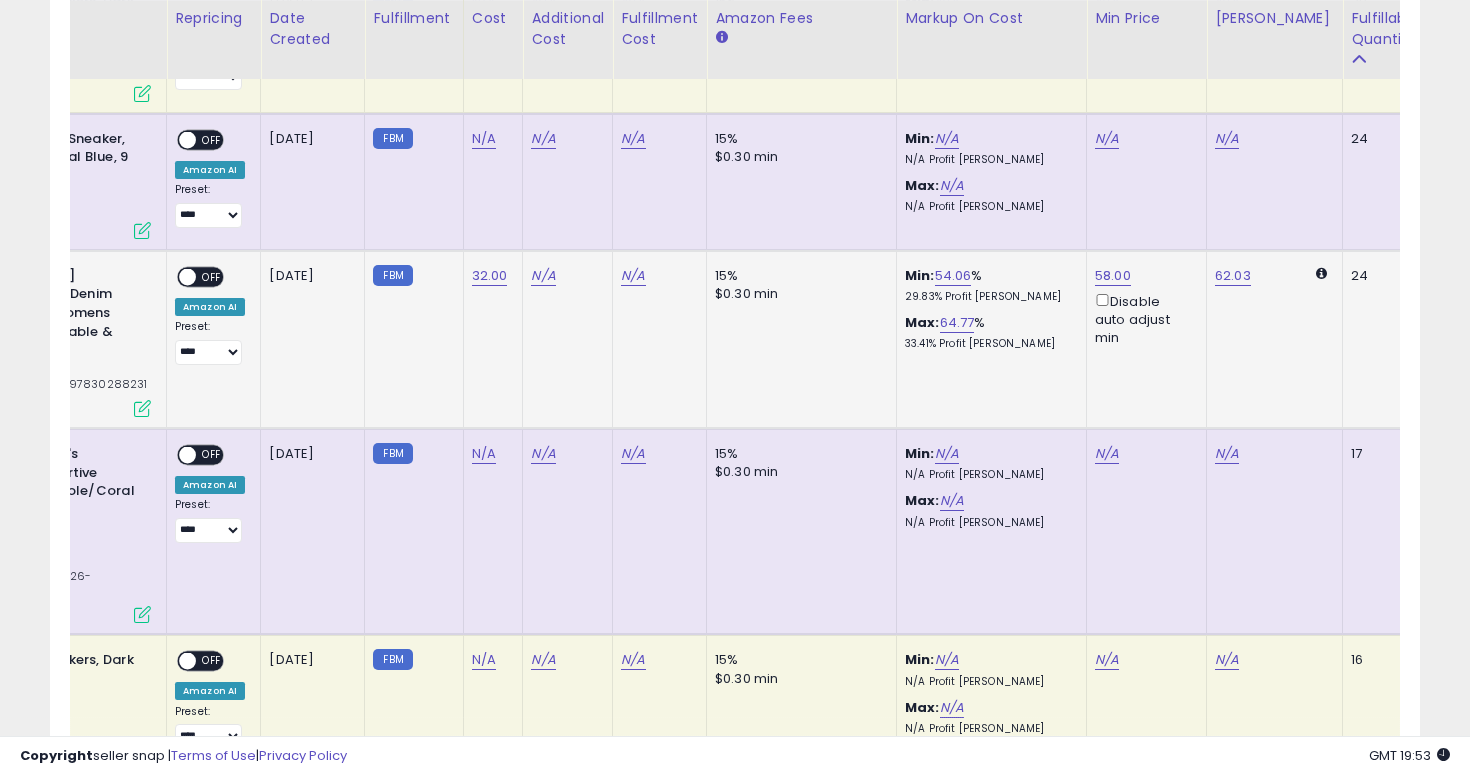 click on "62.03" 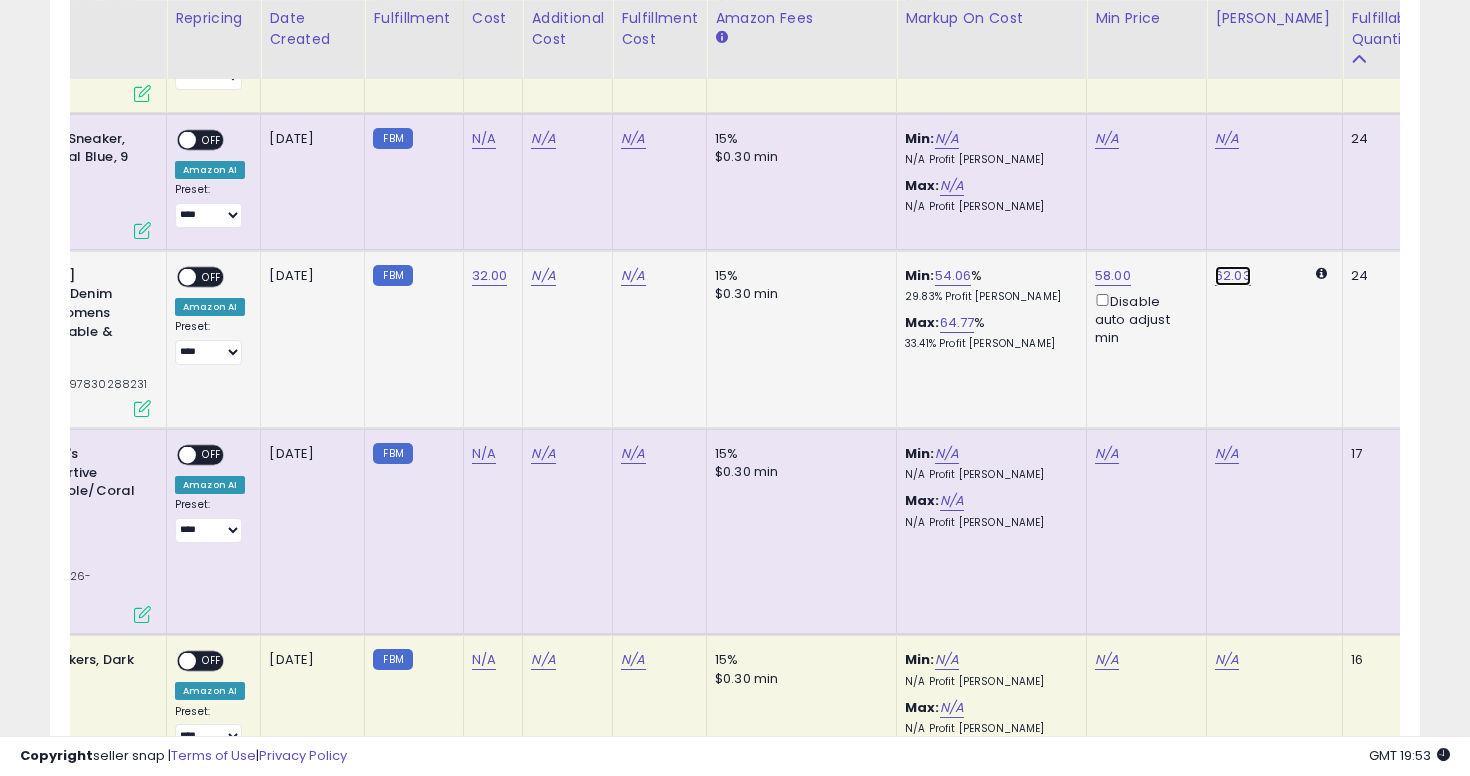 click on "62.03" at bounding box center (1227, 2) 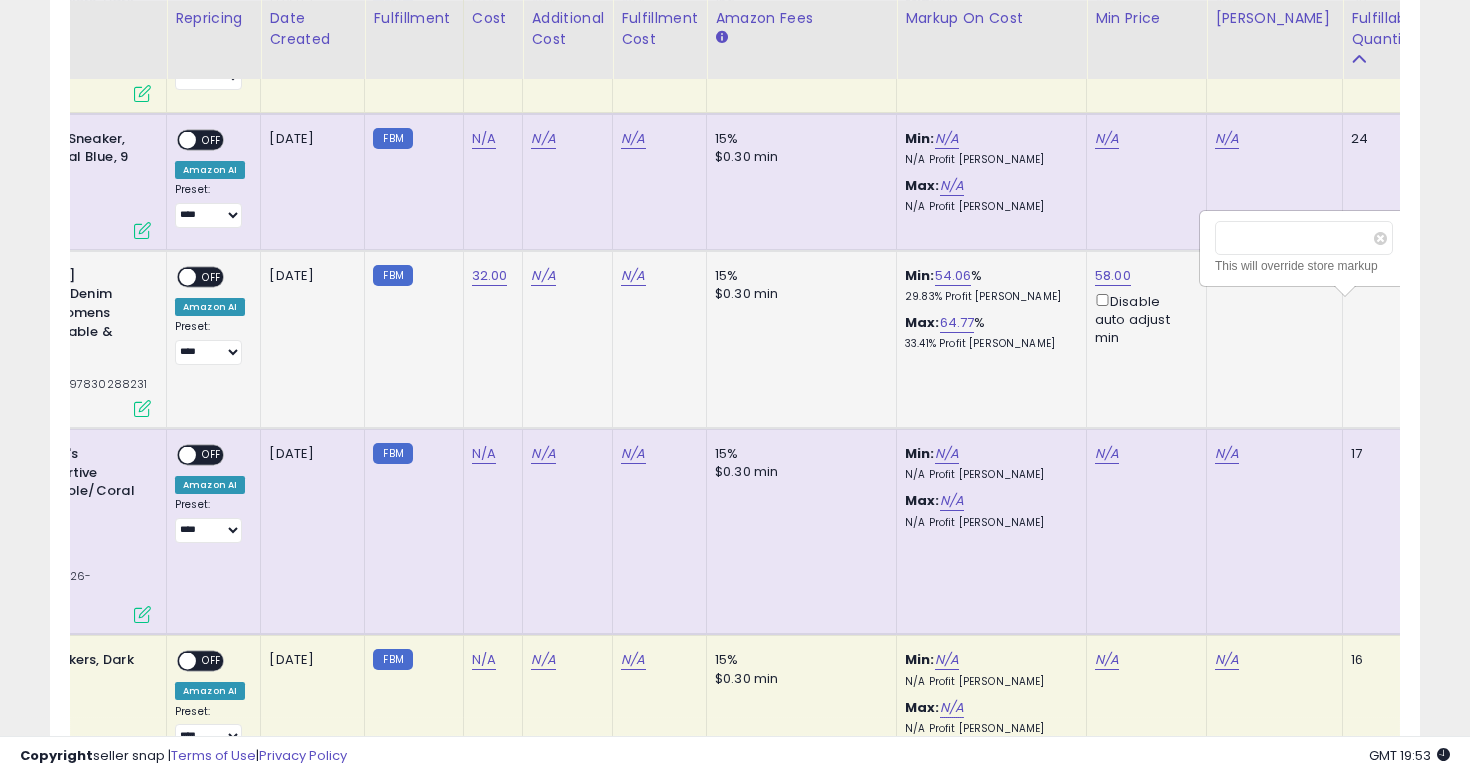 scroll, scrollTop: 0, scrollLeft: 286, axis: horizontal 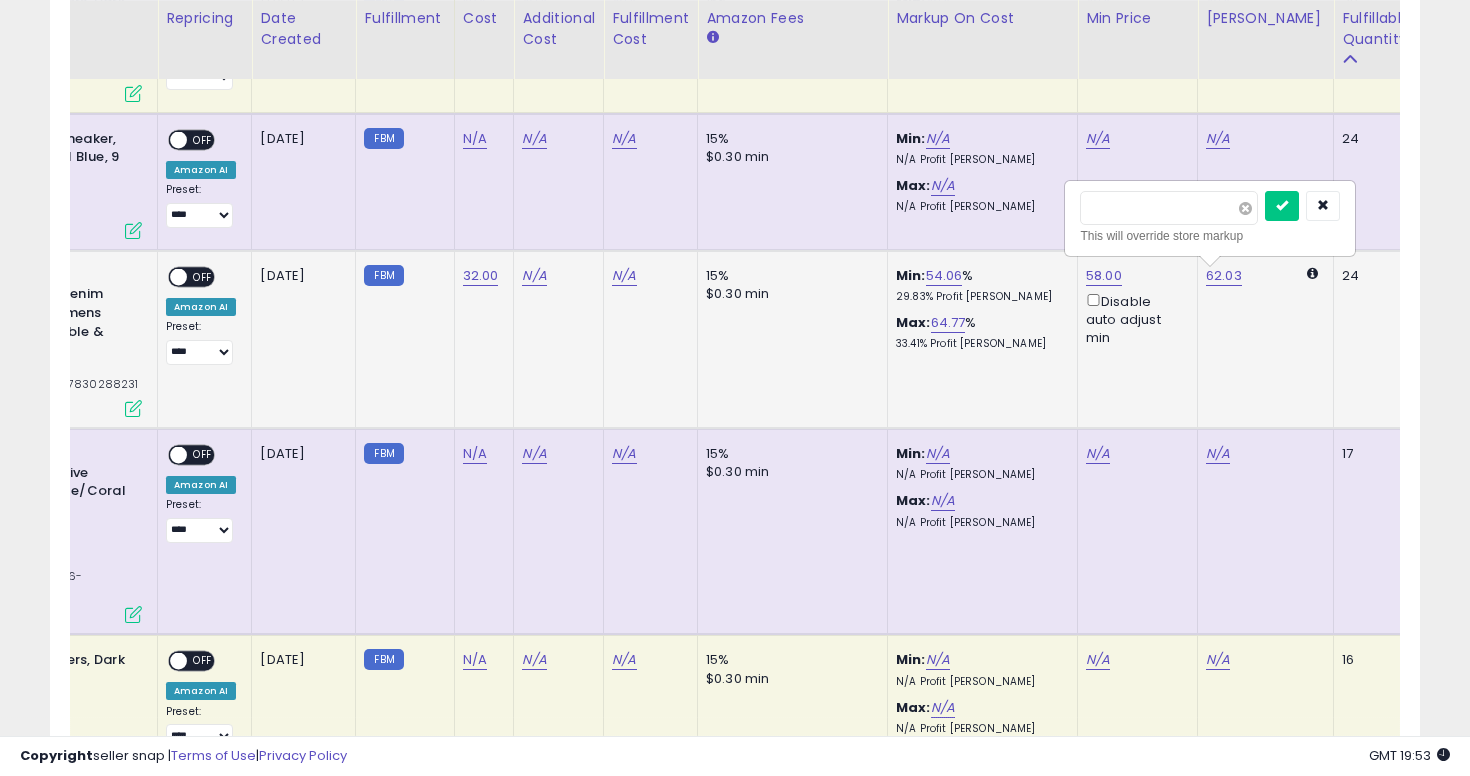 click at bounding box center (1245, 208) 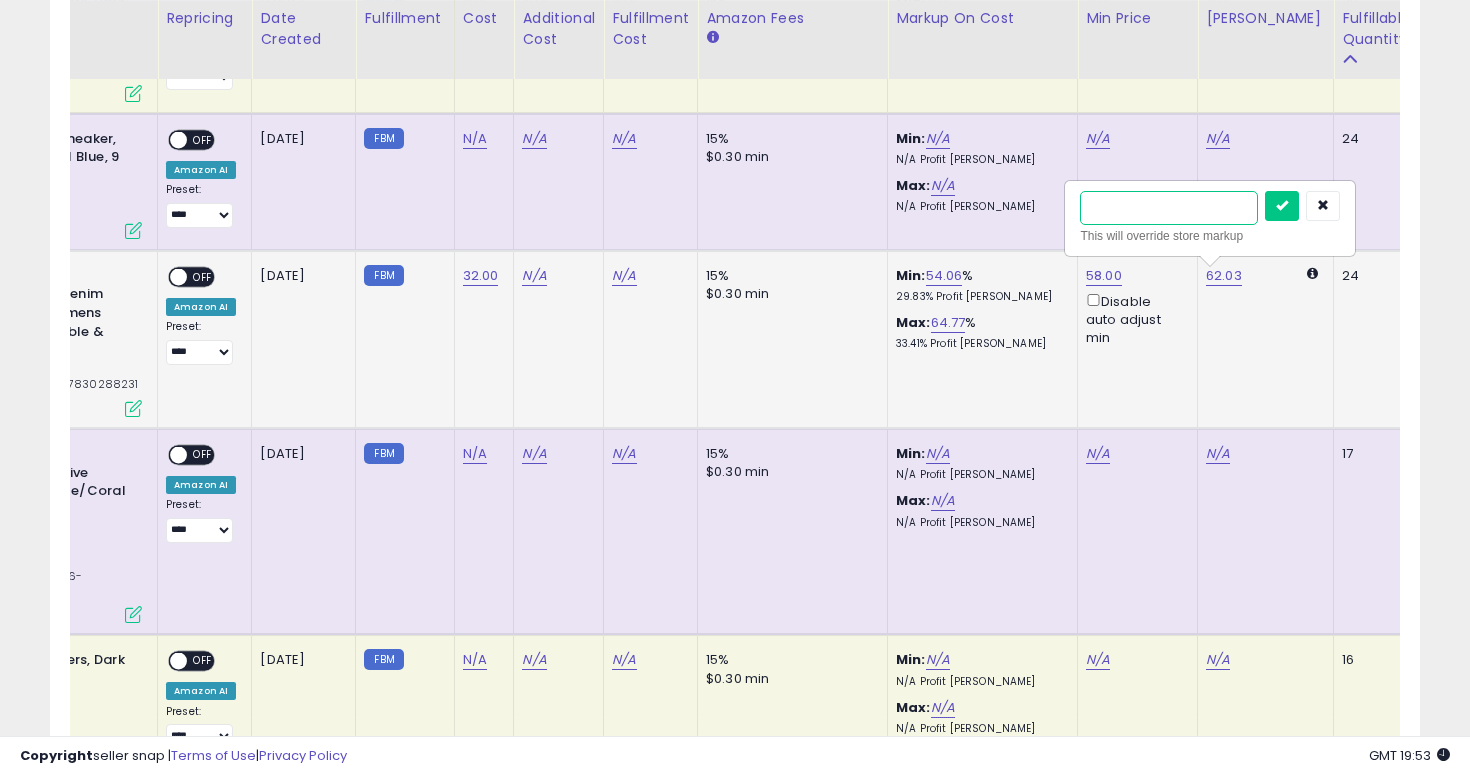 type on "**" 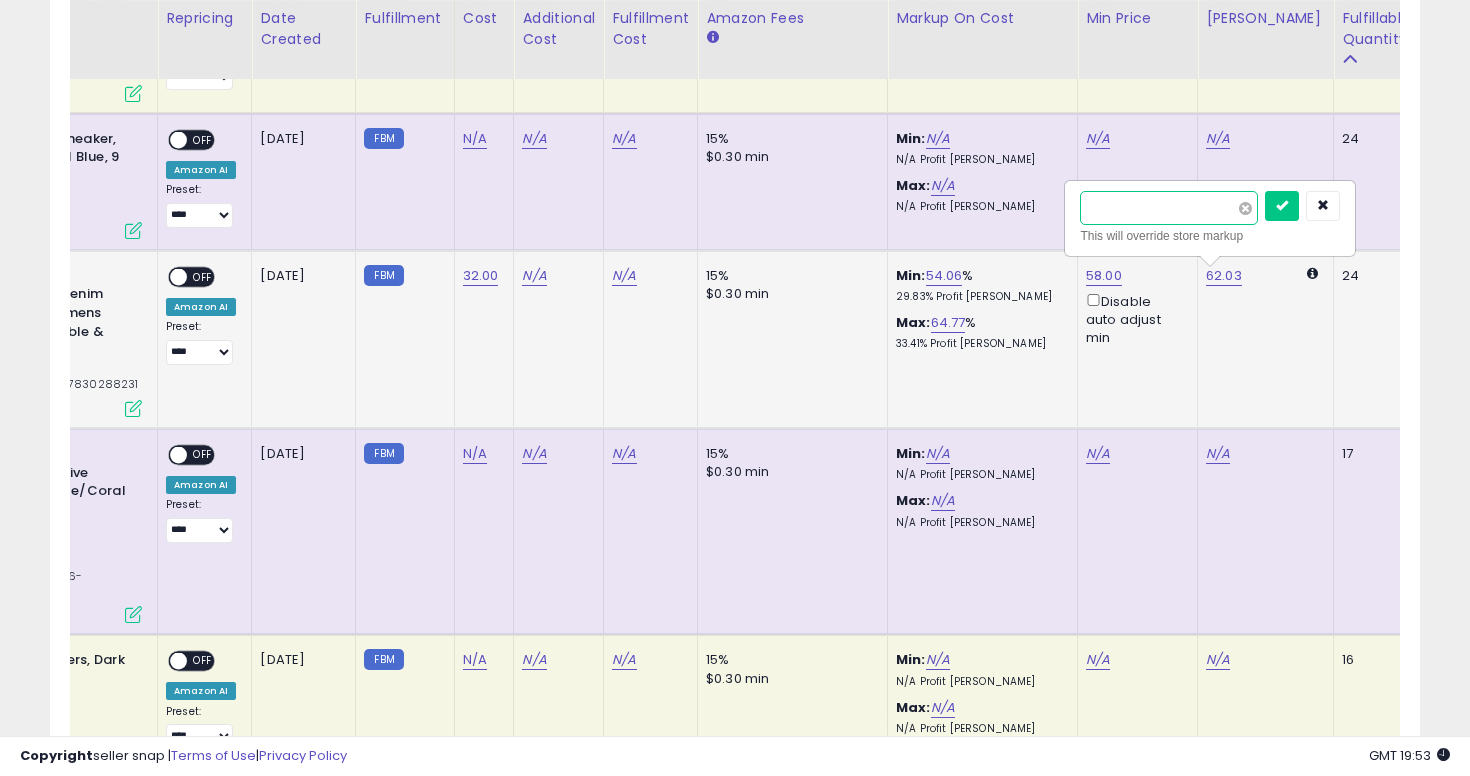 click at bounding box center [1282, 206] 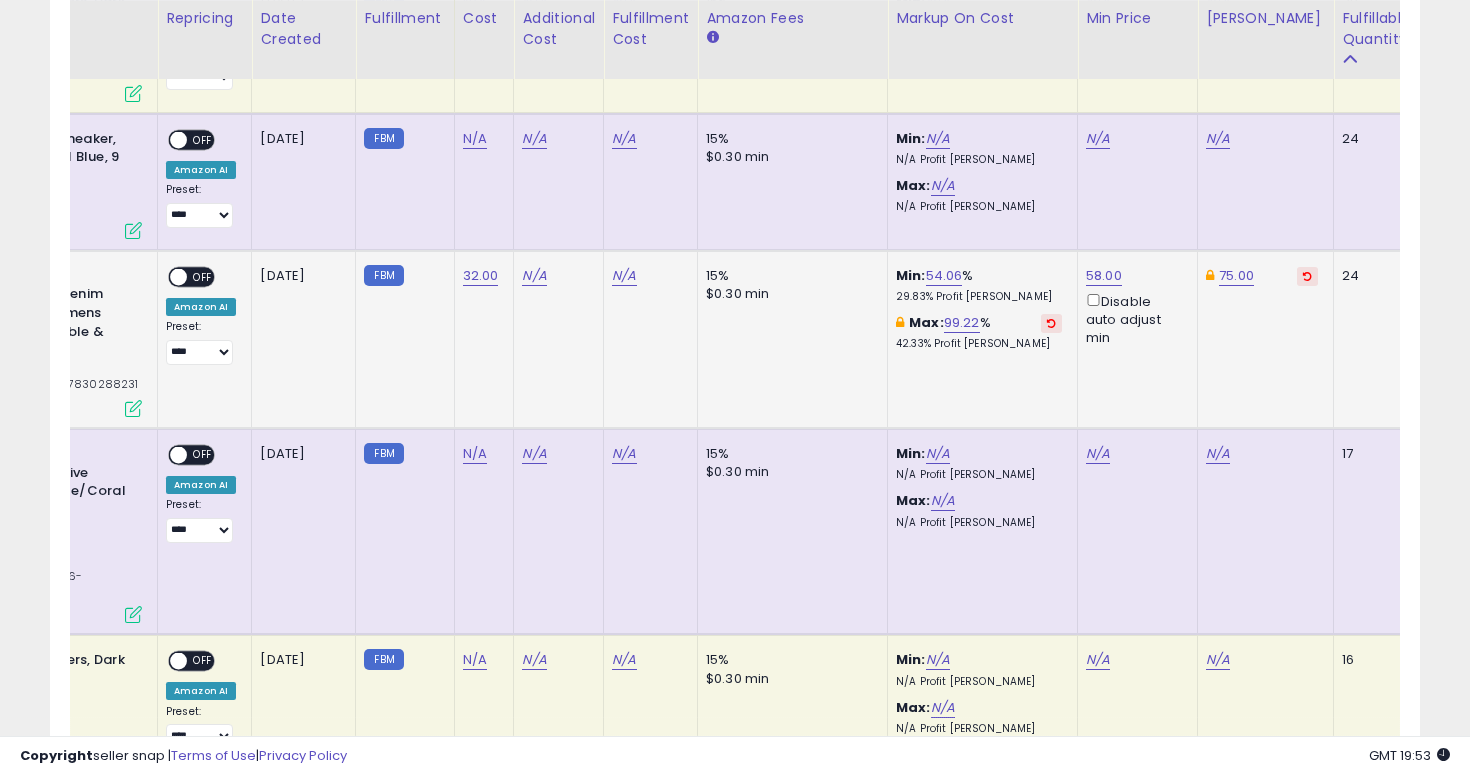 scroll, scrollTop: 0, scrollLeft: 30, axis: horizontal 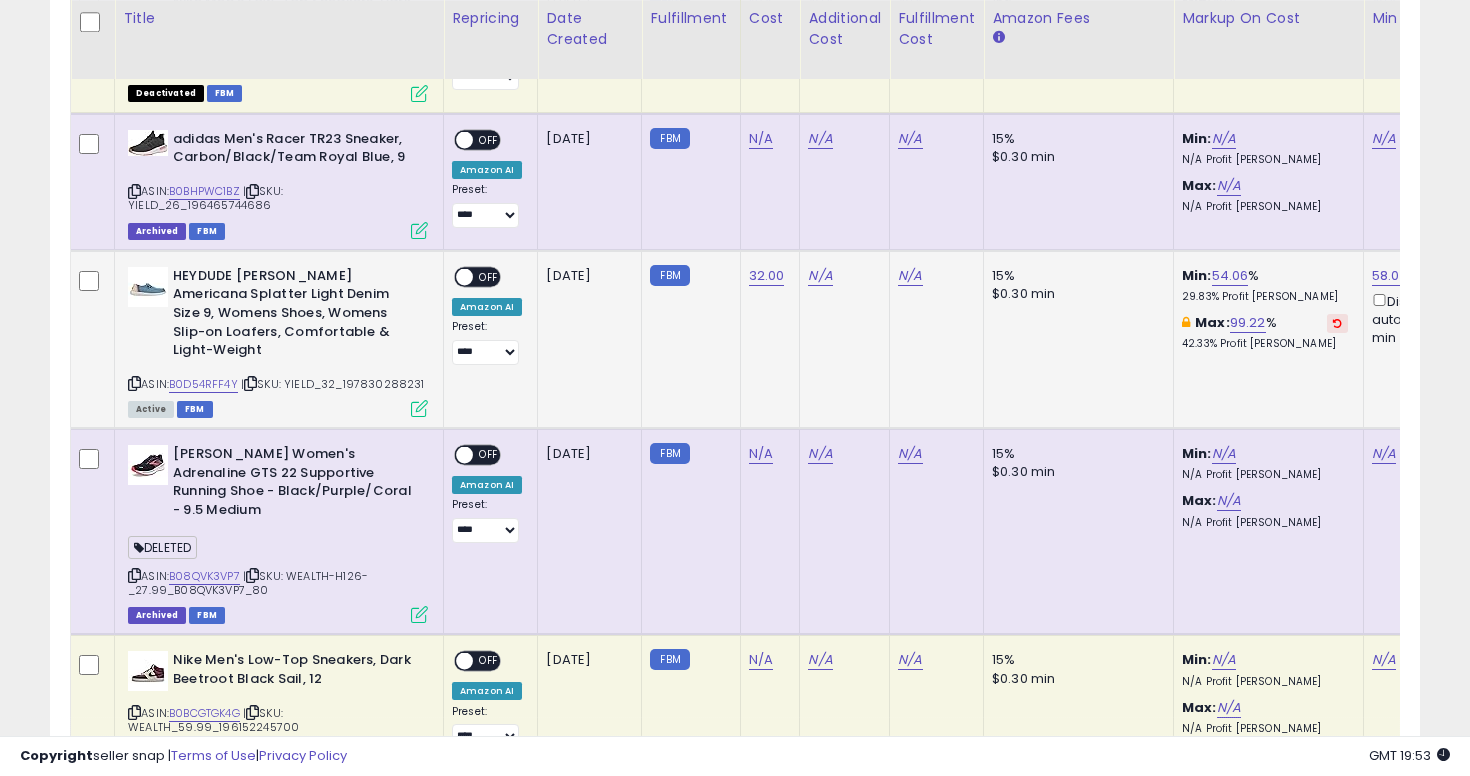 click on "OFF" at bounding box center (489, 276) 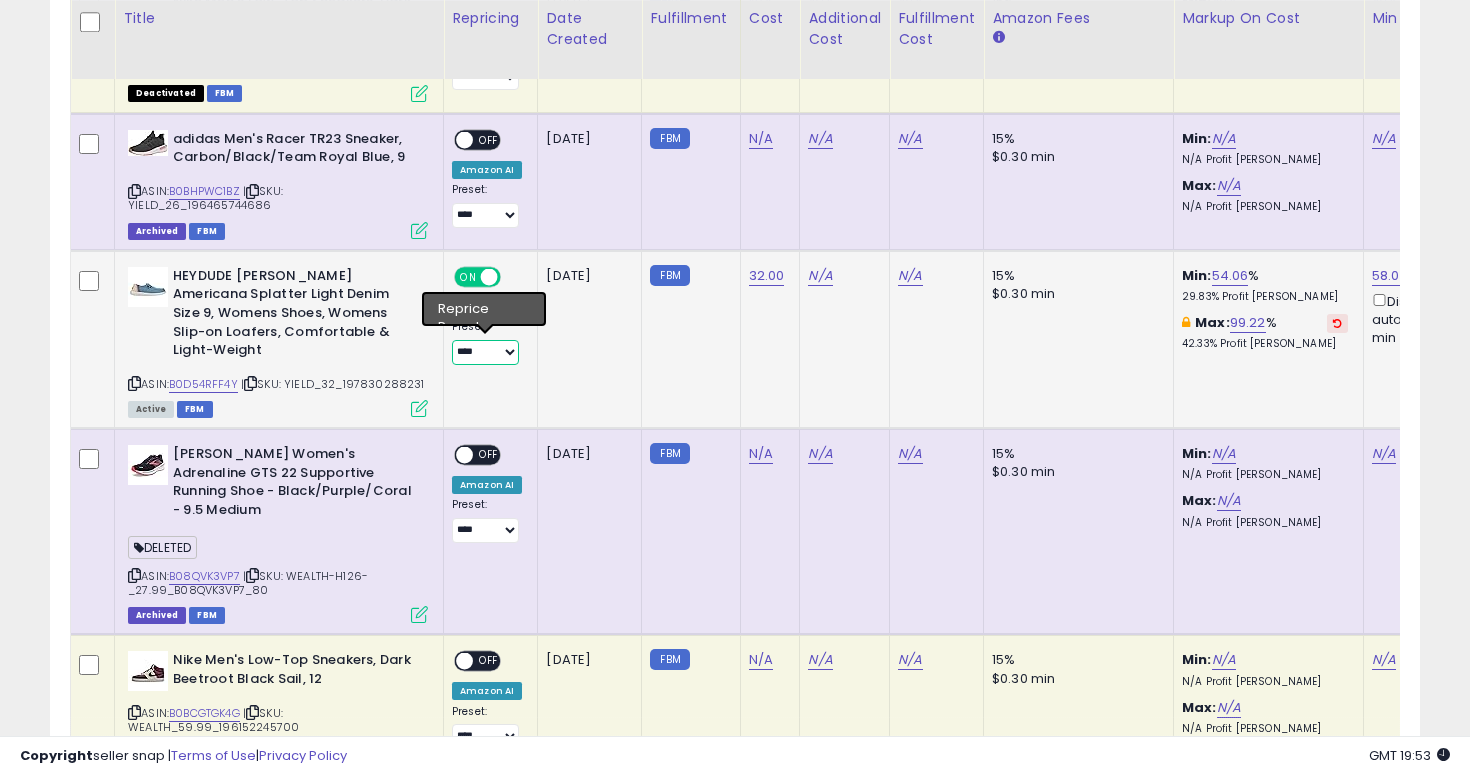 click on "**********" at bounding box center [485, 352] 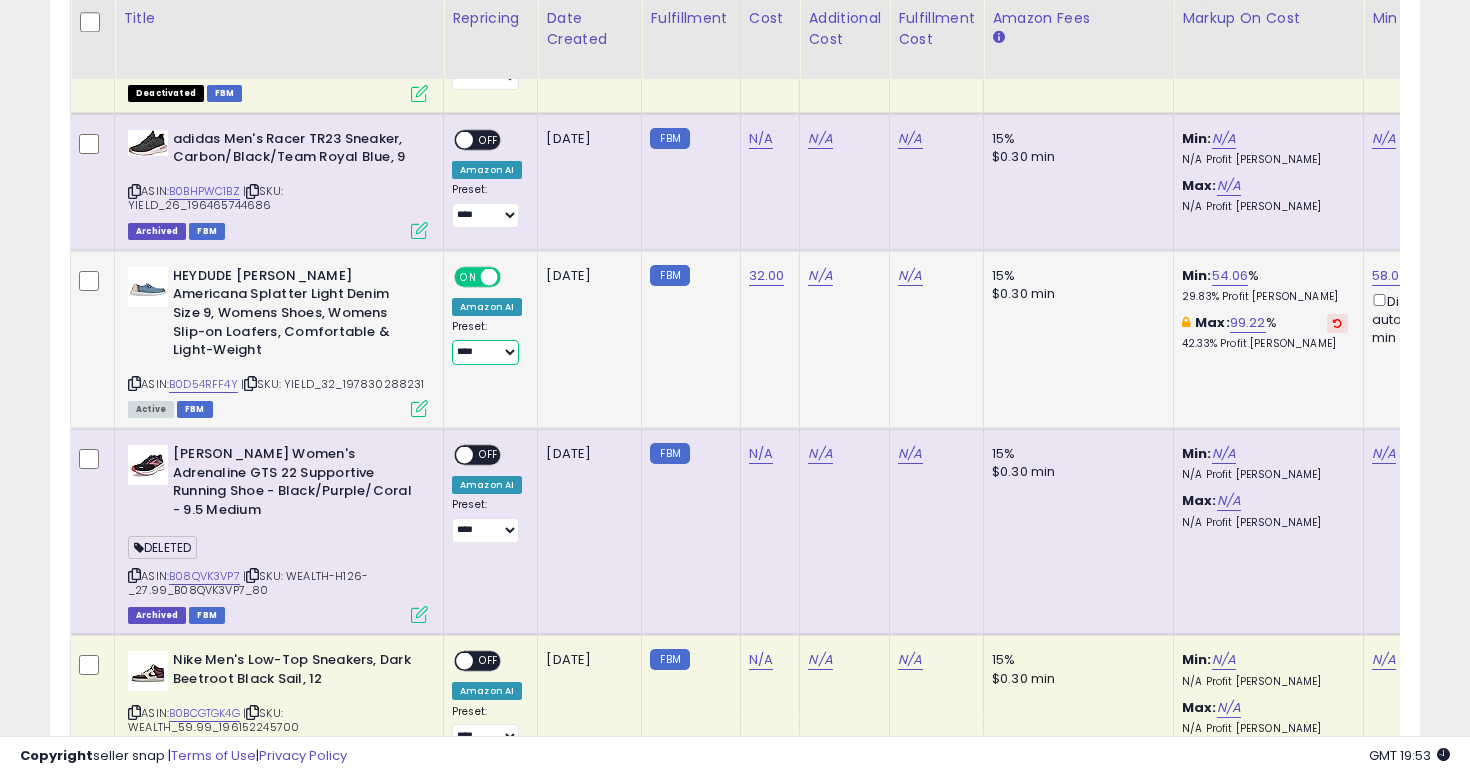 select on "**********" 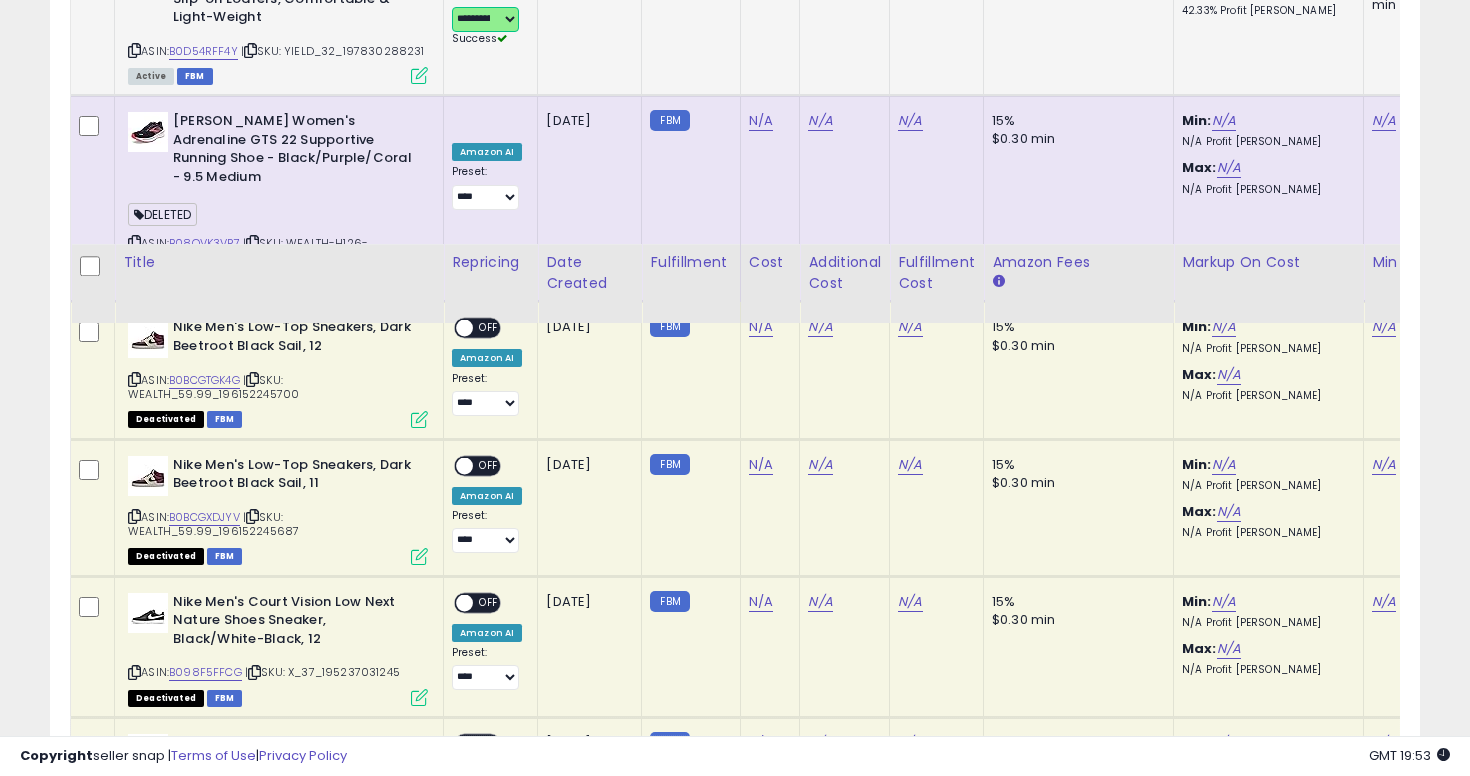 scroll, scrollTop: 2218, scrollLeft: 0, axis: vertical 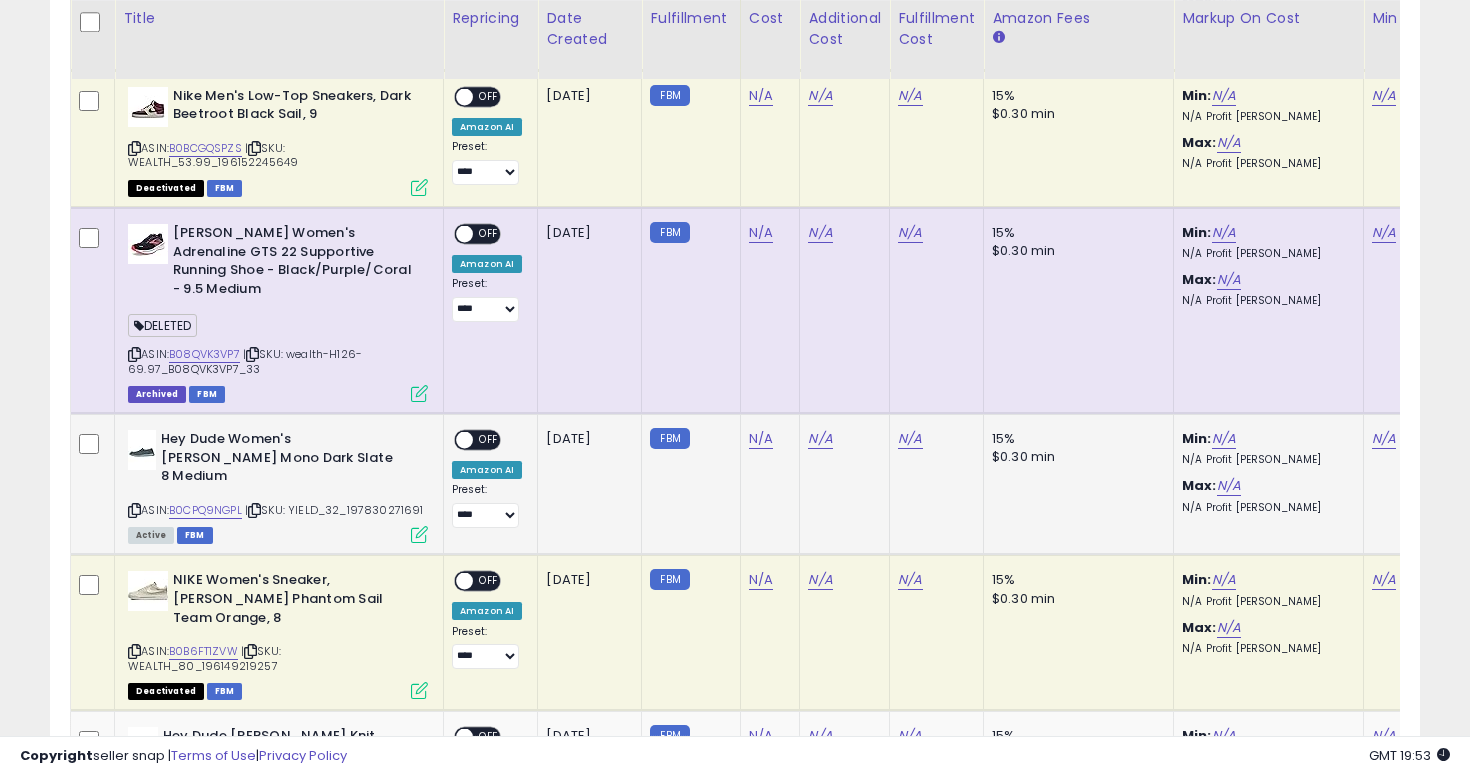 click at bounding box center (134, 510) 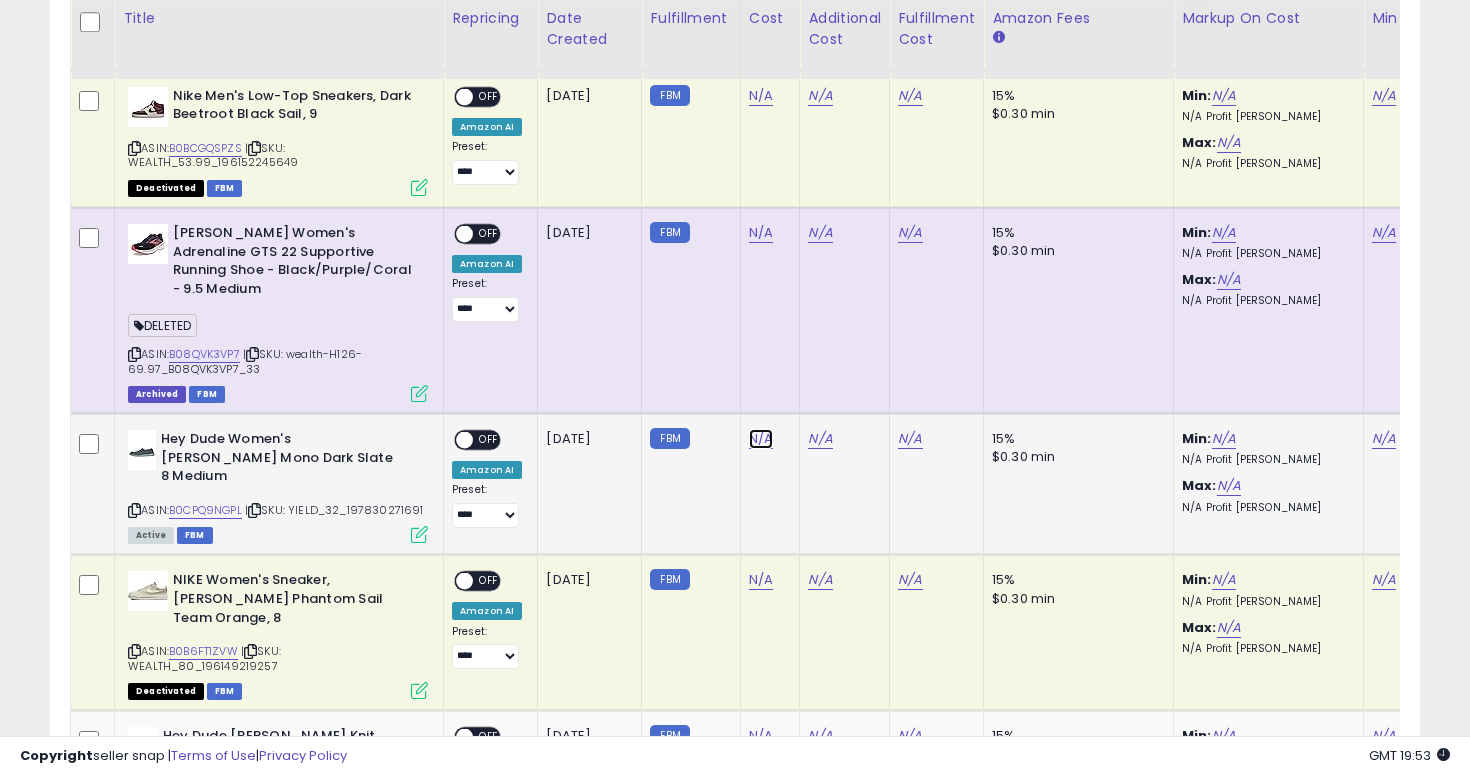 click on "N/A" at bounding box center (761, -978) 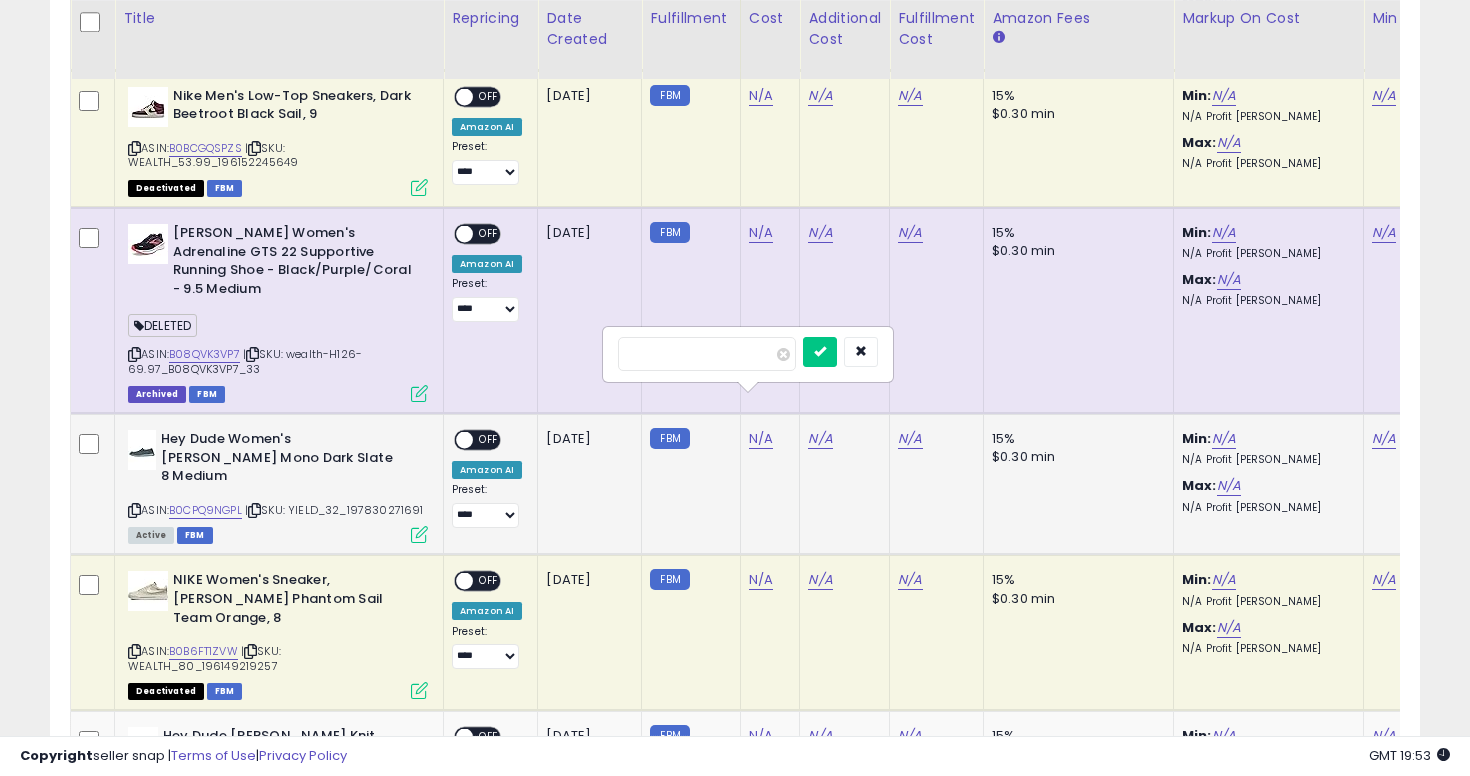 type on "**" 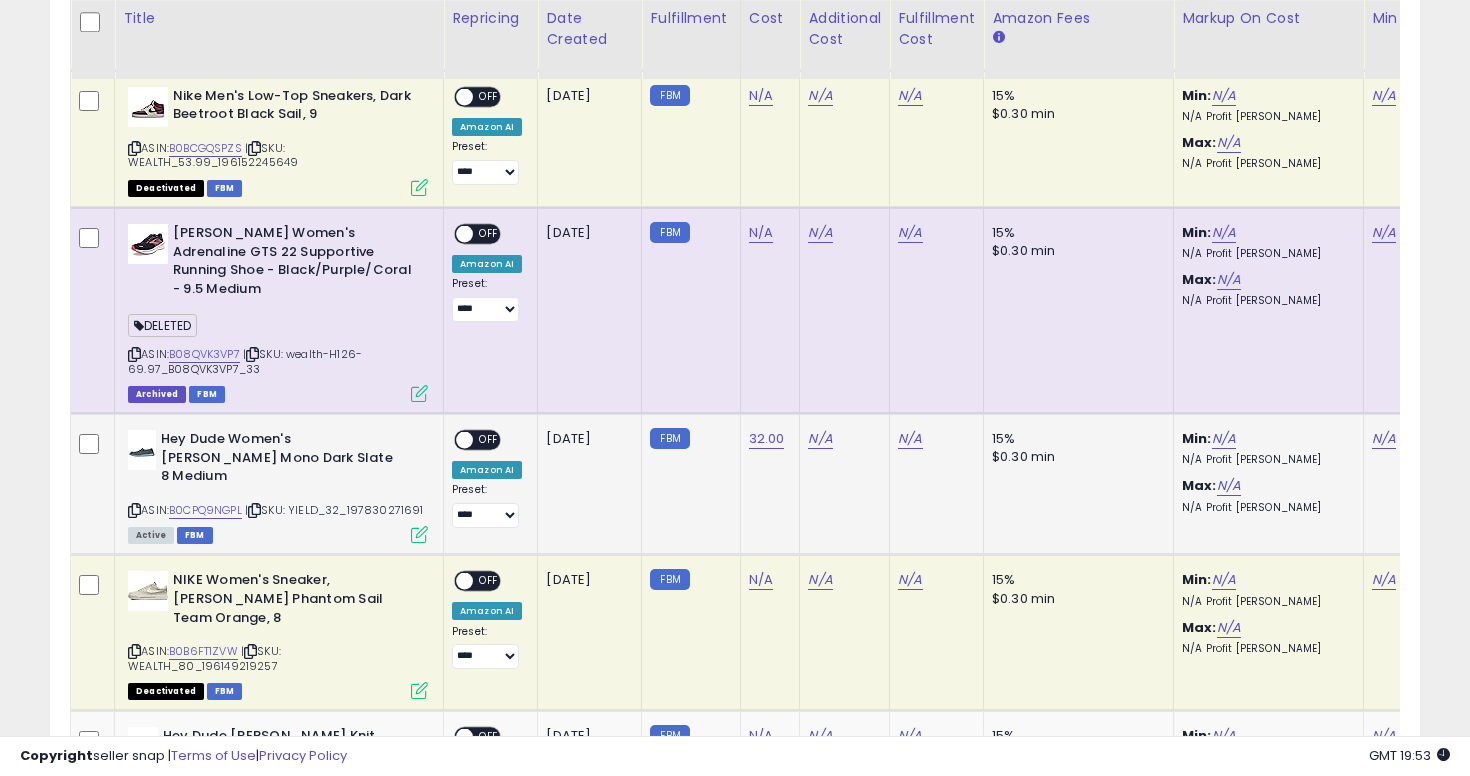 scroll, scrollTop: 0, scrollLeft: 380, axis: horizontal 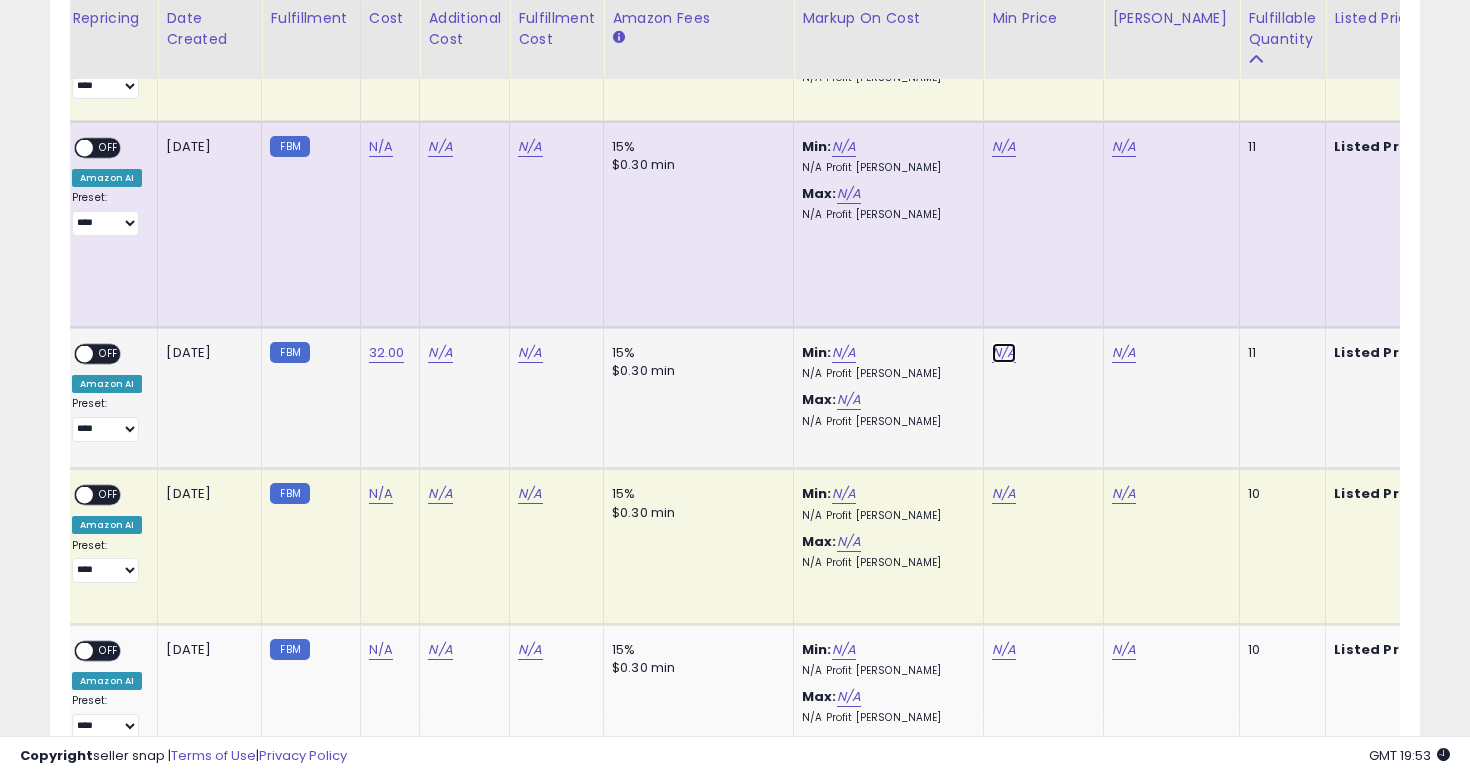 click on "N/A" at bounding box center [1004, -1064] 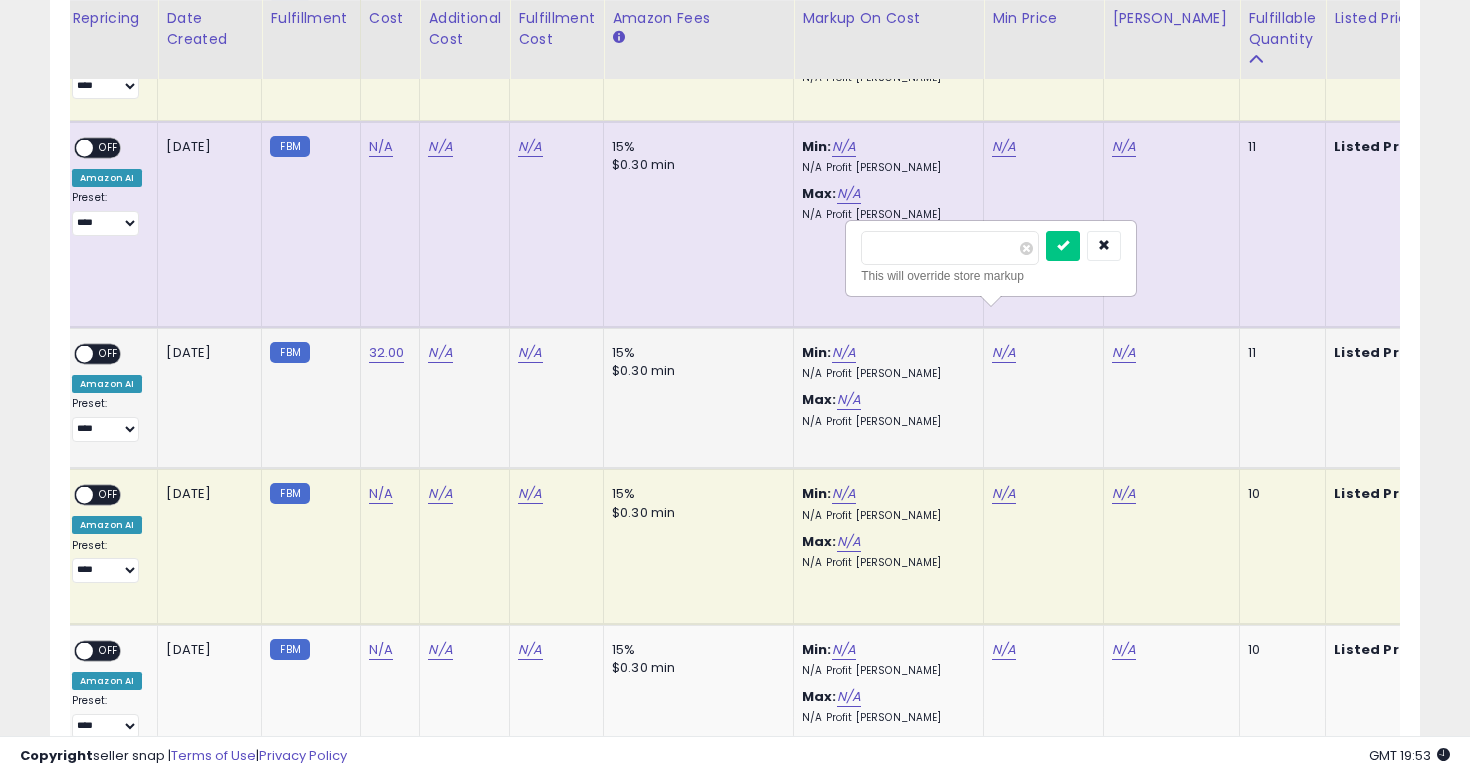 type on "**" 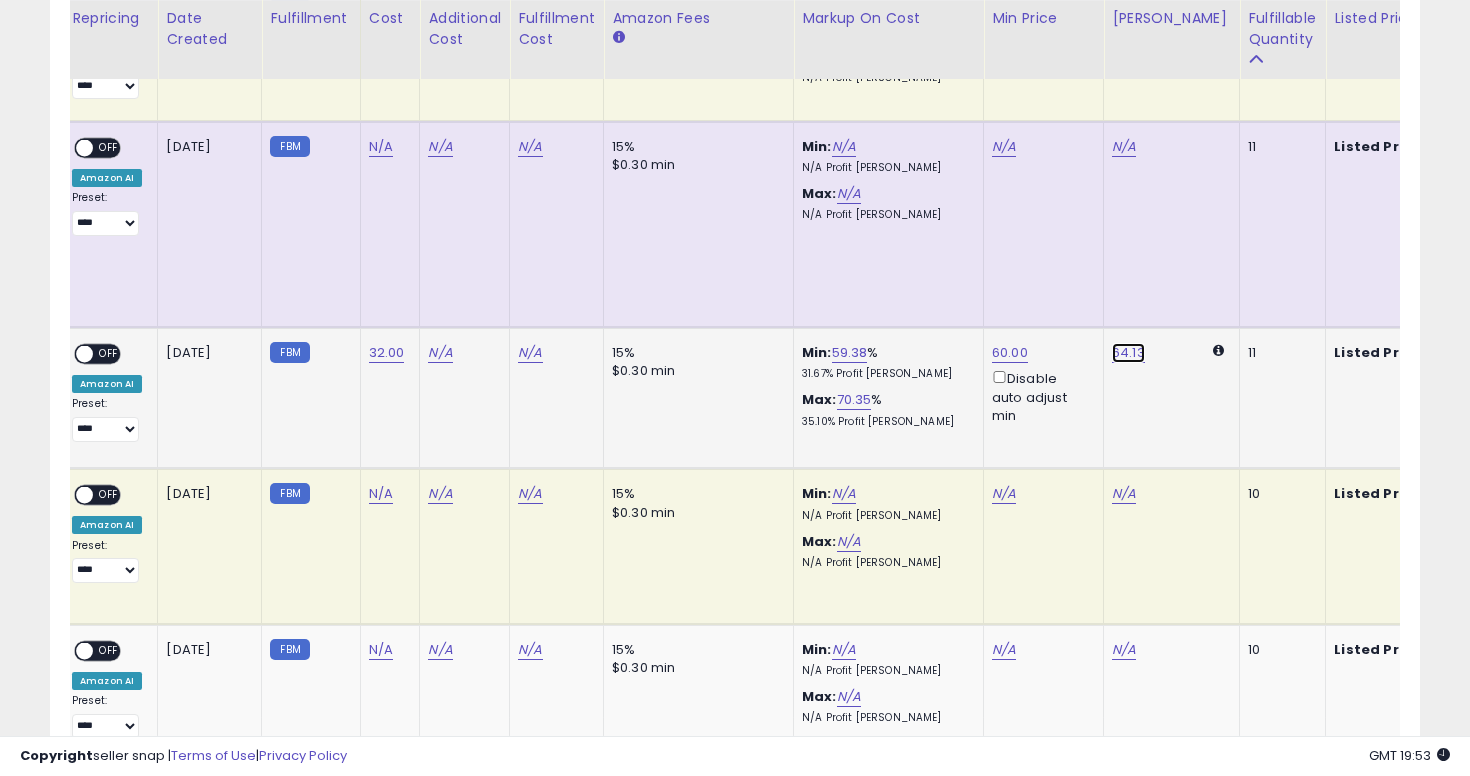 click on "64.13" at bounding box center [1124, -1064] 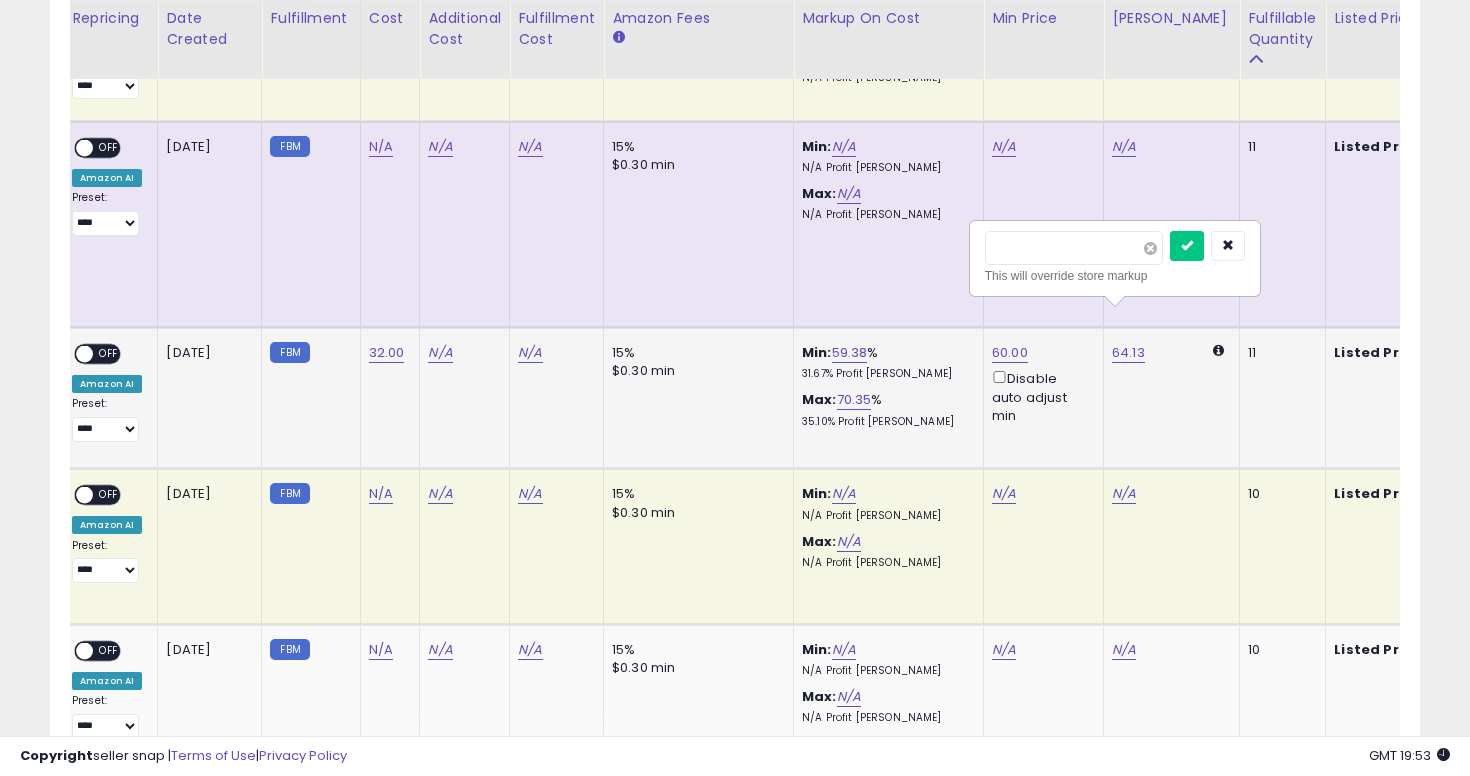 click at bounding box center [1150, 248] 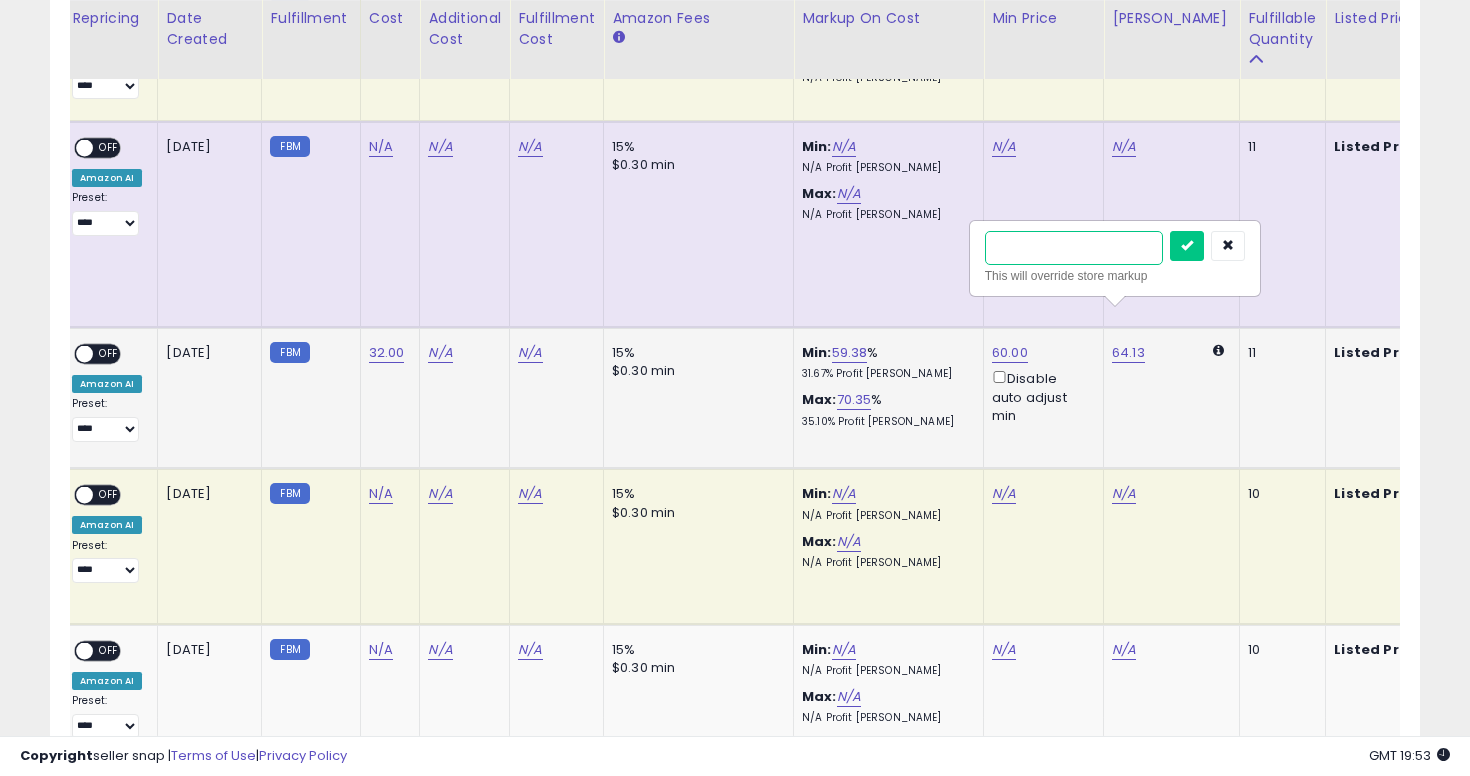 type on "*****" 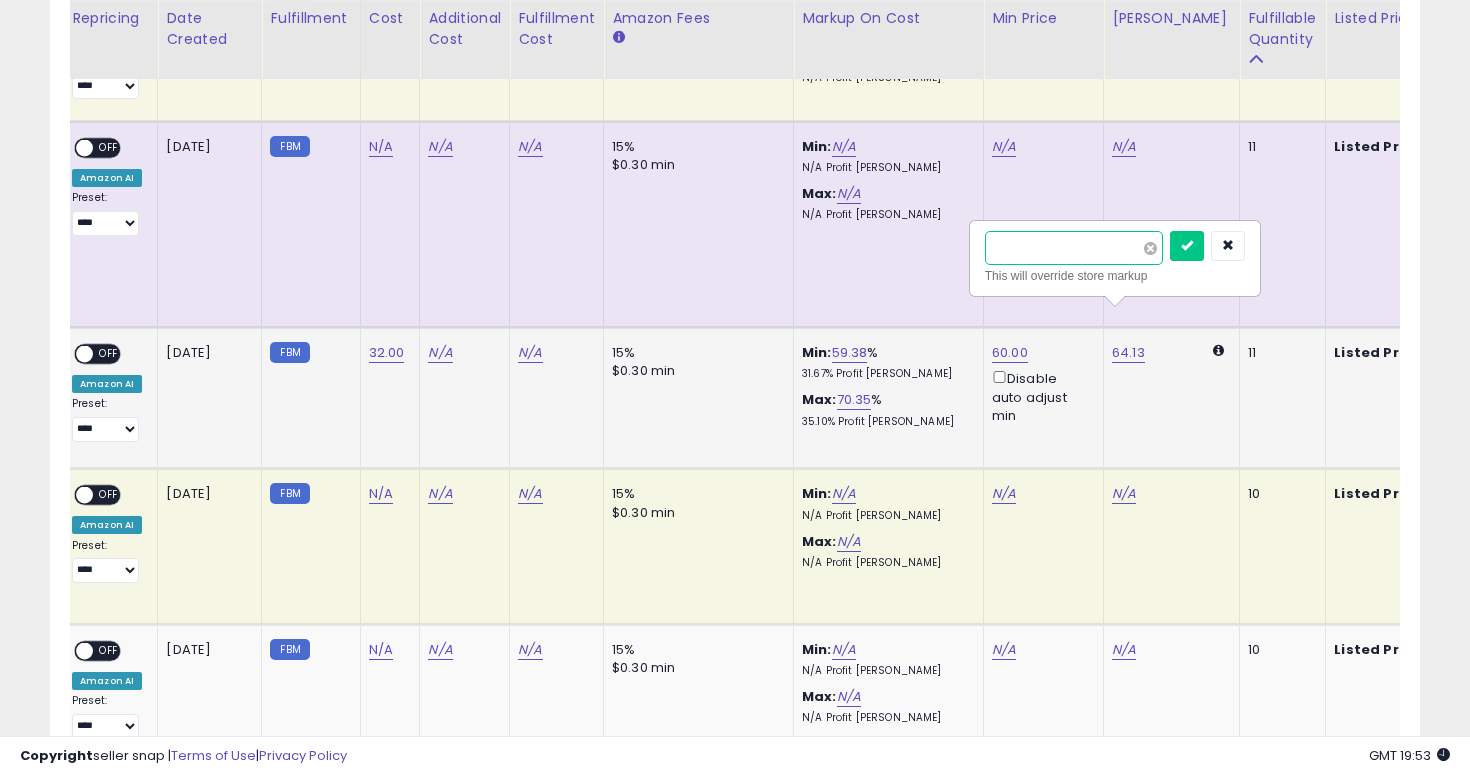 click at bounding box center (1187, 246) 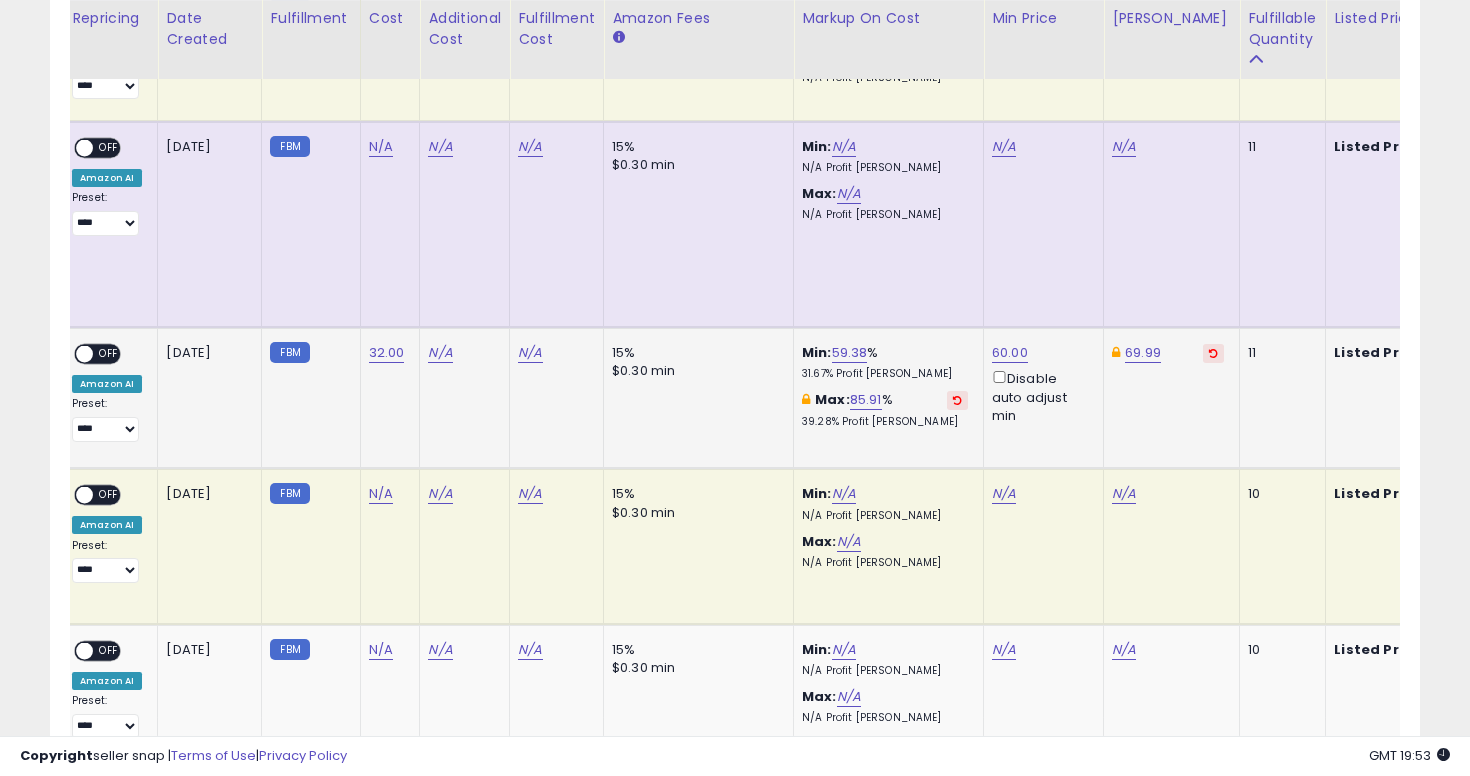 scroll, scrollTop: 0, scrollLeft: 37, axis: horizontal 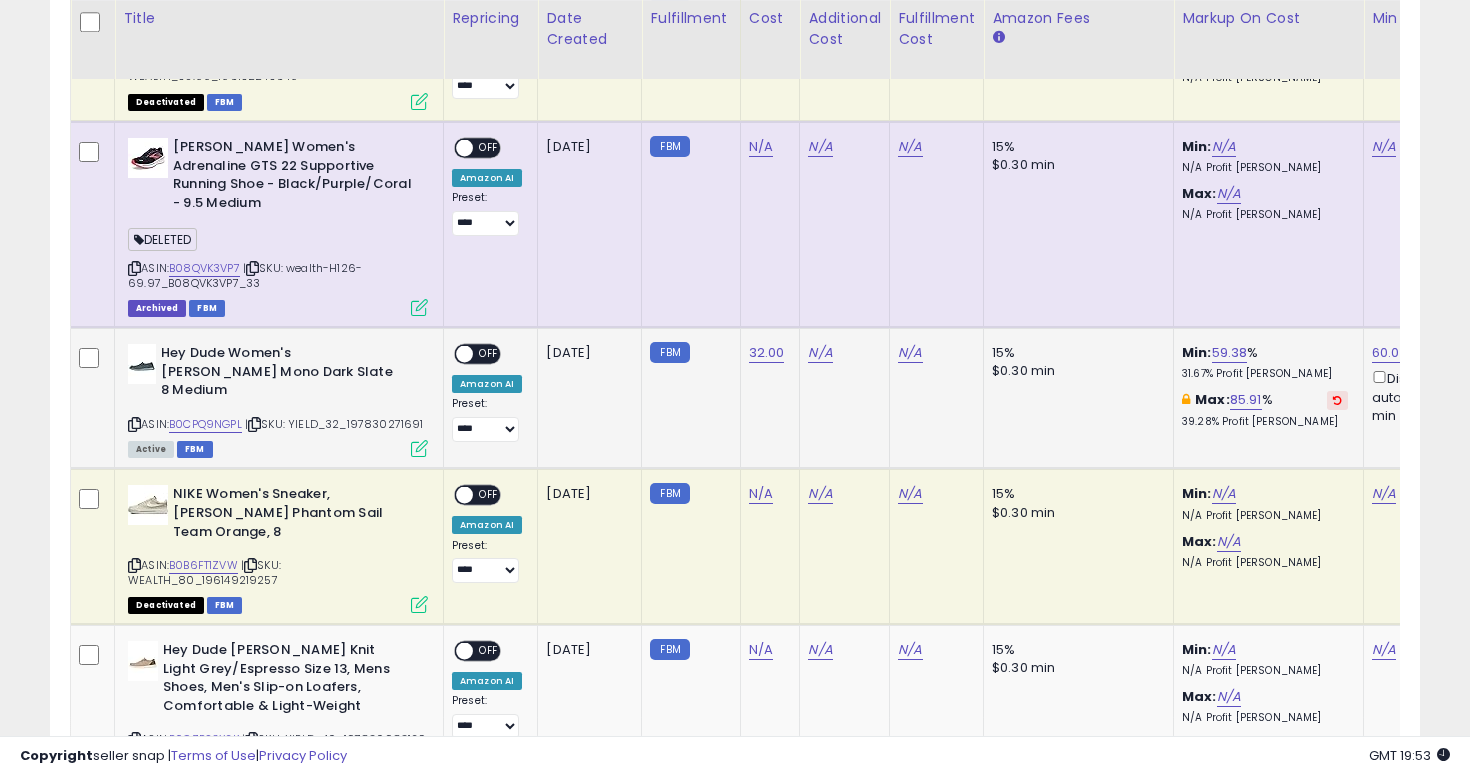 click on "OFF" at bounding box center (489, 354) 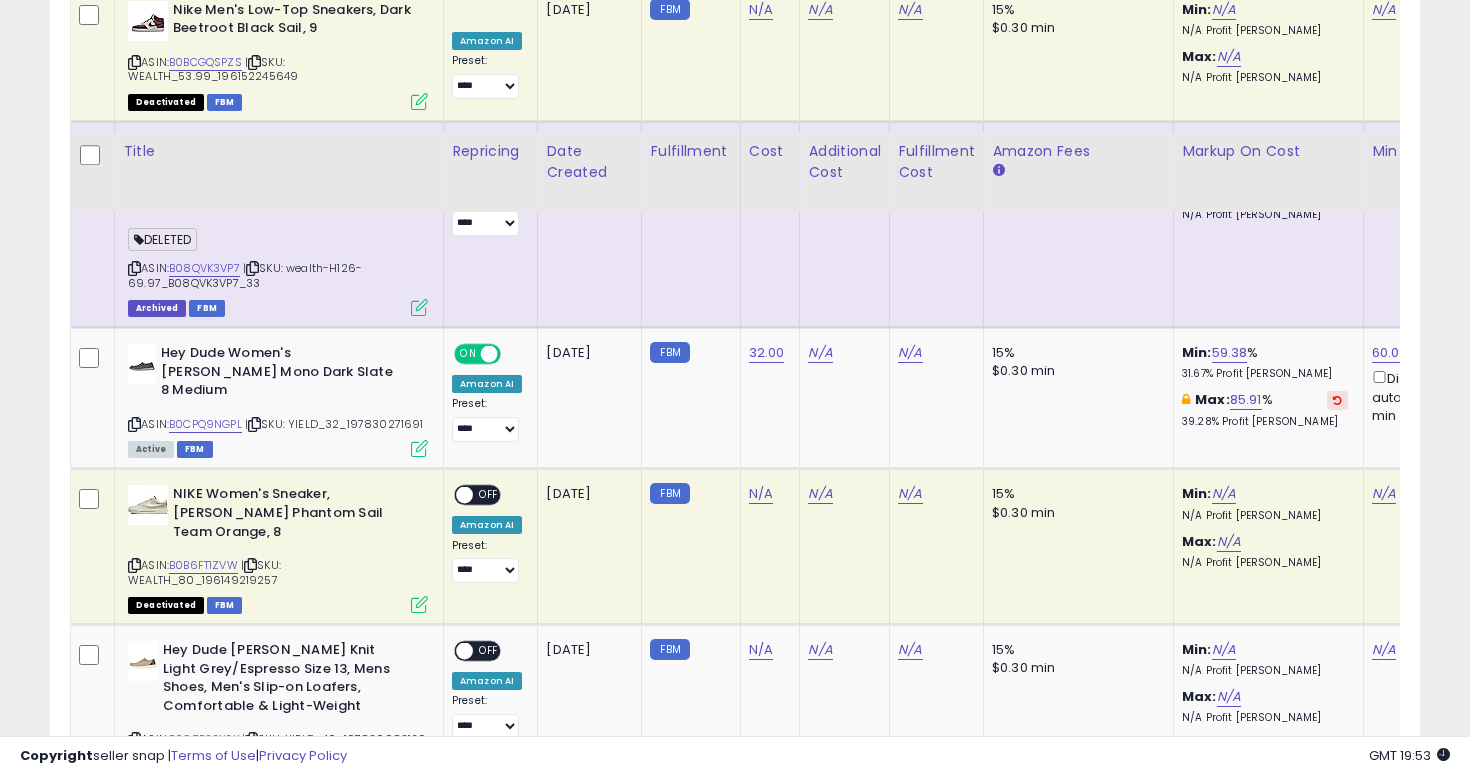 scroll, scrollTop: 2580, scrollLeft: 0, axis: vertical 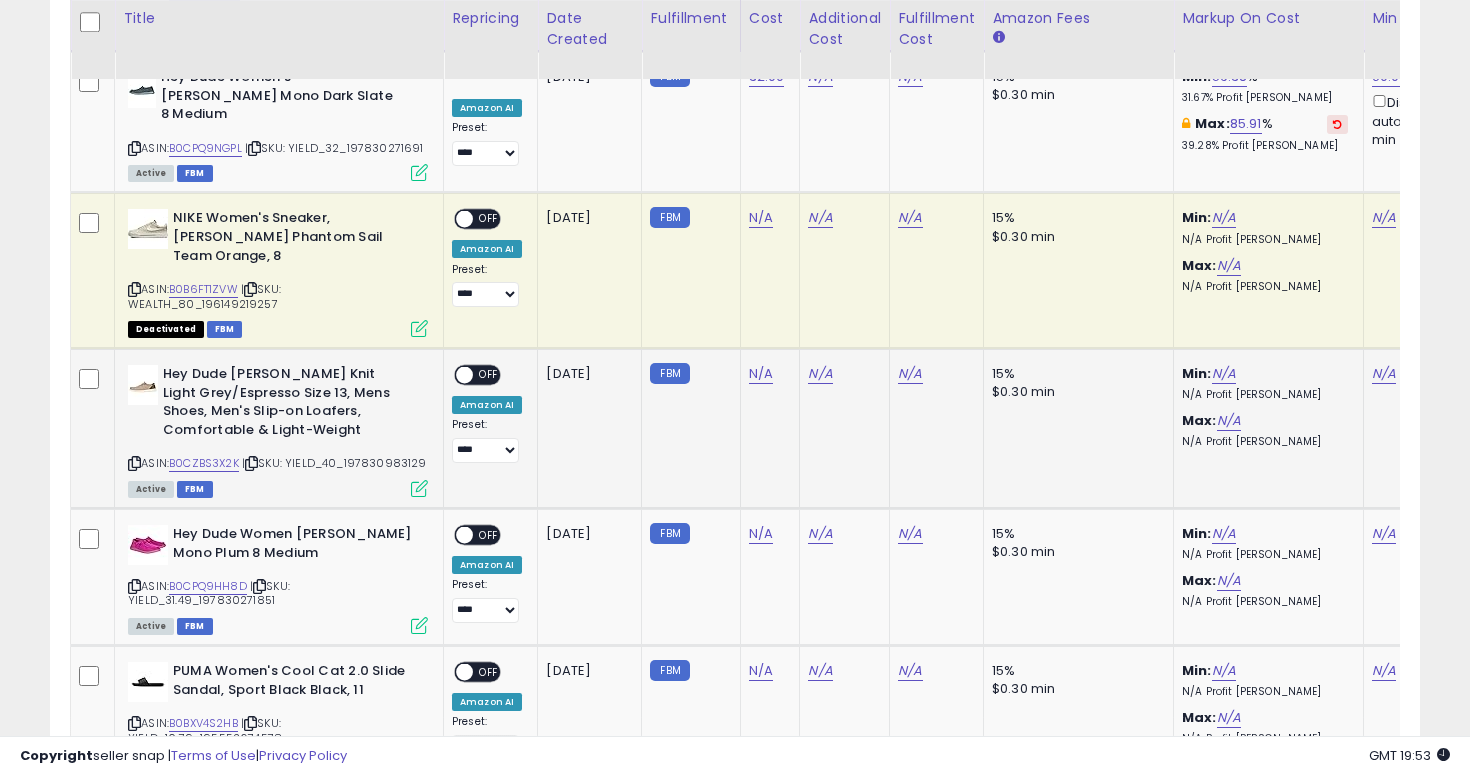 click on "ASIN:  B0CZBS3X2K    |   SKU: YIELD_40_197830983129 Active FBM" at bounding box center [278, 430] 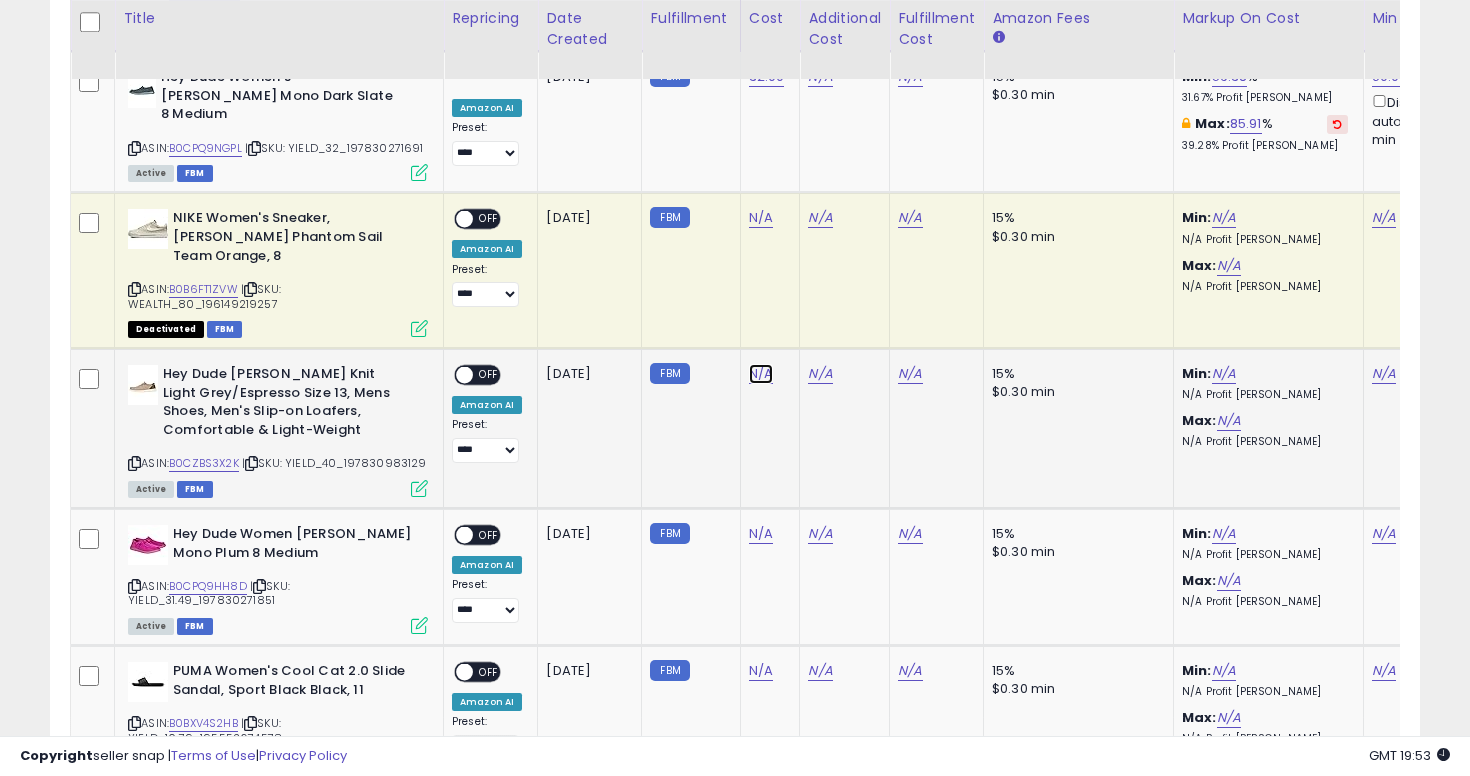 click on "N/A" at bounding box center (761, -1340) 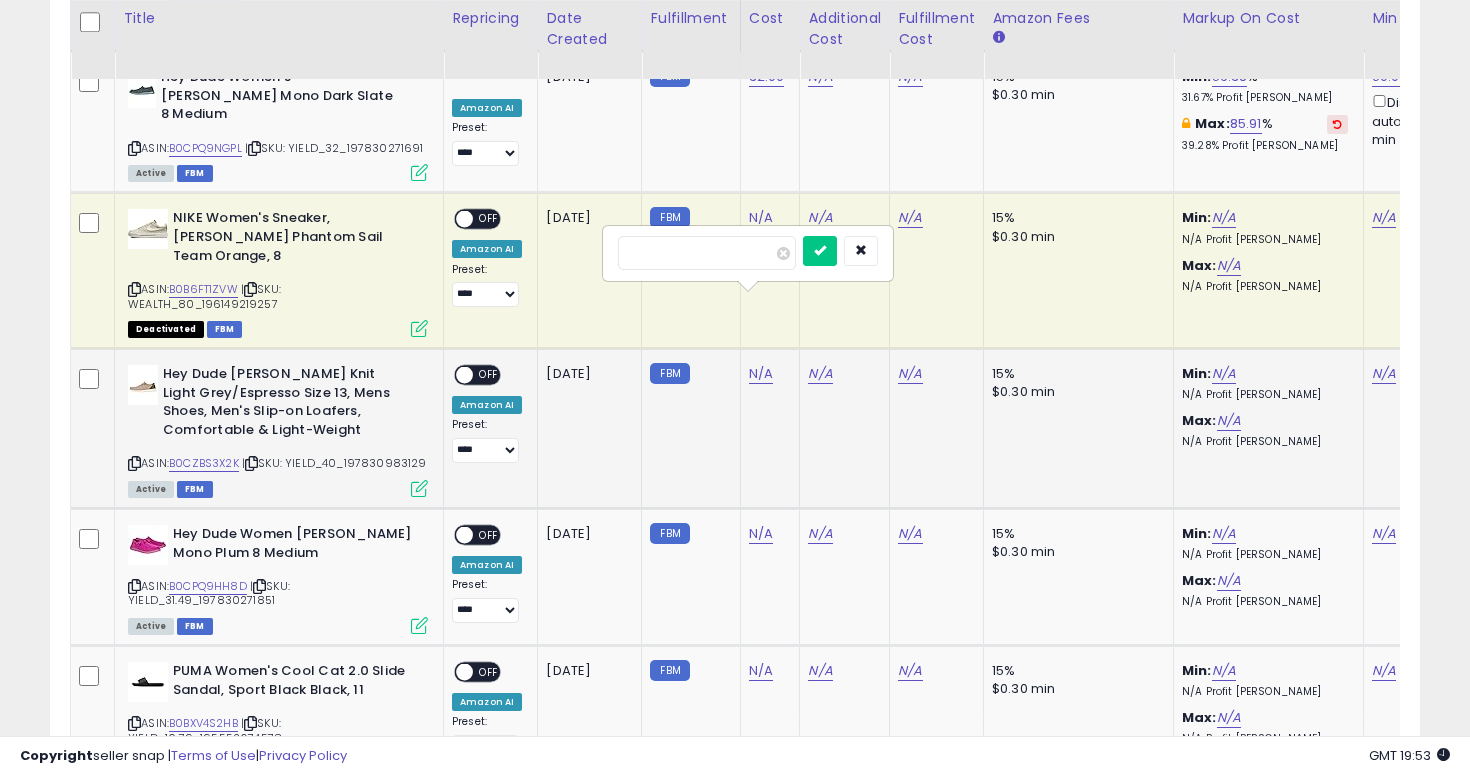 type on "**" 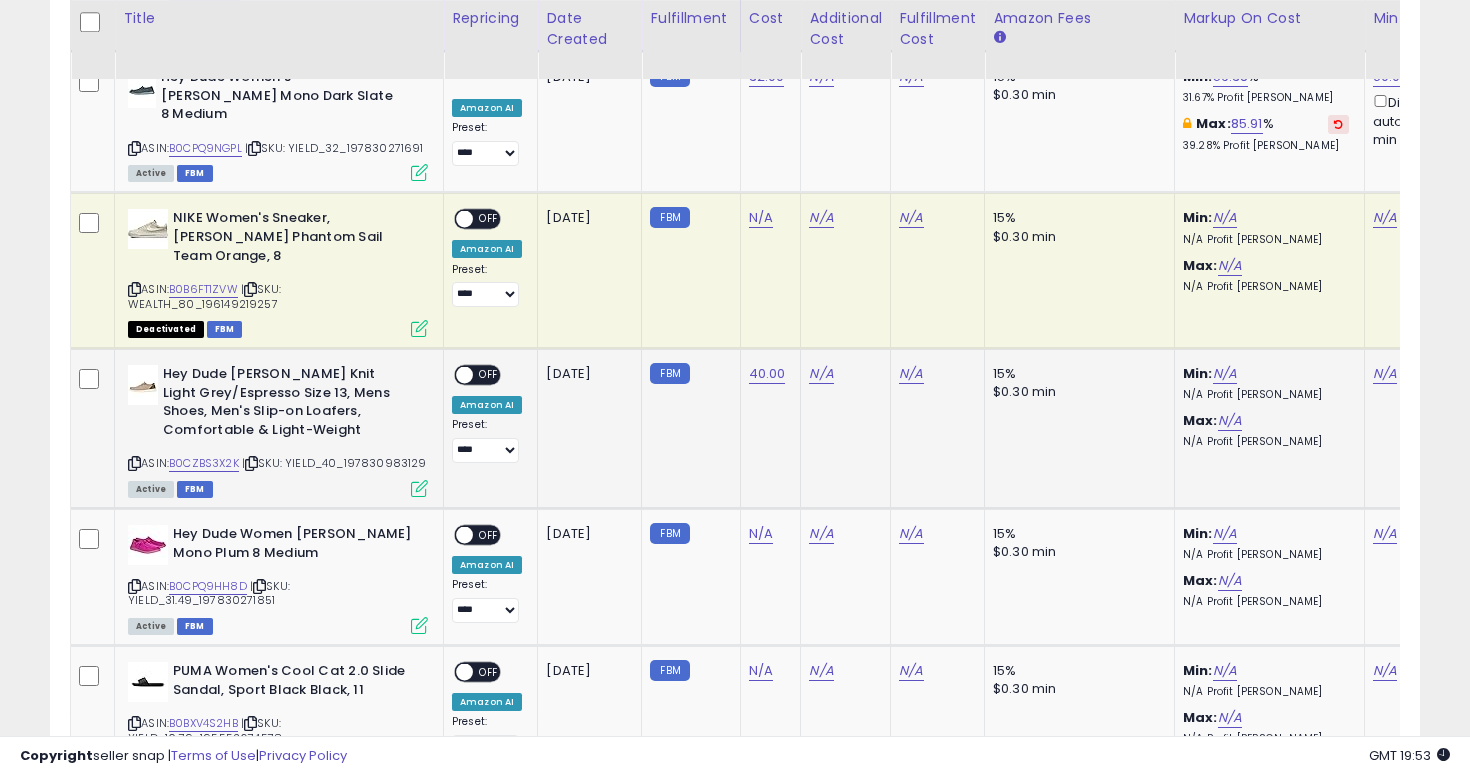 scroll, scrollTop: 0, scrollLeft: 183, axis: horizontal 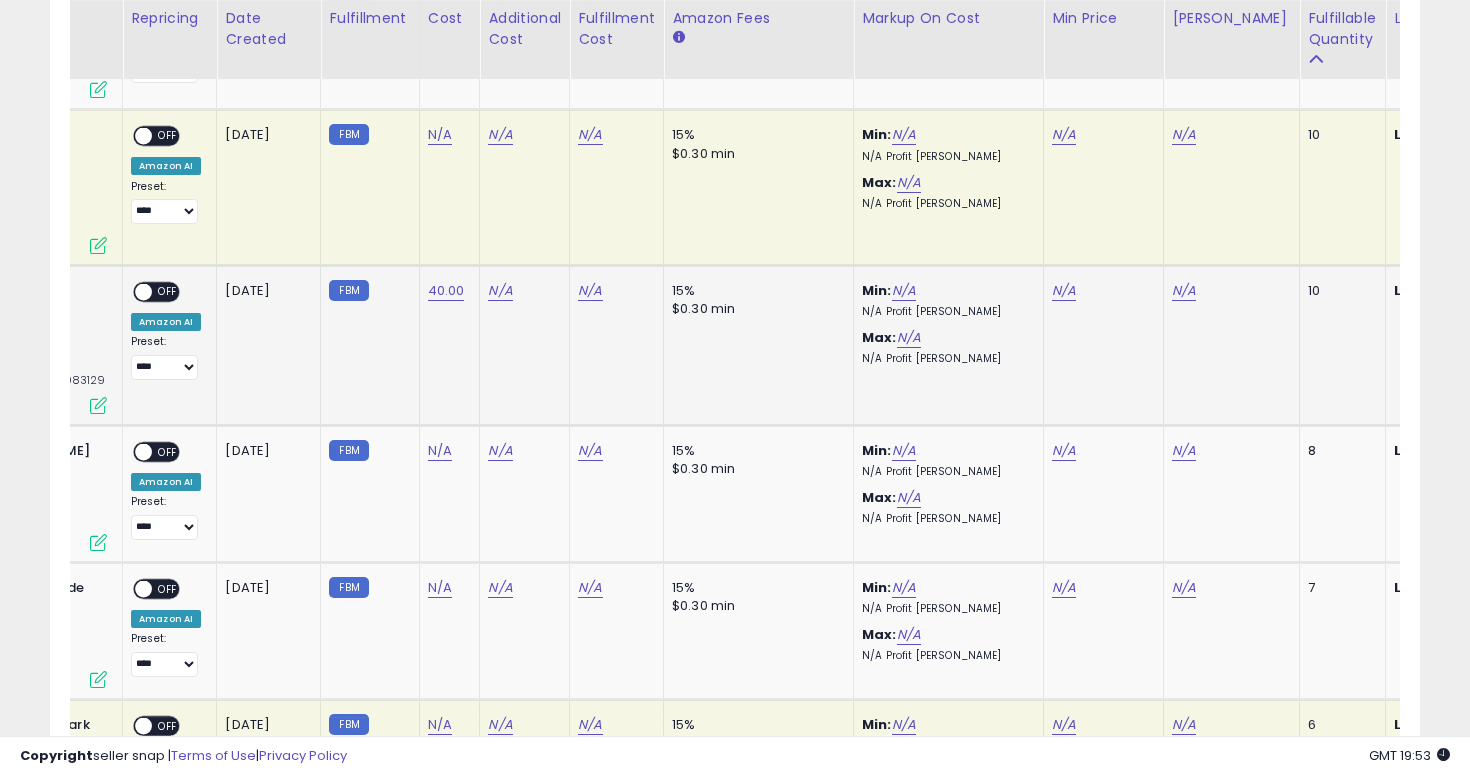 click on "N/A" 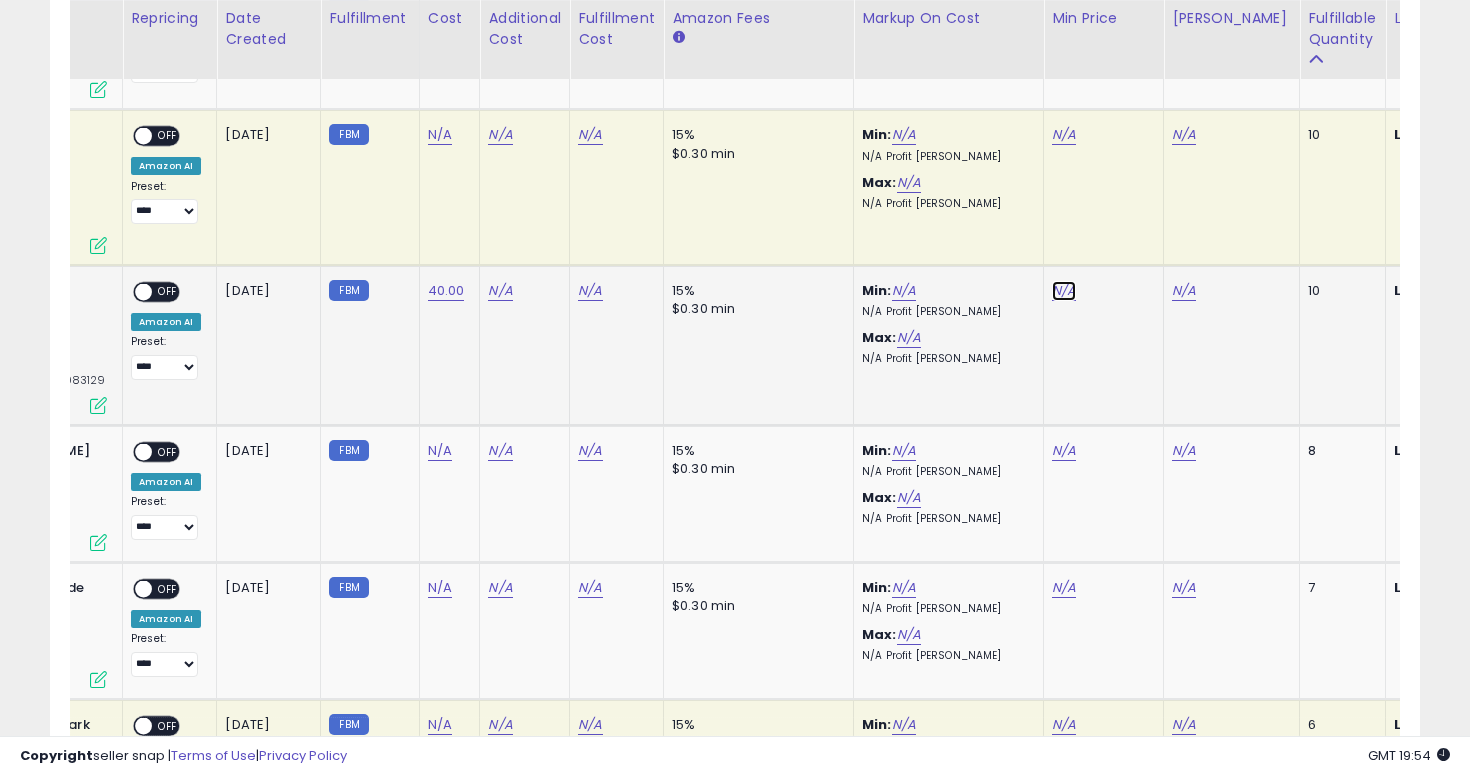 click on "N/A" at bounding box center [1064, -1423] 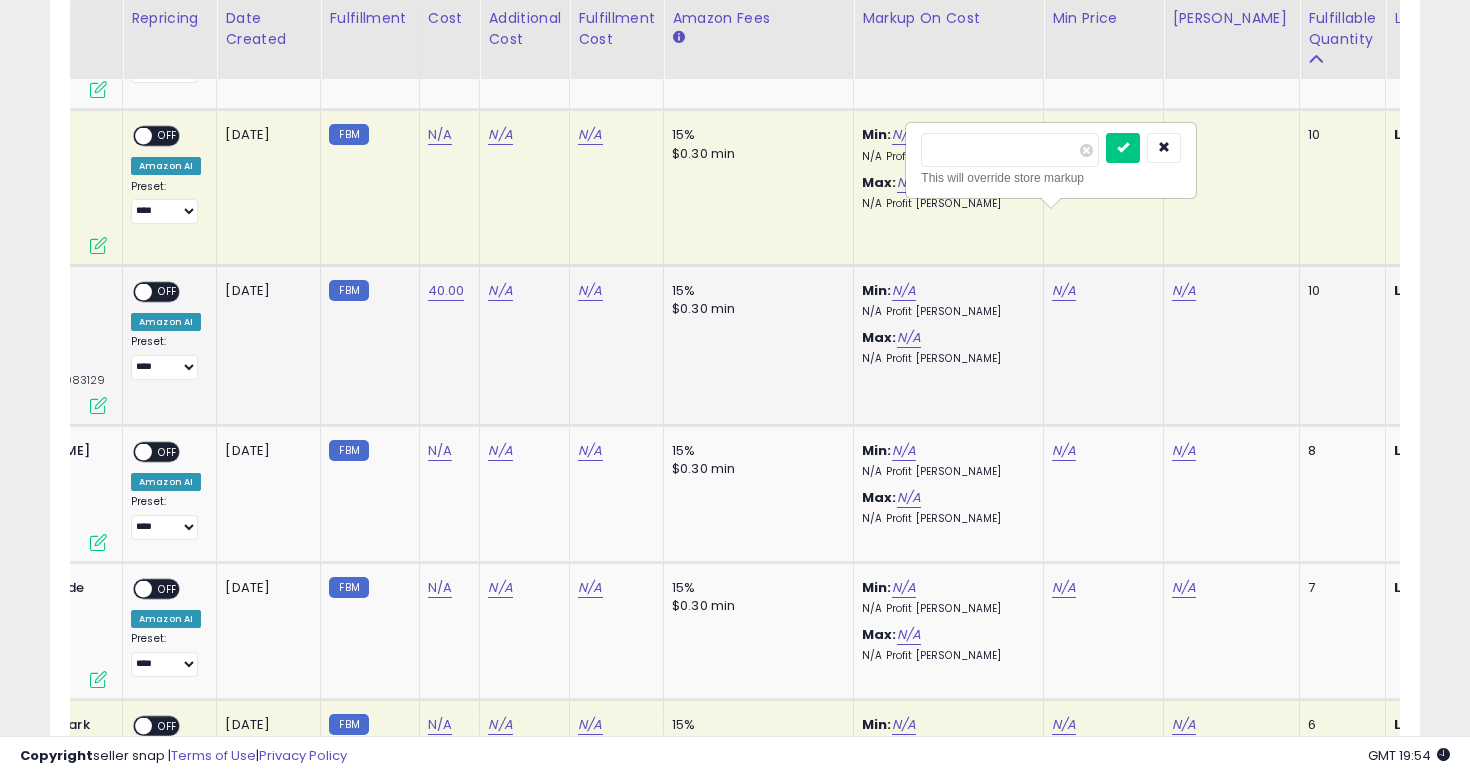 type on "*****" 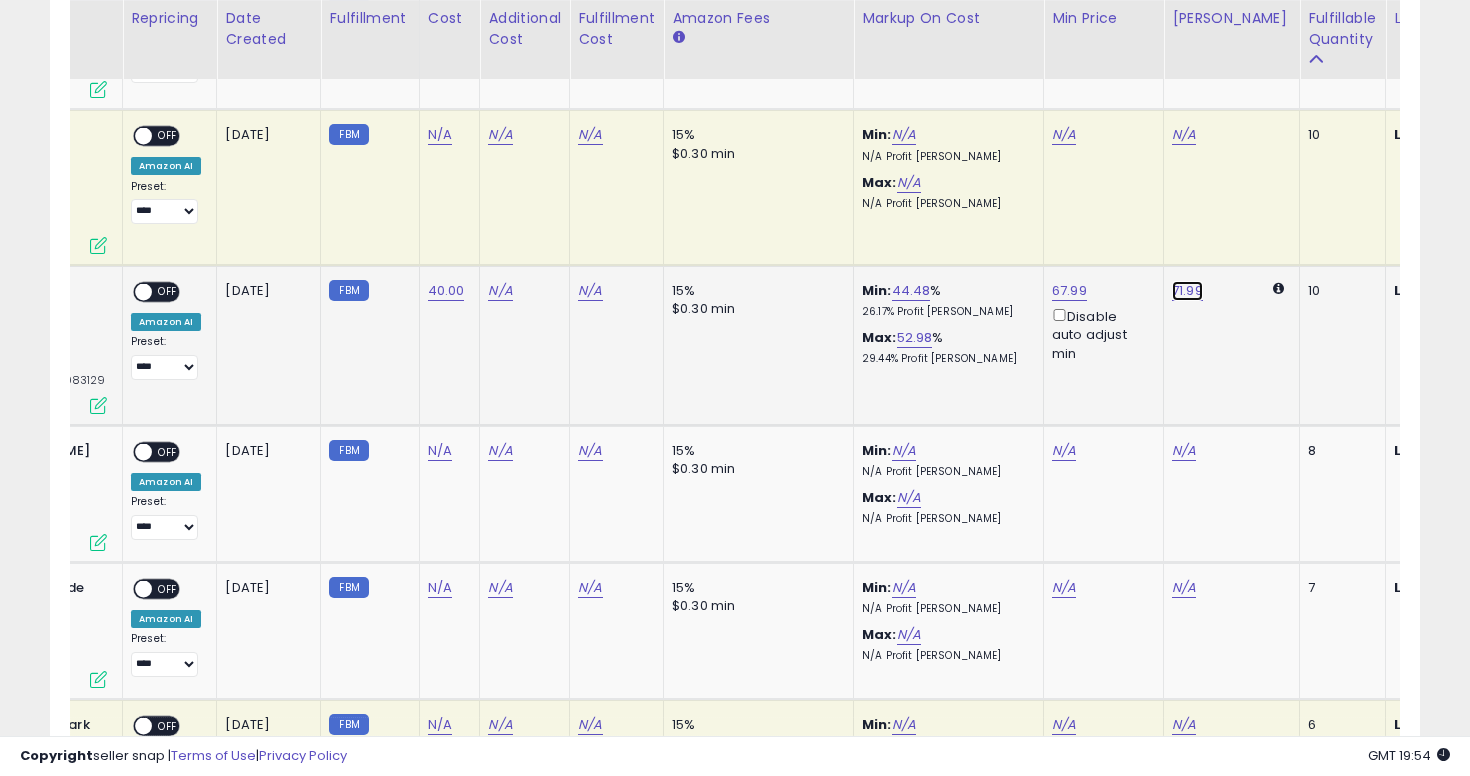 click on "71.99" at bounding box center (1184, -1423) 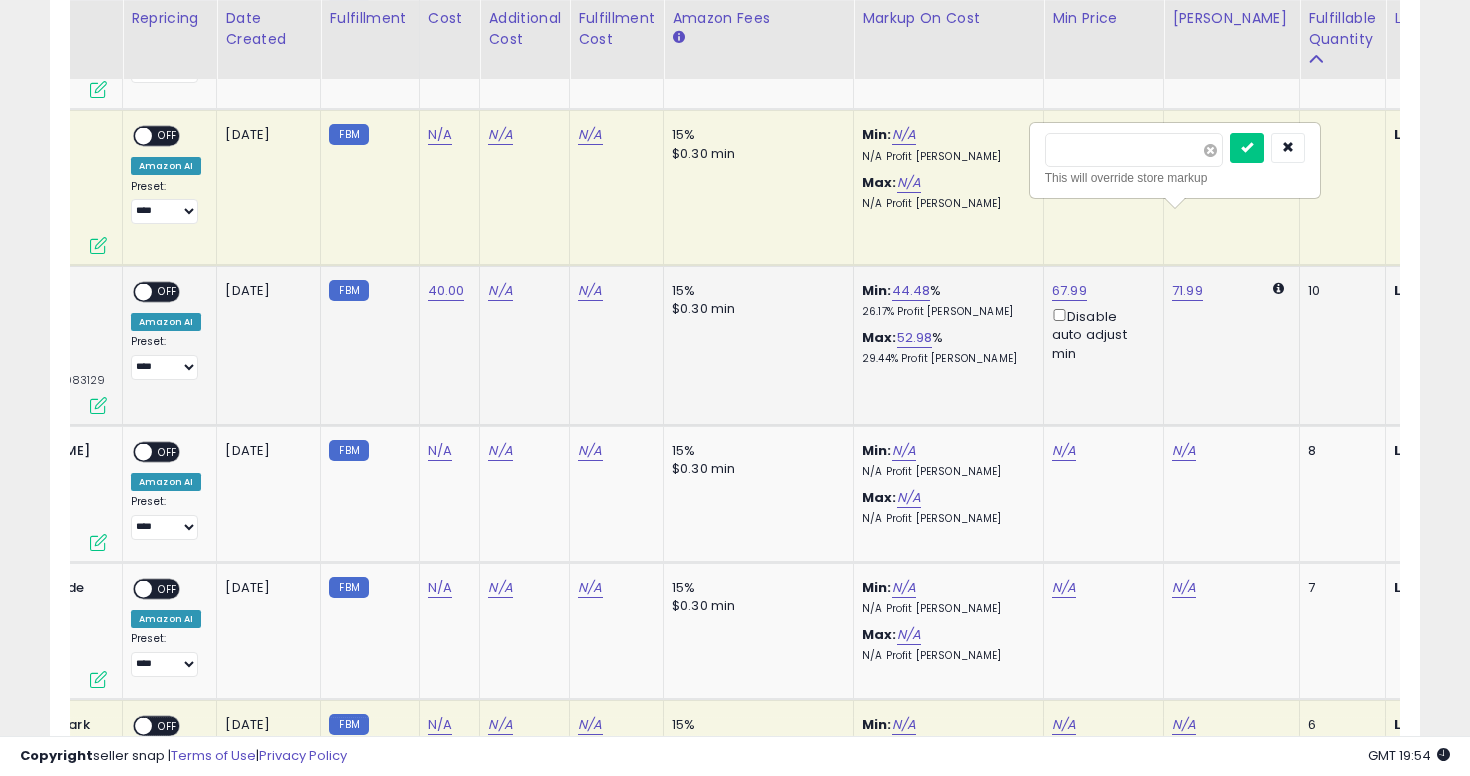 click at bounding box center (1210, 150) 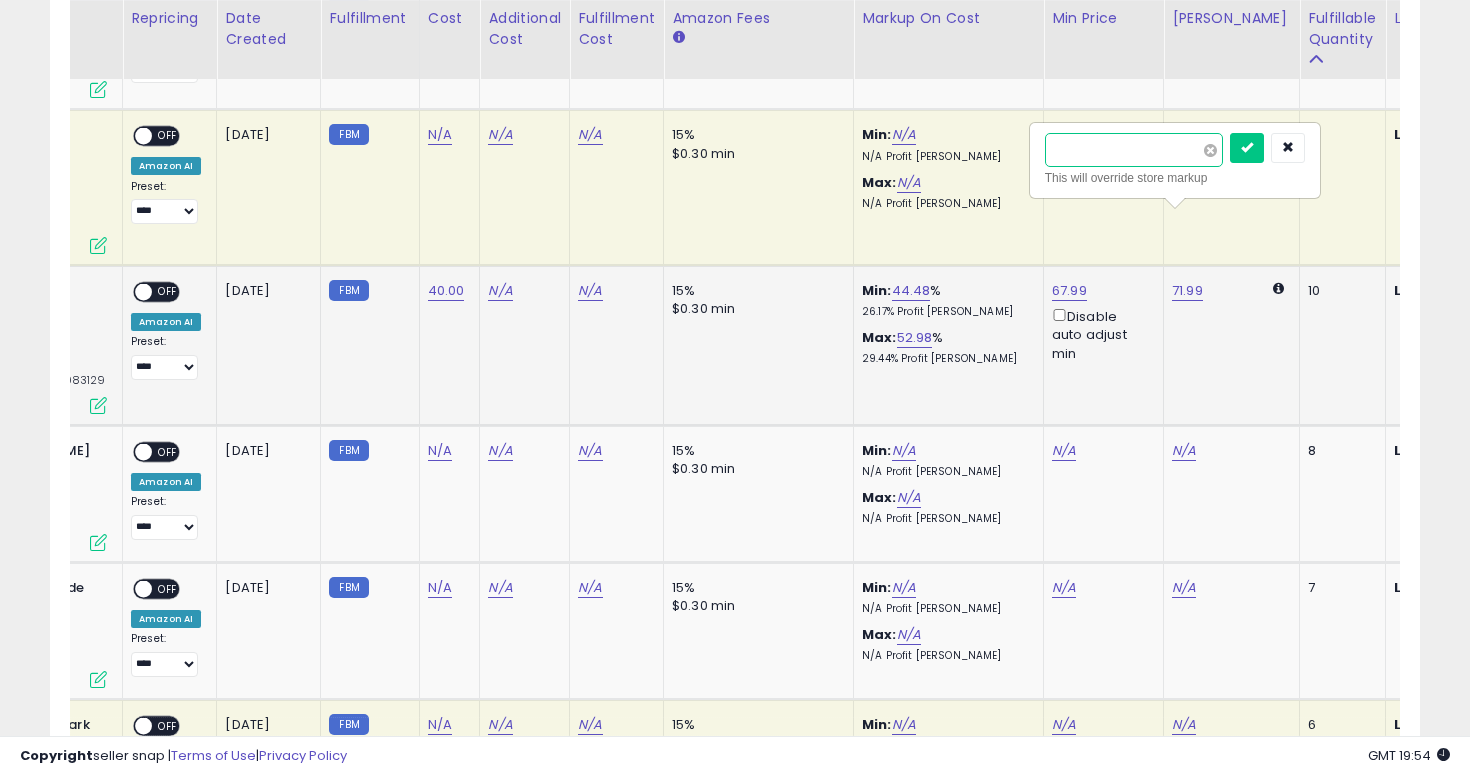 type on "*" 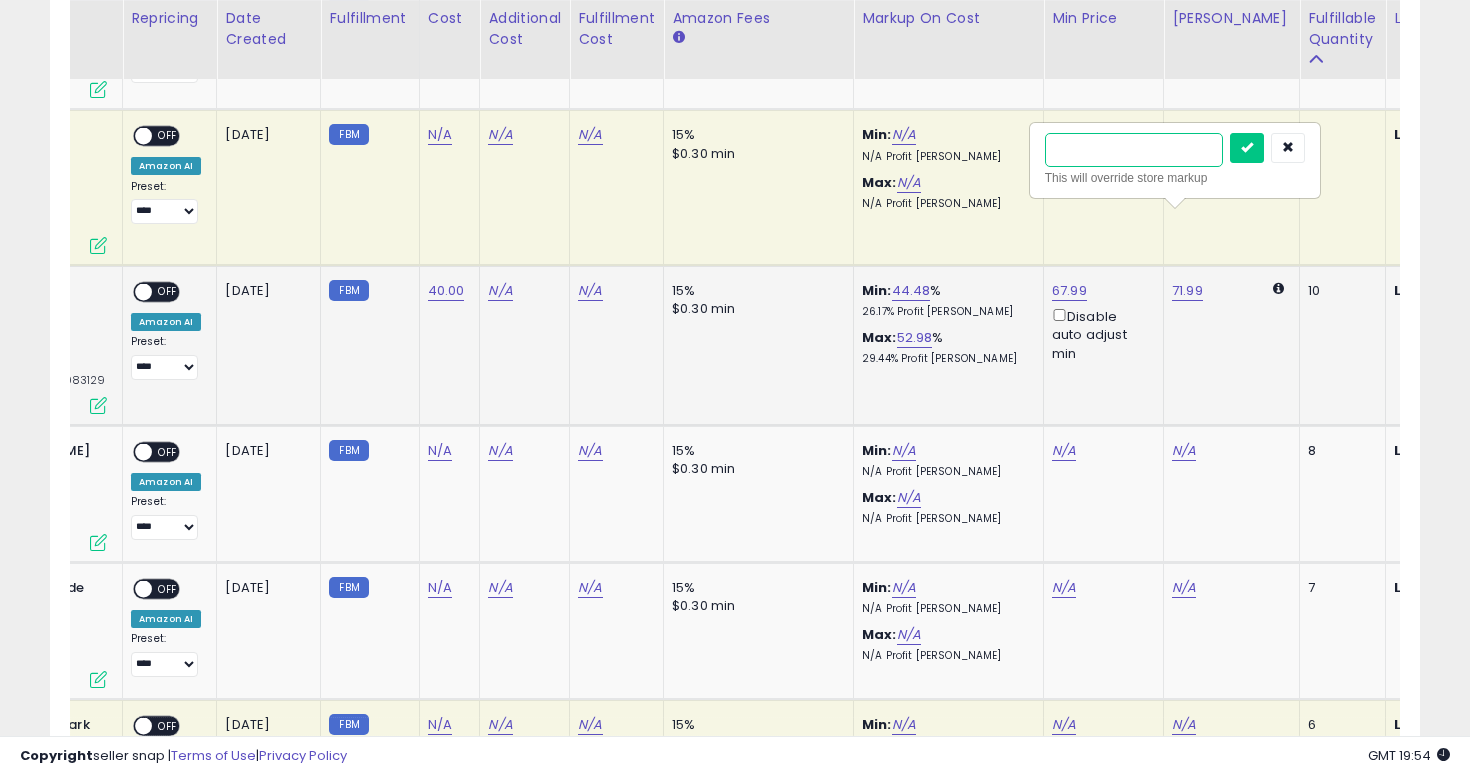 type on "**" 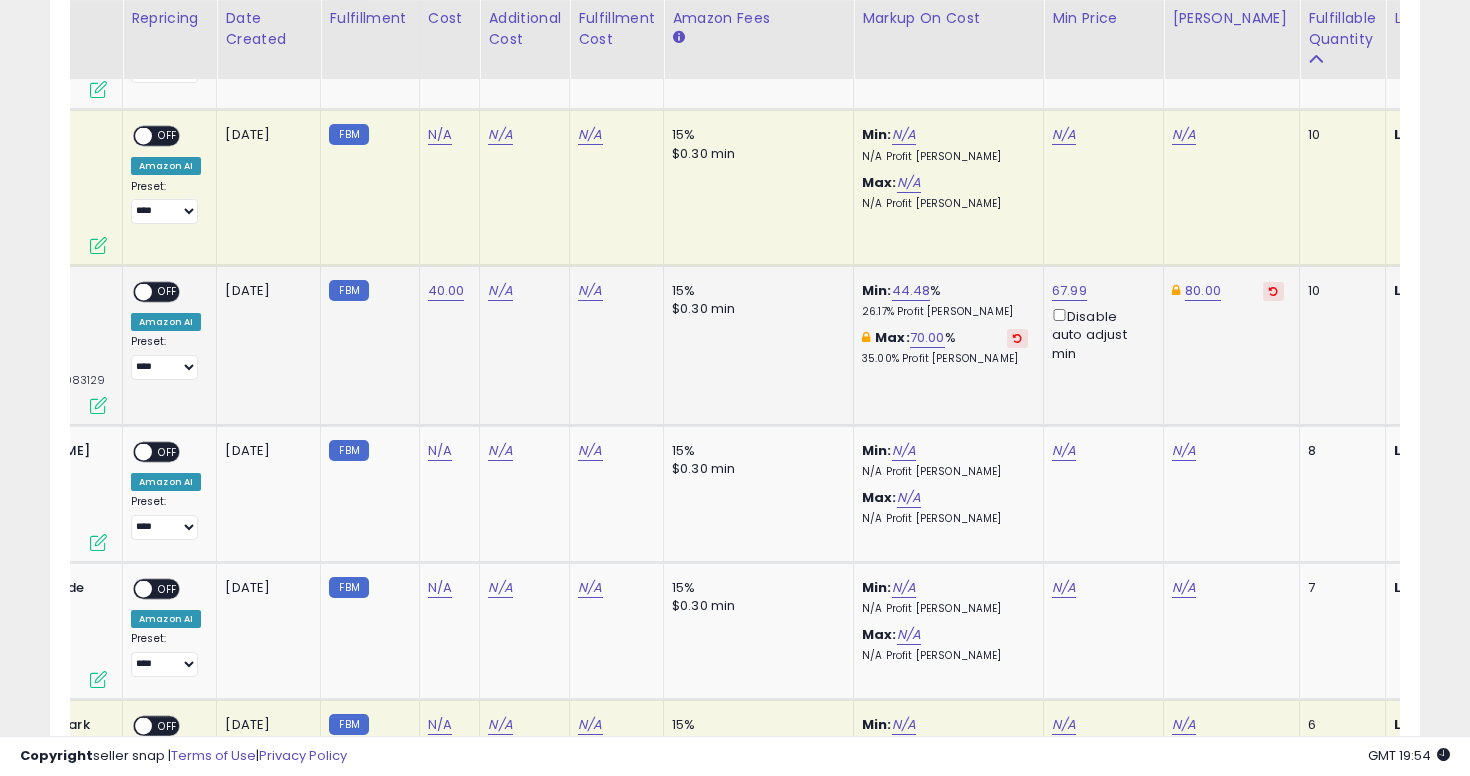 scroll, scrollTop: 0, scrollLeft: 134, axis: horizontal 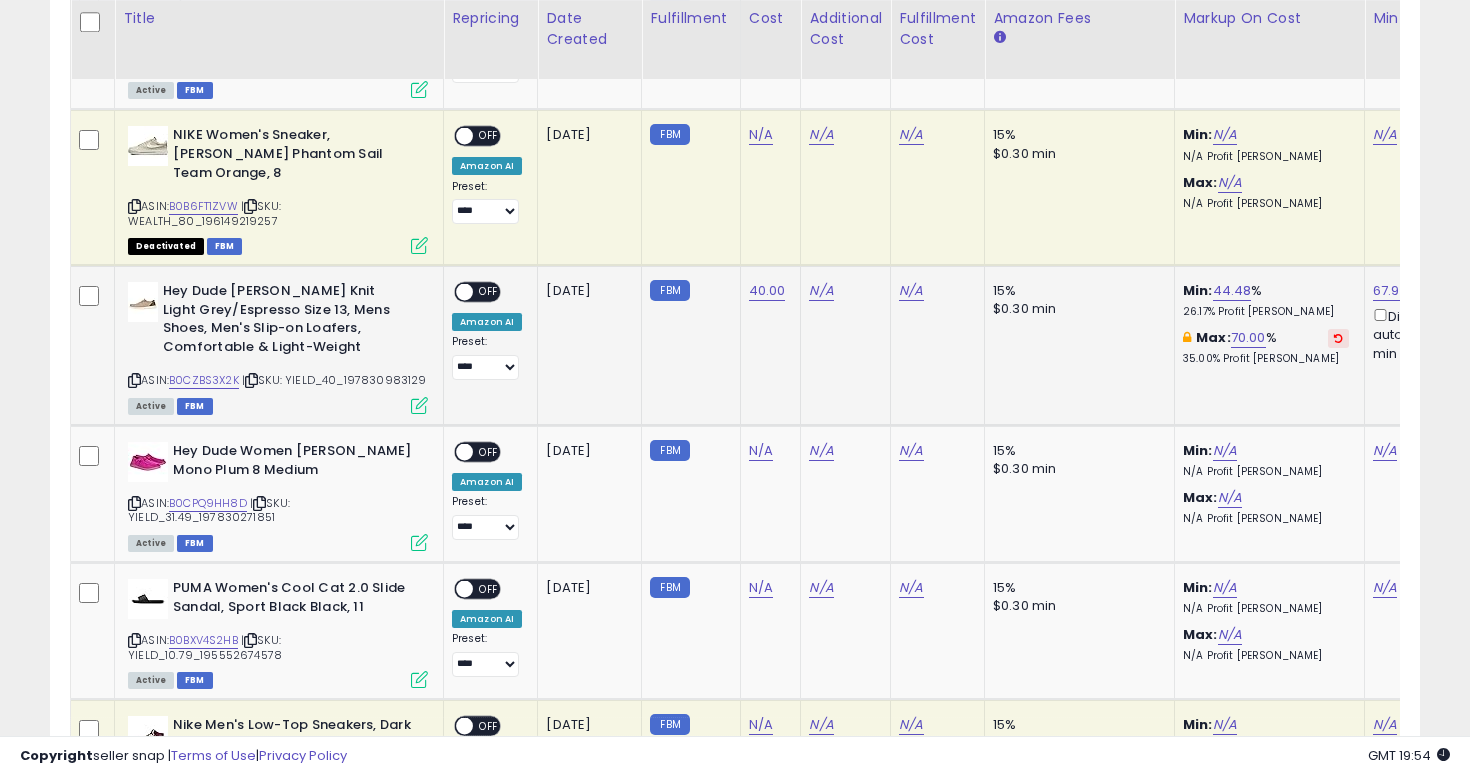 click on "ON   OFF" at bounding box center (477, 292) 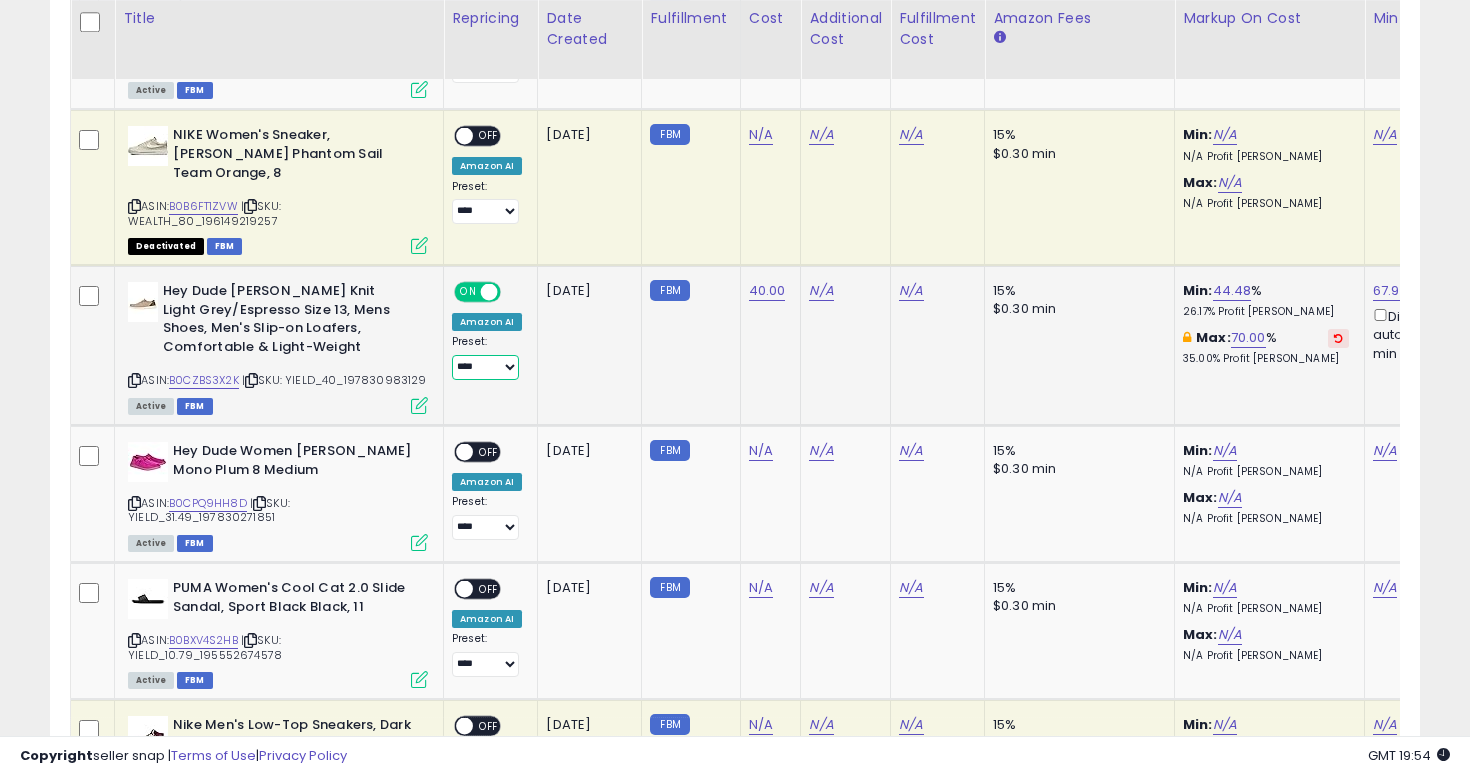click on "**********" at bounding box center (485, 367) 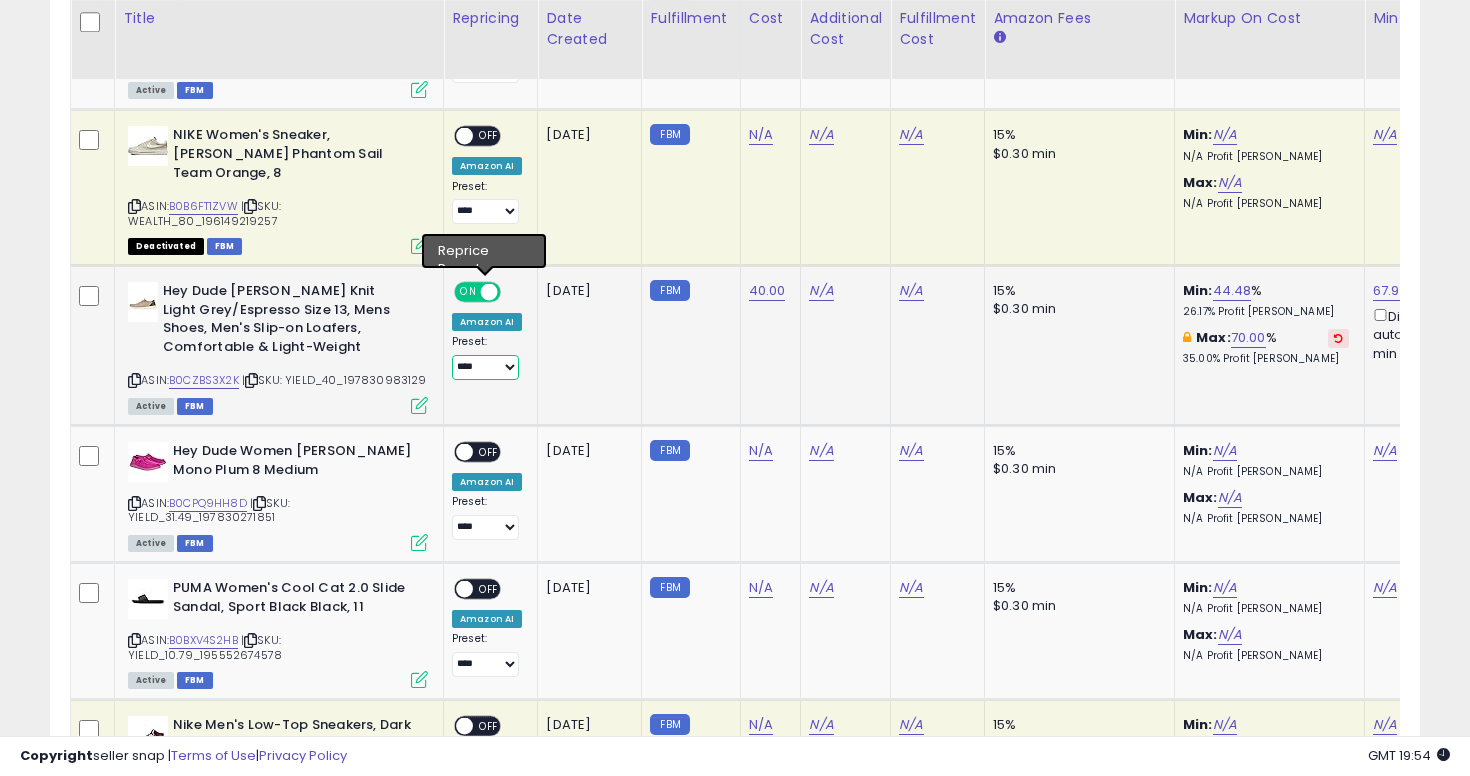 select on "**********" 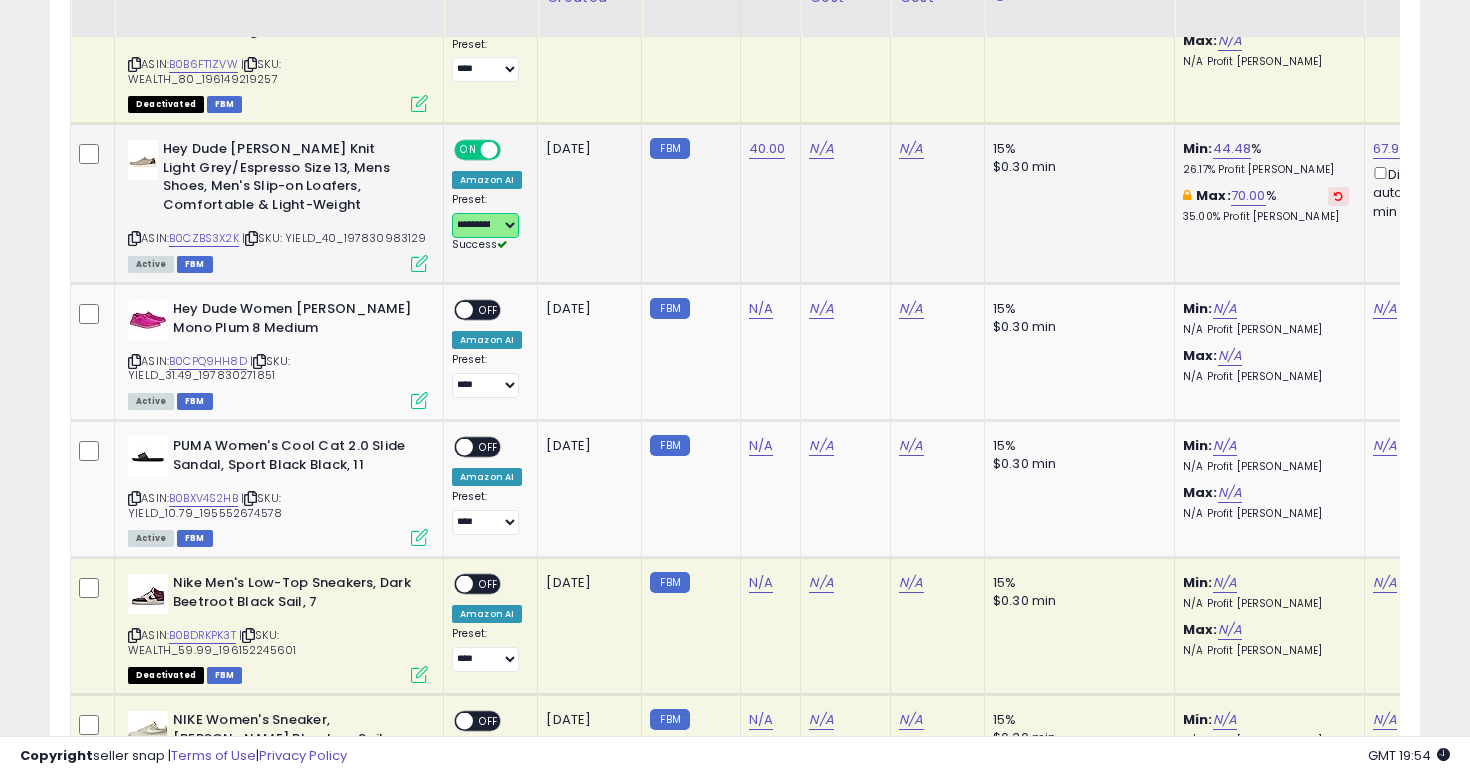 scroll, scrollTop: 2806, scrollLeft: 0, axis: vertical 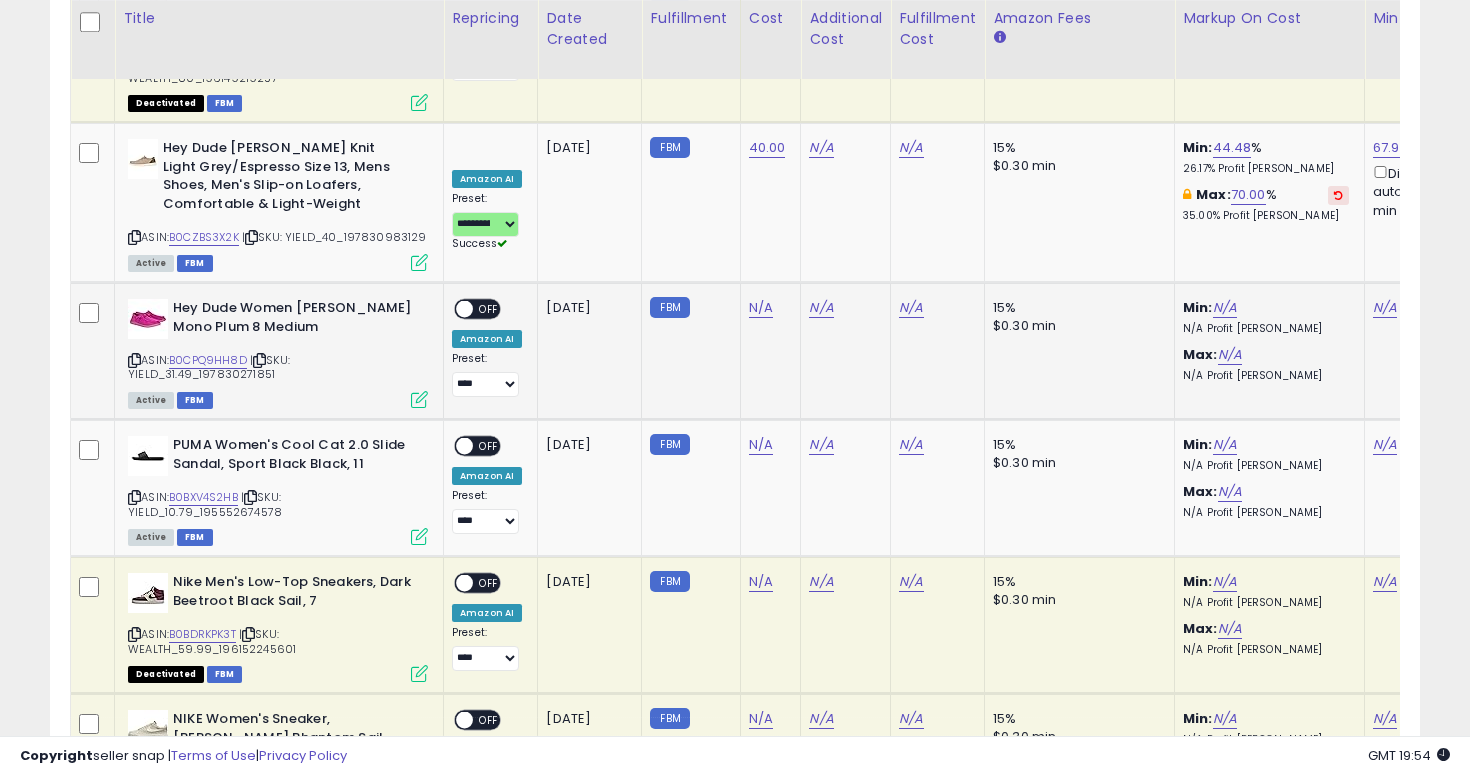 click at bounding box center (134, 360) 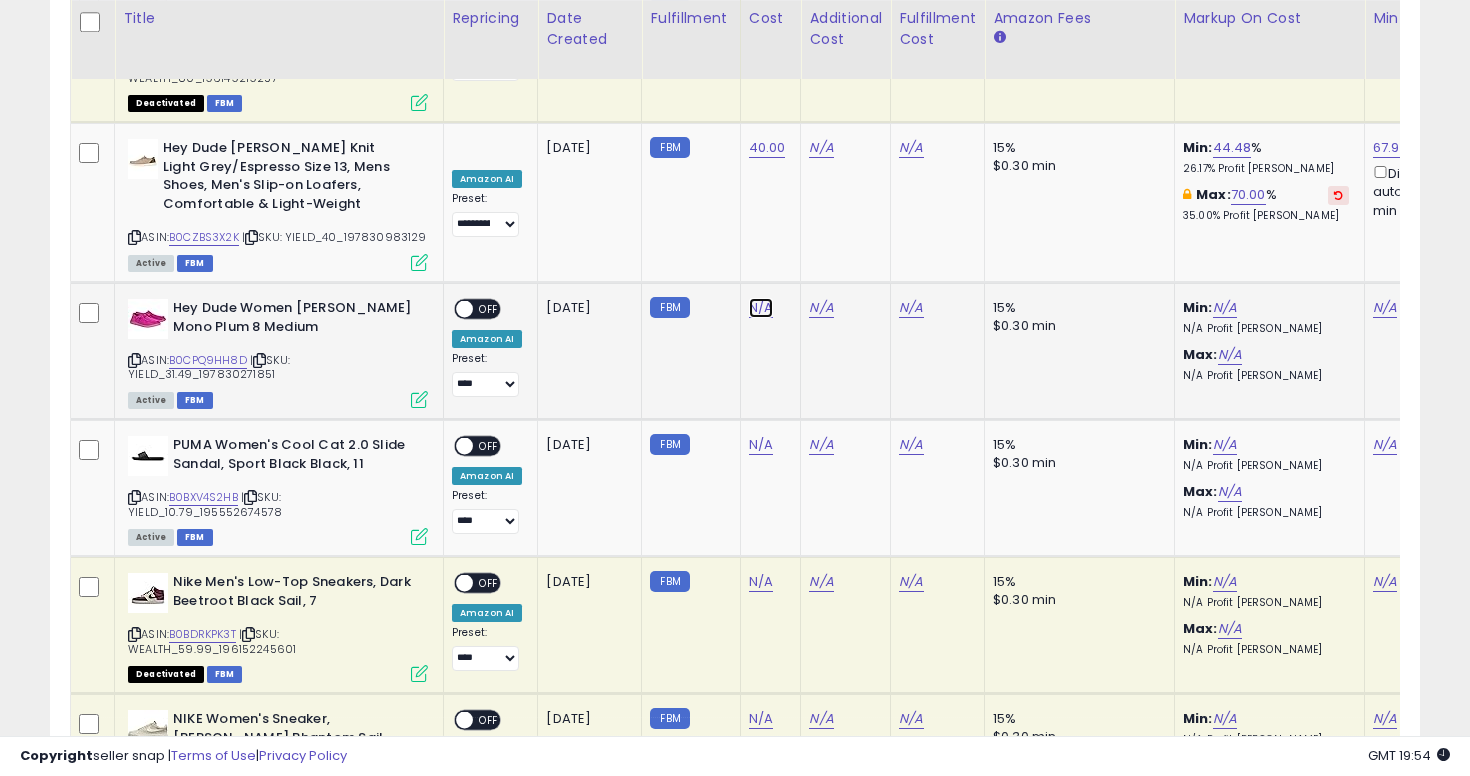 click on "N/A" at bounding box center (761, -1566) 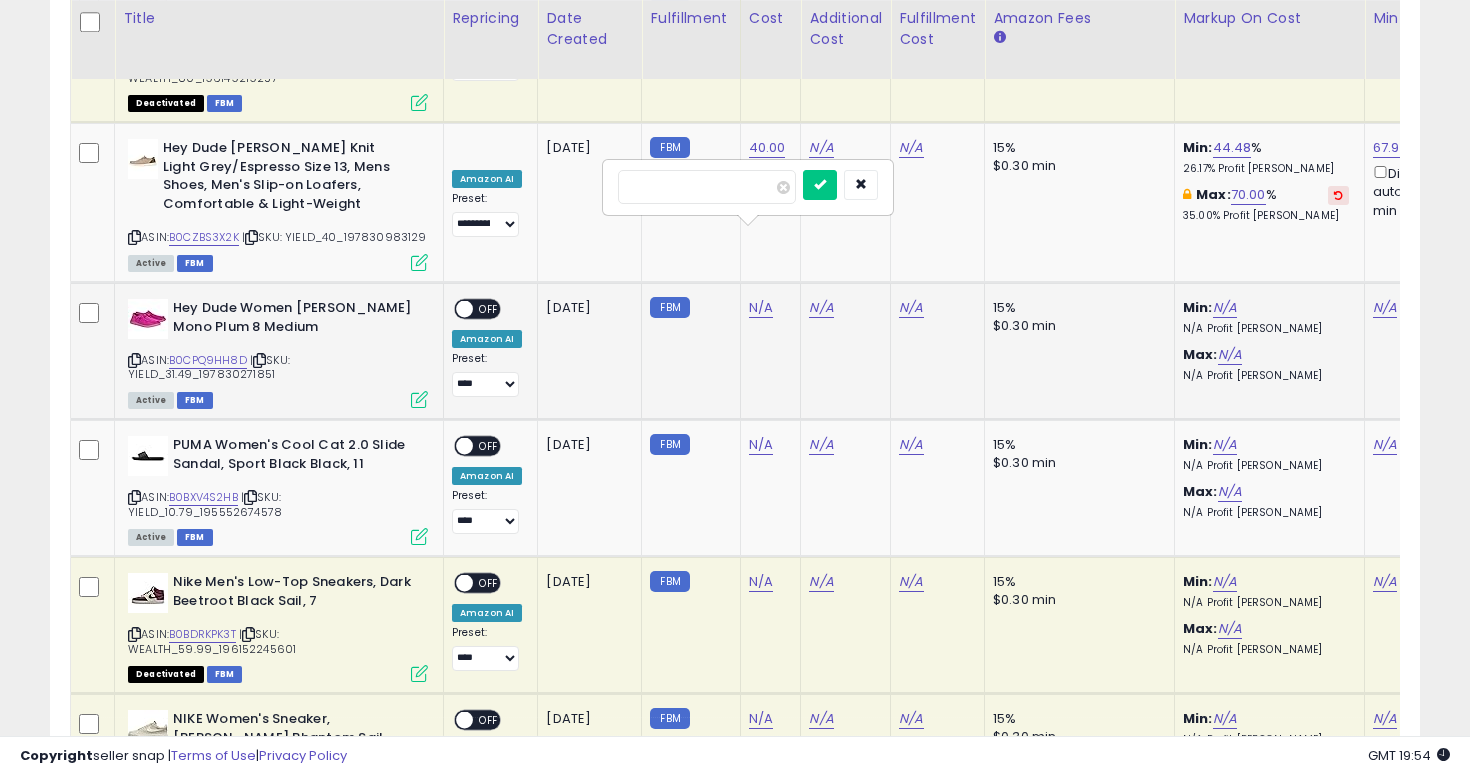 type on "****" 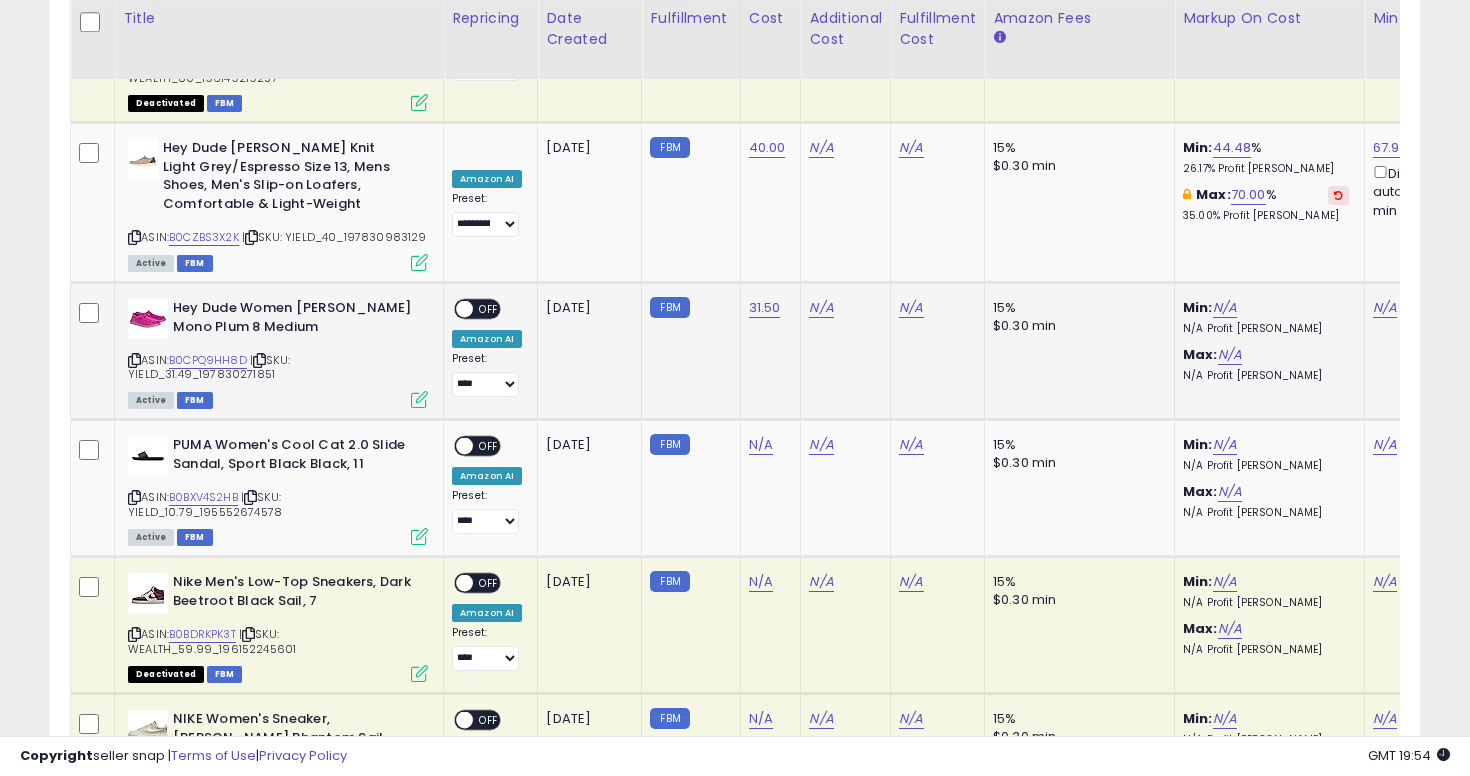 scroll, scrollTop: 0, scrollLeft: 225, axis: horizontal 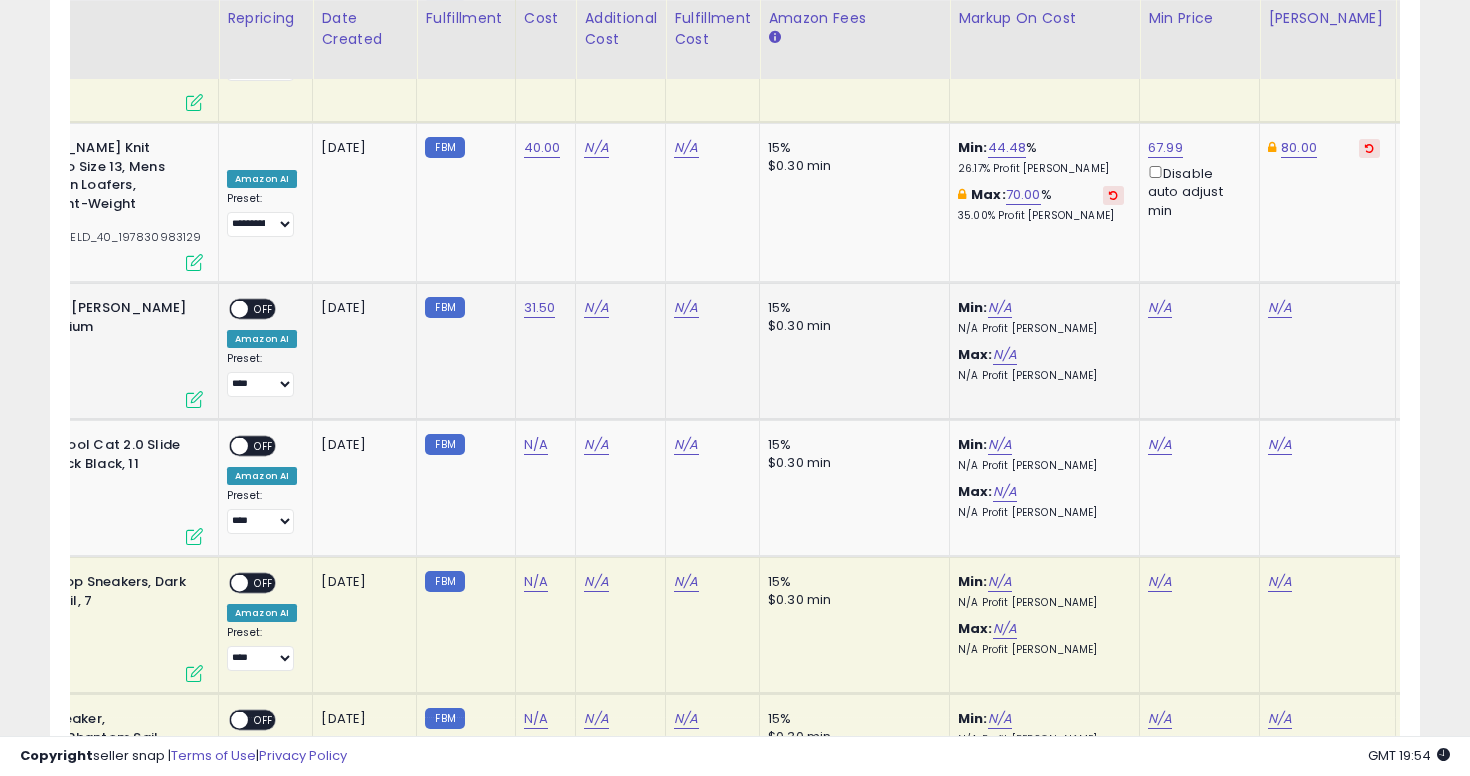 click on "Min:  N/A    N/A  Profit Margin Max:  N/A    N/A  Profit Margin" at bounding box center [1041, 341] 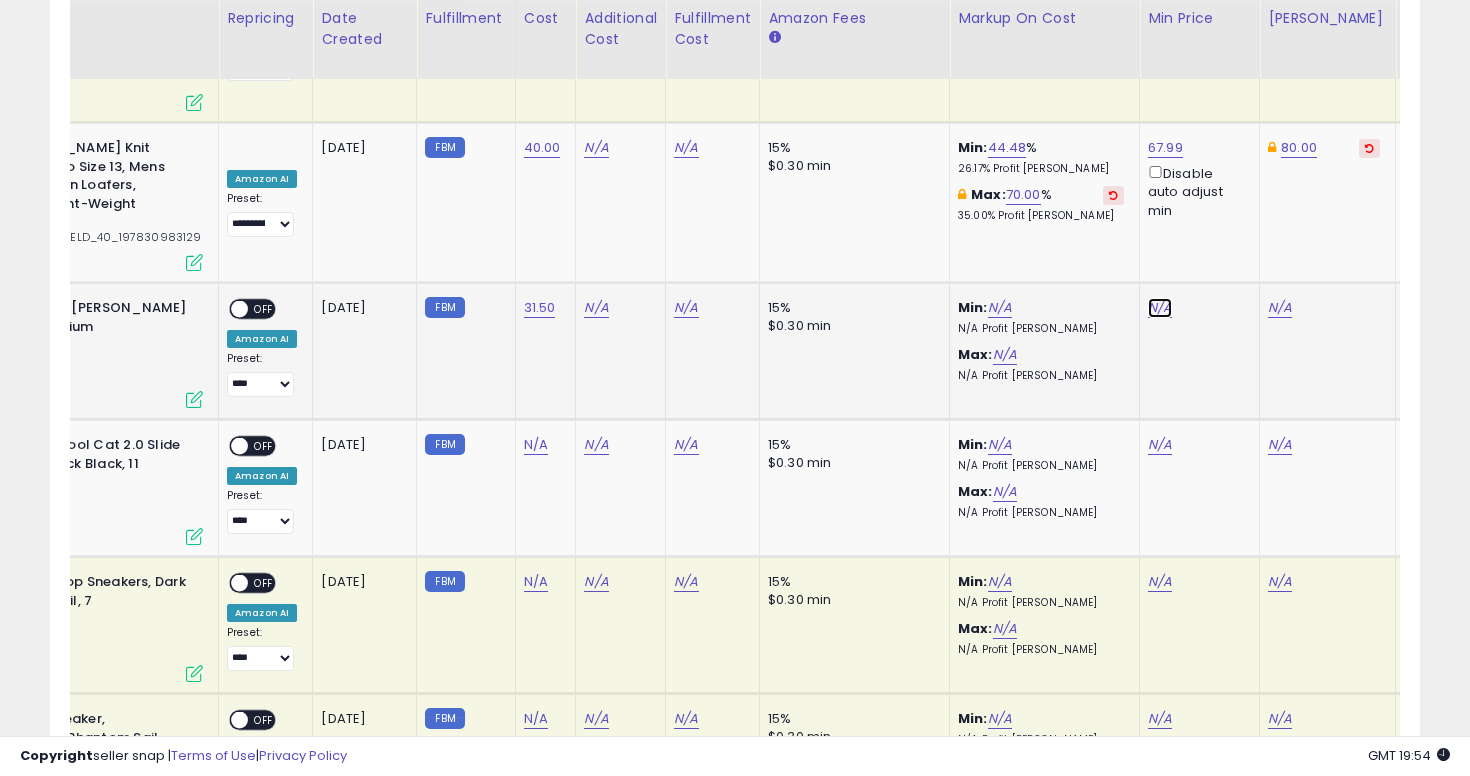 click on "N/A" at bounding box center [1160, -1566] 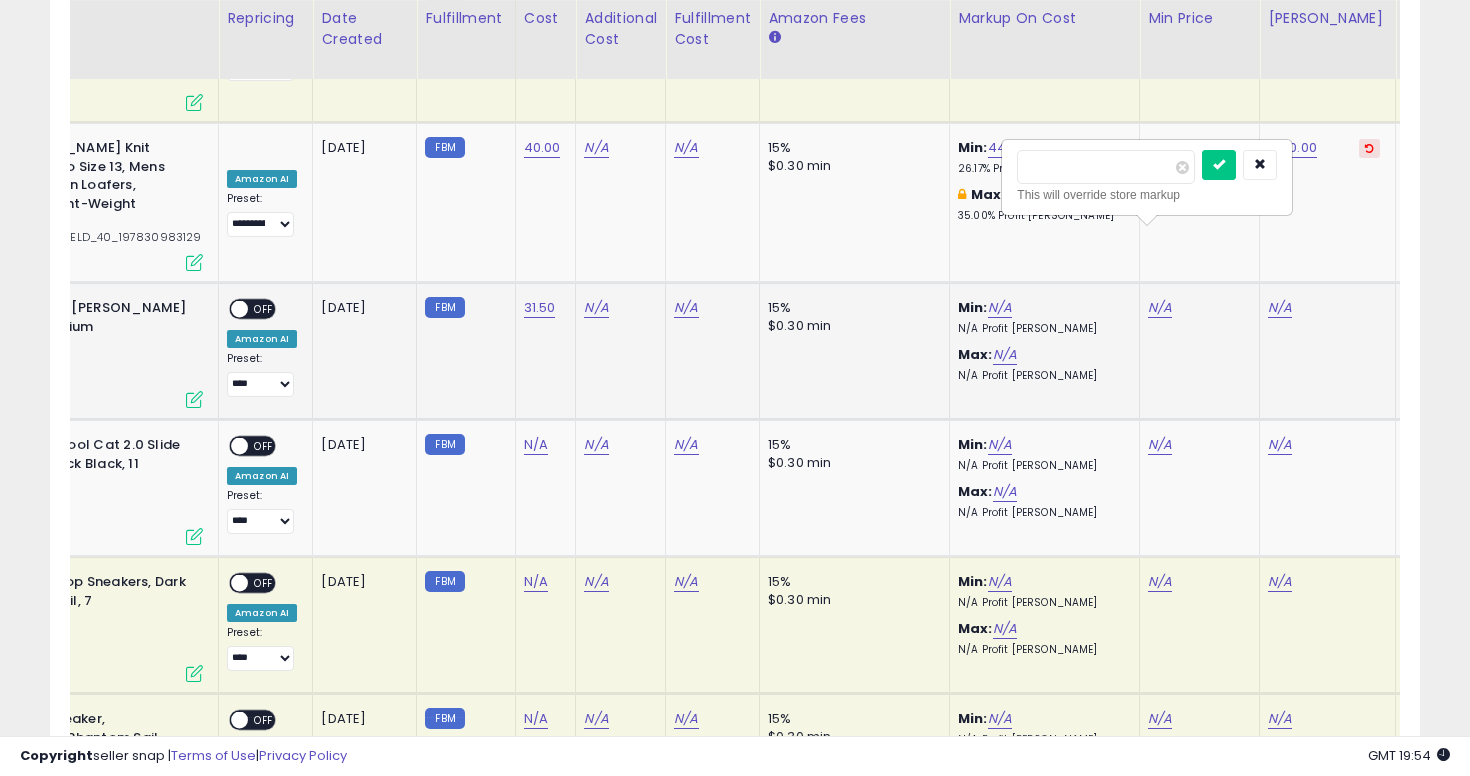 type on "****" 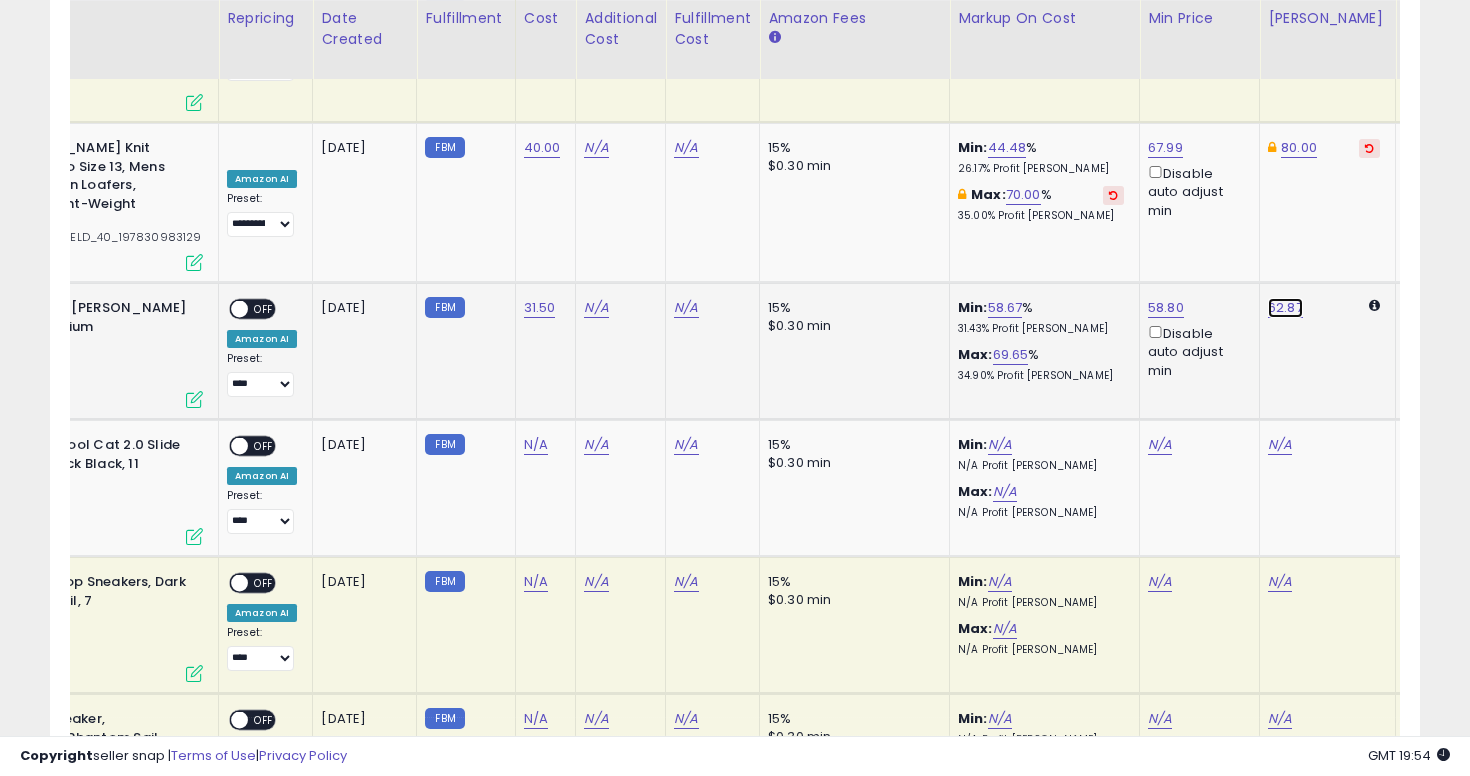 click on "62.87" at bounding box center (1280, -1566) 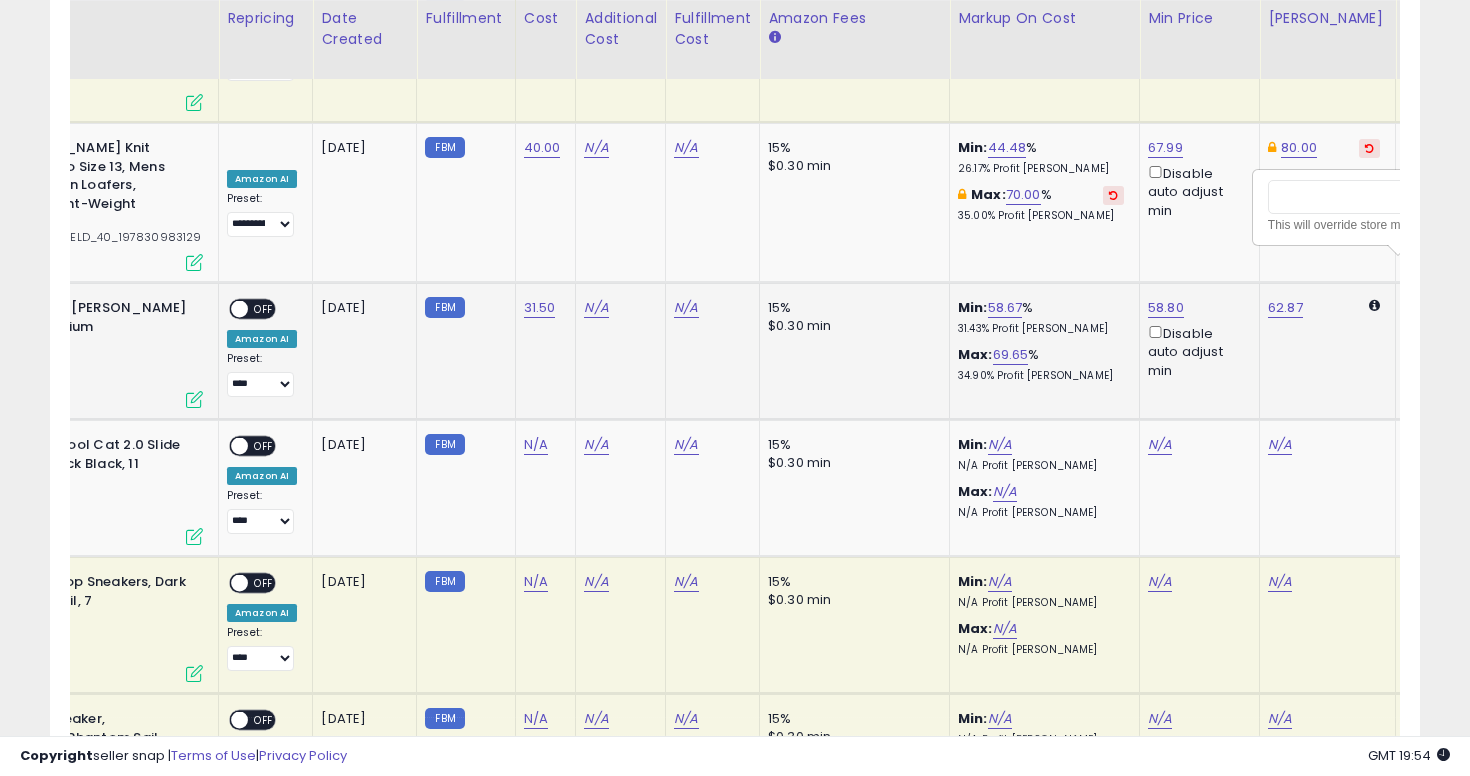 scroll, scrollTop: 0, scrollLeft: 287, axis: horizontal 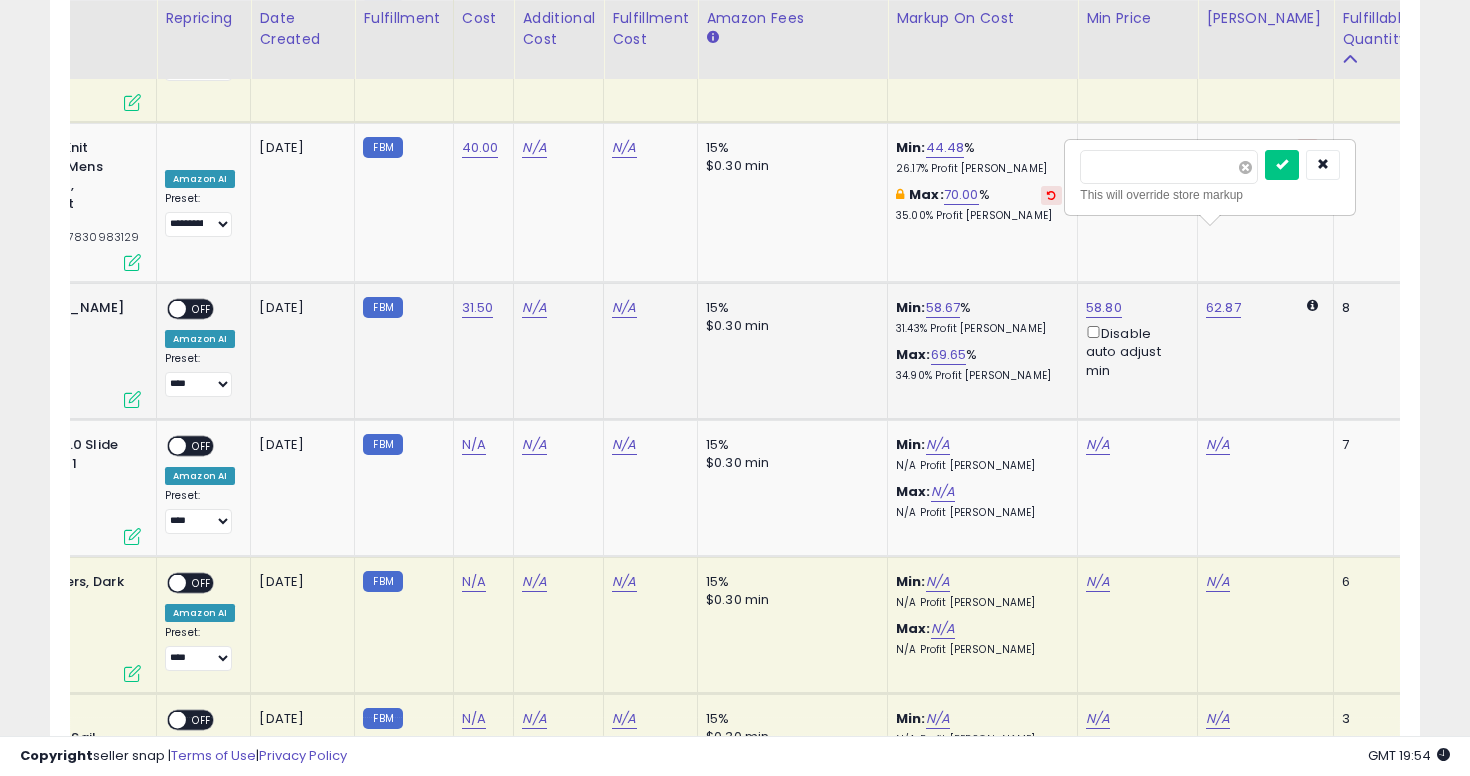 click at bounding box center (1245, 167) 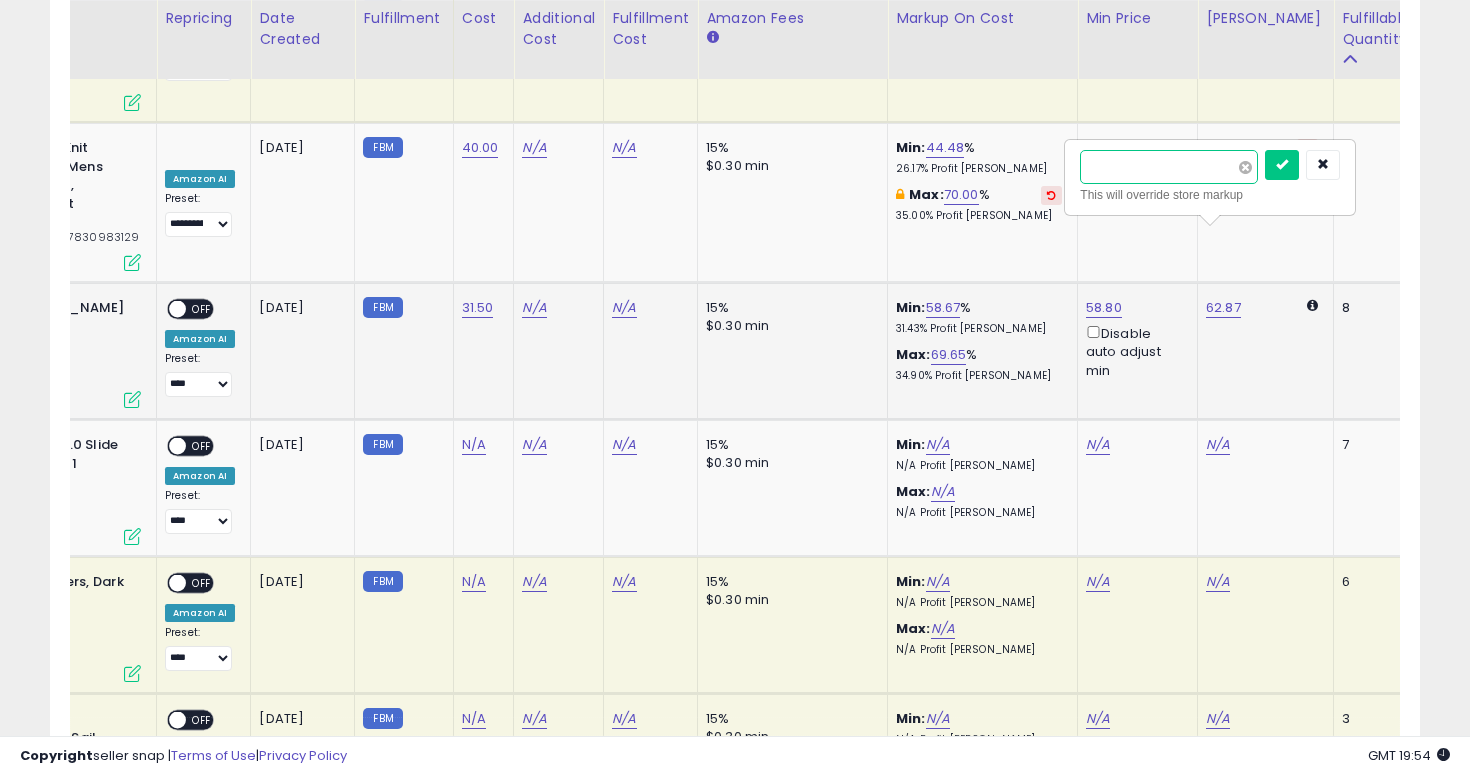 type on "**" 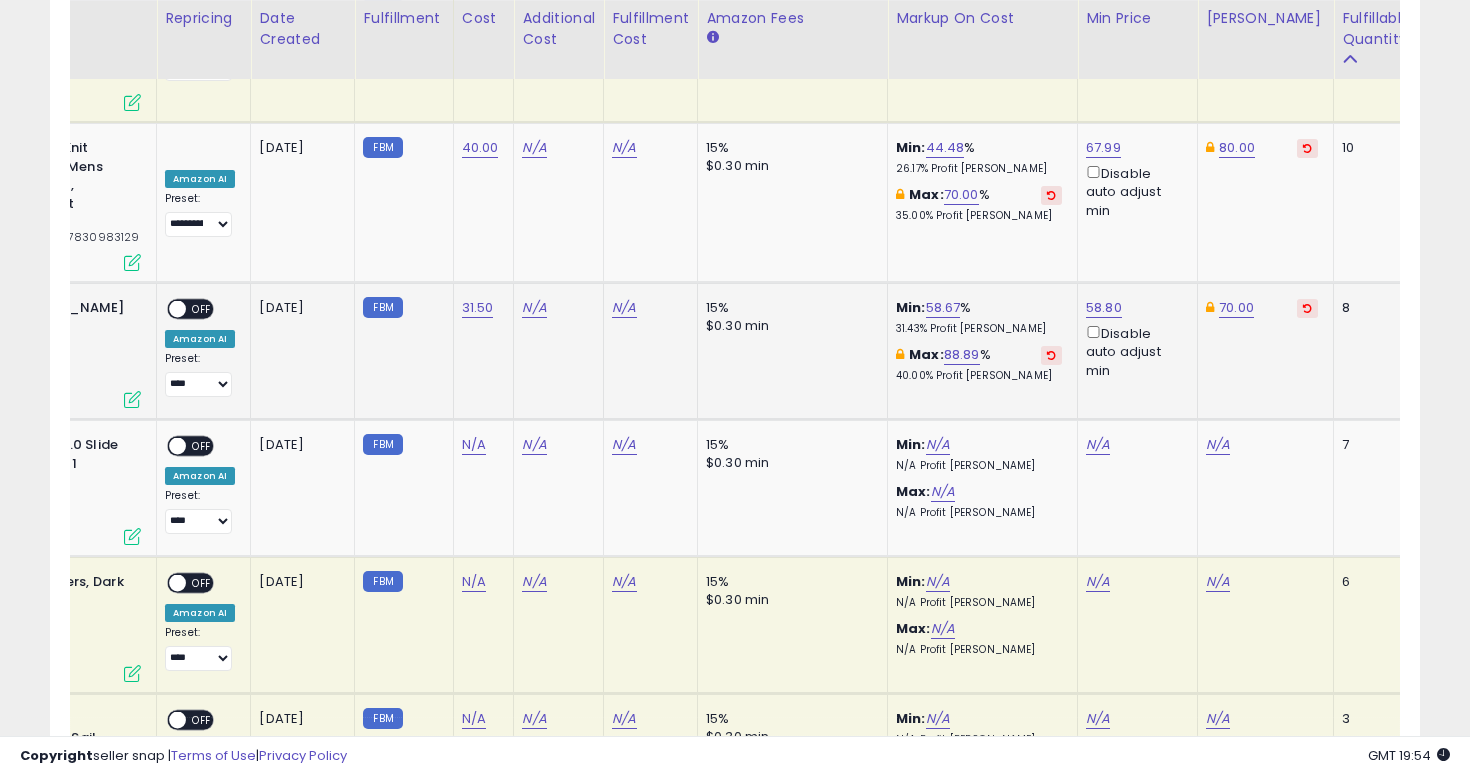 scroll, scrollTop: 0, scrollLeft: 102, axis: horizontal 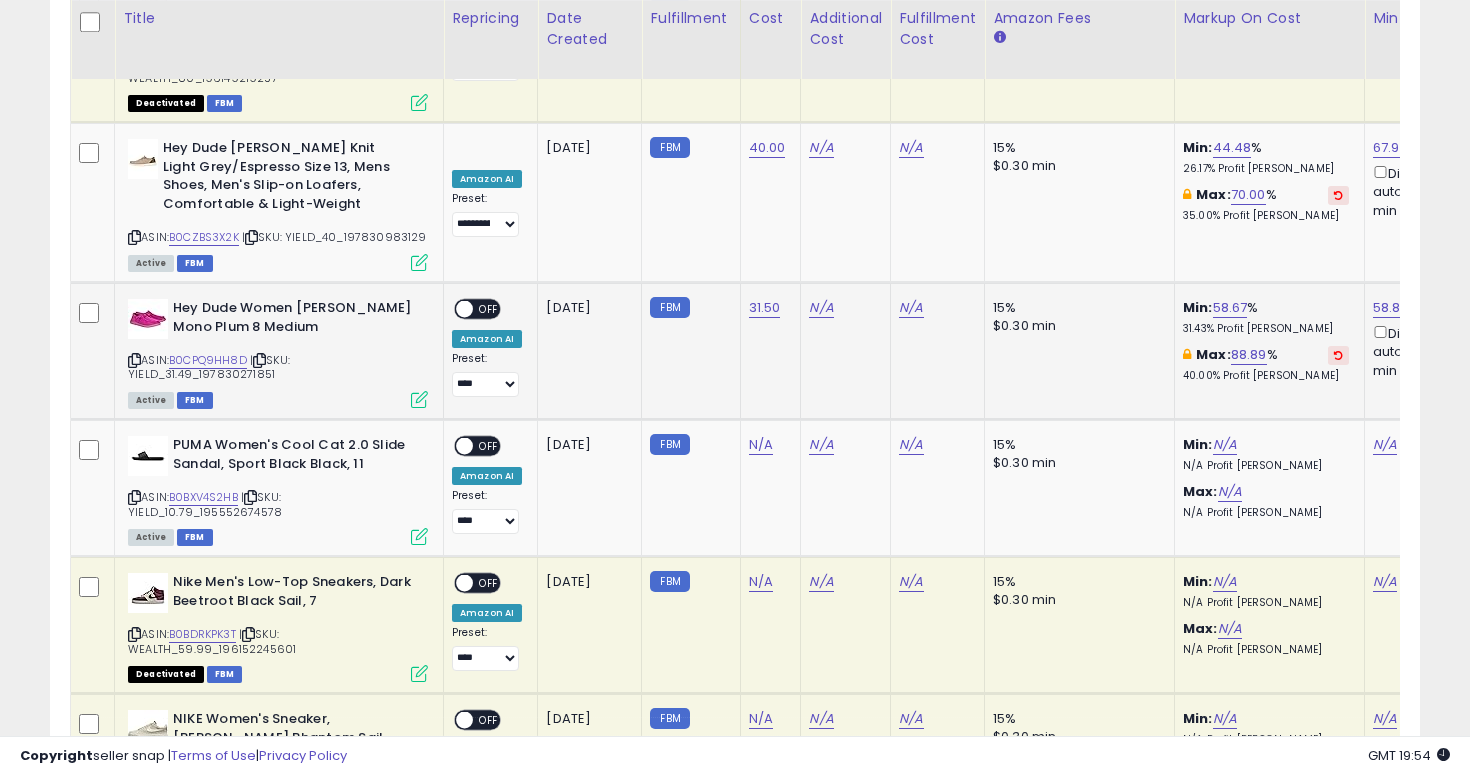 click on "OFF" at bounding box center (489, 309) 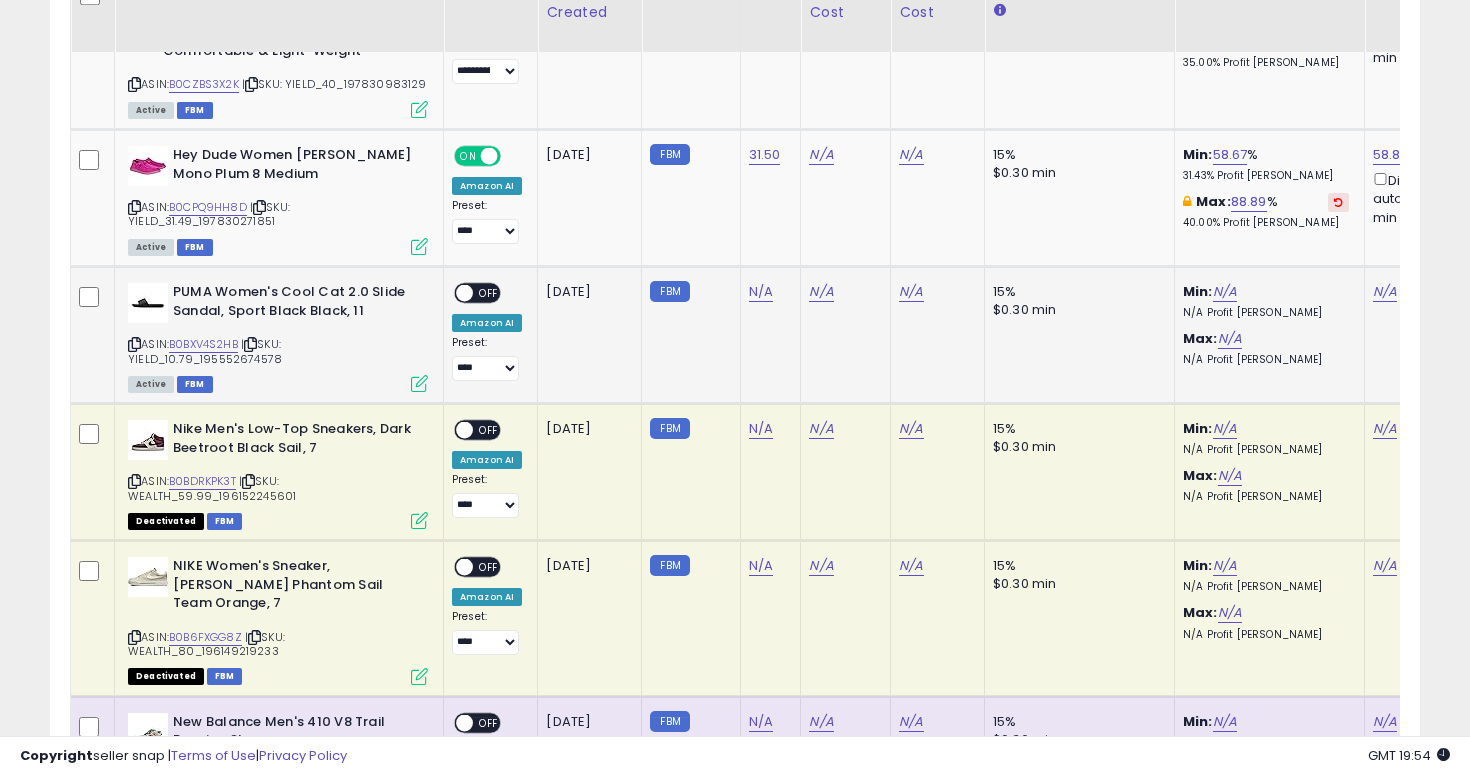 scroll, scrollTop: 2965, scrollLeft: 0, axis: vertical 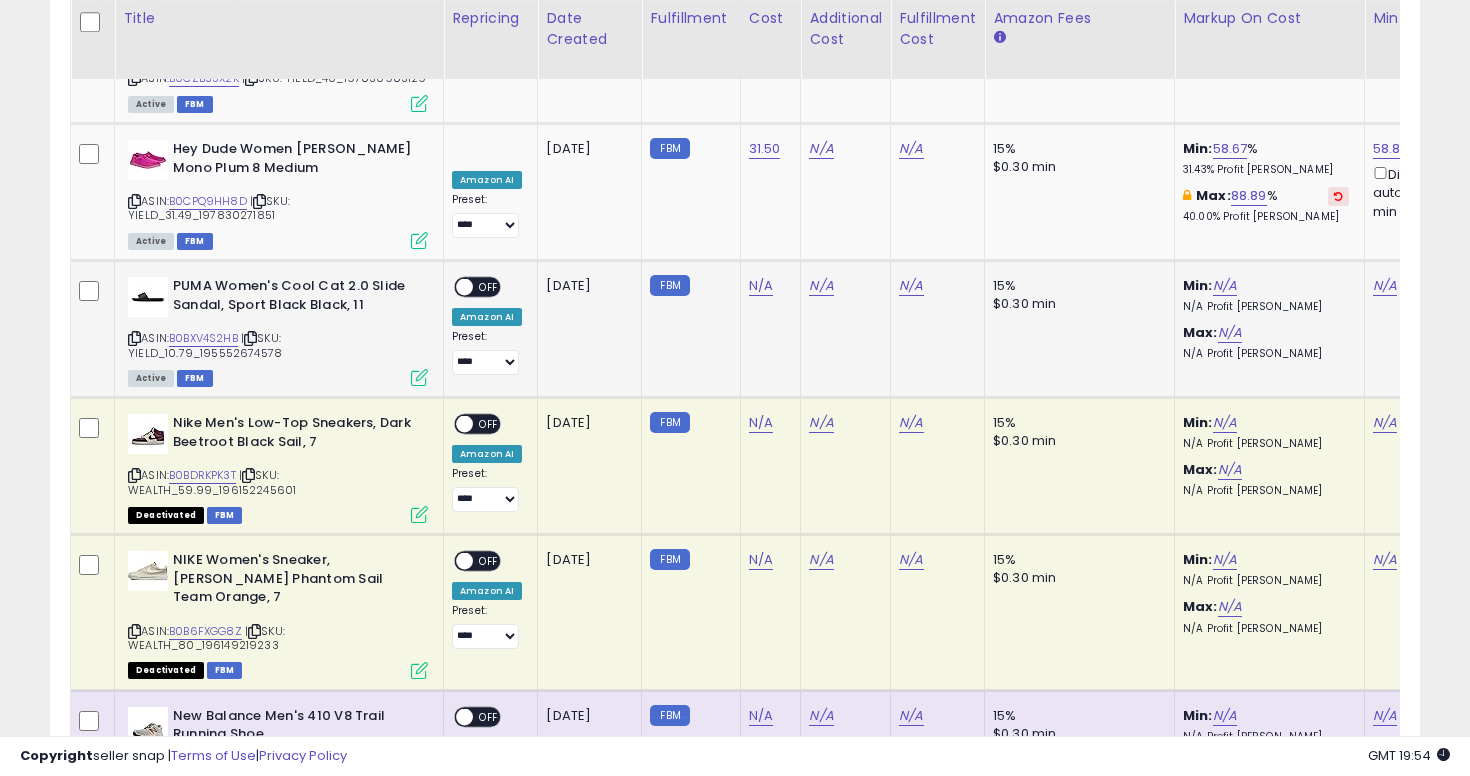 click at bounding box center [134, 338] 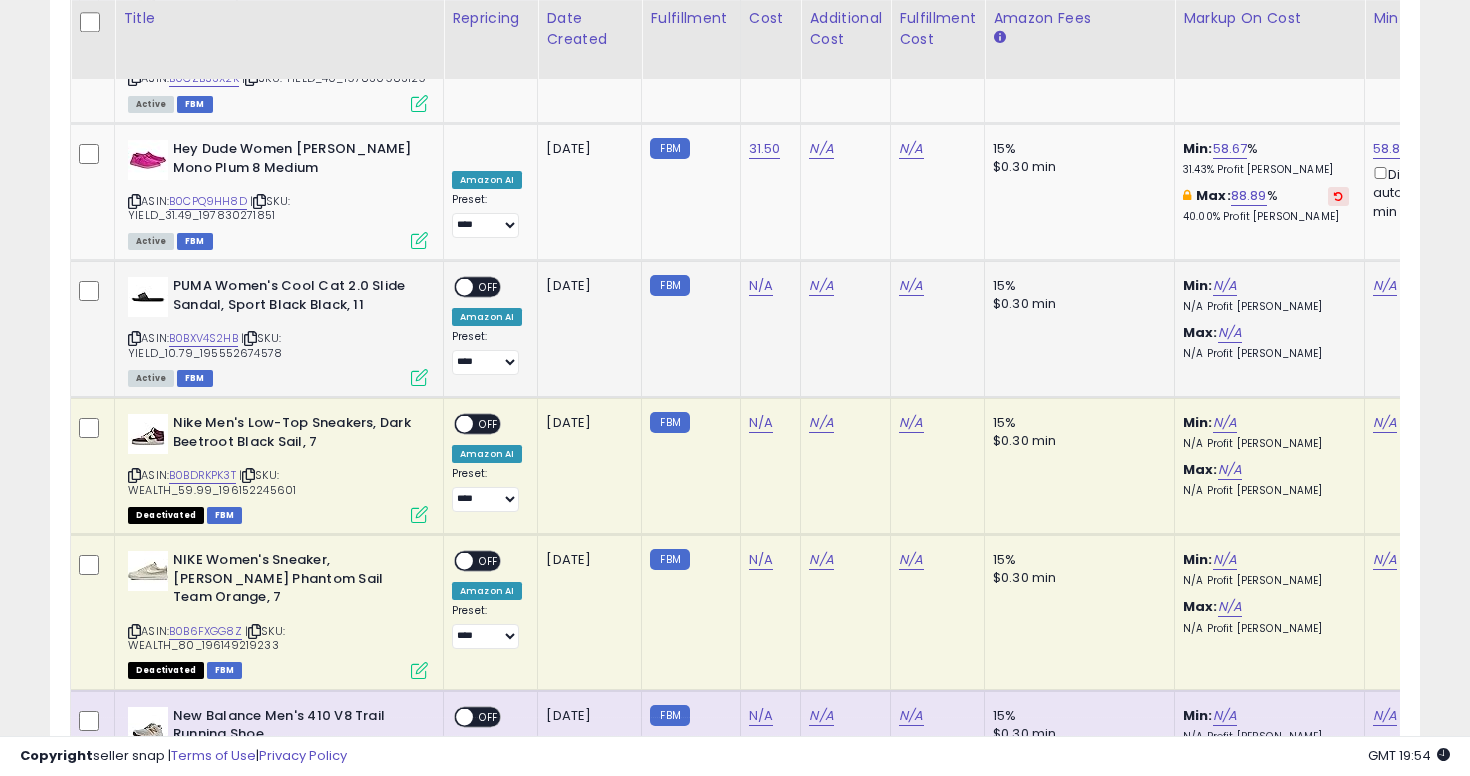 click on "N/A" 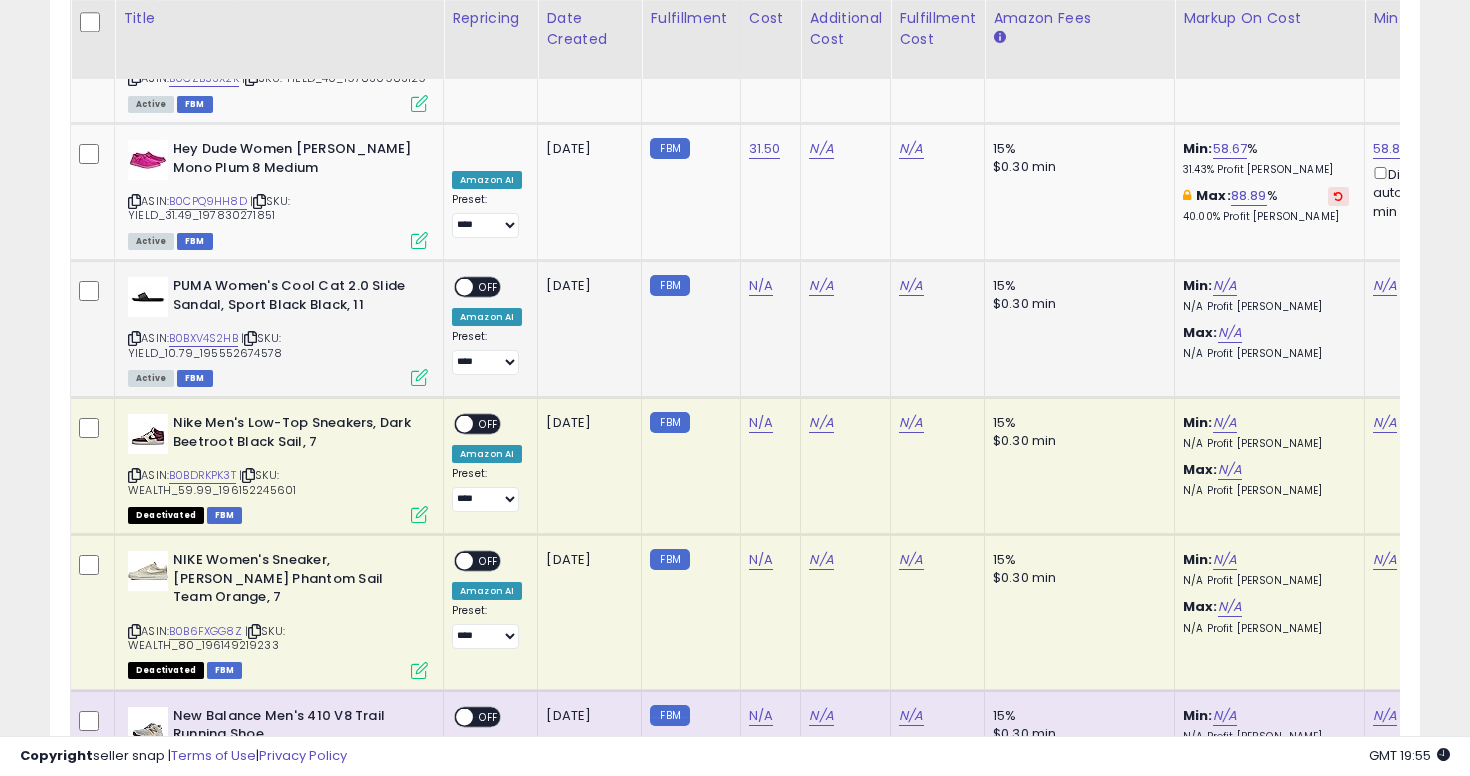 click on "N/A" at bounding box center [767, 286] 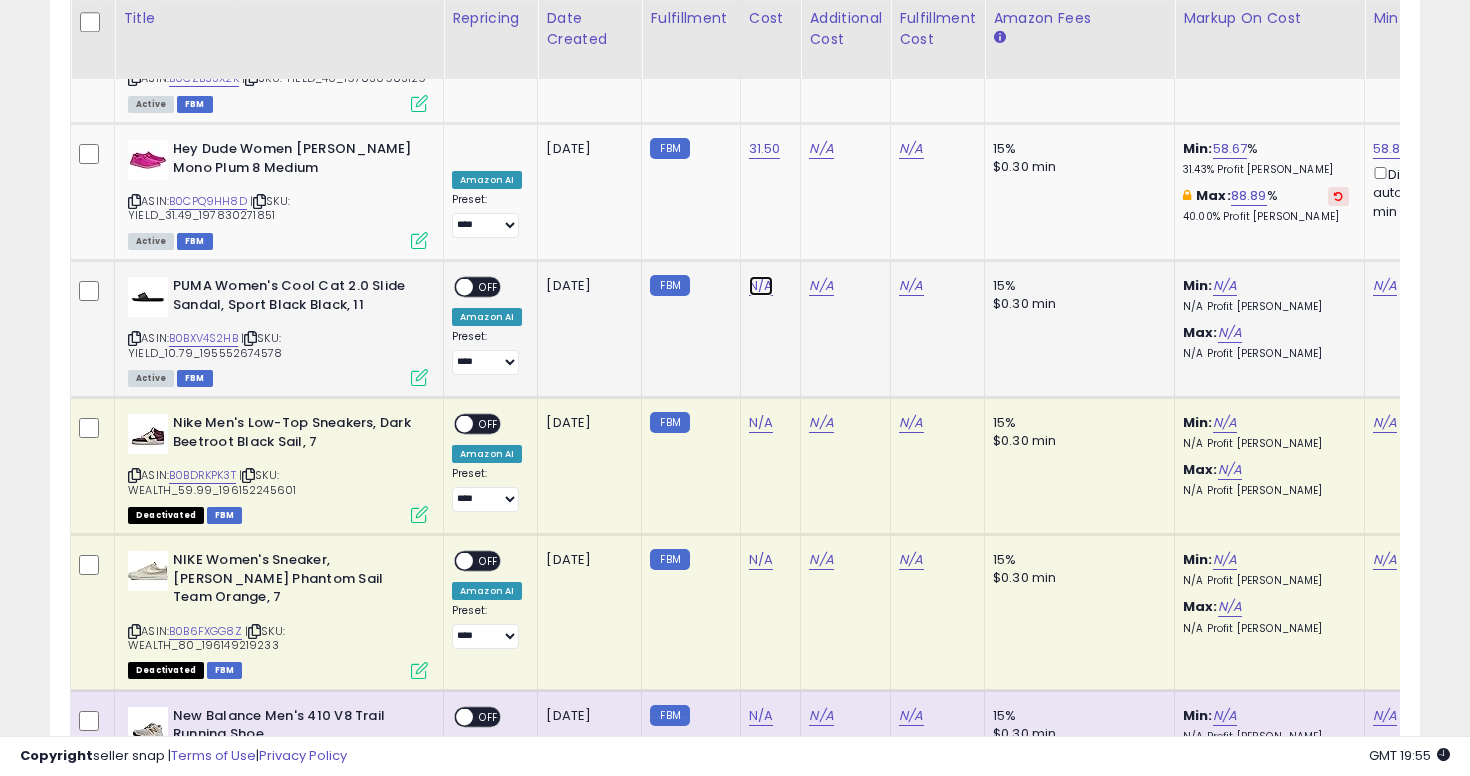 click on "N/A" at bounding box center [761, -1725] 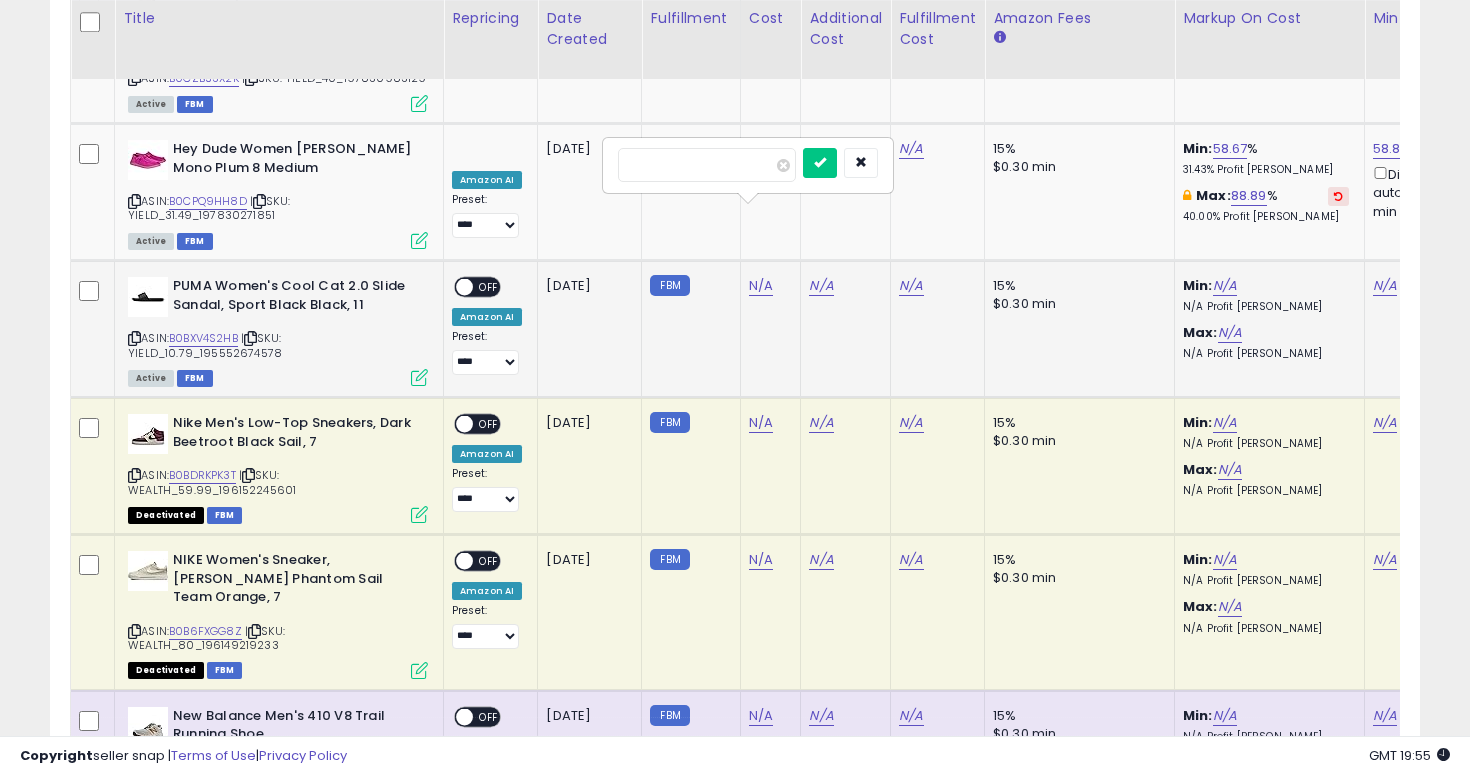 type on "****" 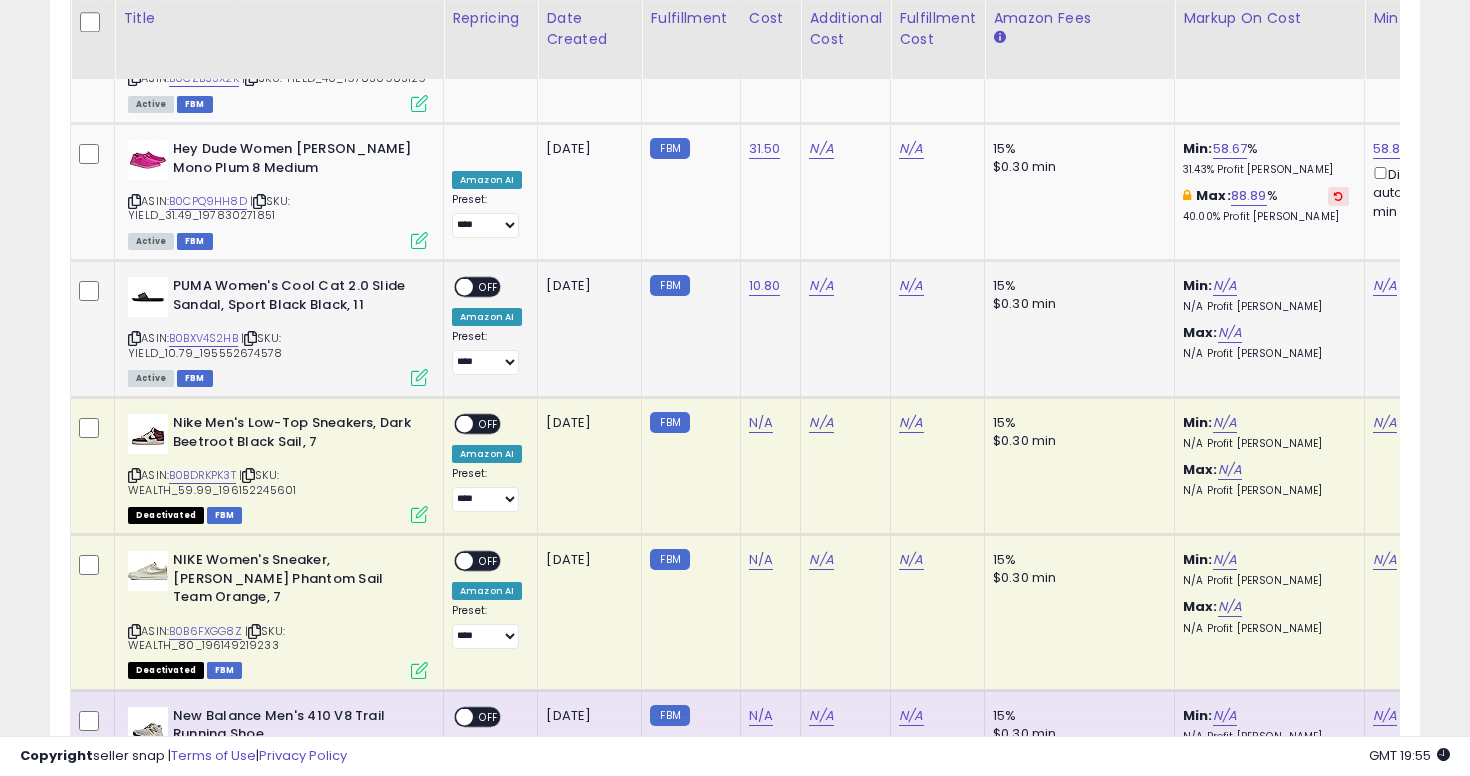 scroll, scrollTop: 0, scrollLeft: 433, axis: horizontal 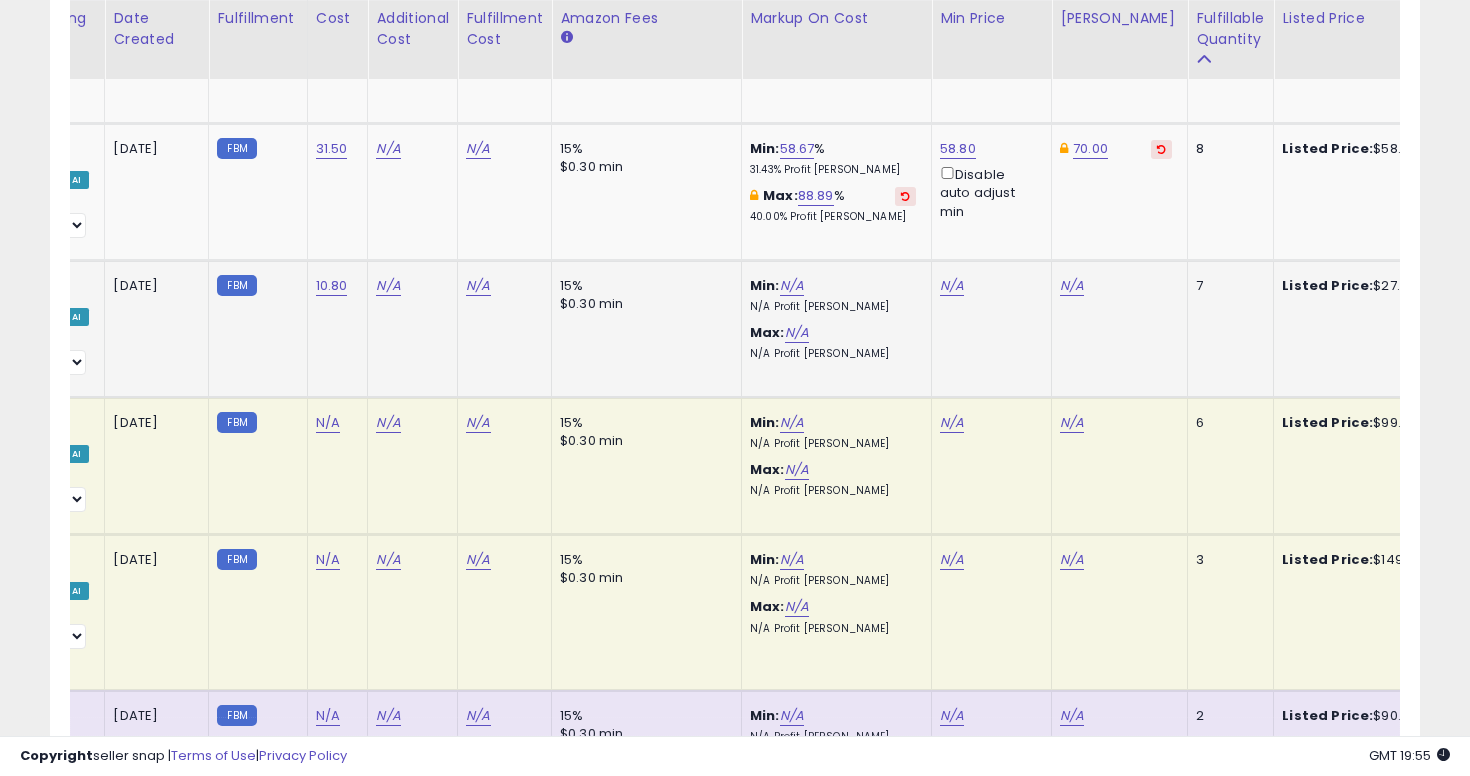 click on "N/A" 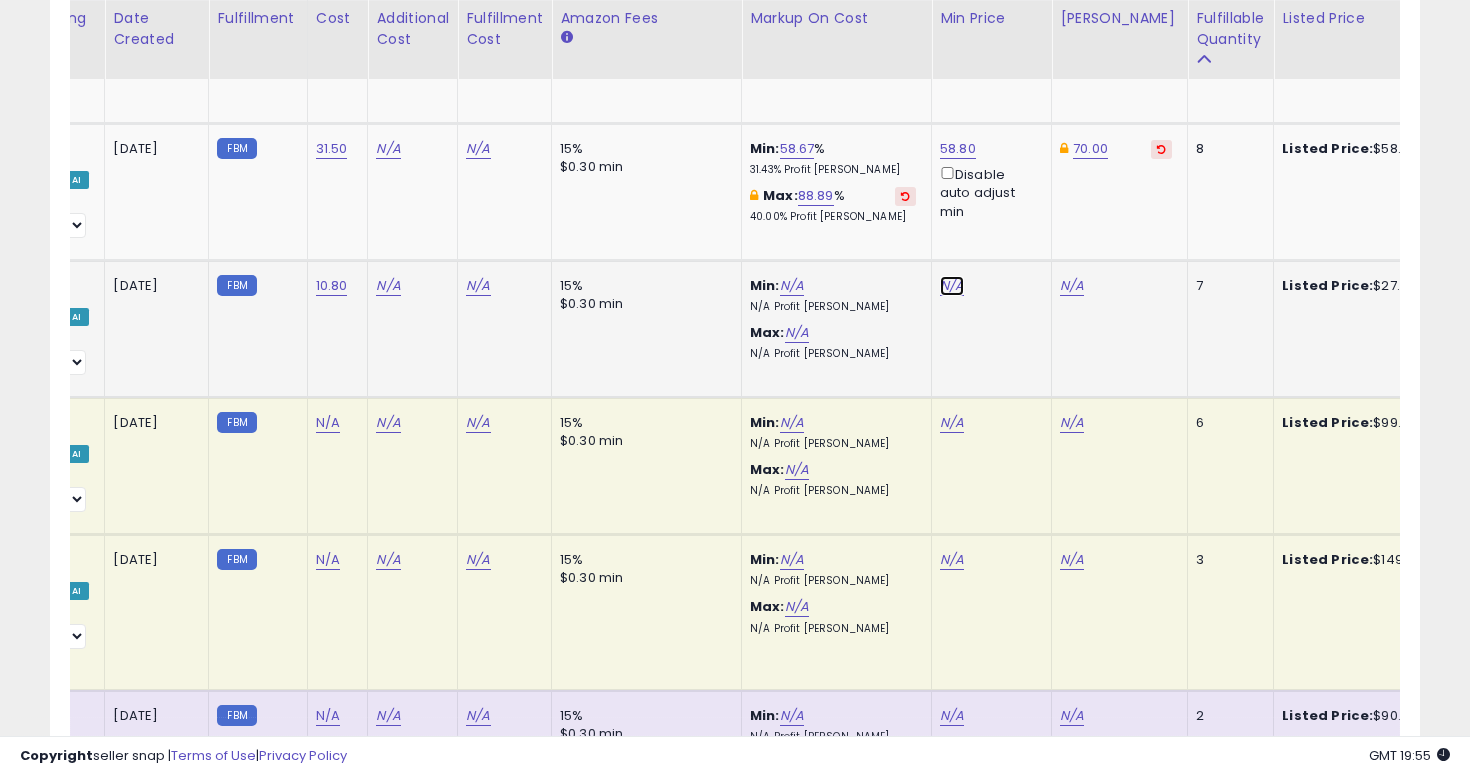 click on "N/A" at bounding box center [952, -1725] 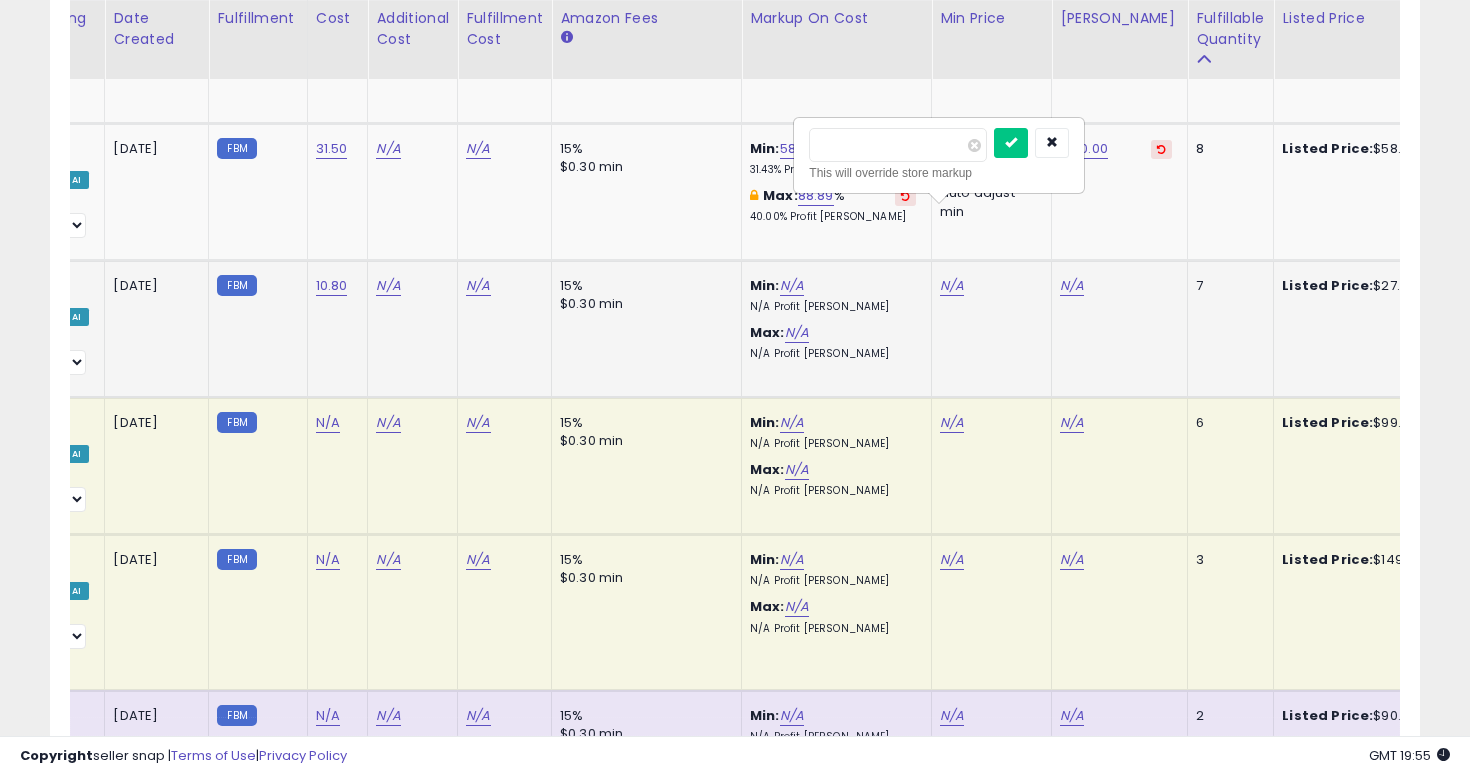 type on "****" 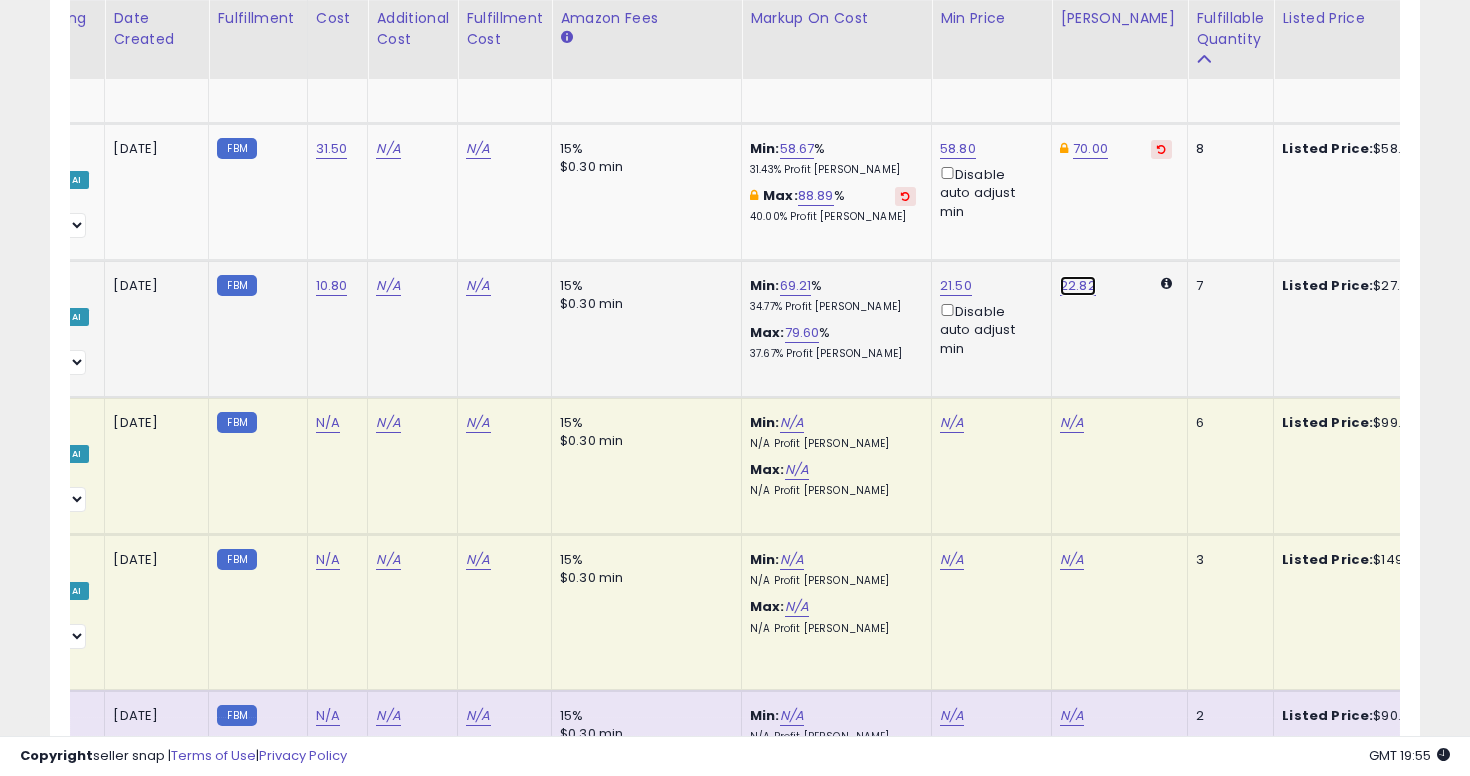 click on "22.82" at bounding box center [1072, -1725] 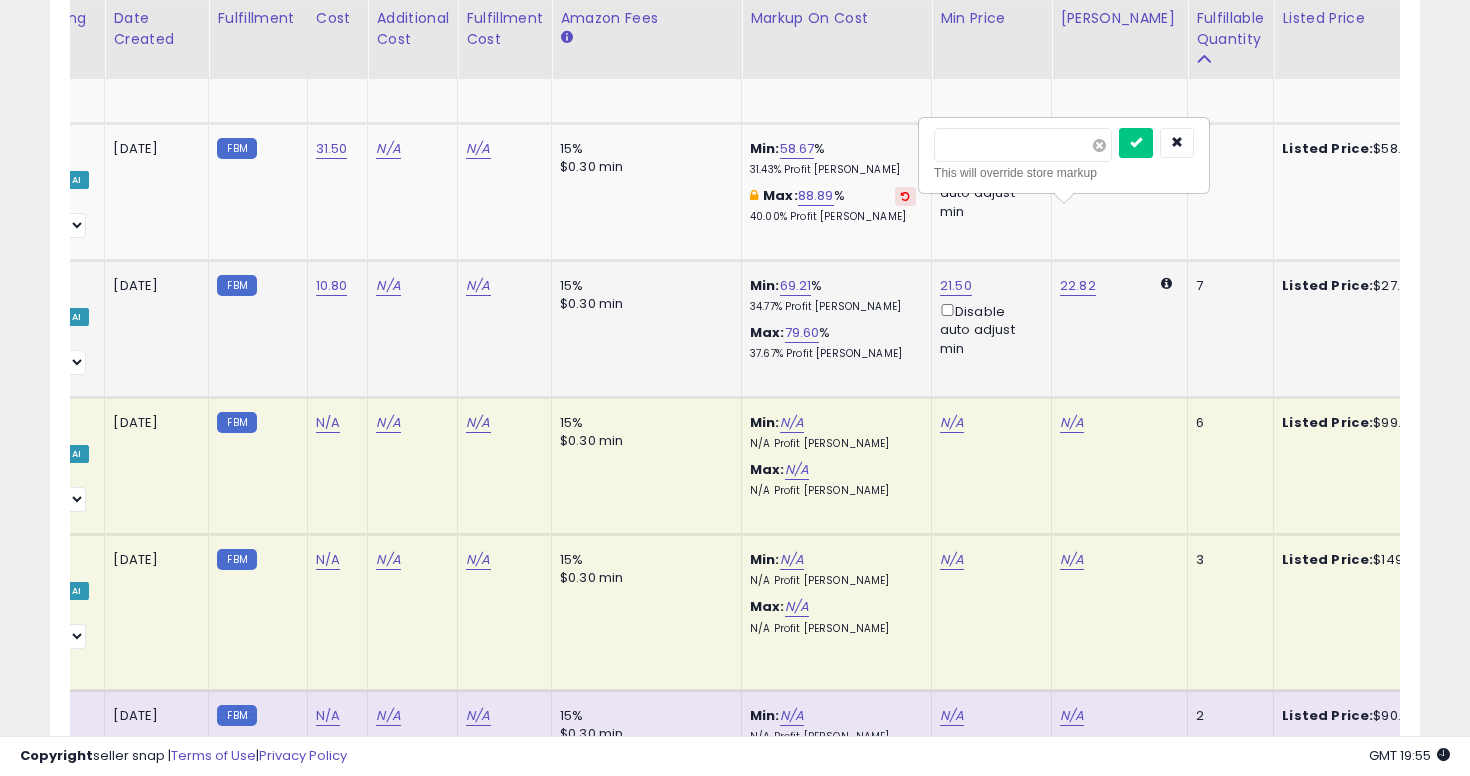 click at bounding box center (1099, 145) 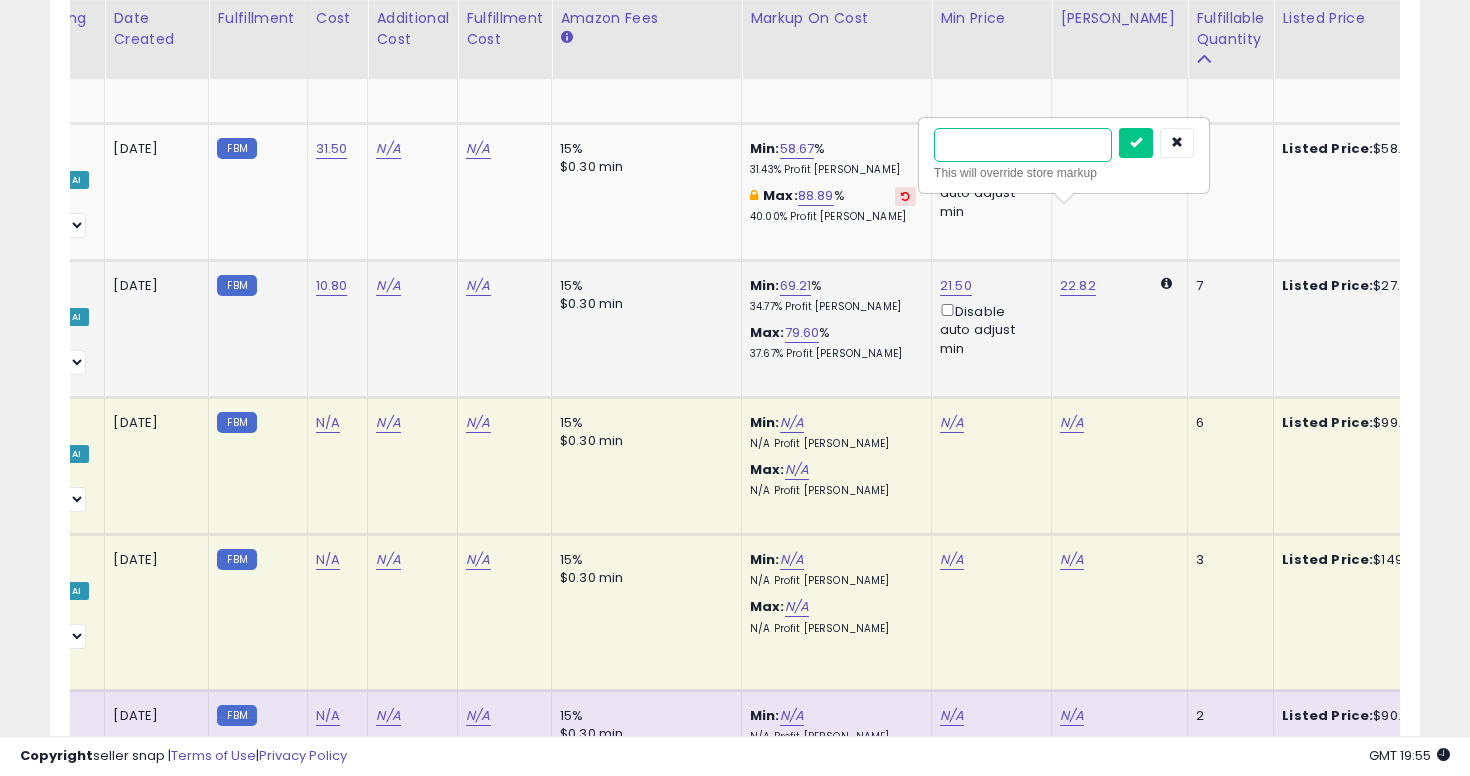 type on "**" 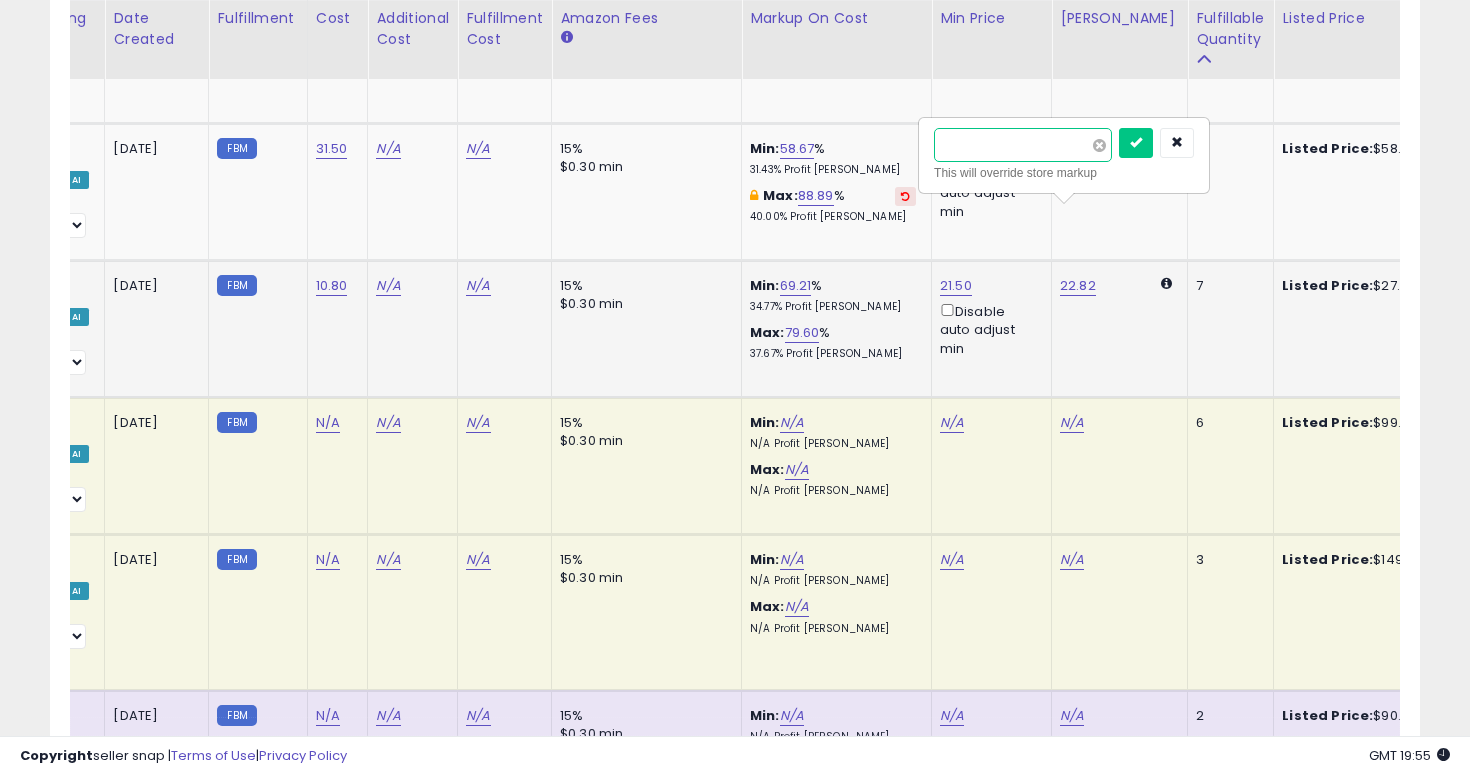 click at bounding box center [1136, 143] 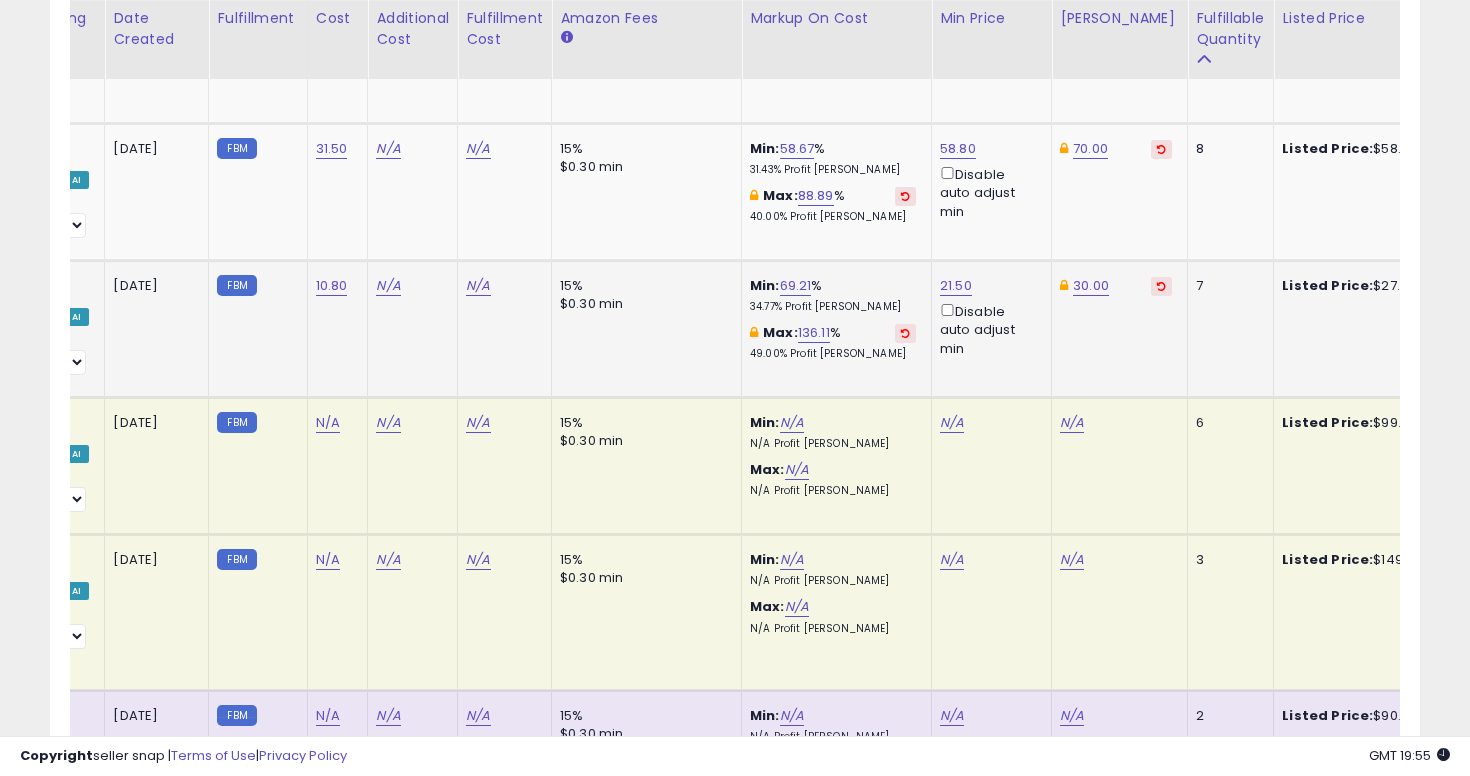 scroll, scrollTop: 0, scrollLeft: 75, axis: horizontal 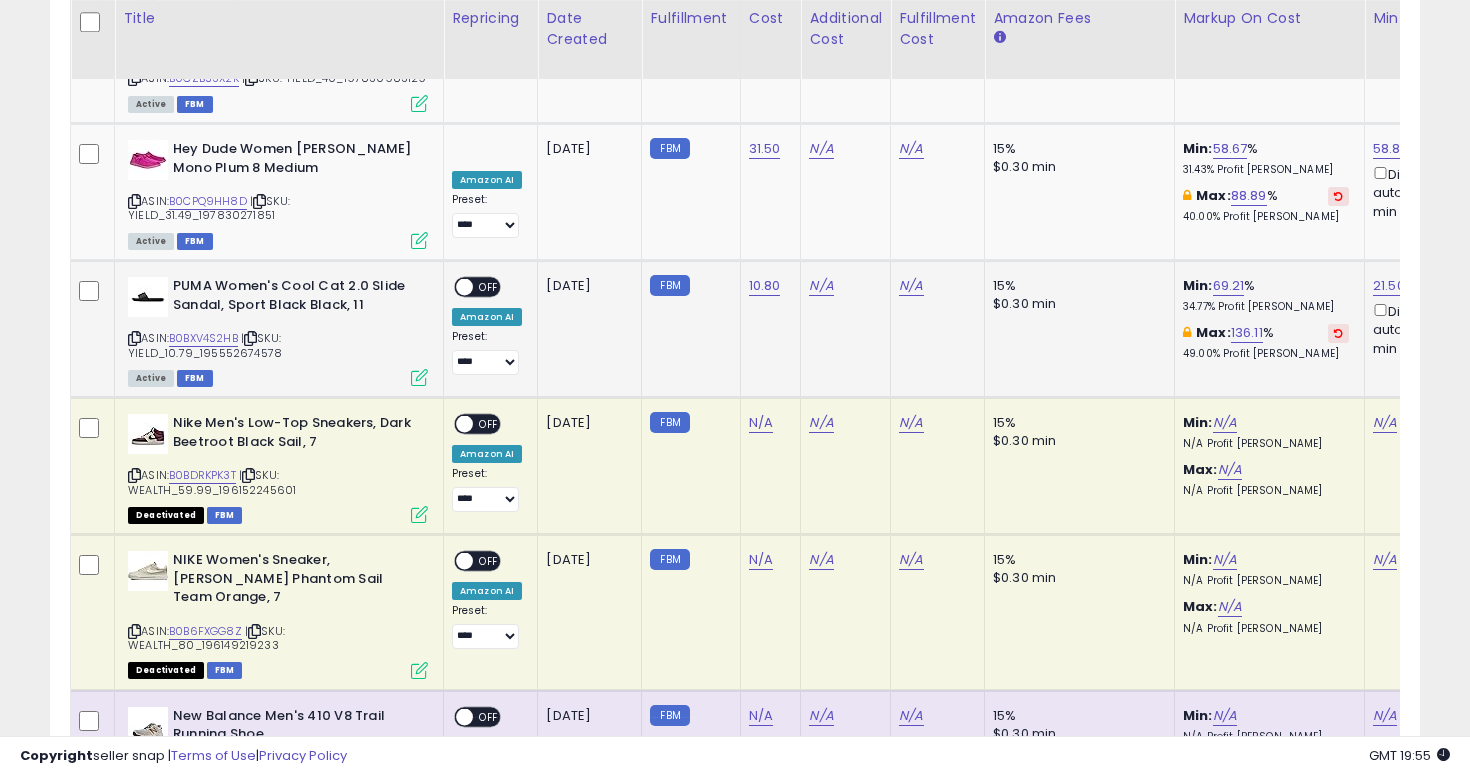 click on "OFF" at bounding box center (489, 287) 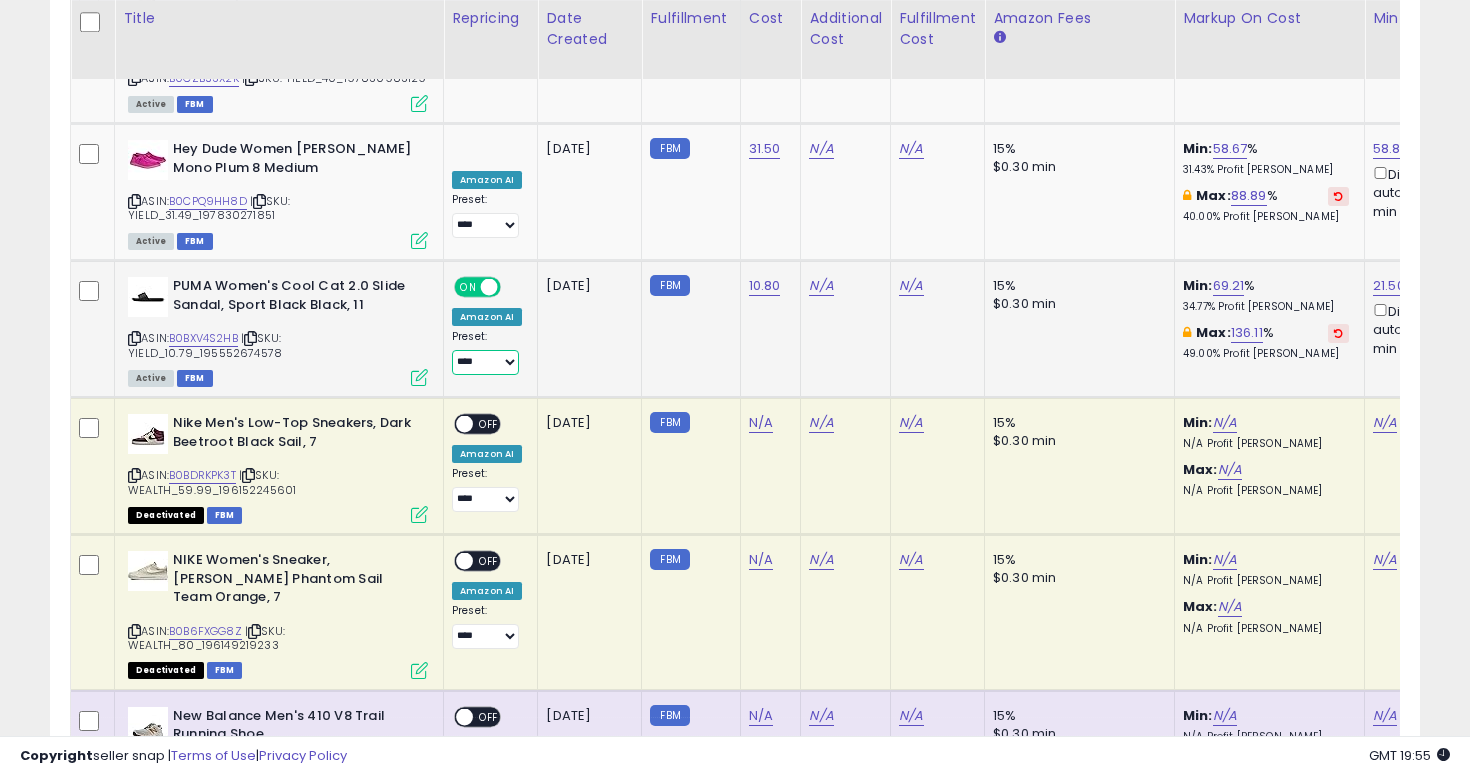 click on "**********" at bounding box center (485, 362) 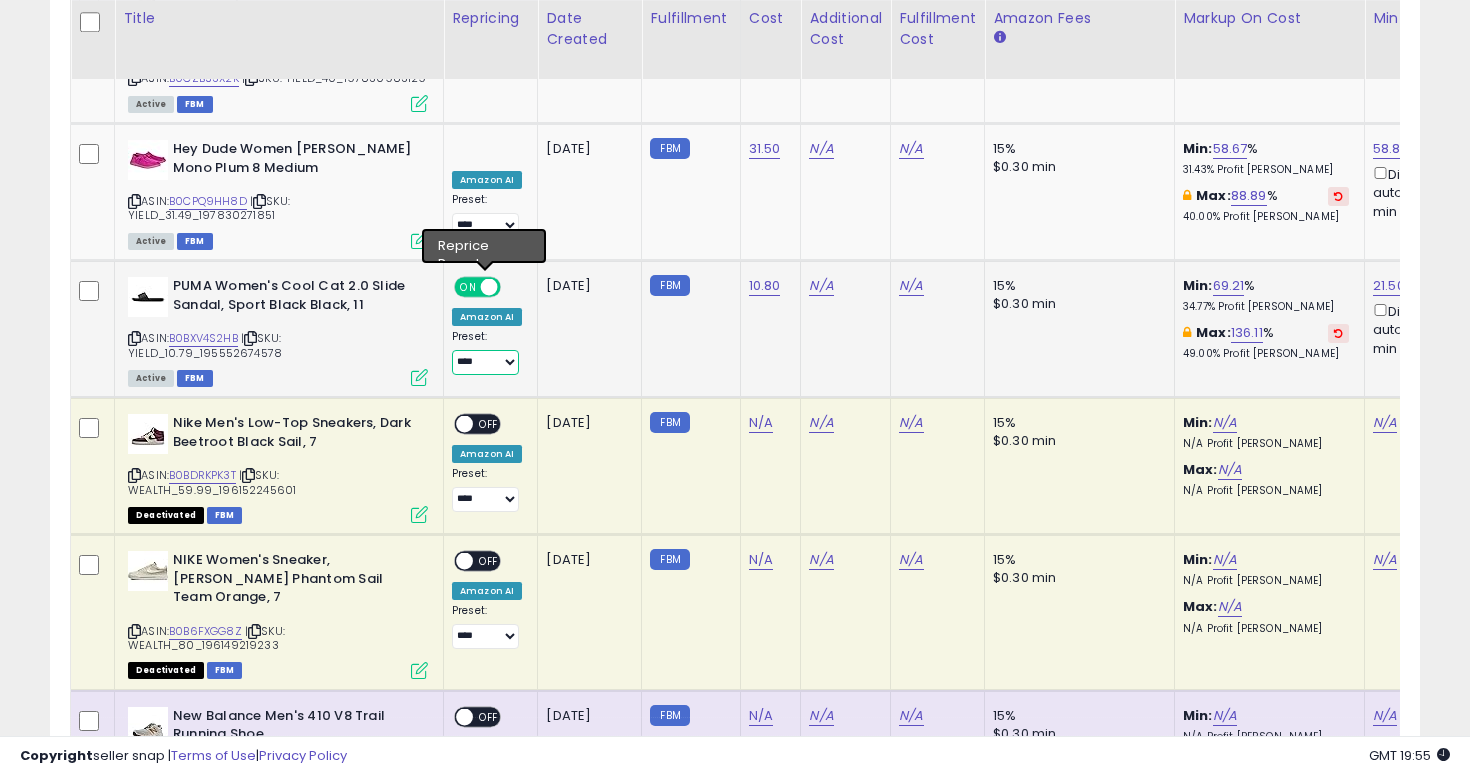 select on "**********" 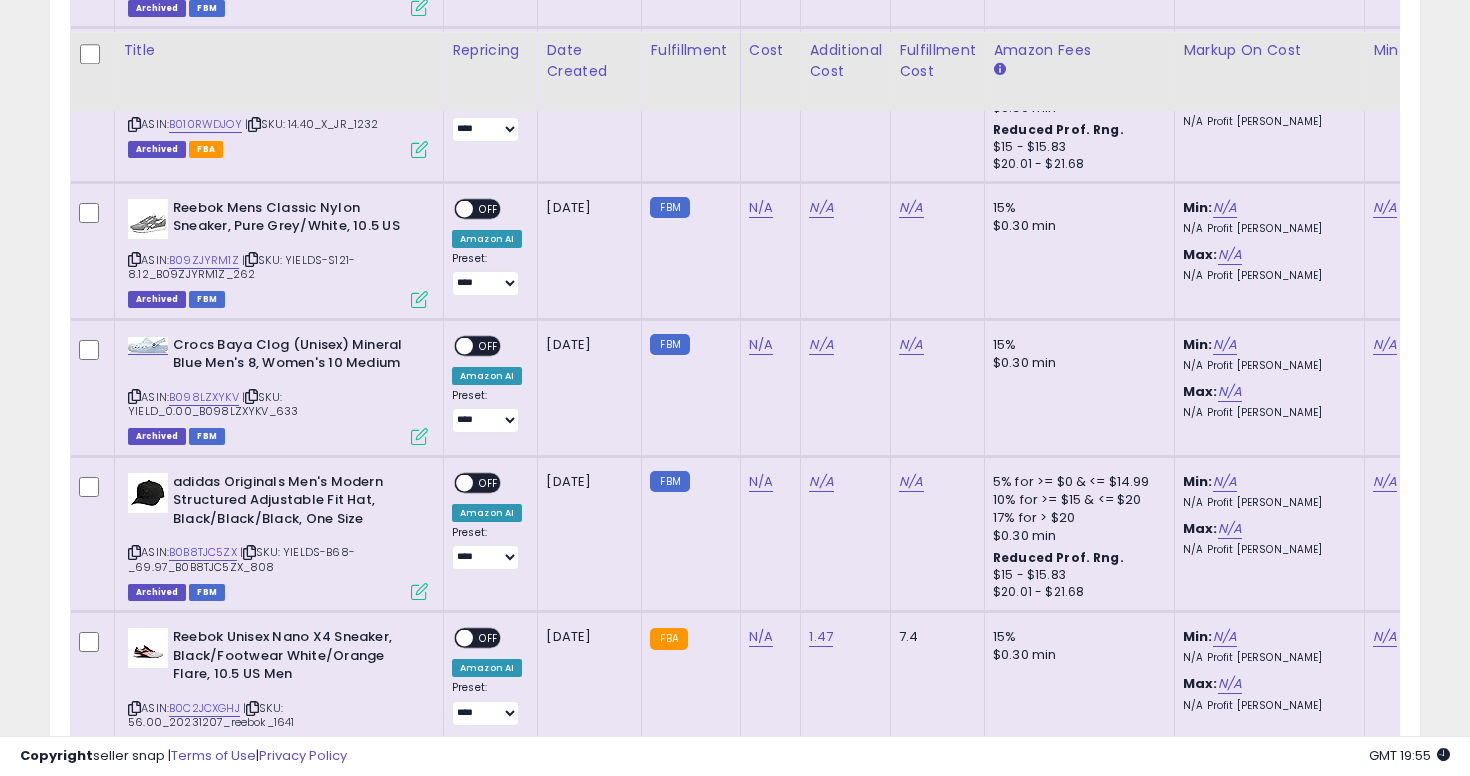 scroll, scrollTop: 4389, scrollLeft: 0, axis: vertical 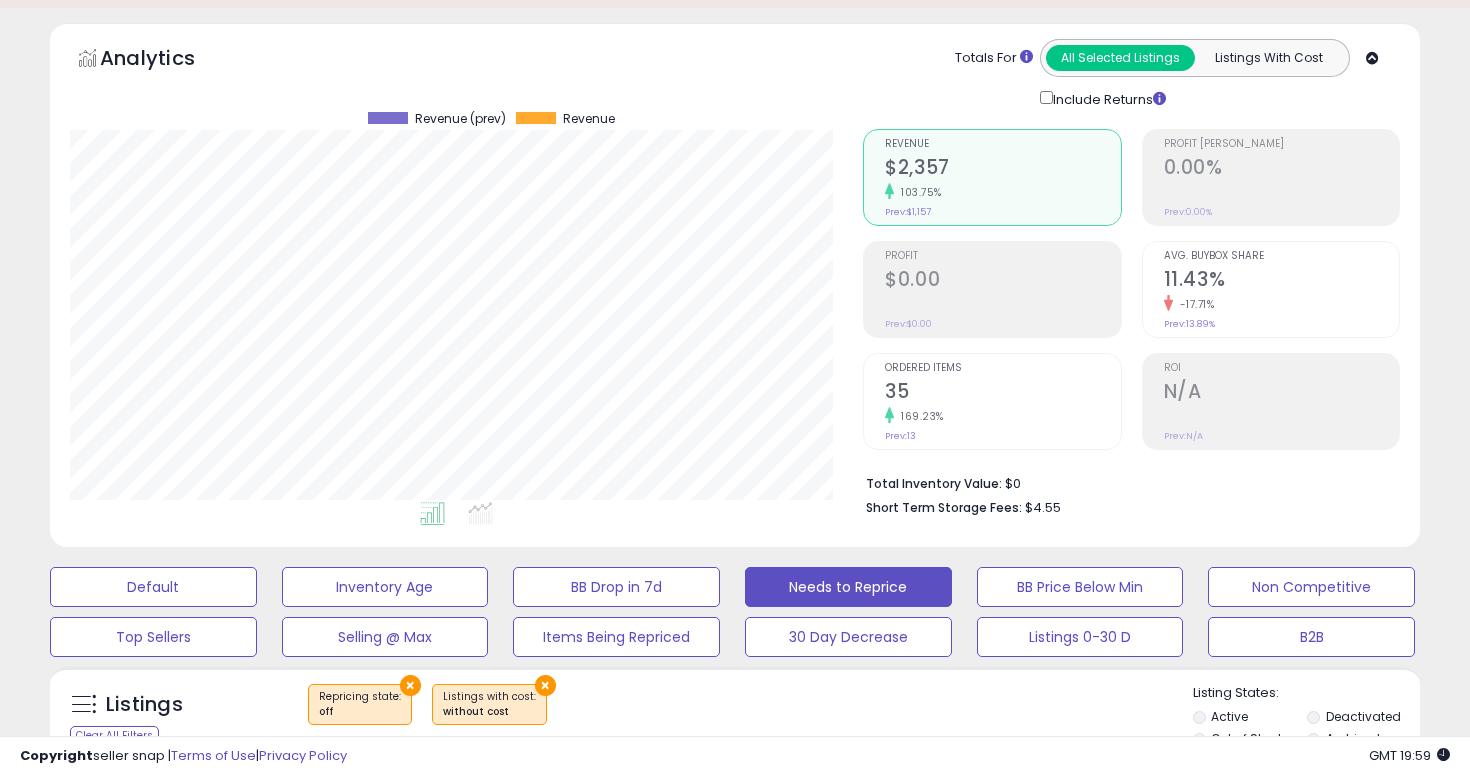 click on "Analytics
Totals For
All Selected Listings
Listings With Cost
Include Returns" at bounding box center (735, 290) 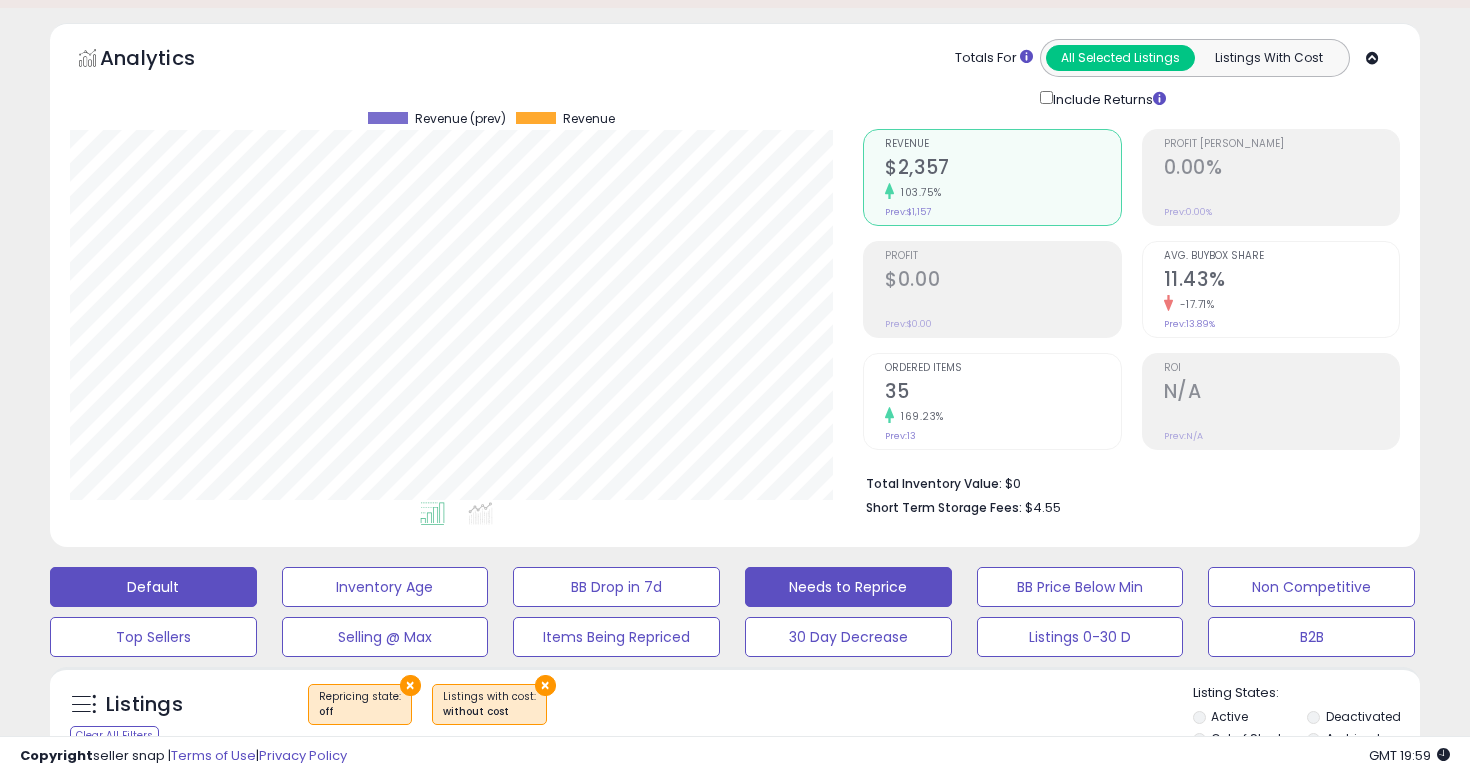 click on "Default" at bounding box center (153, 587) 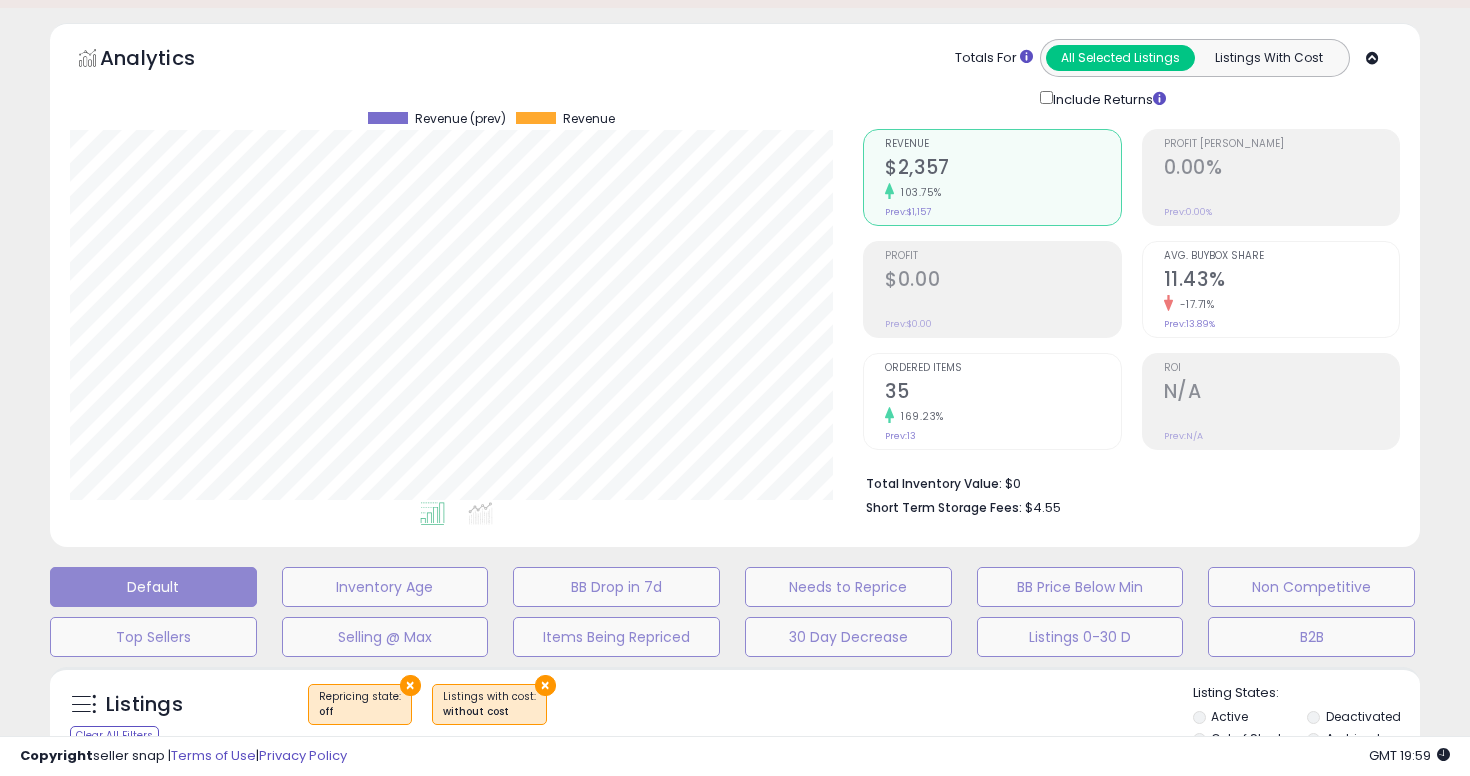 select on "**" 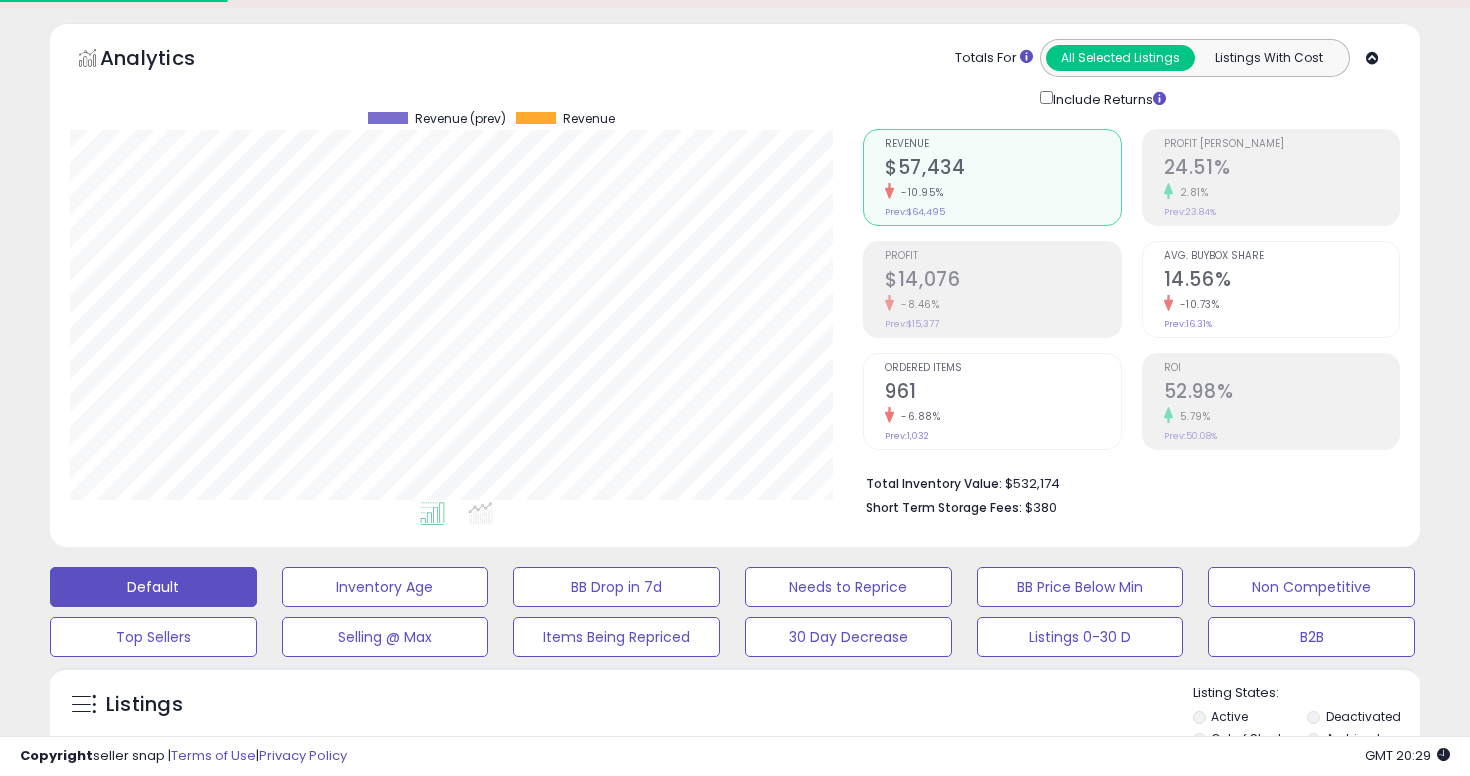 scroll, scrollTop: 999590, scrollLeft: 999206, axis: both 